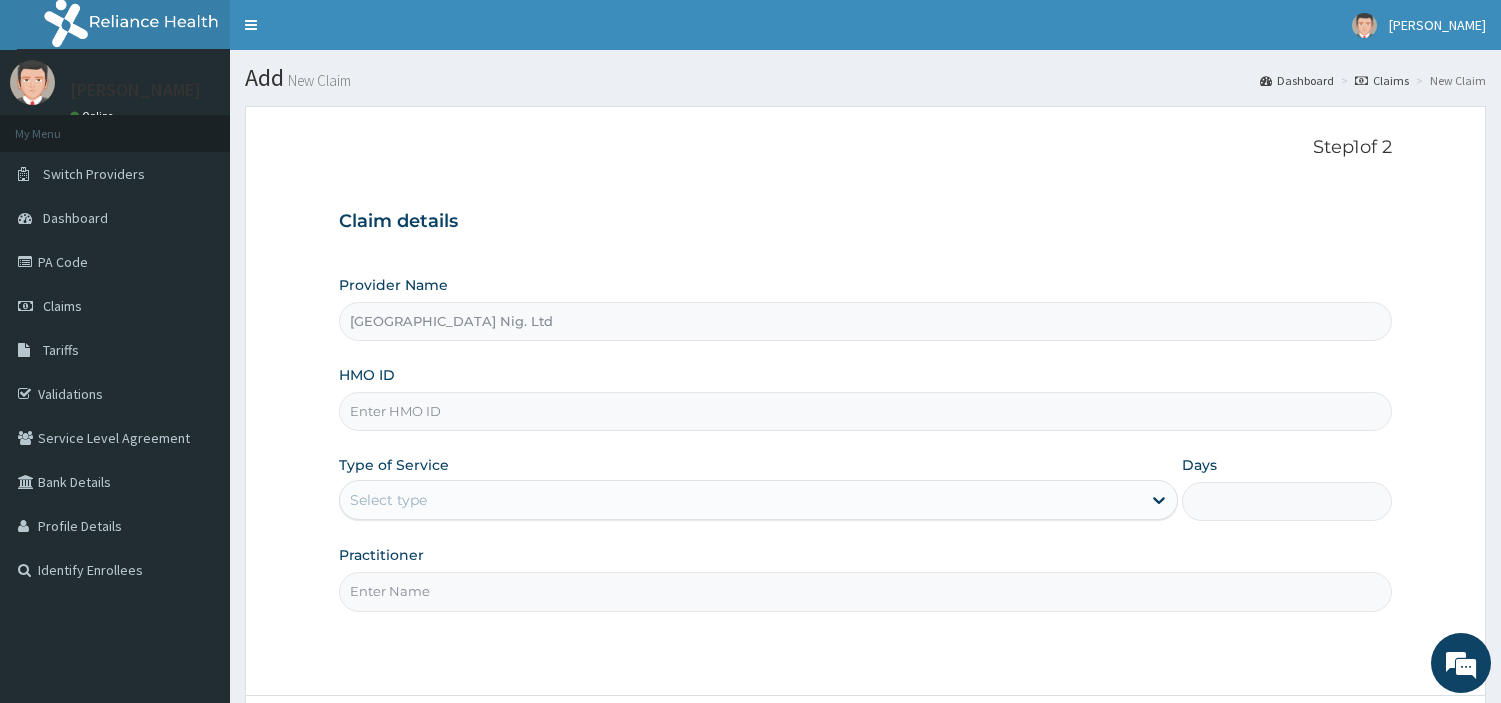 scroll, scrollTop: 0, scrollLeft: 0, axis: both 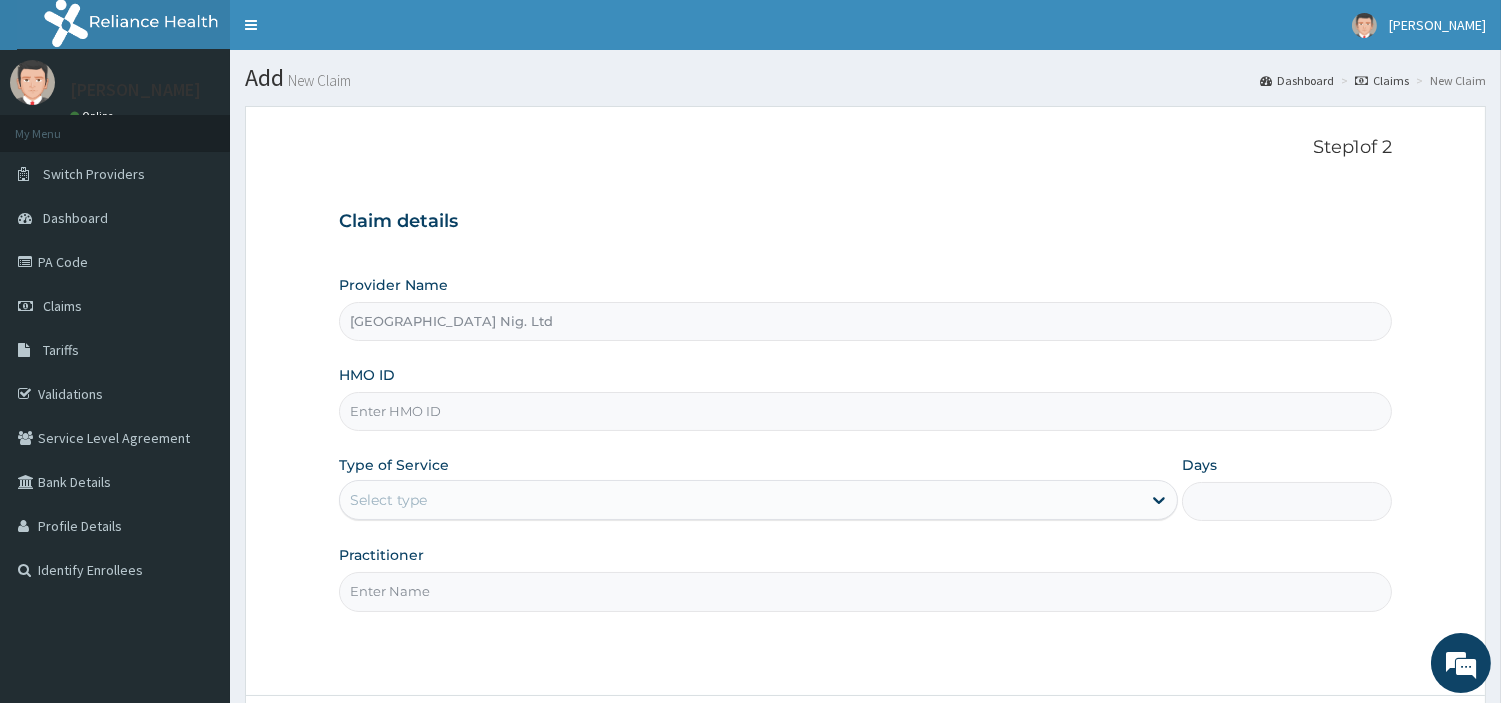 click on "HMO ID" at bounding box center (865, 411) 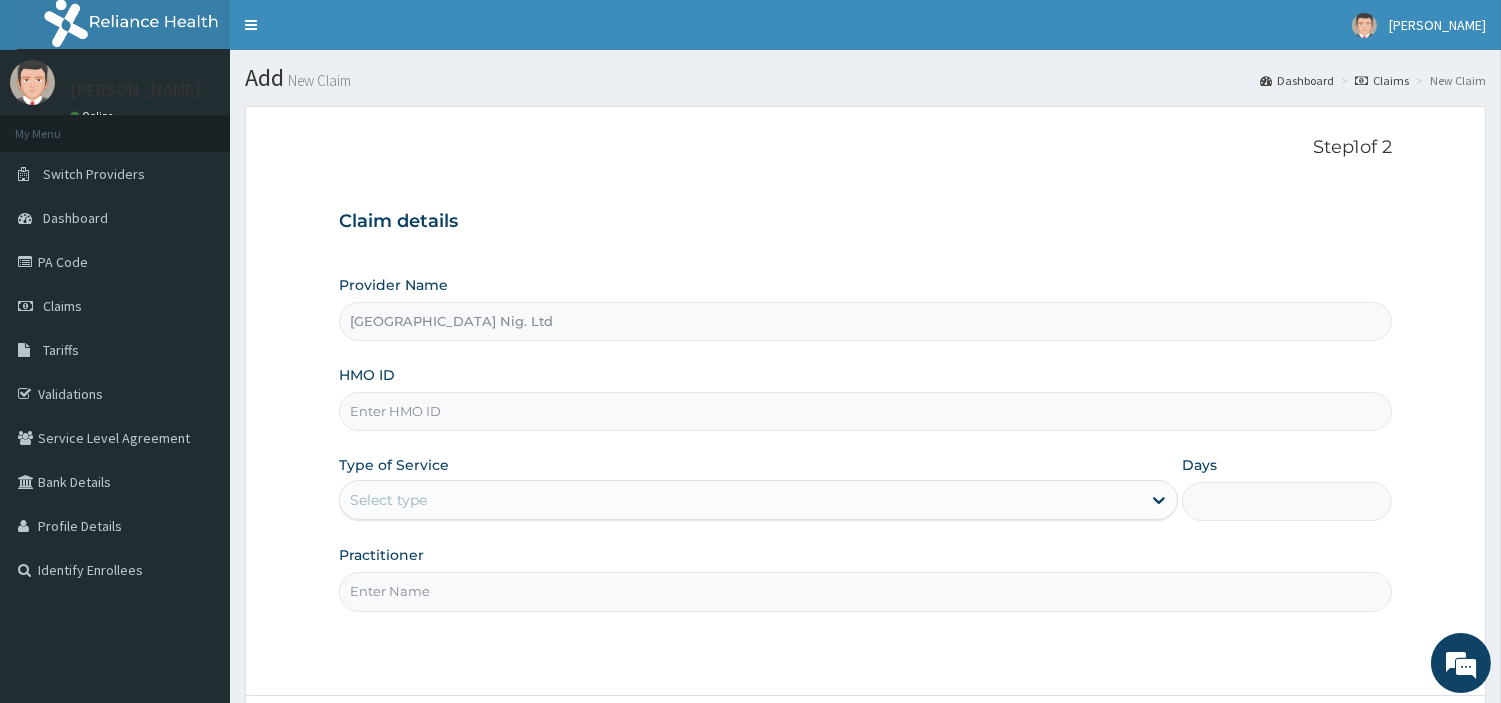 paste on "CRH/10105/A" 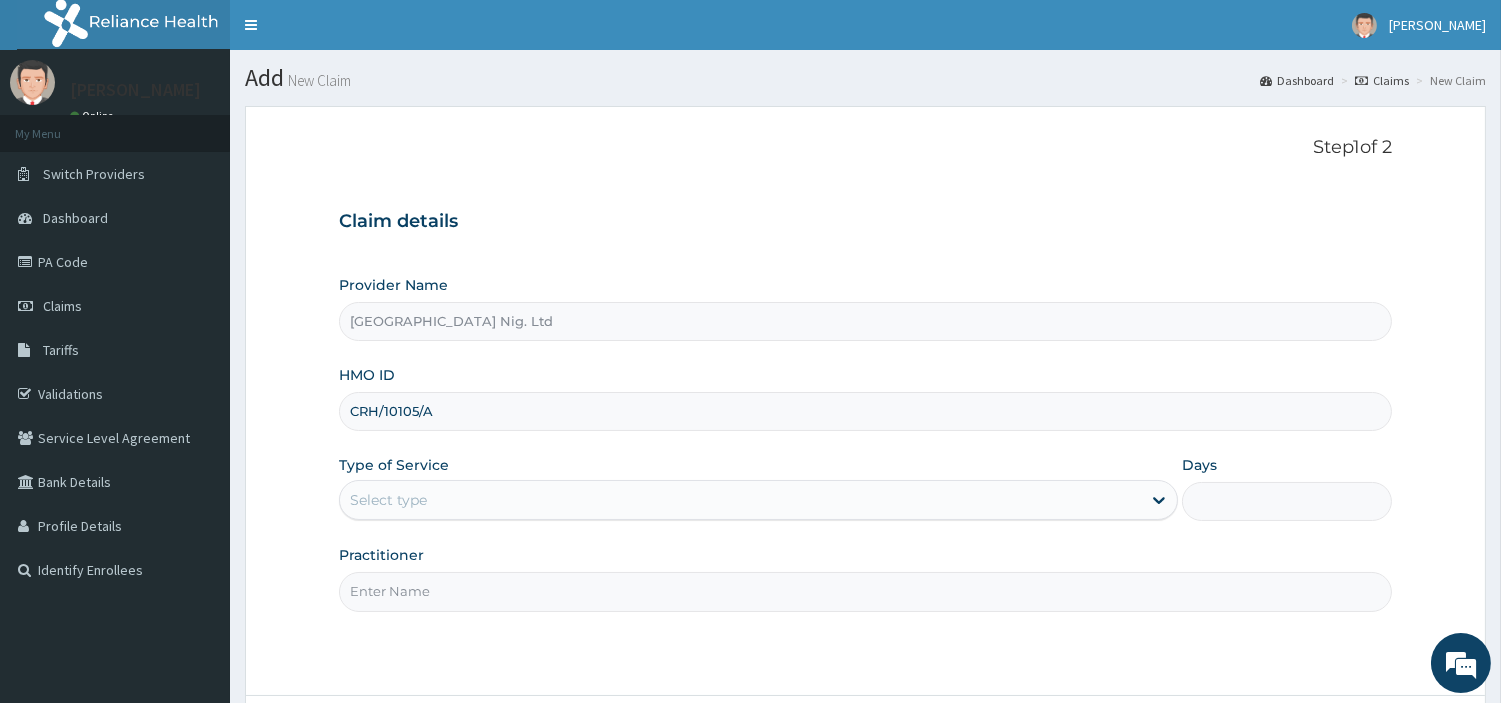 type on "CRH/10105/A" 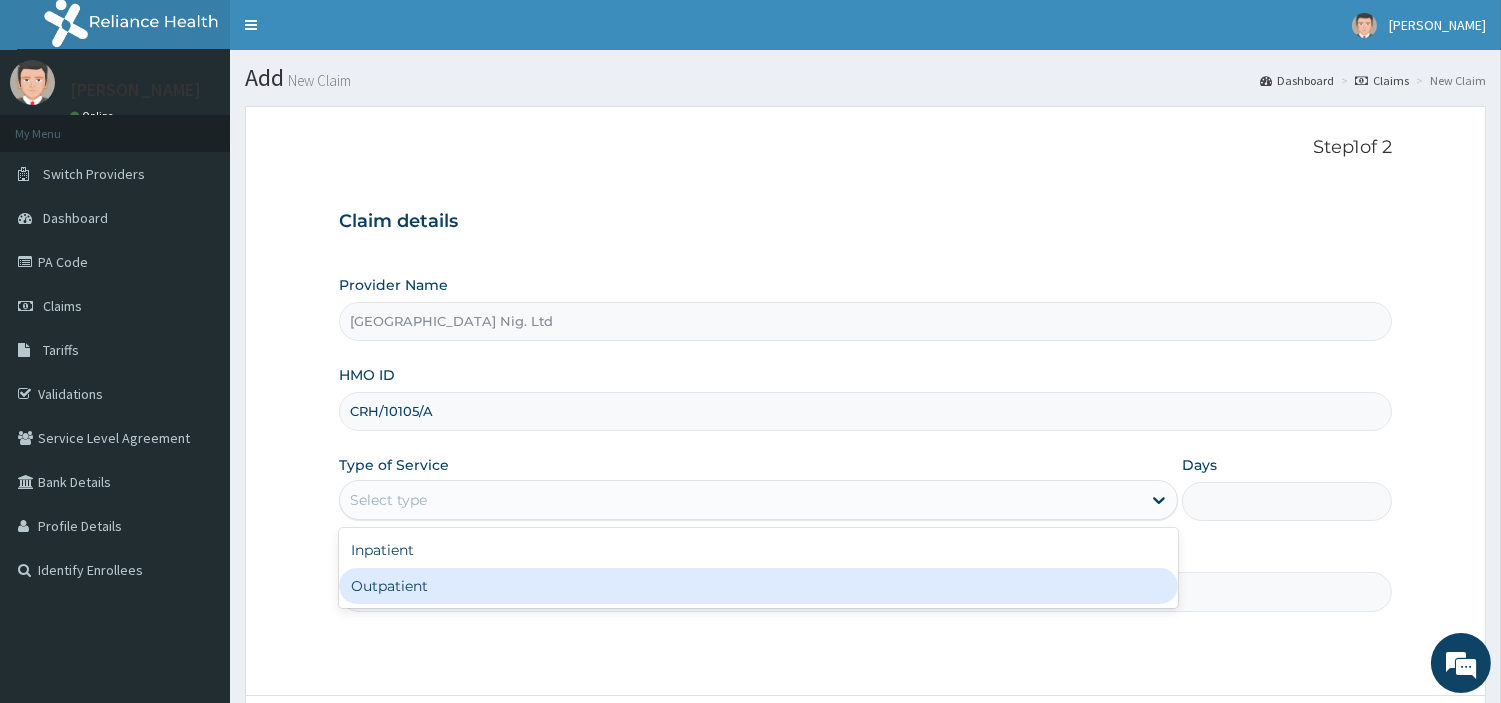 click on "Outpatient" at bounding box center [758, 586] 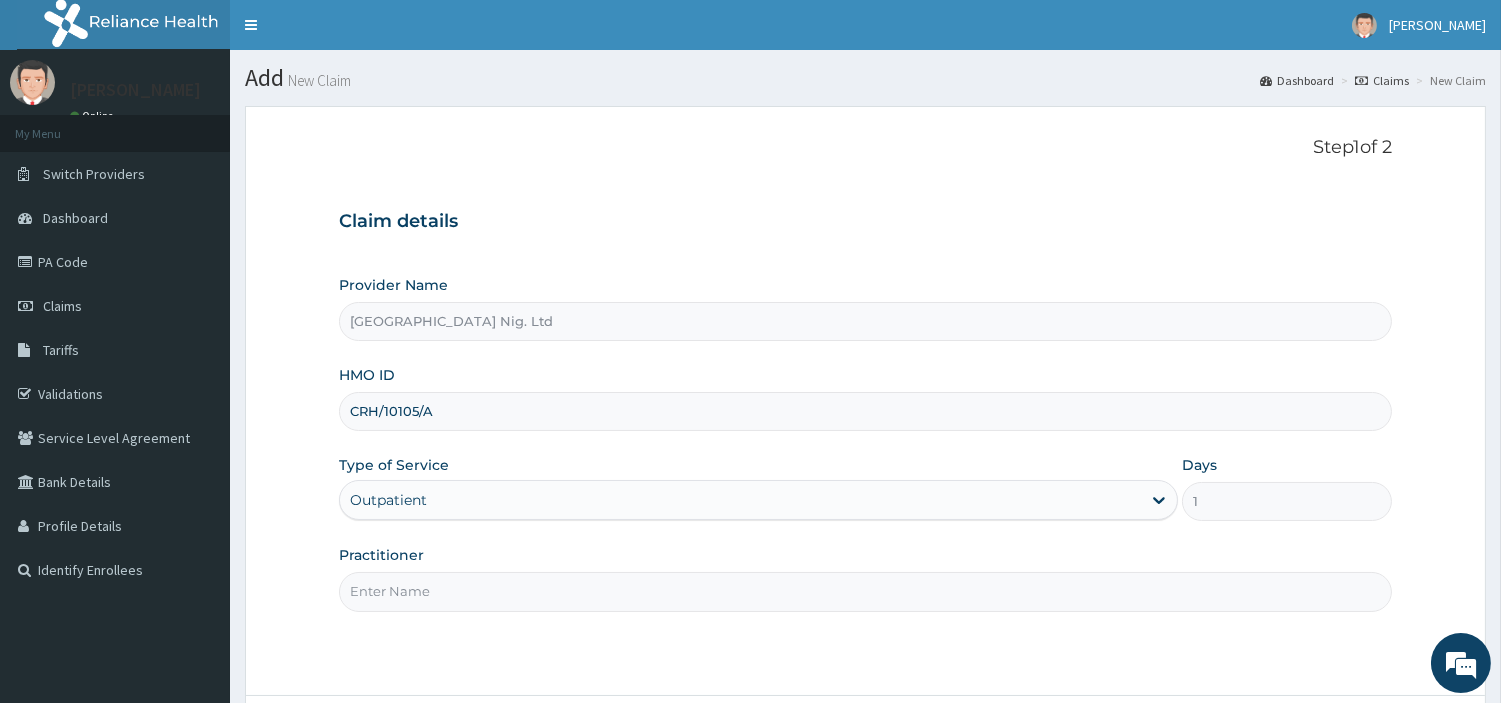 click on "Practitioner" at bounding box center (865, 591) 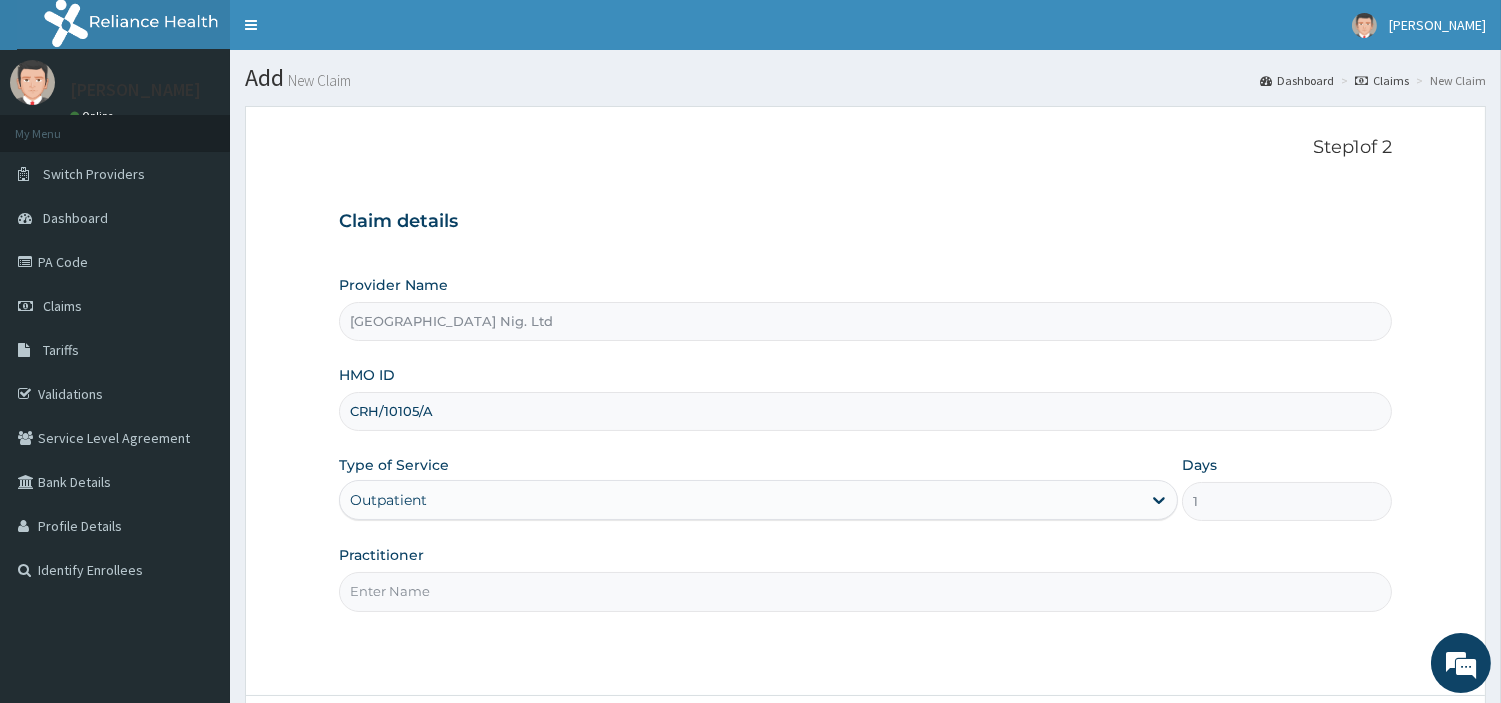paste on "Uguru Martha" 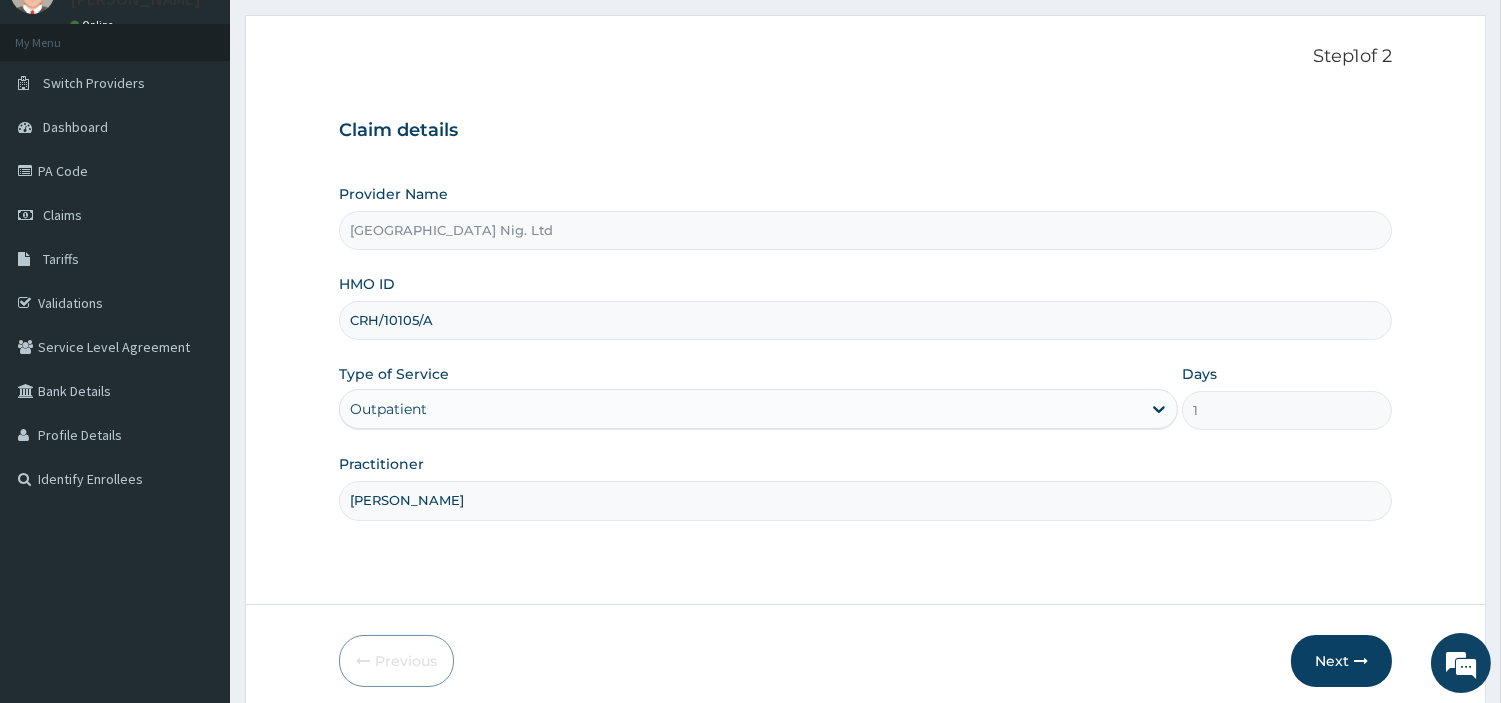 scroll, scrollTop: 172, scrollLeft: 0, axis: vertical 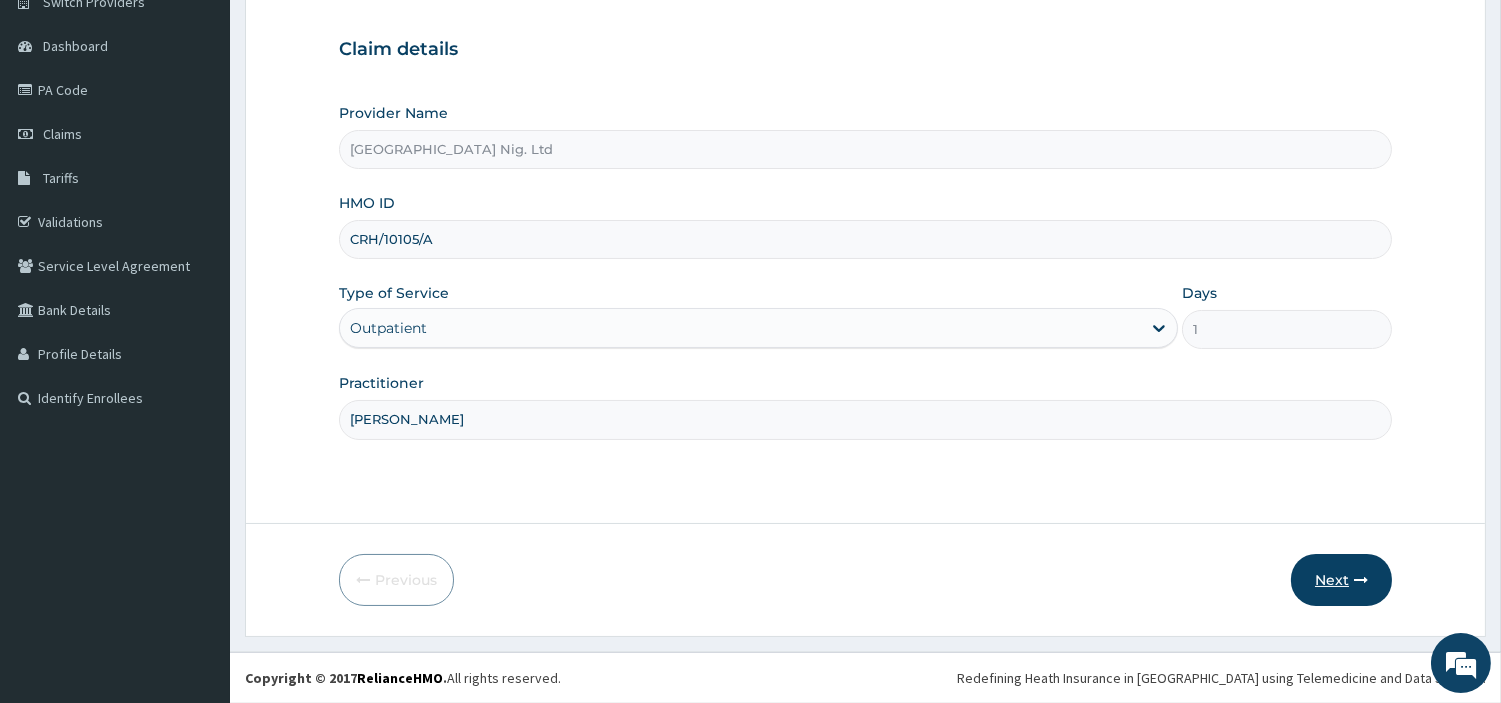 type on "Uguru Martha" 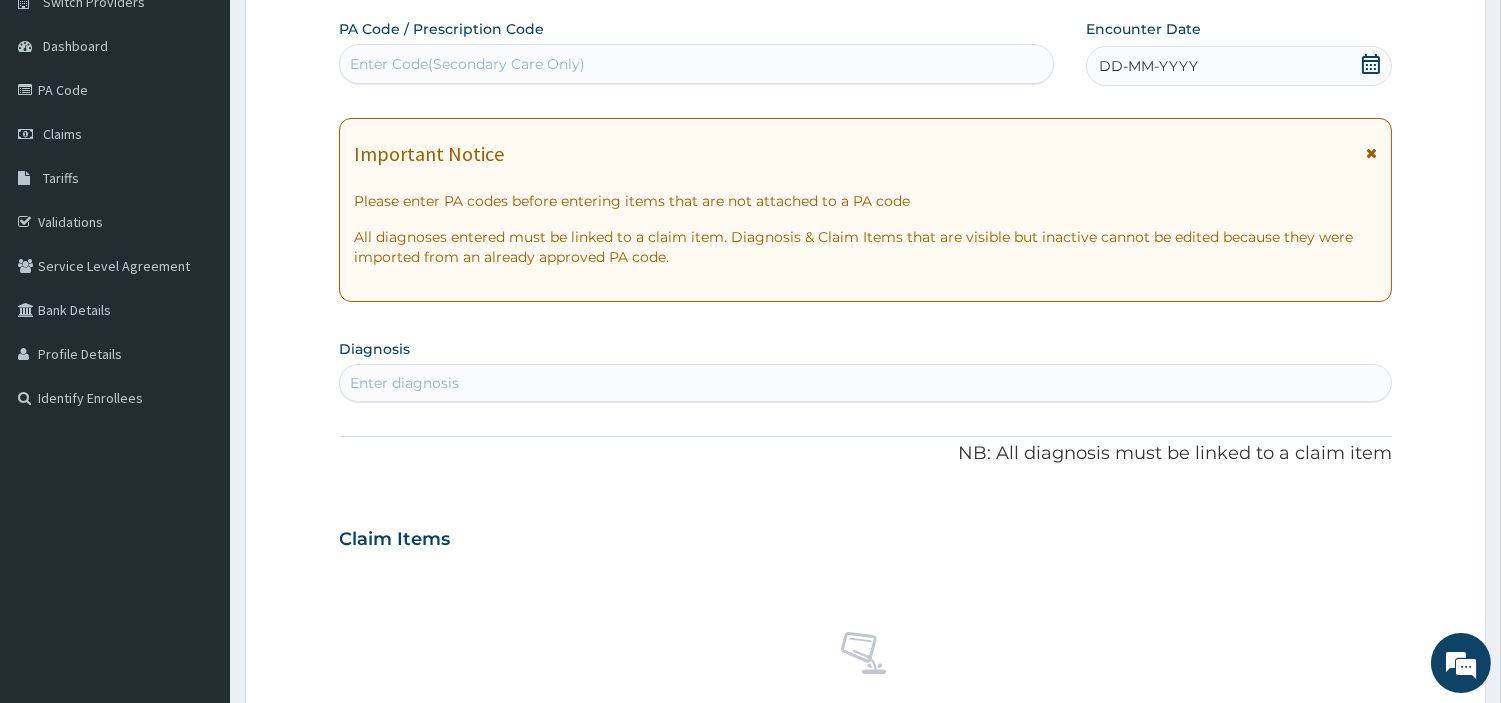 click on "Enter Code(Secondary Care Only)" at bounding box center (696, 64) 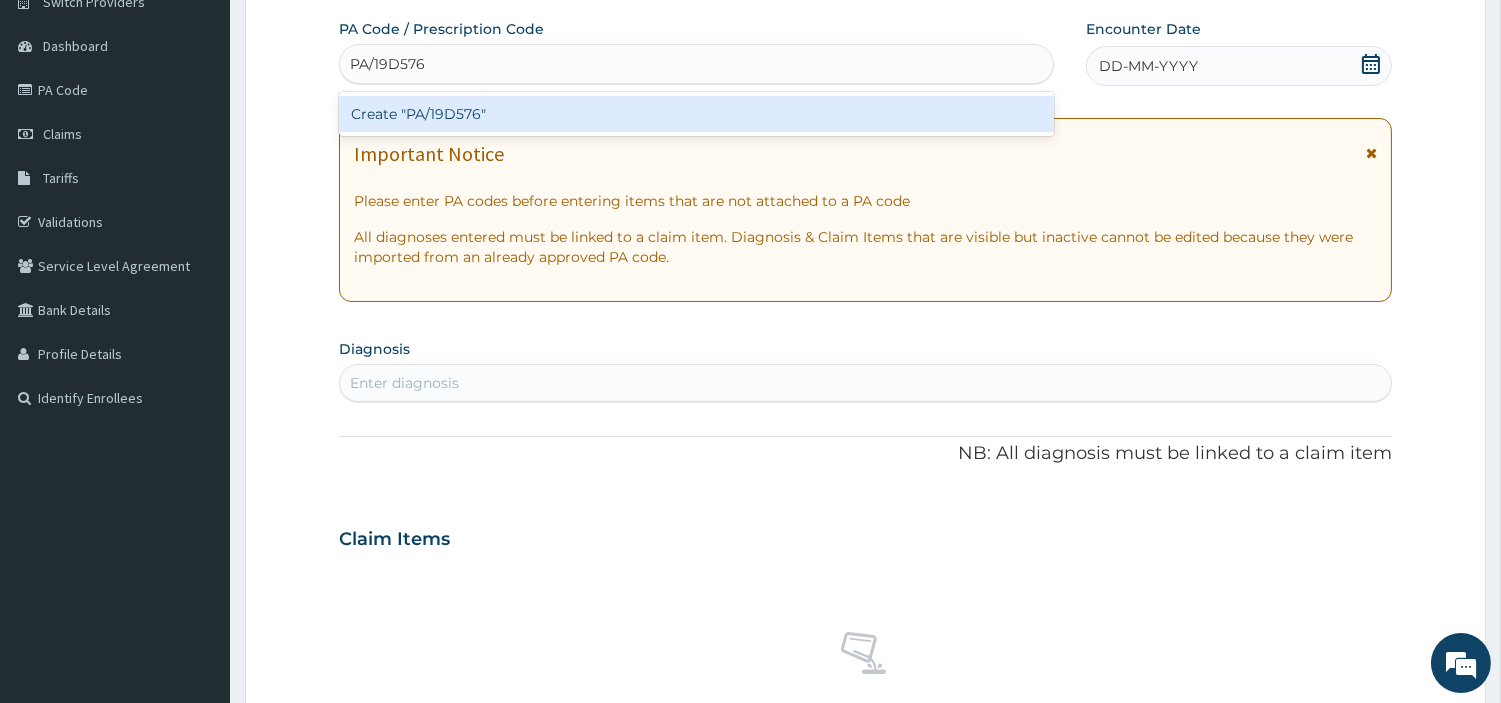 click on "Create "PA/19D576"" at bounding box center (696, 114) 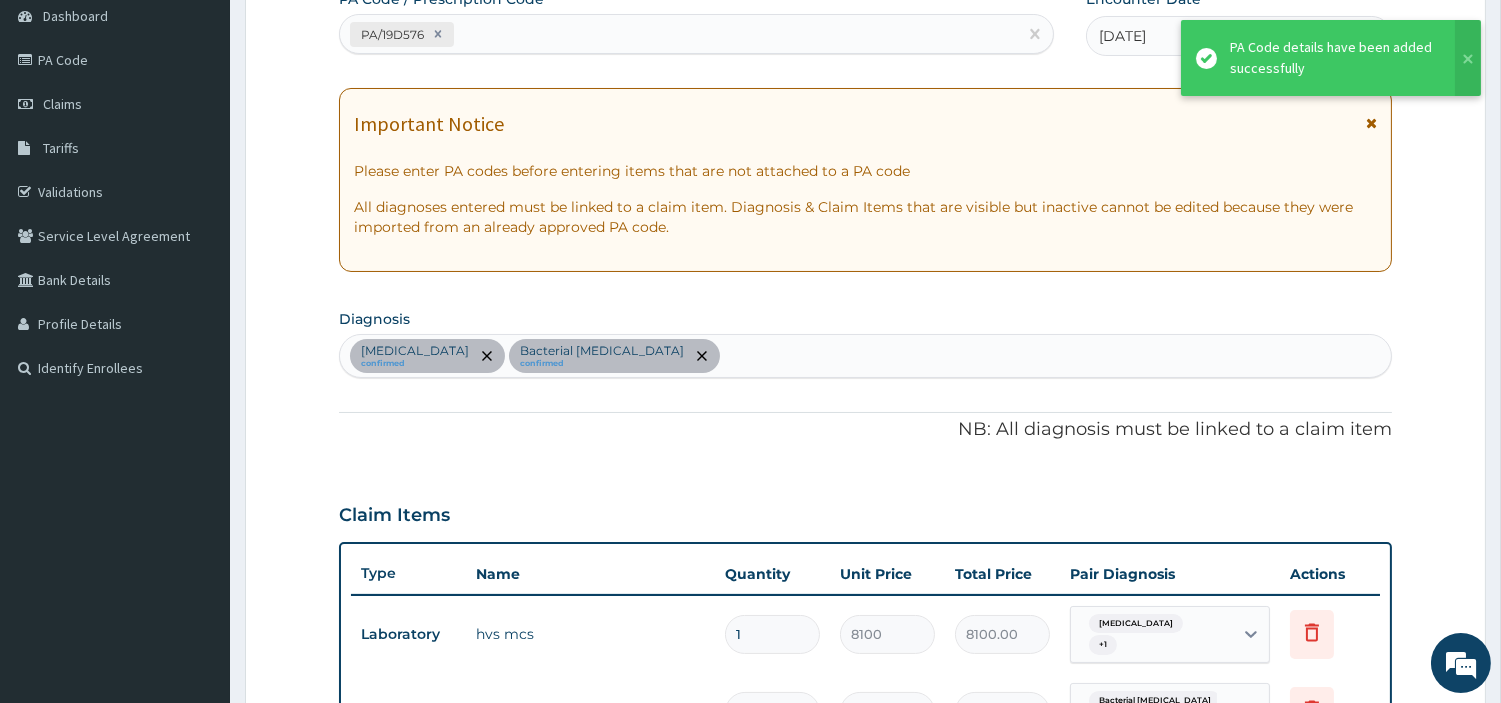 scroll, scrollTop: 63, scrollLeft: 0, axis: vertical 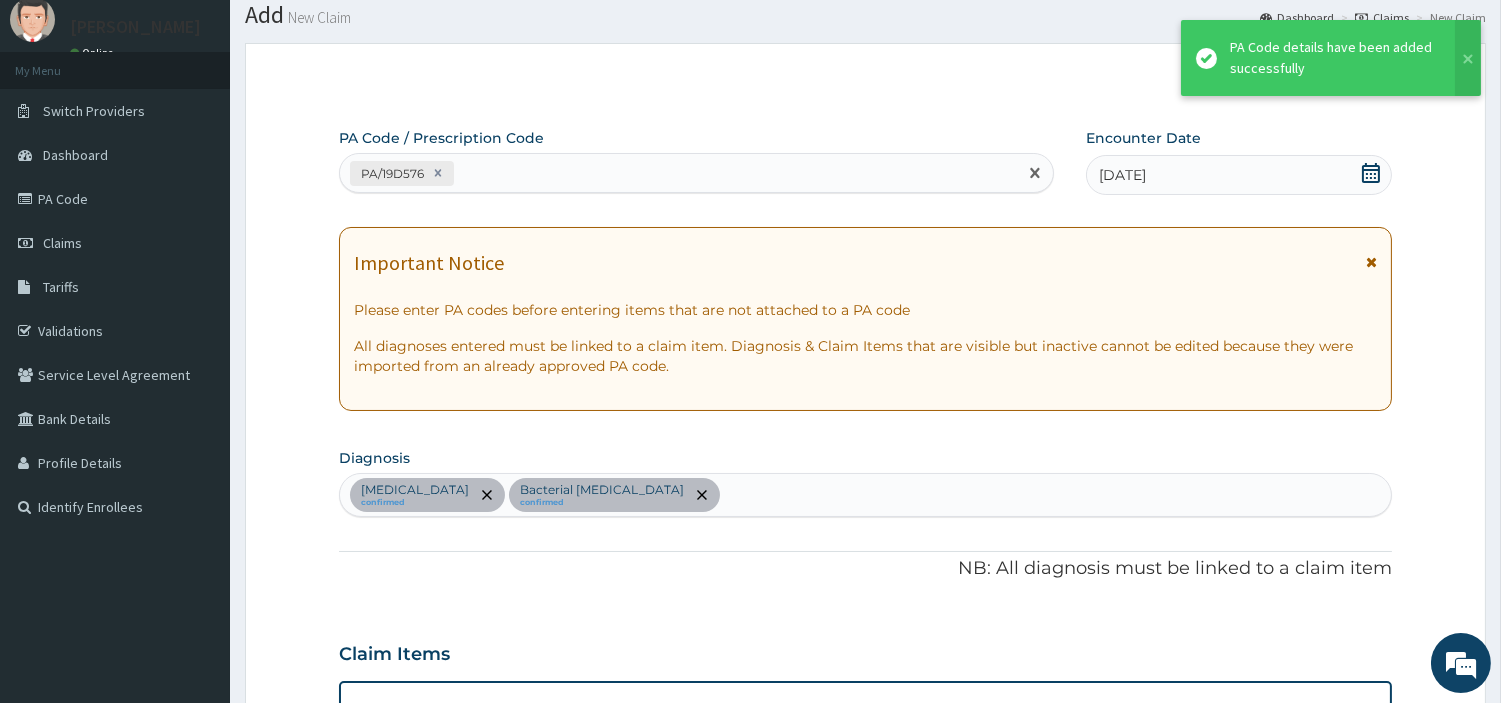 click on "PA/19D576" at bounding box center [678, 173] 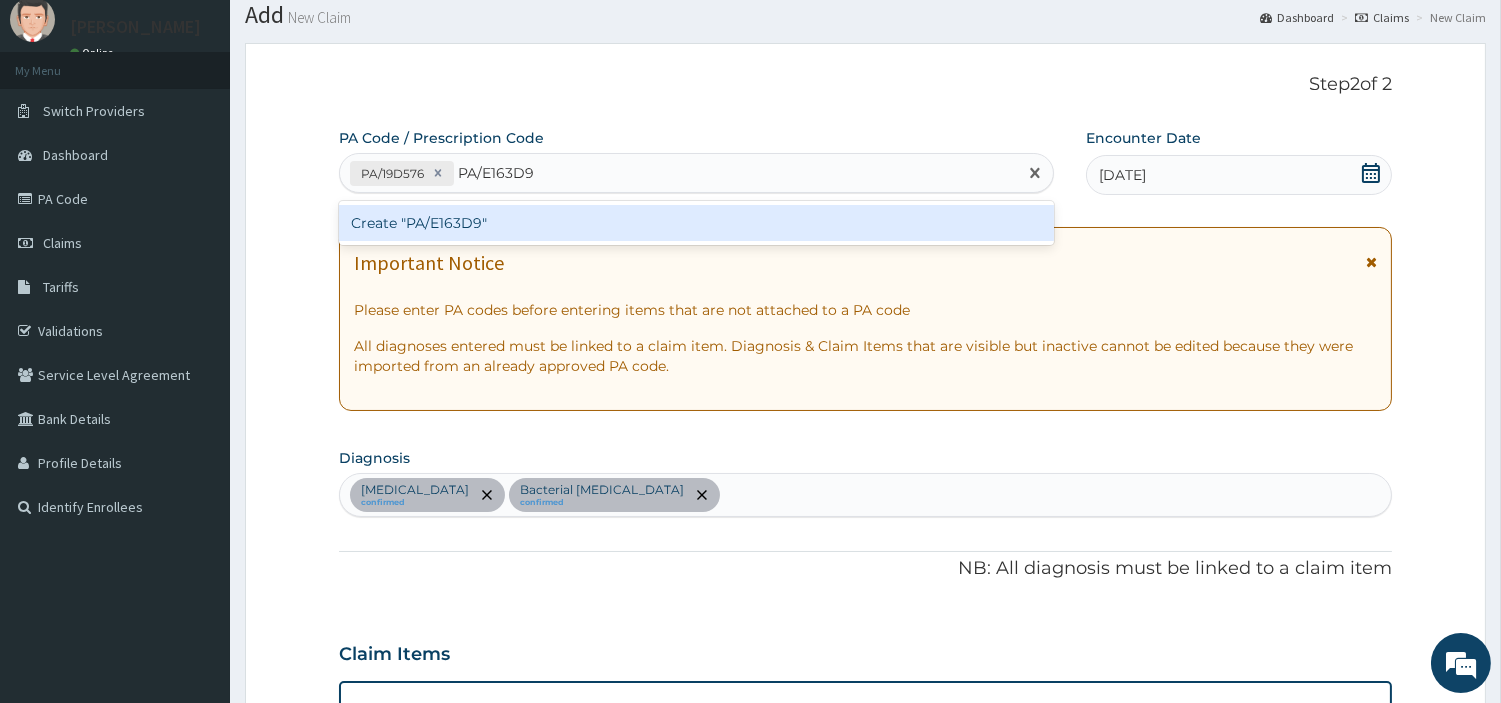 click on "Create "PA/E163D9"" at bounding box center (696, 223) 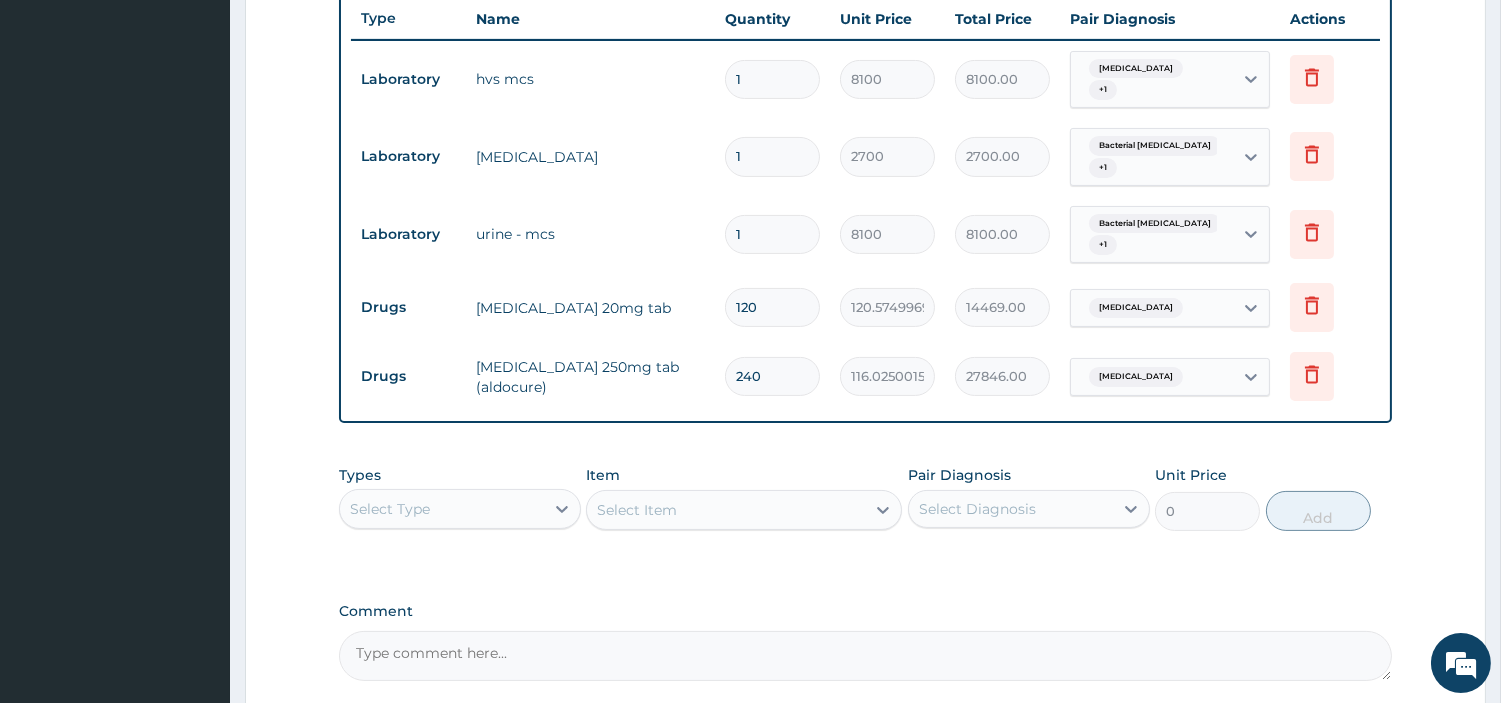click on "120" at bounding box center (772, 307) 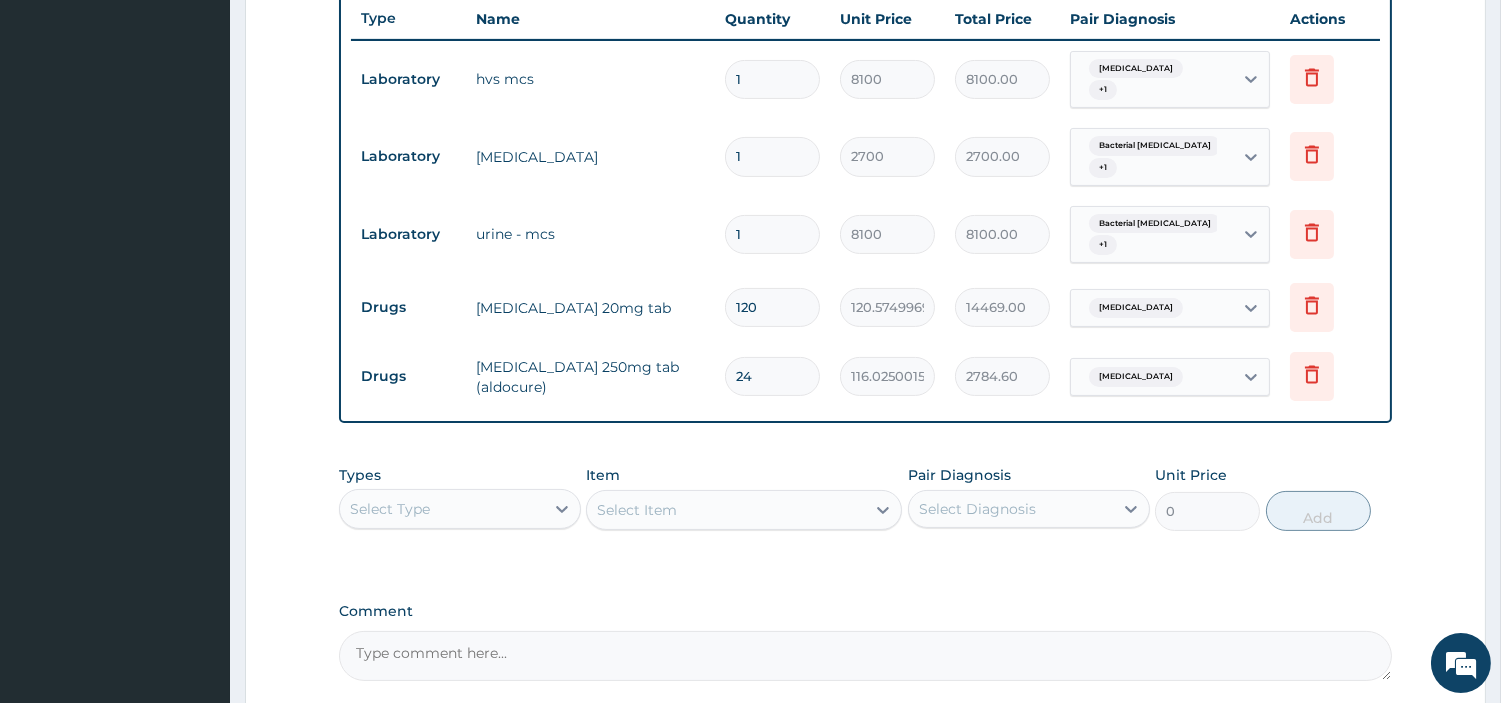 type on "2" 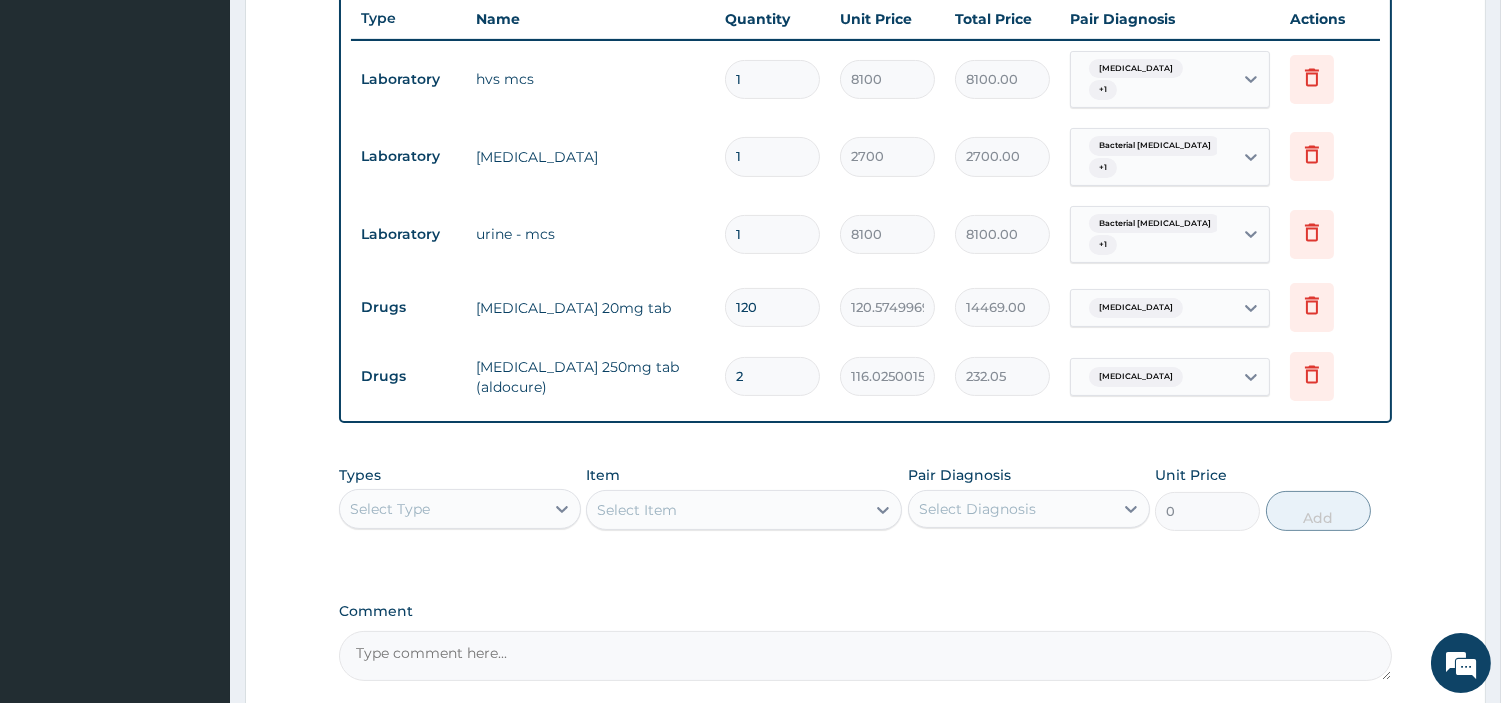 type 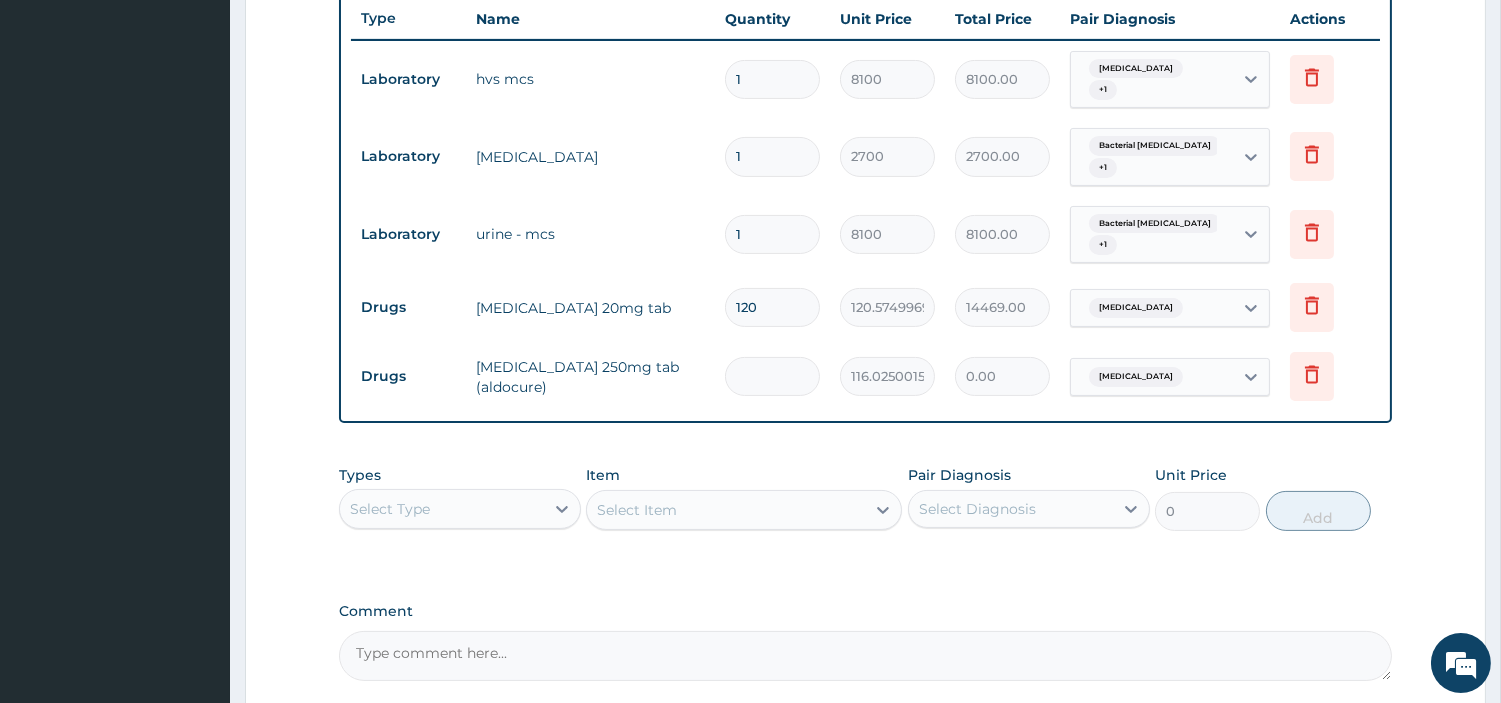 type on "5" 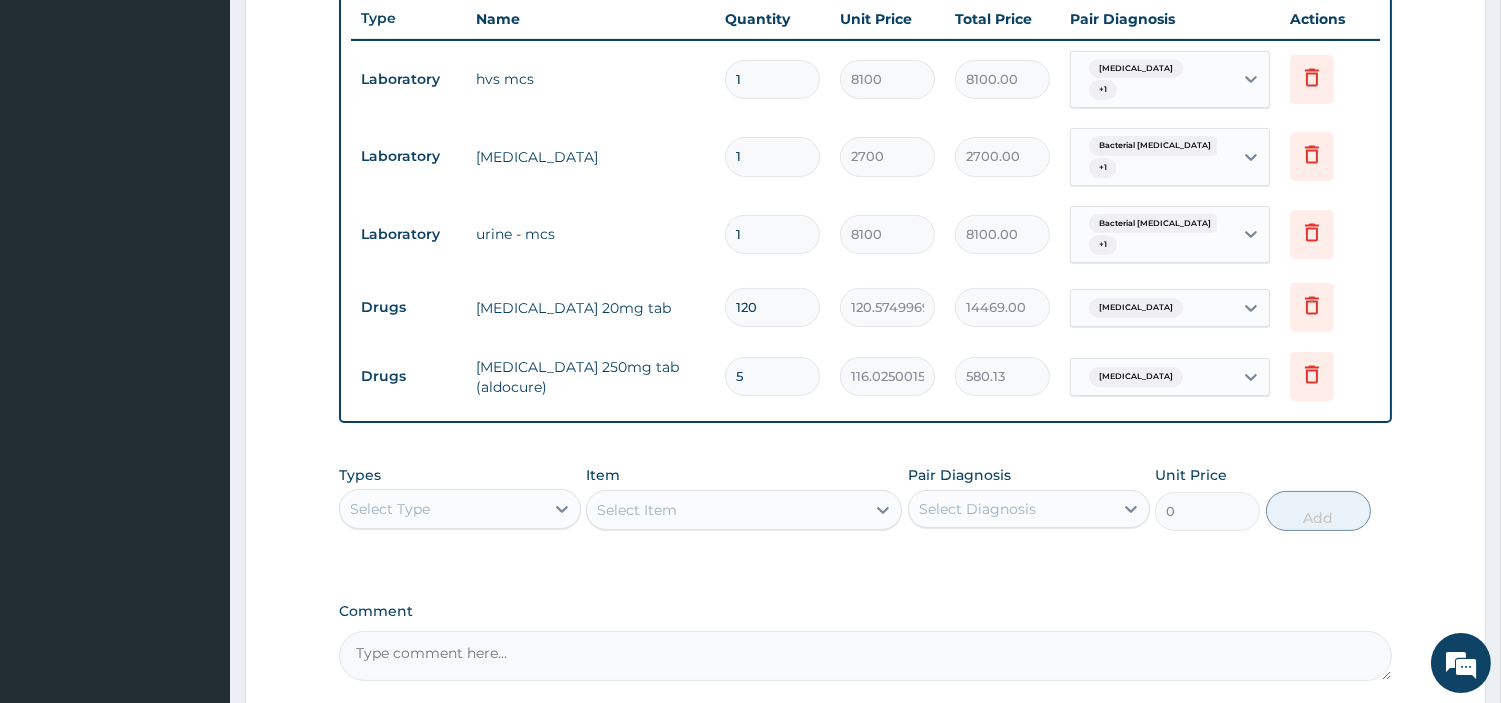 type on "56" 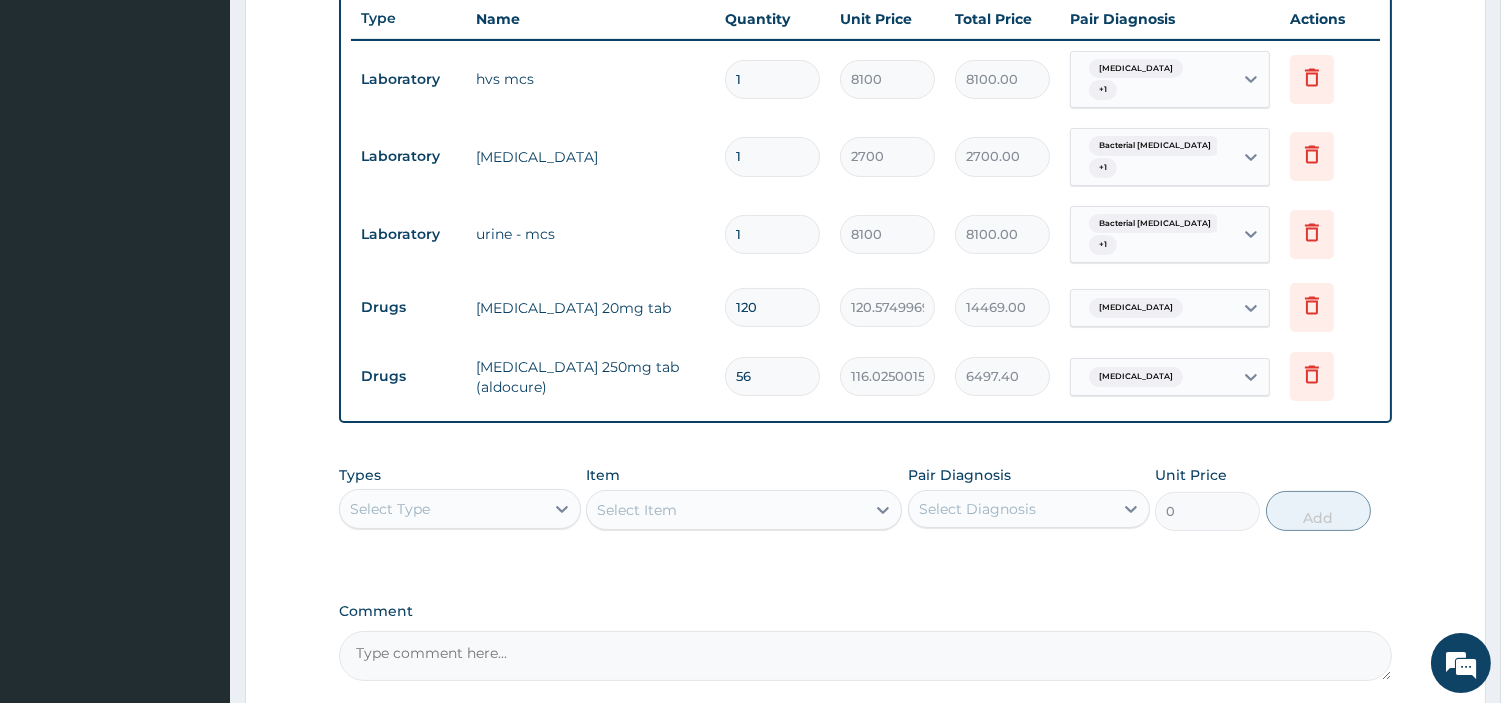 type on "56" 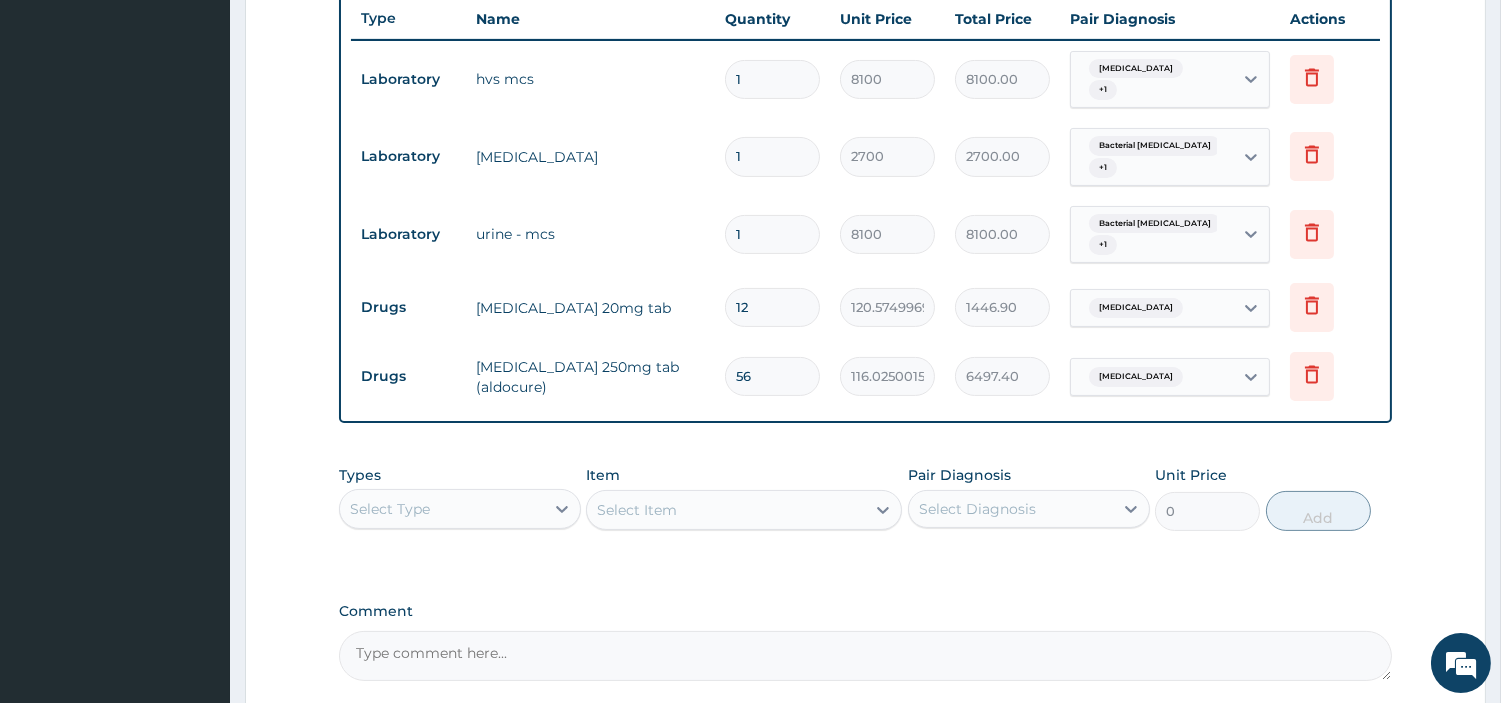 type on "1" 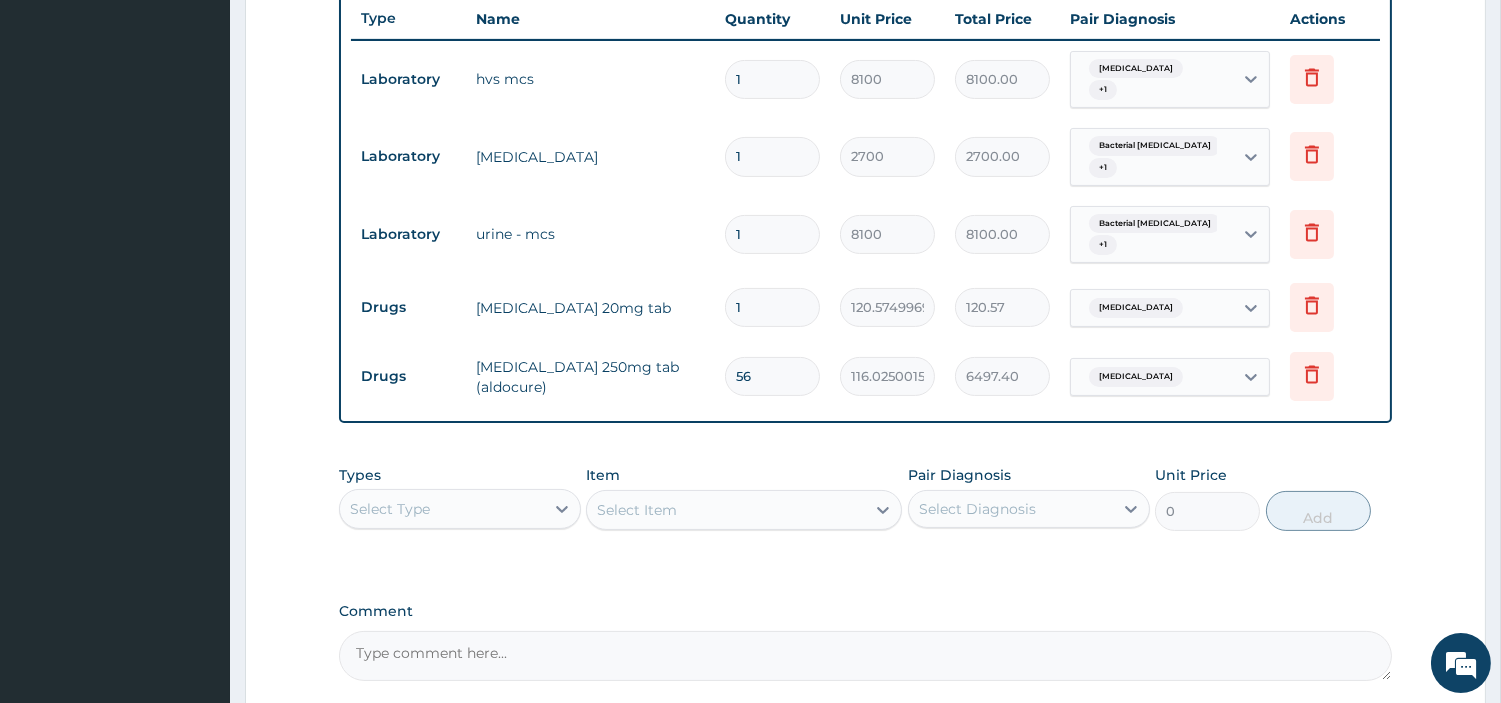 type 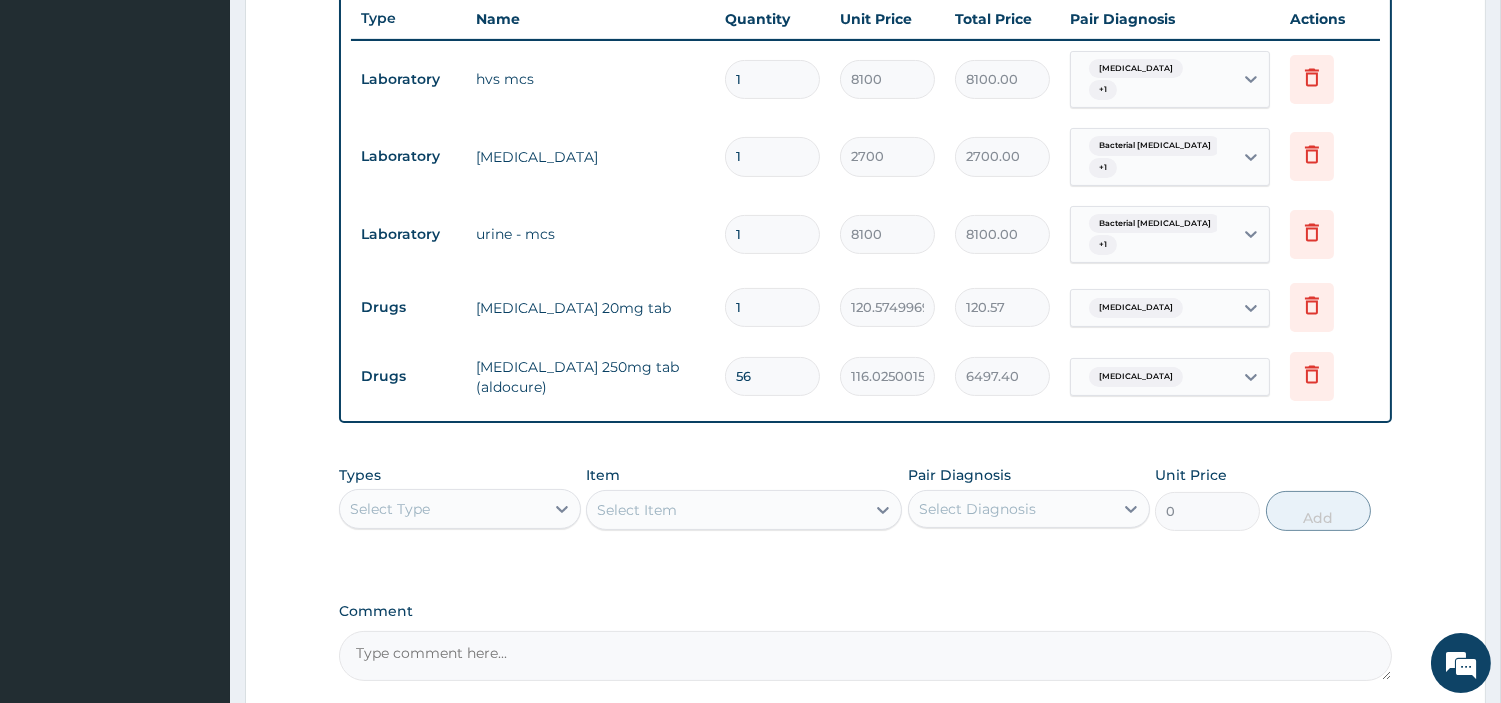 type on "0.00" 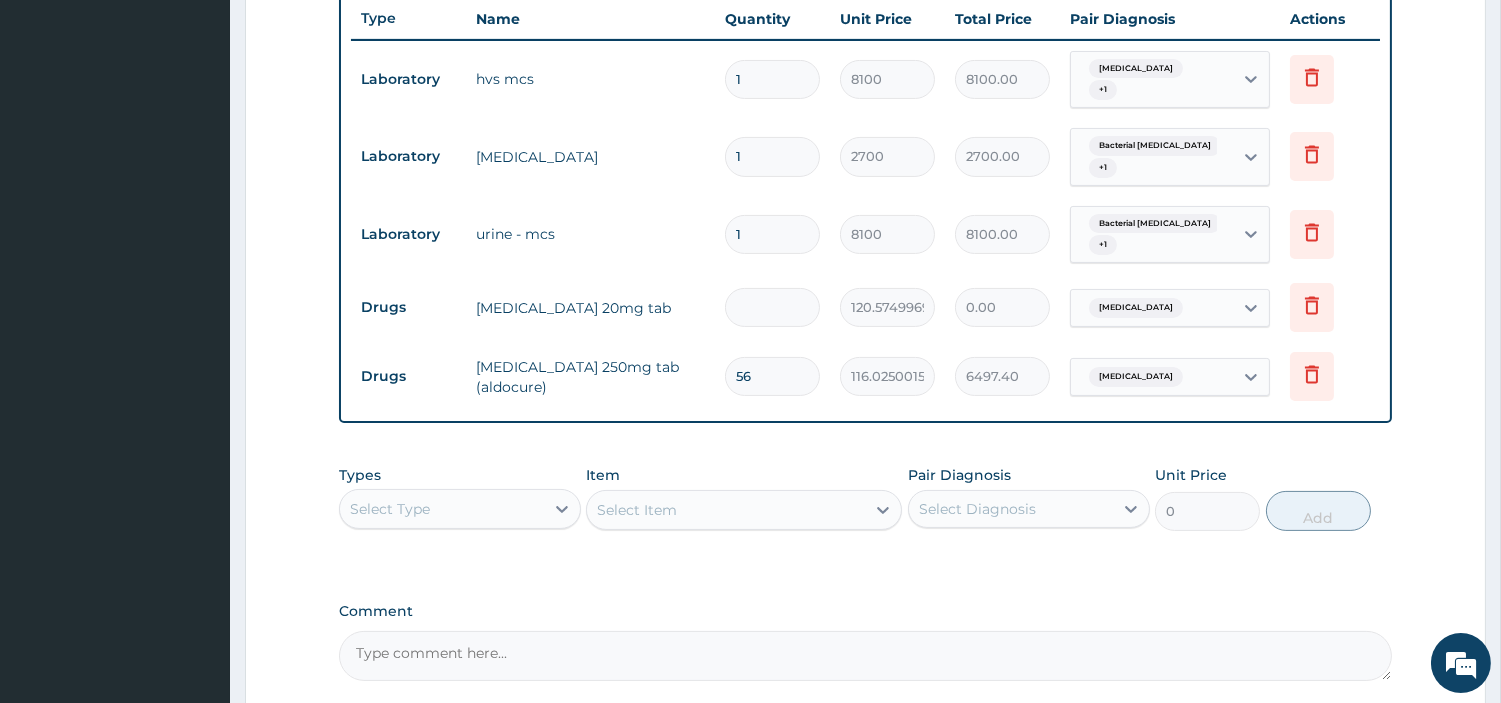 type on "2" 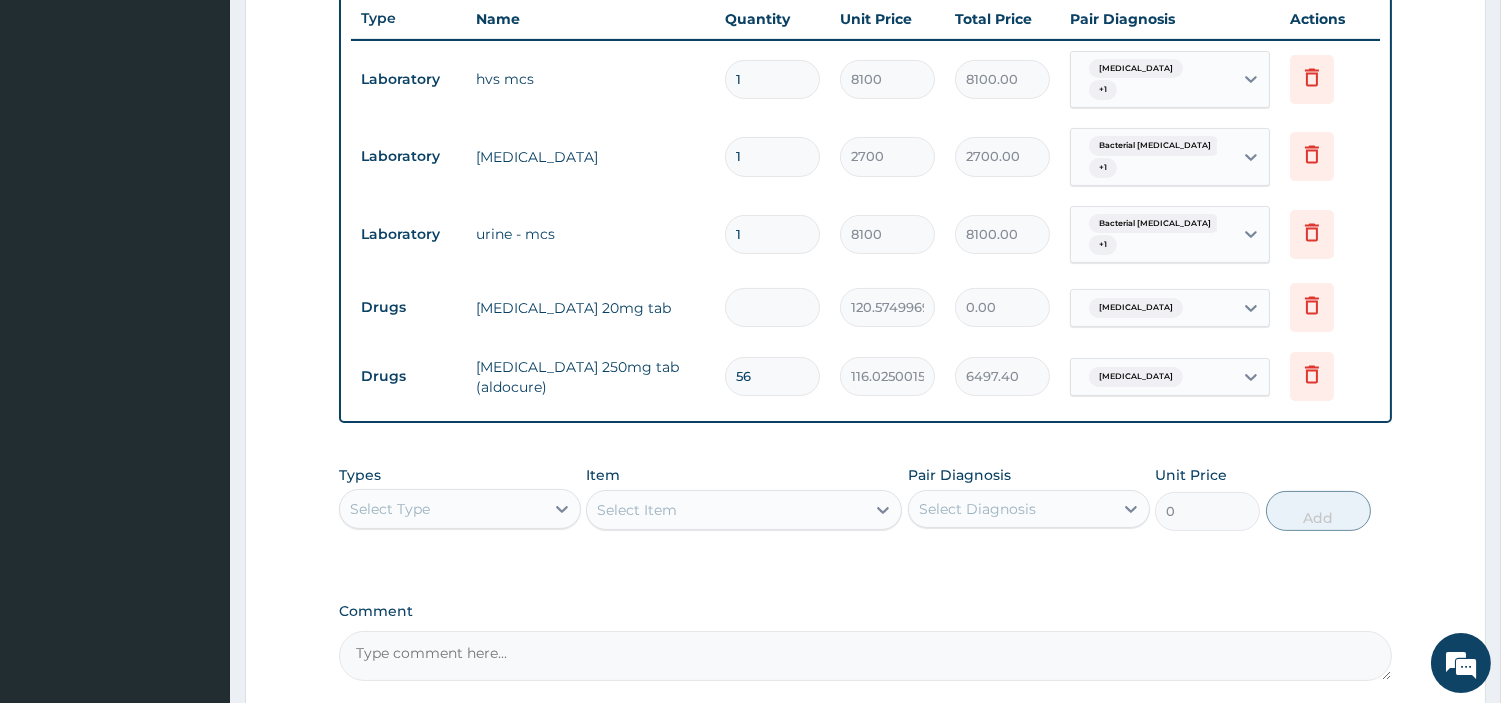 type on "241.15" 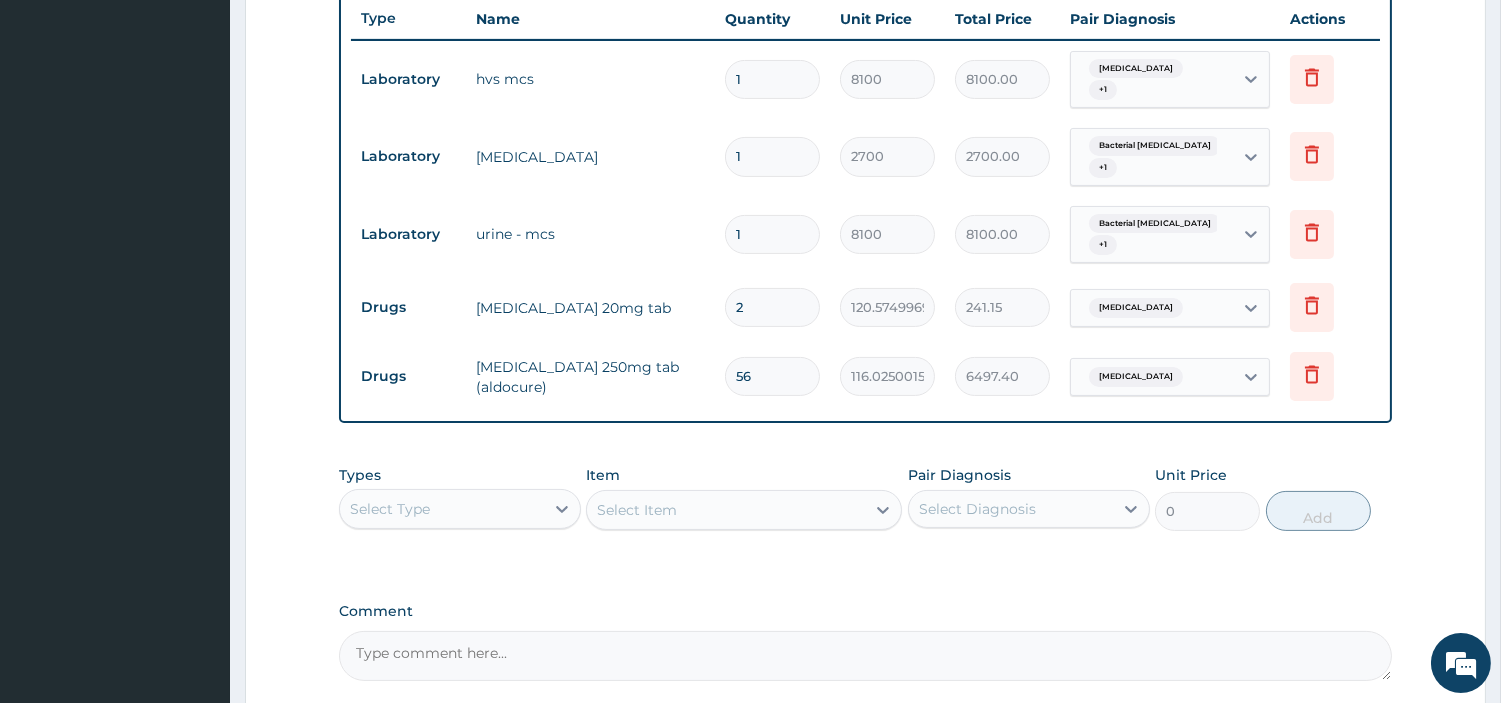 type on "28" 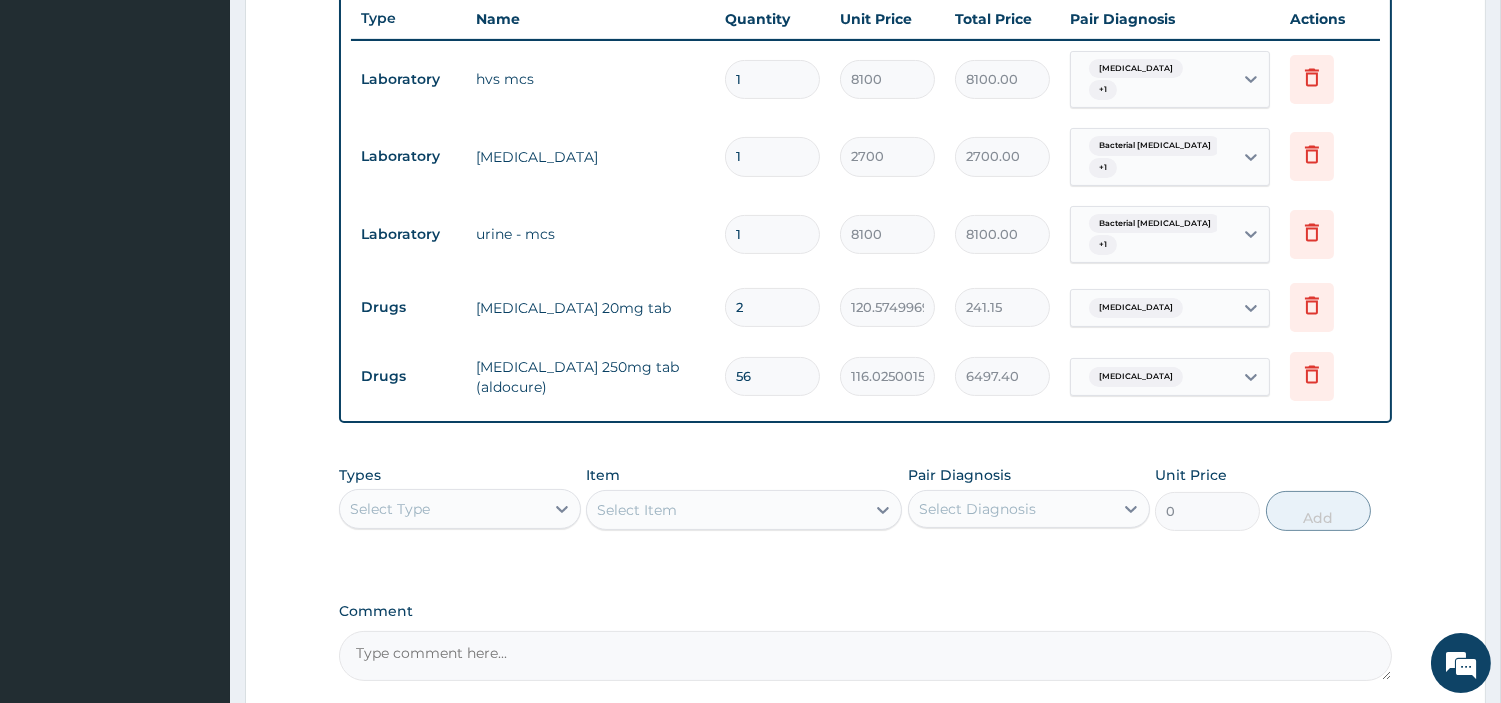 type on "3376.10" 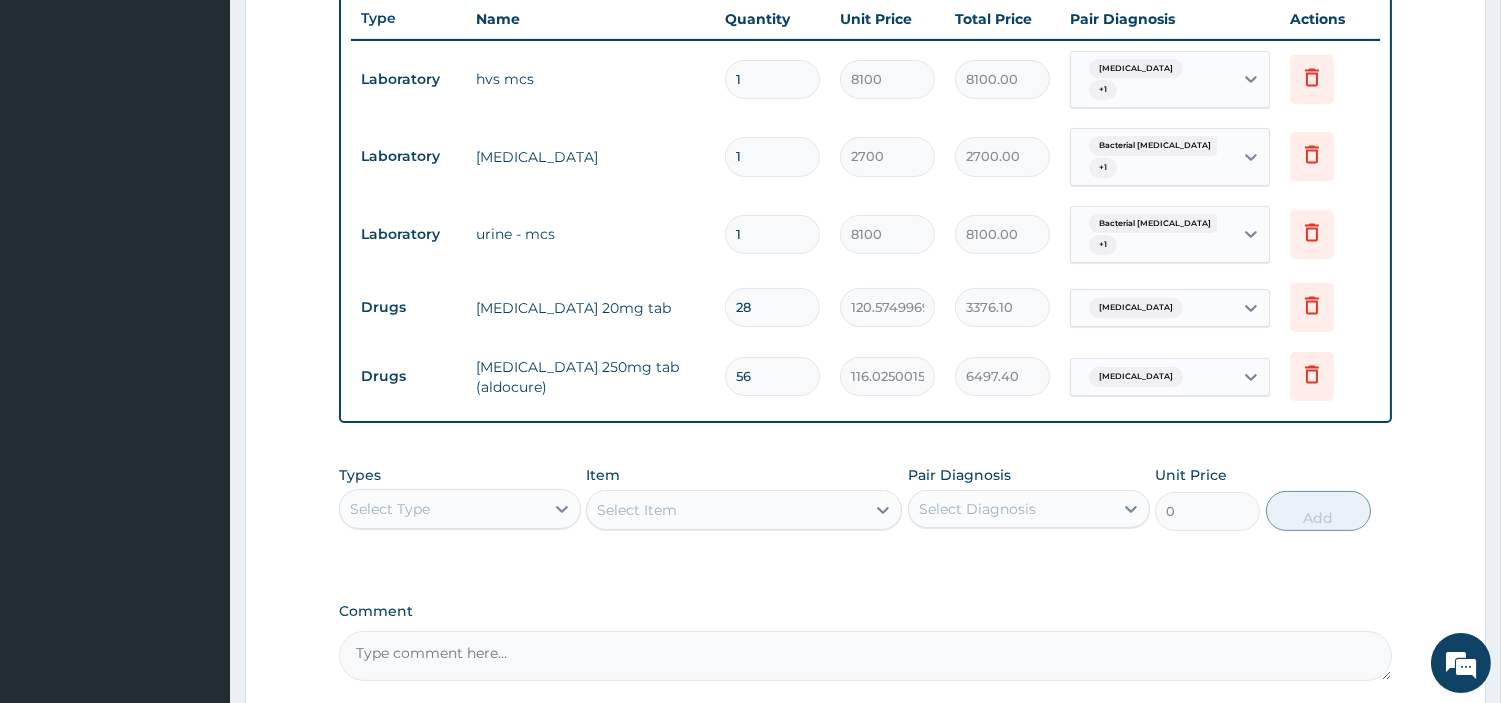 type on "28" 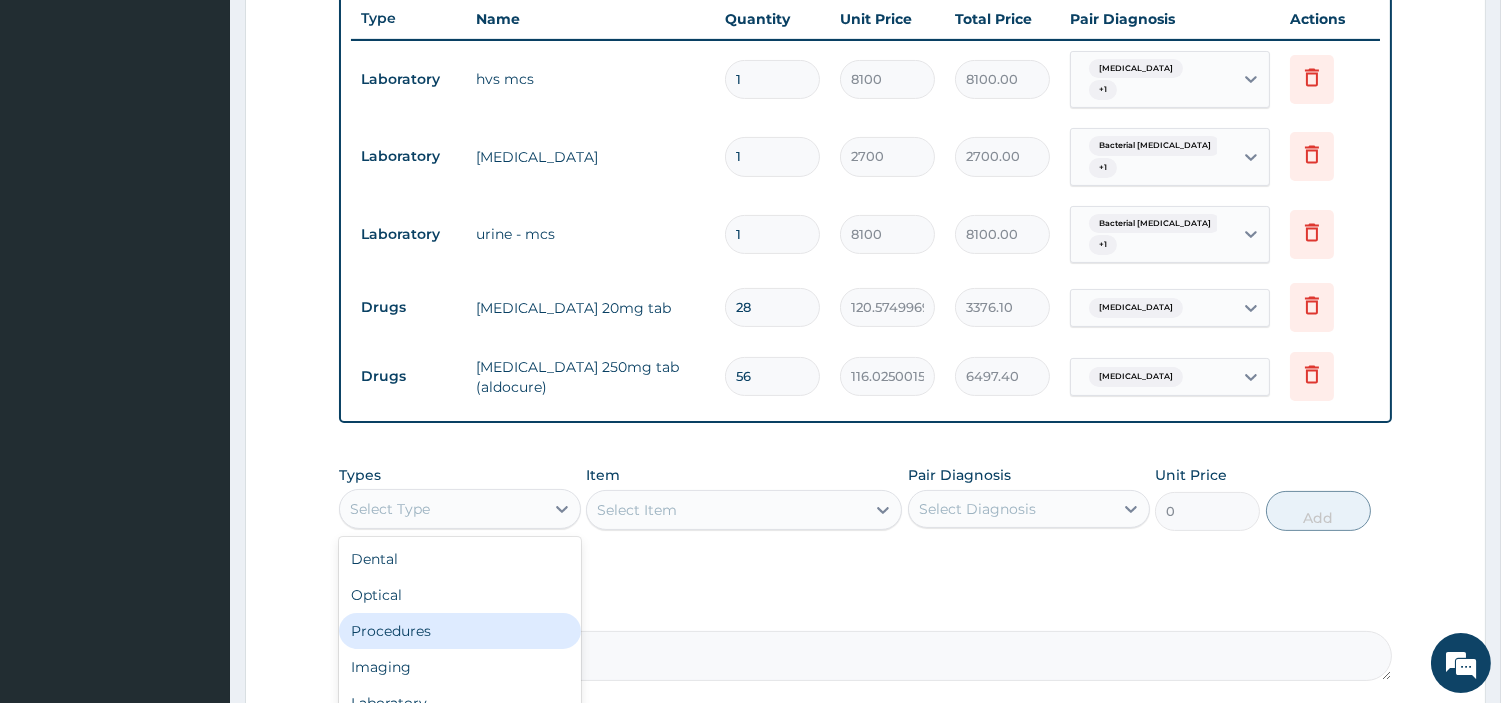 click on "Procedures" at bounding box center (460, 631) 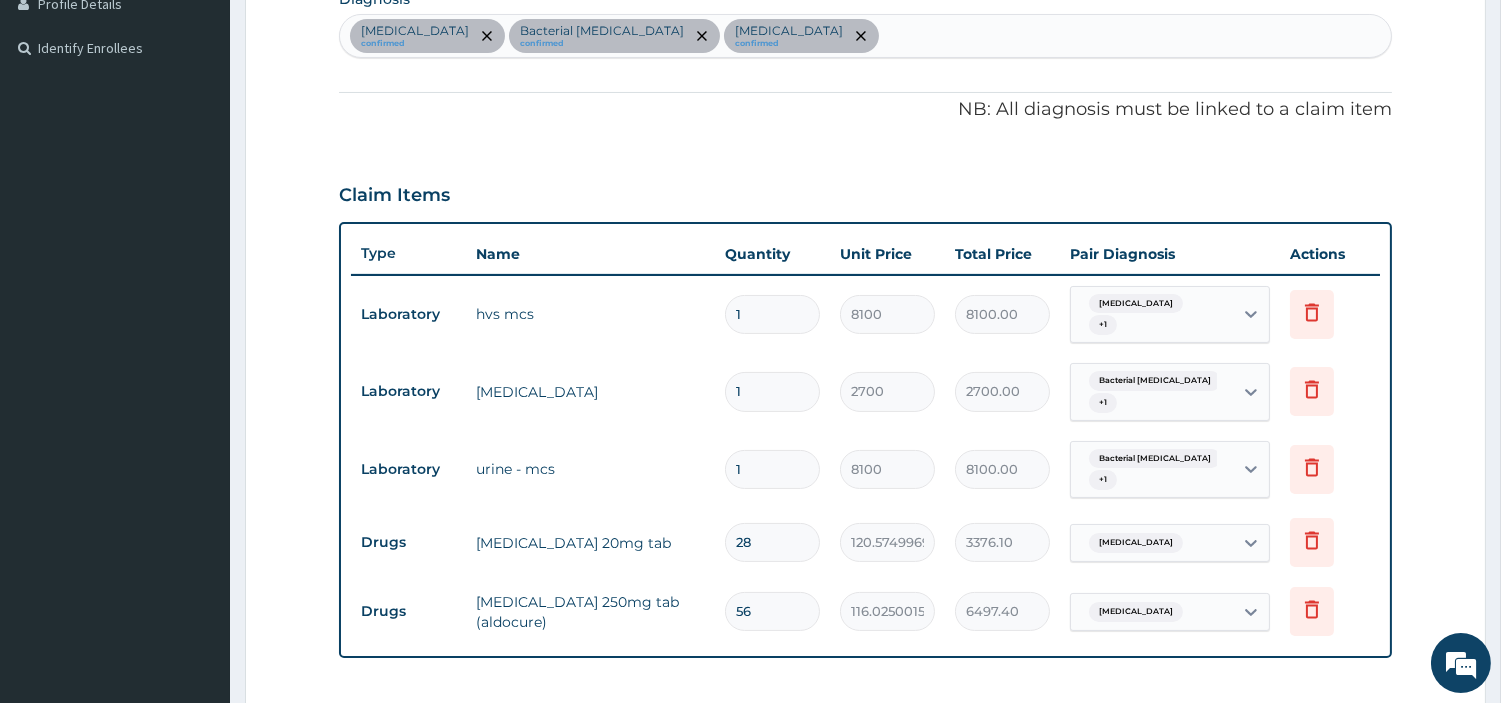scroll, scrollTop: 646, scrollLeft: 0, axis: vertical 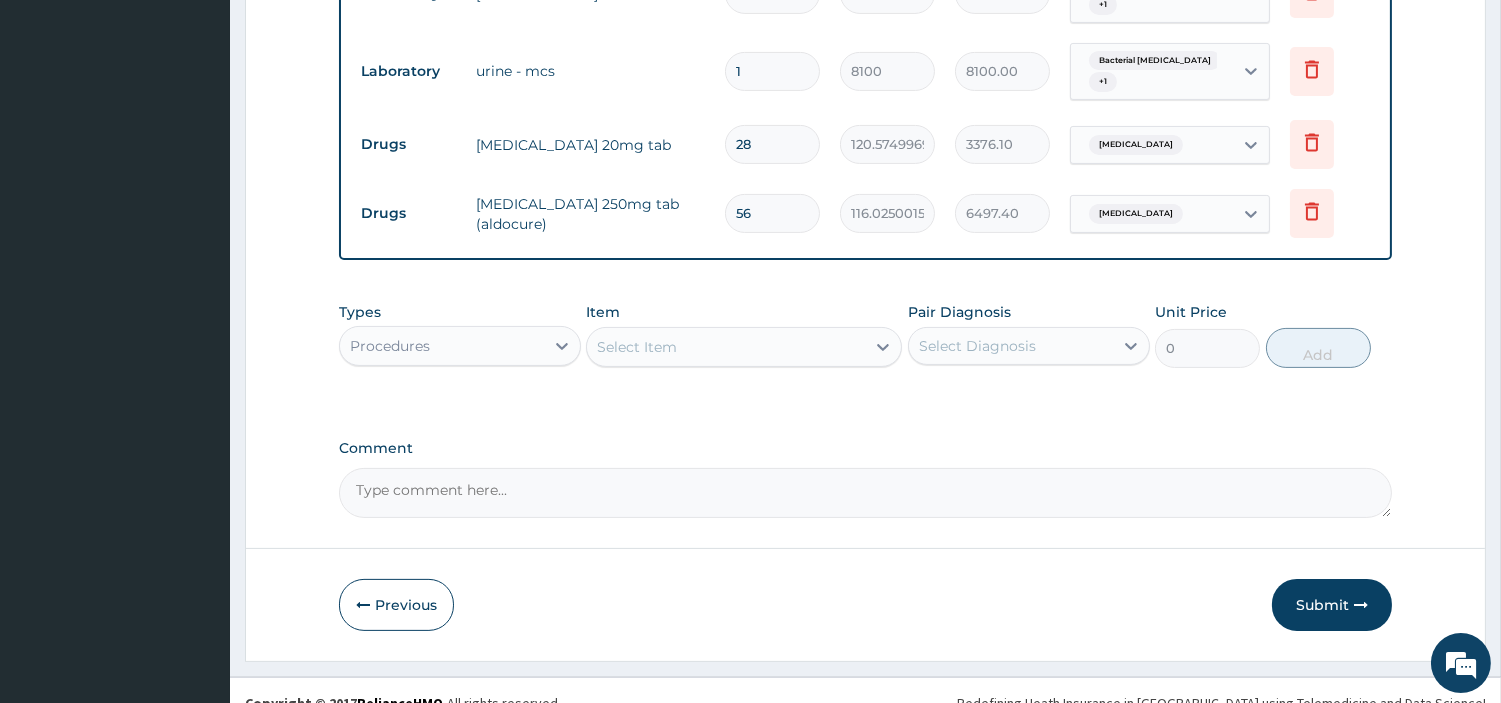 click on "Select Item" at bounding box center (726, 347) 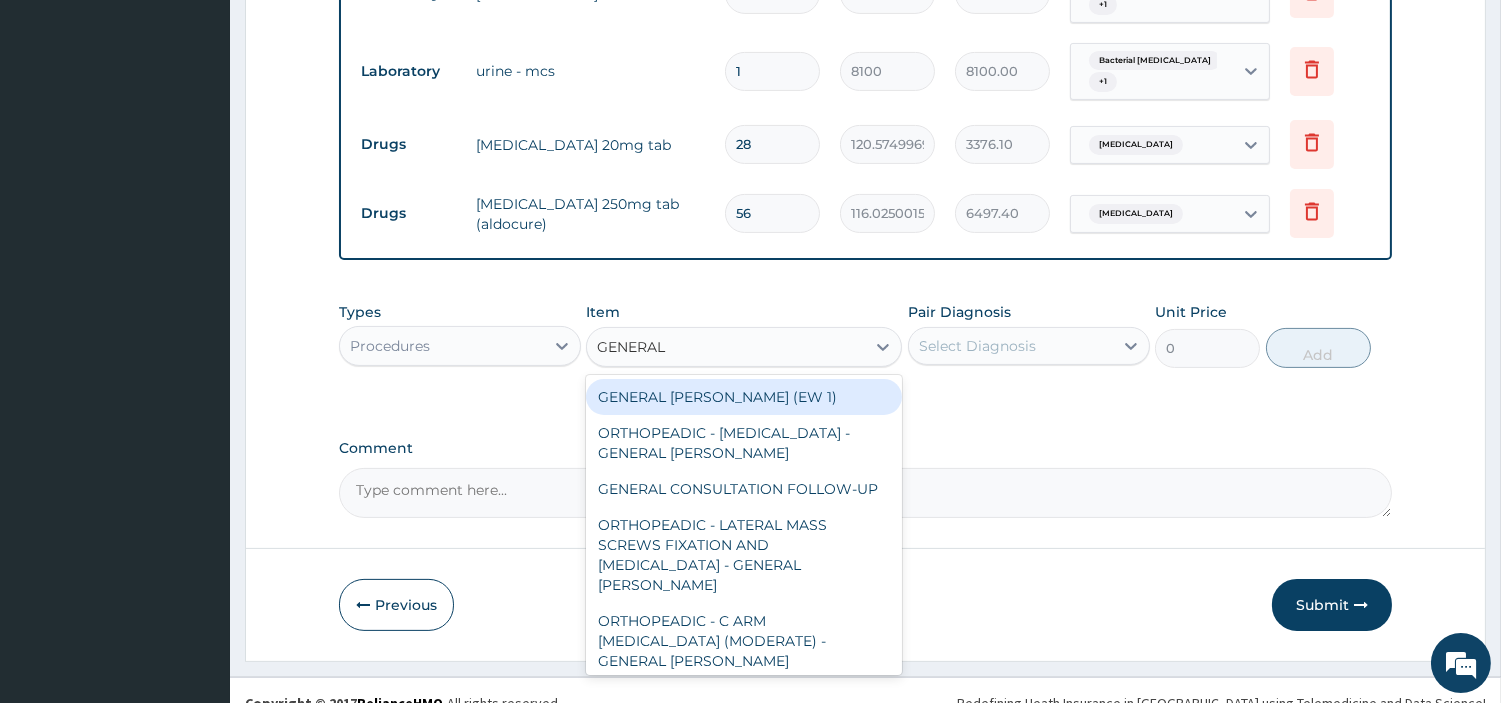 type on "GENERAL C" 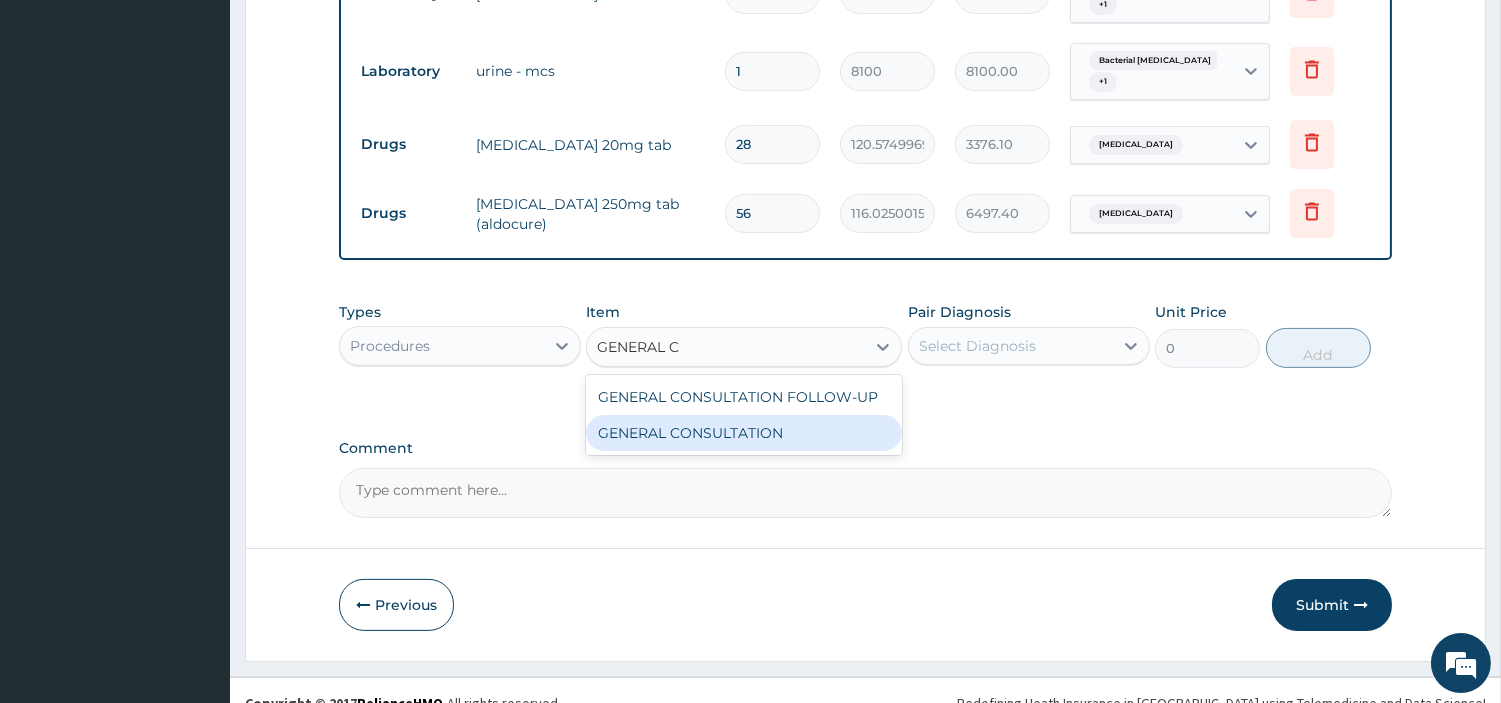 click on "GENERAL CONSULTATION" at bounding box center (744, 433) 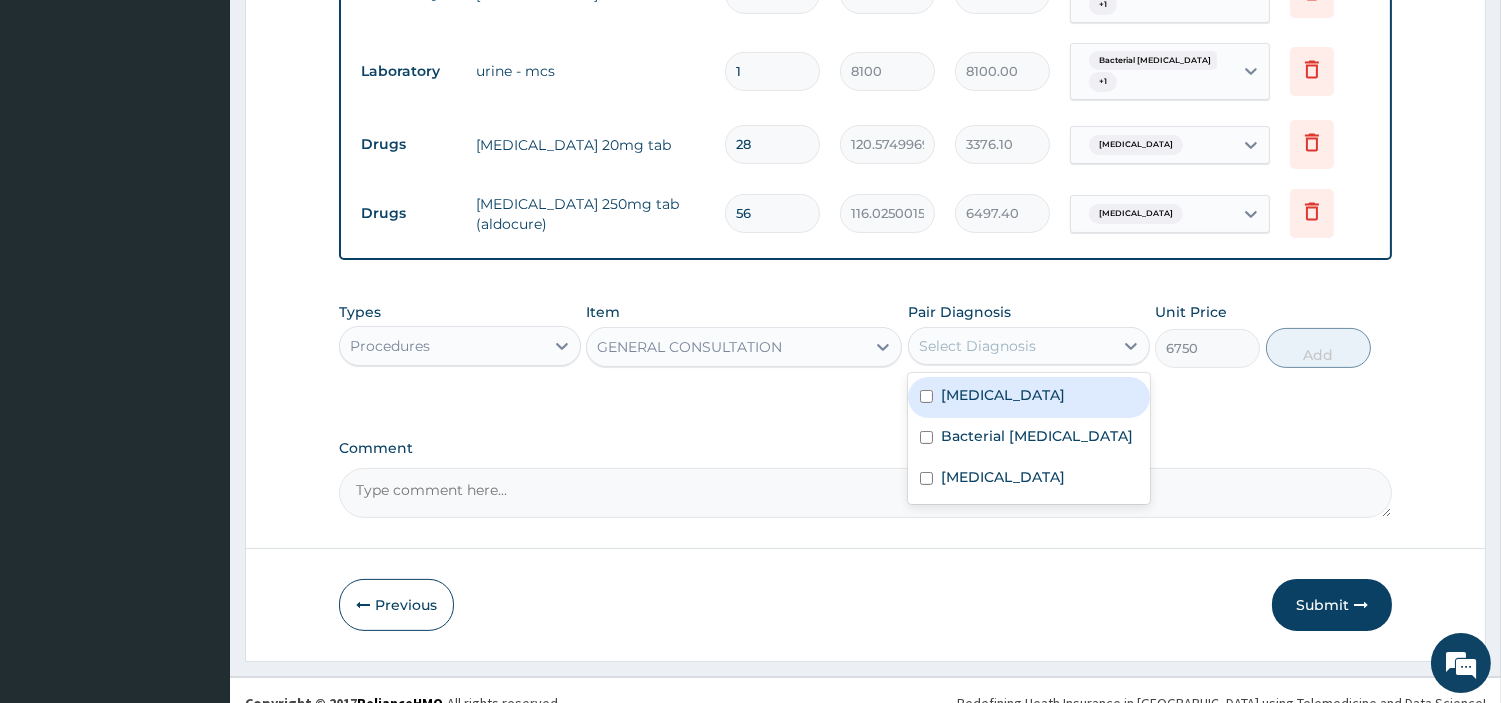 click on "Select Diagnosis" at bounding box center [1011, 346] 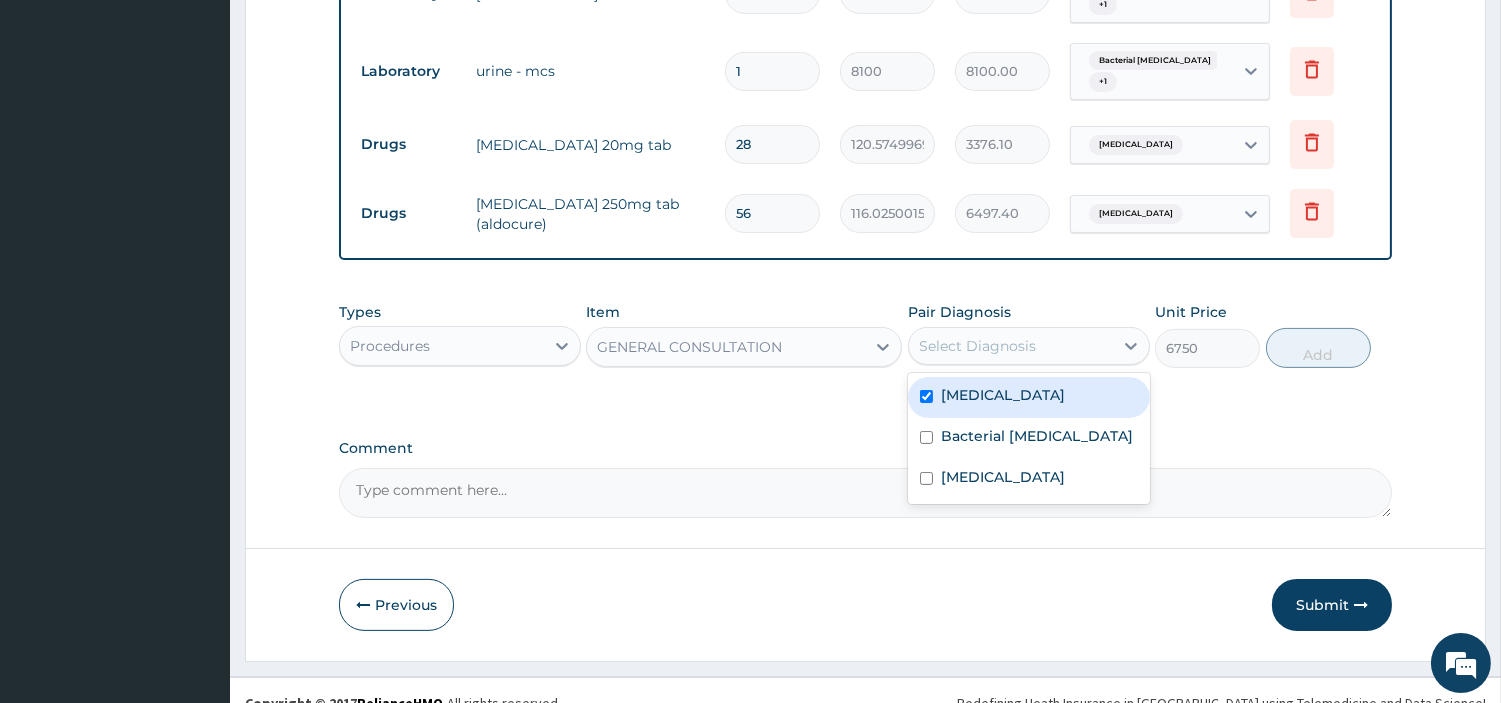 checkbox on "true" 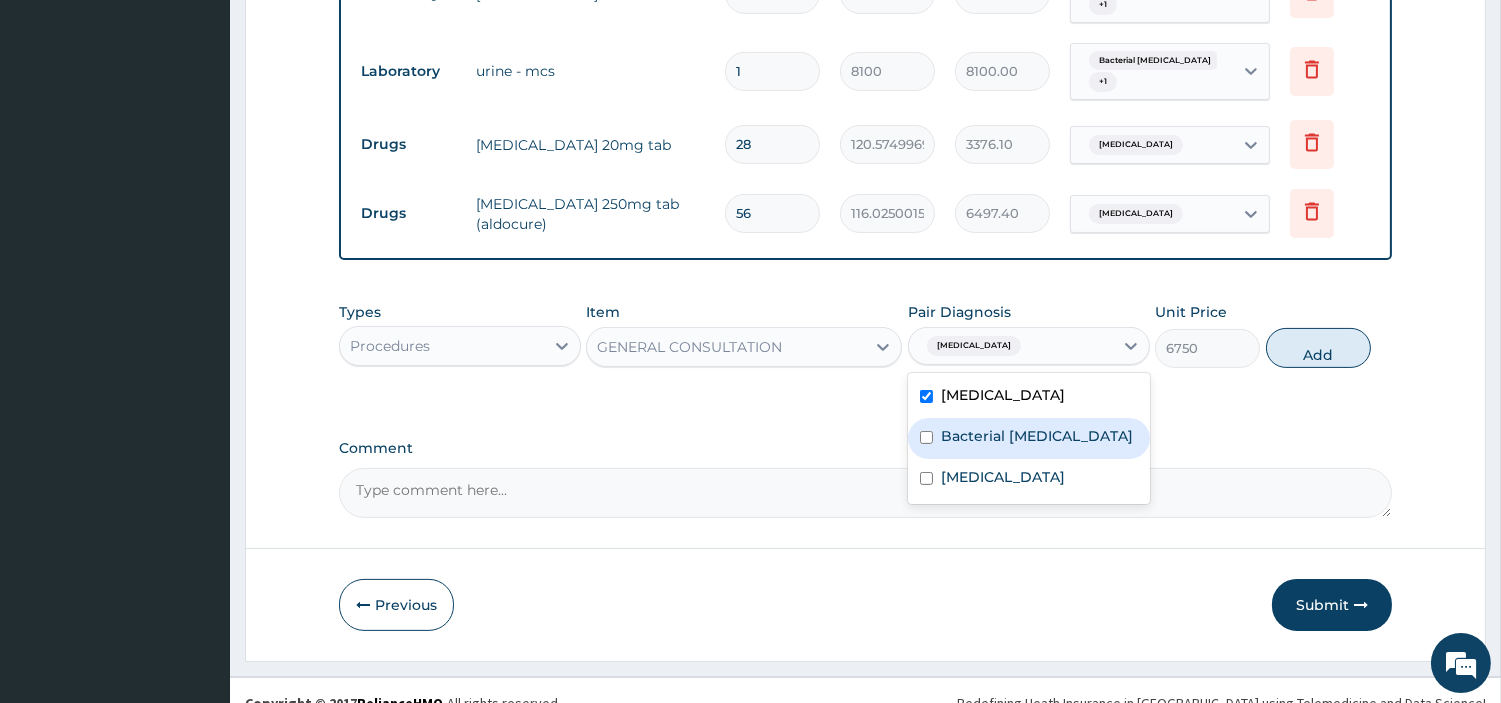 click on "Bacterial pyuria" at bounding box center (1037, 436) 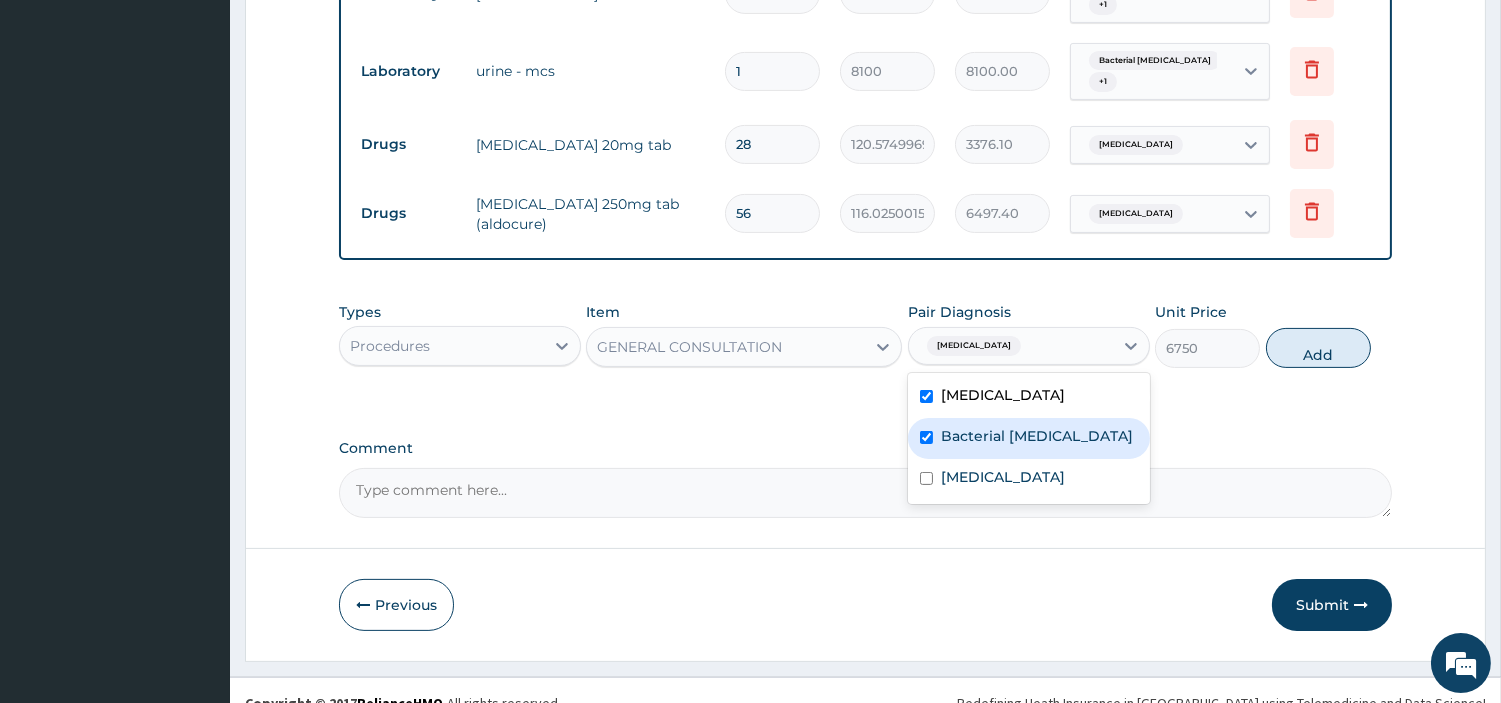 checkbox on "true" 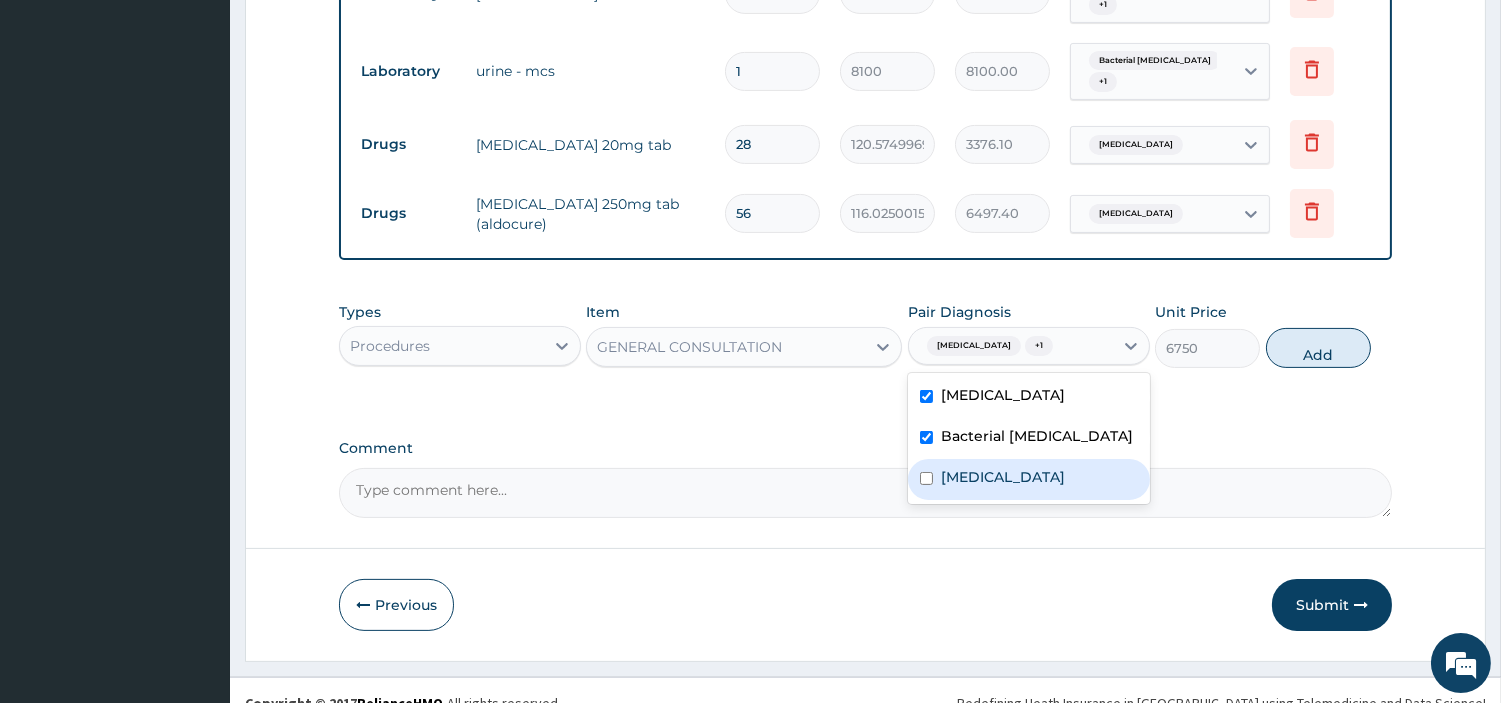 drag, startPoint x: 1052, startPoint y: 470, endPoint x: 1073, endPoint y: 458, distance: 24.186773 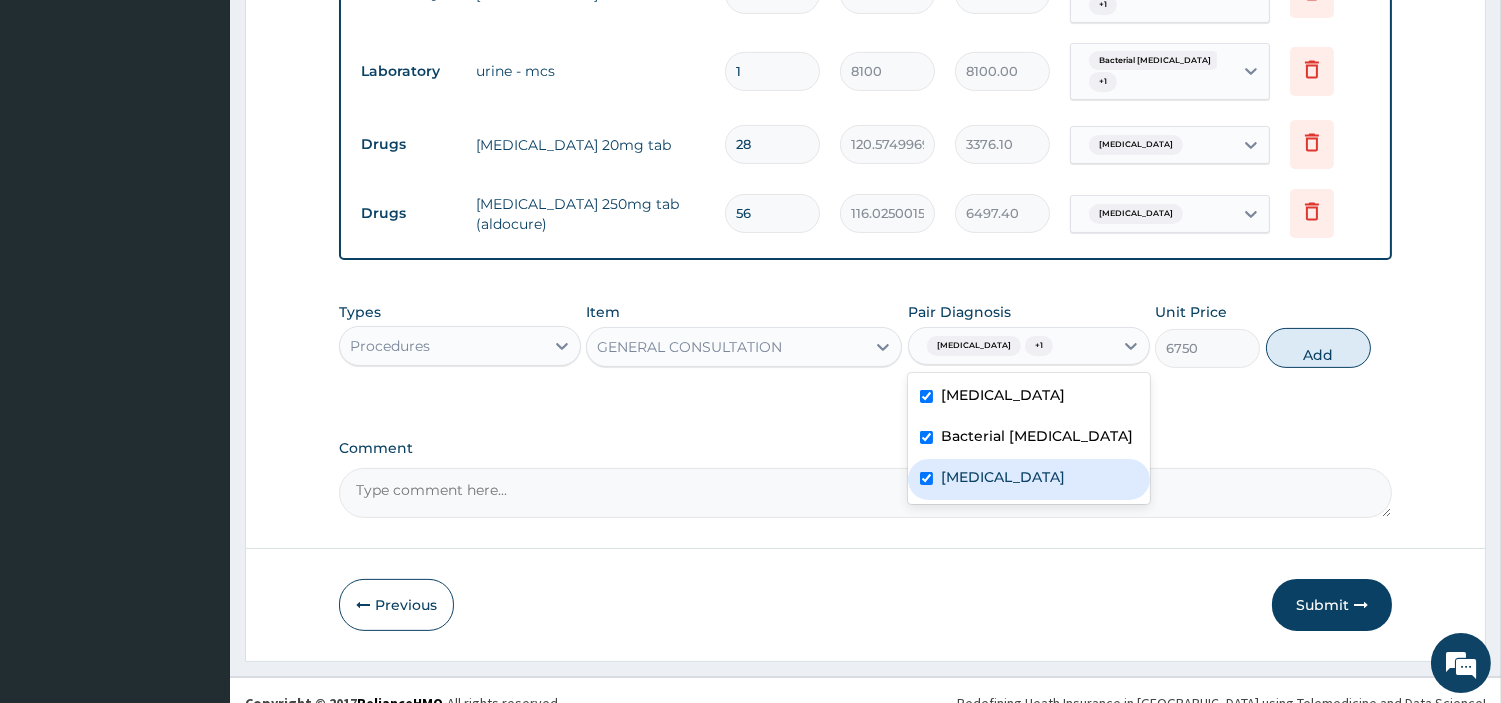 checkbox on "true" 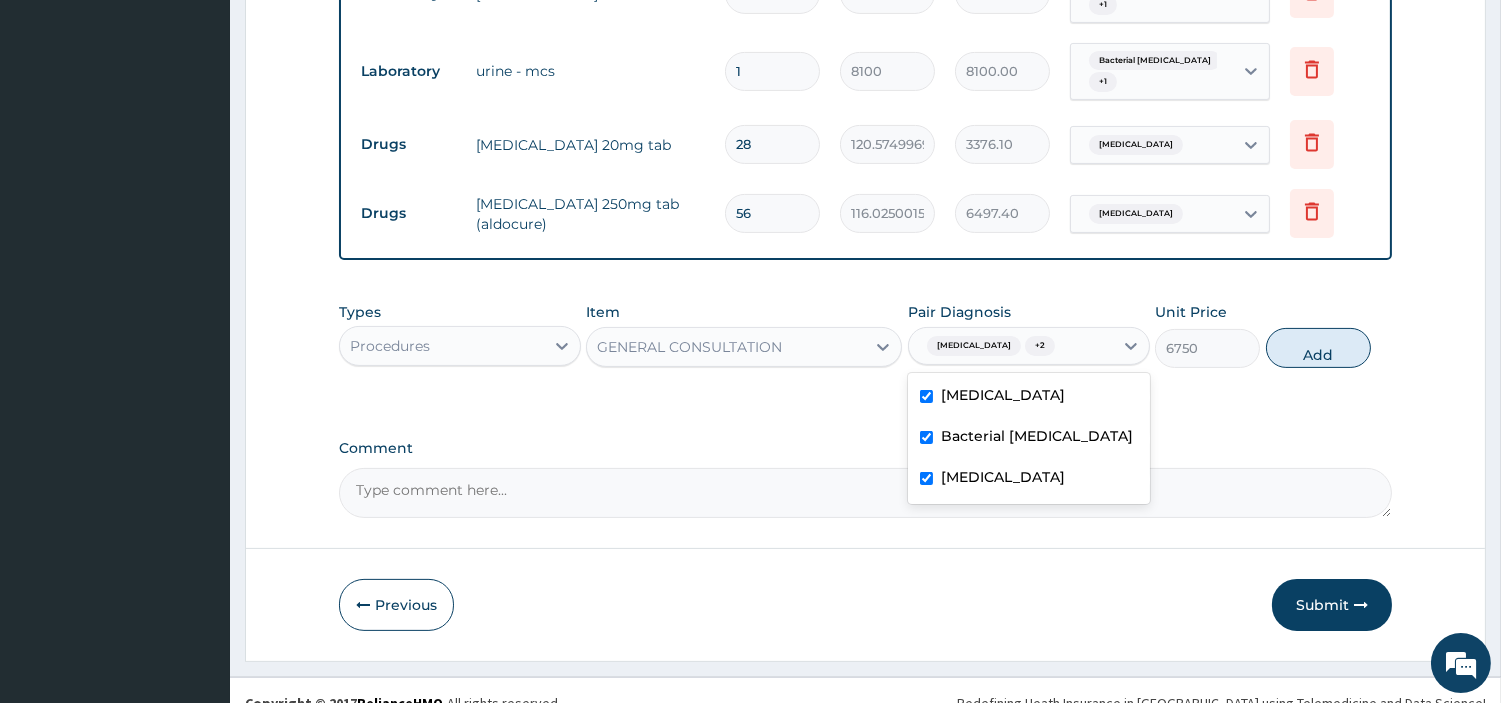 click on "Add" at bounding box center [1318, 348] 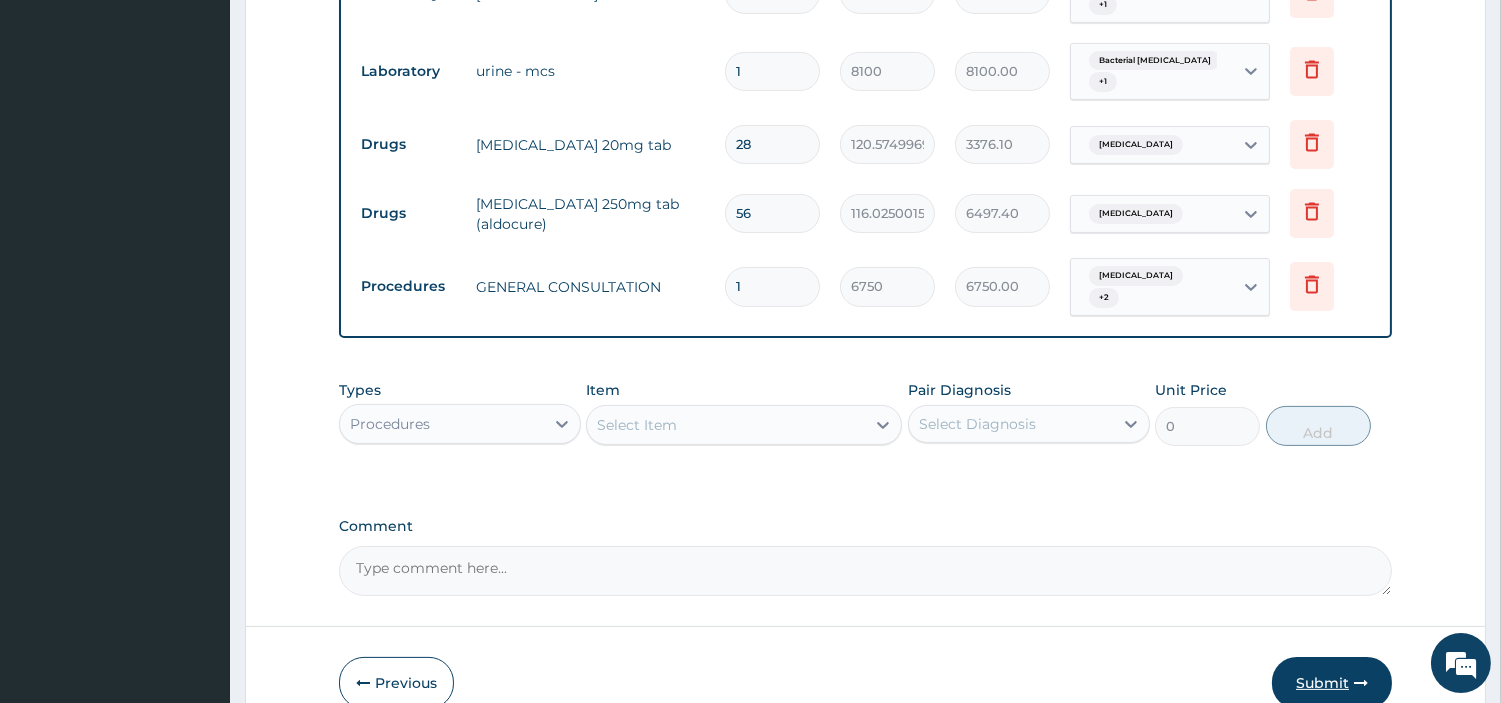 click on "Submit" at bounding box center (1332, 683) 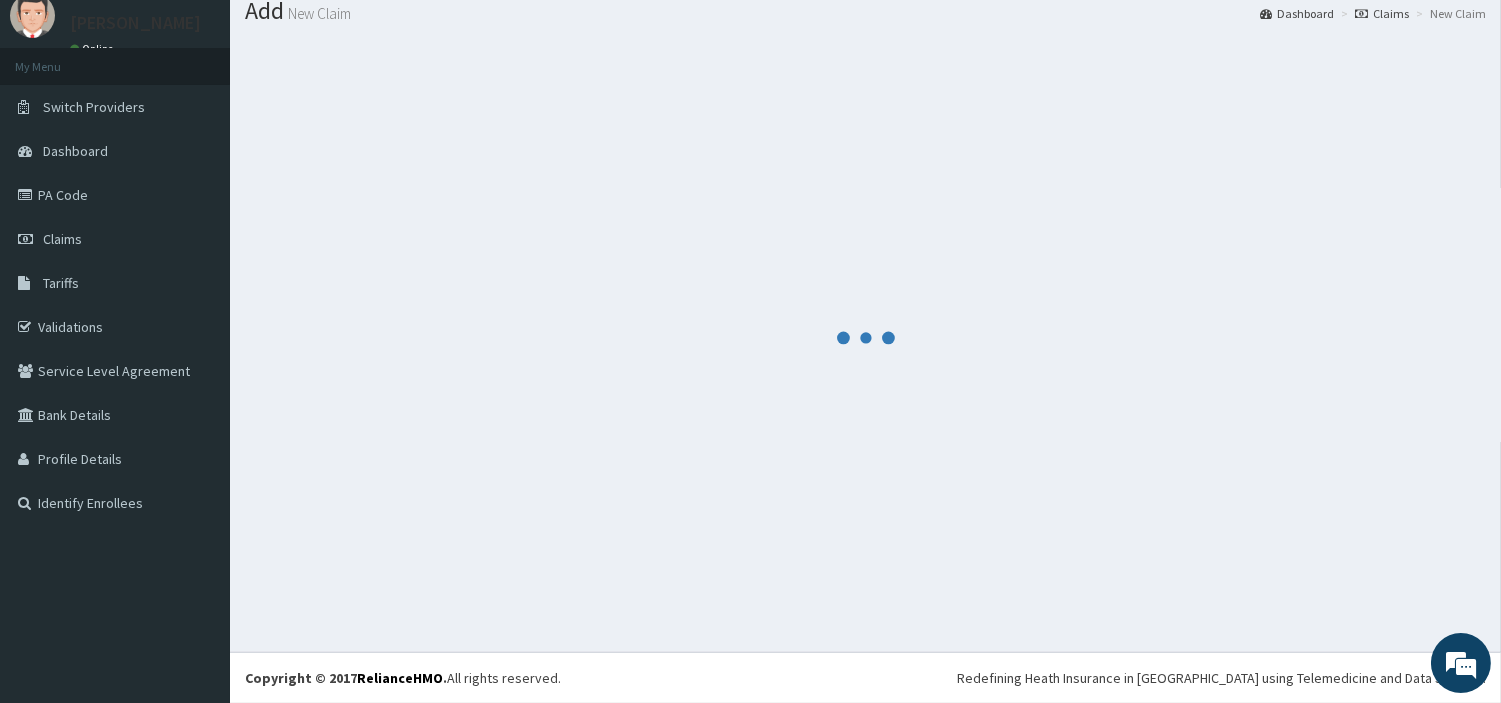 scroll, scrollTop: 66, scrollLeft: 0, axis: vertical 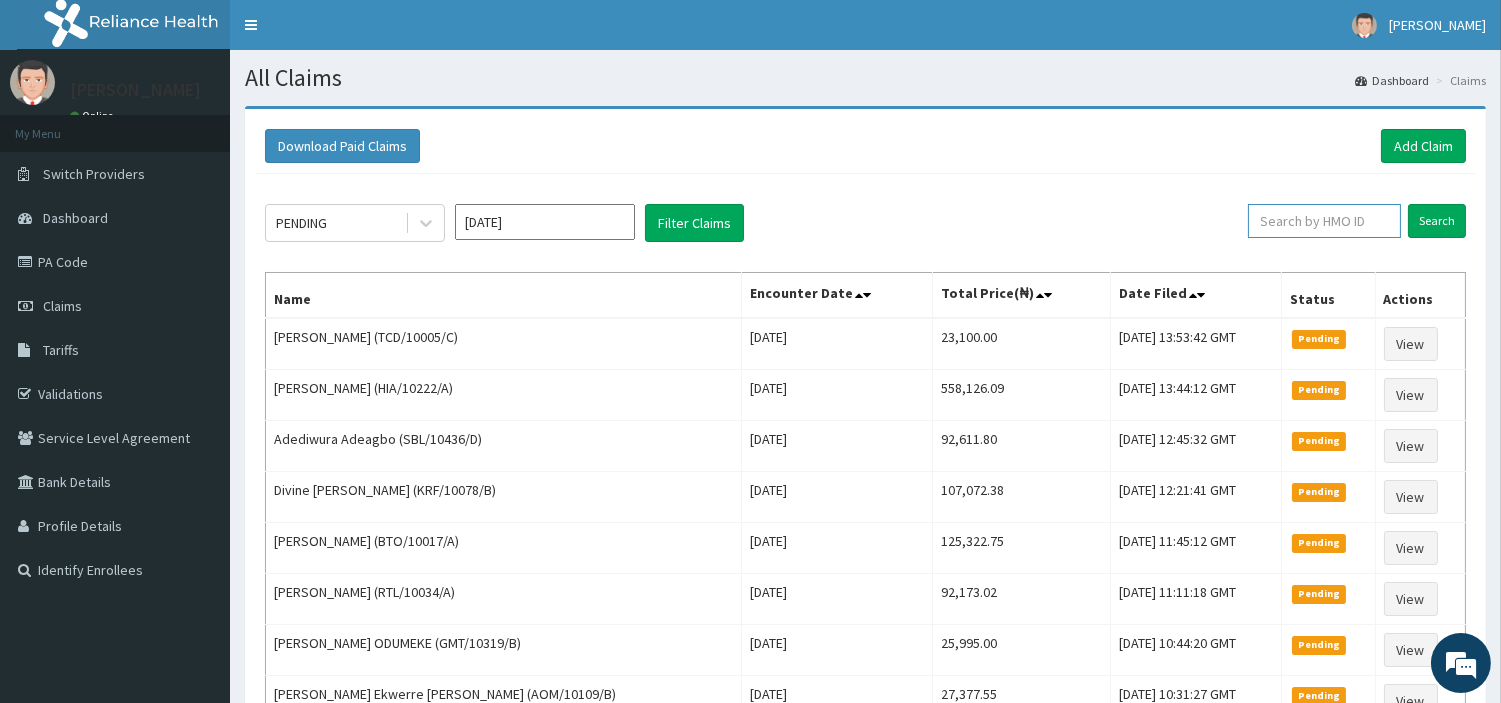click at bounding box center (1324, 221) 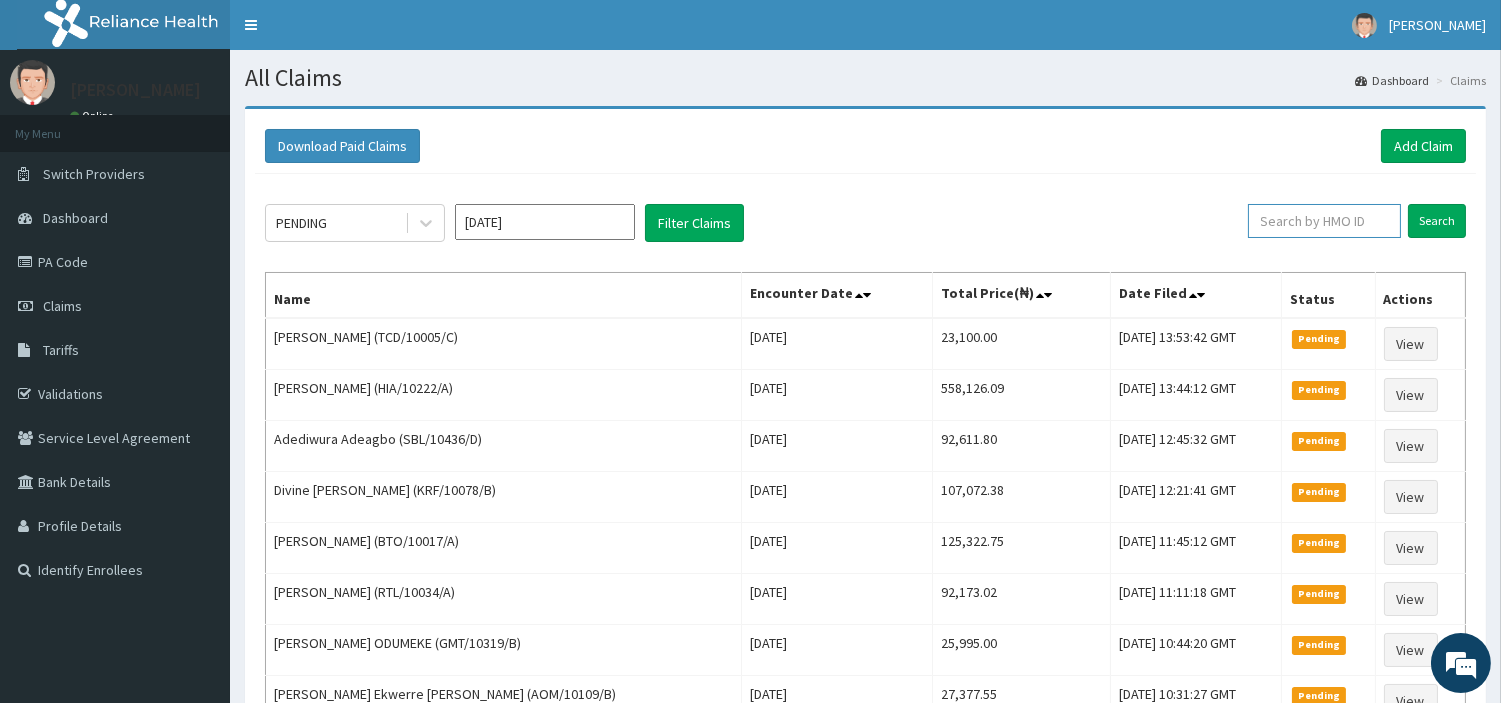 paste on "CRH/10105/A" 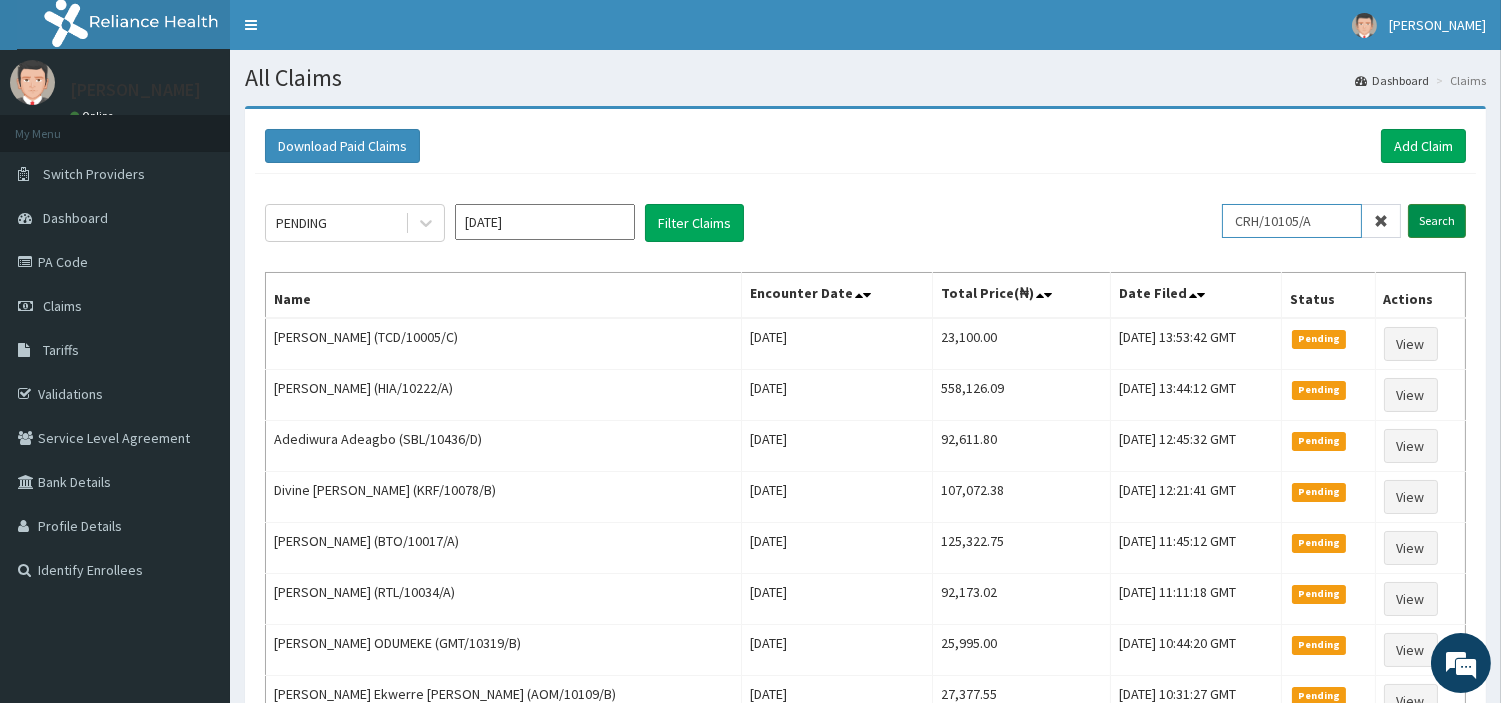 type on "CRH/10105/A" 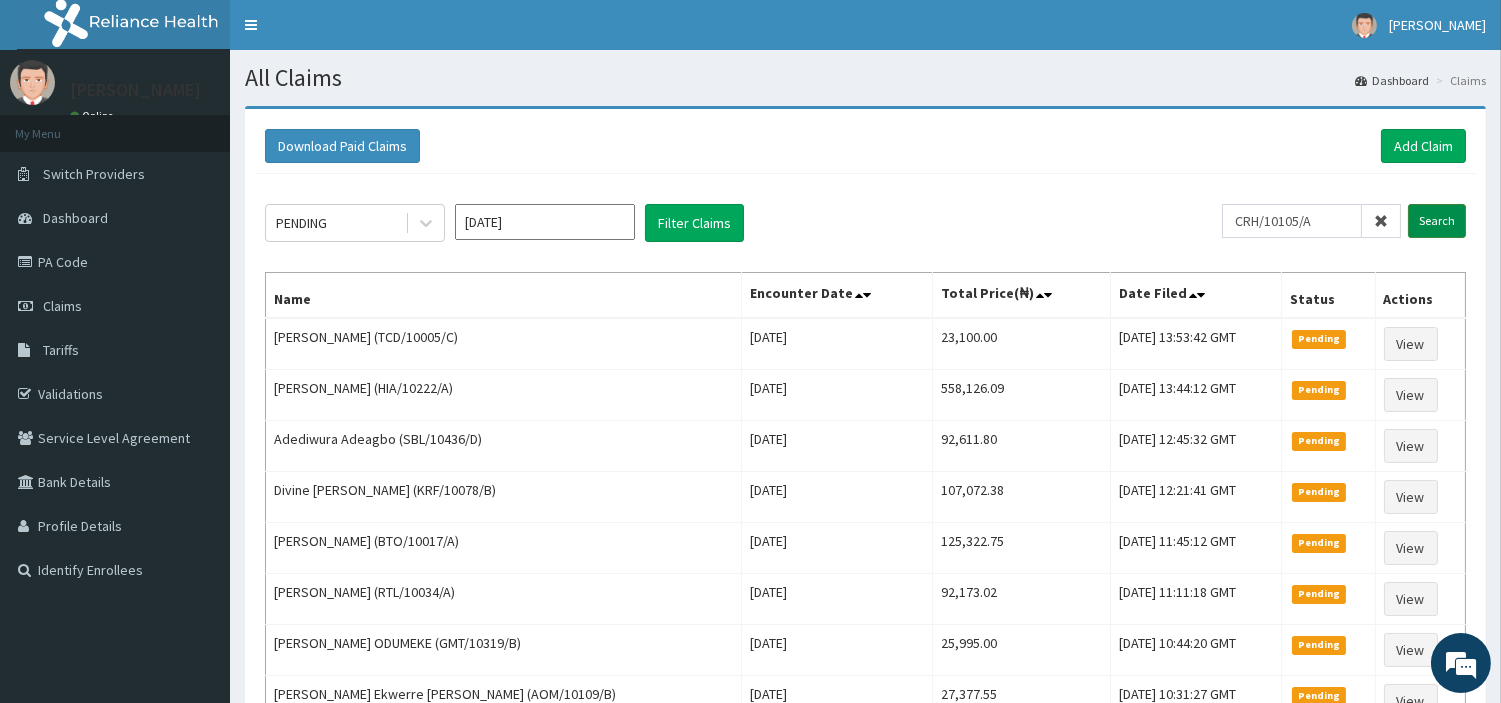 click on "Search" at bounding box center (1437, 221) 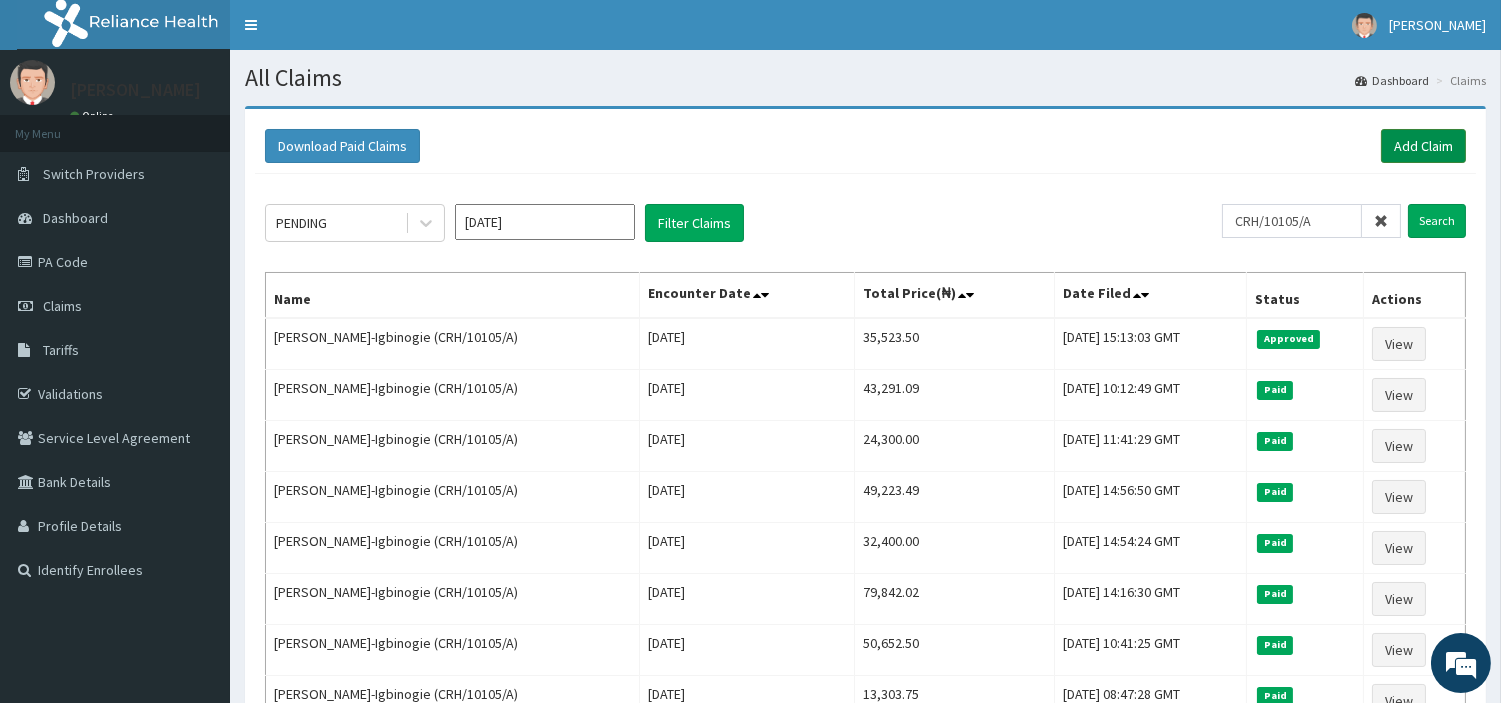 click on "Add Claim" at bounding box center [1423, 146] 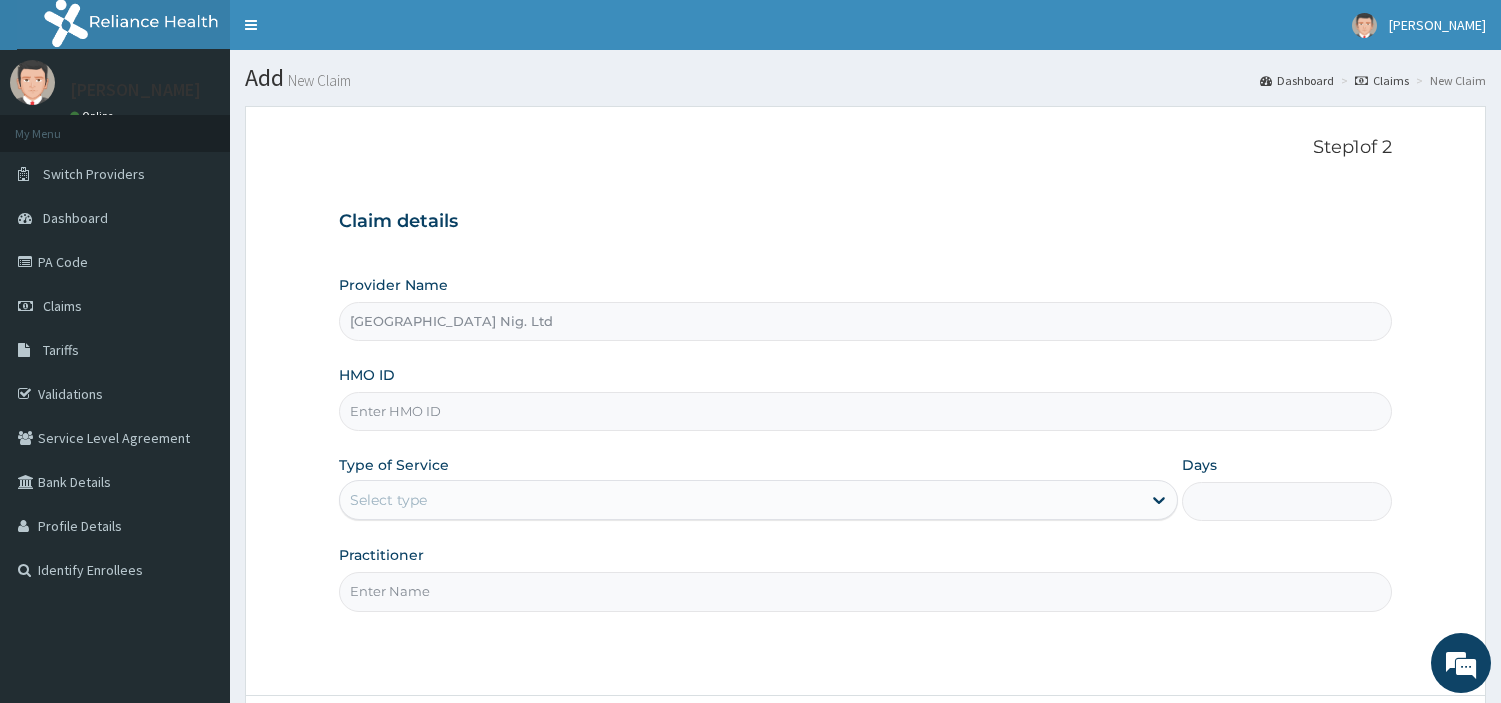scroll, scrollTop: 0, scrollLeft: 0, axis: both 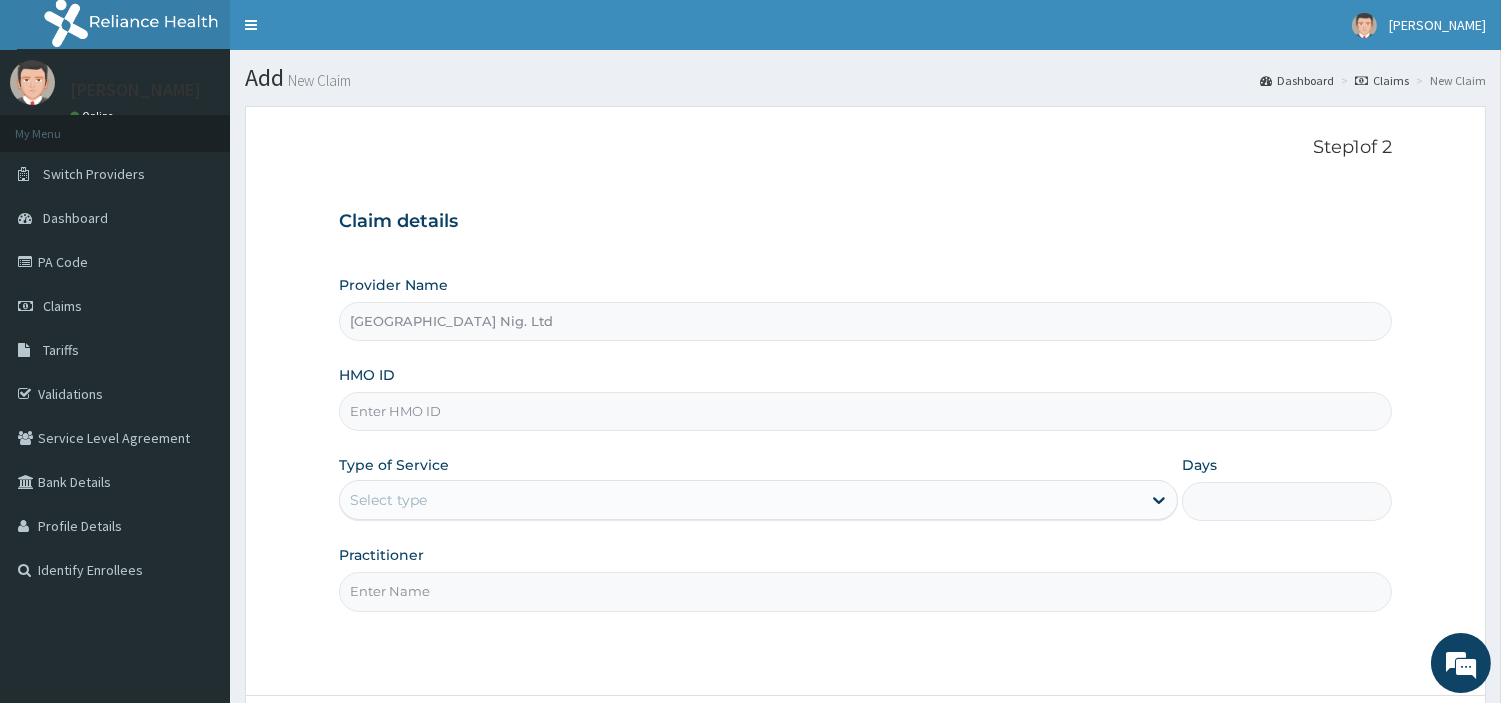 click on "HMO ID" at bounding box center [865, 411] 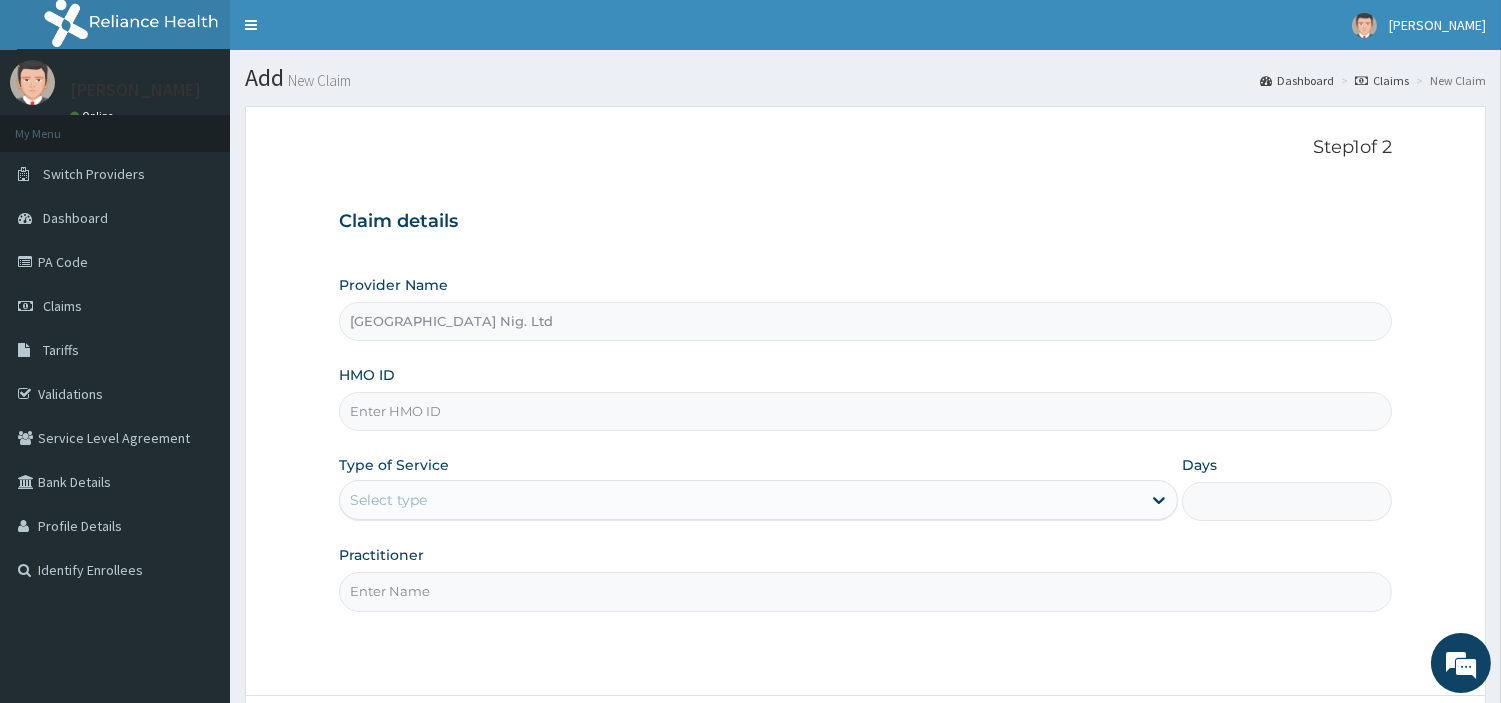 scroll, scrollTop: 0, scrollLeft: 0, axis: both 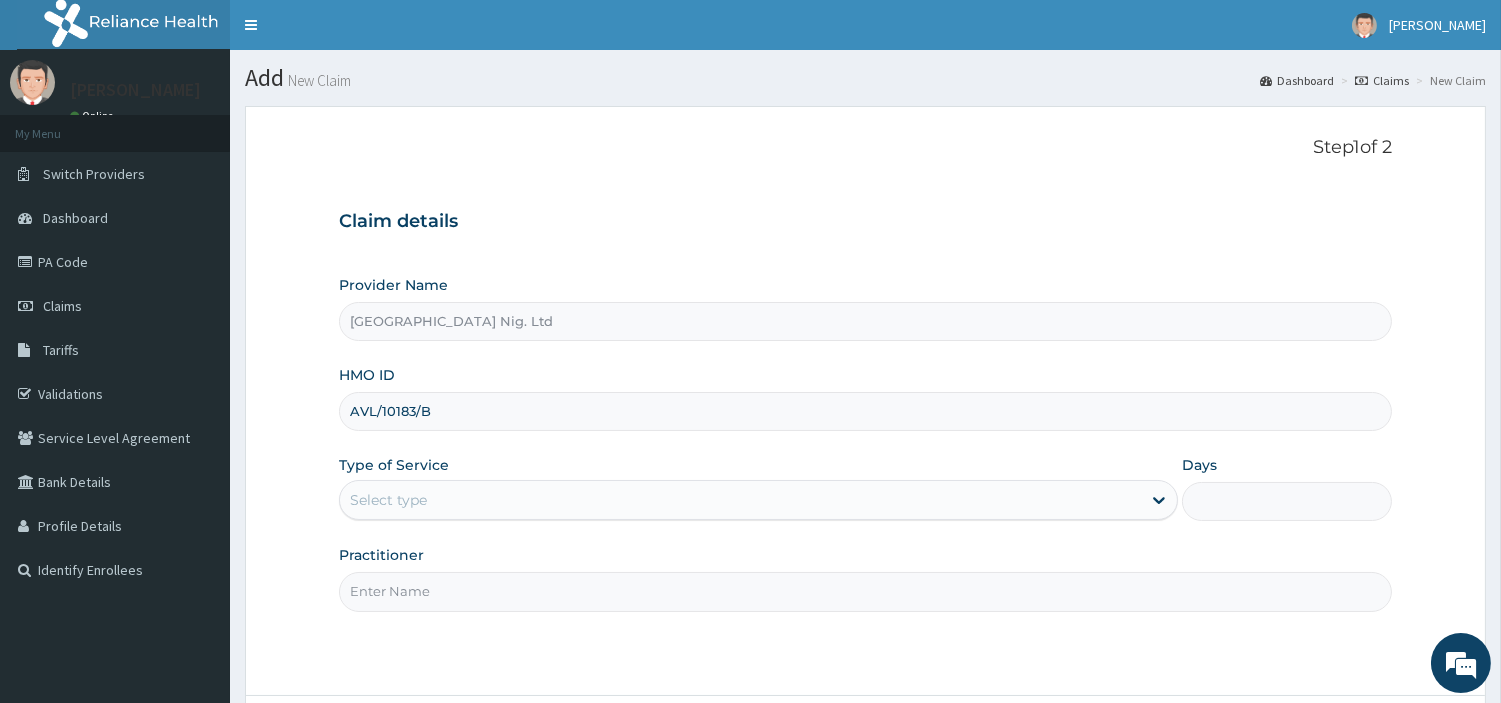 type on "AVL/10183/B" 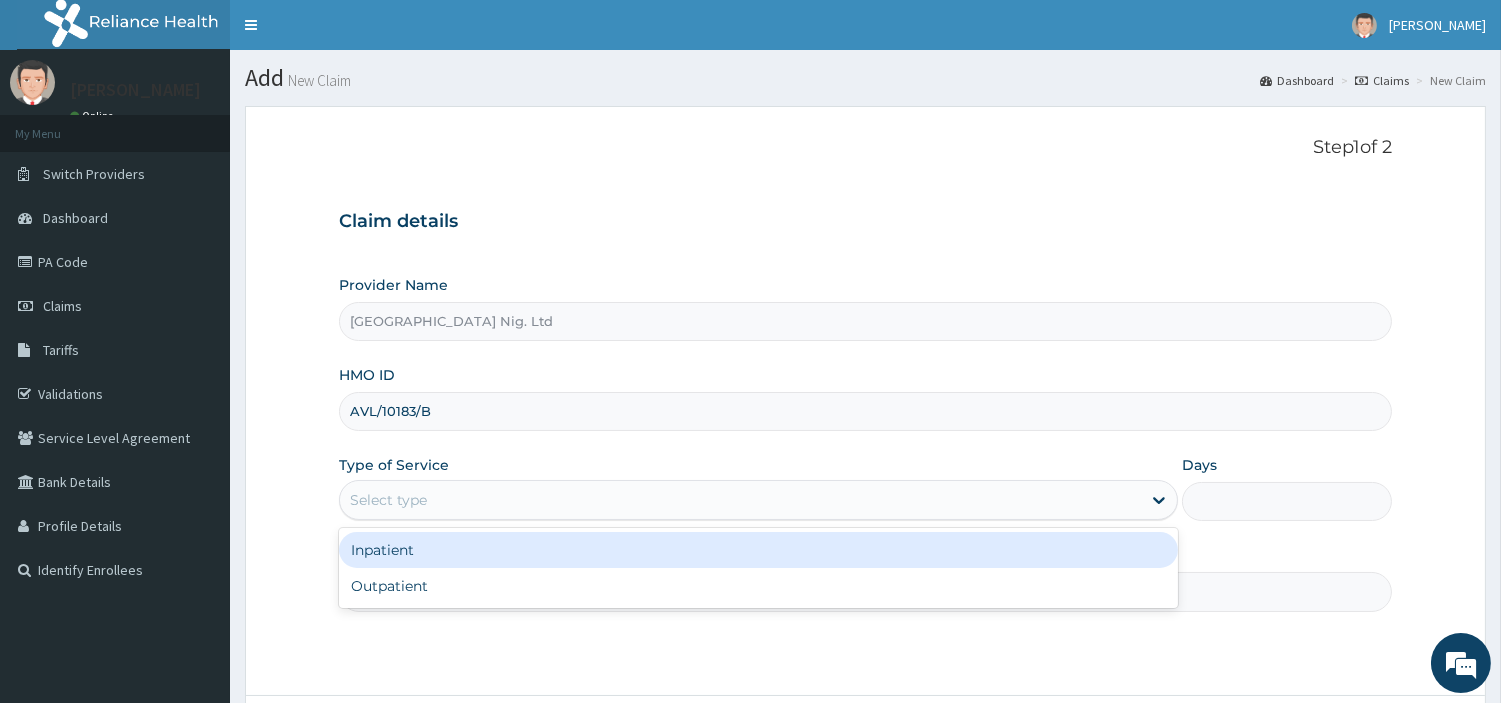 click on "Select type" at bounding box center (740, 500) 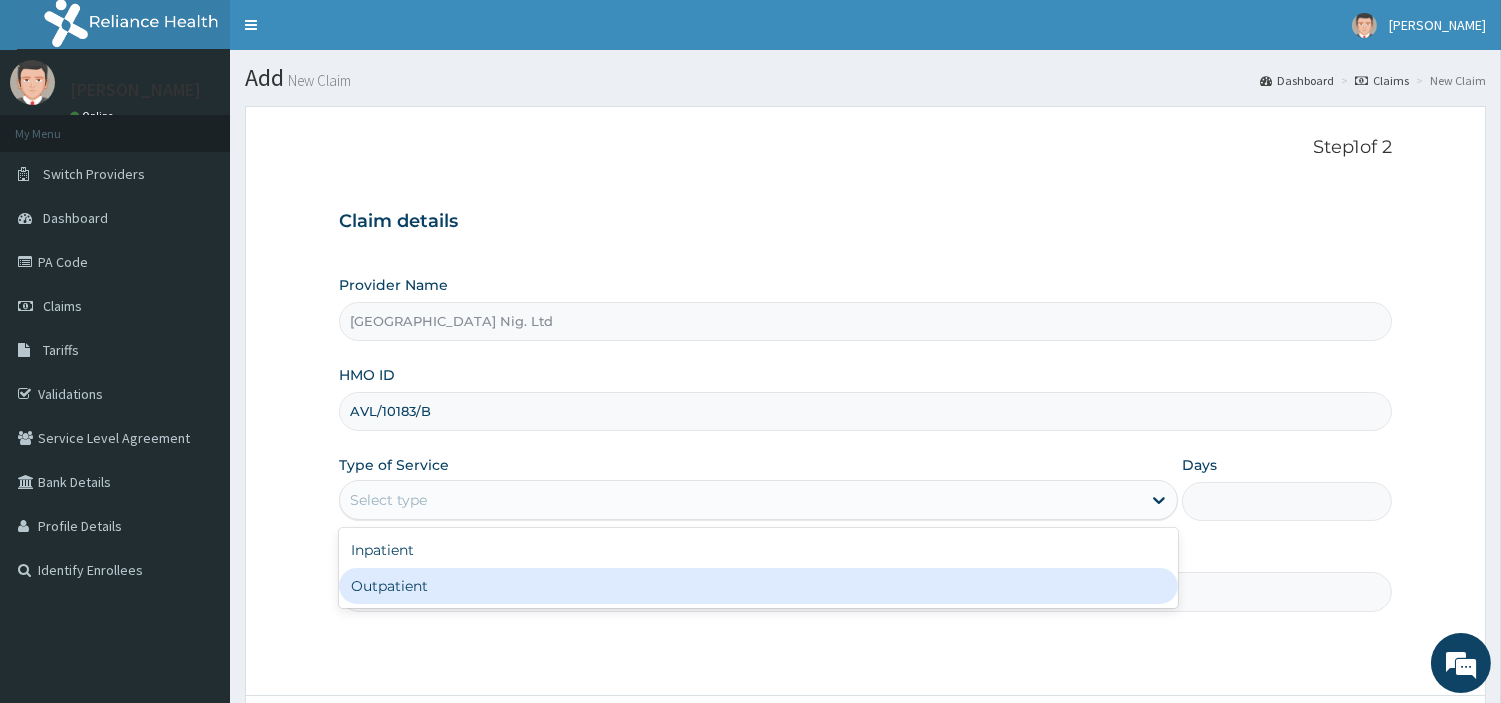 click on "Outpatient" at bounding box center [758, 586] 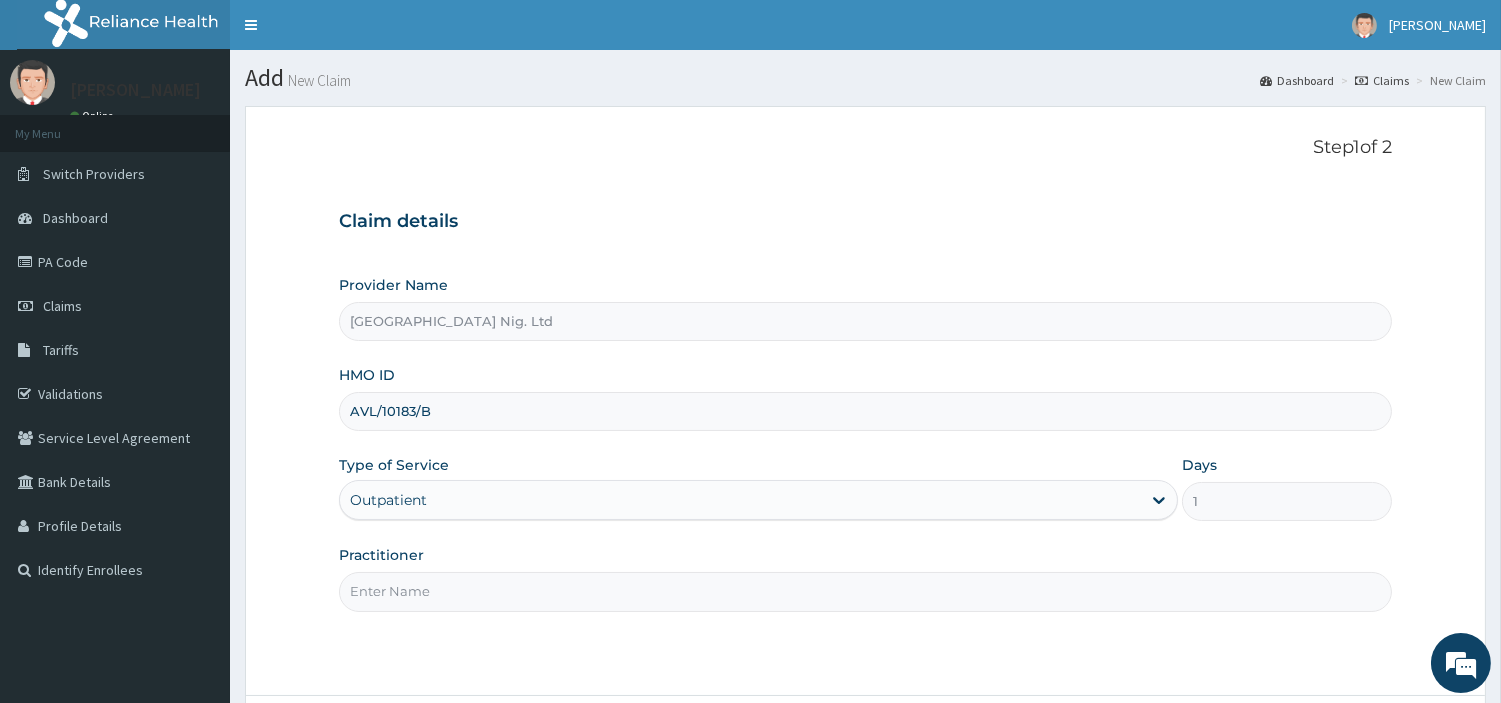 click on "Practitioner" at bounding box center [865, 591] 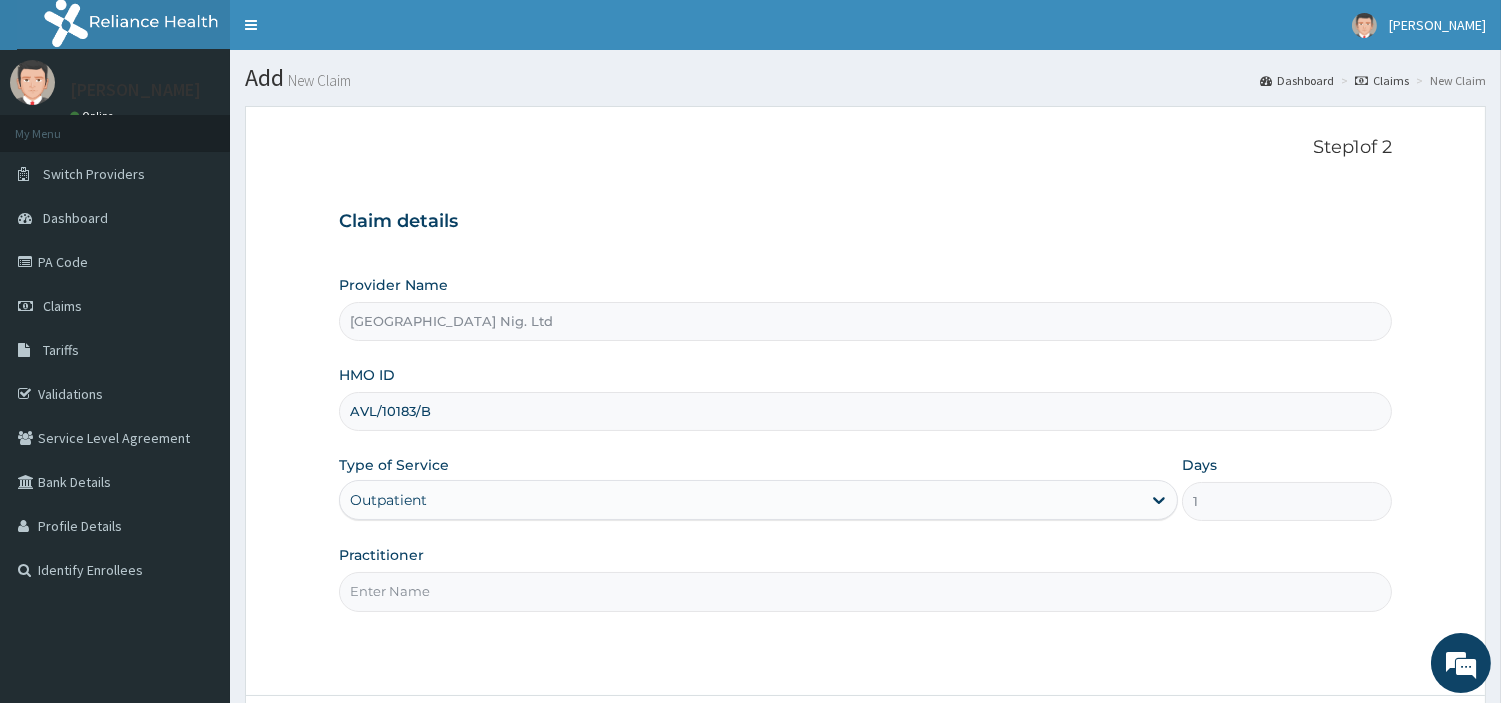 paste on "Akpama Theophilus" 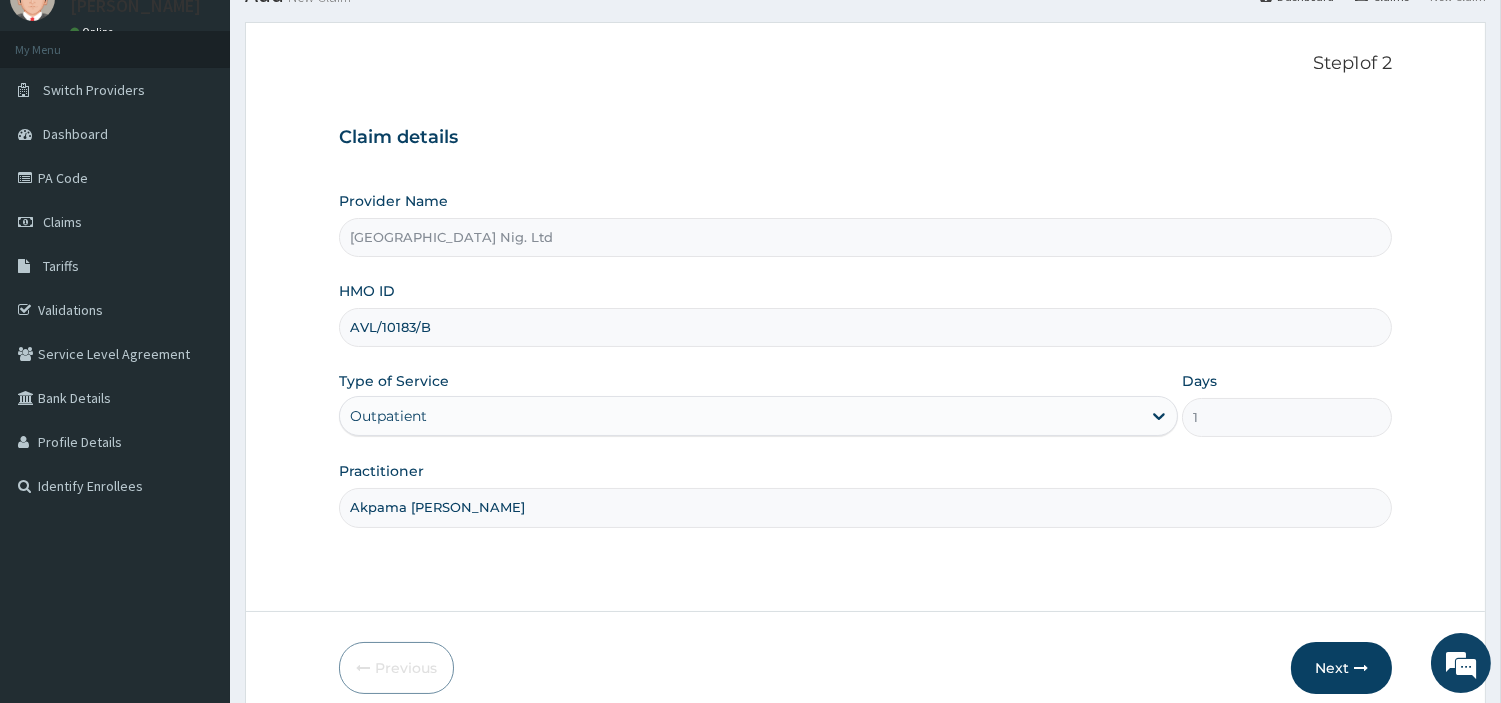 scroll, scrollTop: 61, scrollLeft: 0, axis: vertical 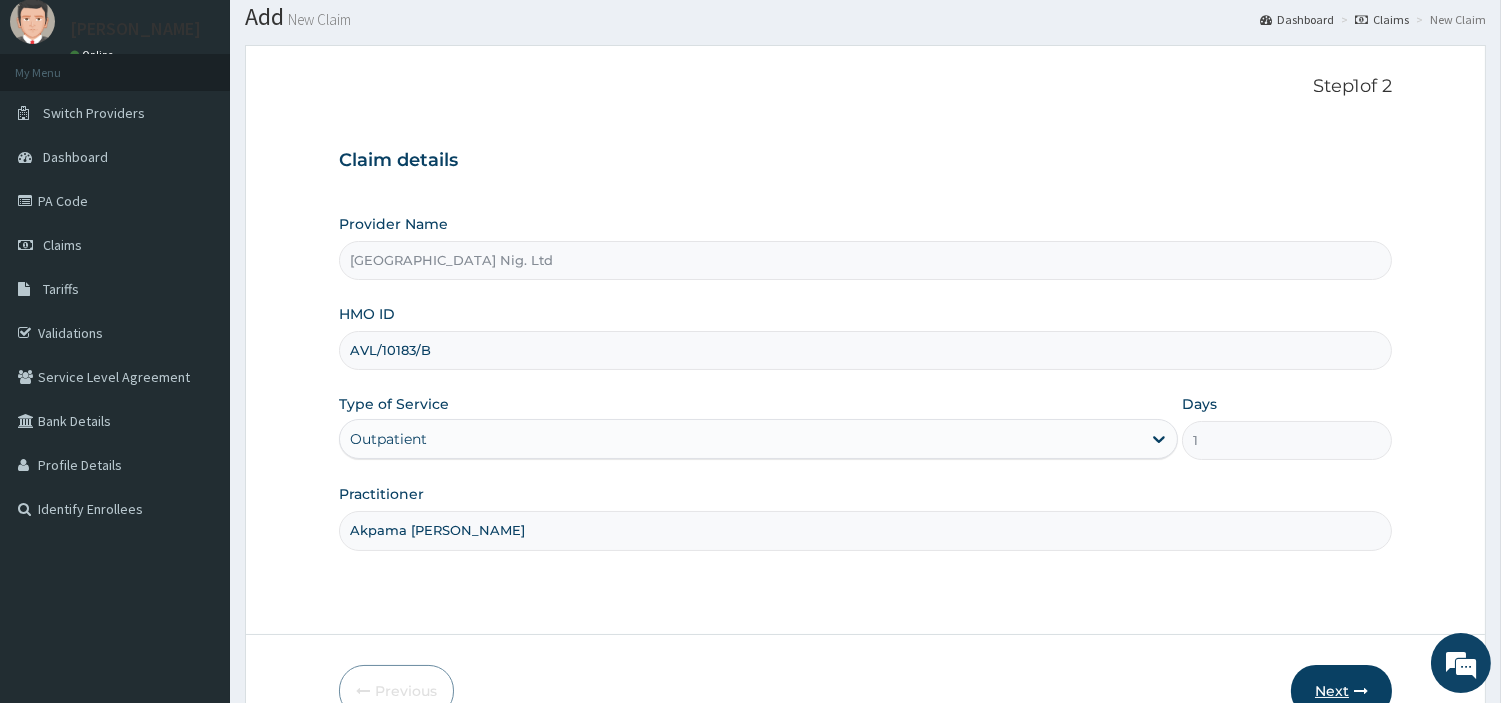 type on "Akpama Theophilus" 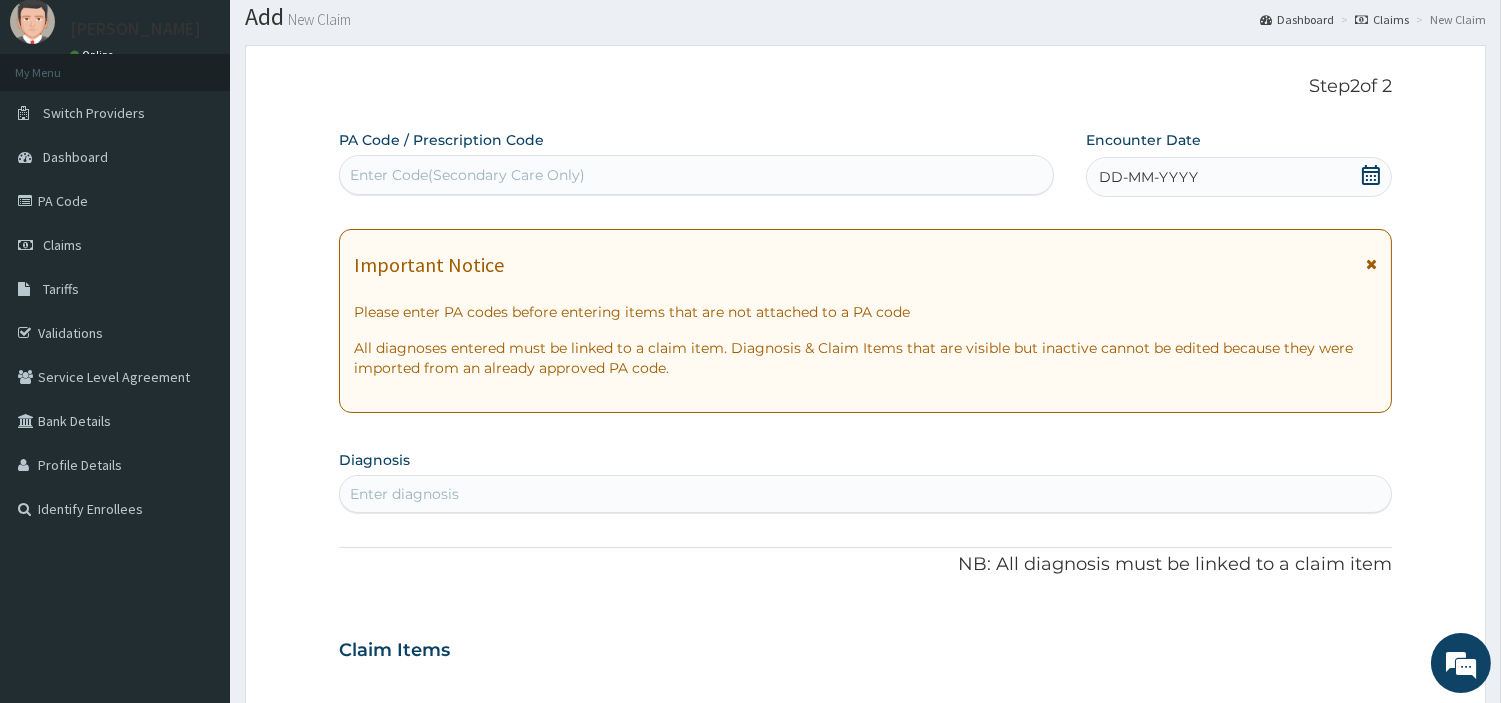 click on "Enter Code(Secondary Care Only)" at bounding box center [696, 175] 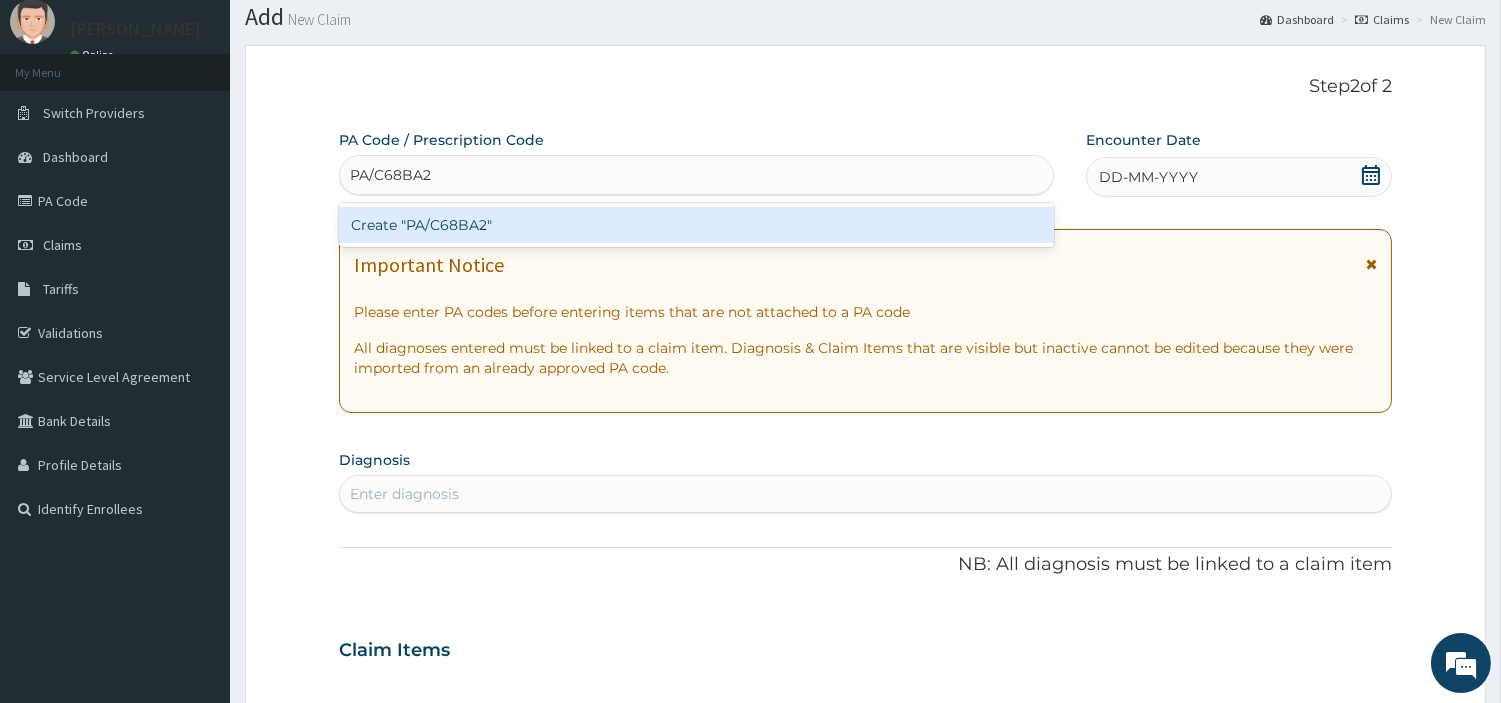click on "Create "PA/C68BA2"" at bounding box center (696, 225) 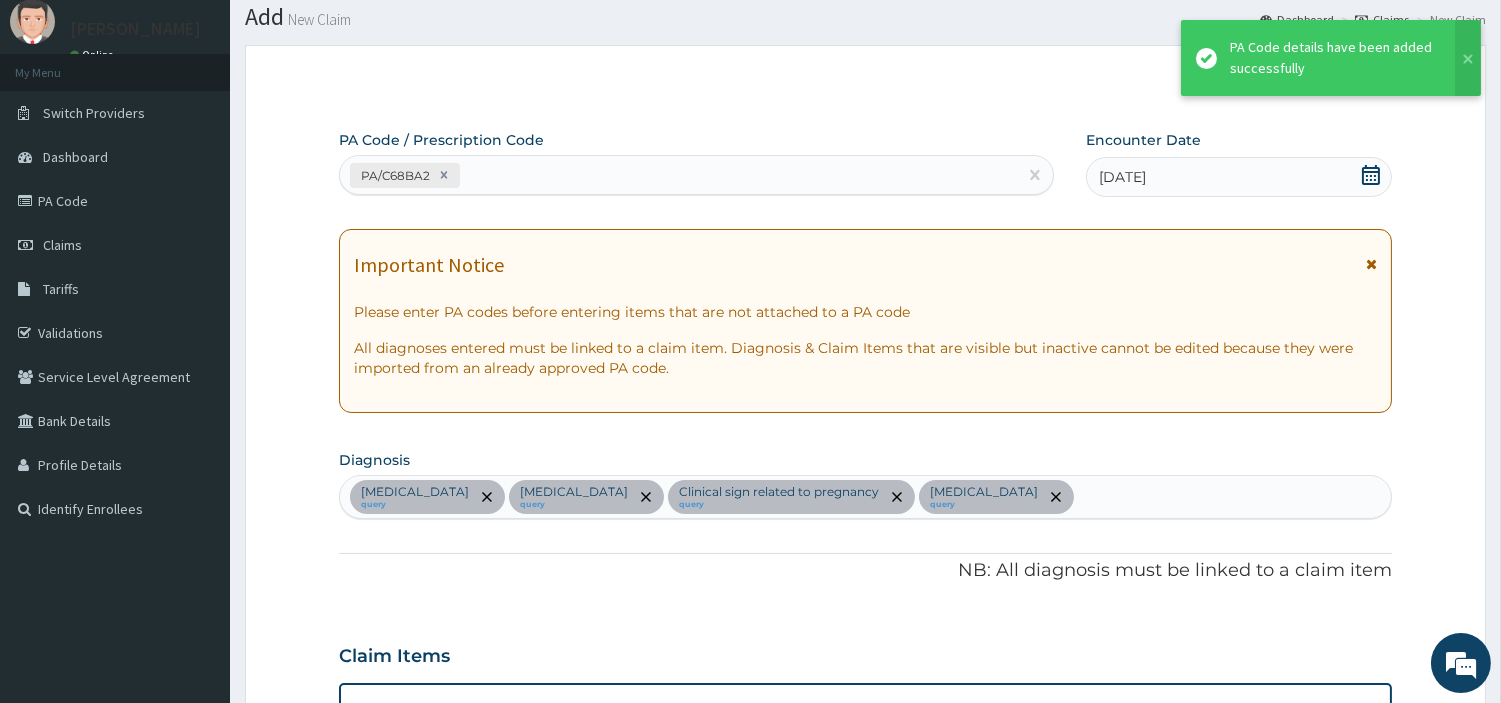 scroll, scrollTop: 696, scrollLeft: 0, axis: vertical 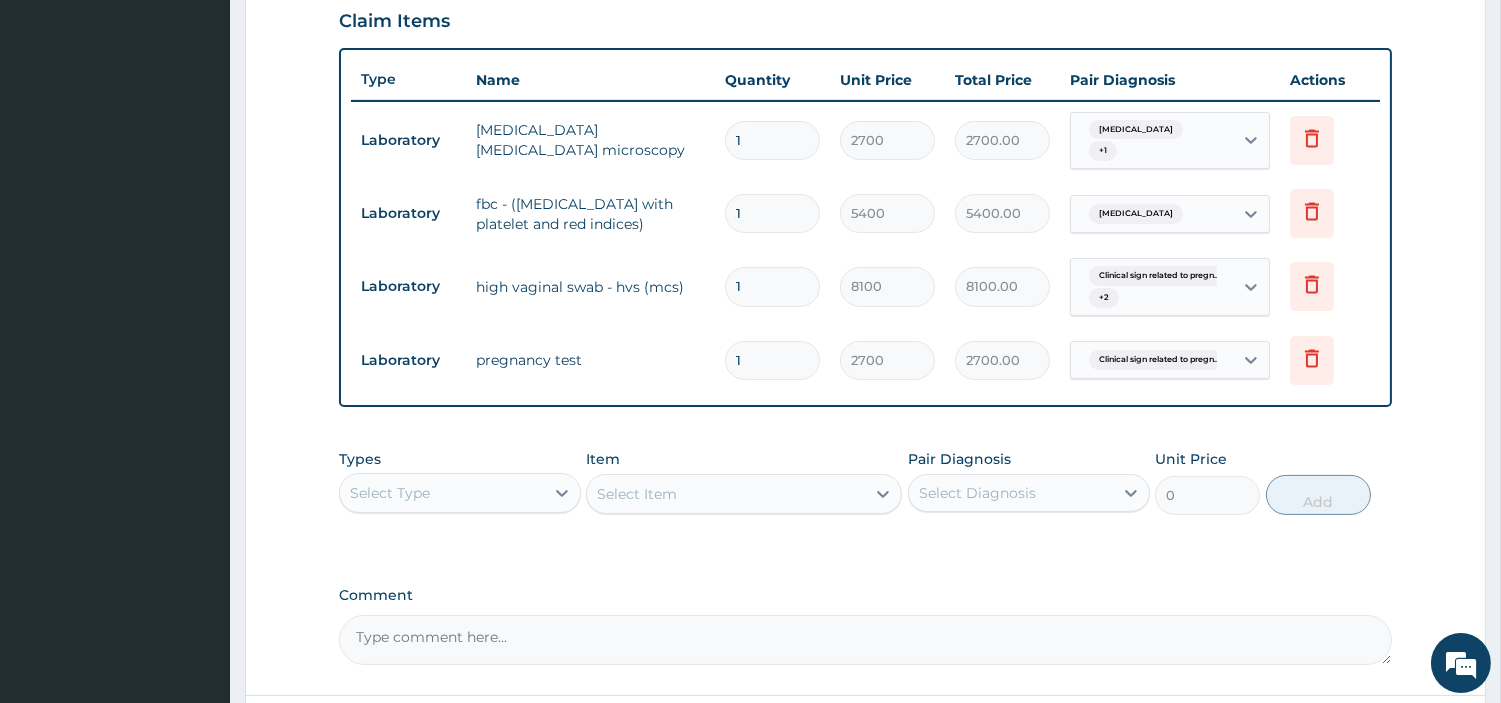 click on "Select Type" at bounding box center [442, 493] 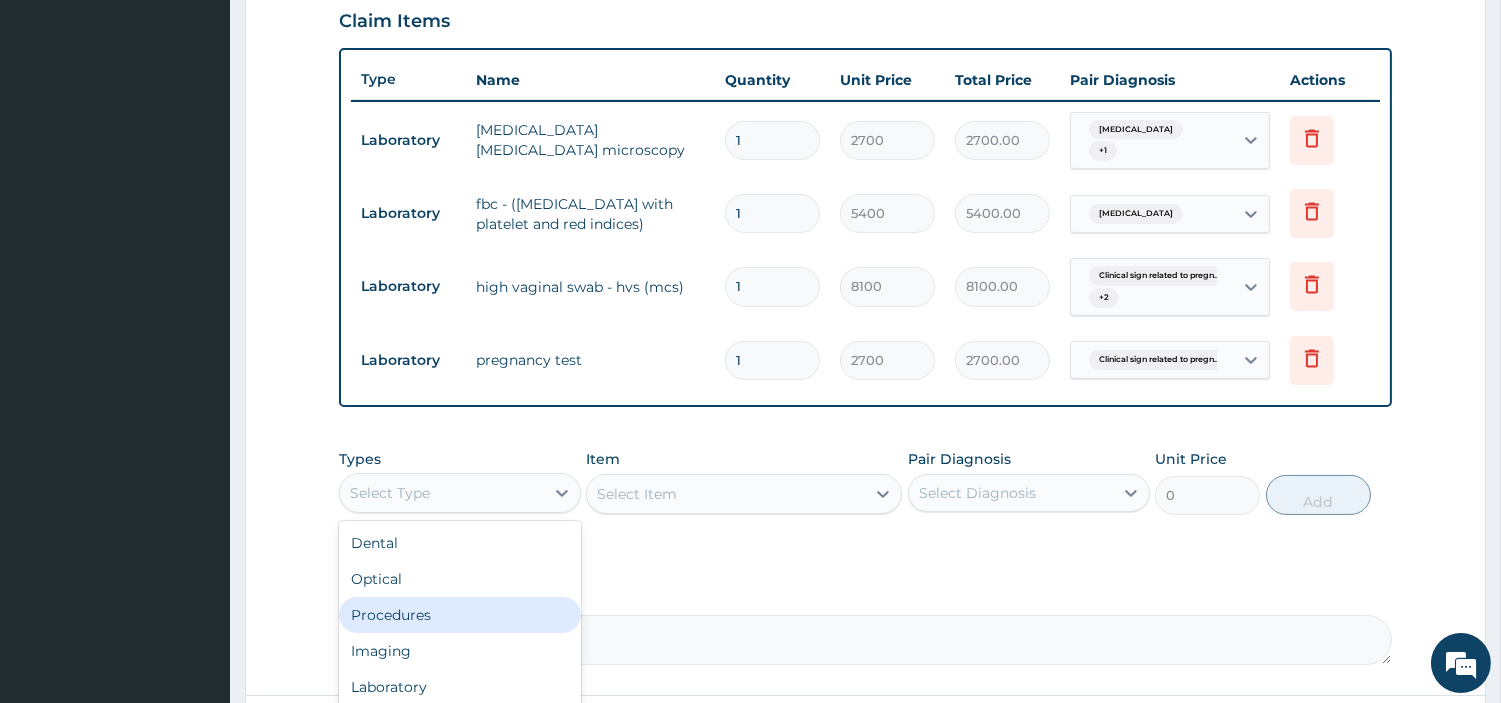 click on "Procedures" at bounding box center (460, 615) 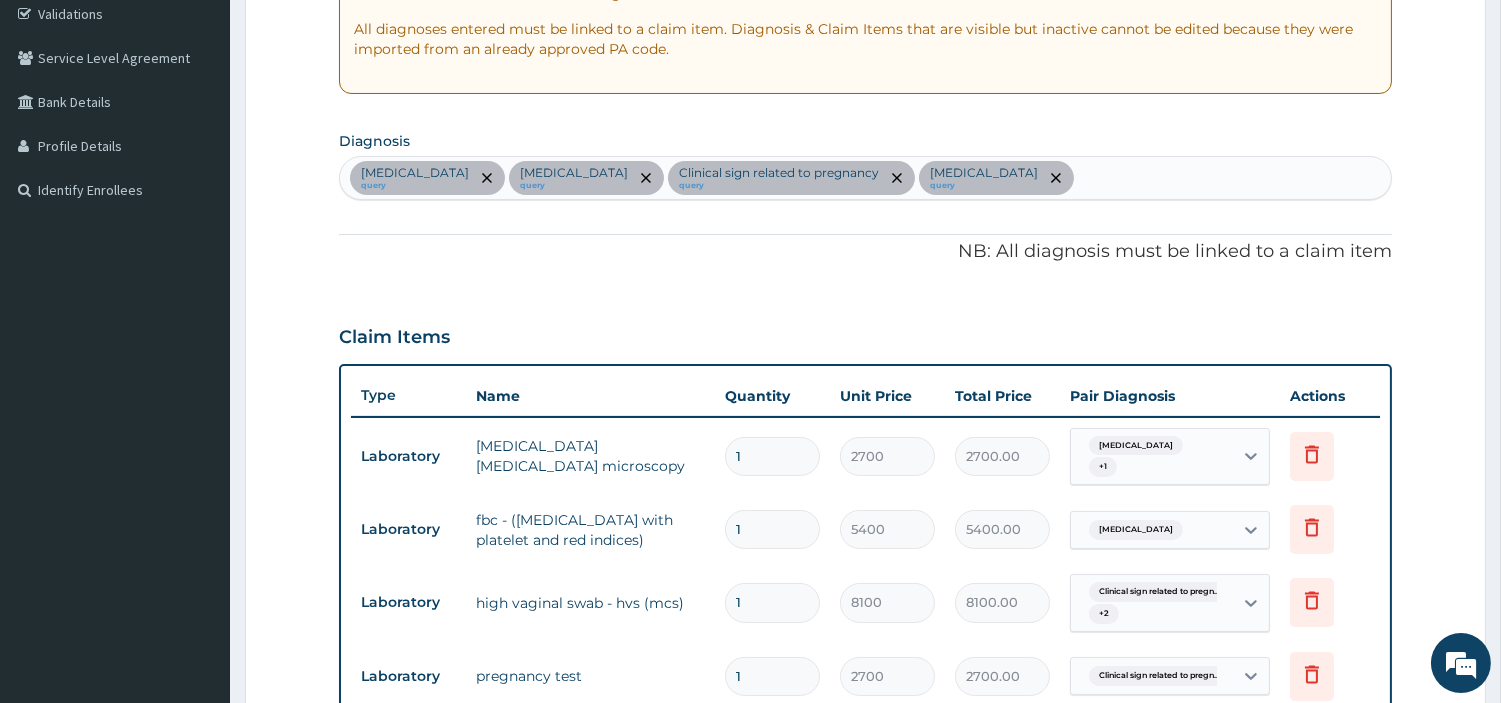 scroll, scrollTop: 474, scrollLeft: 0, axis: vertical 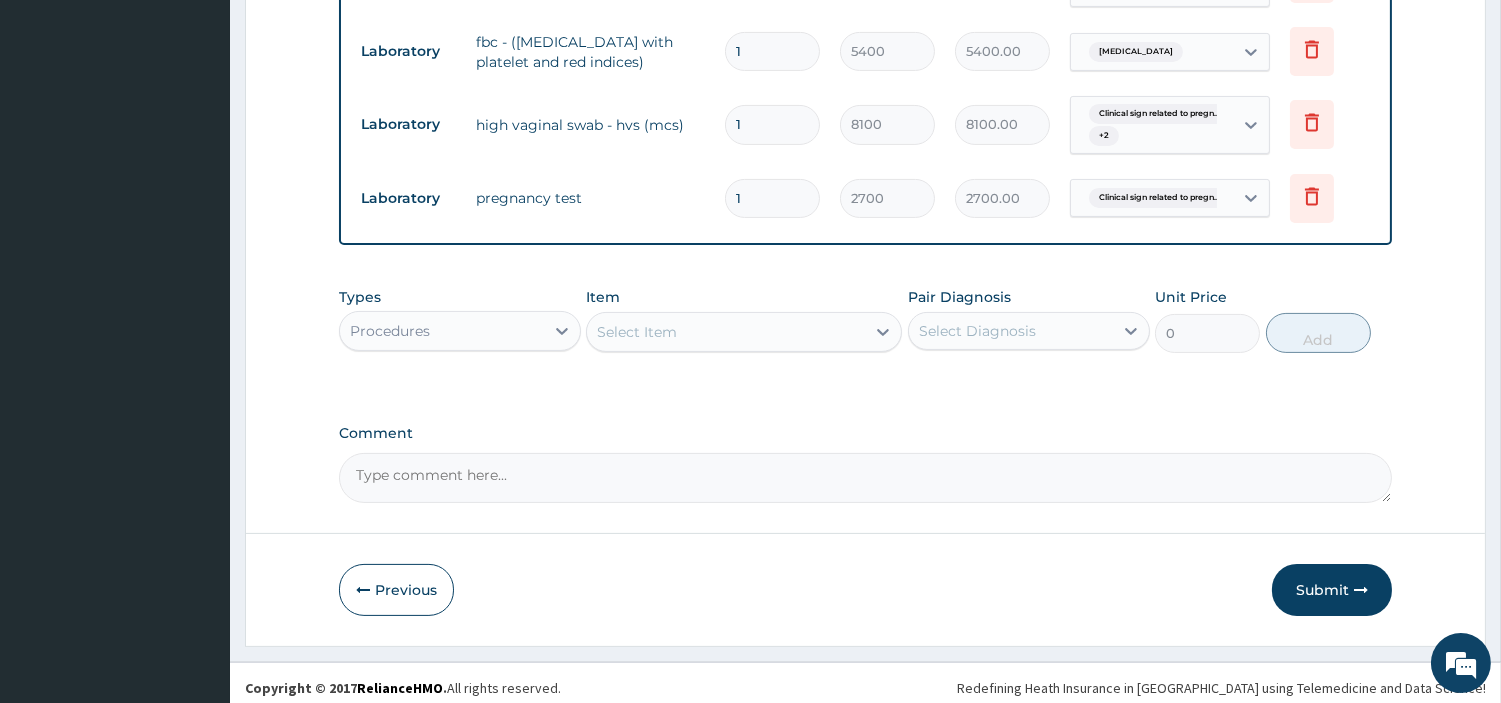 click on "Select Item" at bounding box center (726, 332) 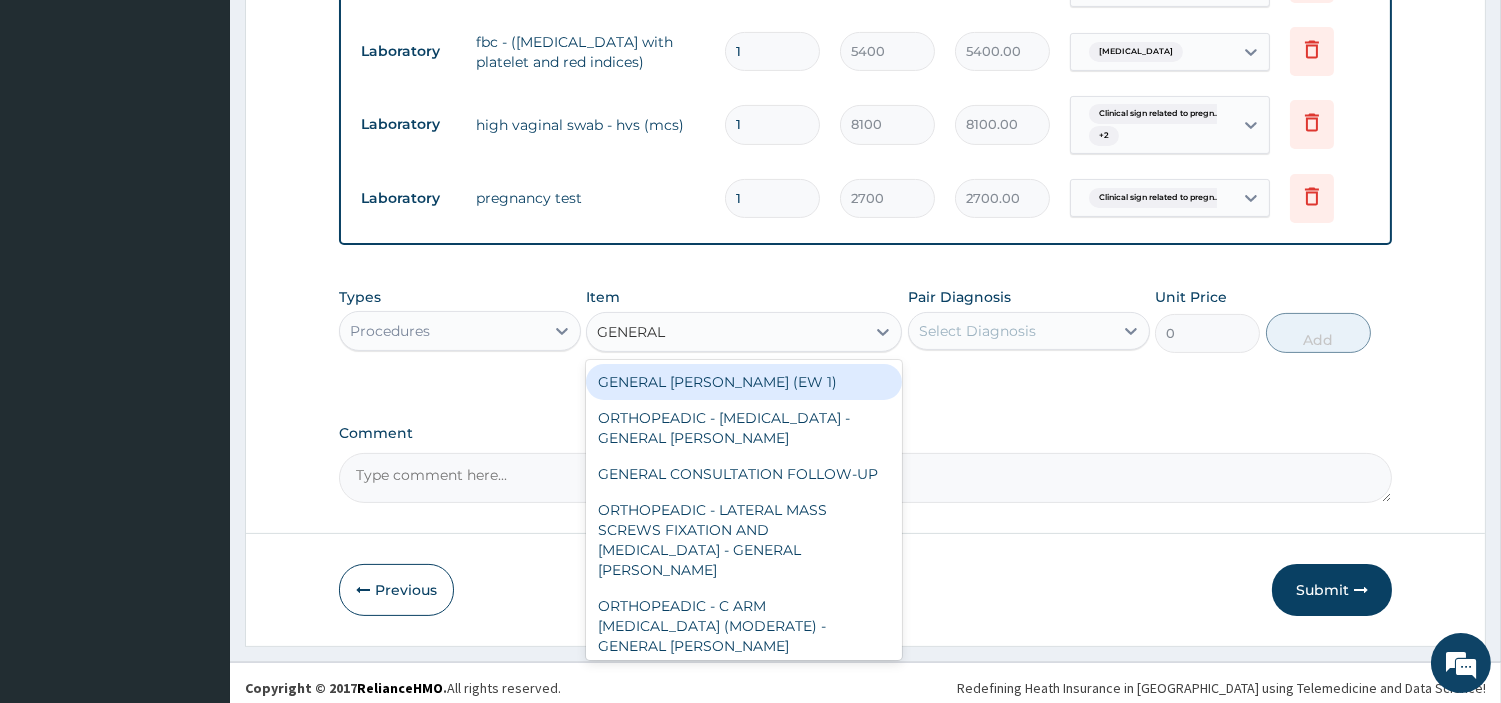 type on "GENERAL C" 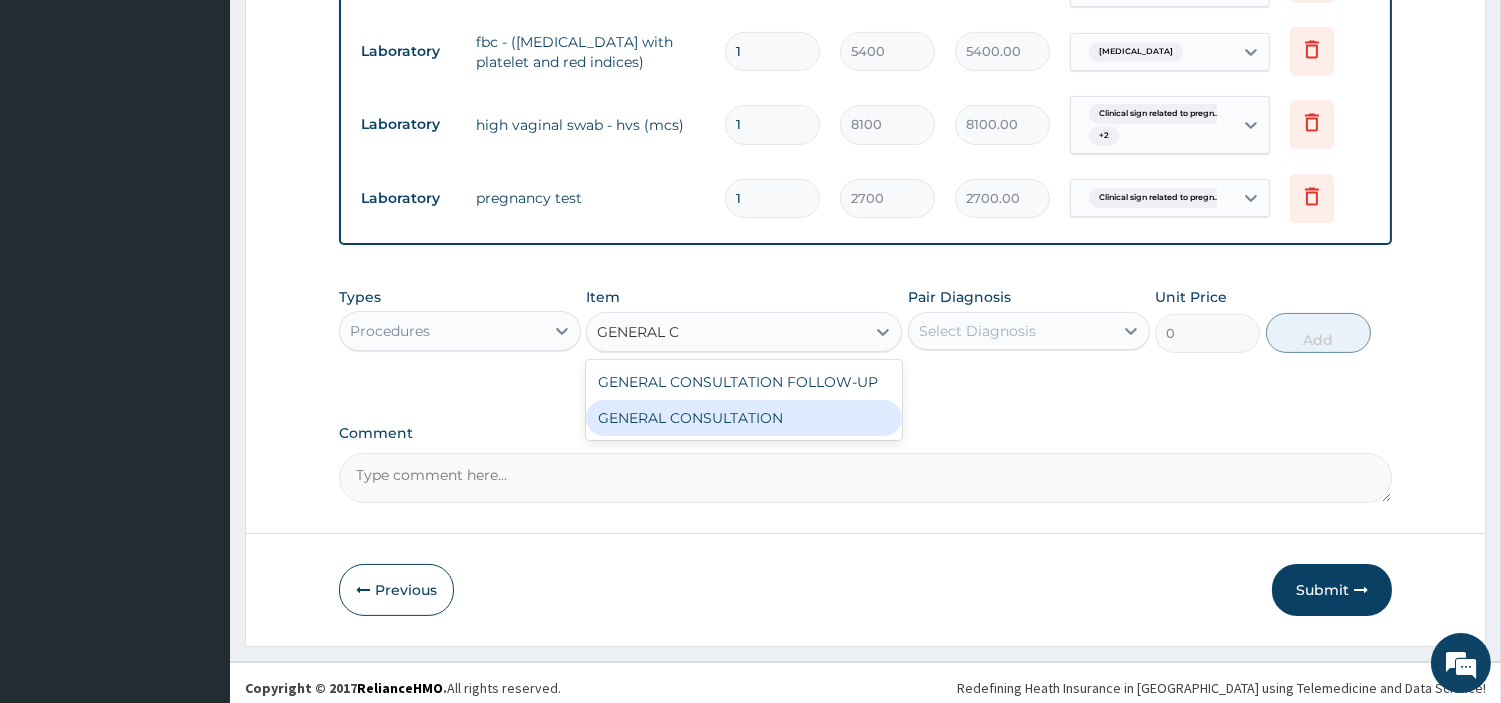 click on "GENERAL CONSULTATION" at bounding box center [744, 418] 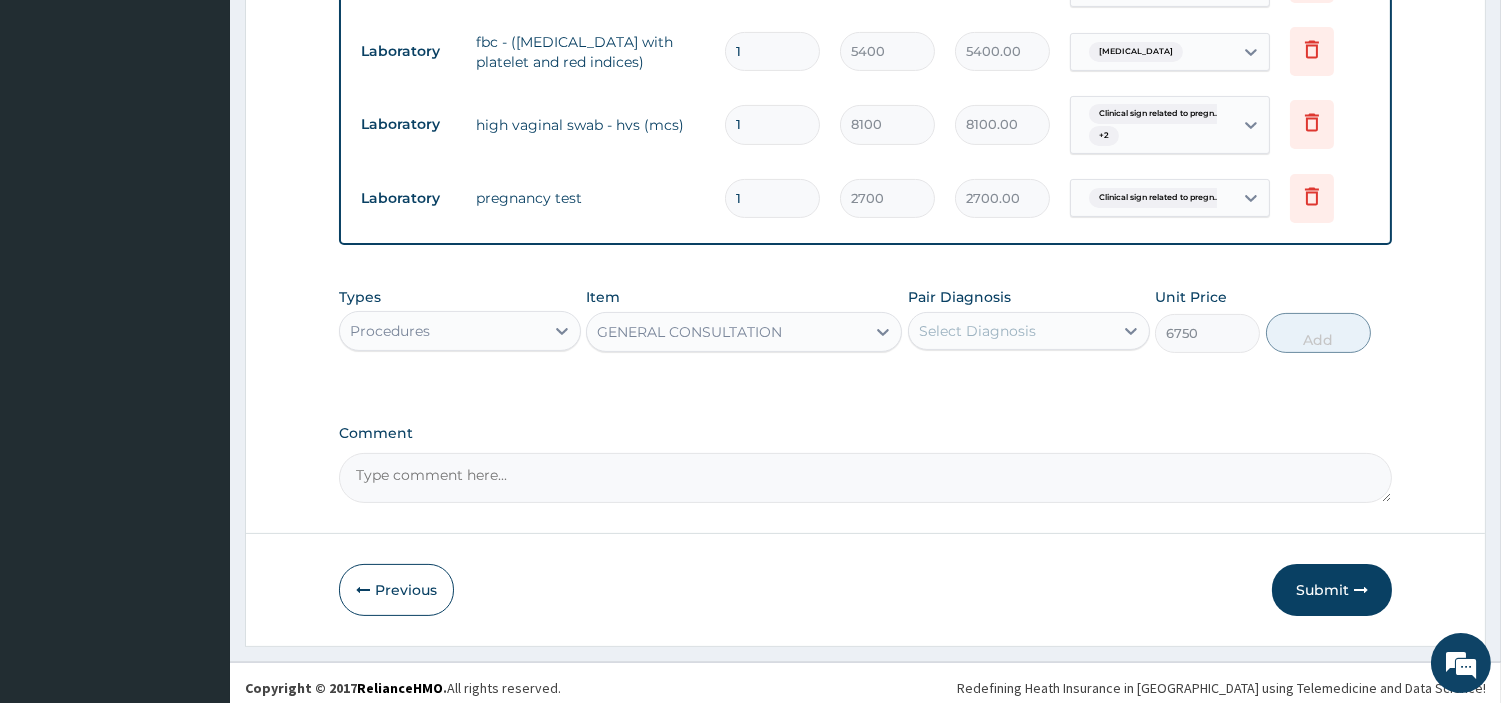 click on "Select Diagnosis" at bounding box center (1029, 331) 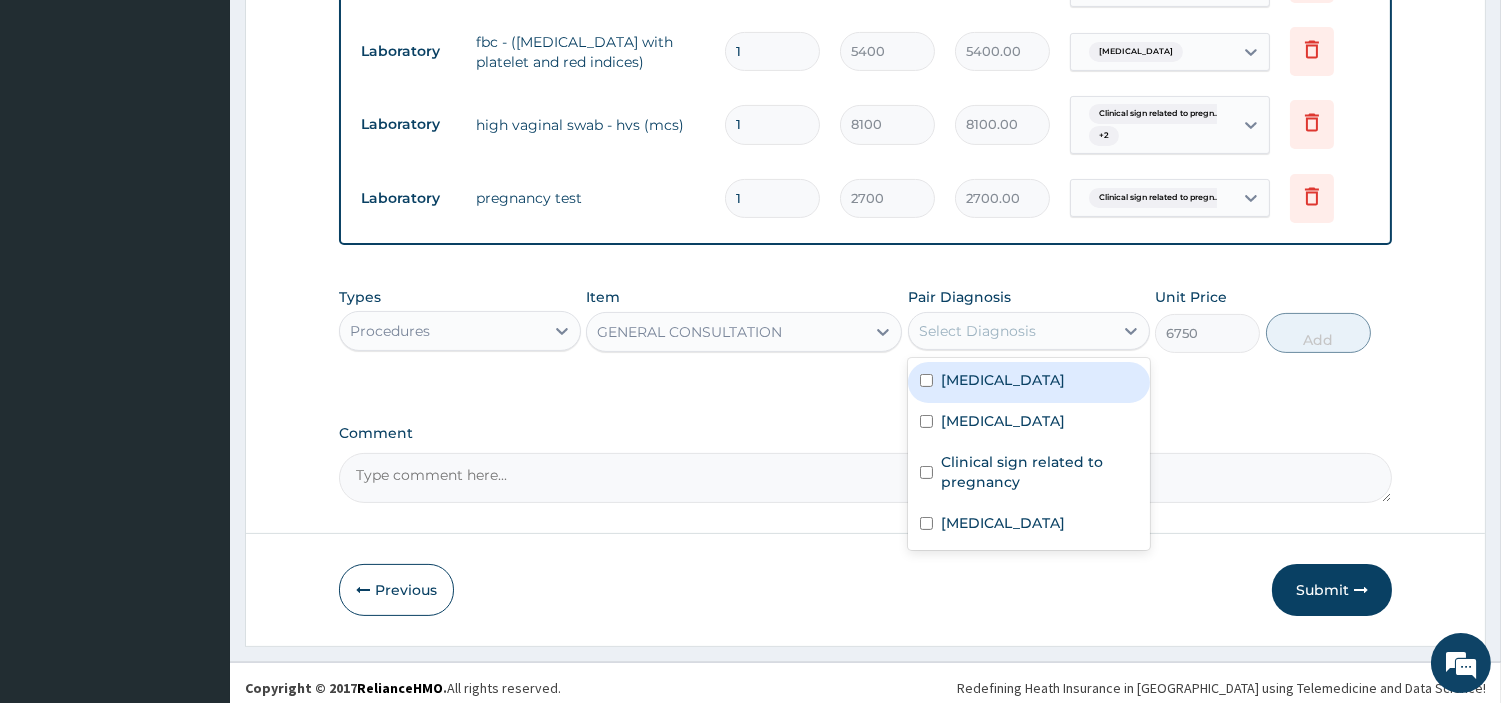 drag, startPoint x: 985, startPoint y: 375, endPoint x: 981, endPoint y: 412, distance: 37.215588 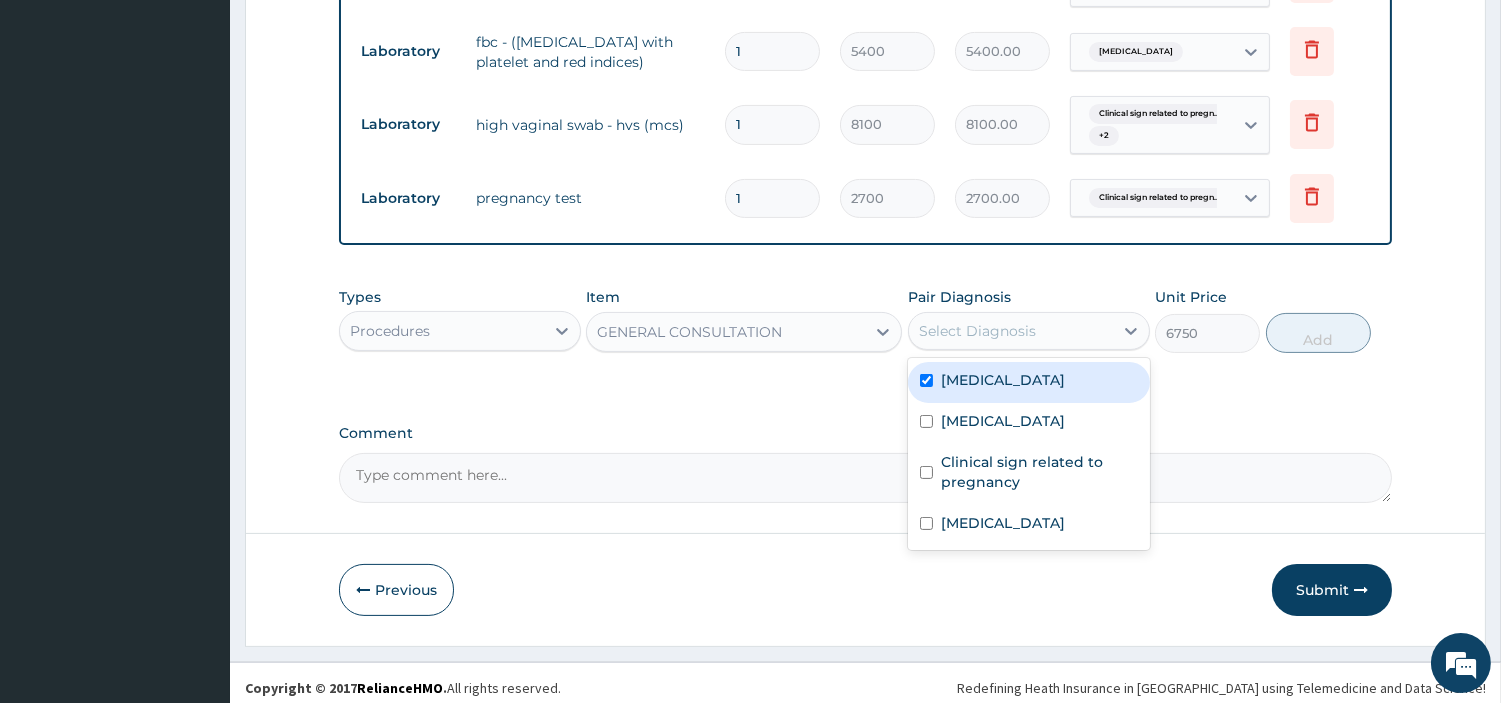 checkbox on "true" 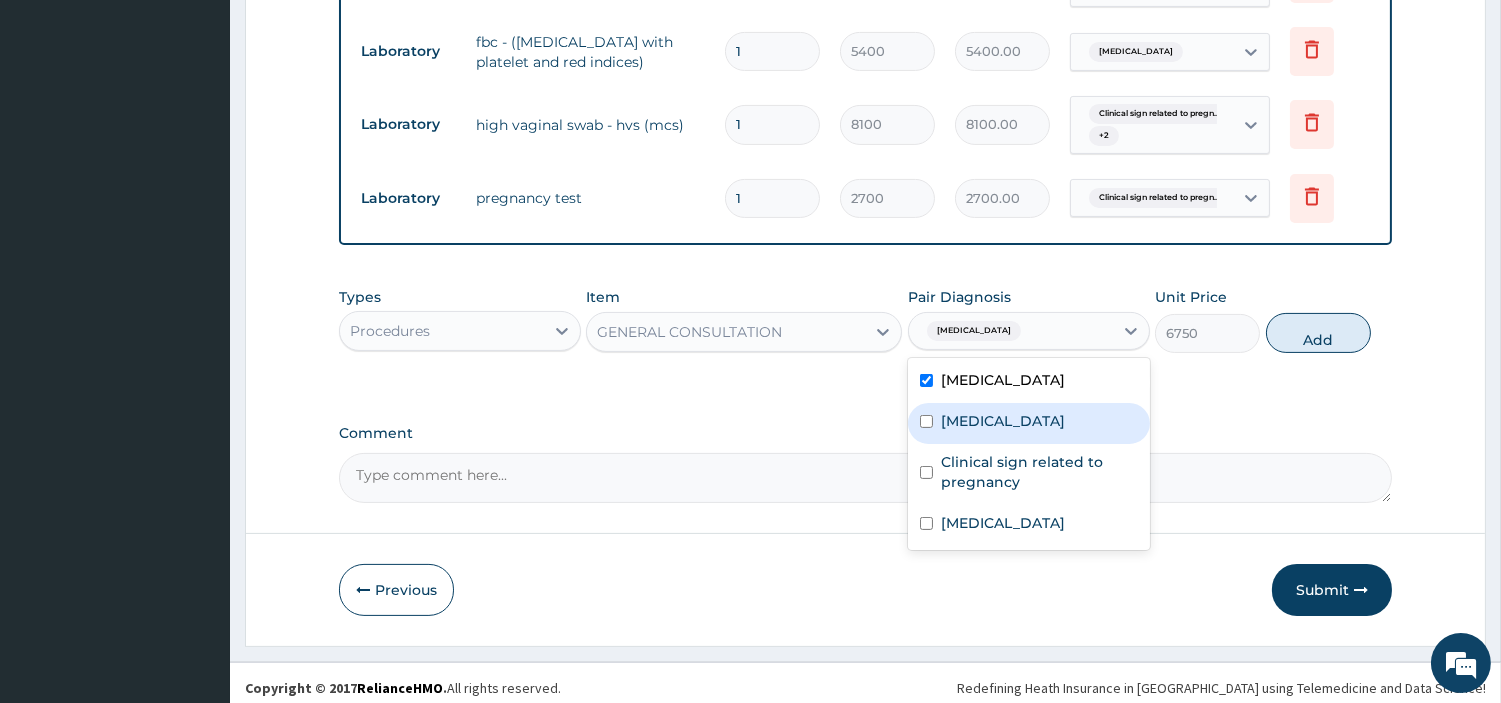 drag, startPoint x: 981, startPoint y: 412, endPoint x: 977, endPoint y: 428, distance: 16.492422 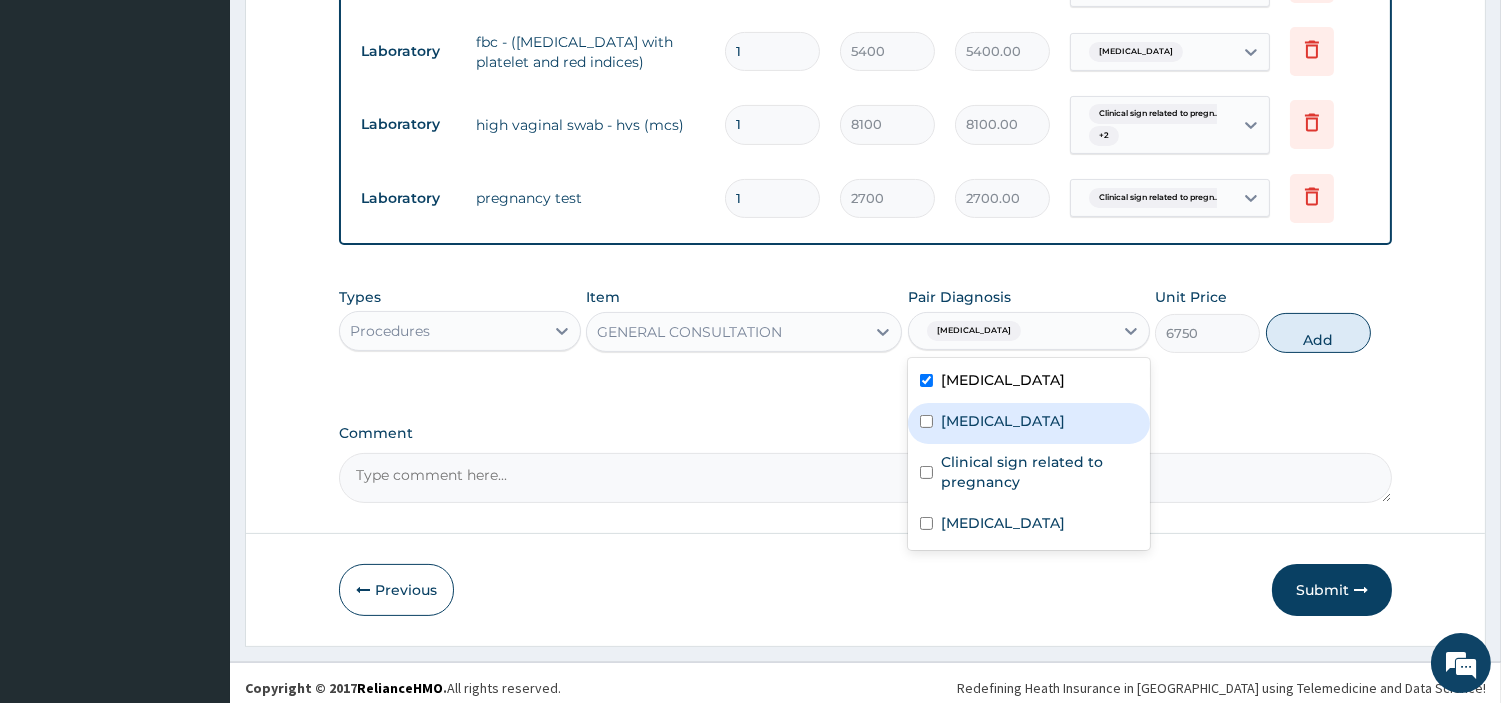 click on "[MEDICAL_DATA]" at bounding box center [1003, 421] 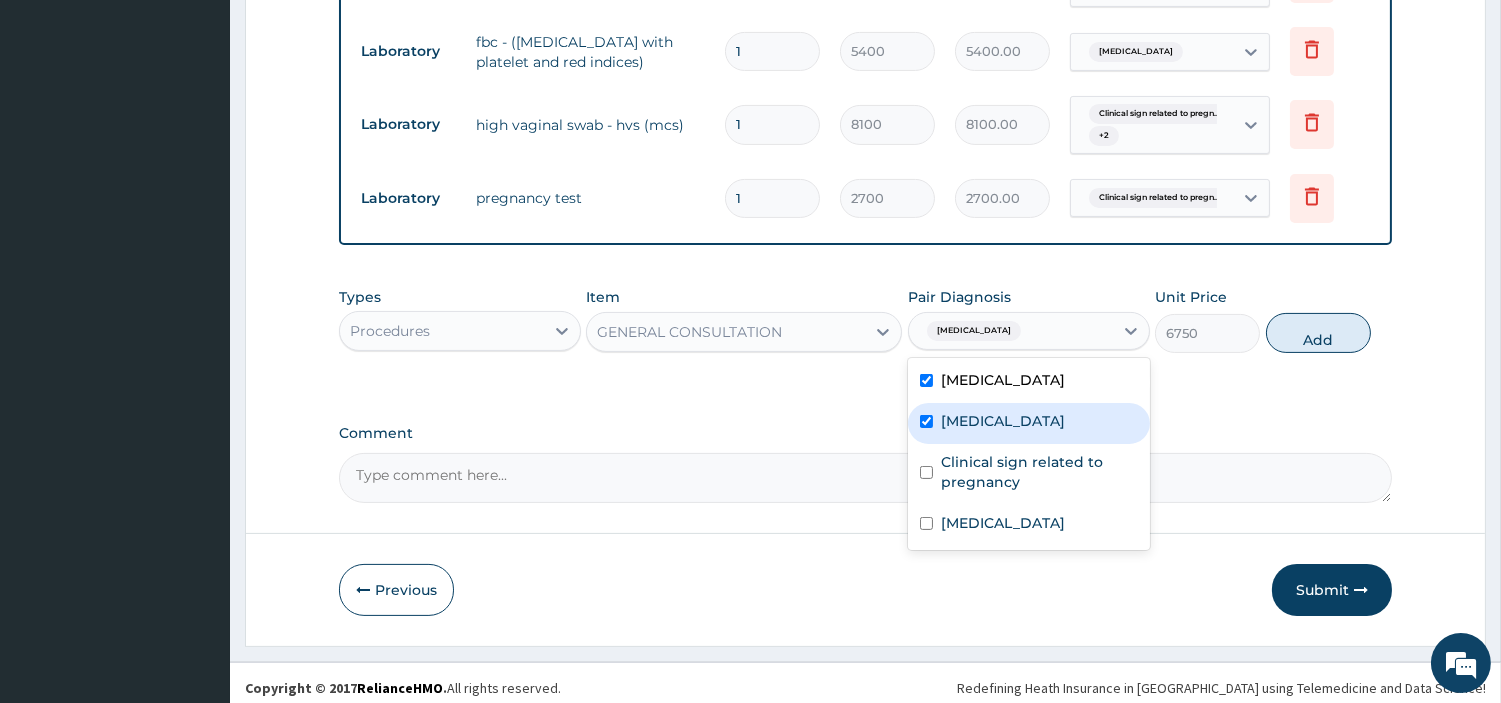 checkbox on "true" 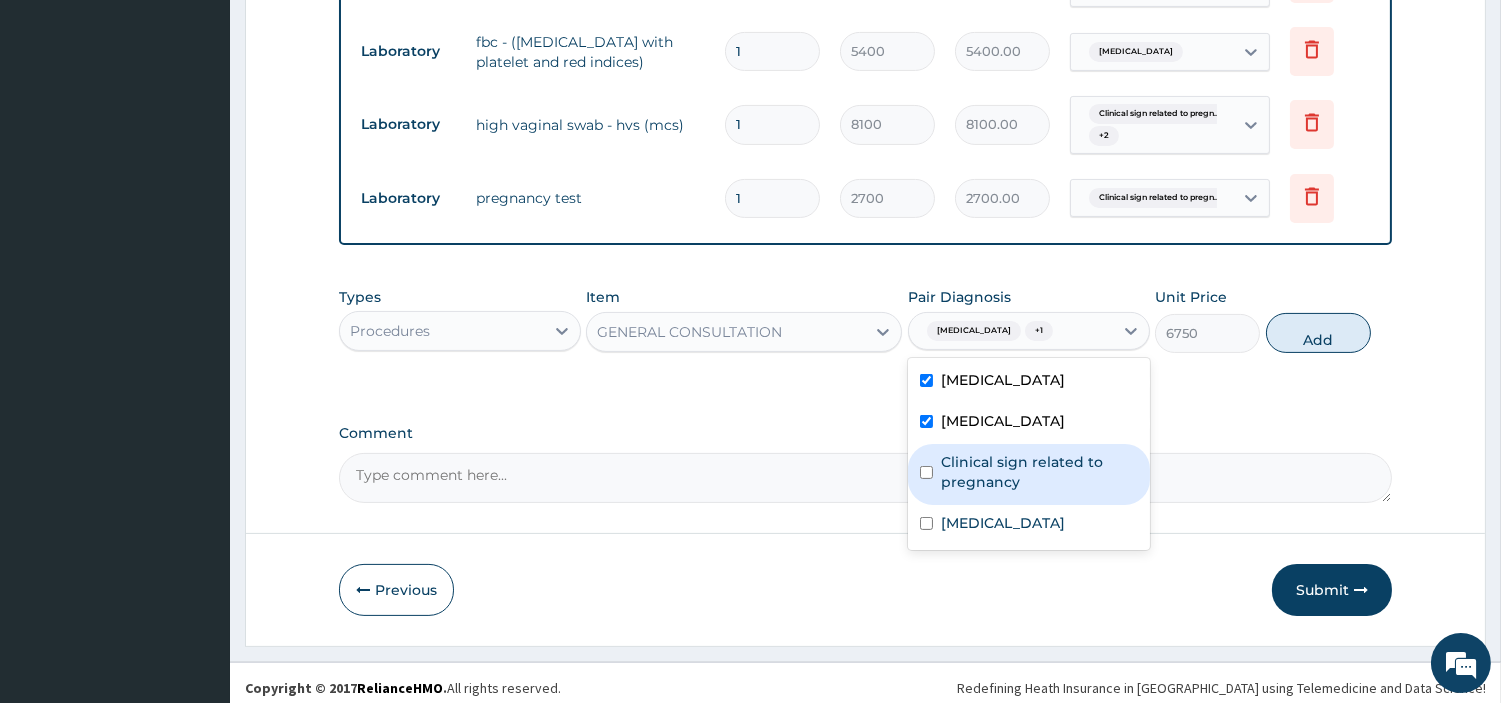 drag, startPoint x: 974, startPoint y: 443, endPoint x: 967, endPoint y: 493, distance: 50.48762 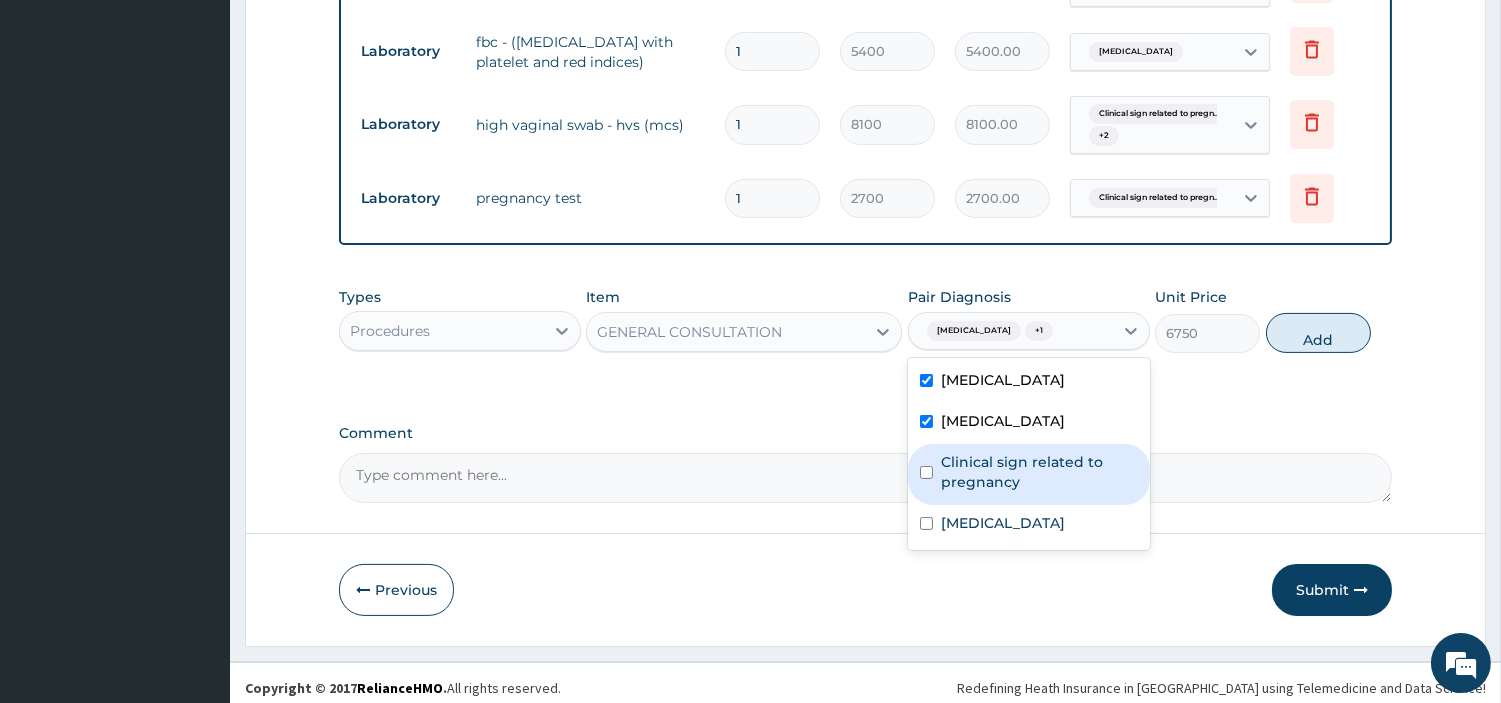 click on "Clinical sign related to pregnancy" at bounding box center [1039, 472] 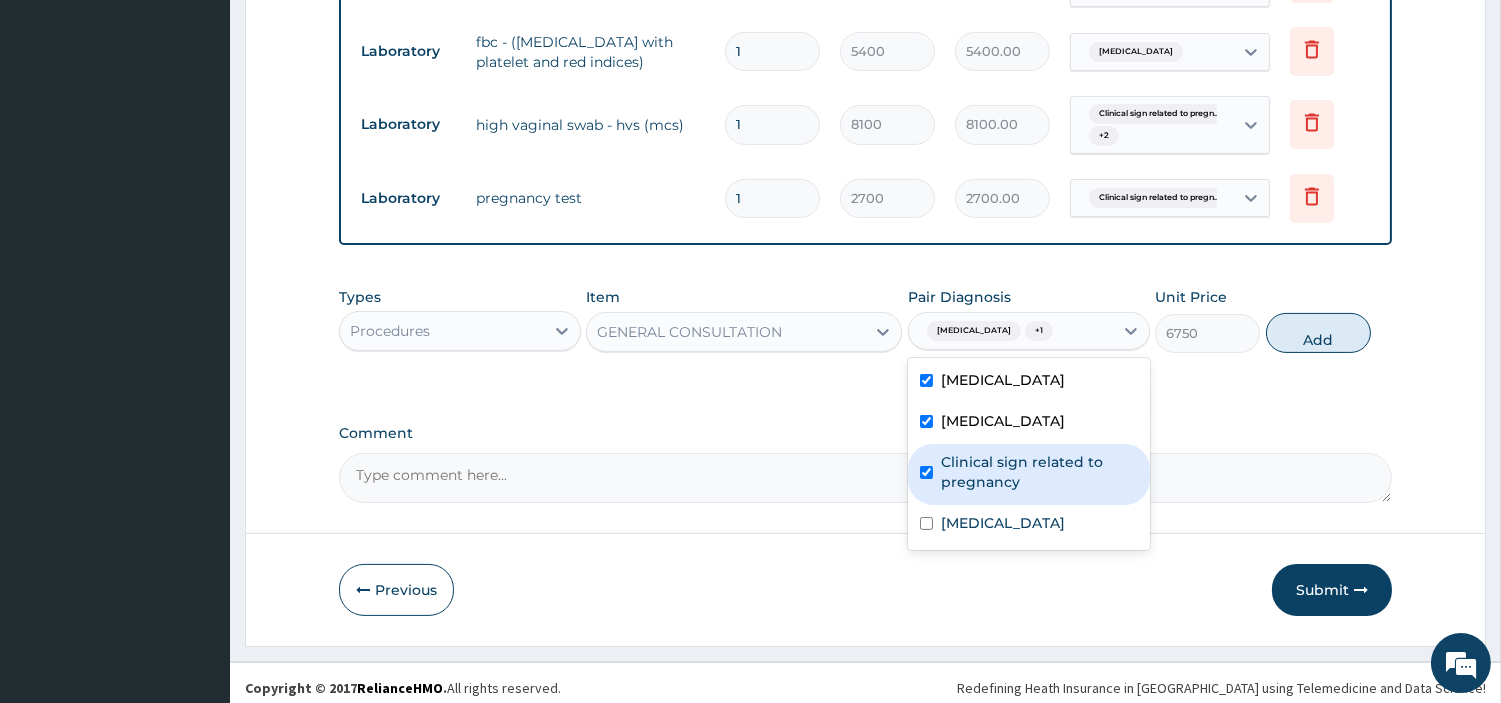 checkbox on "true" 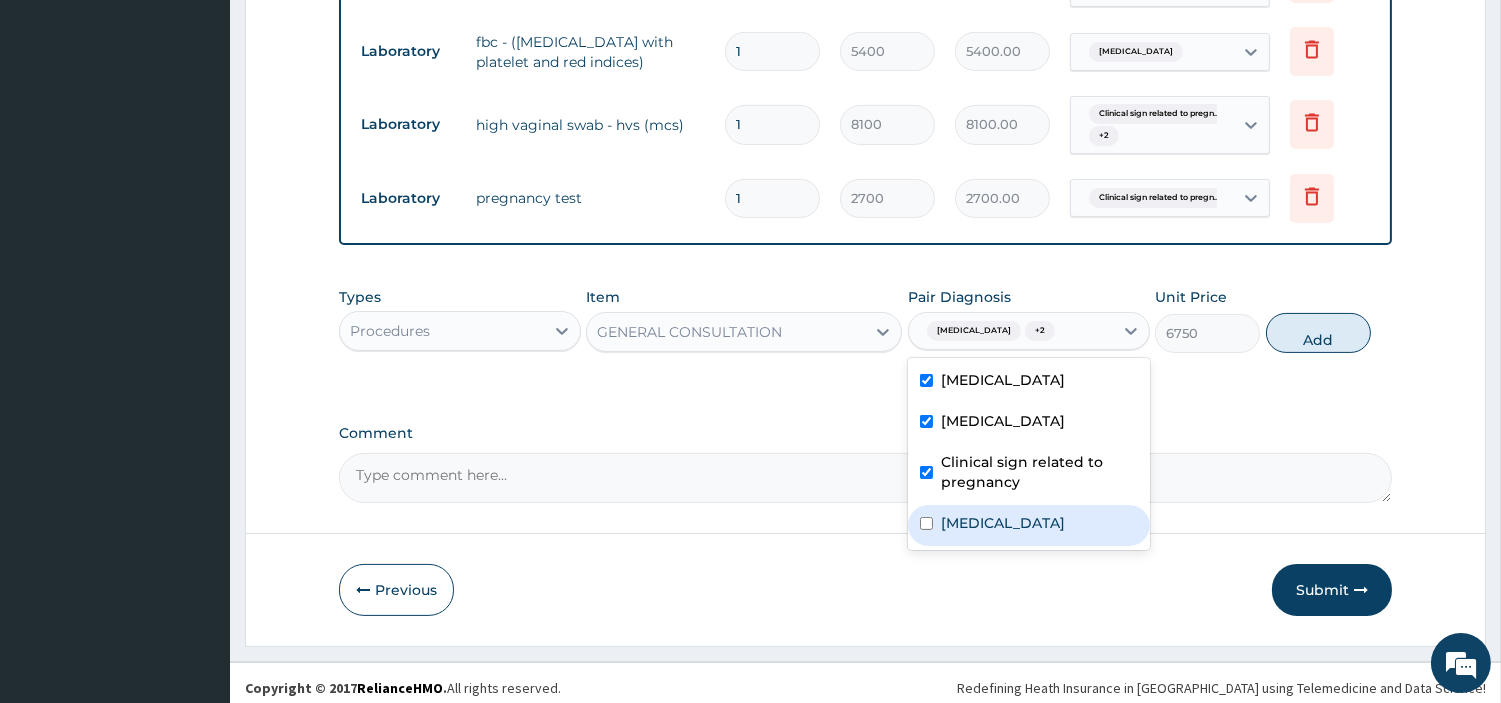 click on "Acute vaginitis" at bounding box center (1003, 523) 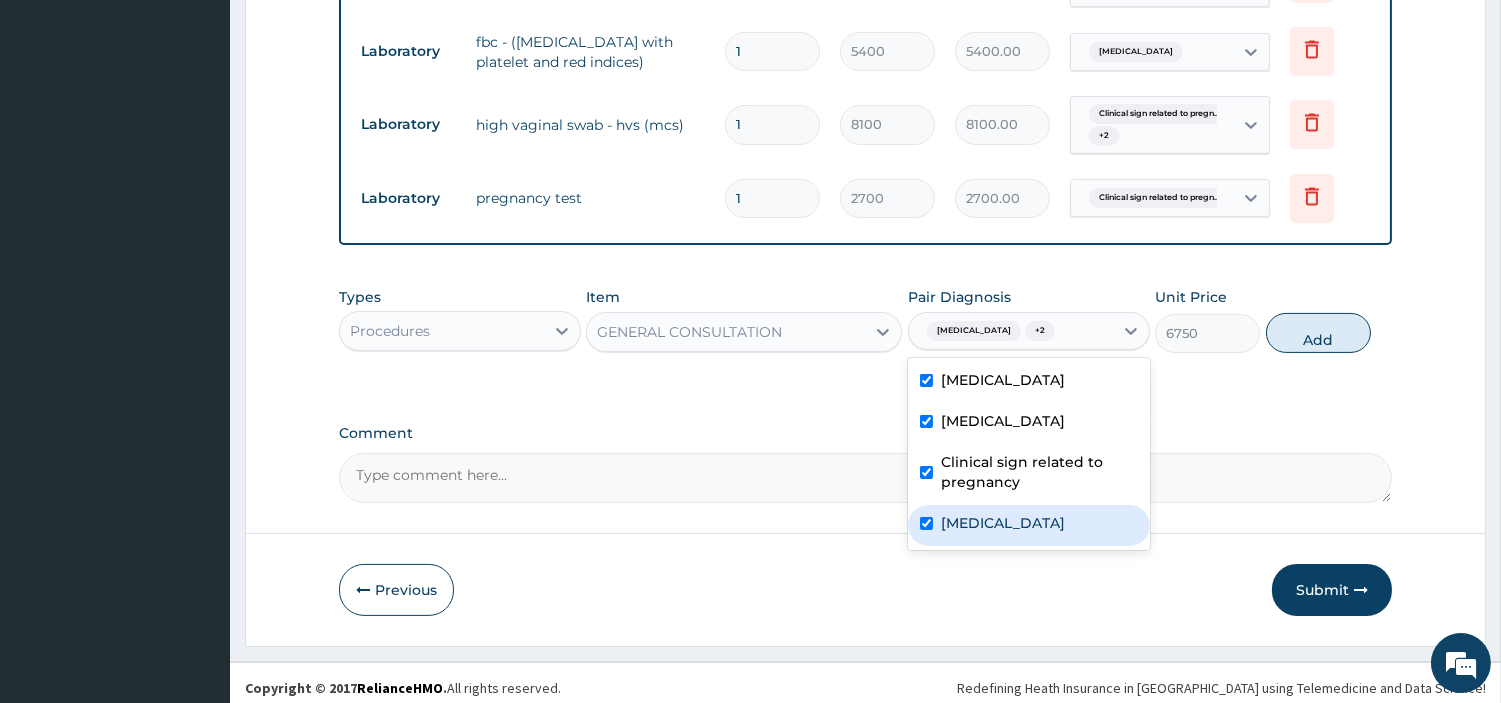 checkbox on "true" 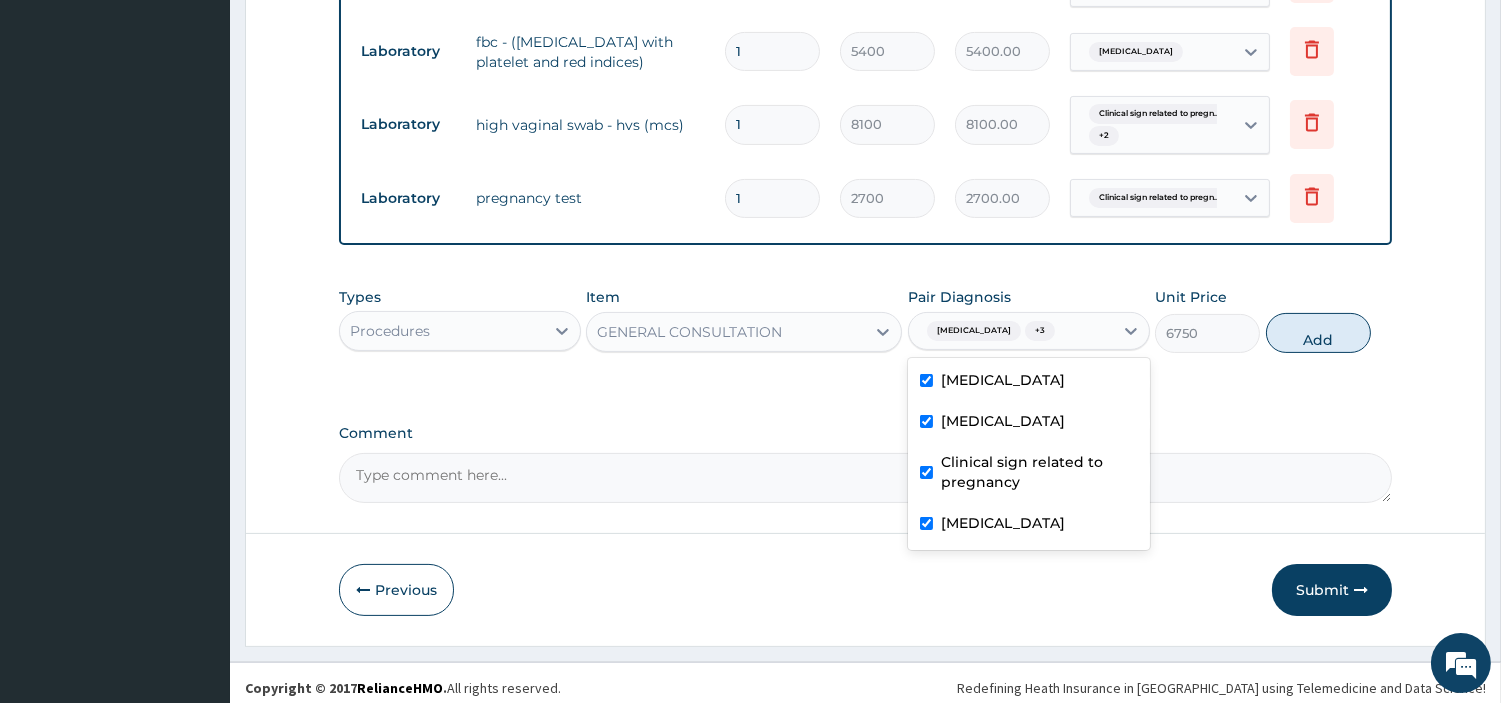 click on "6750" at bounding box center (1207, 333) 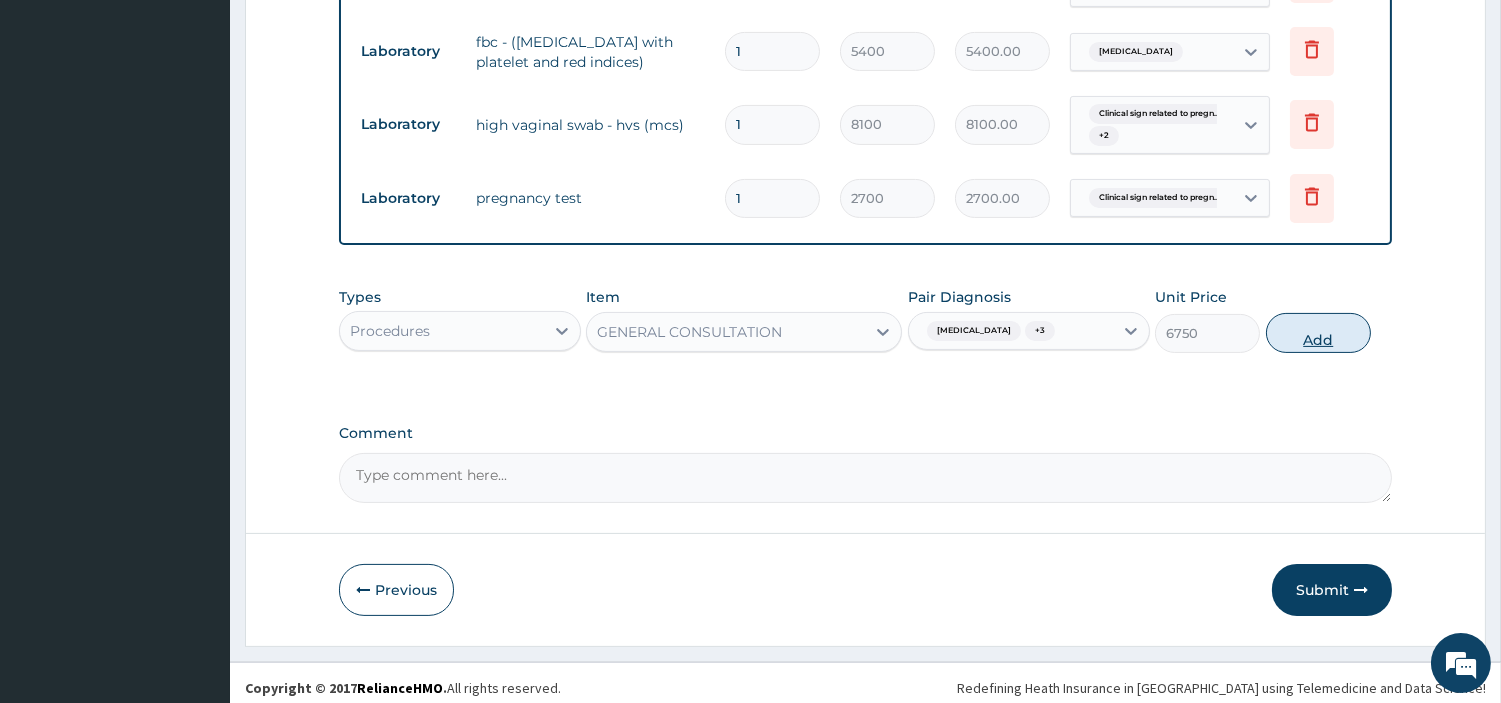 click on "Add" at bounding box center [1318, 333] 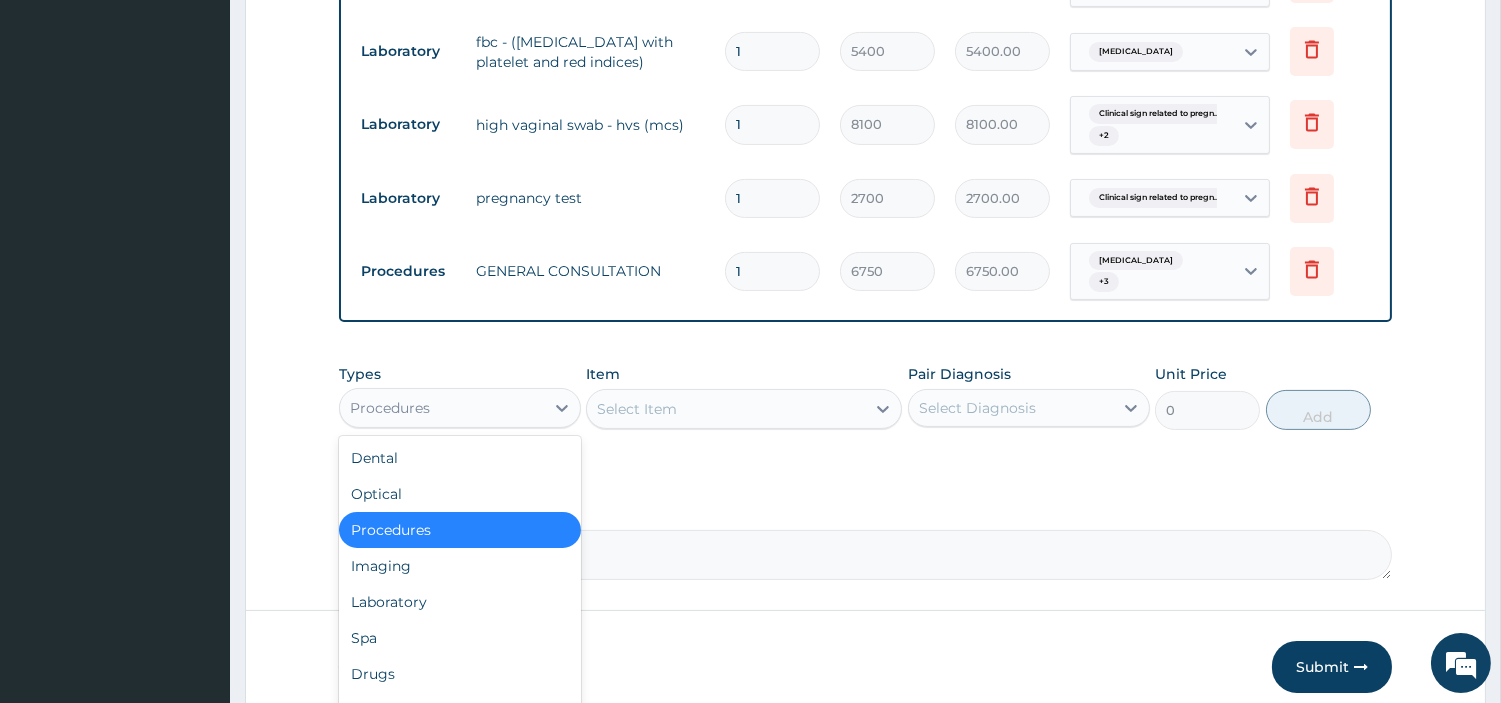 click on "Procedures" at bounding box center (460, 408) 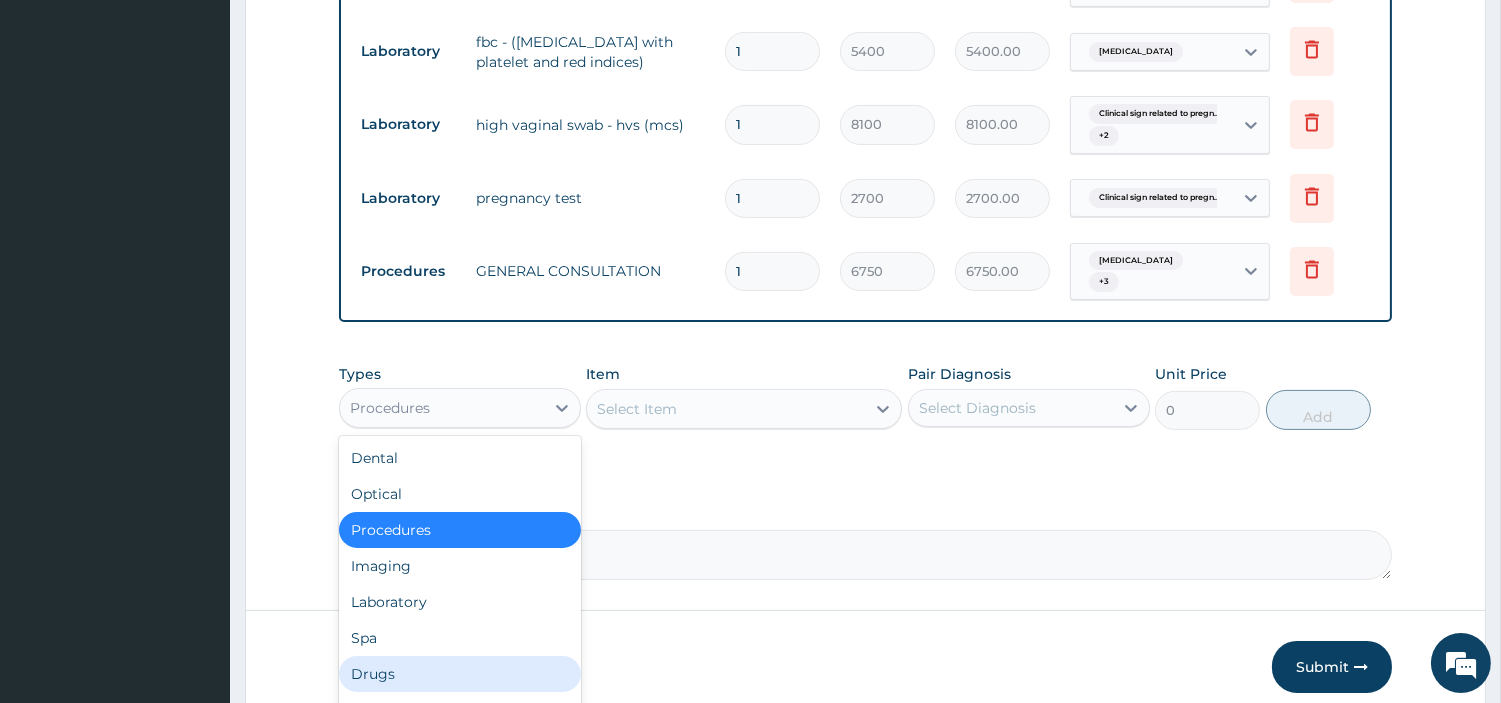 click on "Drugs" at bounding box center [460, 674] 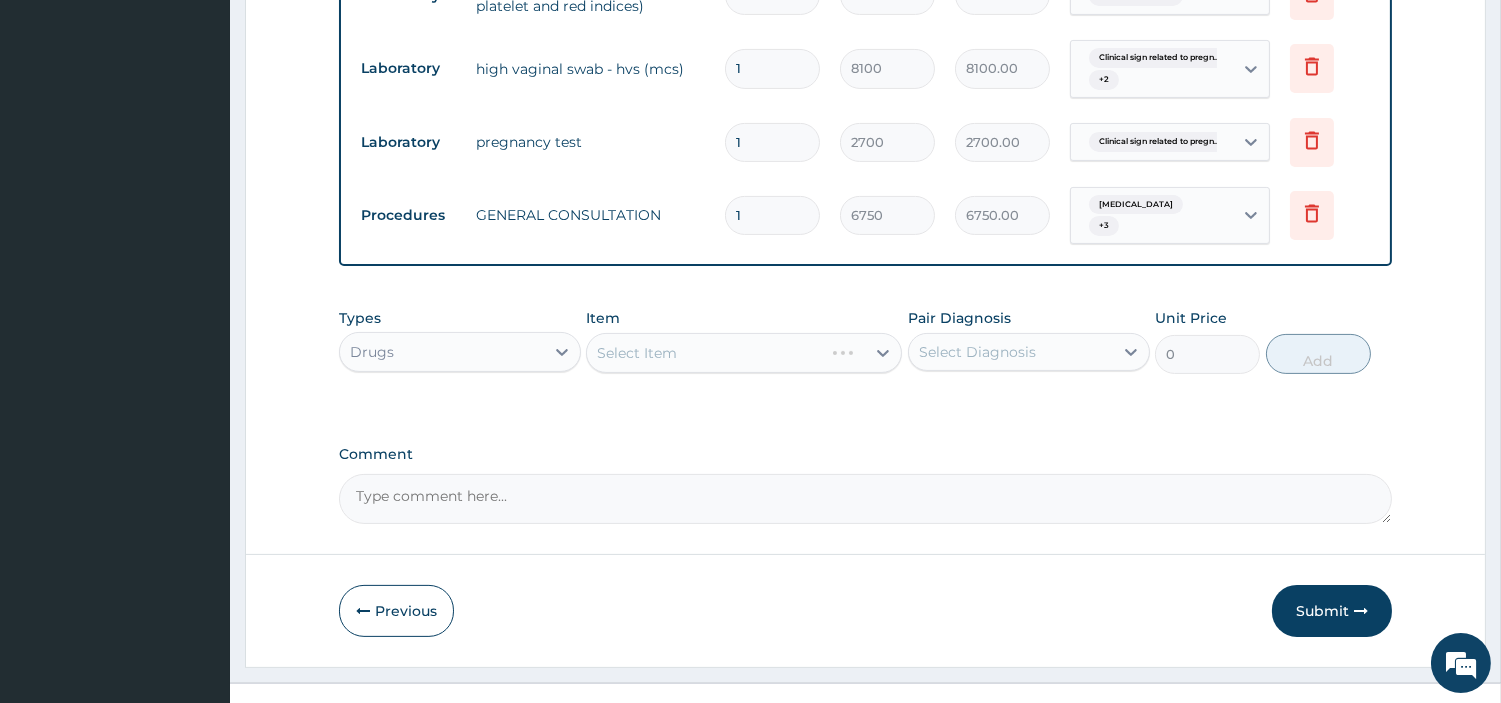 scroll, scrollTop: 928, scrollLeft: 0, axis: vertical 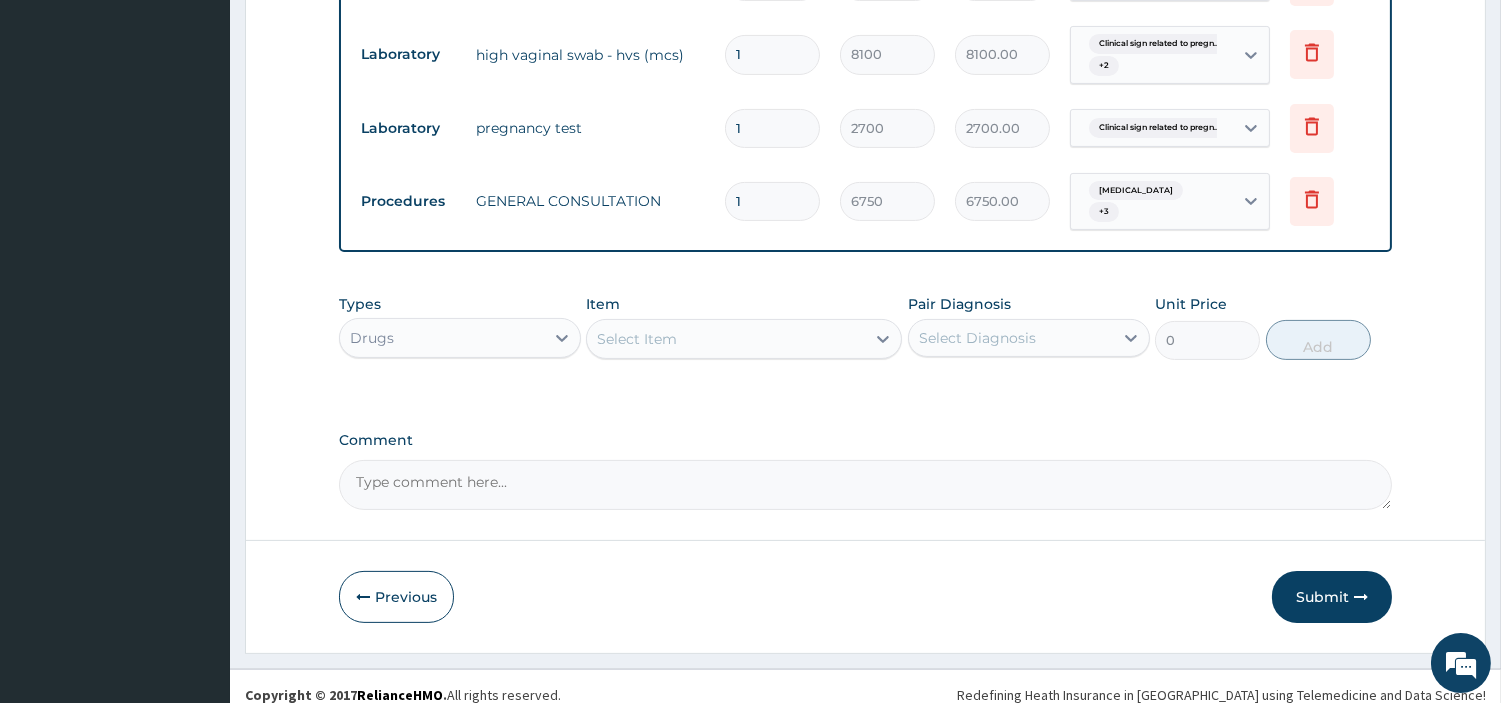 click on "Select Item" at bounding box center (726, 339) 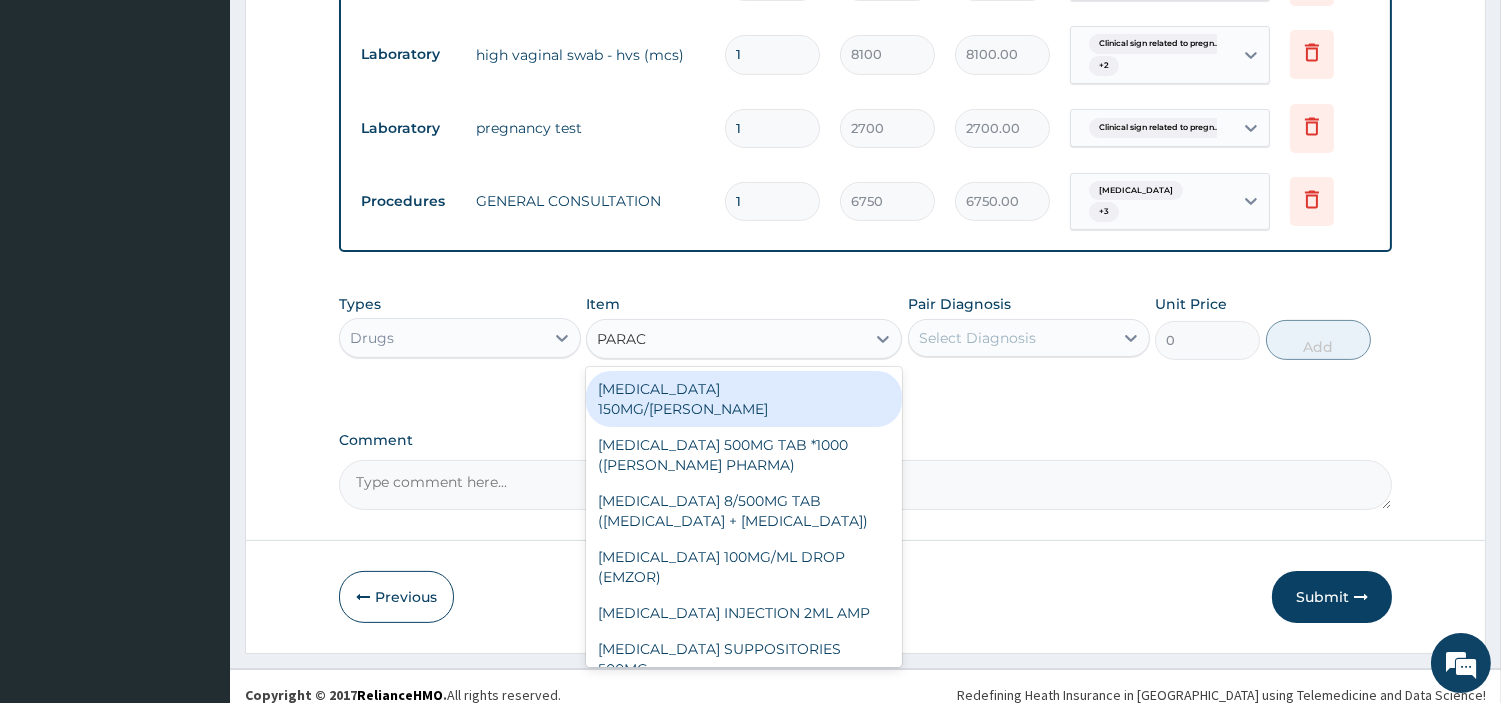 type on "PARACE" 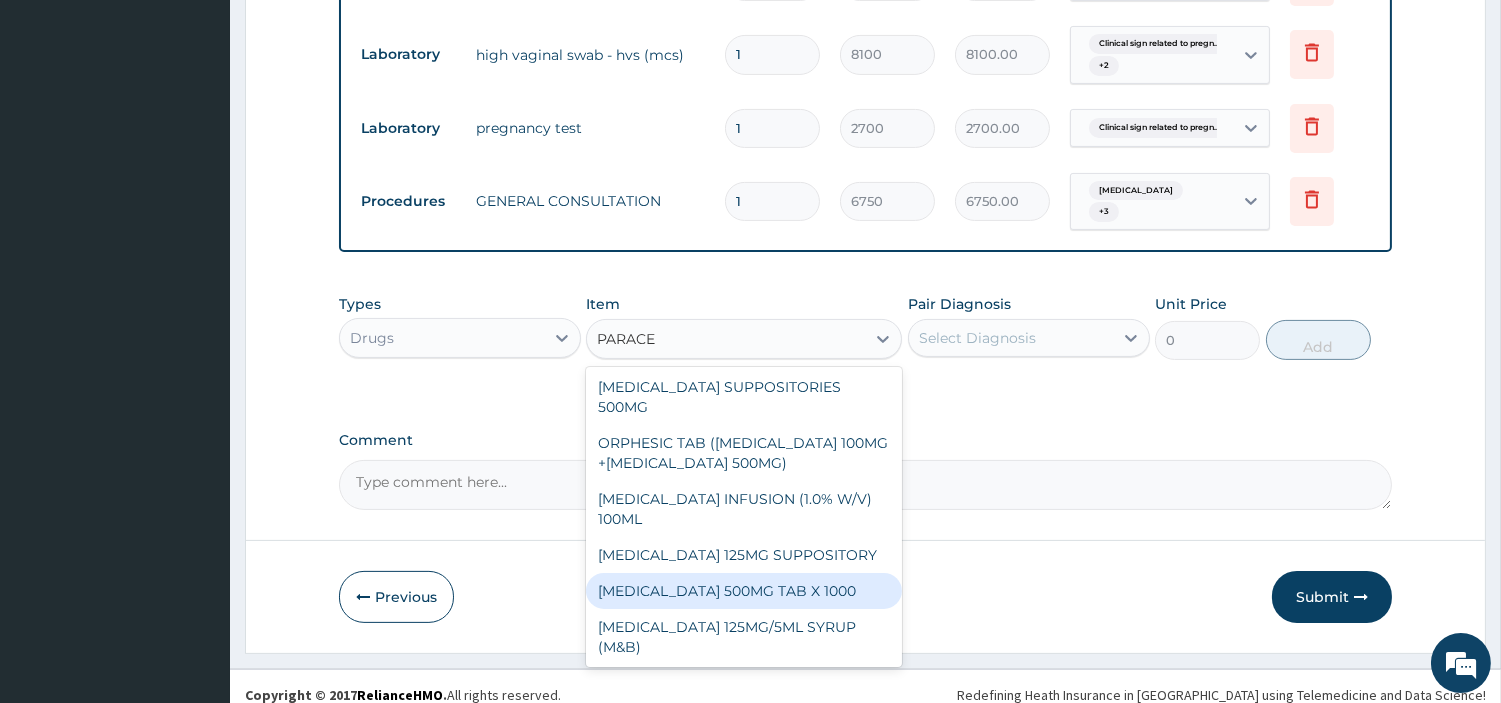 scroll, scrollTop: 263, scrollLeft: 0, axis: vertical 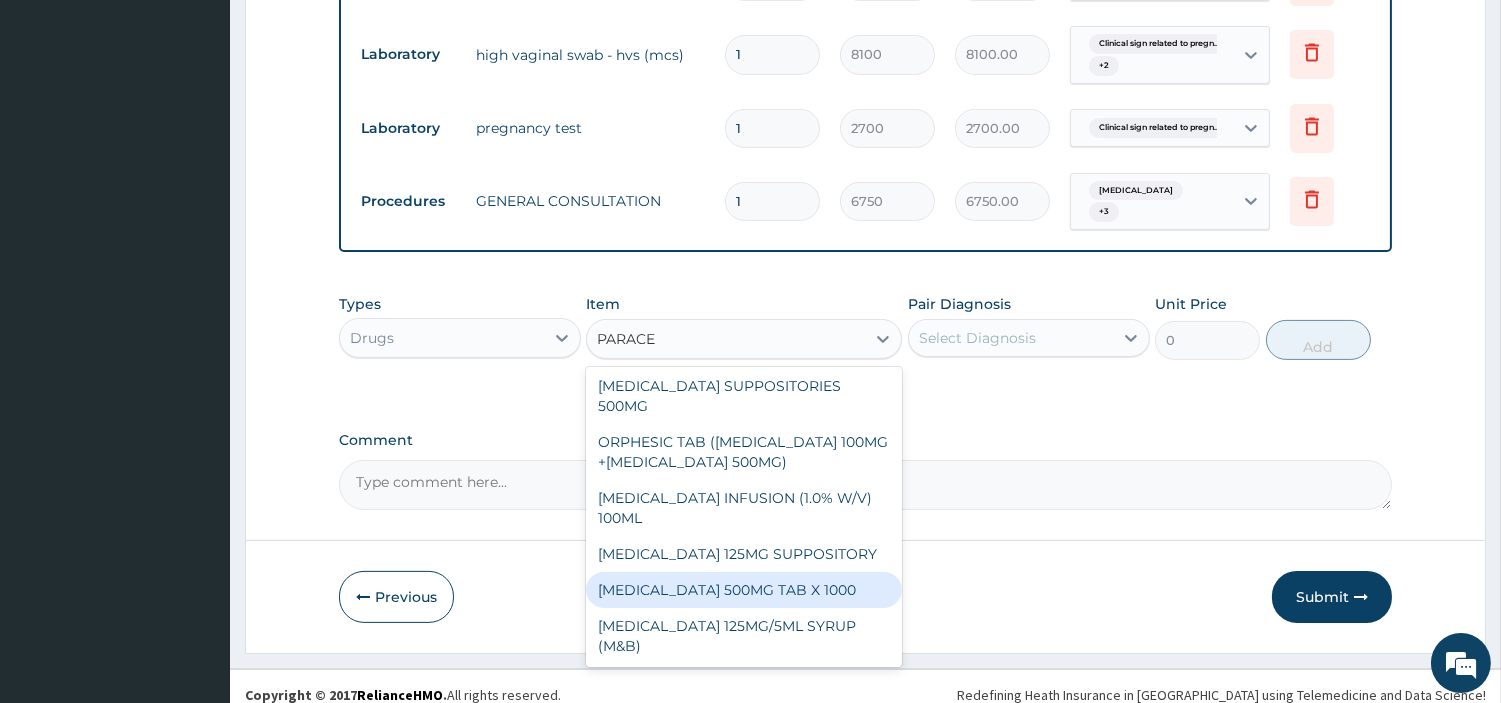 click on "PARACETAMOL 500MG TAB X 1000" at bounding box center (744, 590) 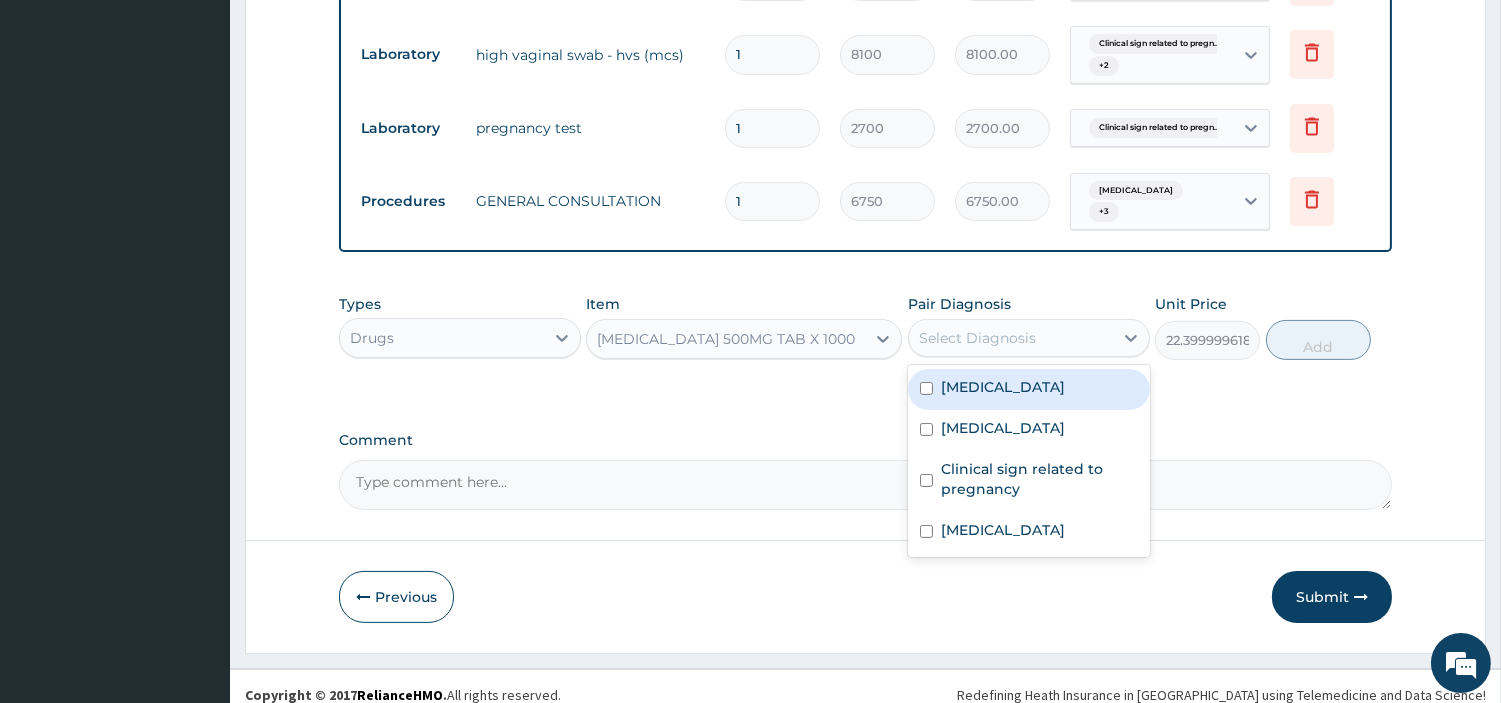 click on "Select Diagnosis" at bounding box center (977, 338) 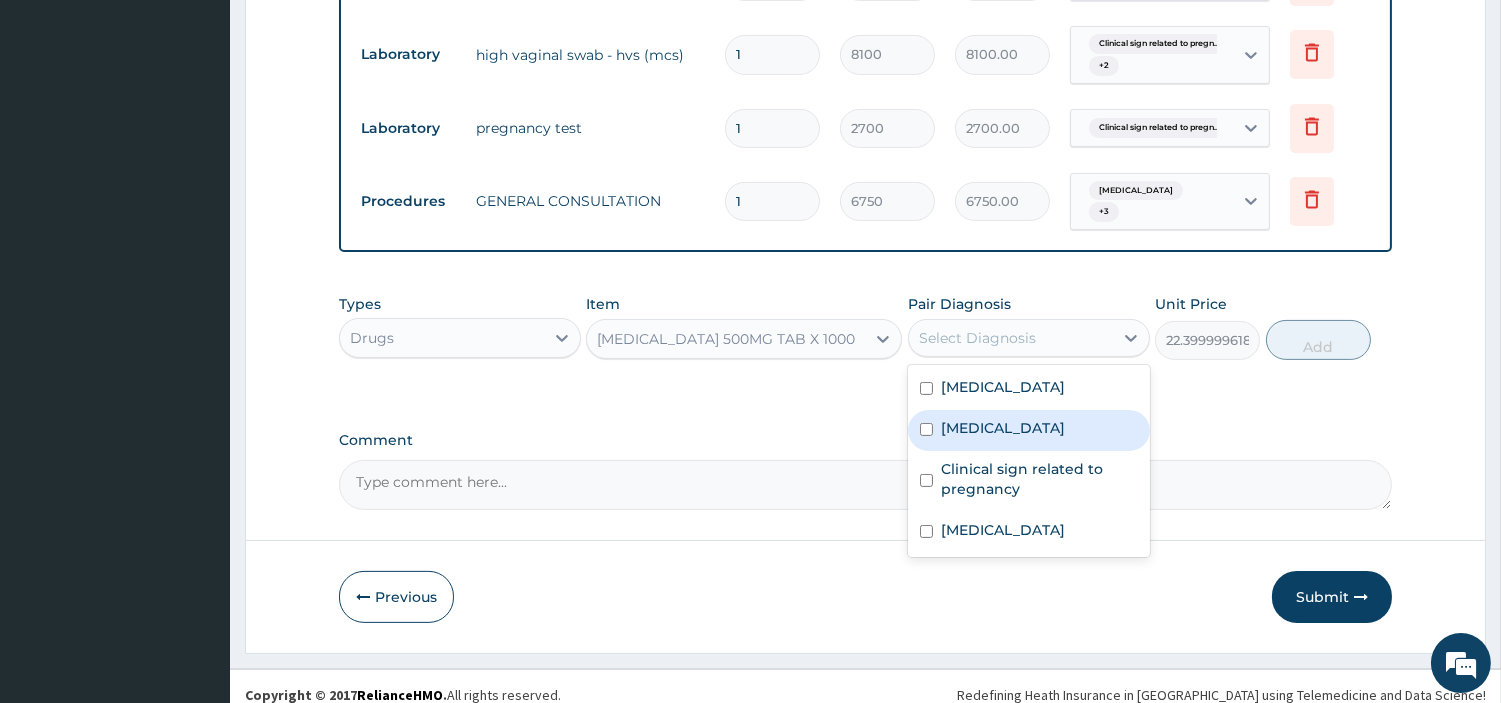 click on "Malaria" at bounding box center [1029, 430] 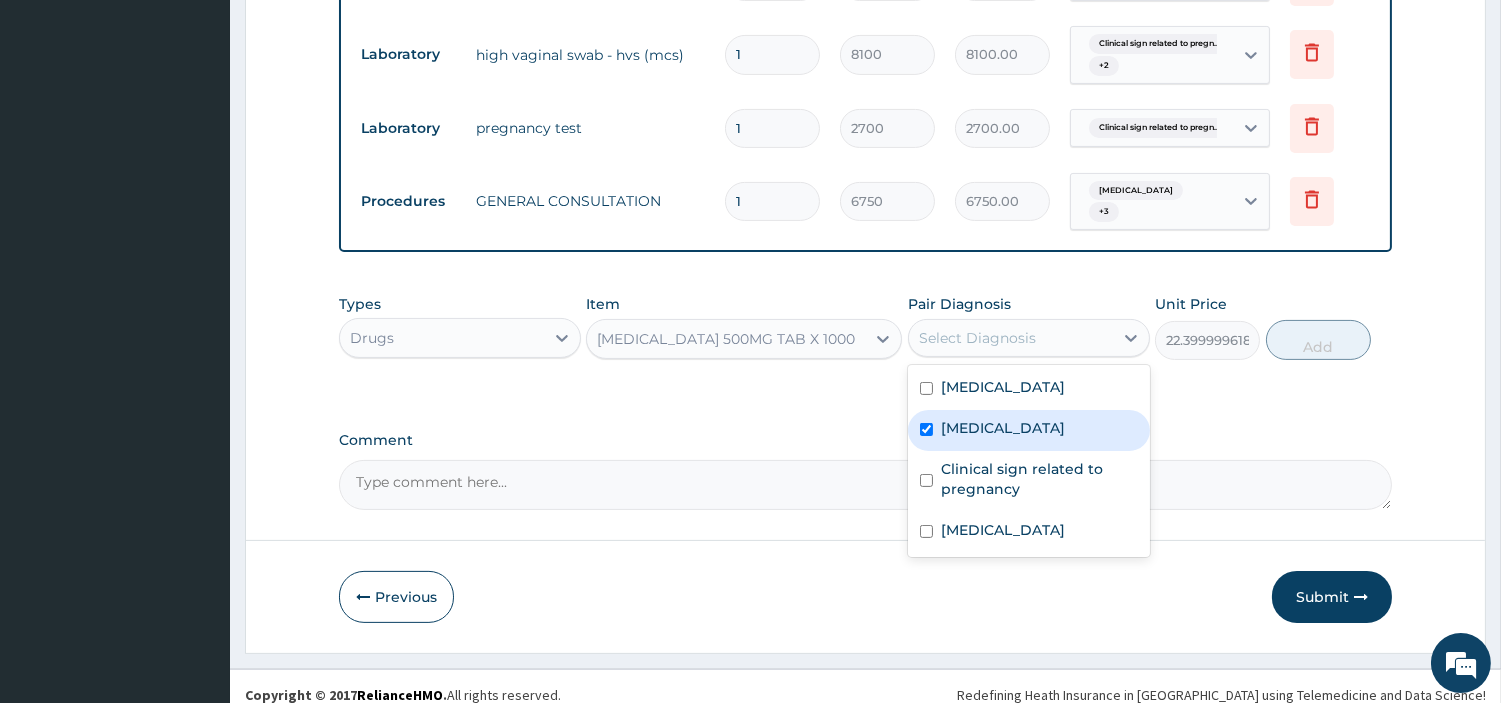 checkbox on "true" 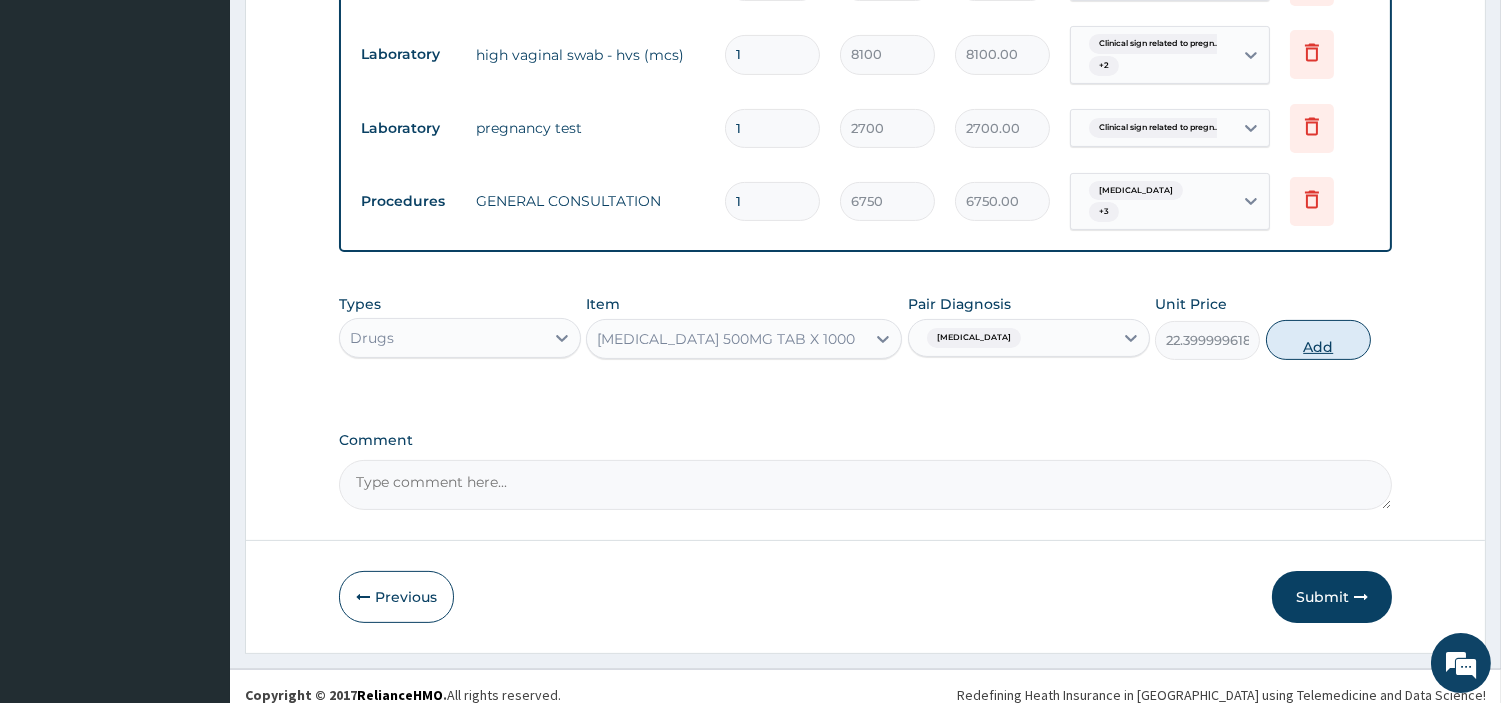 click on "Add" at bounding box center [1318, 340] 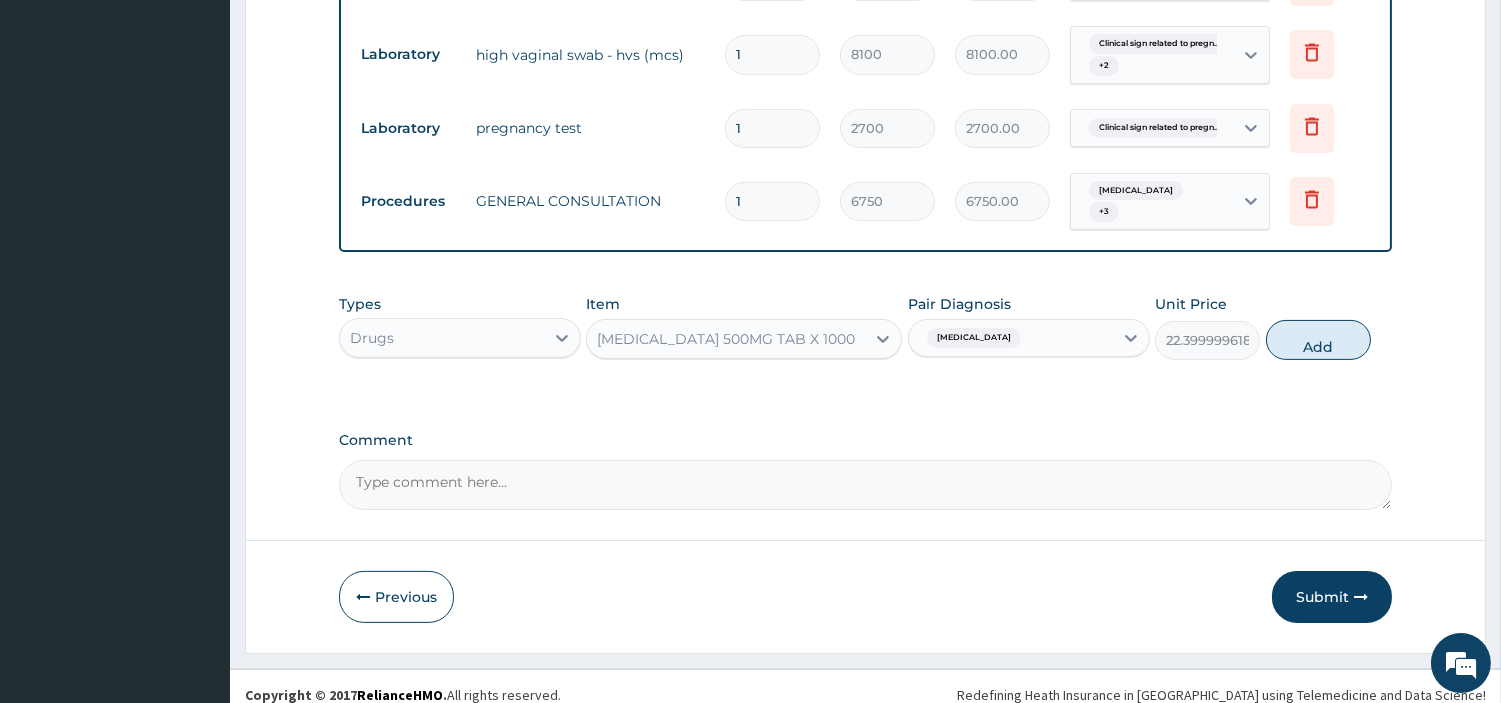 type on "0" 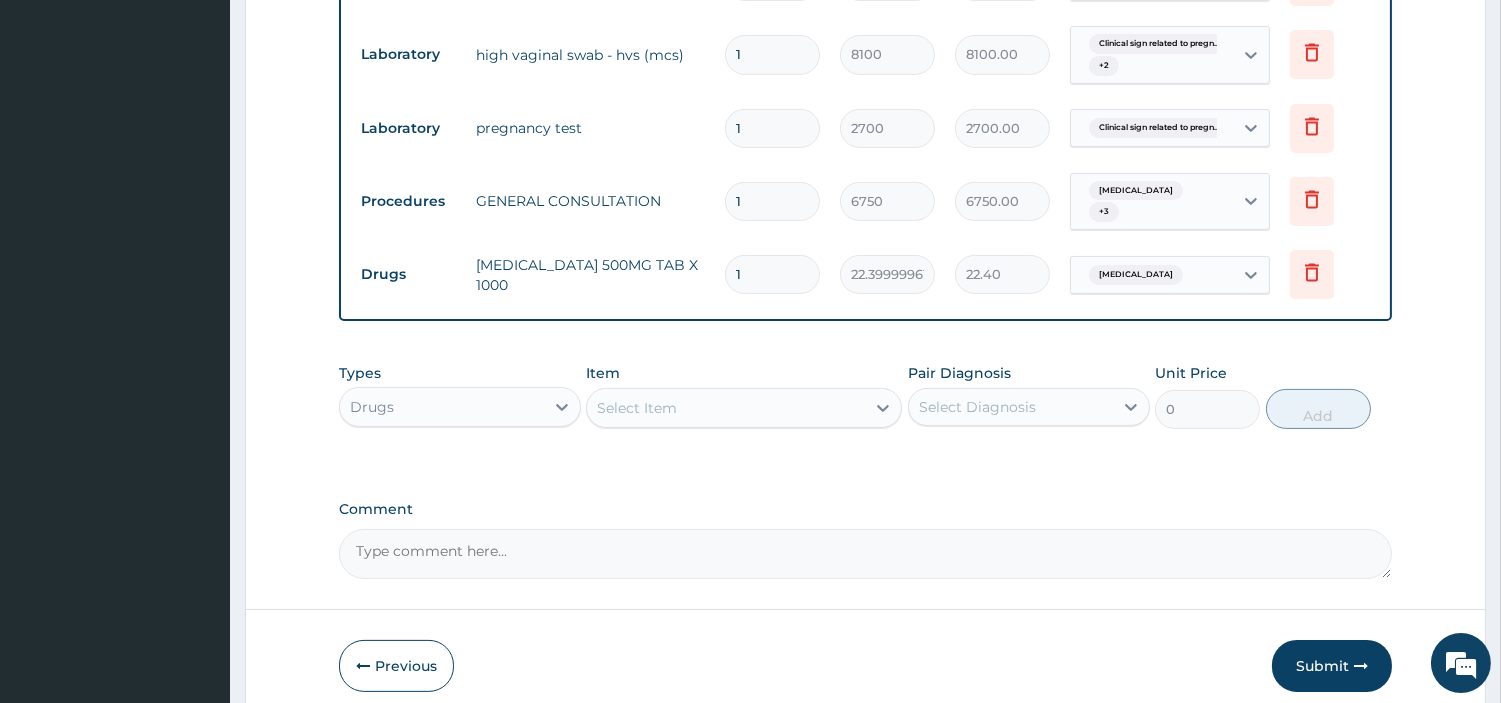type 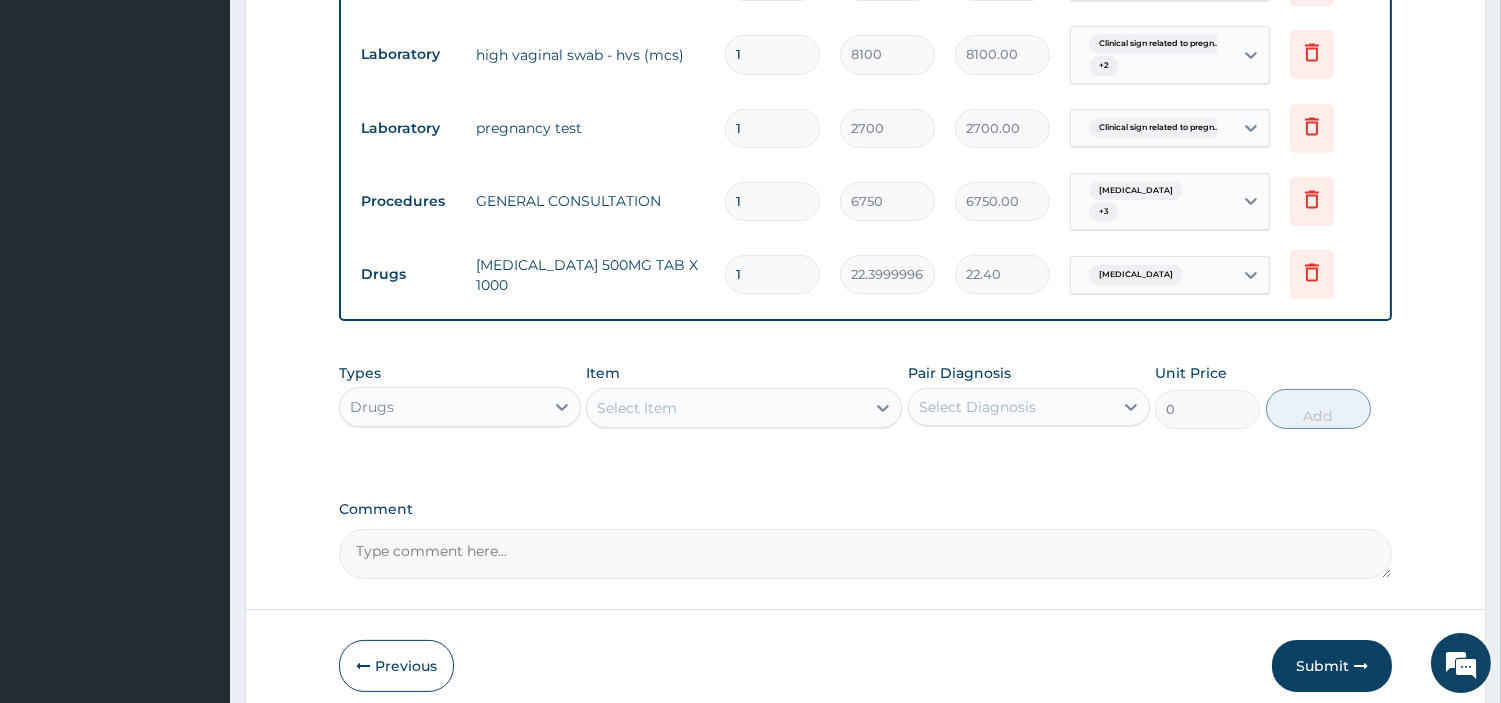 type on "0.00" 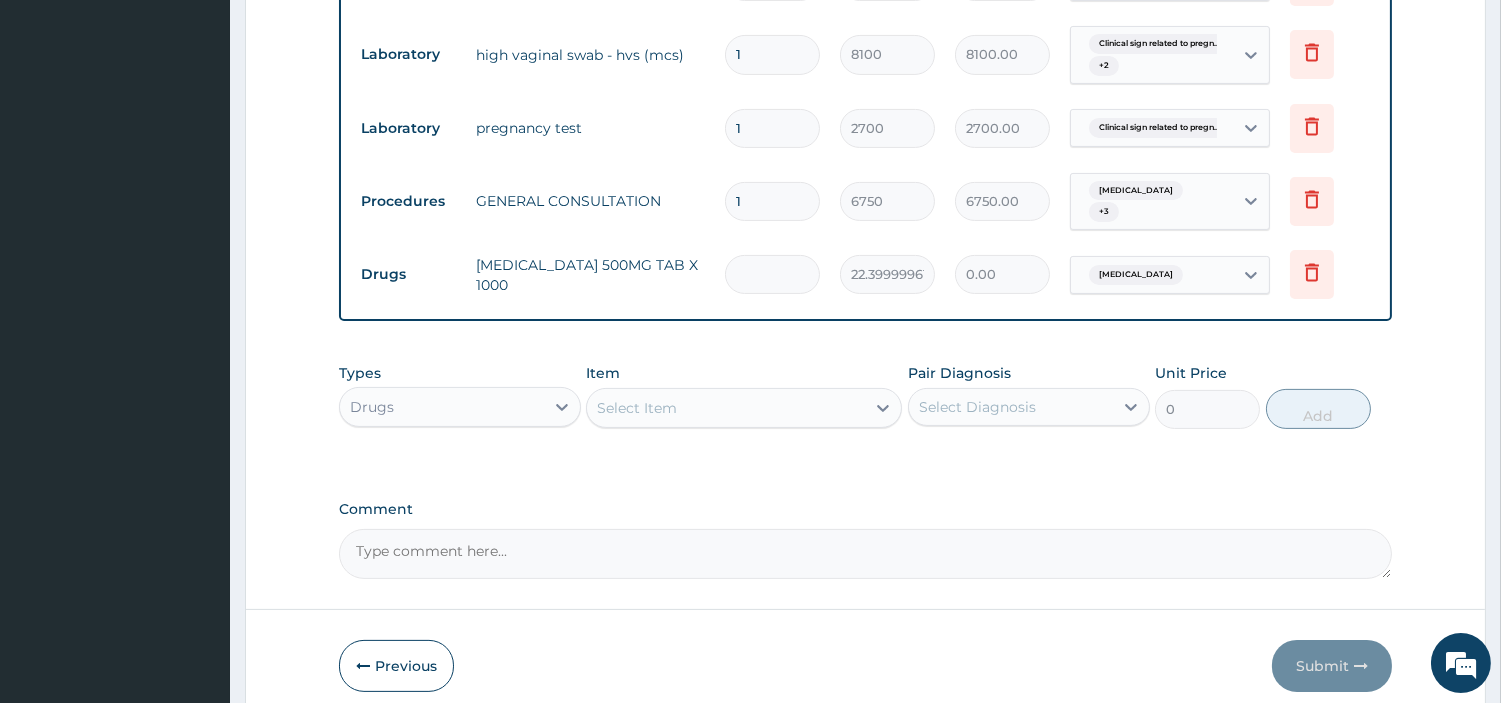 type on "0" 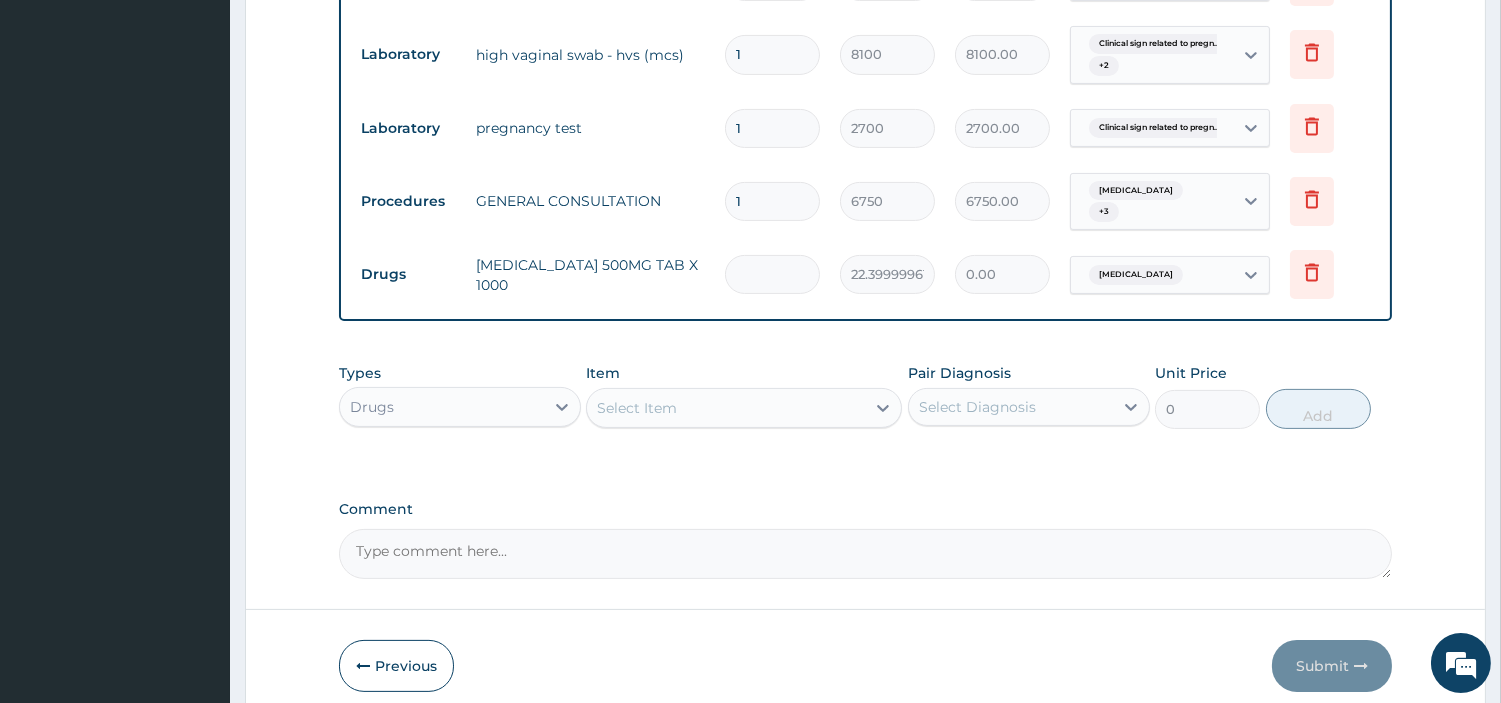 type on "3" 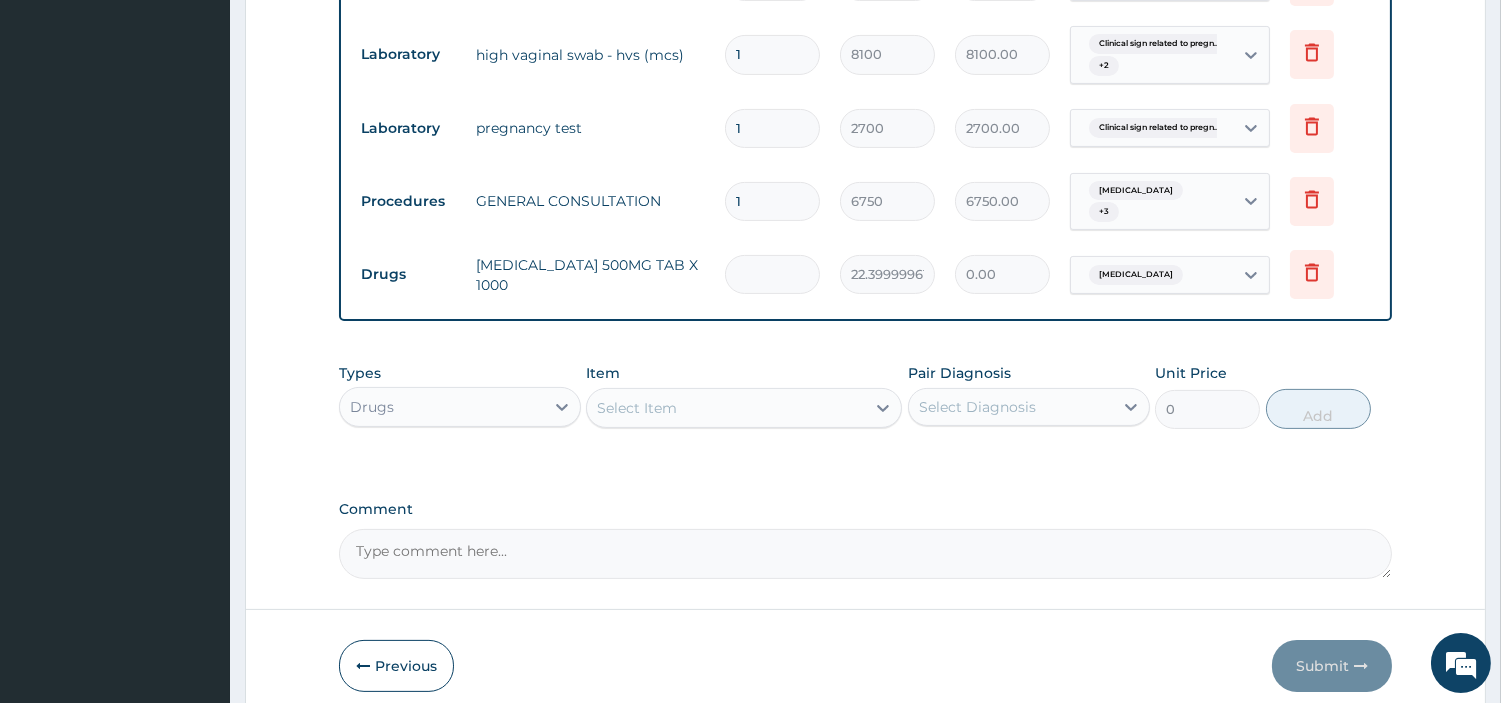 type on "67.20" 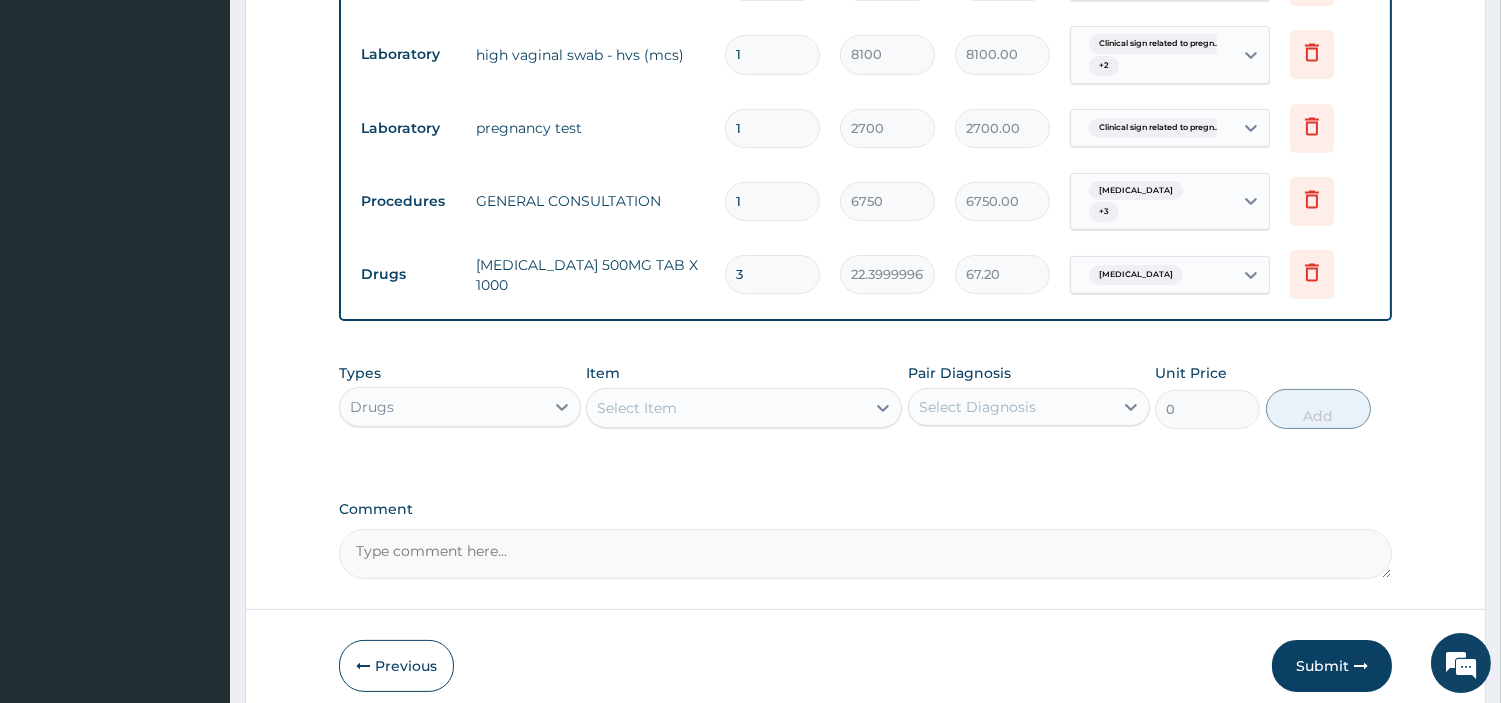 type on "30" 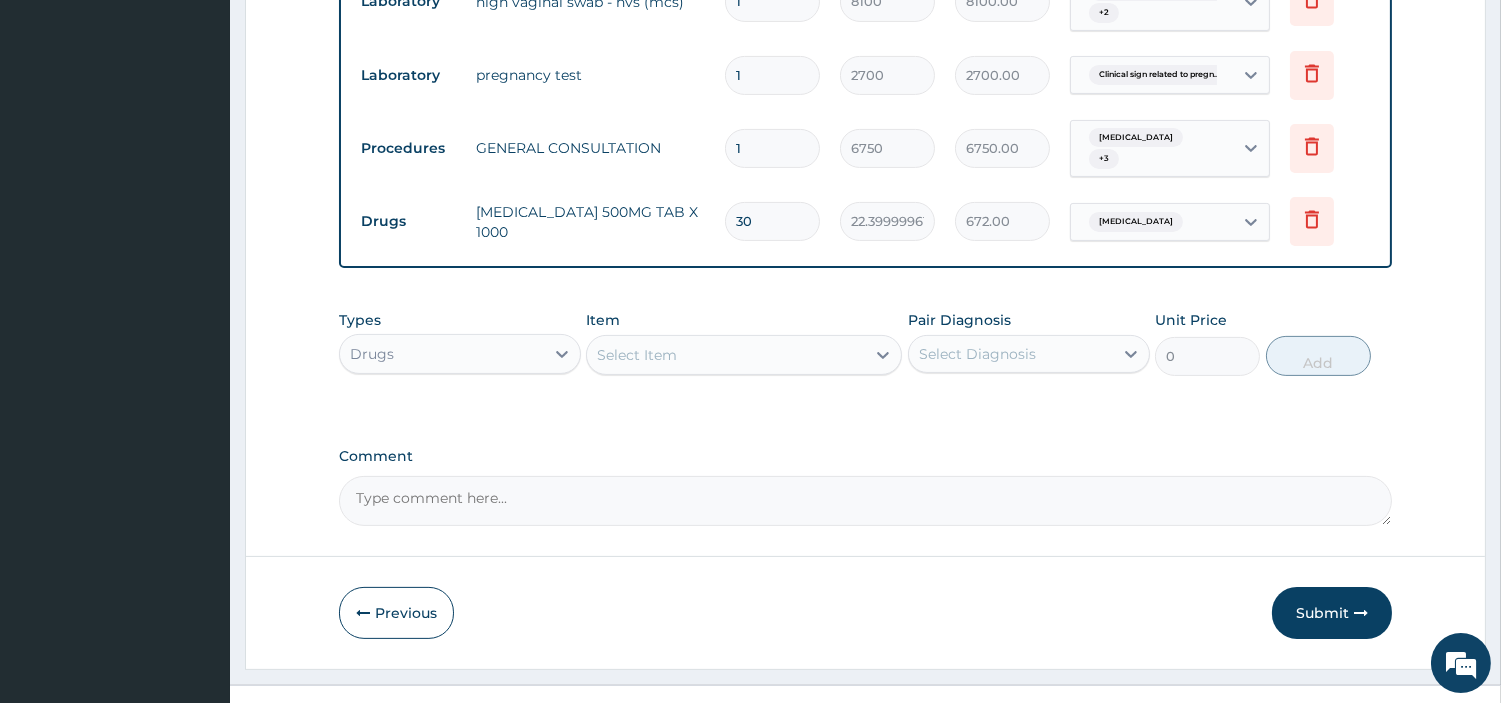 scroll, scrollTop: 997, scrollLeft: 0, axis: vertical 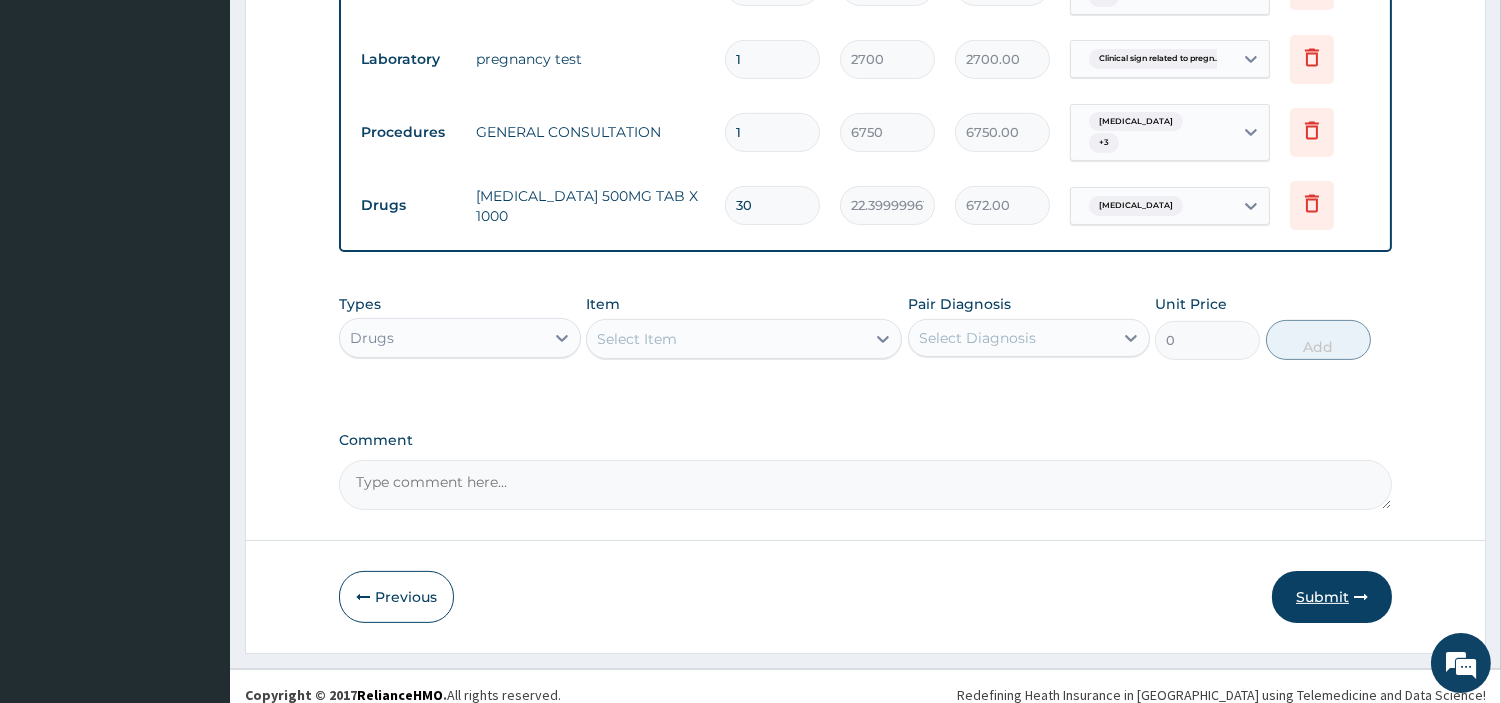 type on "30" 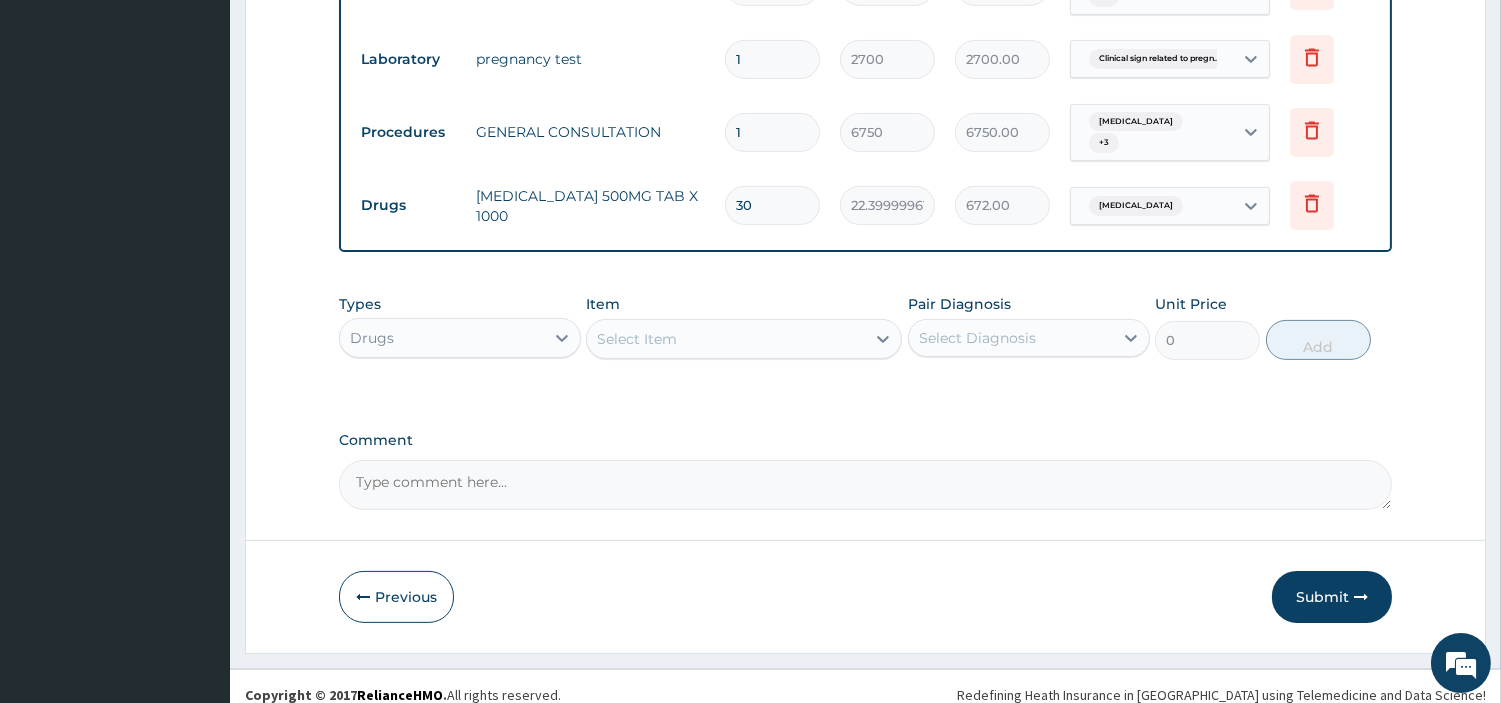 click on "Submit" at bounding box center [1332, 597] 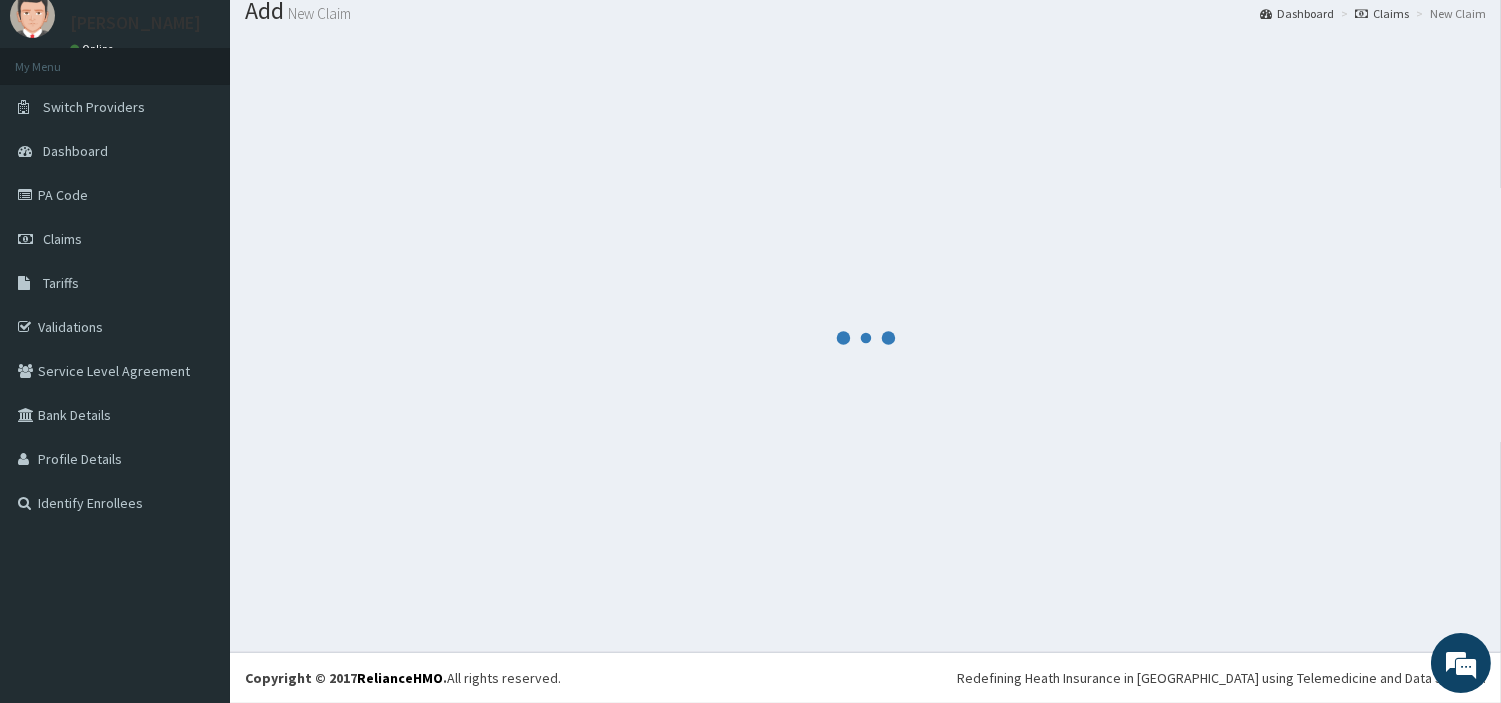 scroll, scrollTop: 66, scrollLeft: 0, axis: vertical 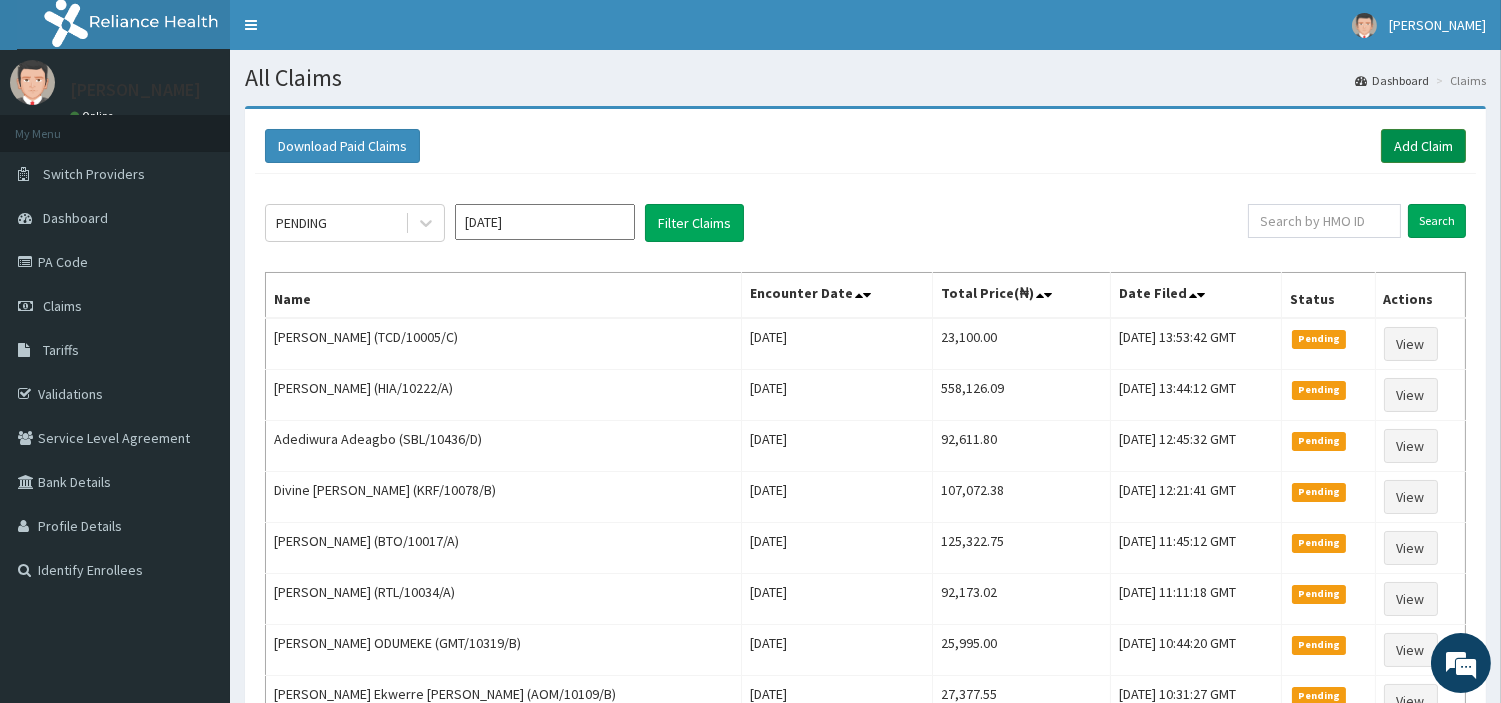 click on "Add Claim" at bounding box center [1423, 146] 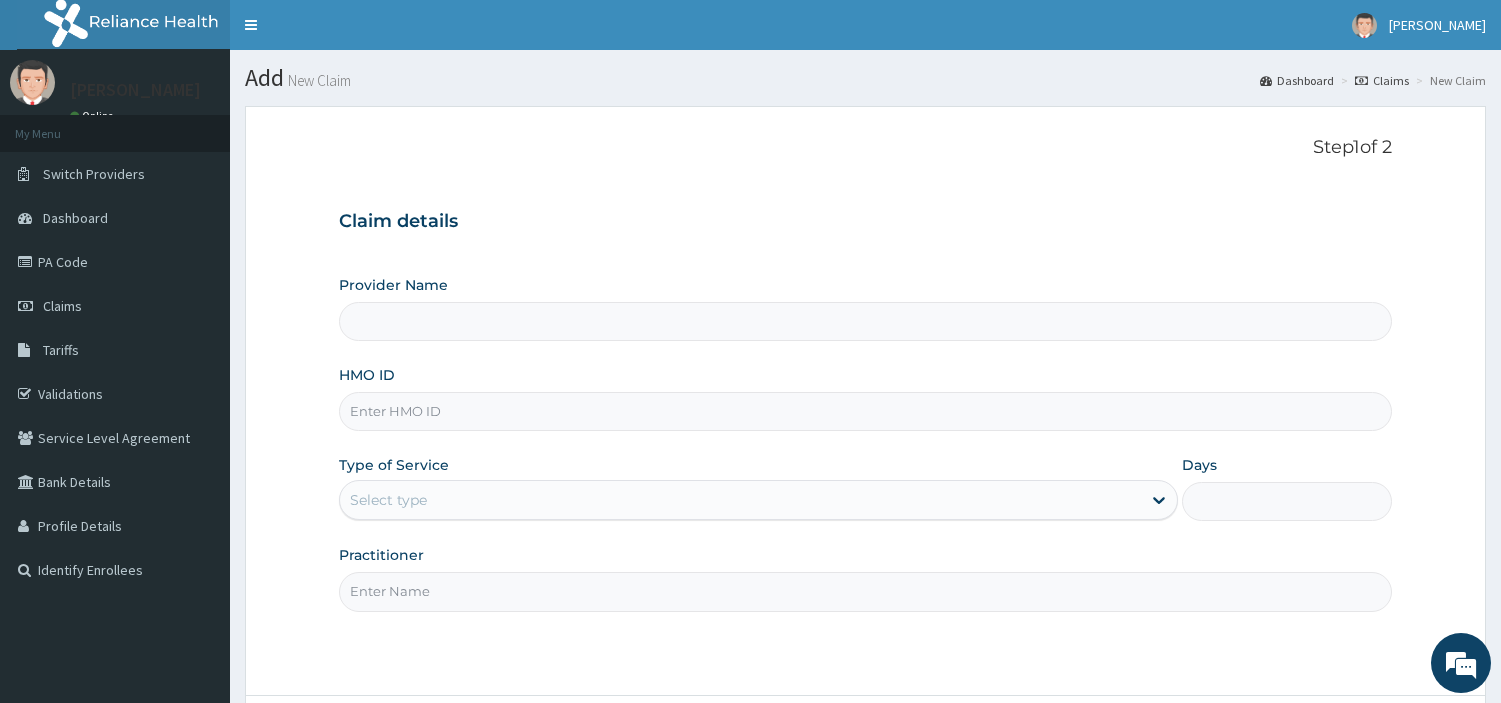 type on "[GEOGRAPHIC_DATA] Nig. Ltd" 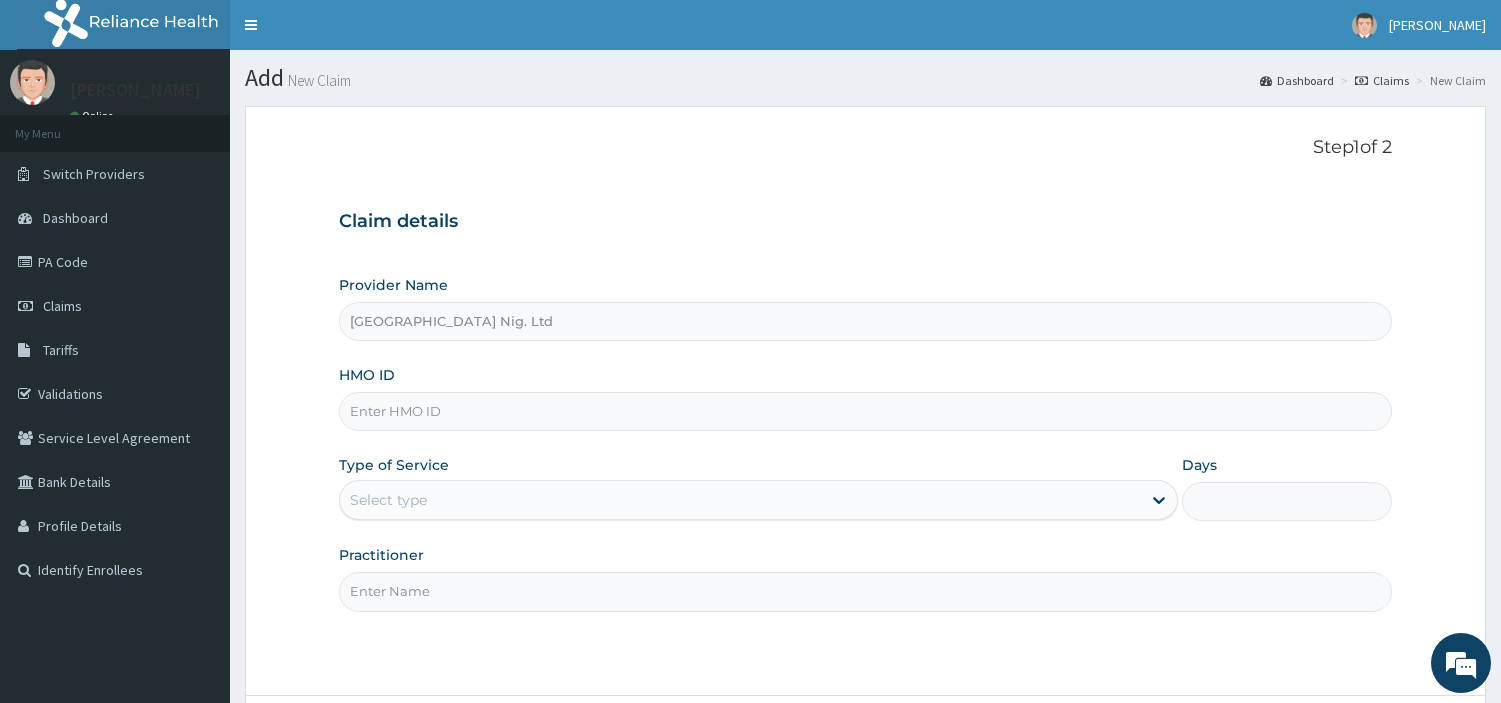 scroll, scrollTop: 0, scrollLeft: 0, axis: both 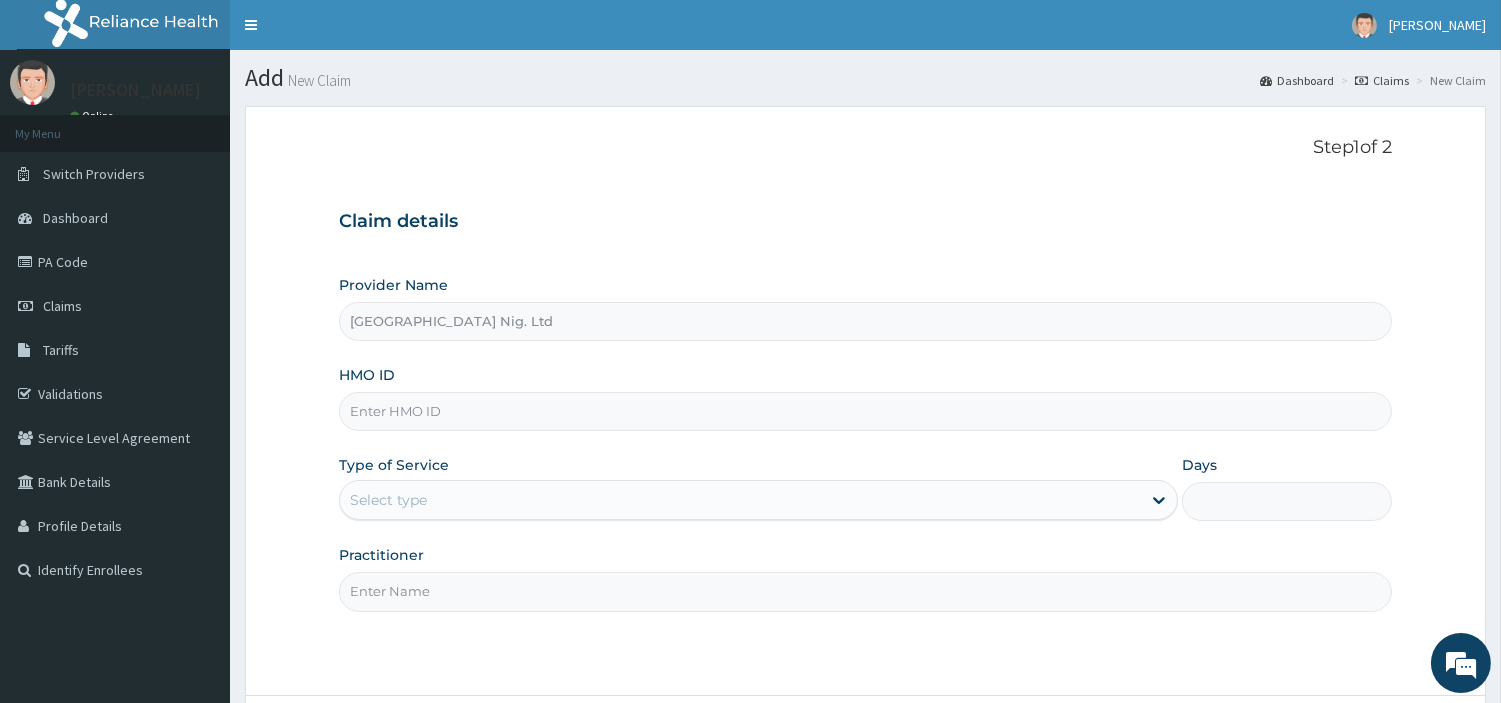 click on "HMO ID" at bounding box center [865, 411] 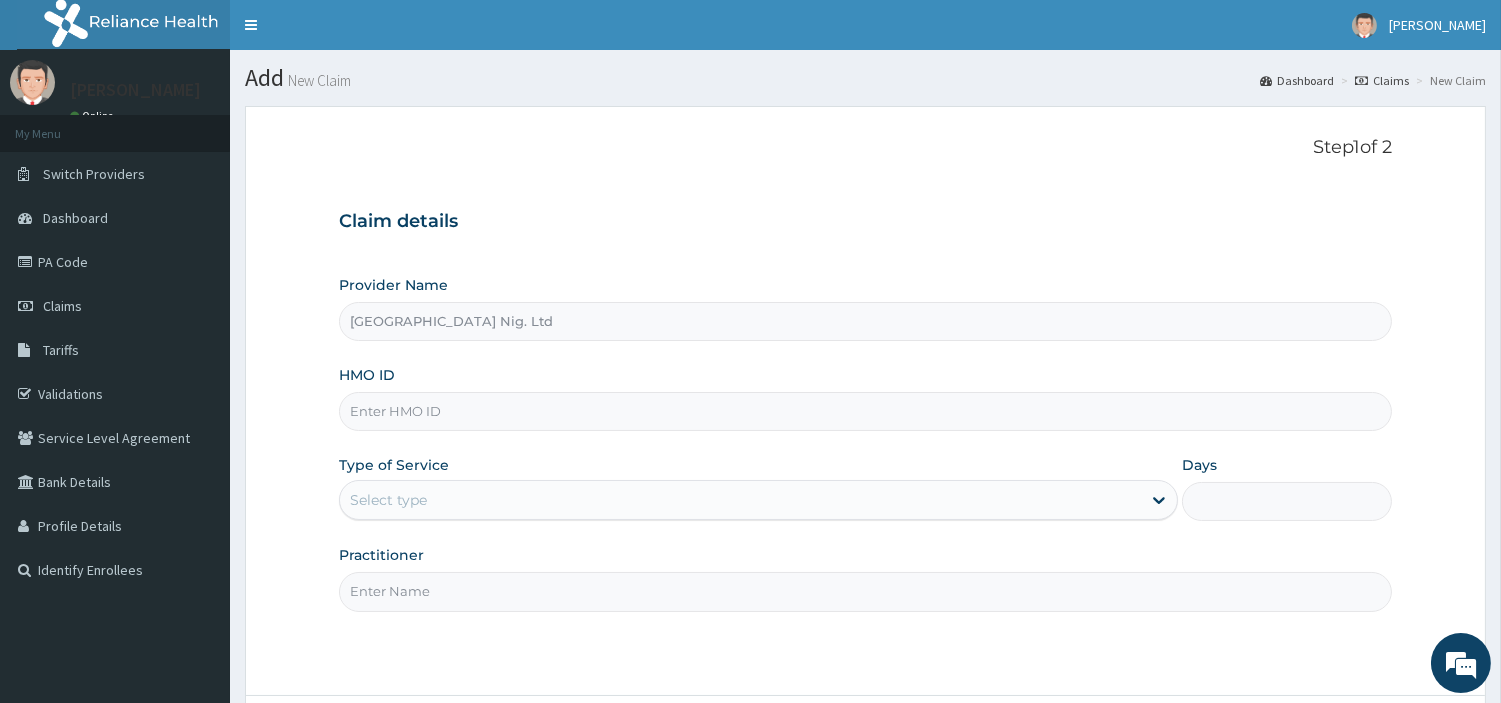 paste on "AET/10052/B" 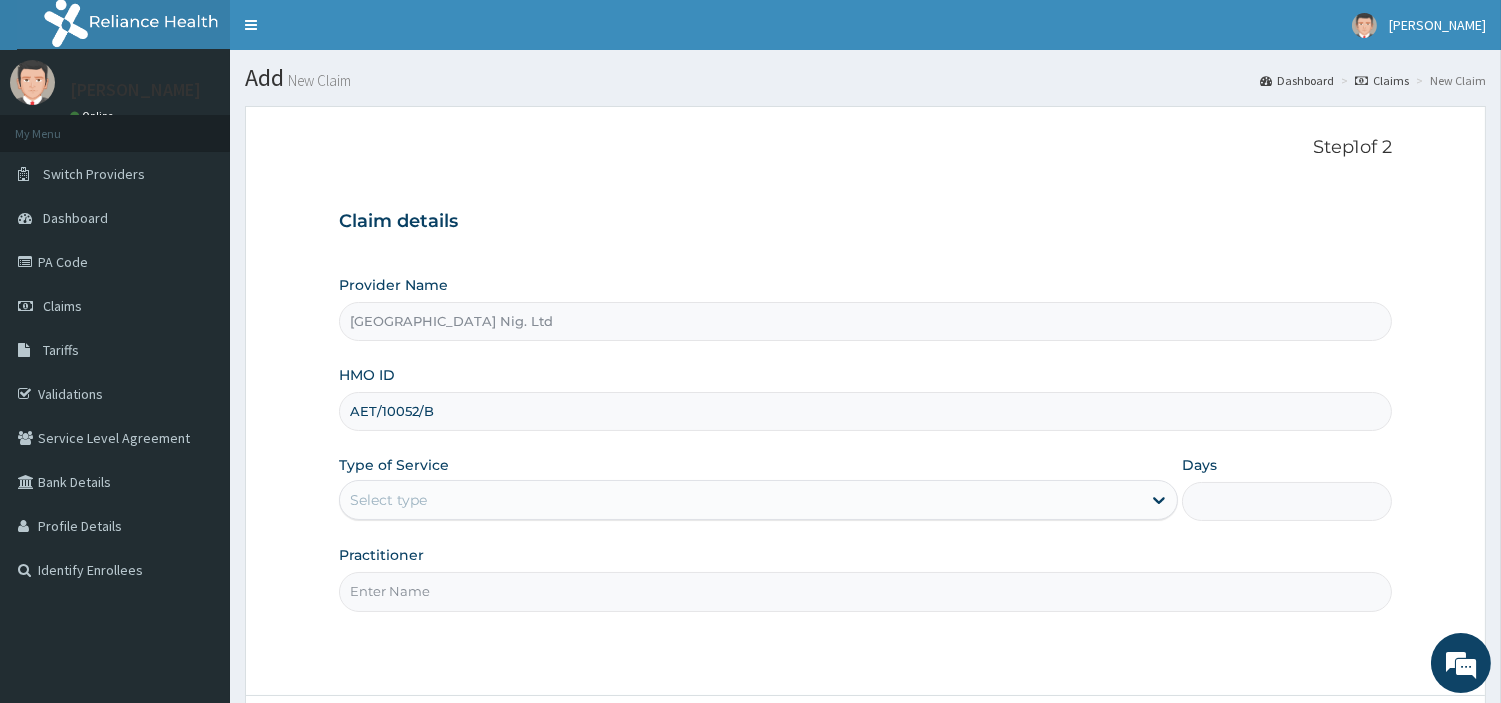 type on "AET/10052/B" 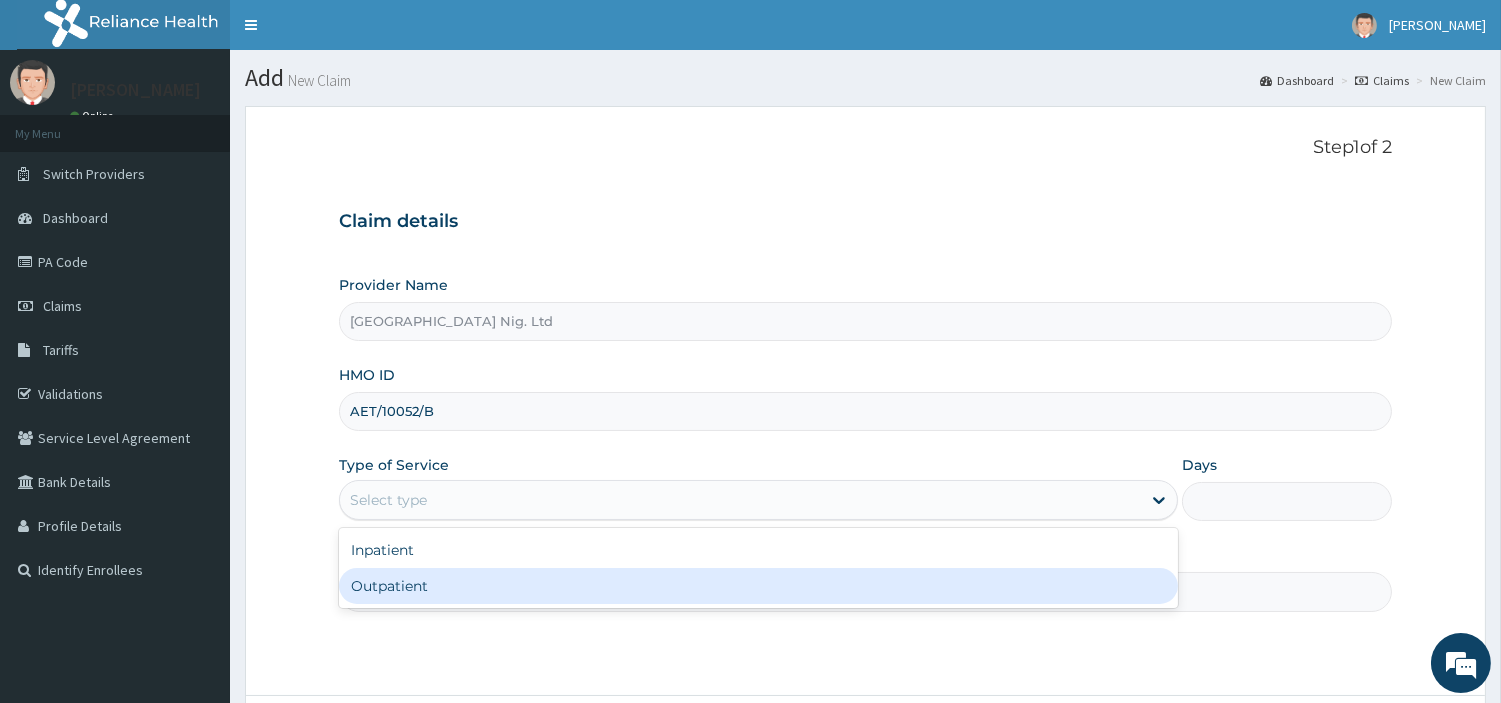 click on "Outpatient" at bounding box center [758, 586] 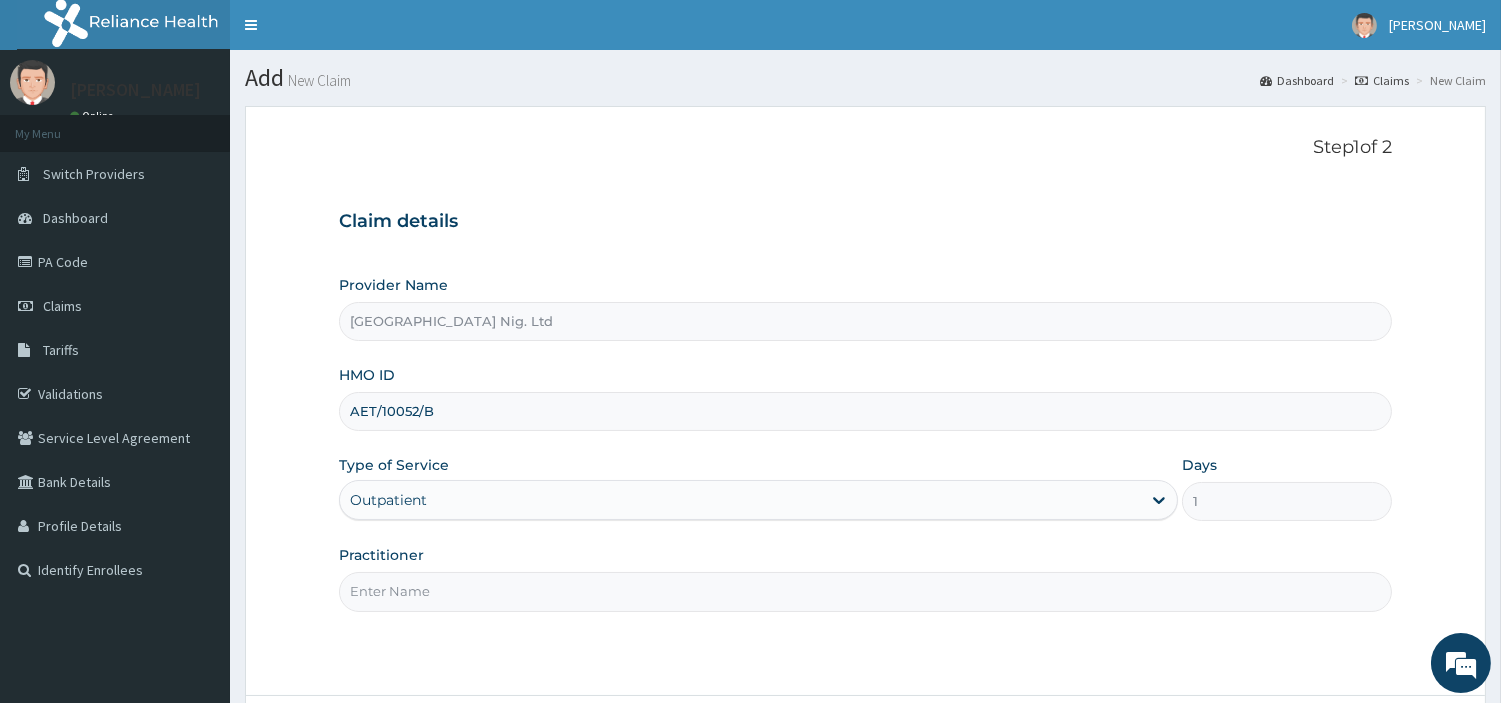 click on "Practitioner" at bounding box center (865, 591) 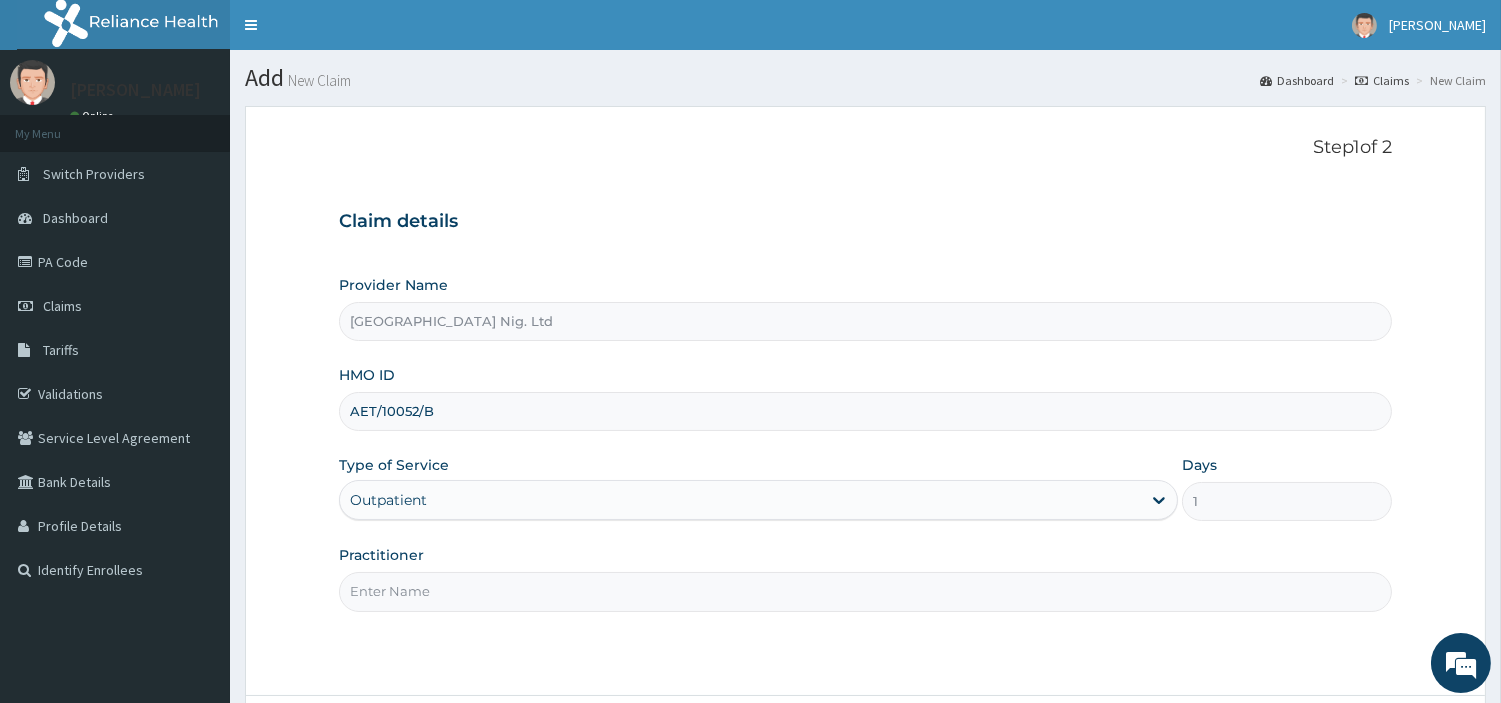 paste on "UMOH RITA" 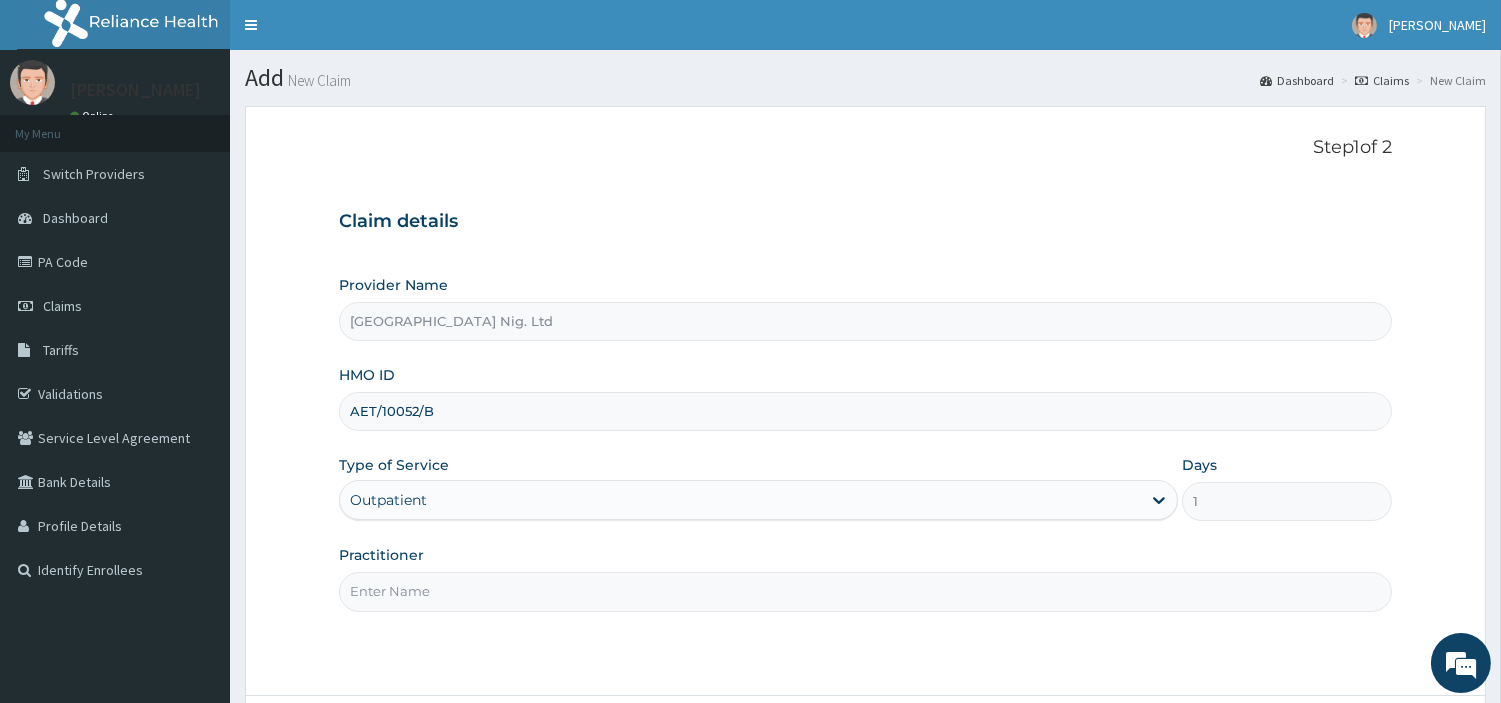 type on "UMOH RITA" 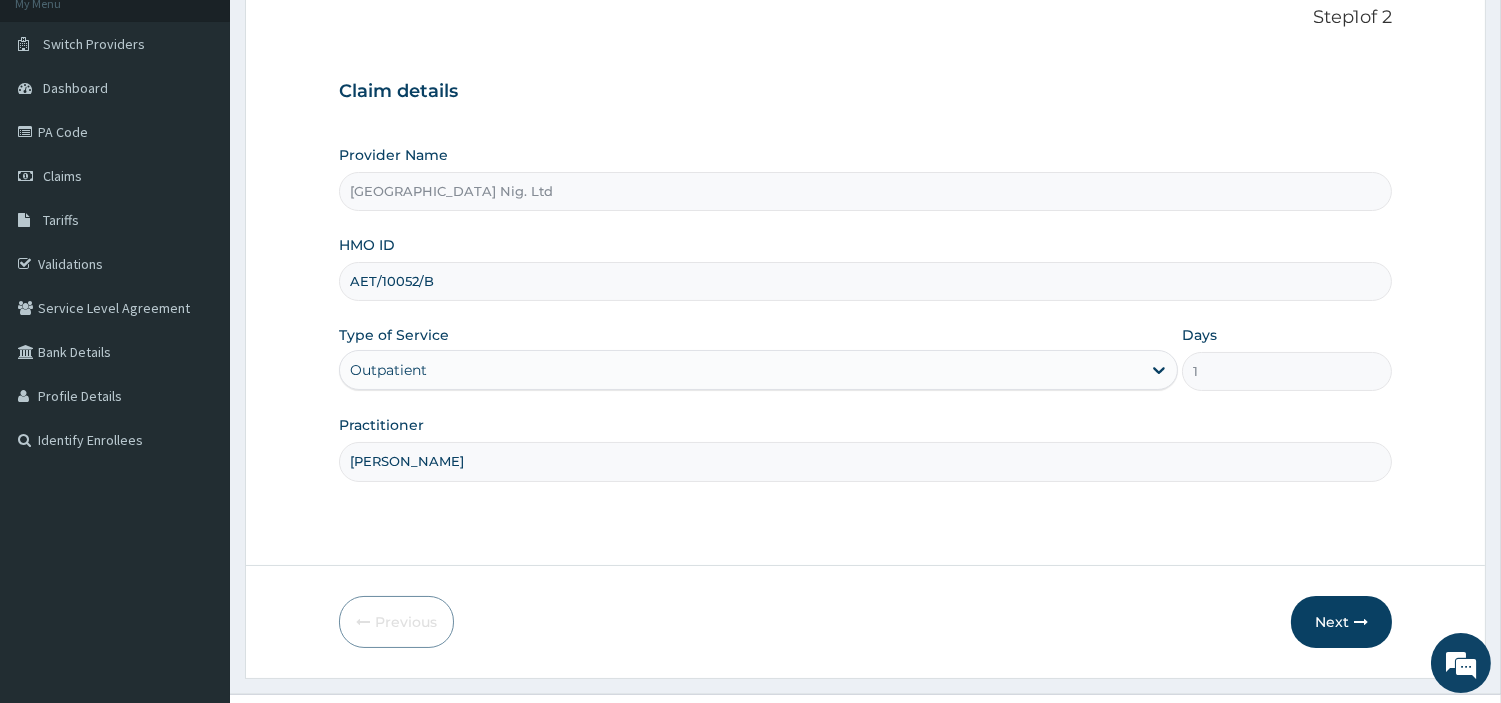 scroll, scrollTop: 172, scrollLeft: 0, axis: vertical 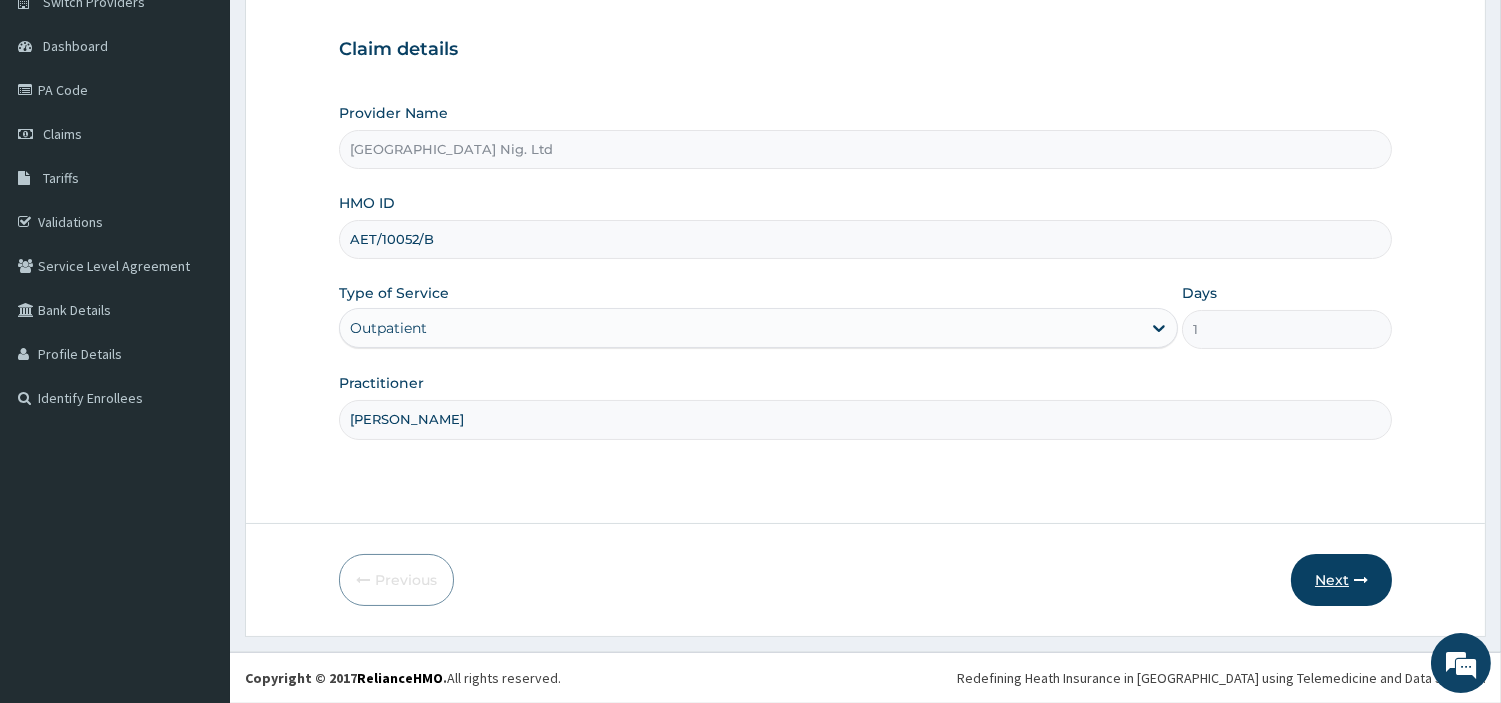 click on "Next" at bounding box center [1341, 580] 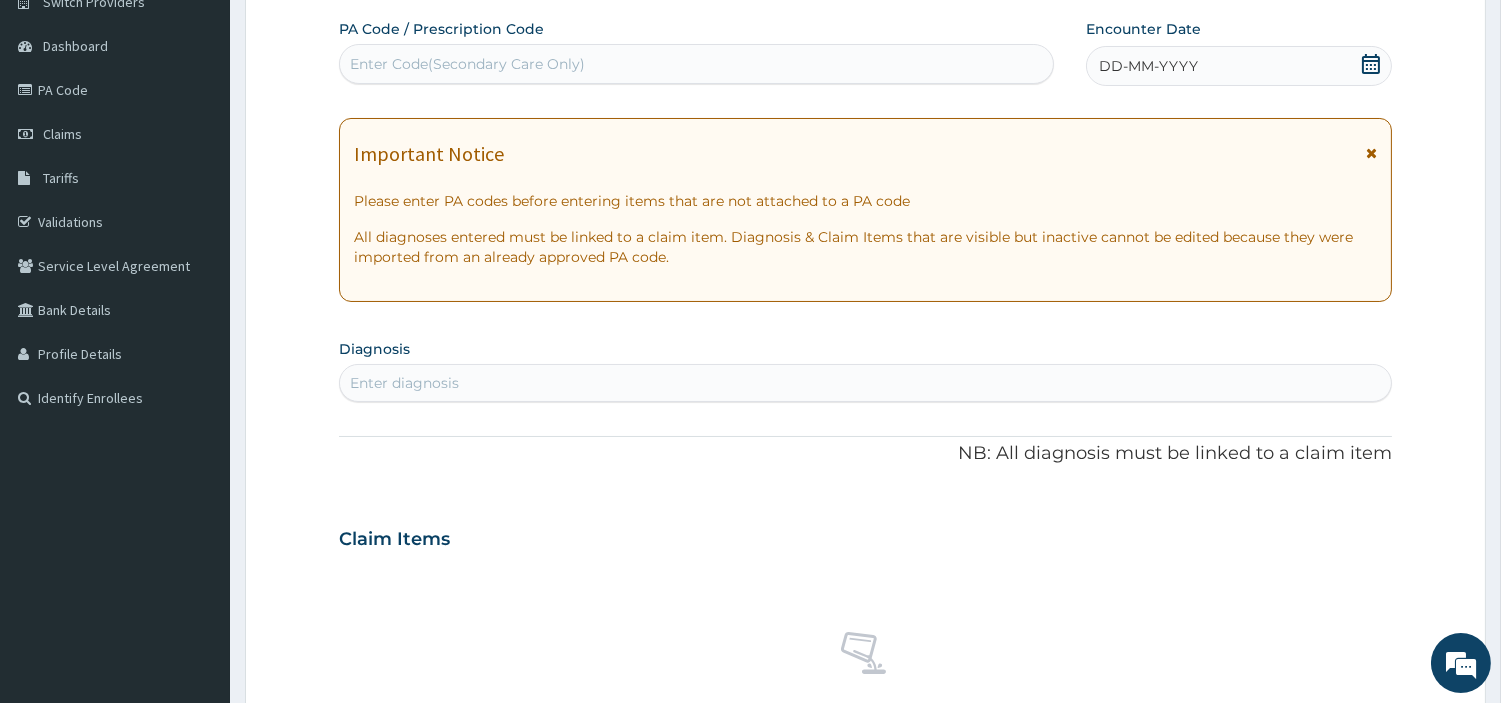 click on "Enter Code(Secondary Care Only)" at bounding box center (696, 64) 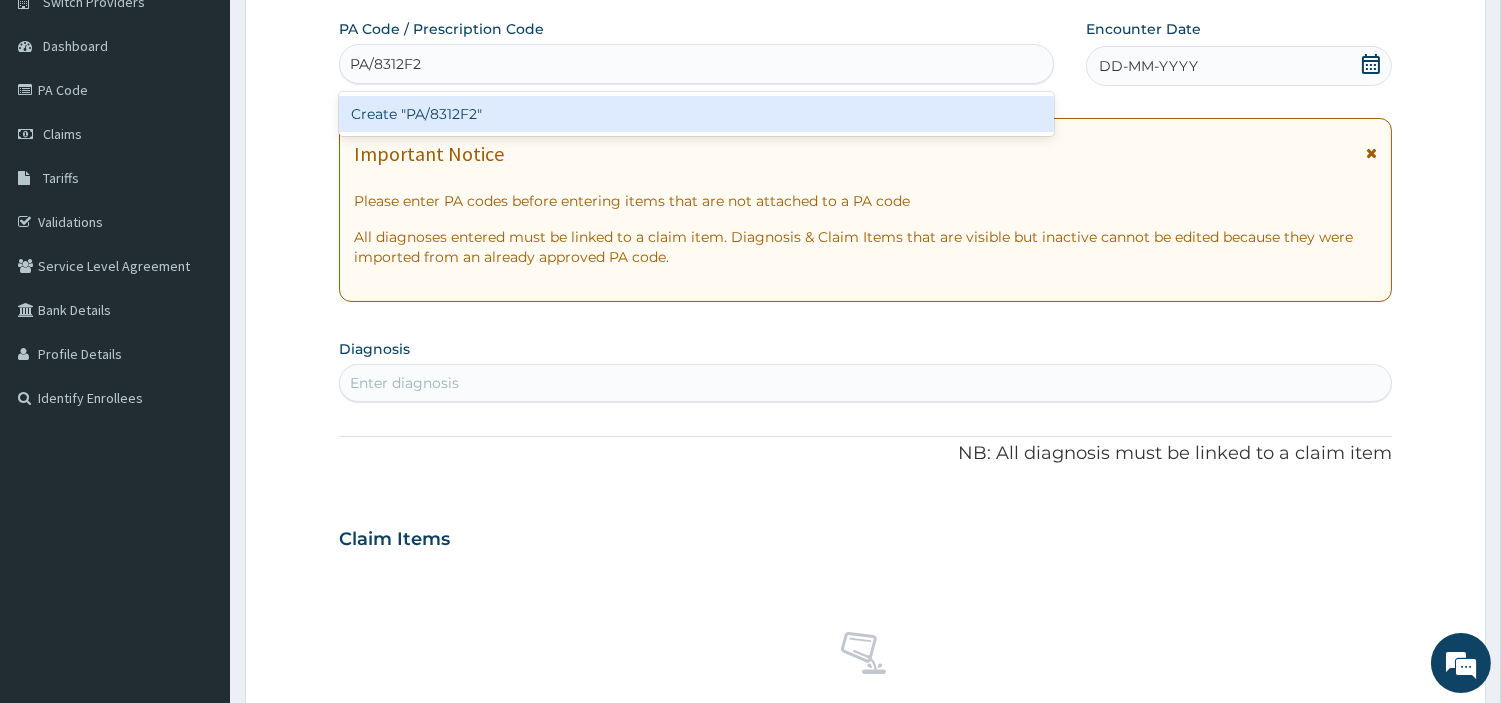 click on "Create "PA/8312F2"" at bounding box center (696, 114) 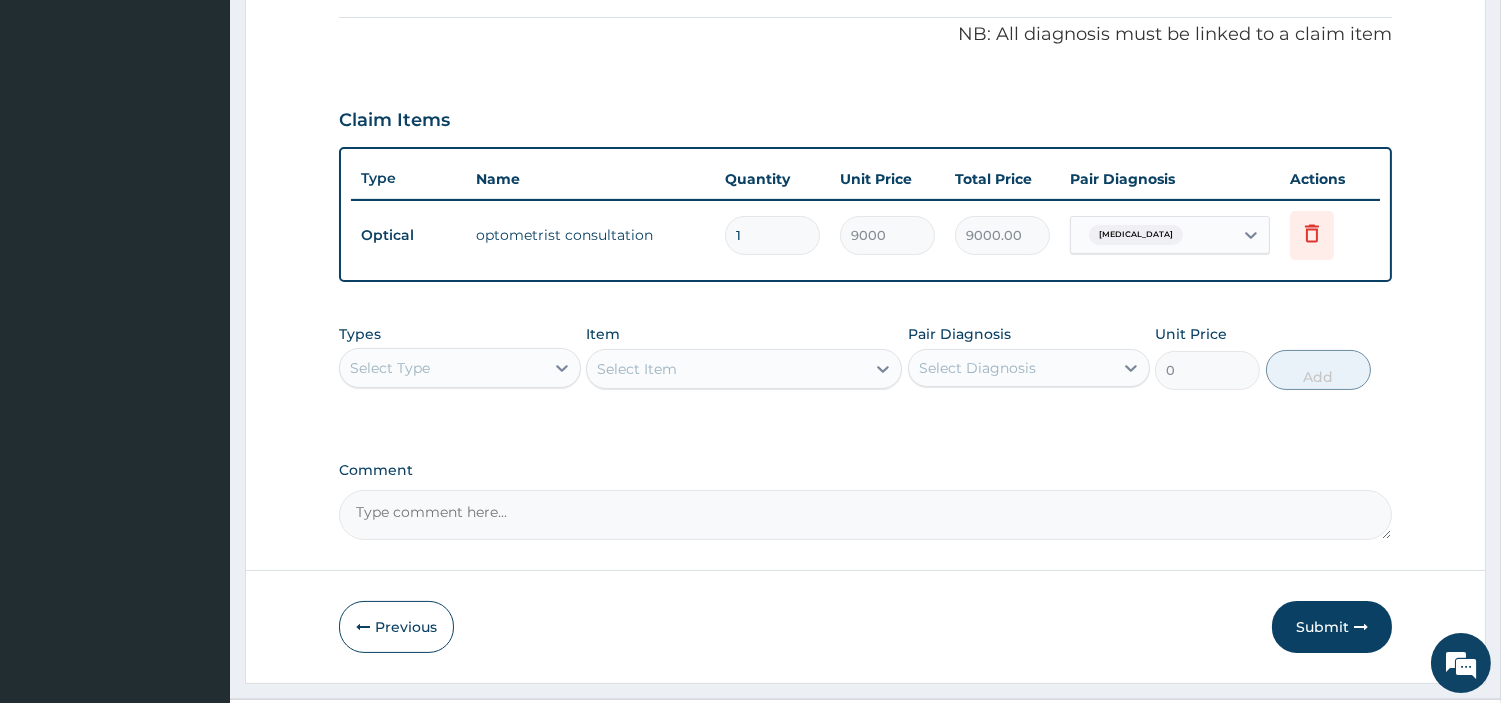 scroll, scrollTop: 642, scrollLeft: 0, axis: vertical 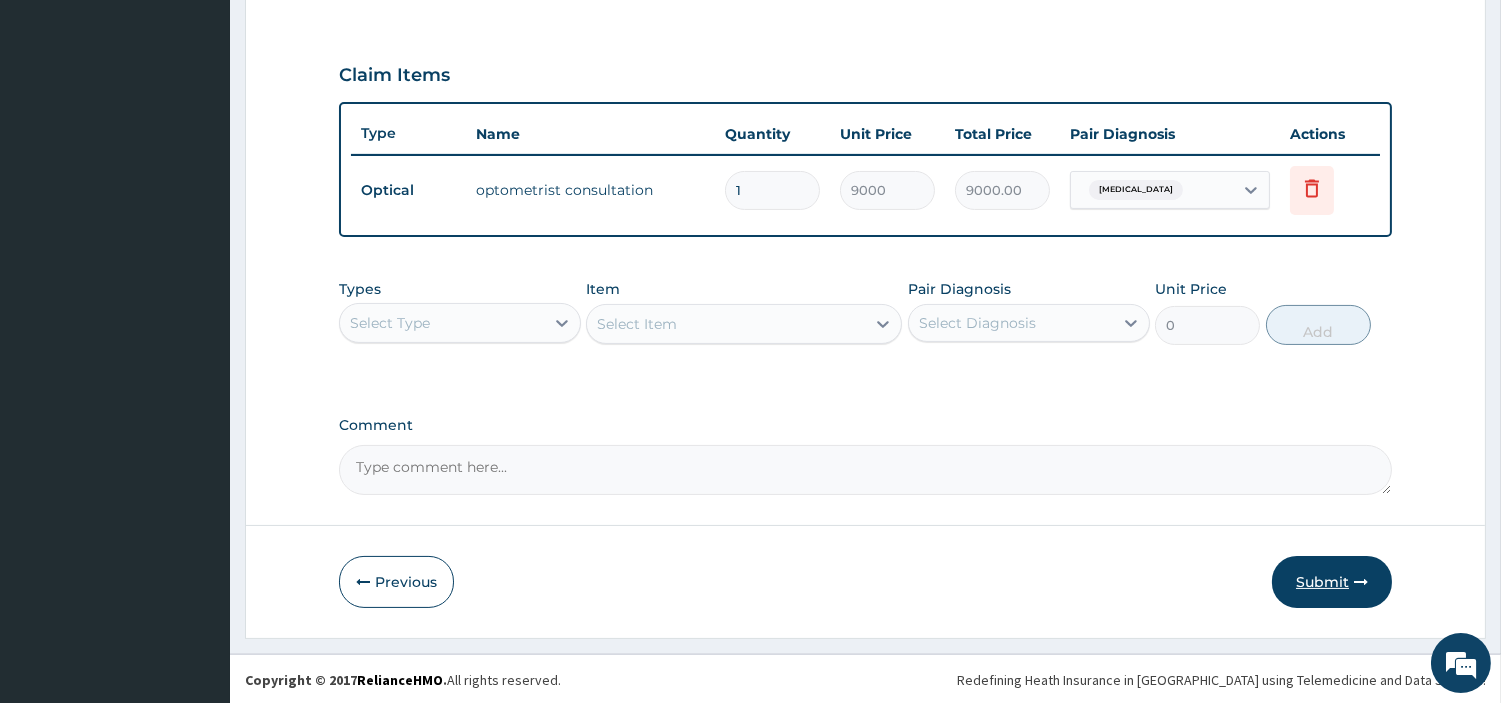 click on "Submit" at bounding box center (1332, 582) 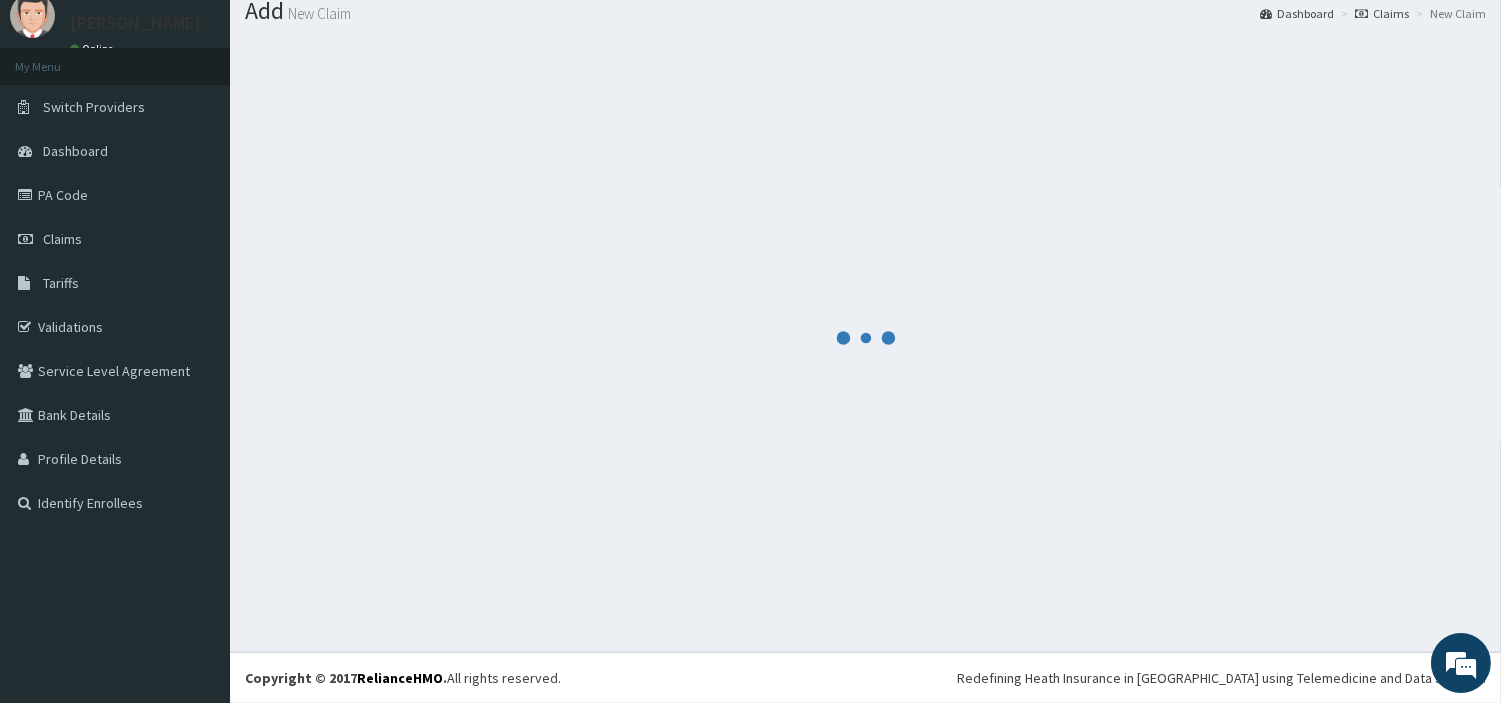 scroll, scrollTop: 66, scrollLeft: 0, axis: vertical 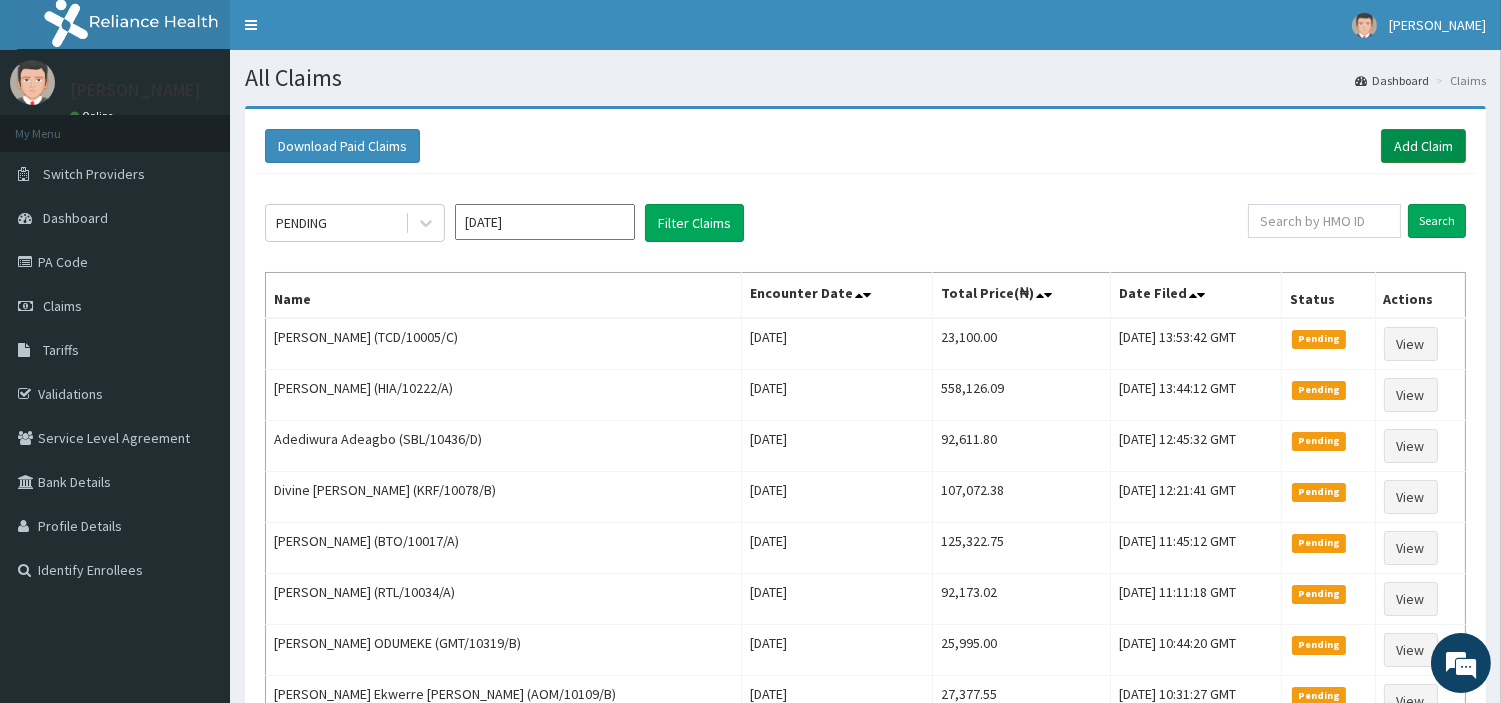 click on "Add Claim" at bounding box center (1423, 146) 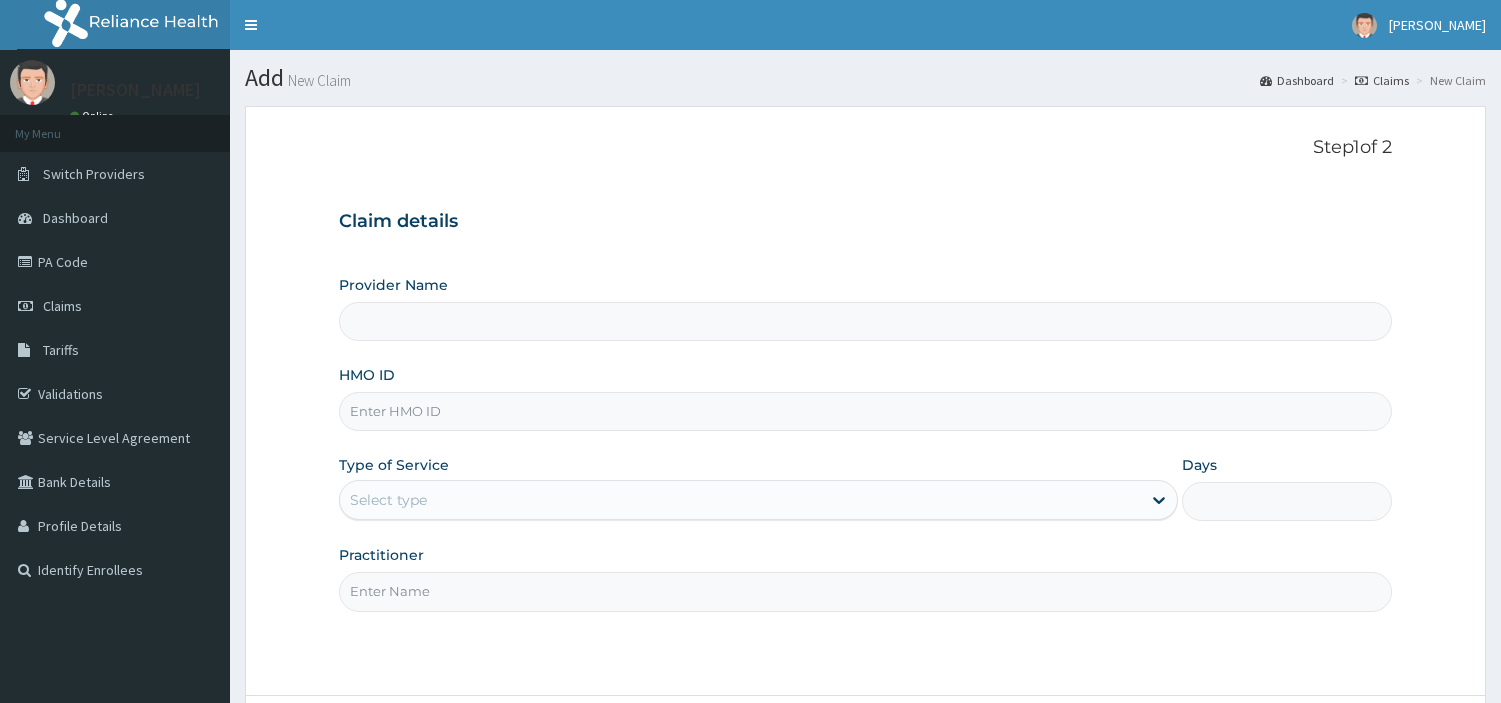 scroll, scrollTop: 0, scrollLeft: 0, axis: both 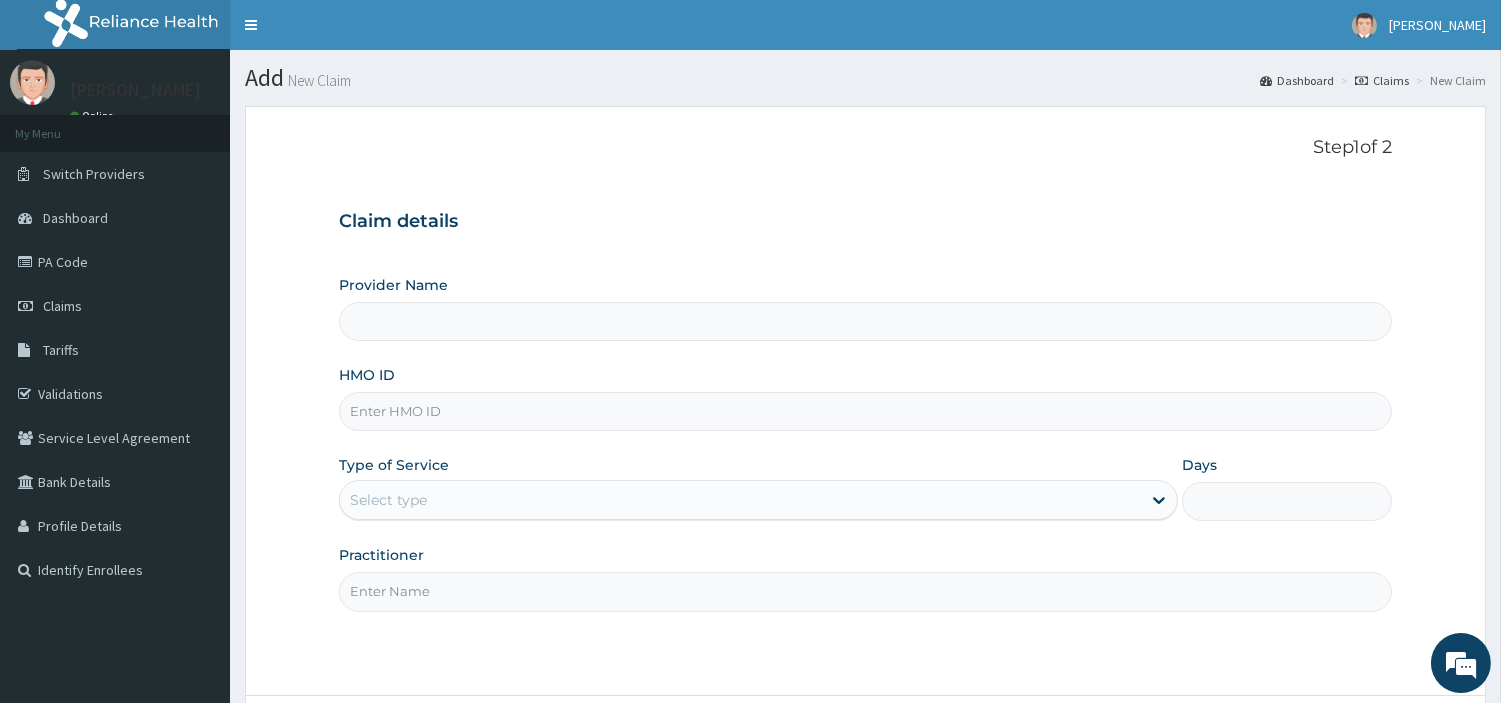 type on "[GEOGRAPHIC_DATA] Nig. Ltd" 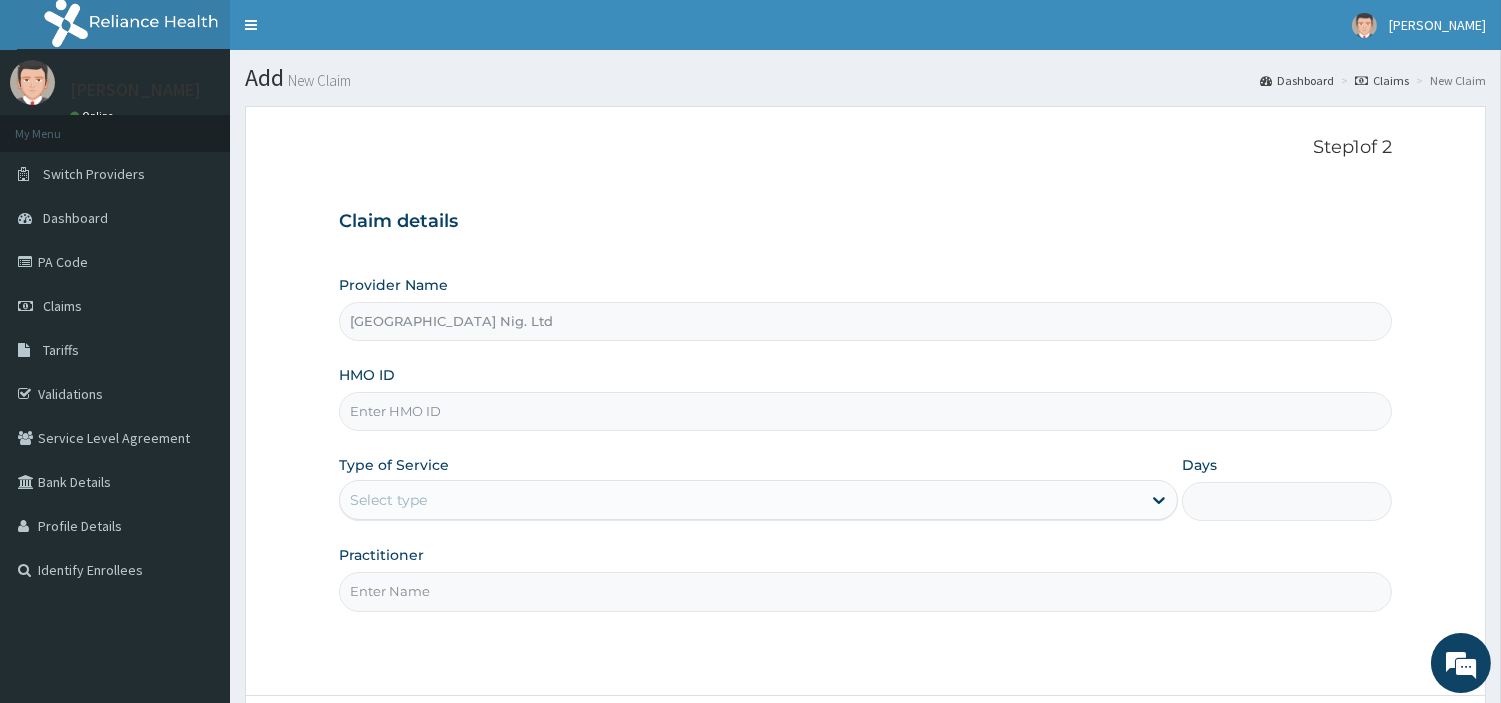 click on "HMO ID" at bounding box center [865, 411] 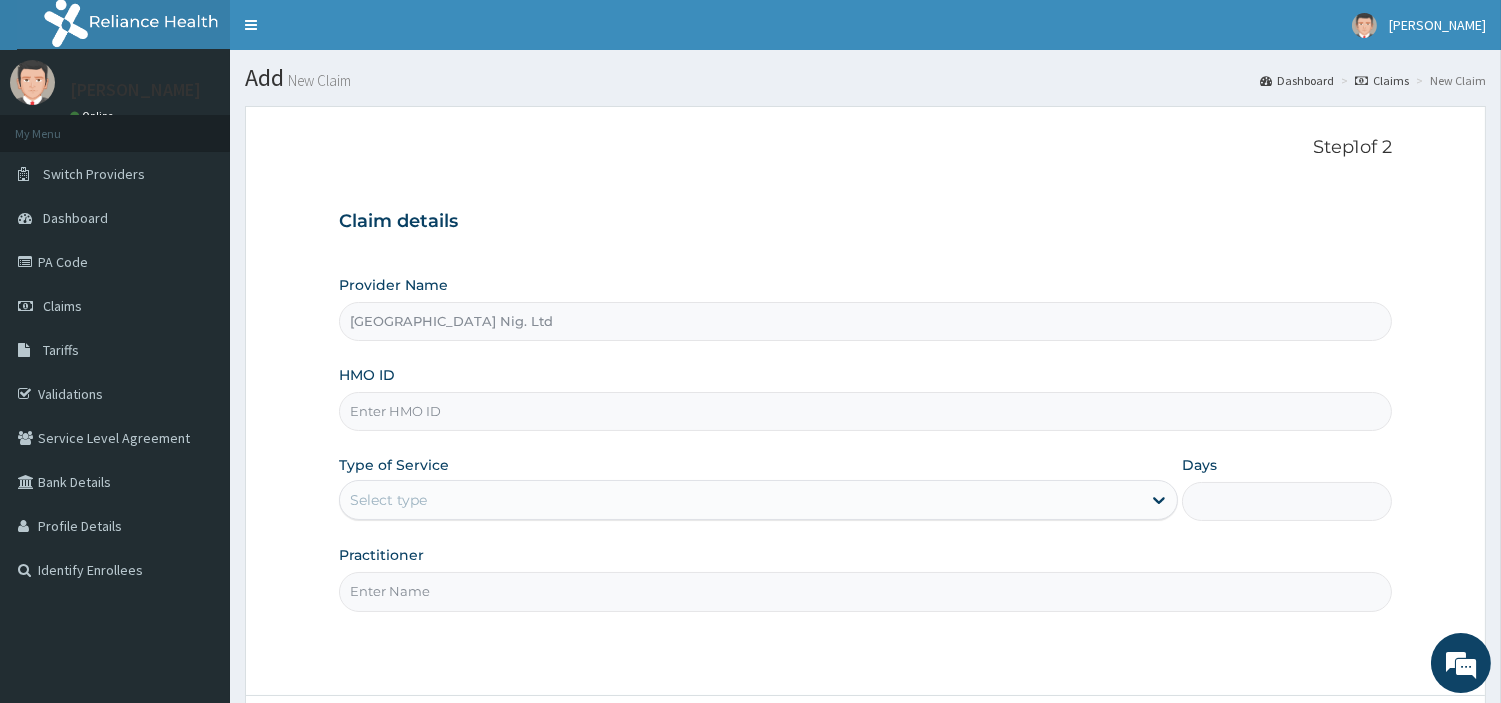 paste on "AAU/10025/A" 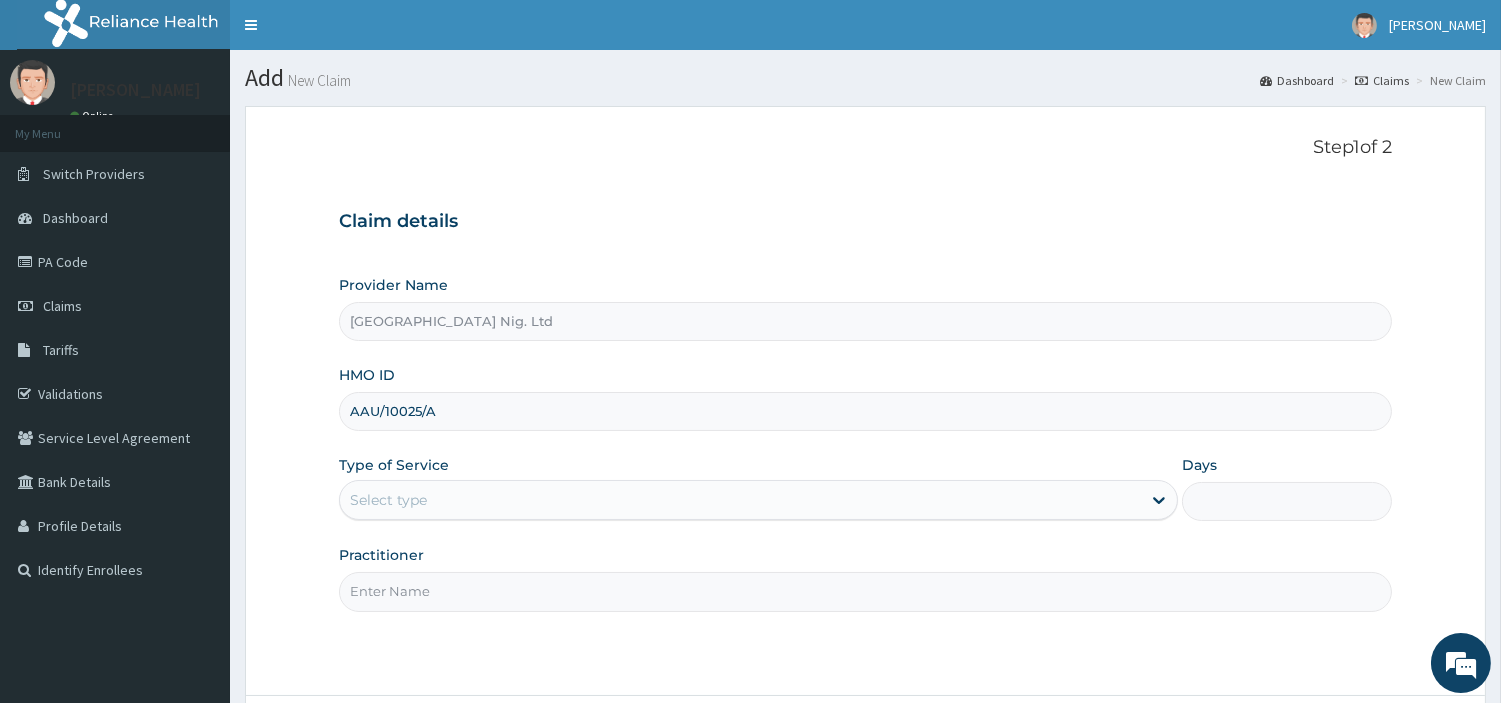 type on "AAU/10025/A" 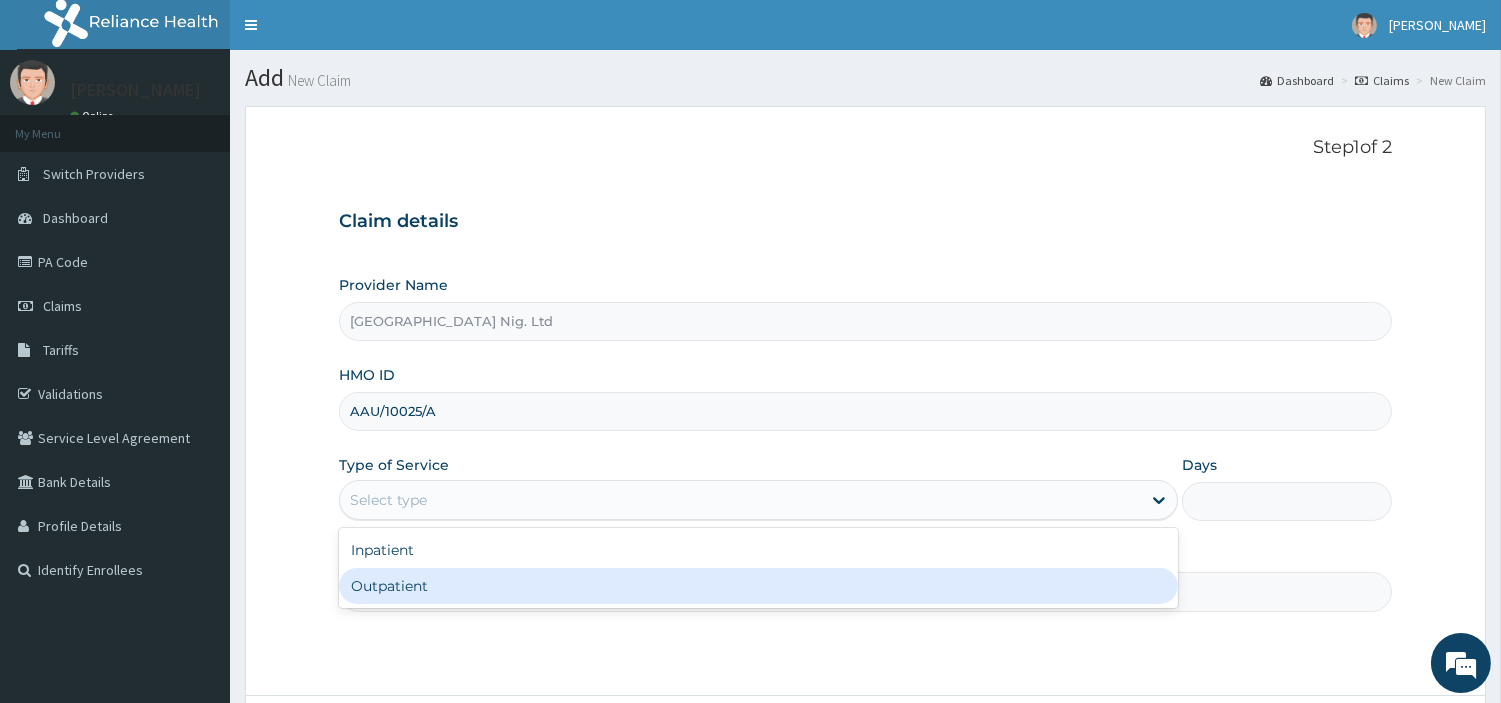 click on "Outpatient" at bounding box center (758, 586) 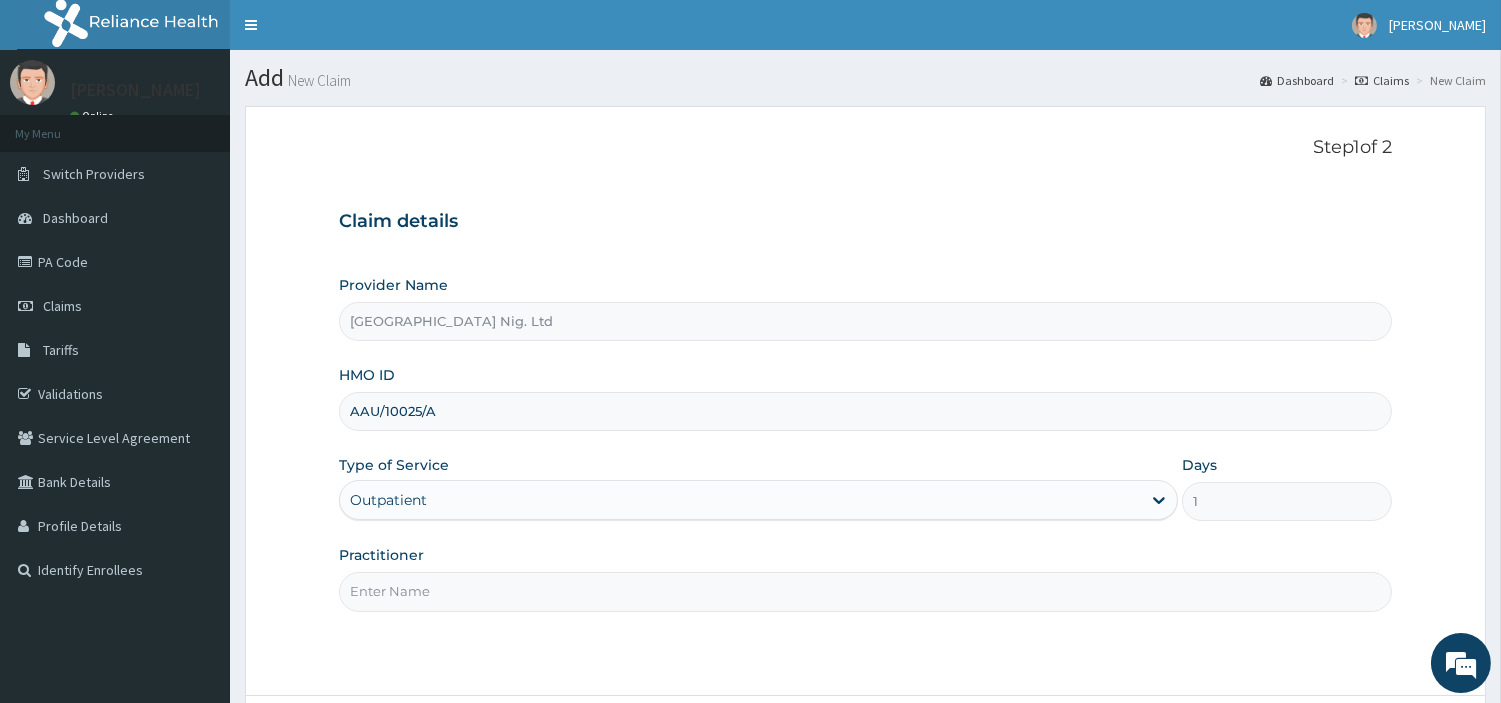 click on "Practitioner" at bounding box center (865, 591) 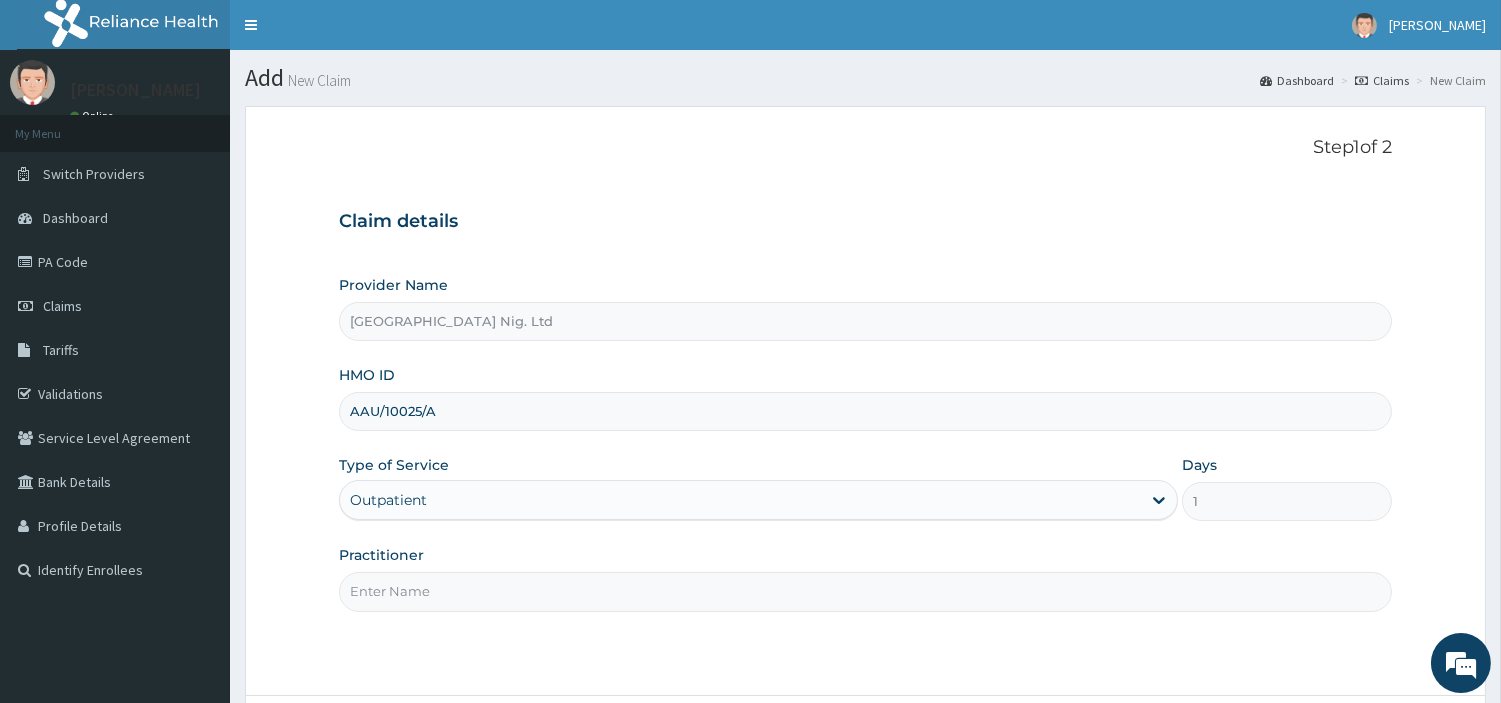 paste on "[PERSON_NAME]" 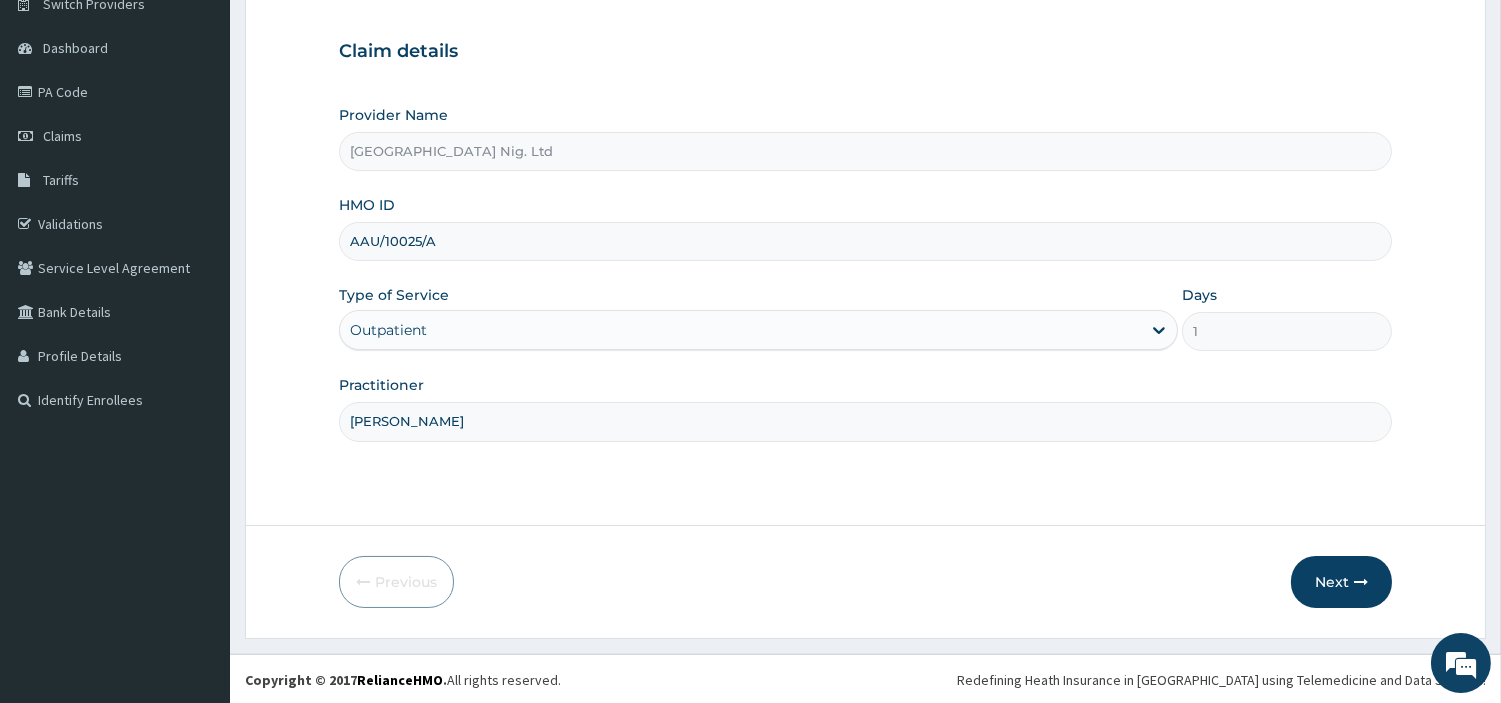 scroll, scrollTop: 172, scrollLeft: 0, axis: vertical 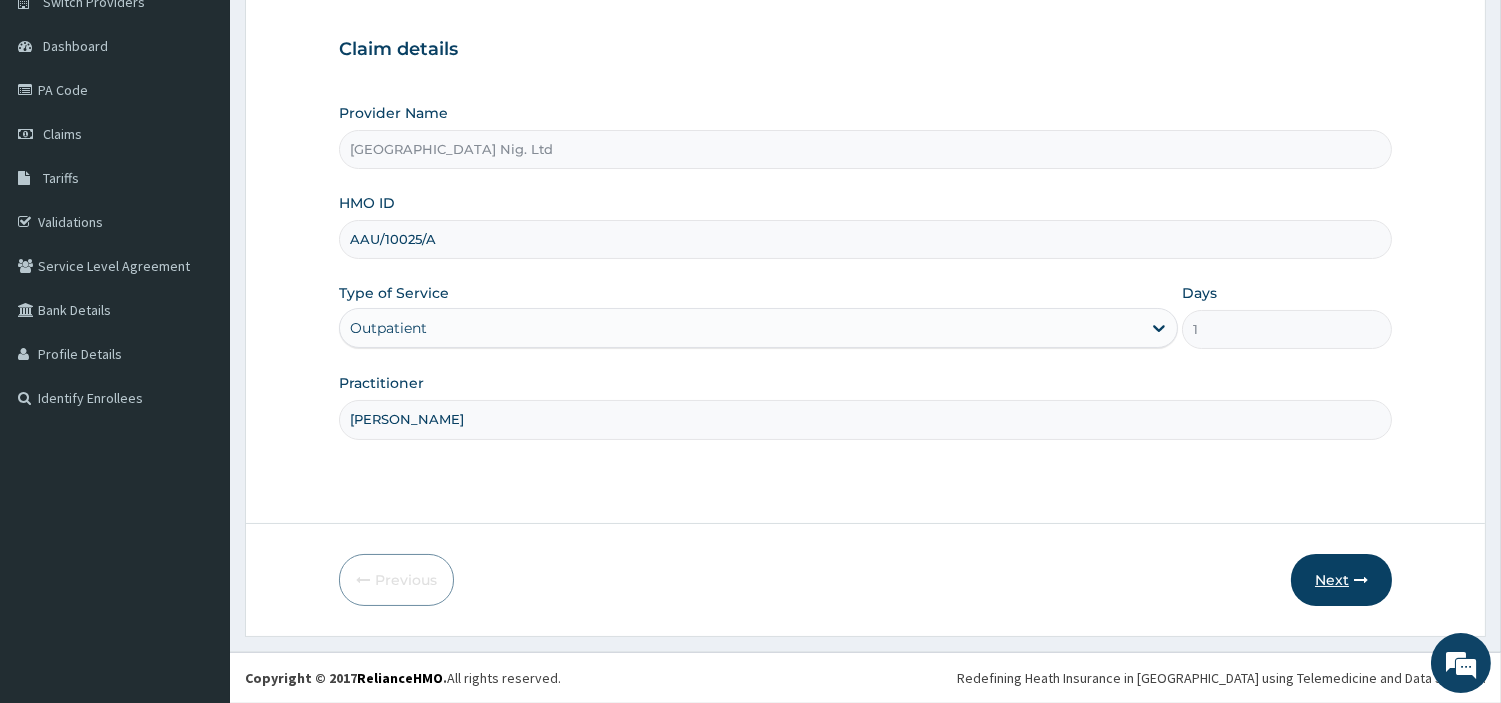 type on "[PERSON_NAME]" 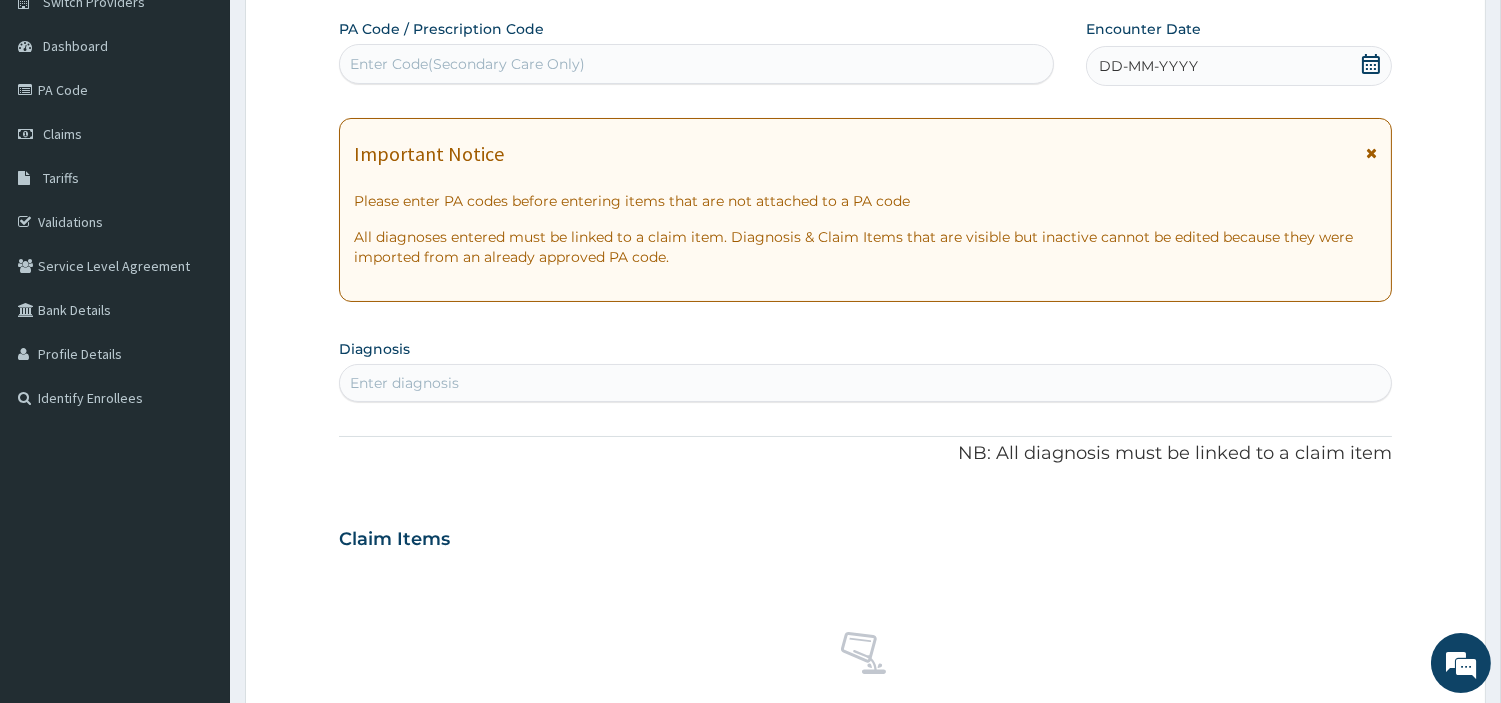 scroll, scrollTop: 0, scrollLeft: 0, axis: both 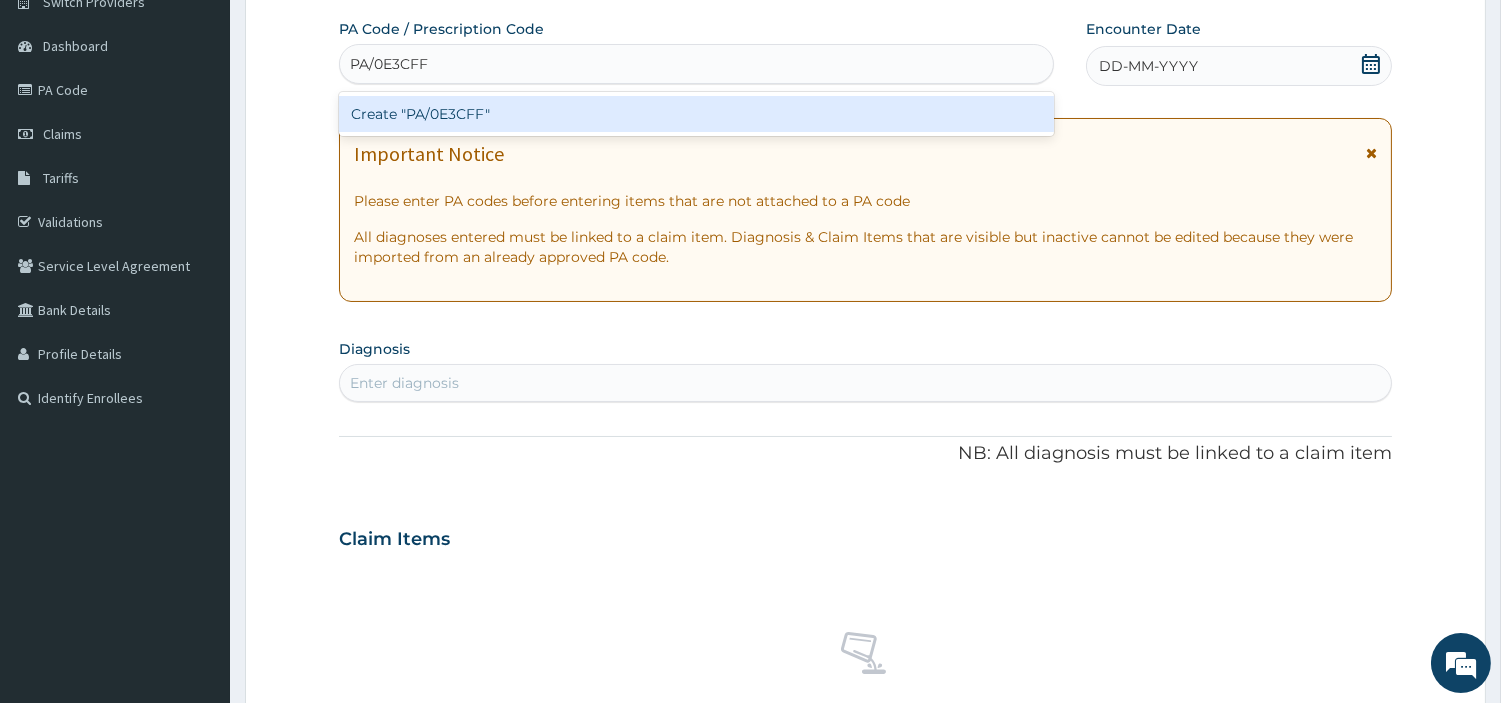 click on "Create "PA/0E3CFF"" at bounding box center [696, 114] 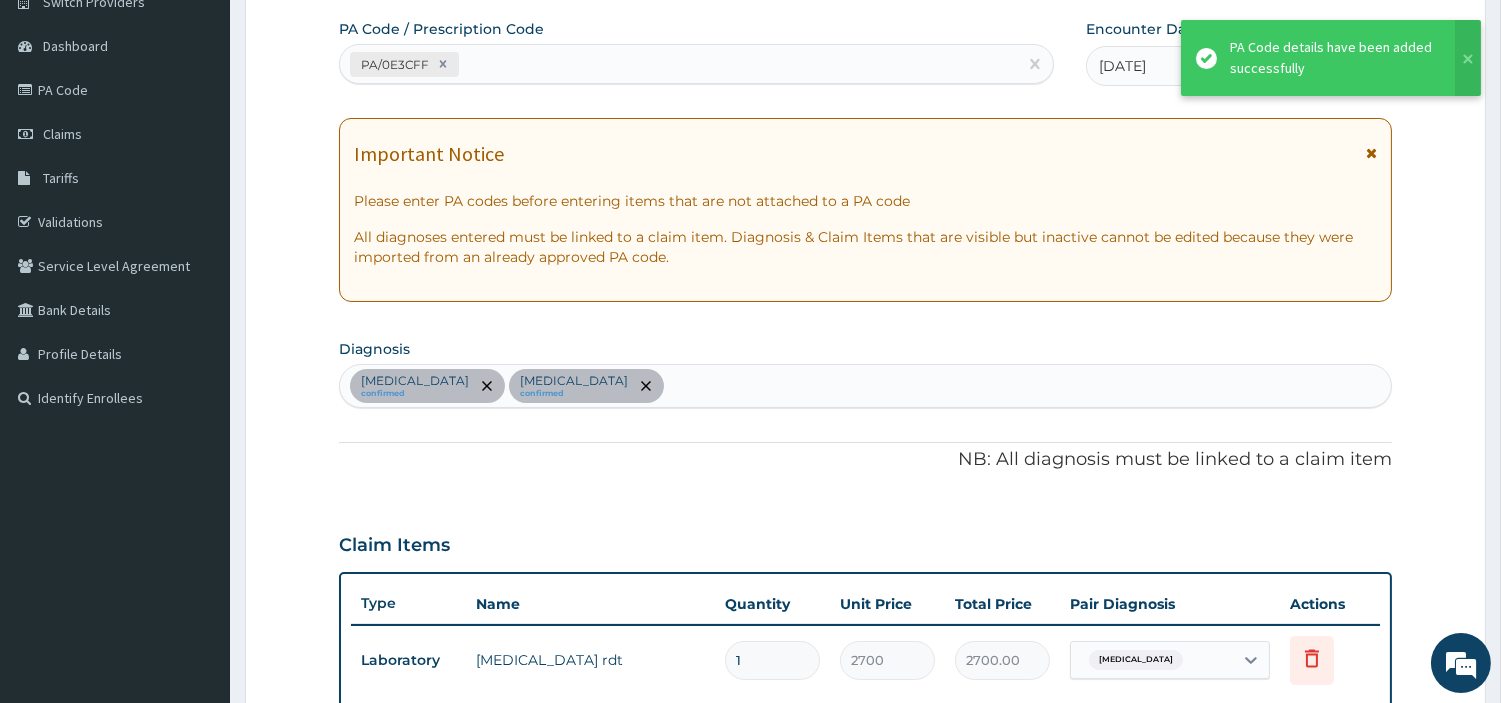 scroll, scrollTop: 548, scrollLeft: 0, axis: vertical 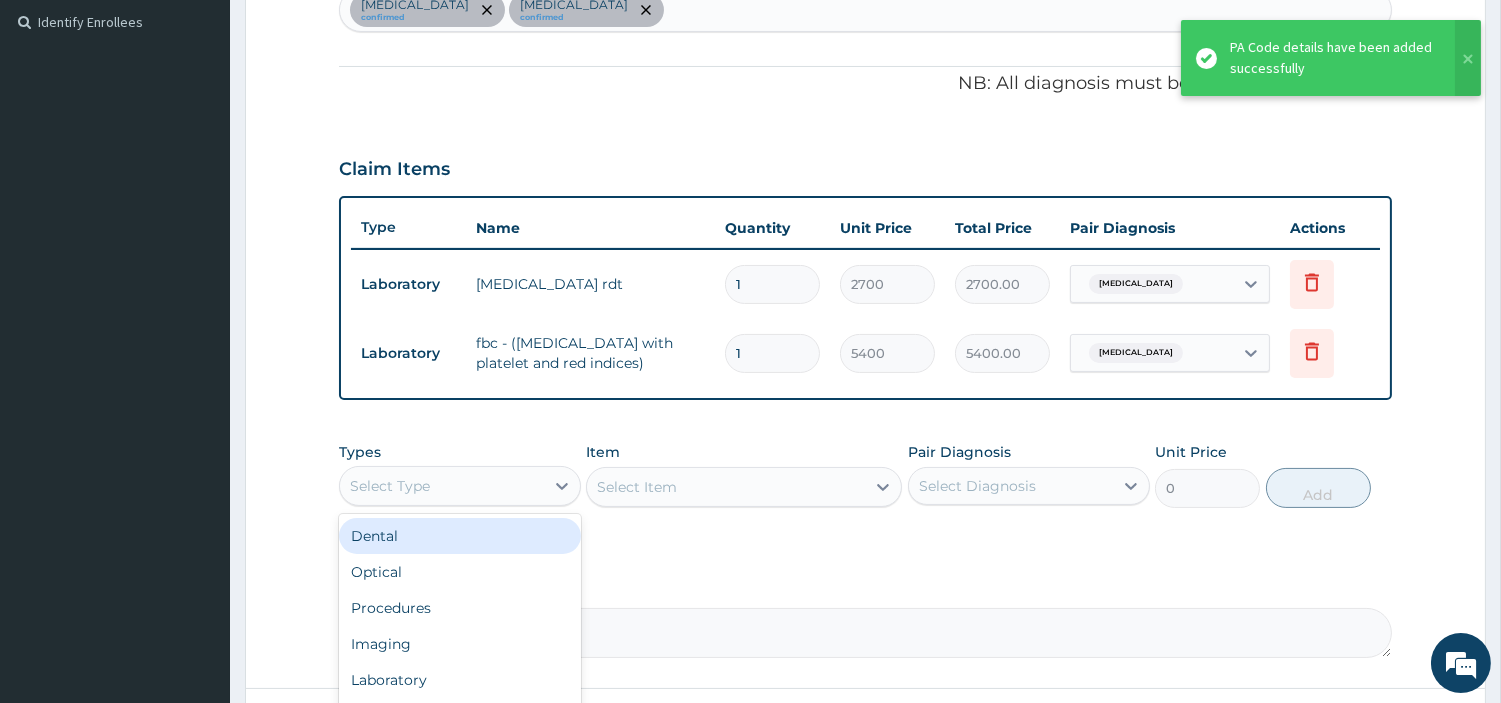 click on "Select Type" at bounding box center [442, 486] 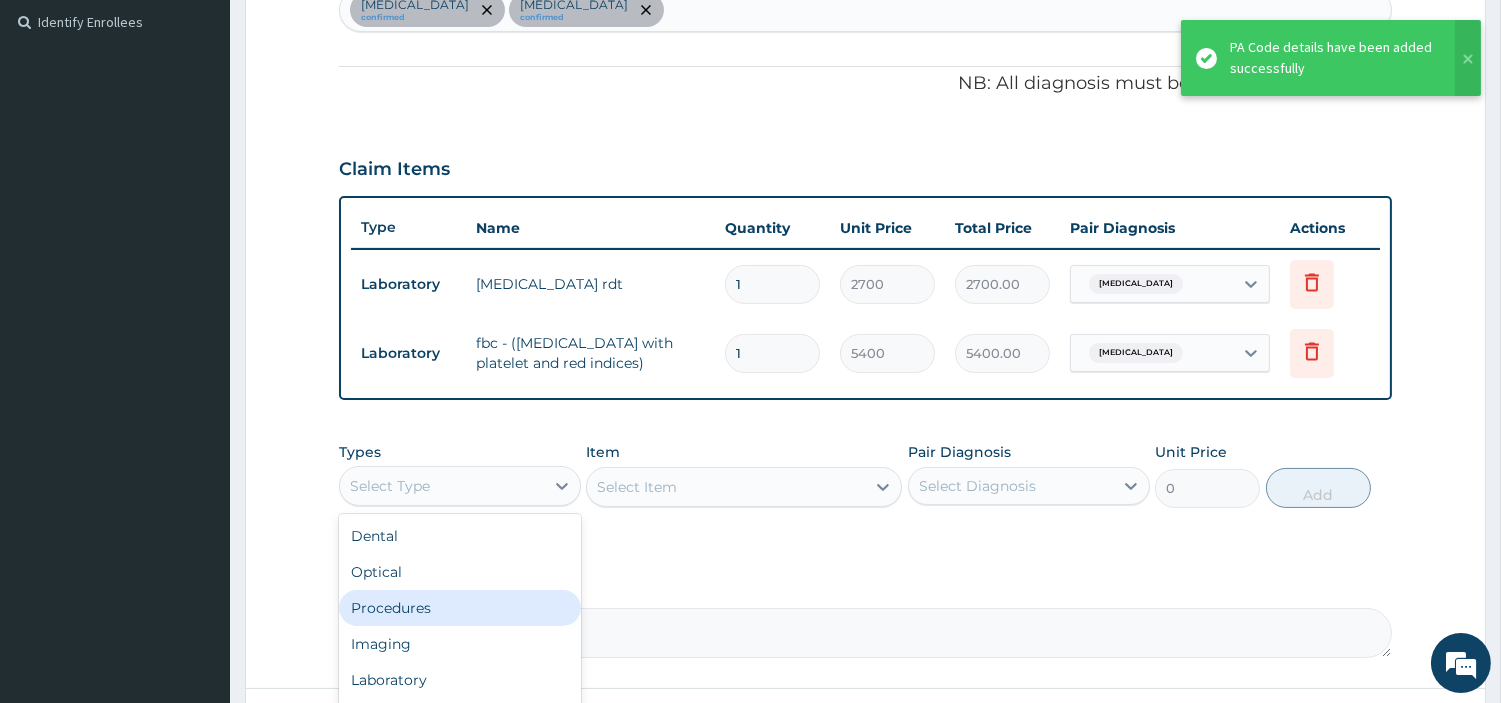 click on "Procedures" at bounding box center [460, 608] 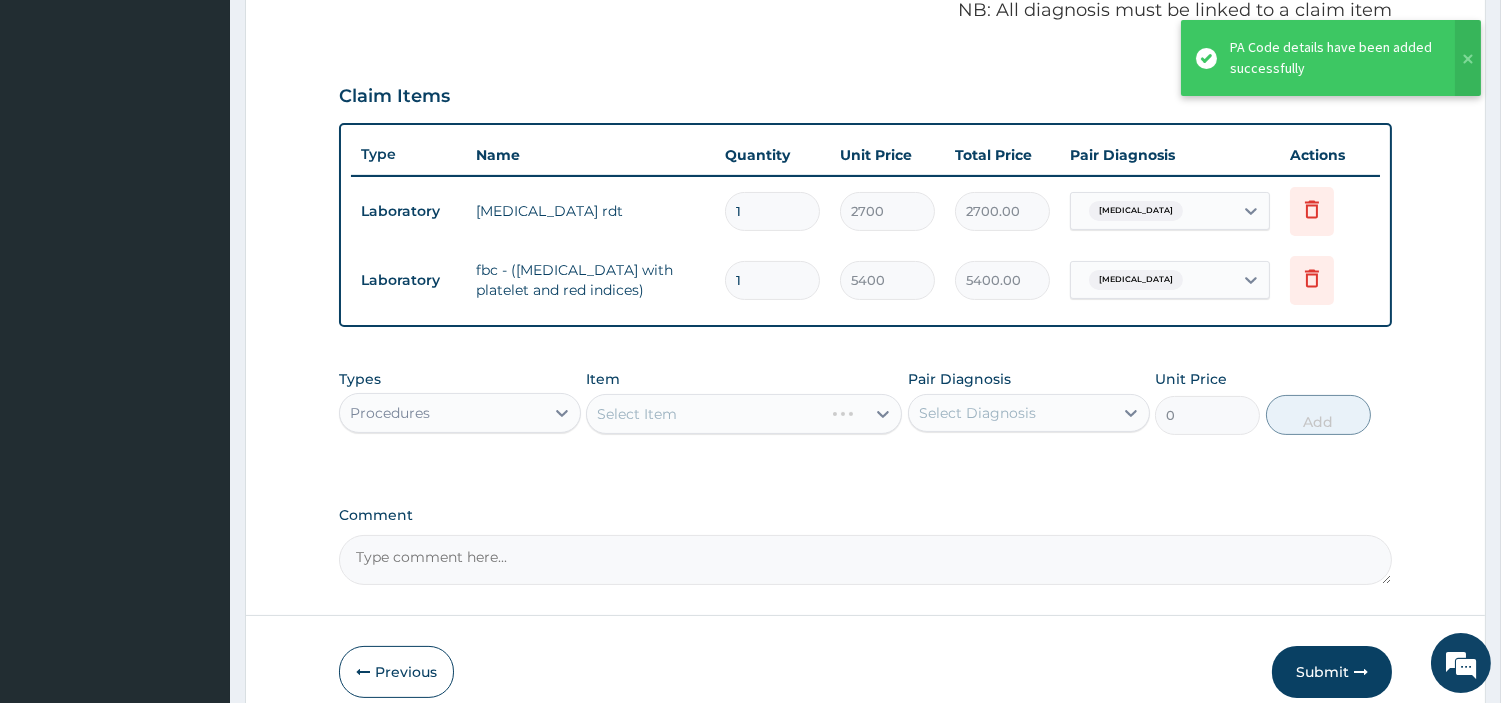 scroll, scrollTop: 660, scrollLeft: 0, axis: vertical 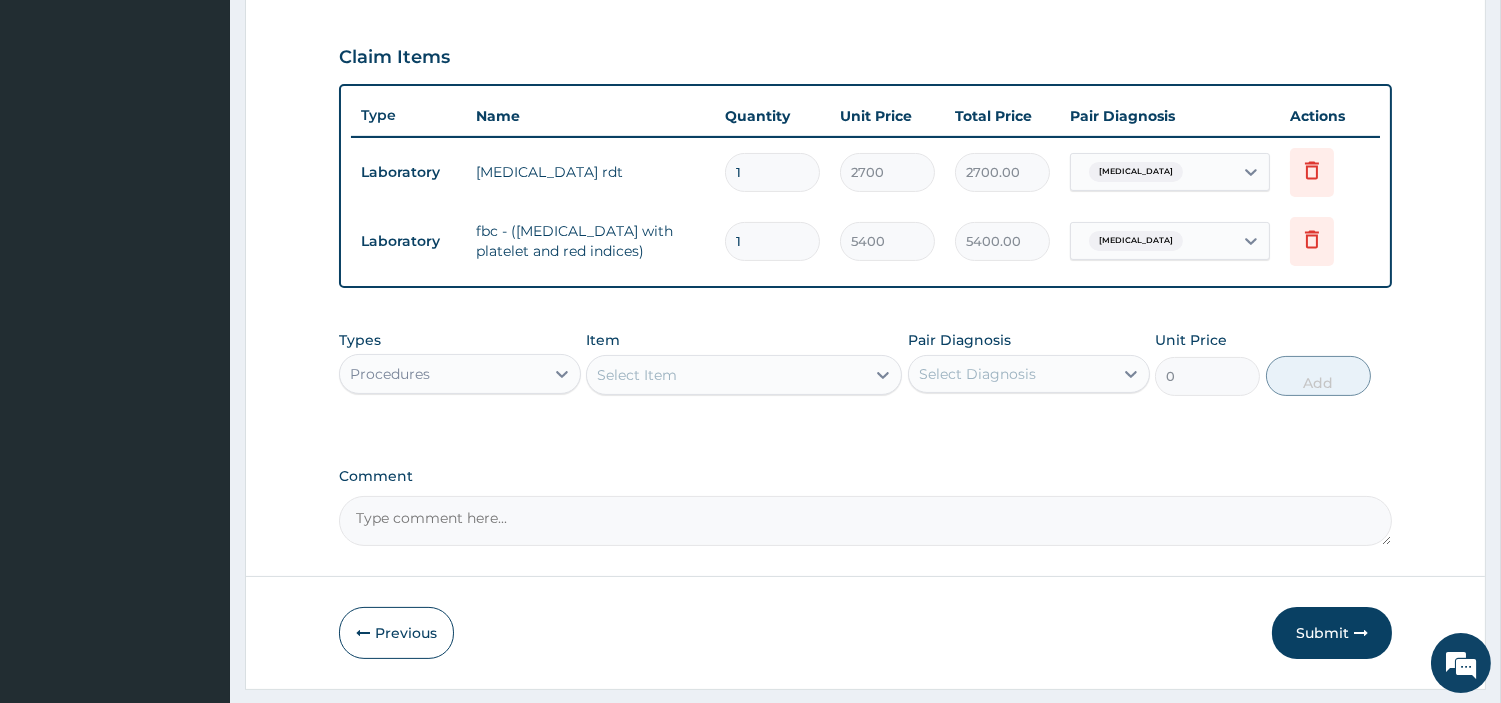 click on "Select Item" at bounding box center [637, 375] 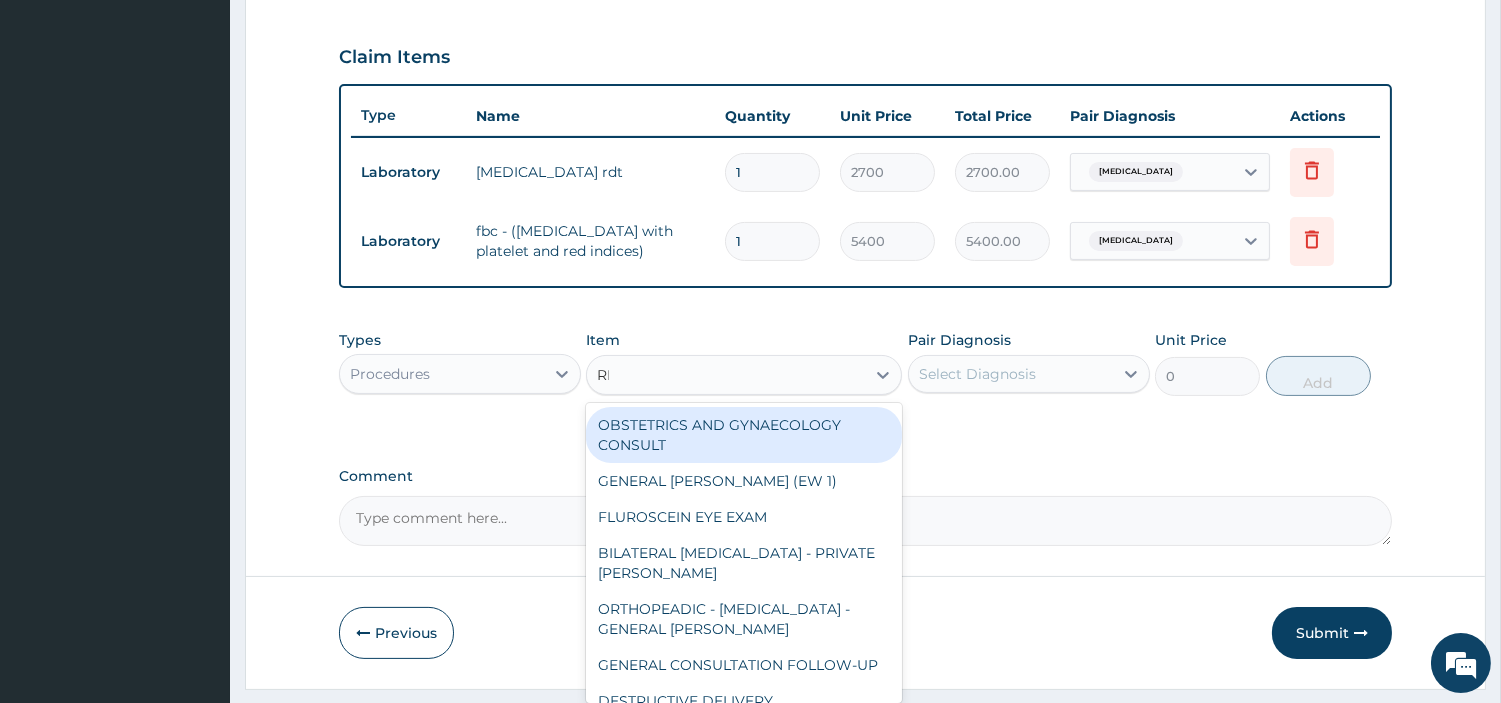 type on "REG" 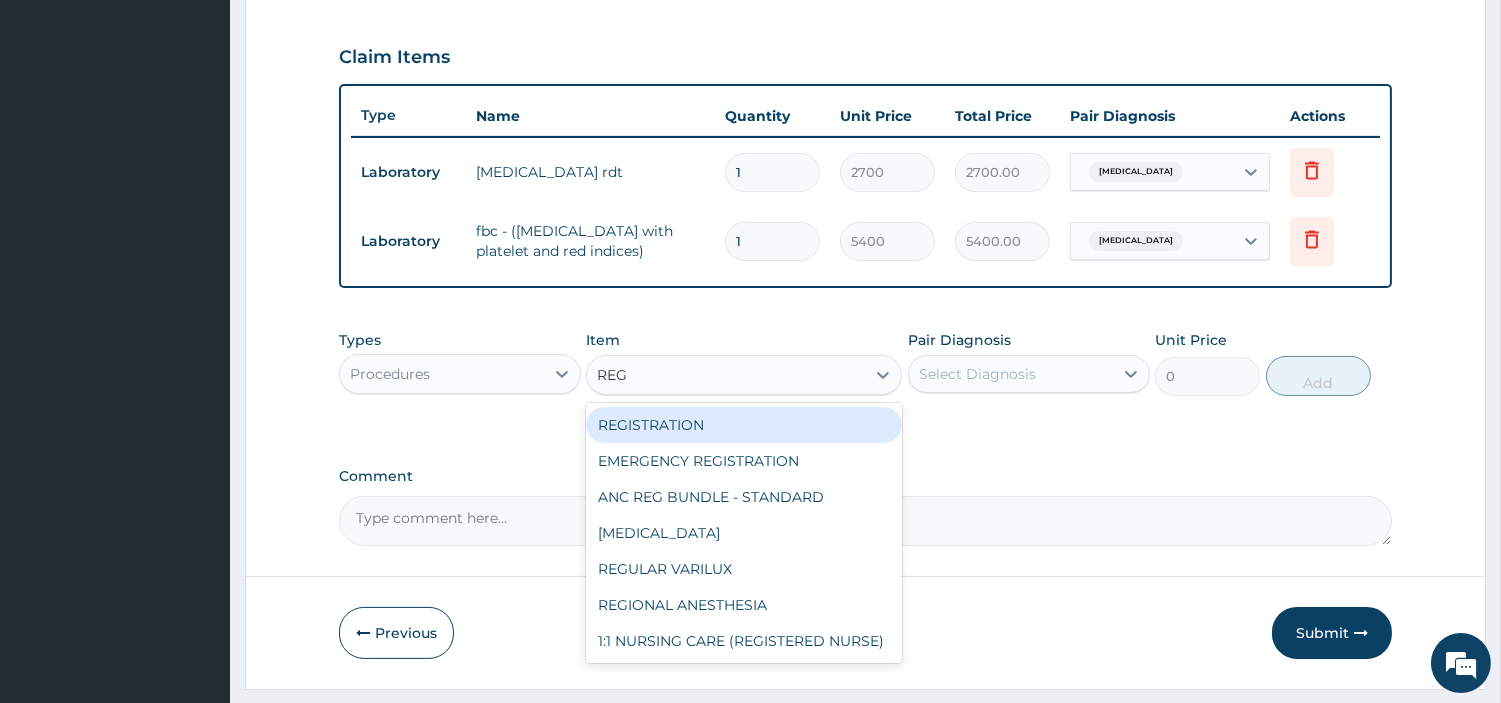 click on "REGISTRATION" at bounding box center [744, 425] 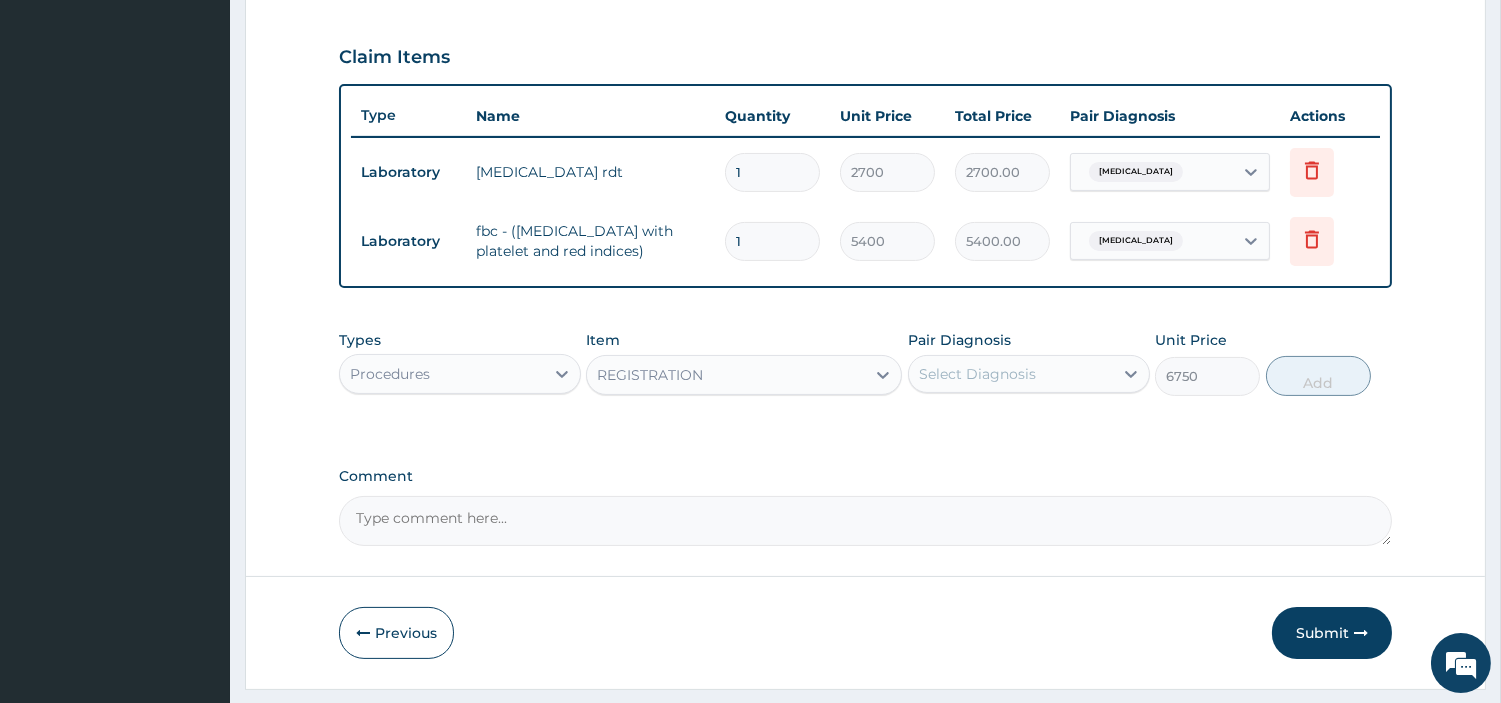 click on "Select Diagnosis" at bounding box center [977, 374] 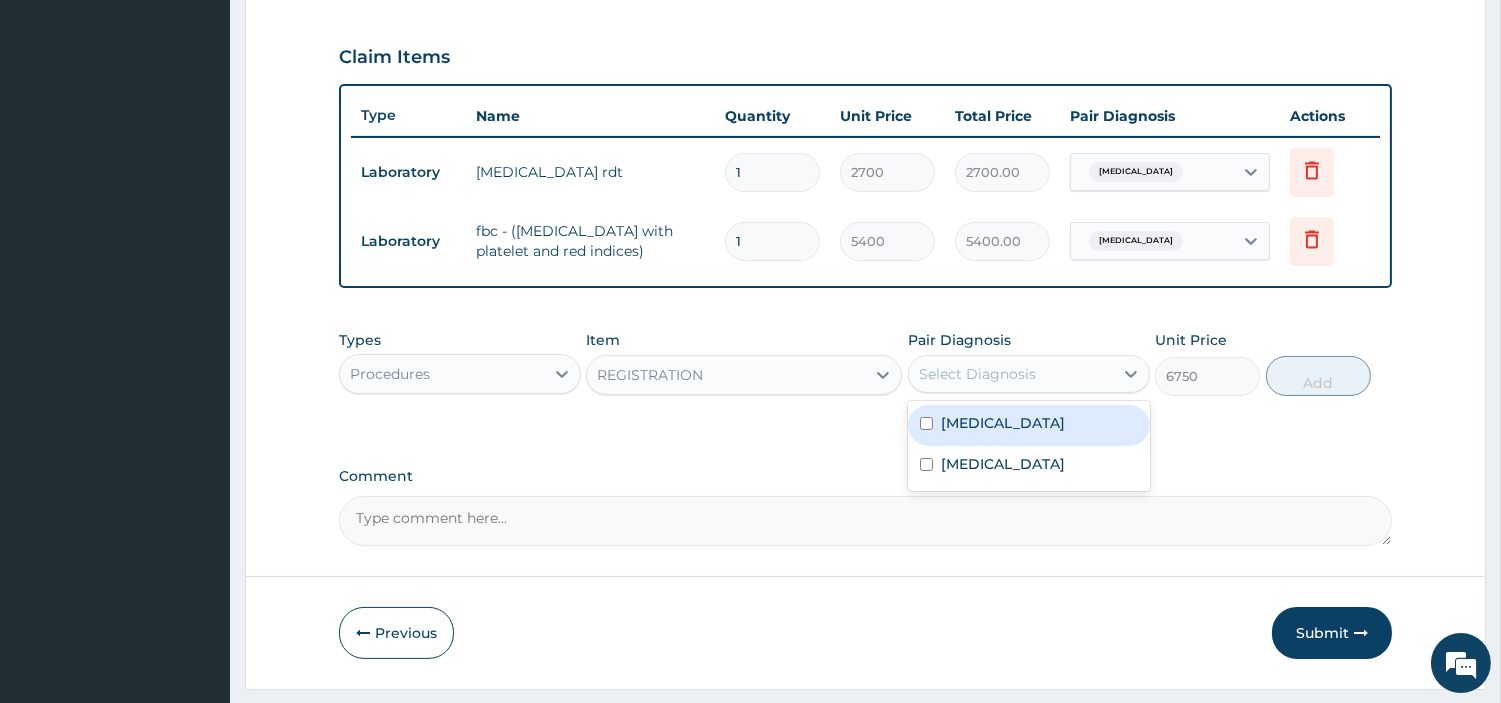 click on "[MEDICAL_DATA]" at bounding box center [1003, 423] 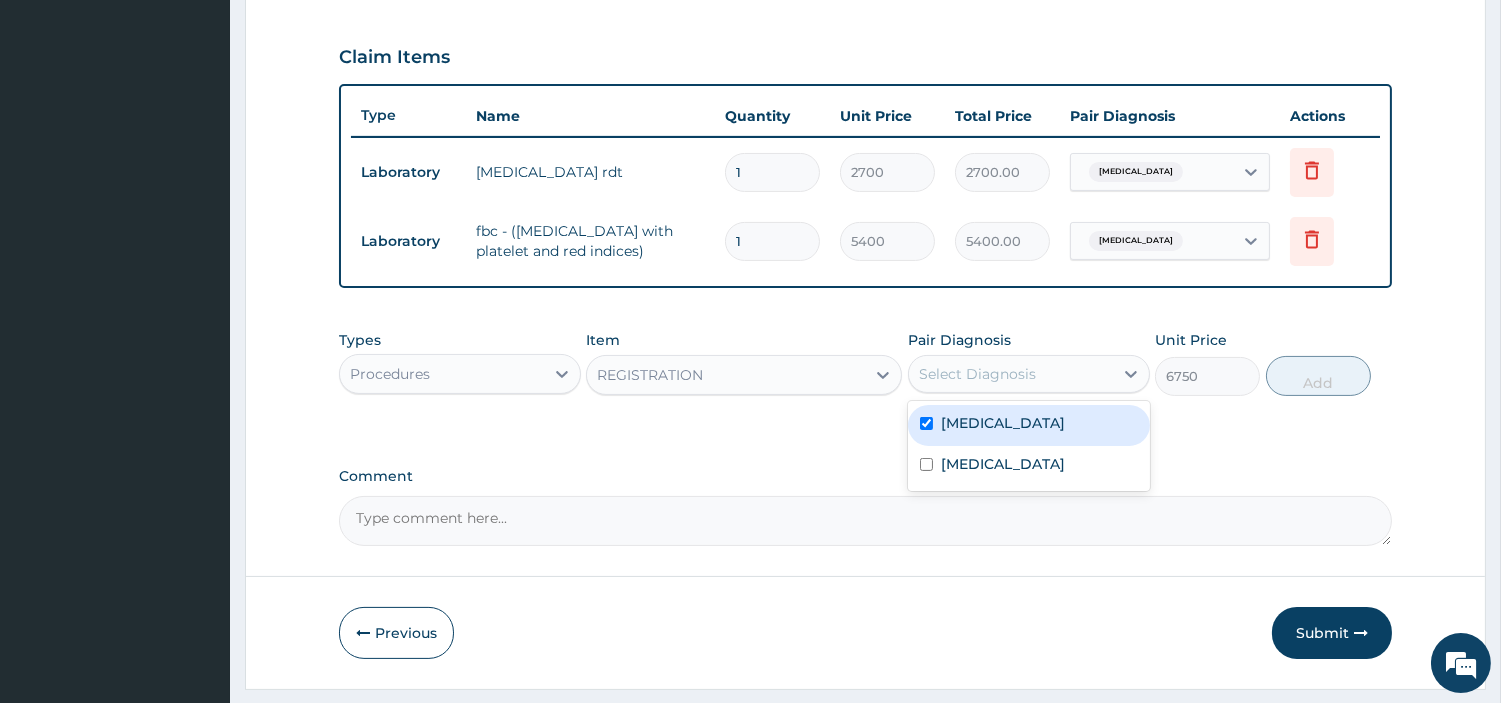 checkbox on "true" 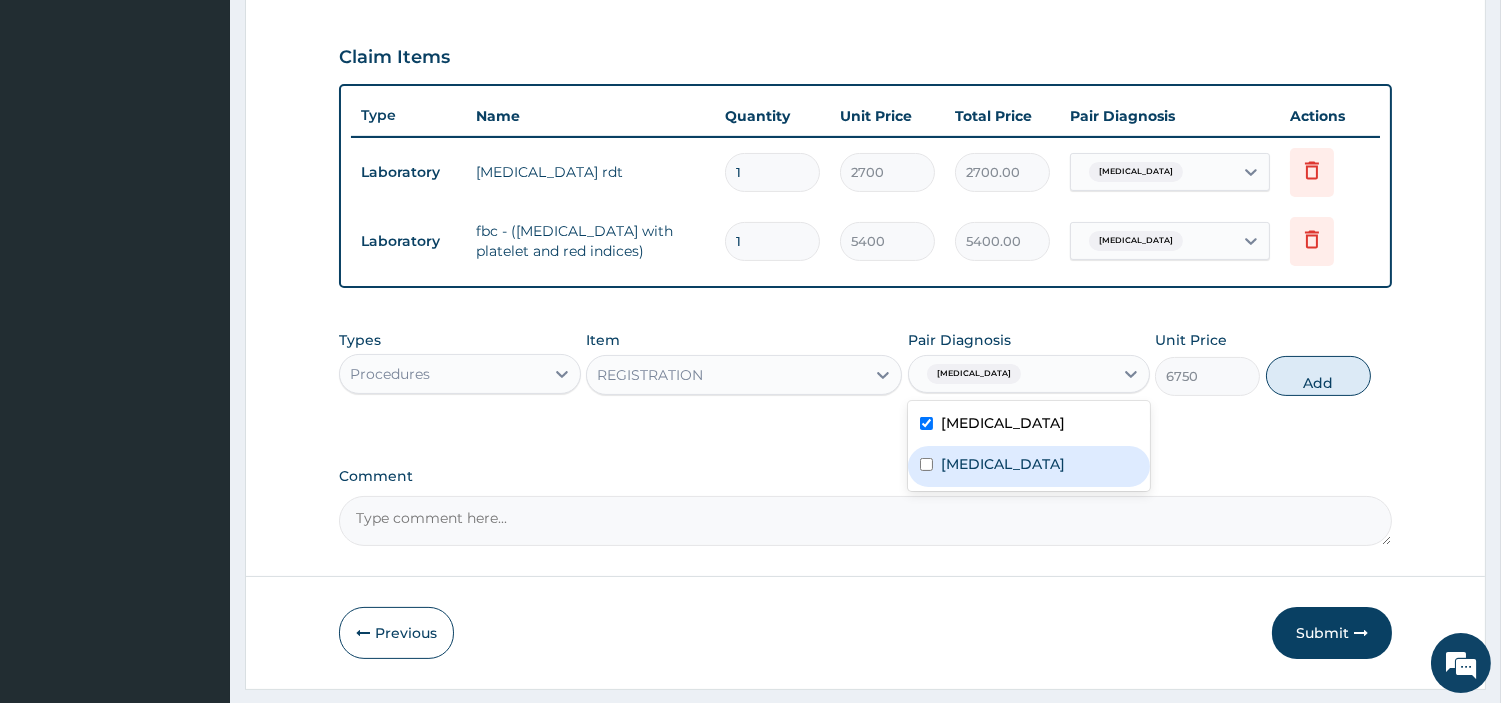 click on "Sepsis" at bounding box center [1029, 466] 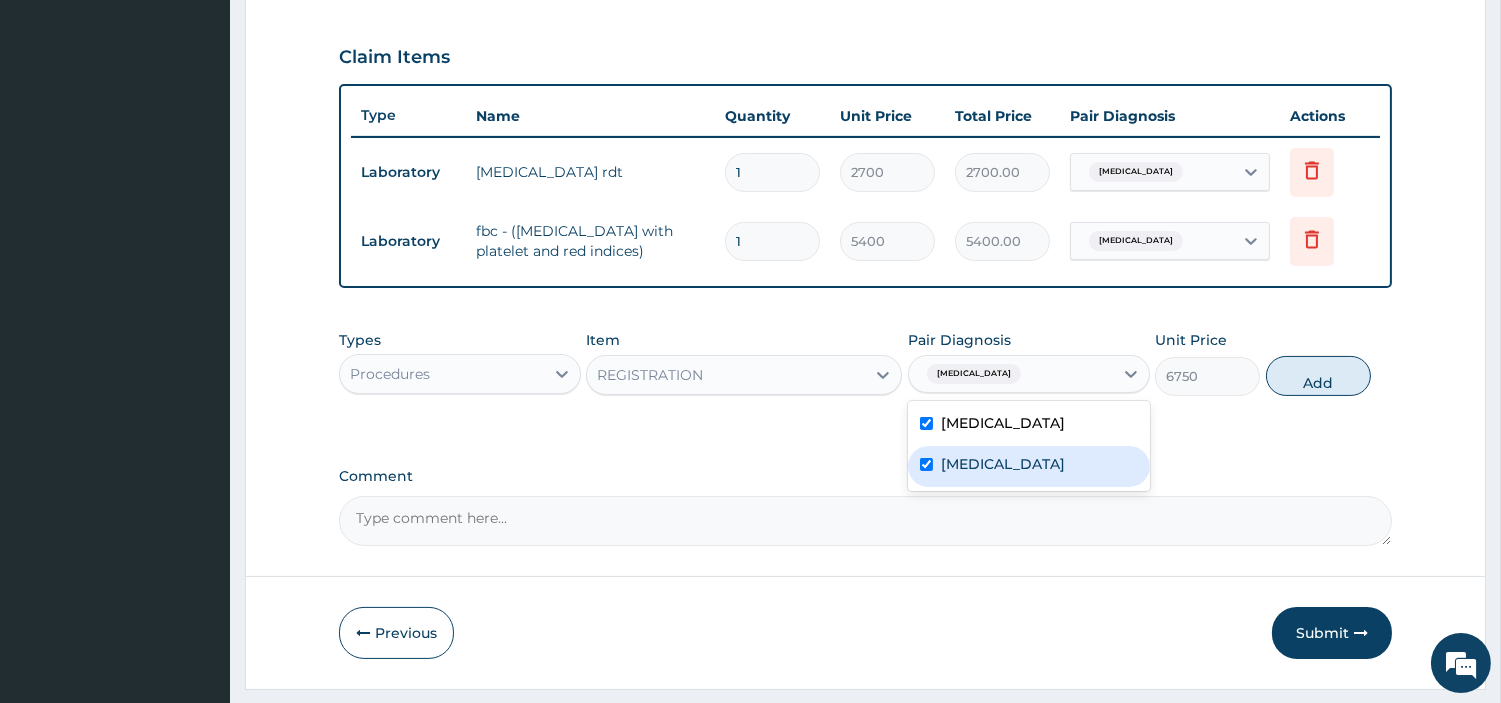 checkbox on "true" 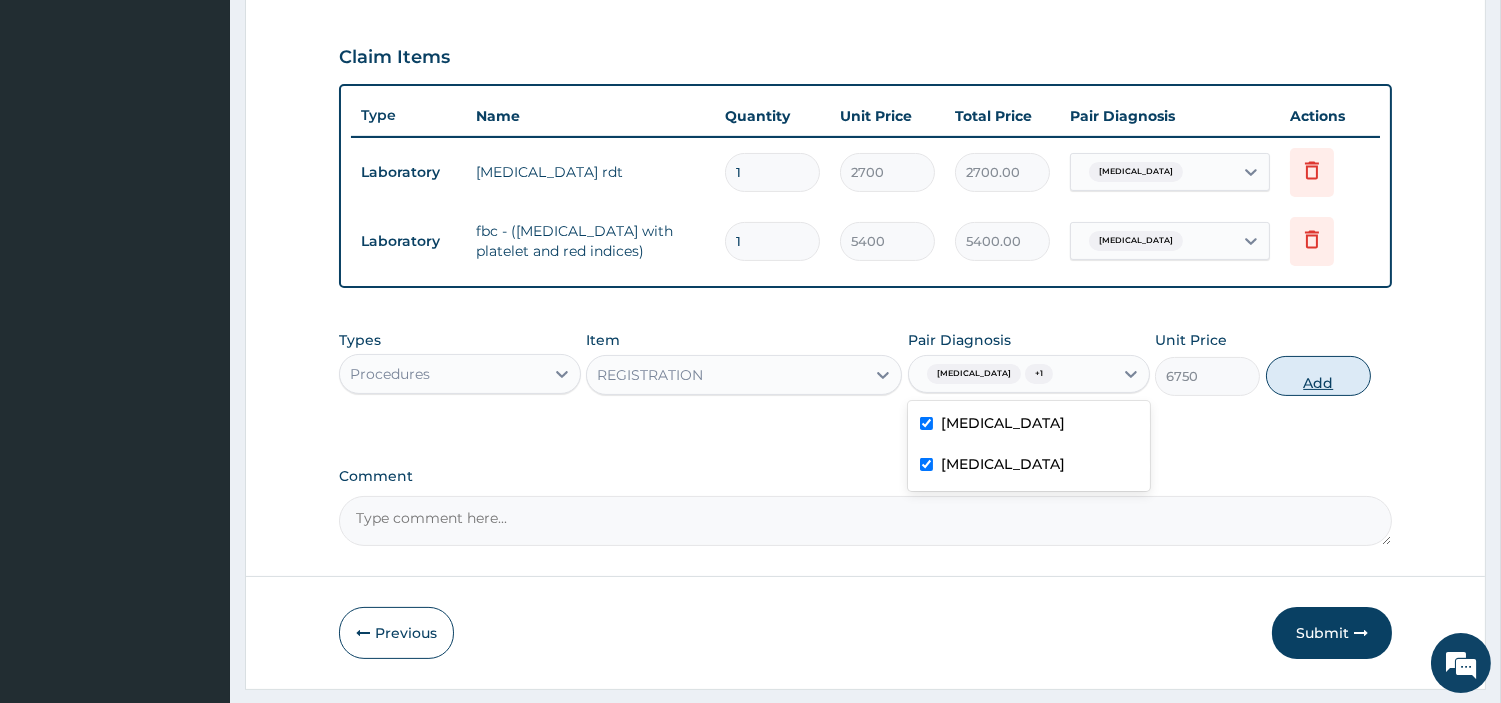 click on "Add" at bounding box center [1318, 376] 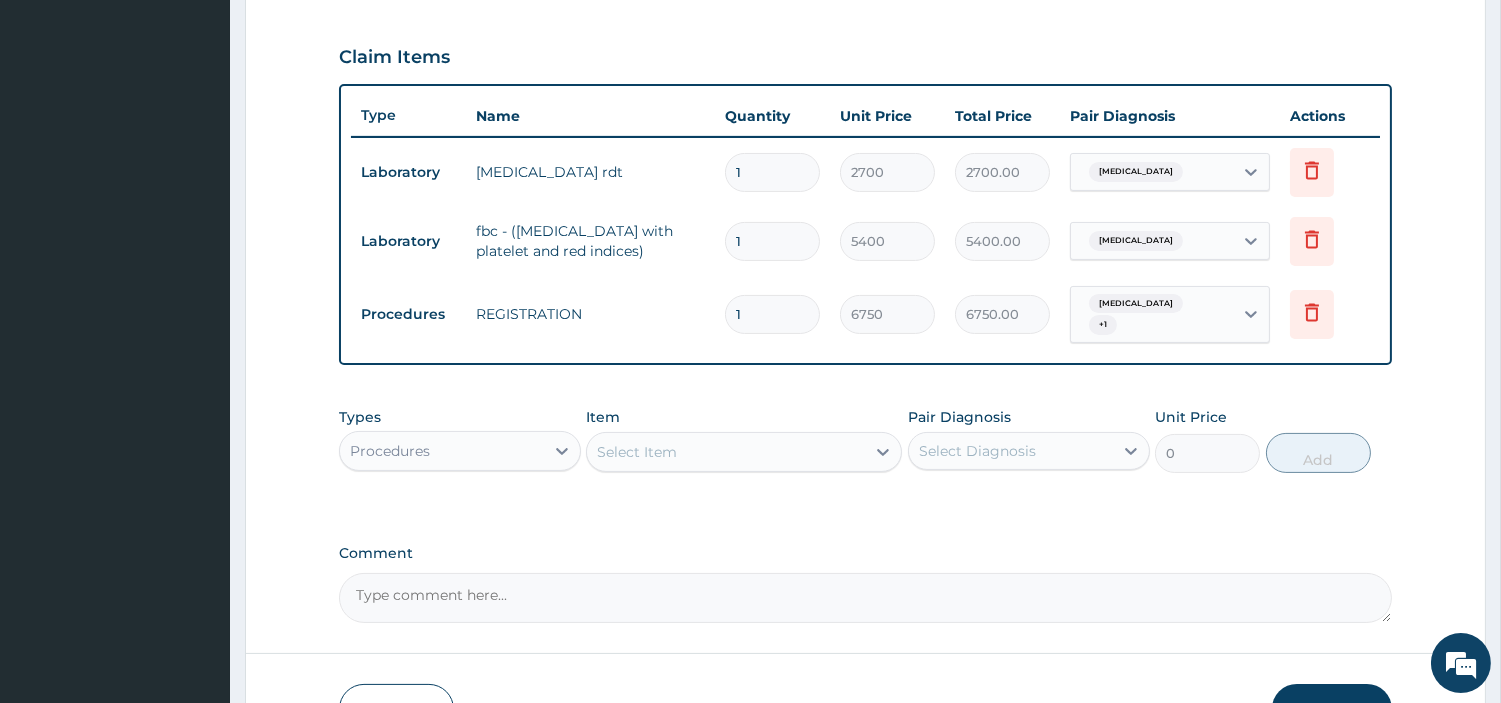 click on "Select Item" at bounding box center (726, 452) 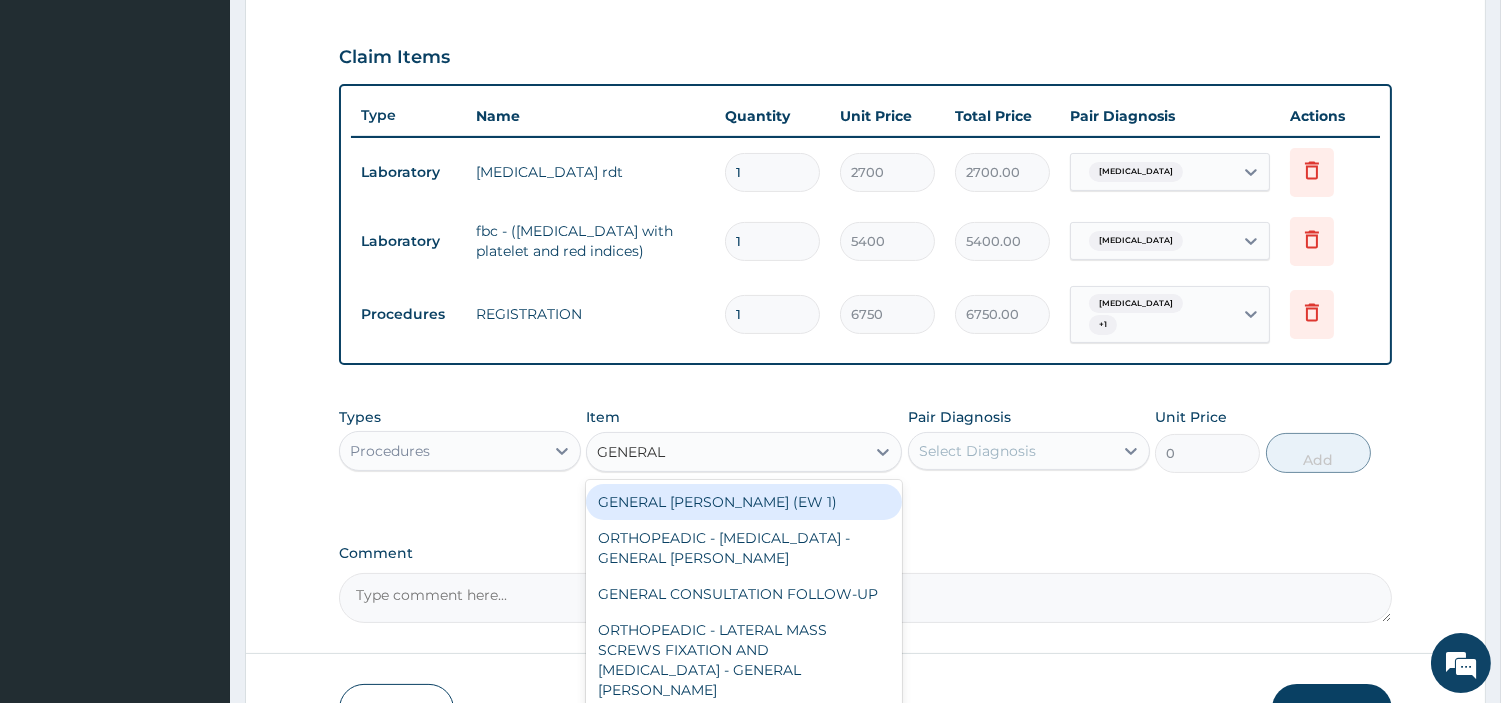 type on "GENERAL C" 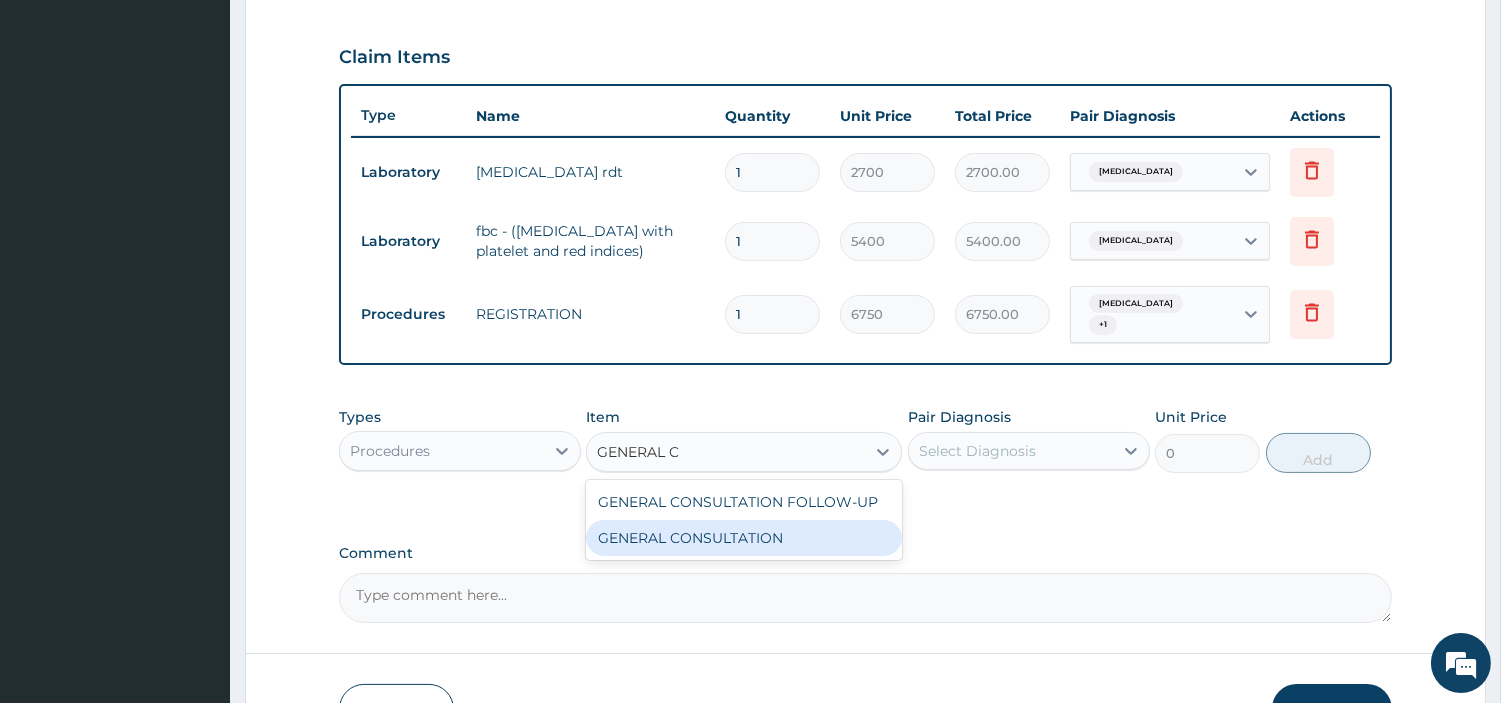 drag, startPoint x: 862, startPoint y: 535, endPoint x: 927, endPoint y: 498, distance: 74.793045 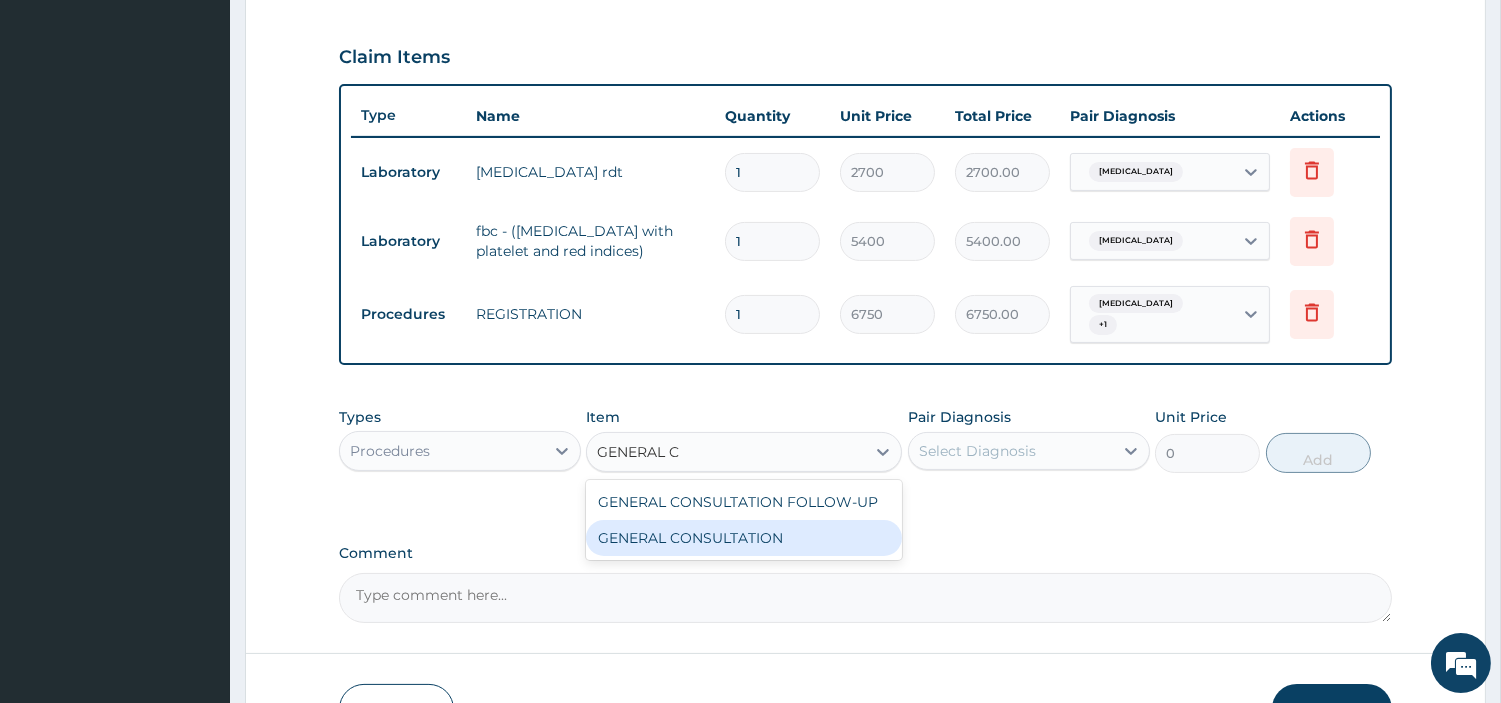 click on "GENERAL CONSULTATION" at bounding box center (744, 538) 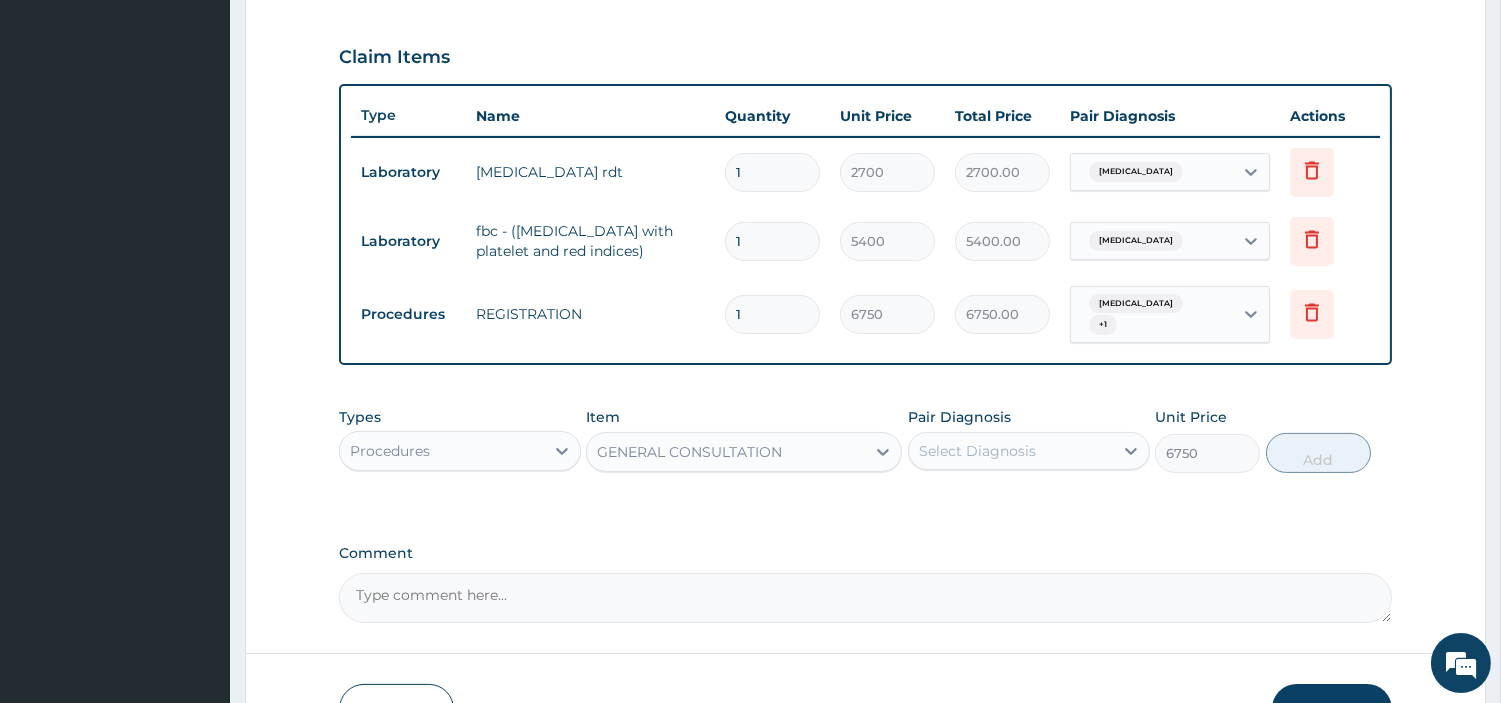 drag, startPoint x: 963, startPoint y: 463, endPoint x: 965, endPoint y: 448, distance: 15.132746 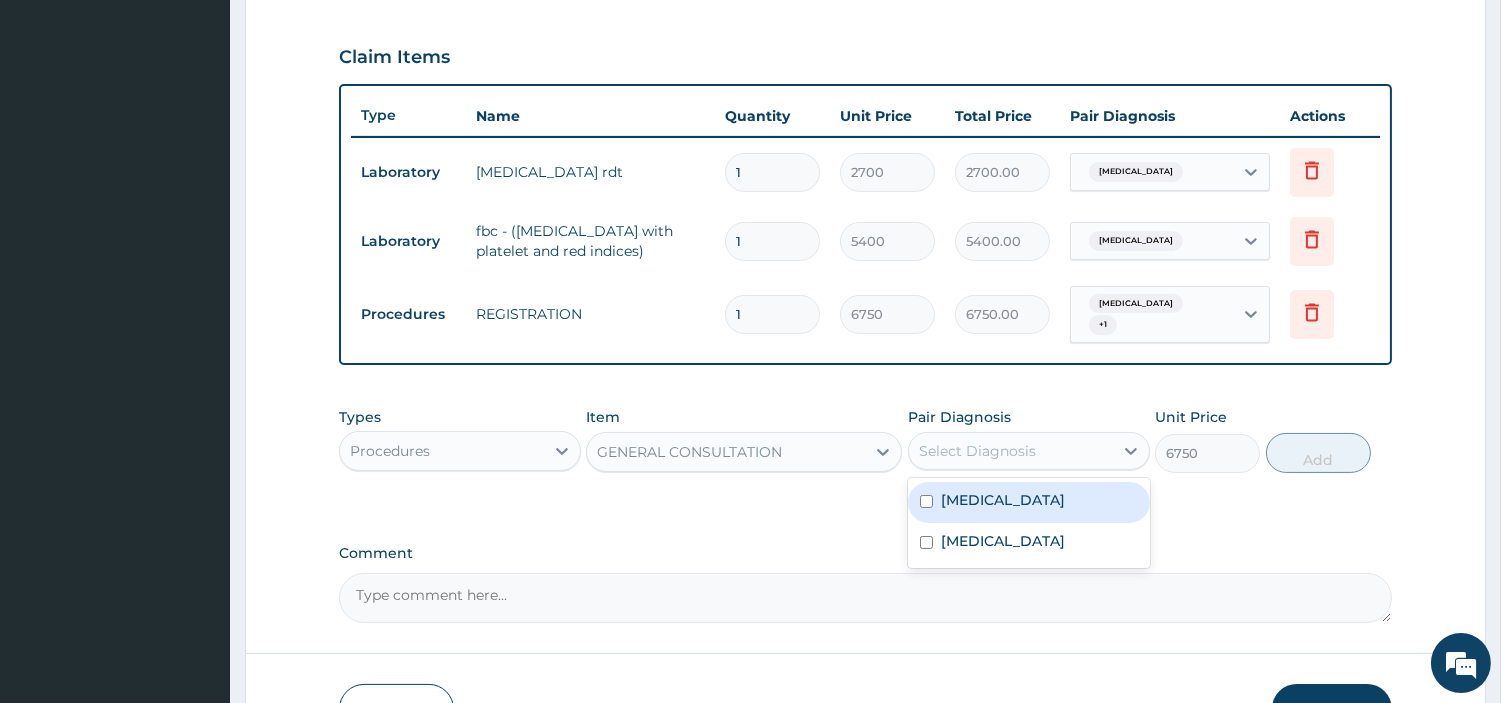 click on "Select Diagnosis" at bounding box center [977, 451] 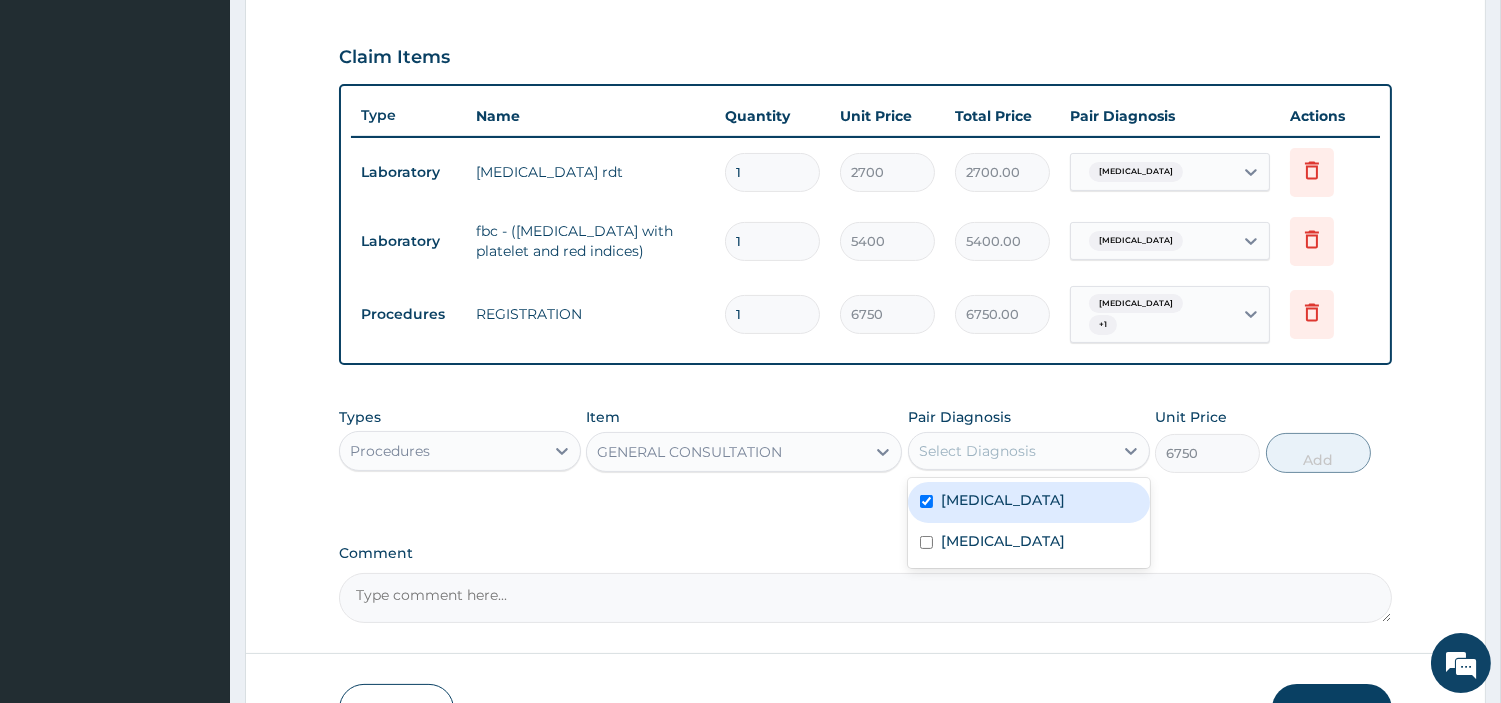 checkbox on "true" 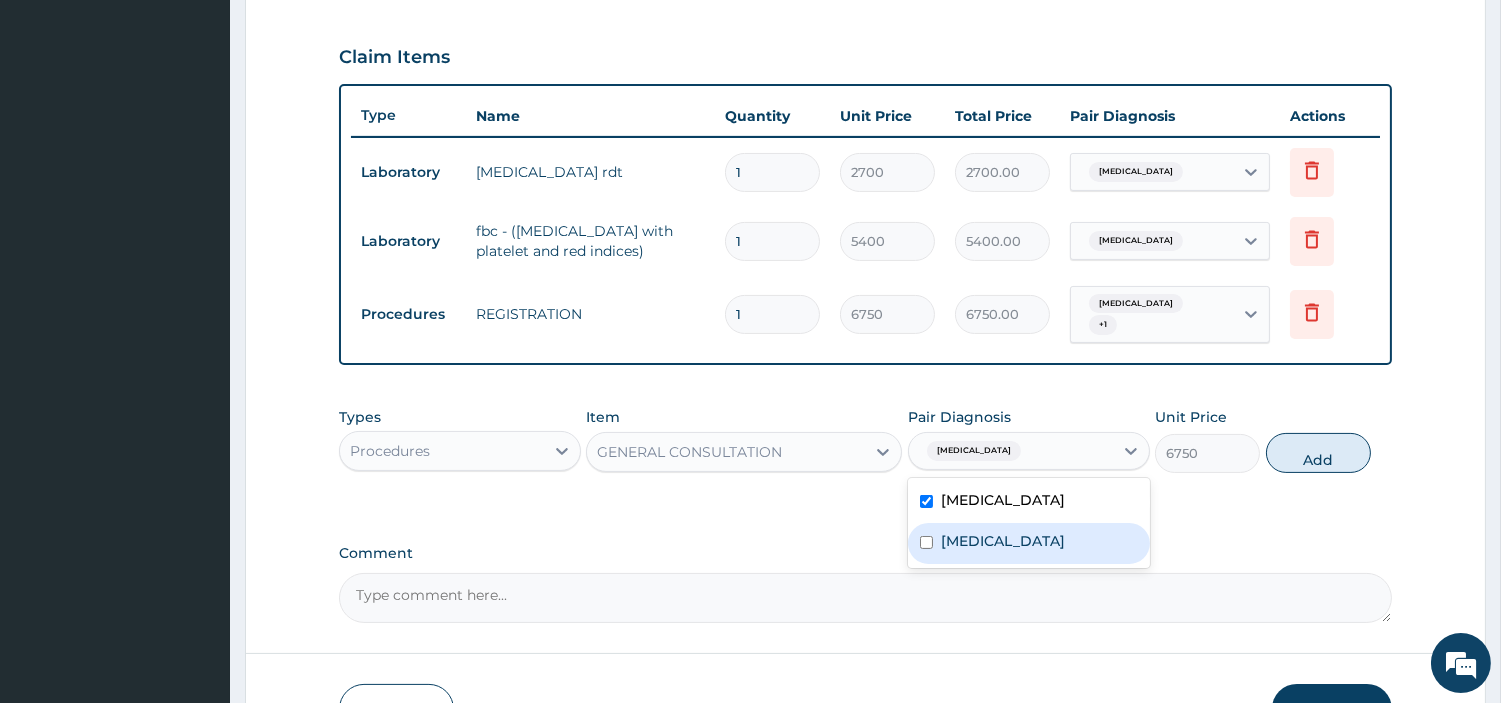 drag, startPoint x: 968, startPoint y: 528, endPoint x: 1141, endPoint y: 503, distance: 174.79703 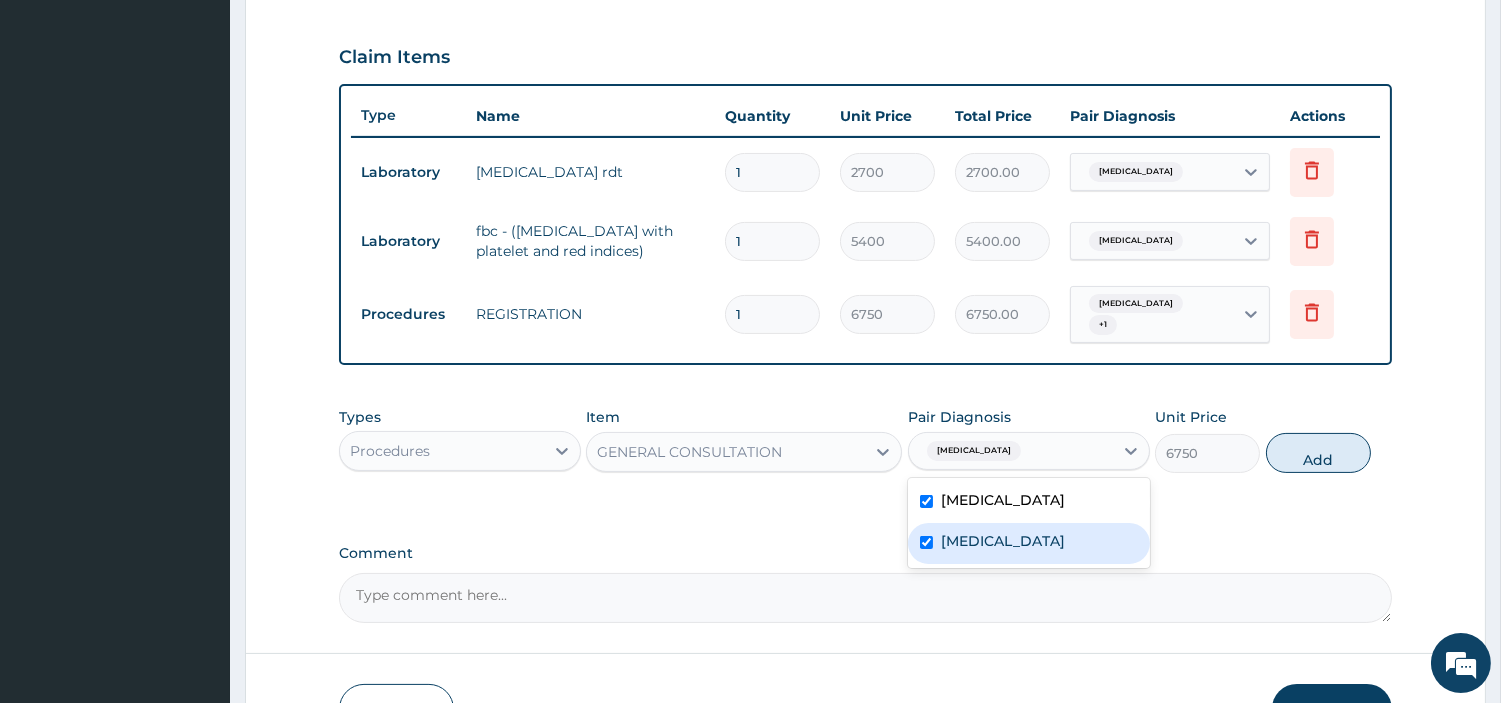 checkbox on "true" 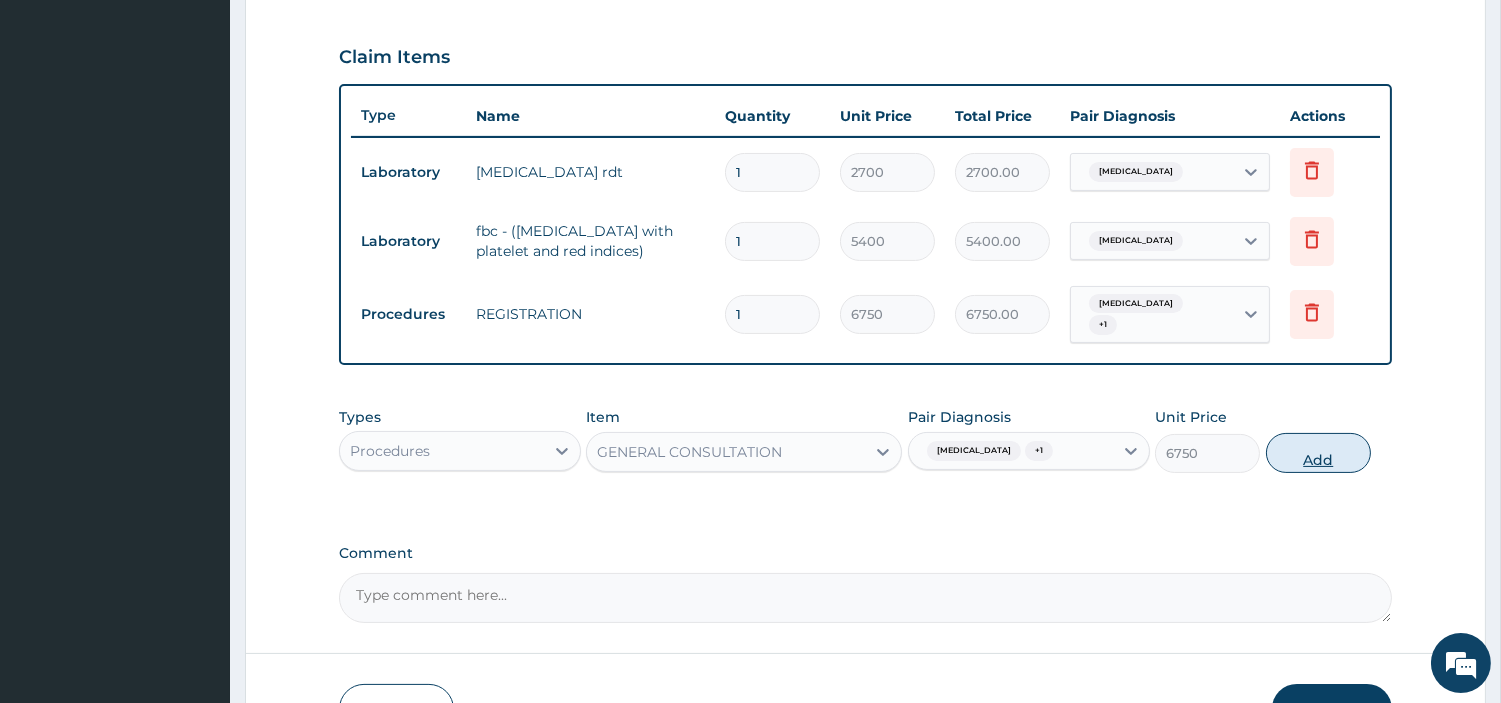 click on "Add" at bounding box center [1318, 453] 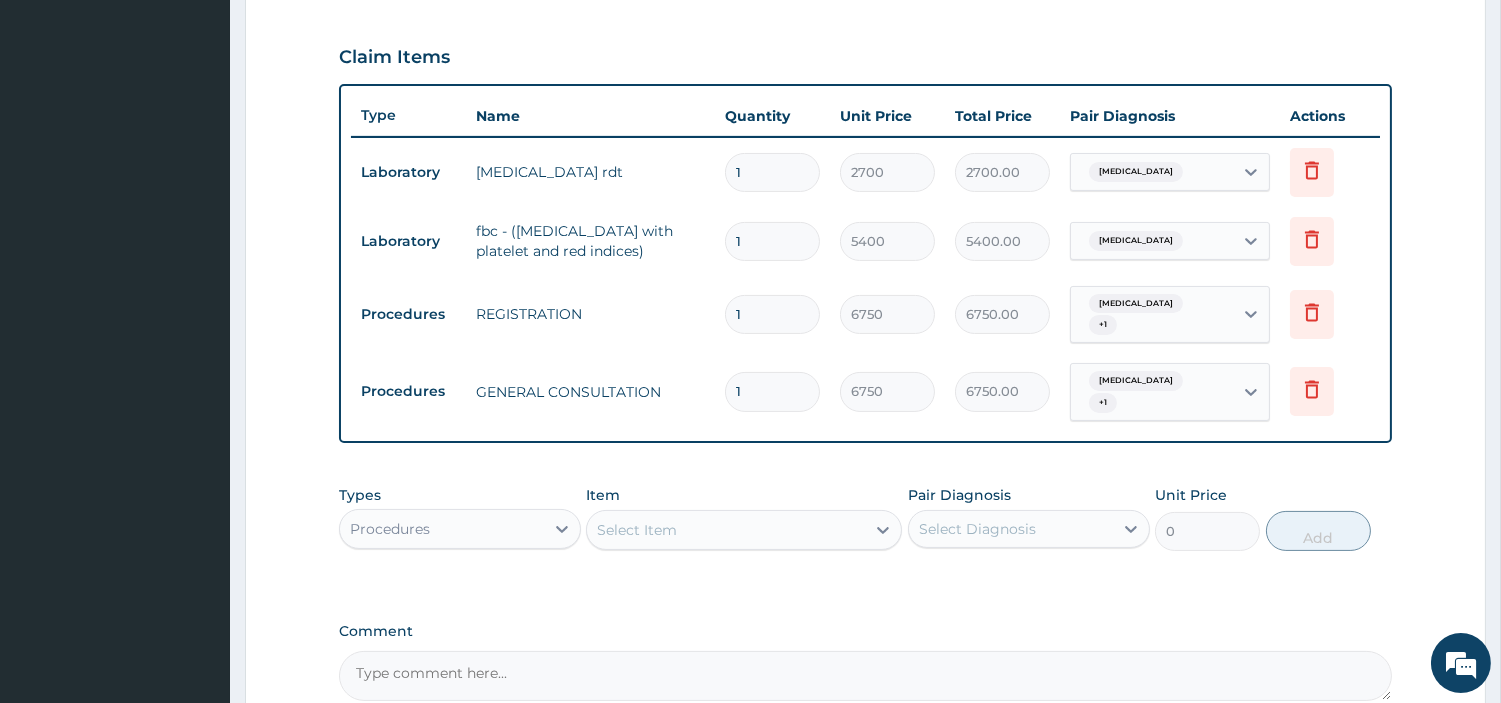 click on "Procedures" at bounding box center [442, 529] 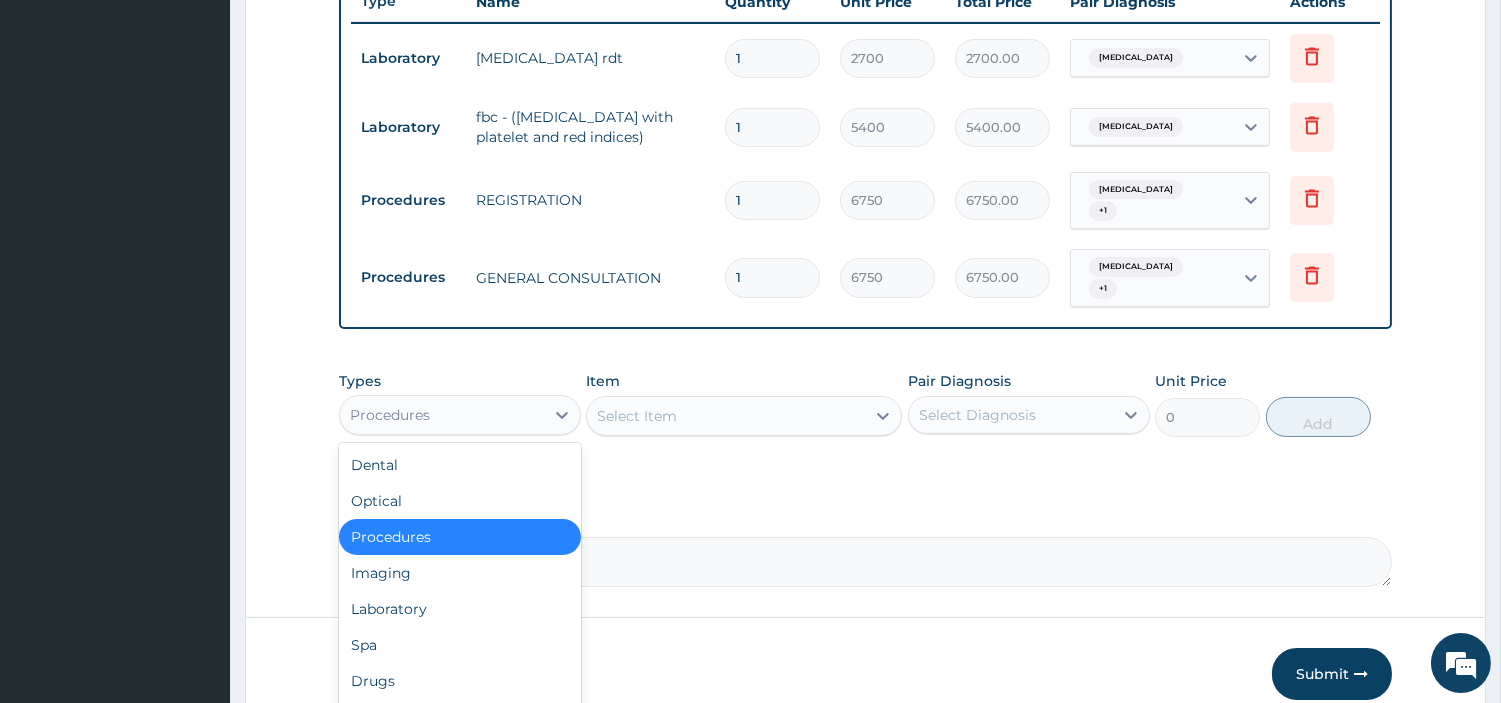scroll, scrollTop: 851, scrollLeft: 0, axis: vertical 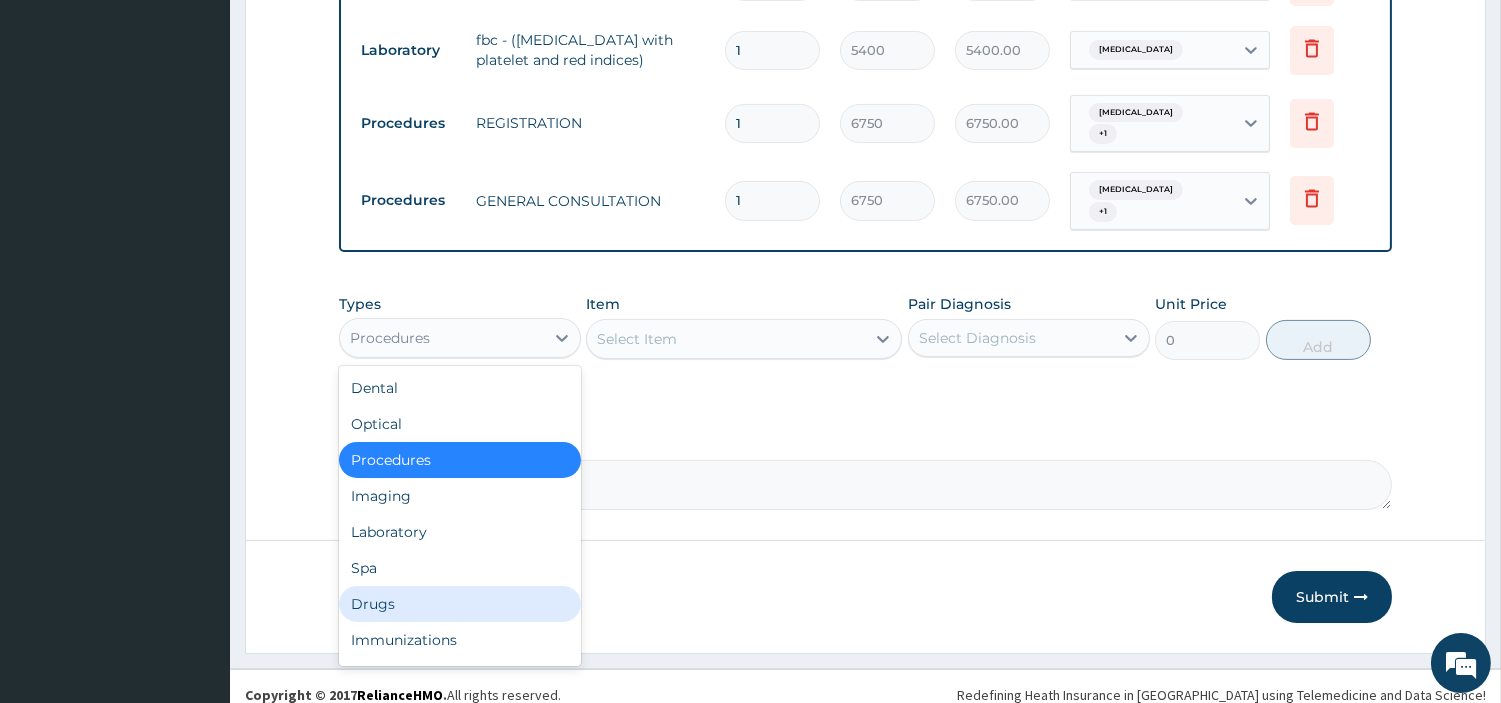 click on "Drugs" at bounding box center [460, 604] 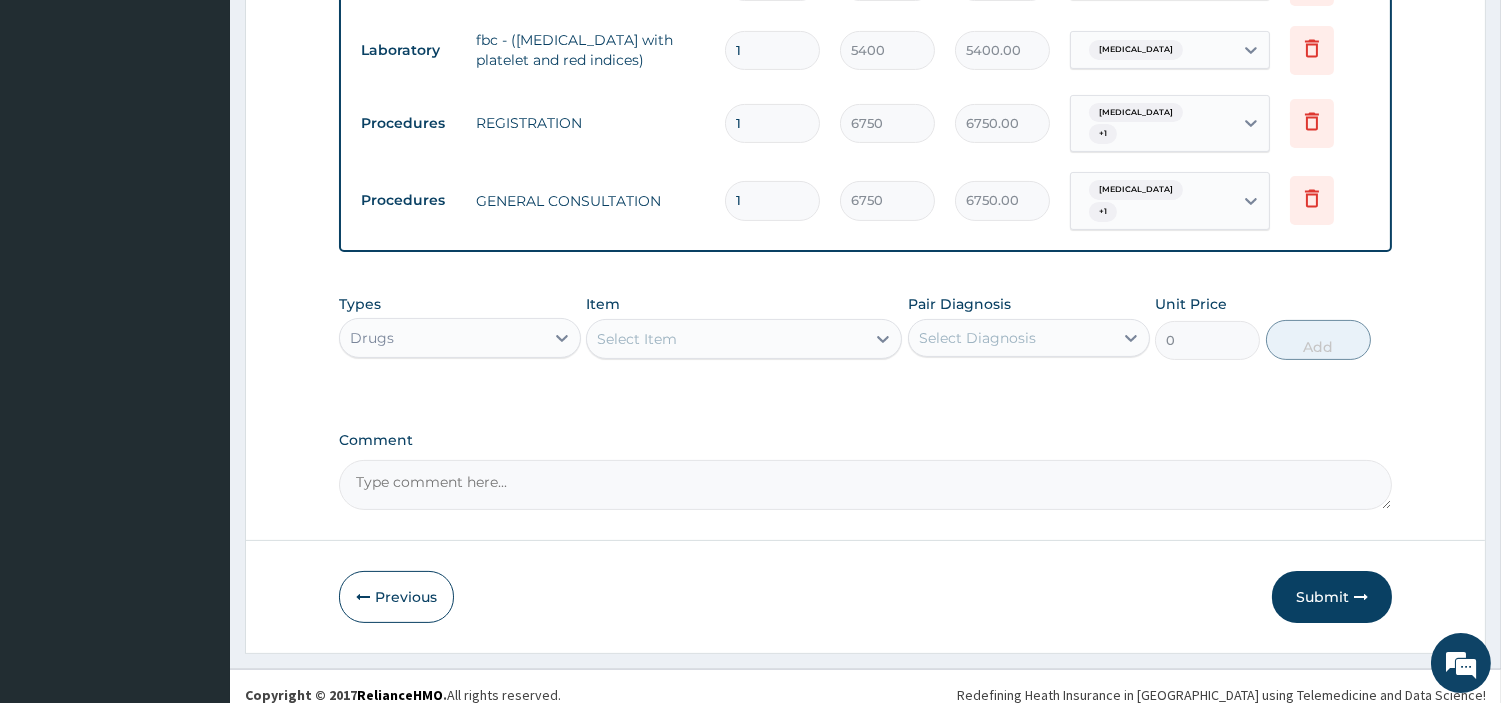 click on "Select Item" at bounding box center (726, 339) 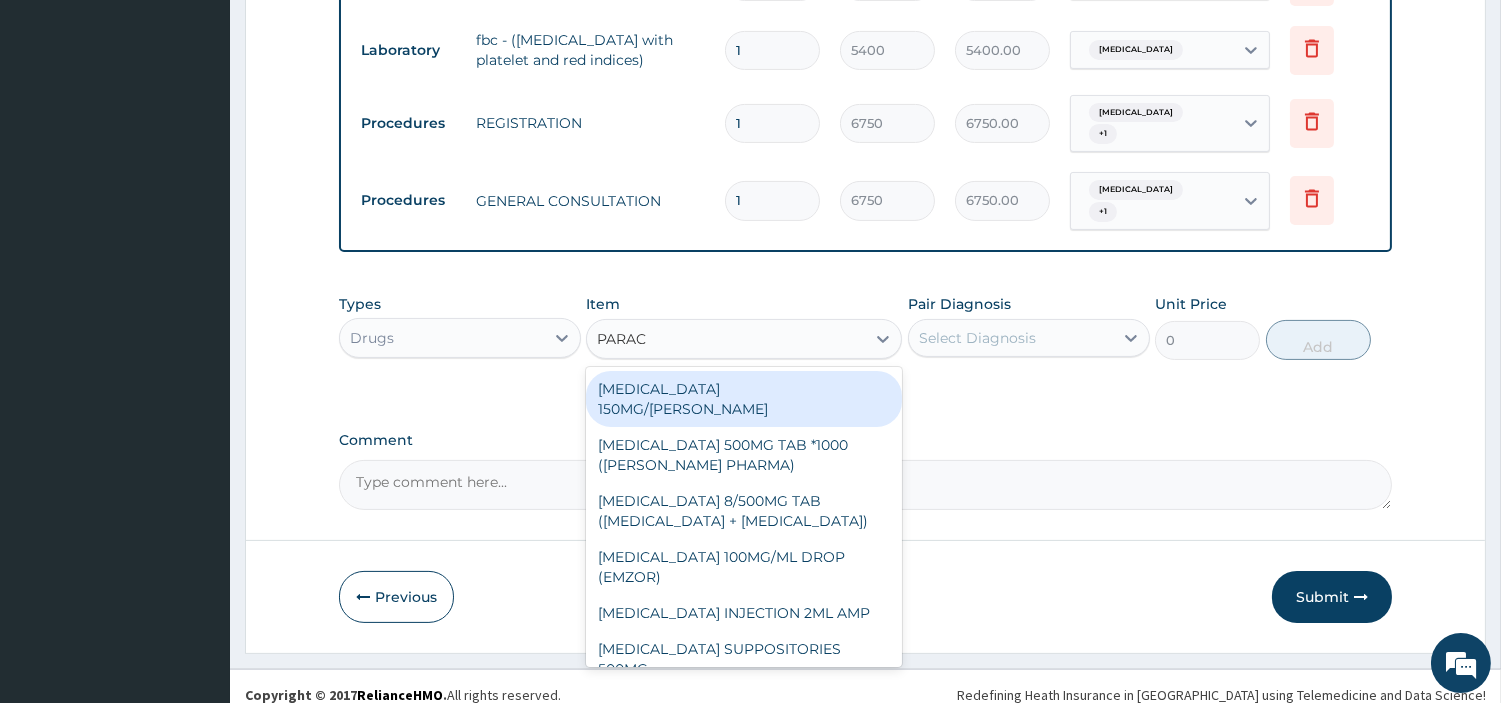 type on "PARACE" 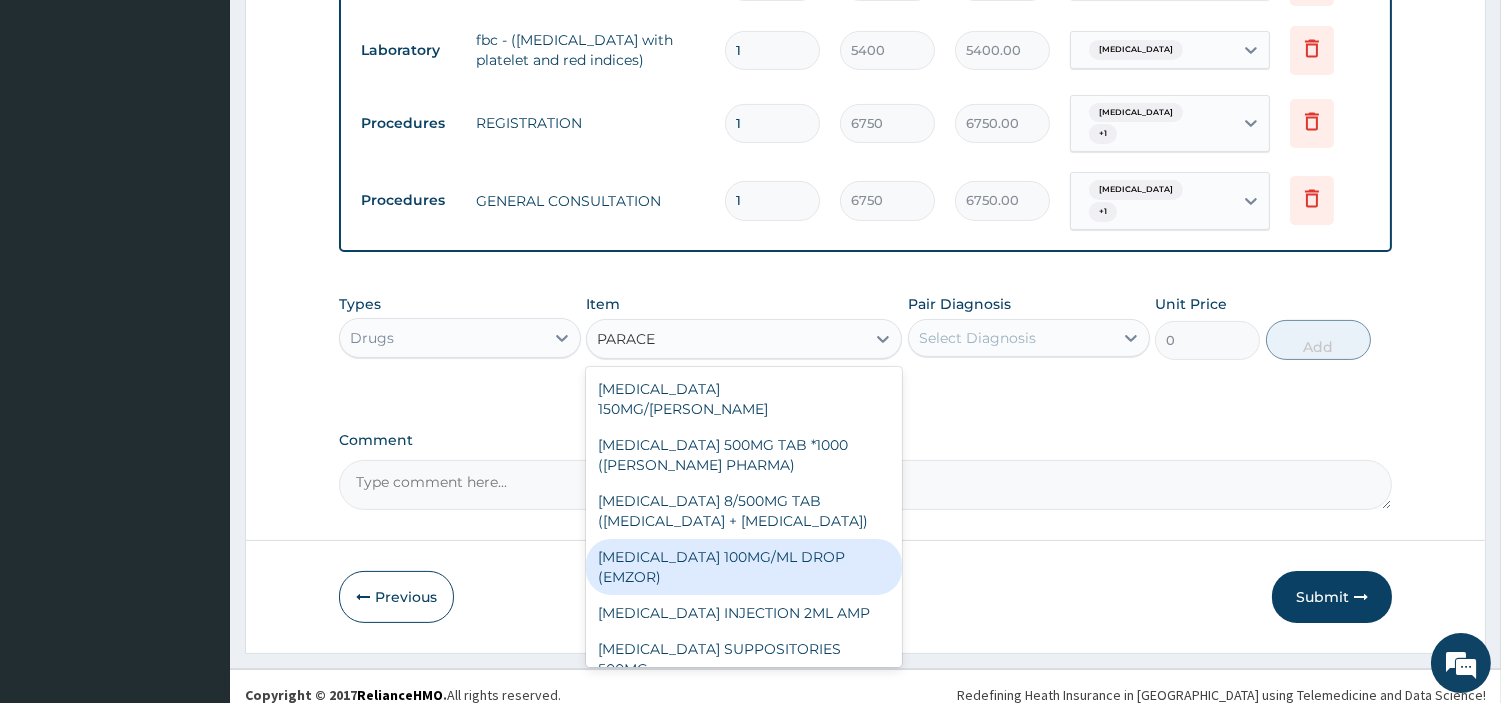 scroll, scrollTop: 263, scrollLeft: 0, axis: vertical 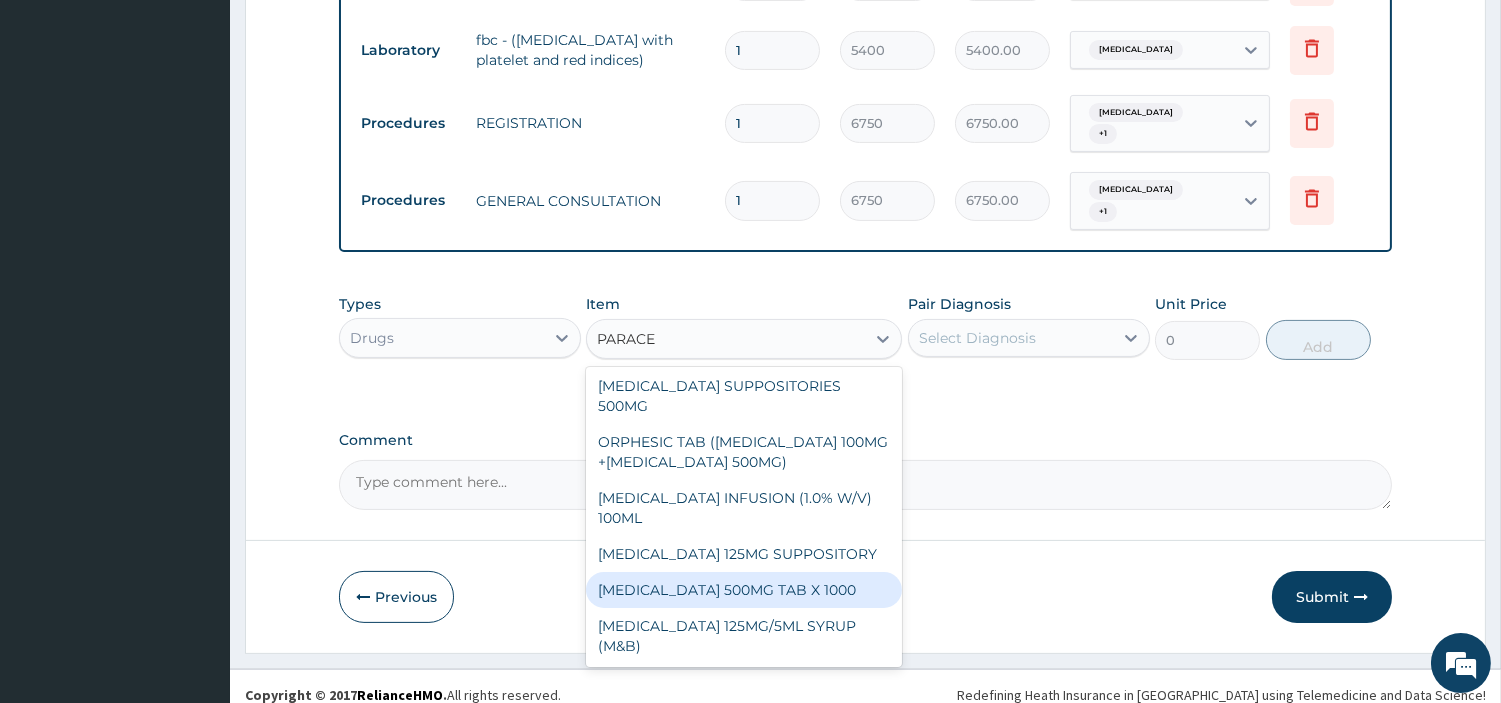 click on "PARACETAMOL 500MG TAB X 1000" at bounding box center [744, 590] 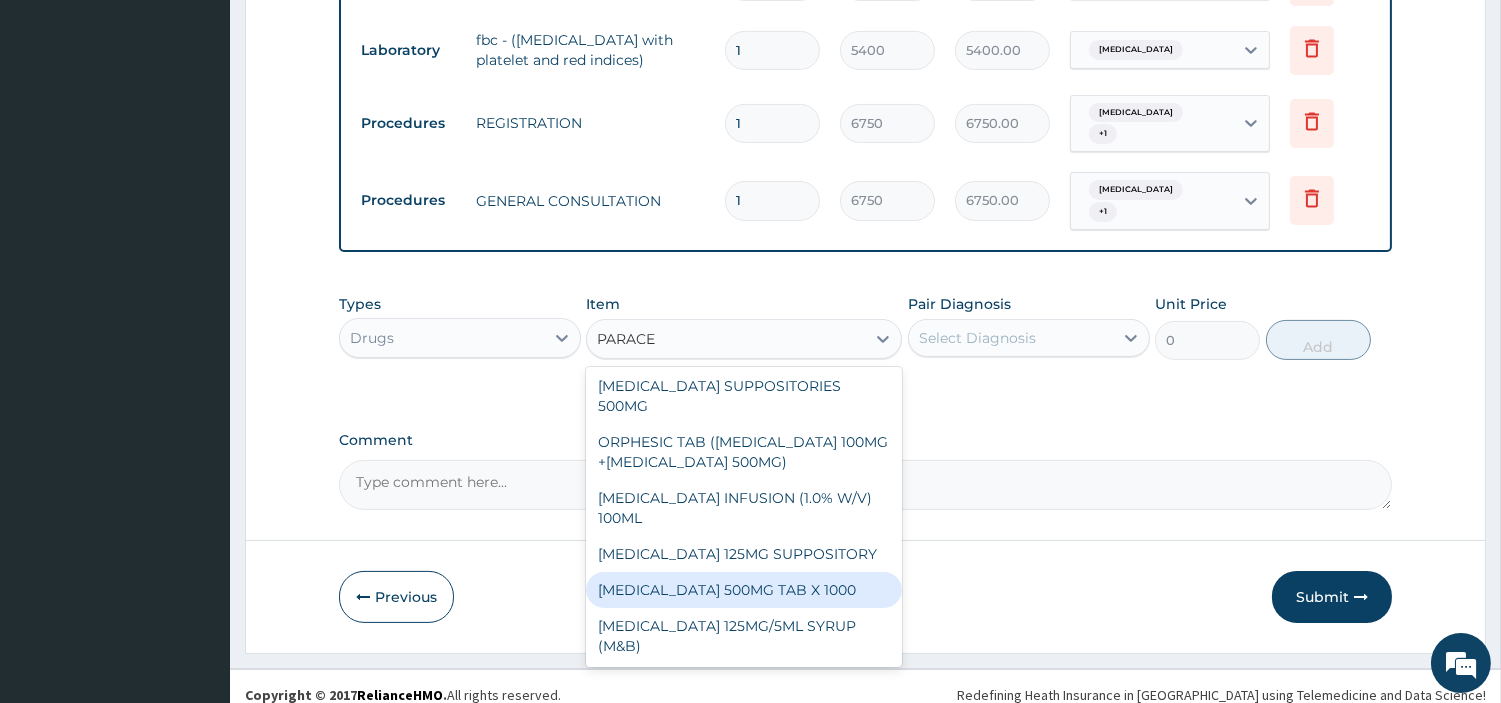 type 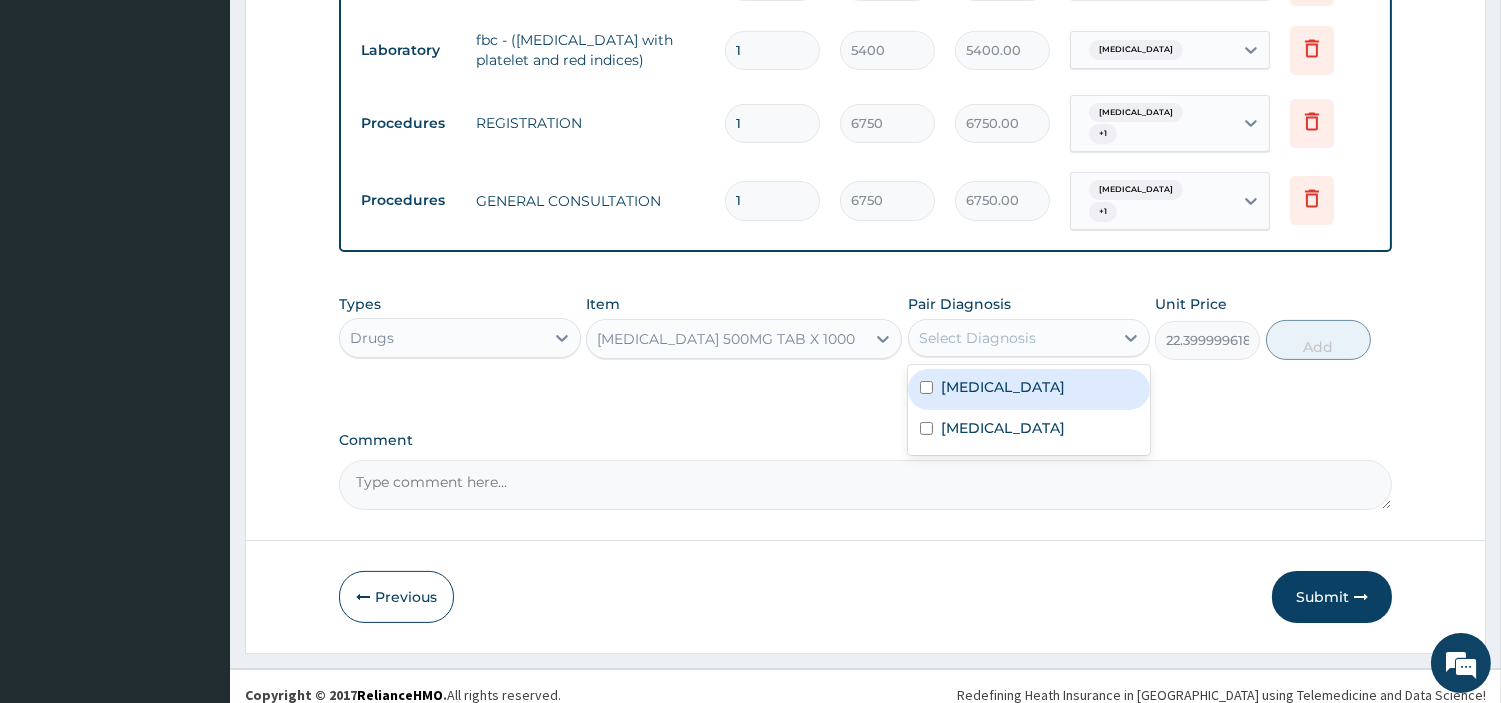 click on "Select Diagnosis" at bounding box center (1011, 338) 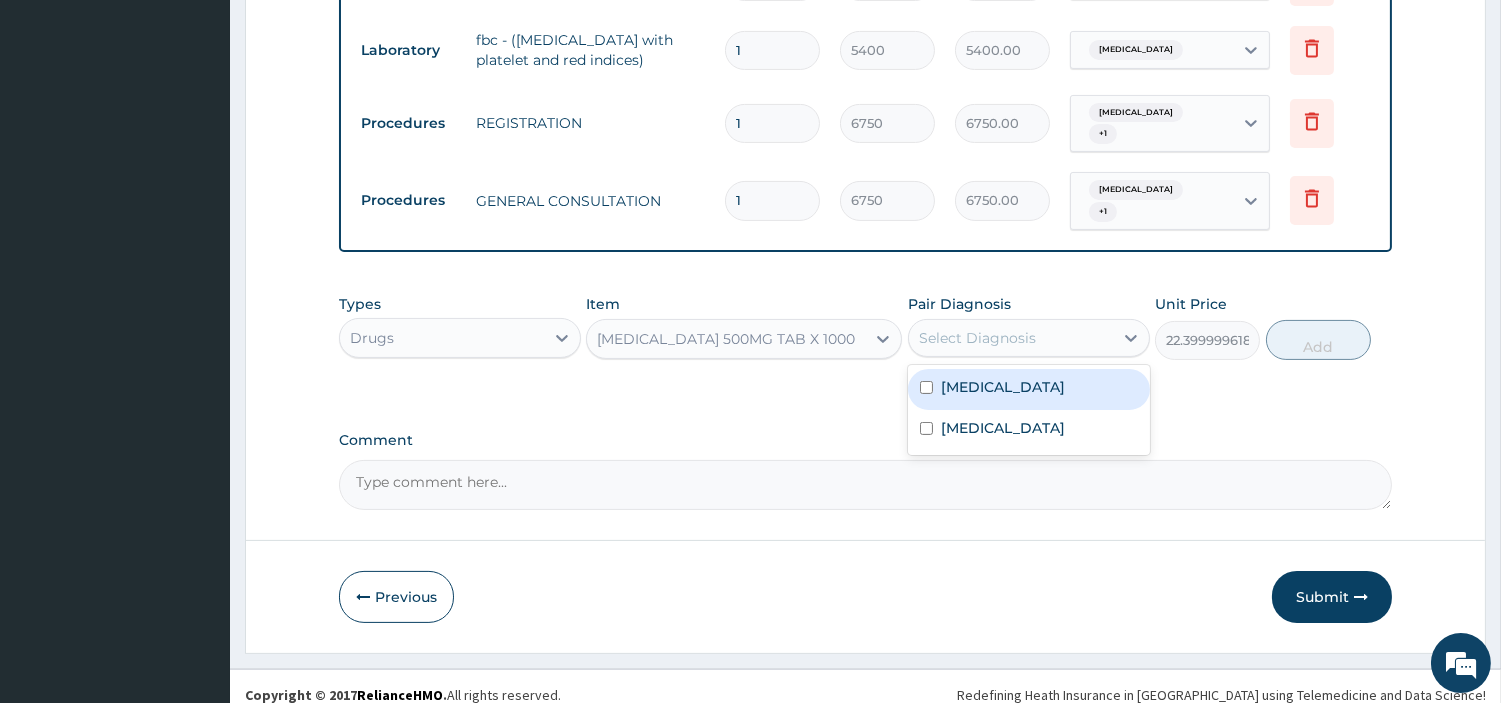 click on "[MEDICAL_DATA]" at bounding box center [1029, 389] 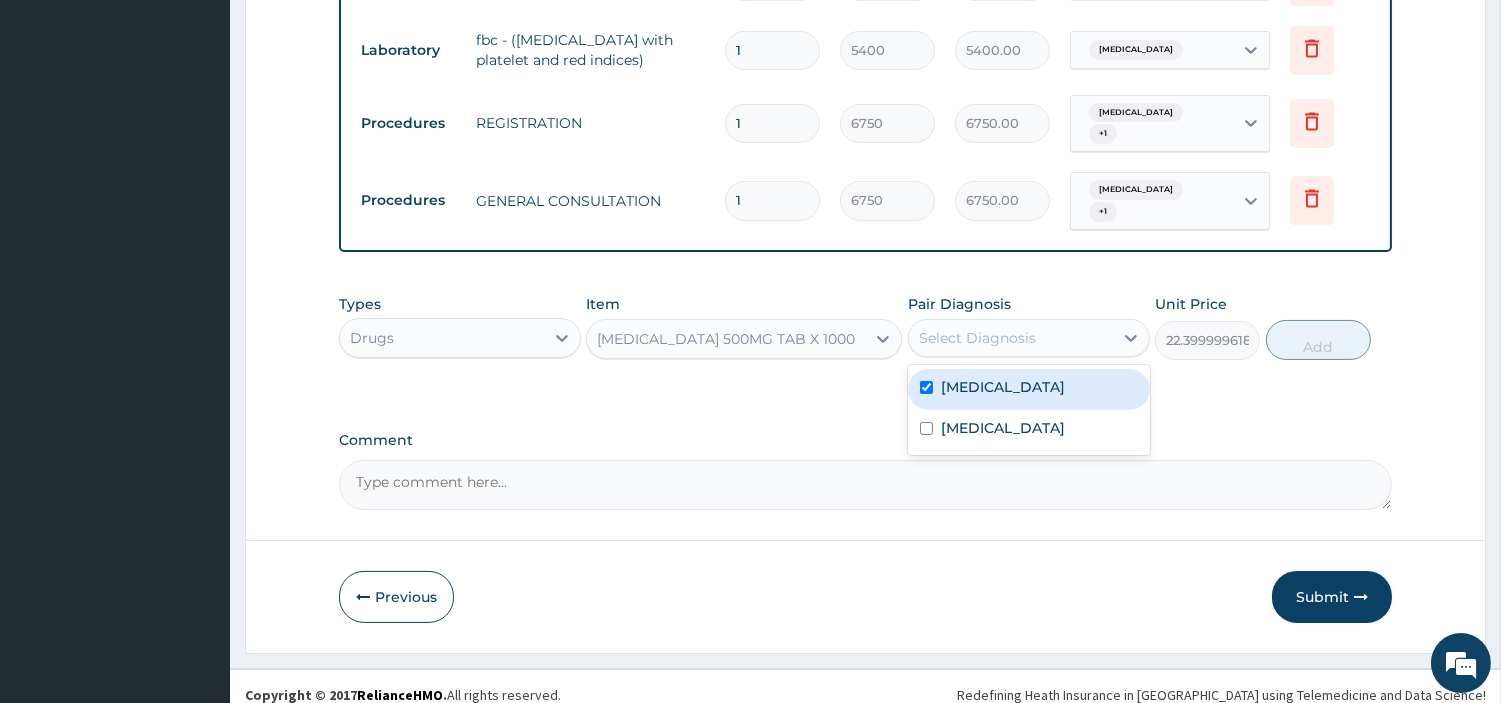 checkbox on "true" 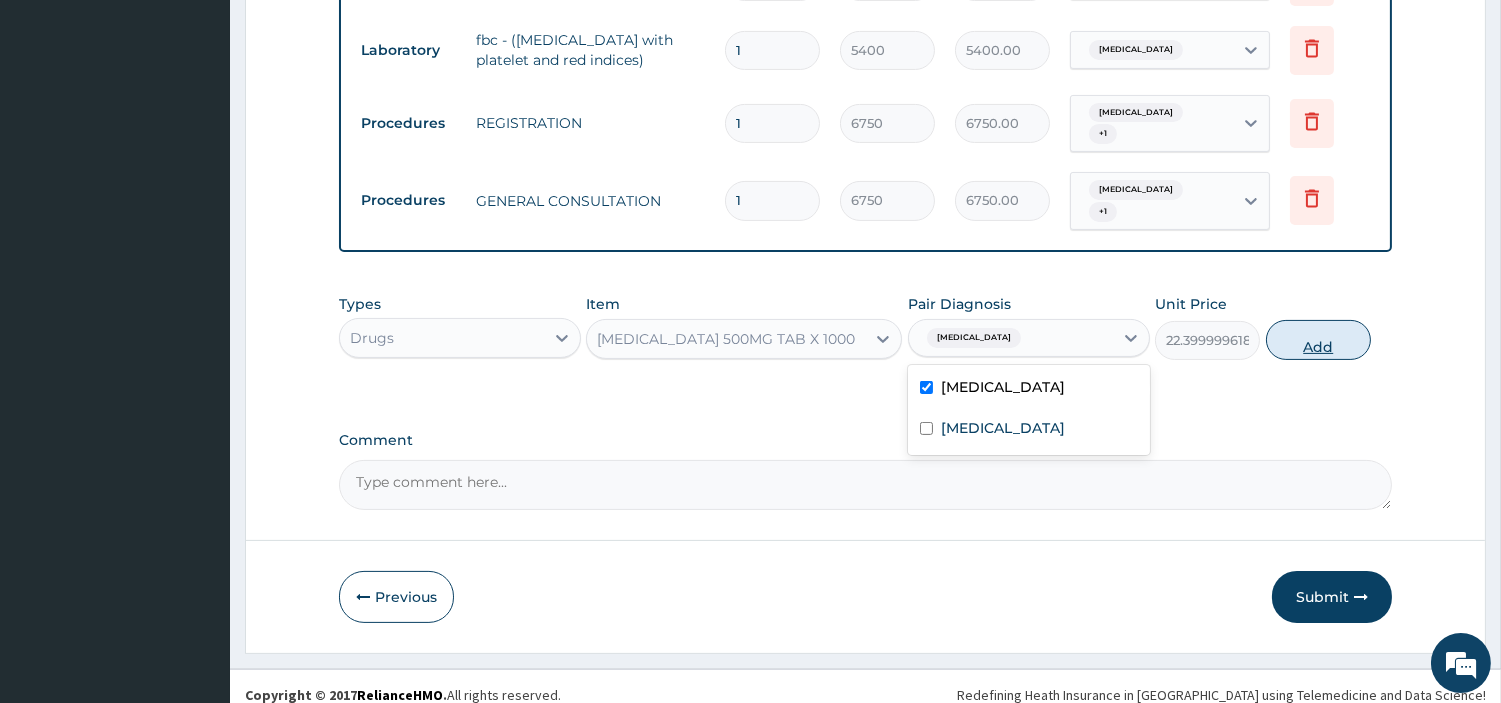 click on "Add" at bounding box center [1318, 340] 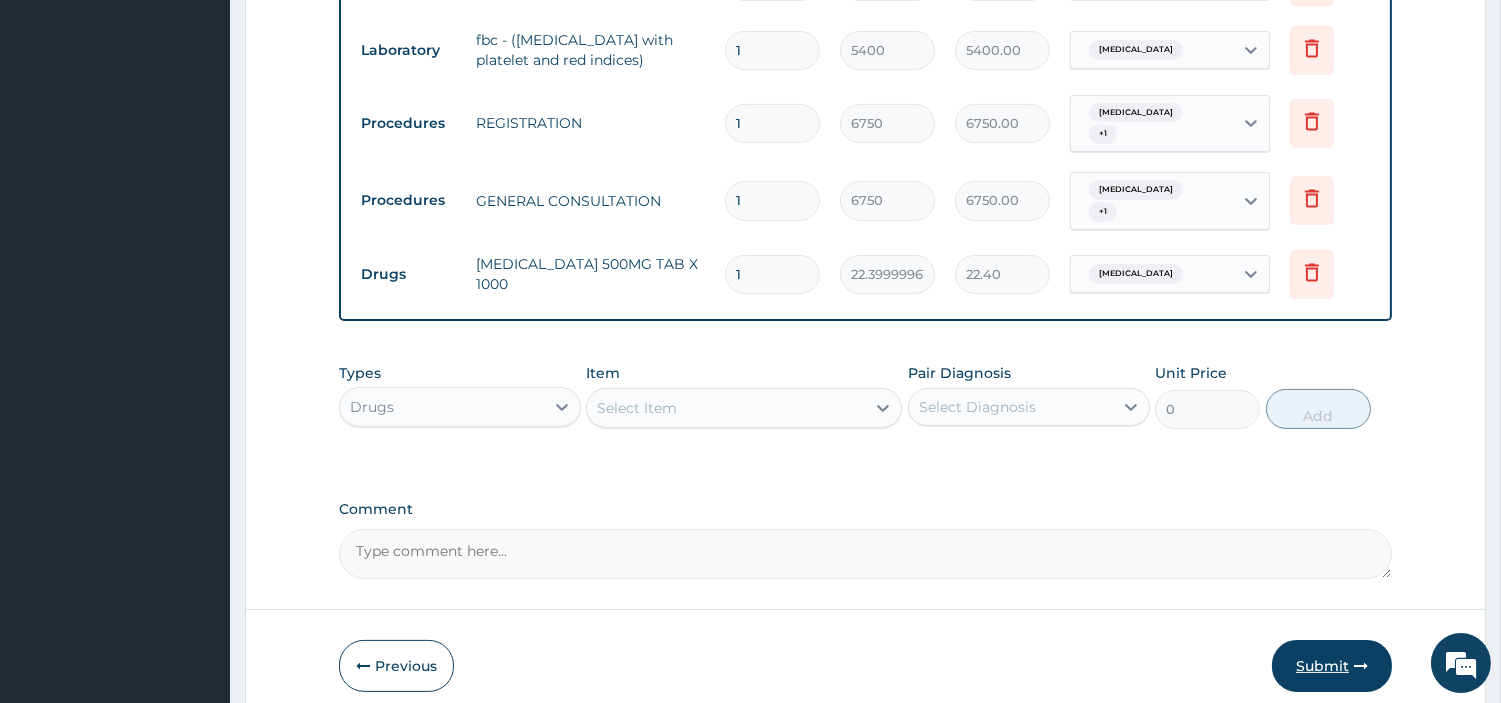 type on "18" 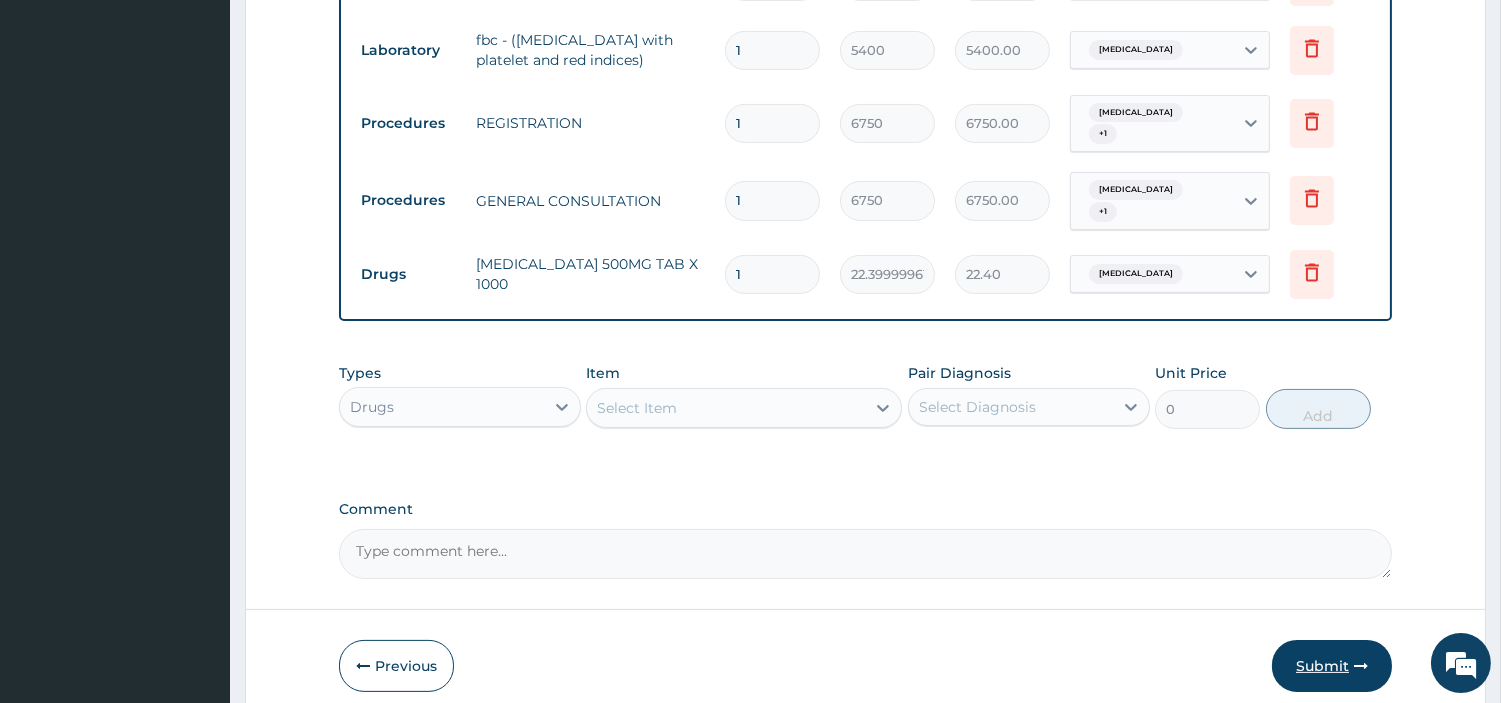 type on "403.20" 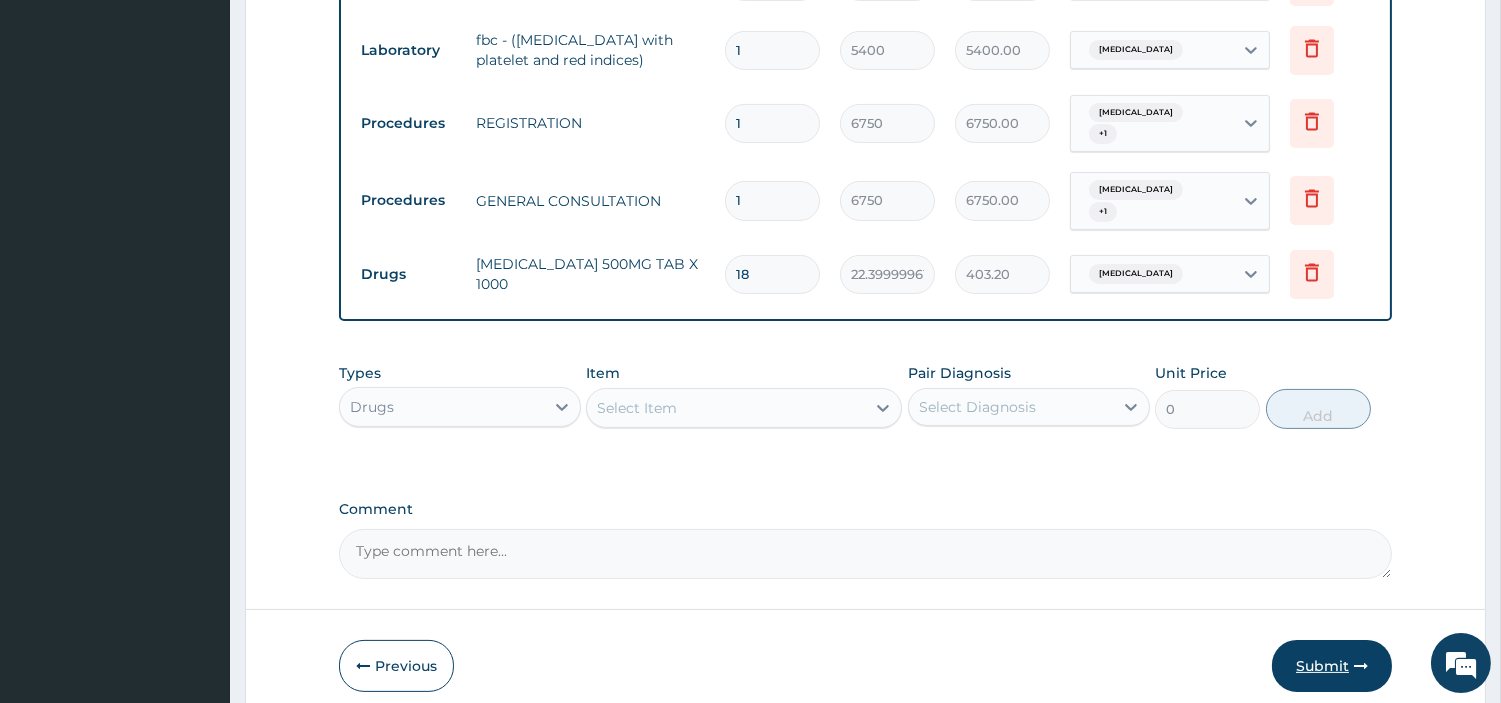 type on "18" 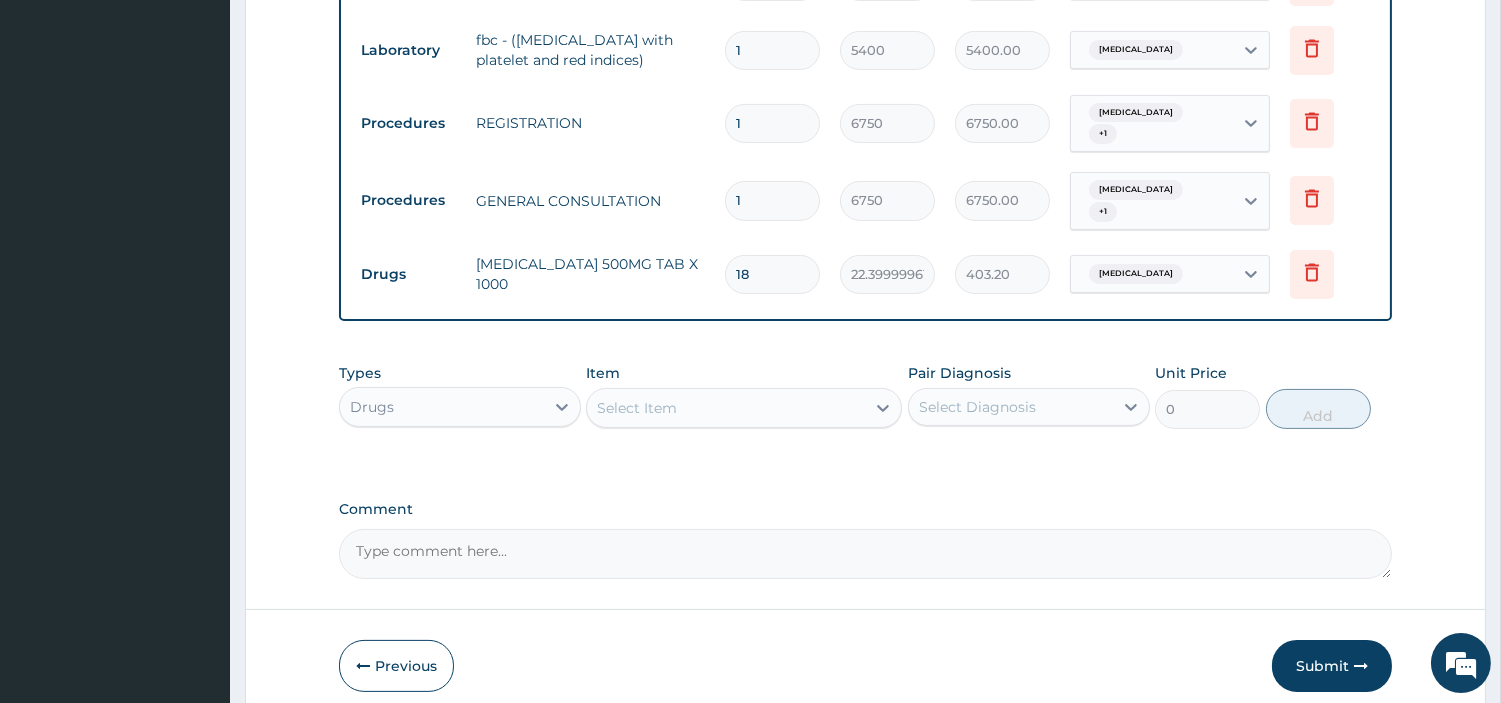 click on "Submit" at bounding box center (1332, 666) 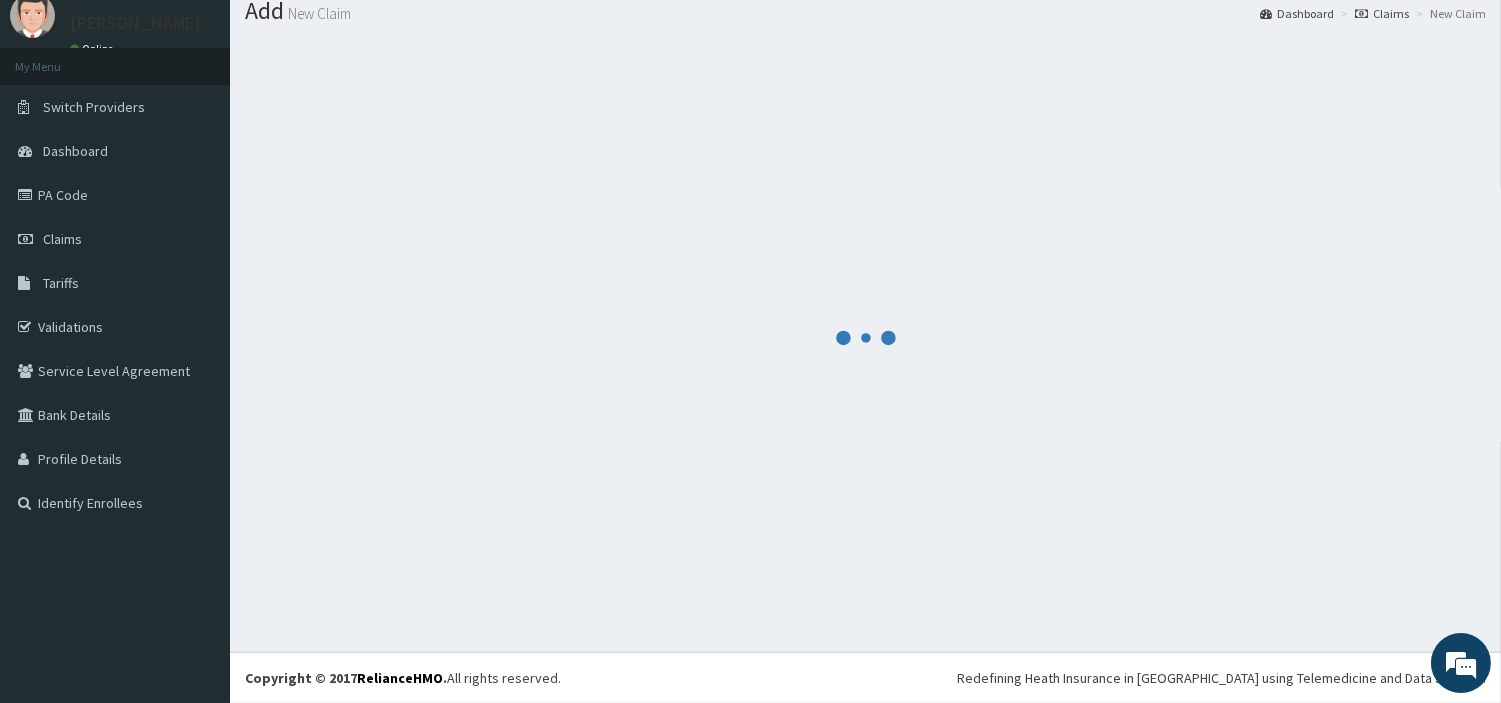 scroll, scrollTop: 66, scrollLeft: 0, axis: vertical 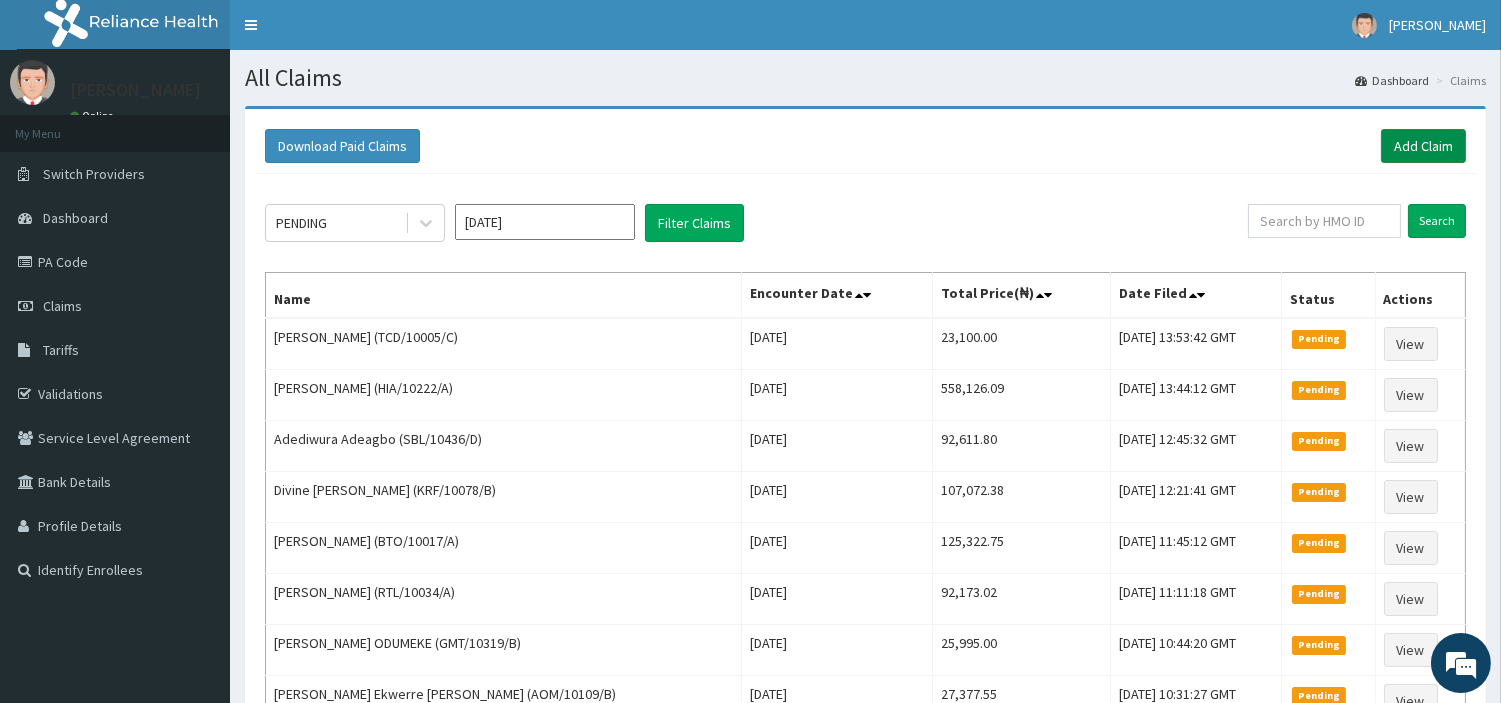 click on "Add Claim" at bounding box center [1423, 146] 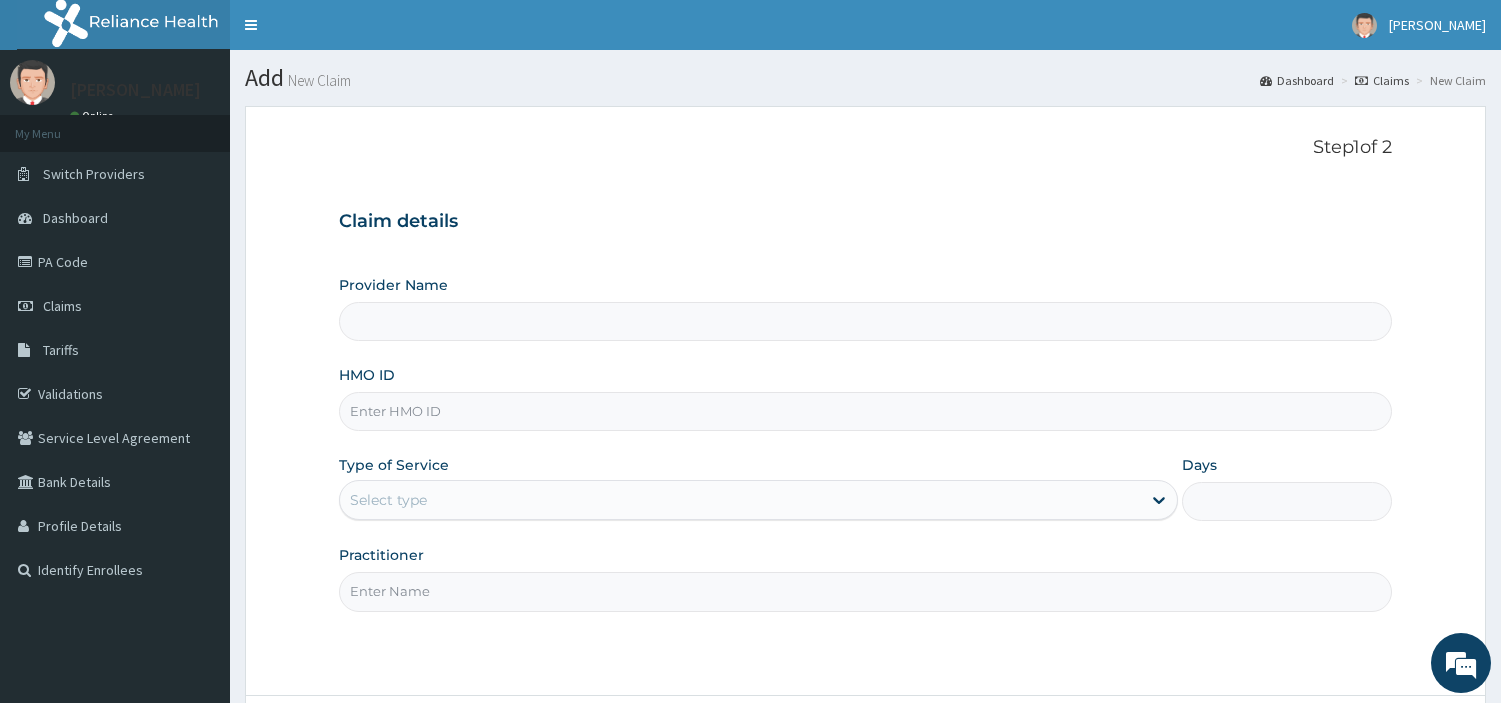type on "[GEOGRAPHIC_DATA] Nig. Ltd" 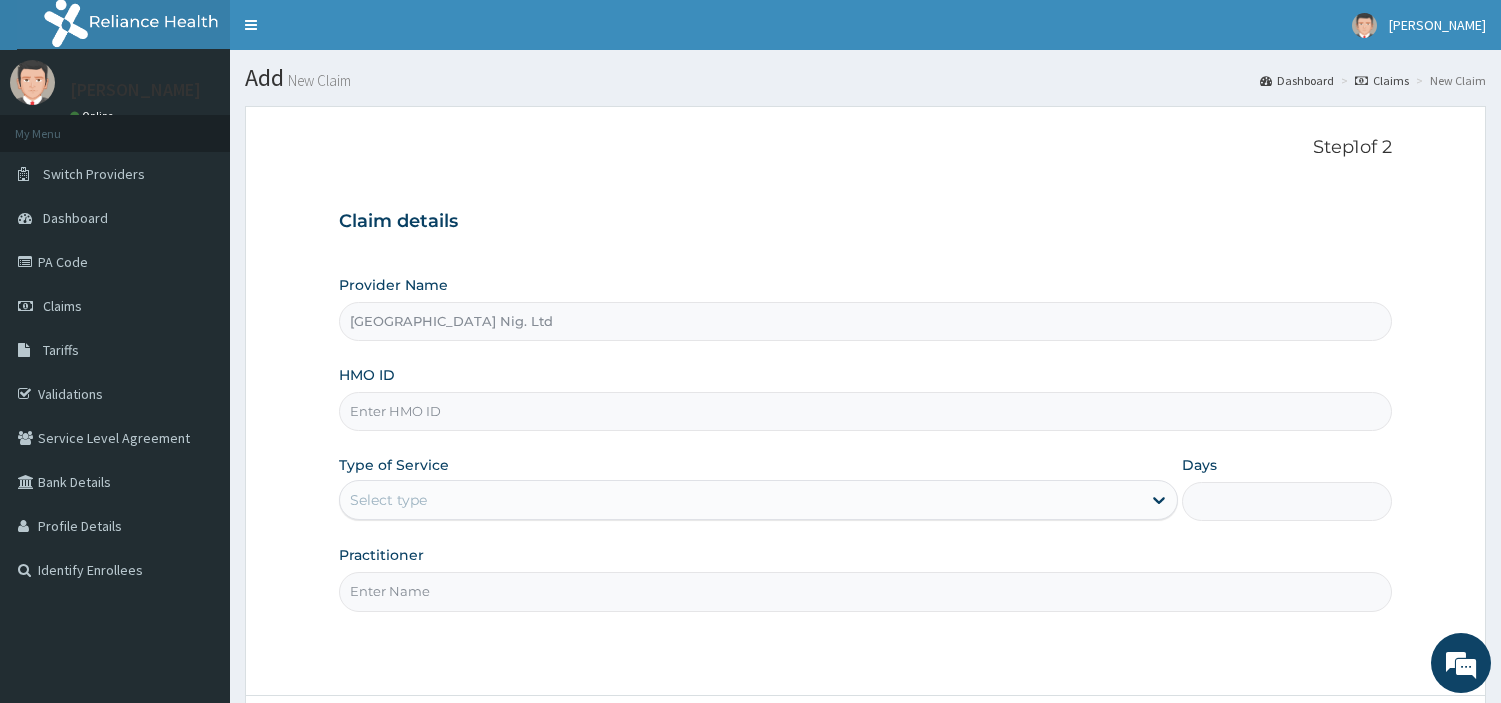 scroll, scrollTop: 0, scrollLeft: 0, axis: both 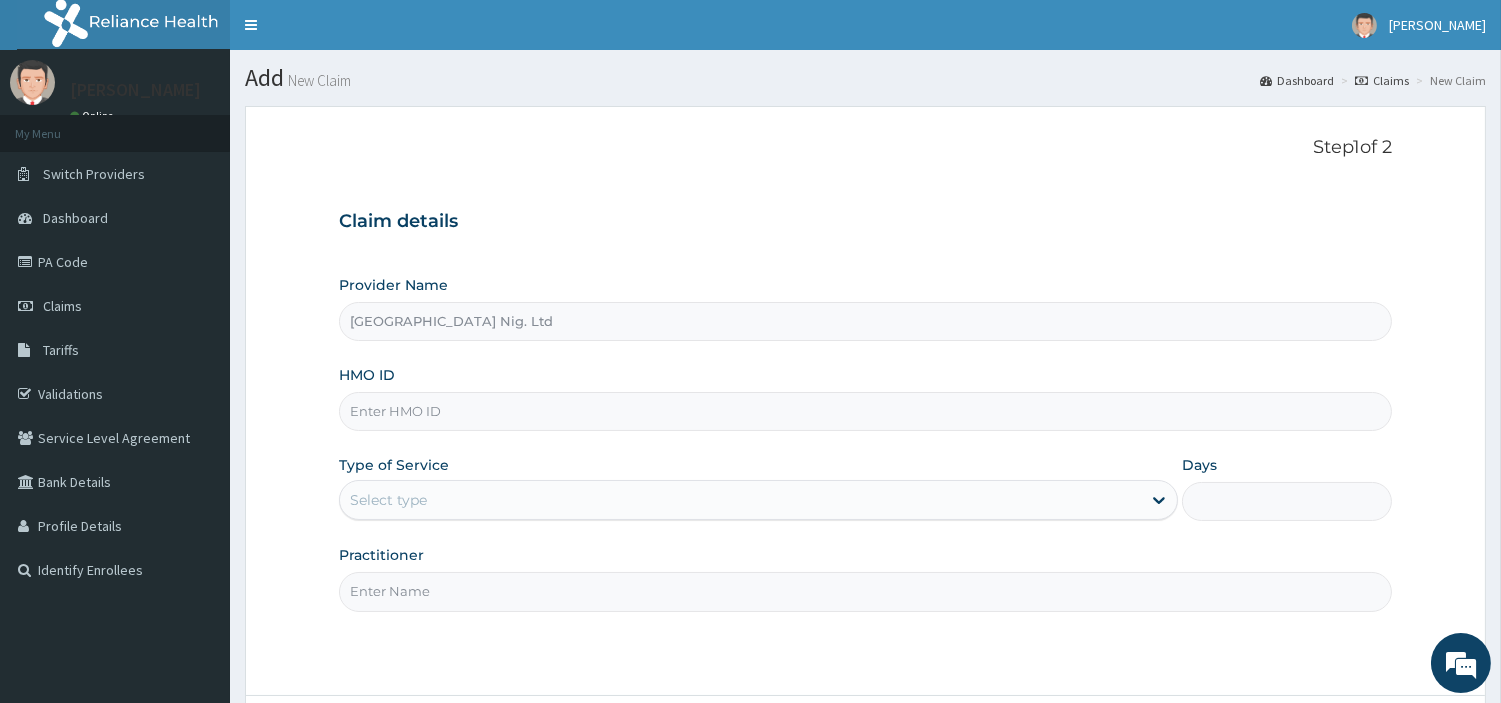 click on "HMO ID" at bounding box center [865, 411] 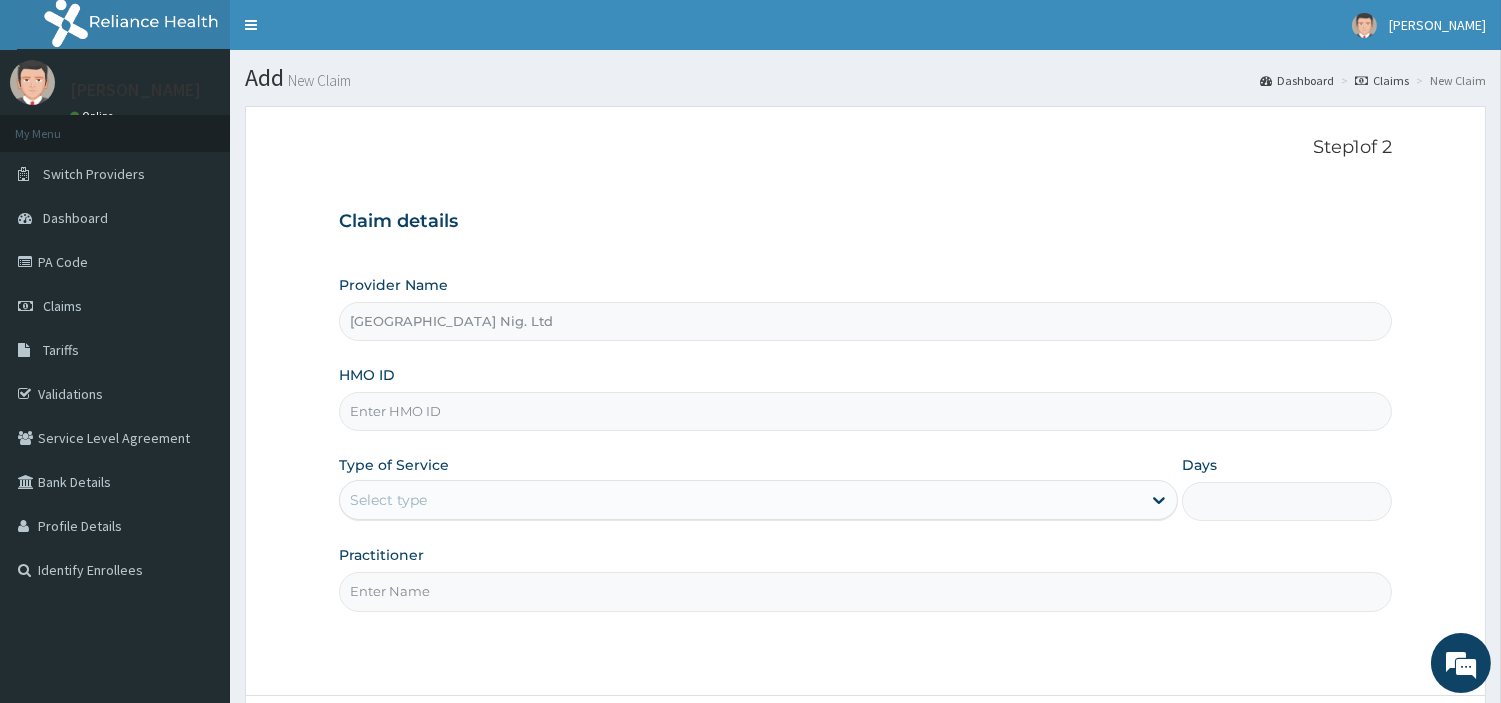 paste on "ENP/11548/B" 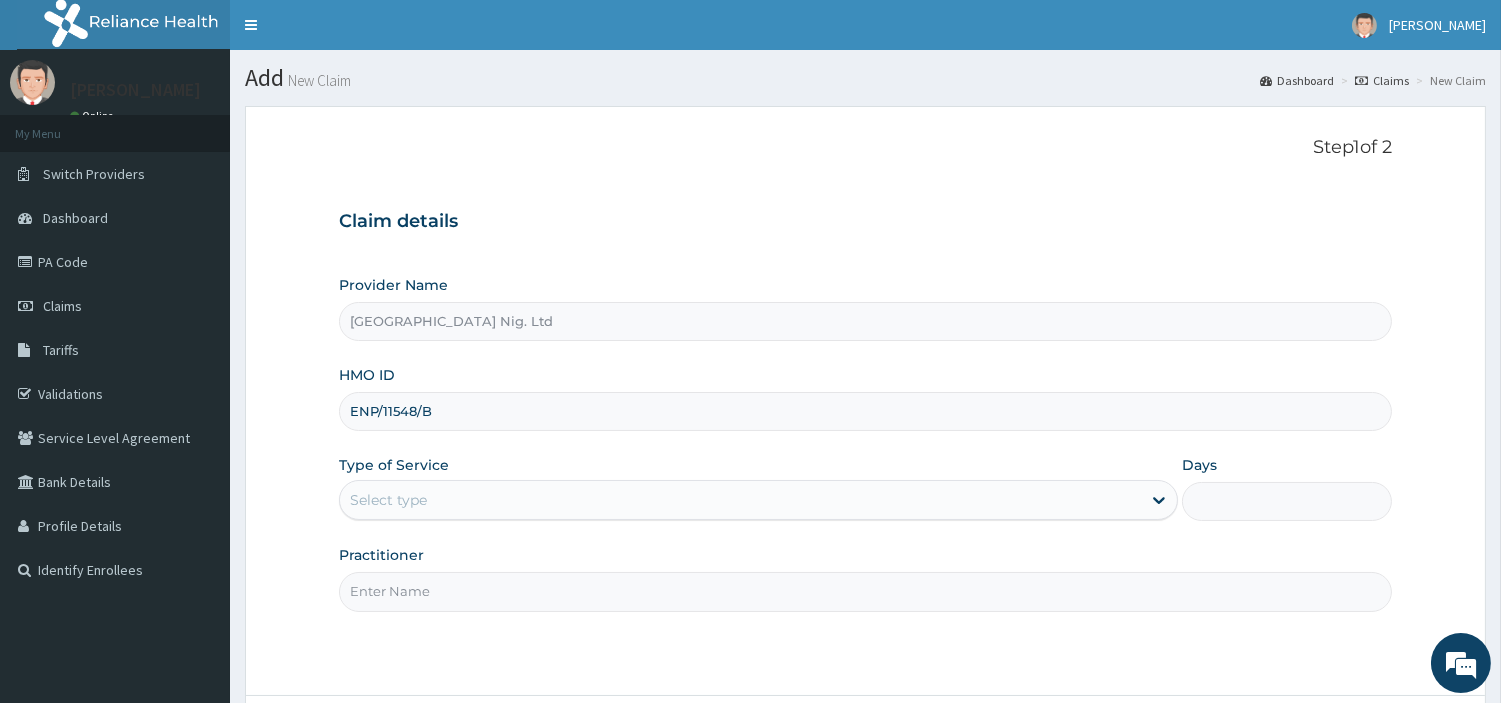 type on "ENP/11548/B" 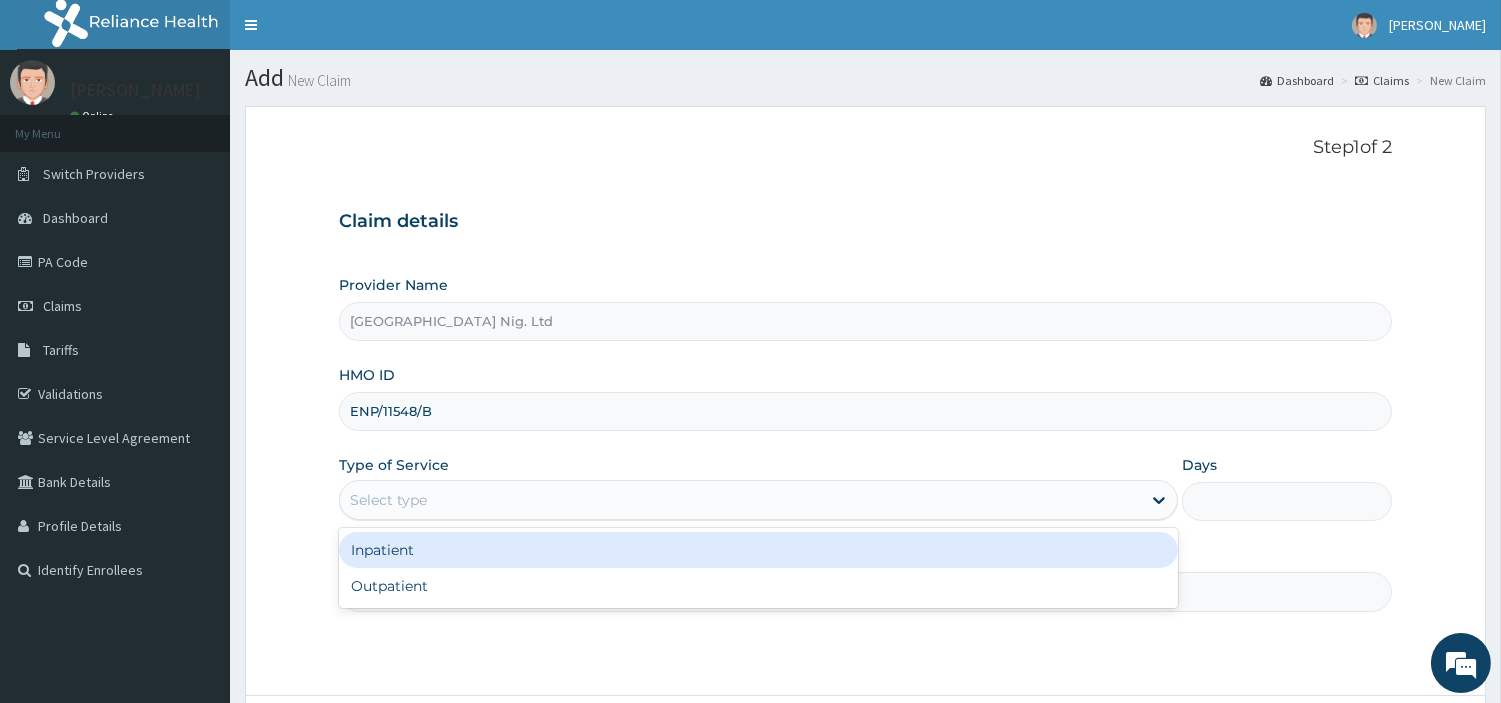 drag, startPoint x: 471, startPoint y: 504, endPoint x: 454, endPoint y: 515, distance: 20.248457 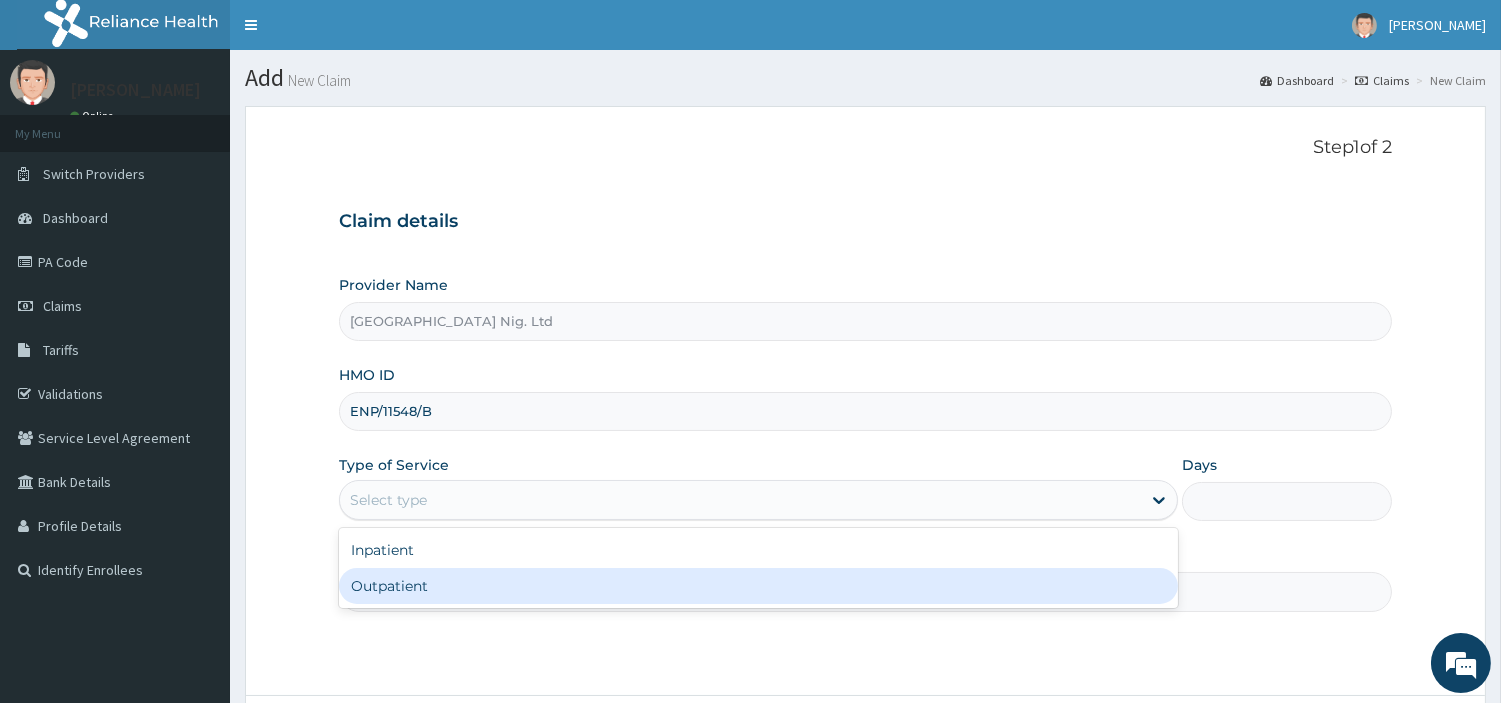 click on "Outpatient" at bounding box center (758, 586) 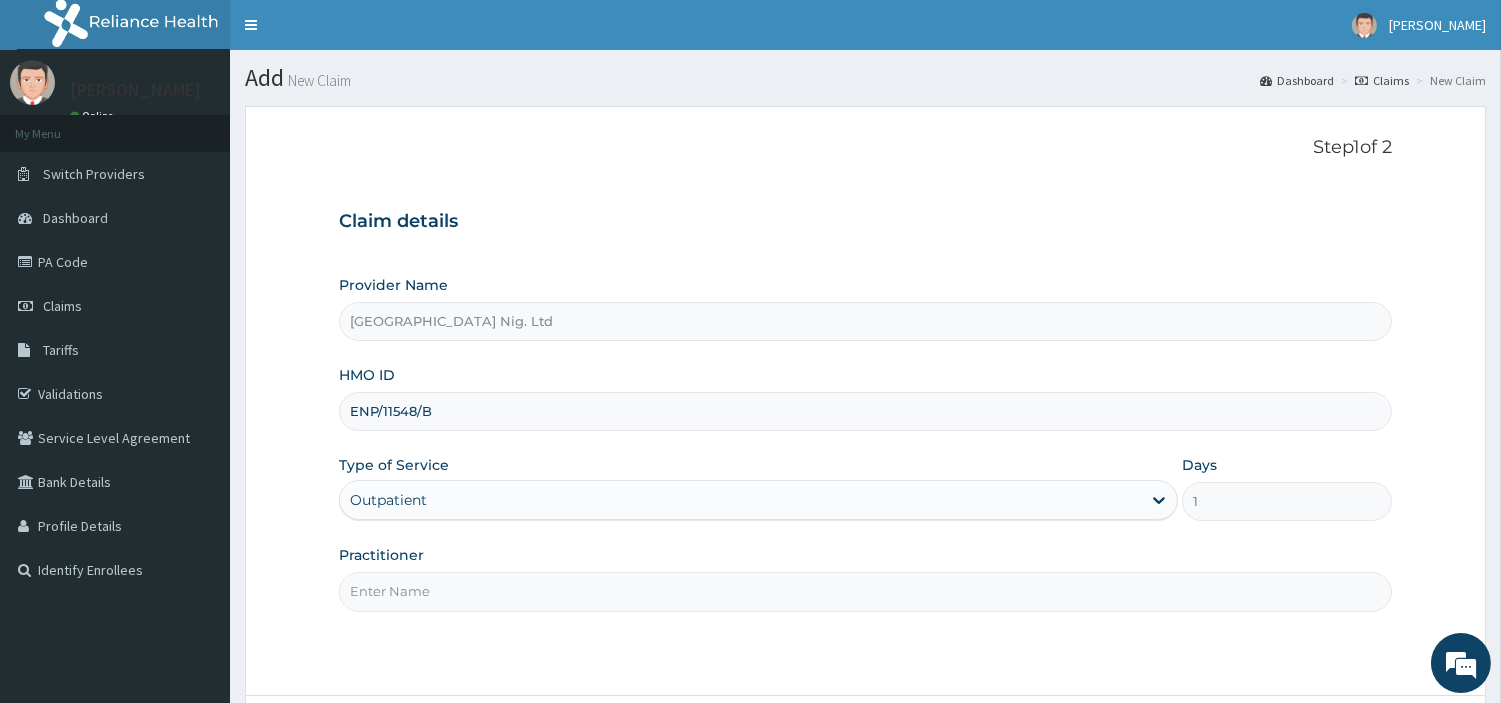 click on "Practitioner" at bounding box center [865, 591] 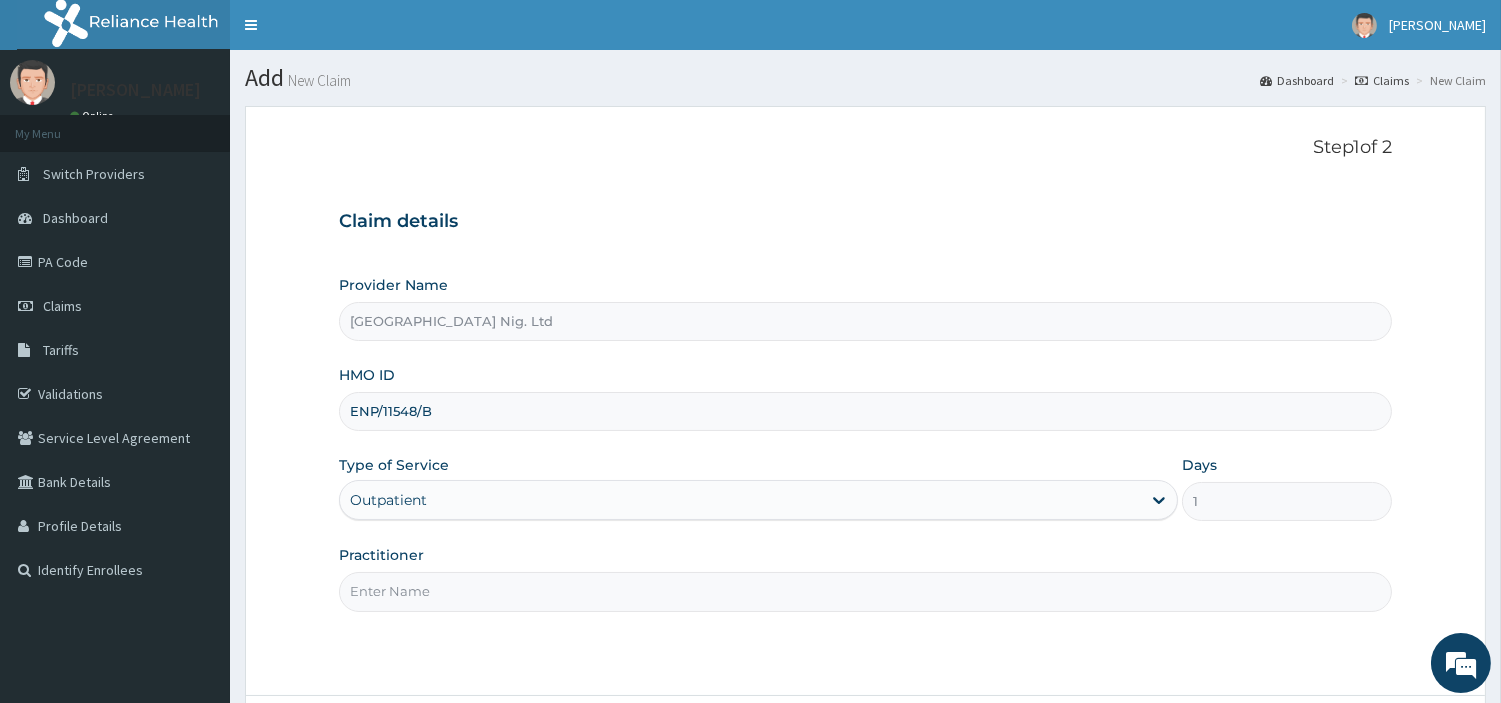 paste on "Eloka Joy" 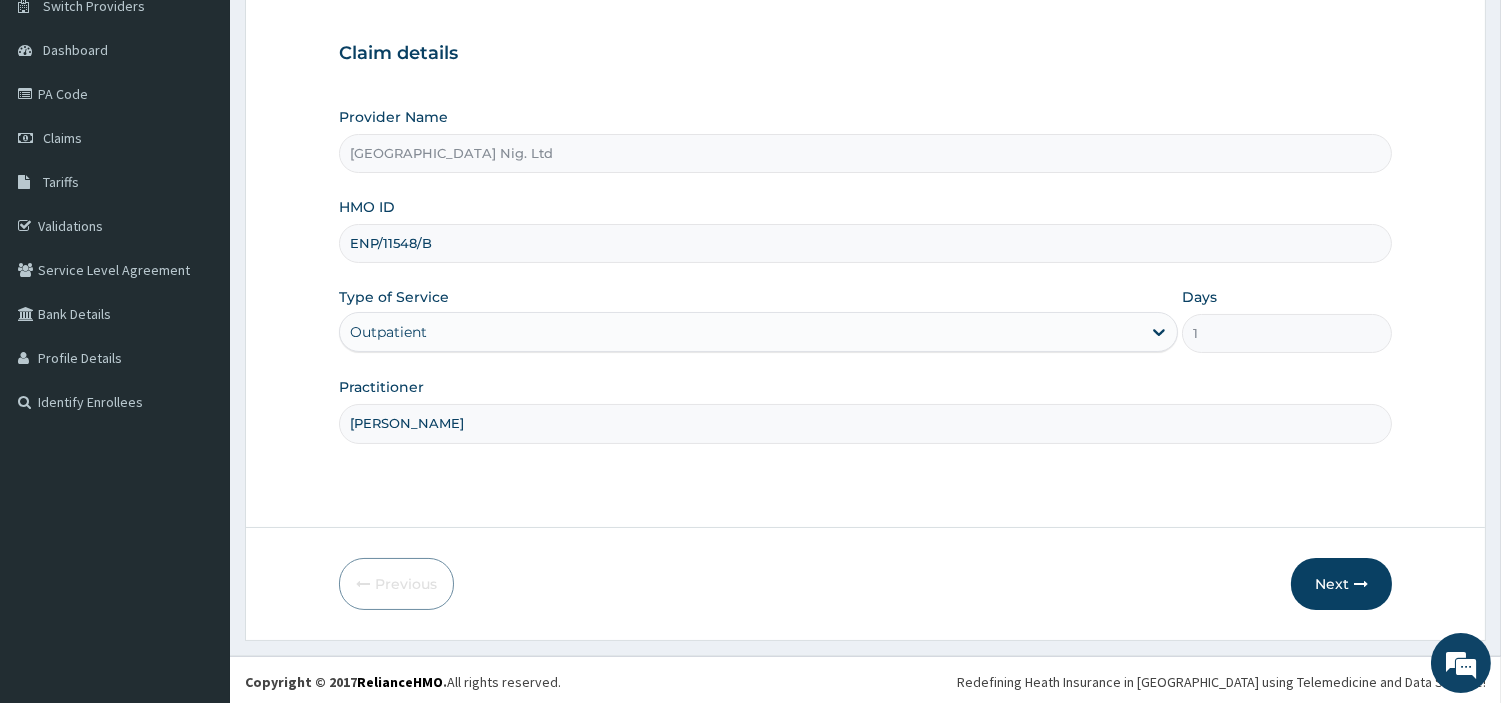 scroll, scrollTop: 172, scrollLeft: 0, axis: vertical 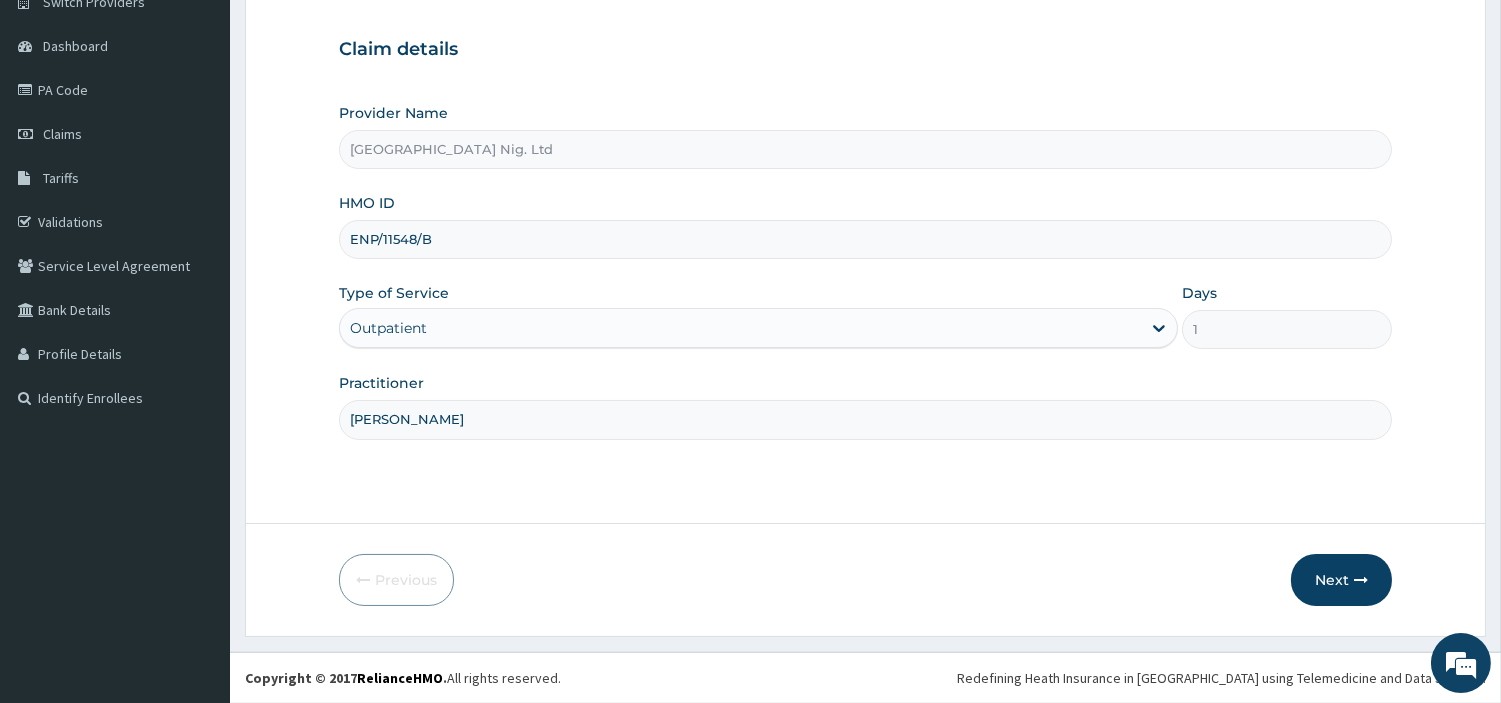 type on "Eloka Joy" 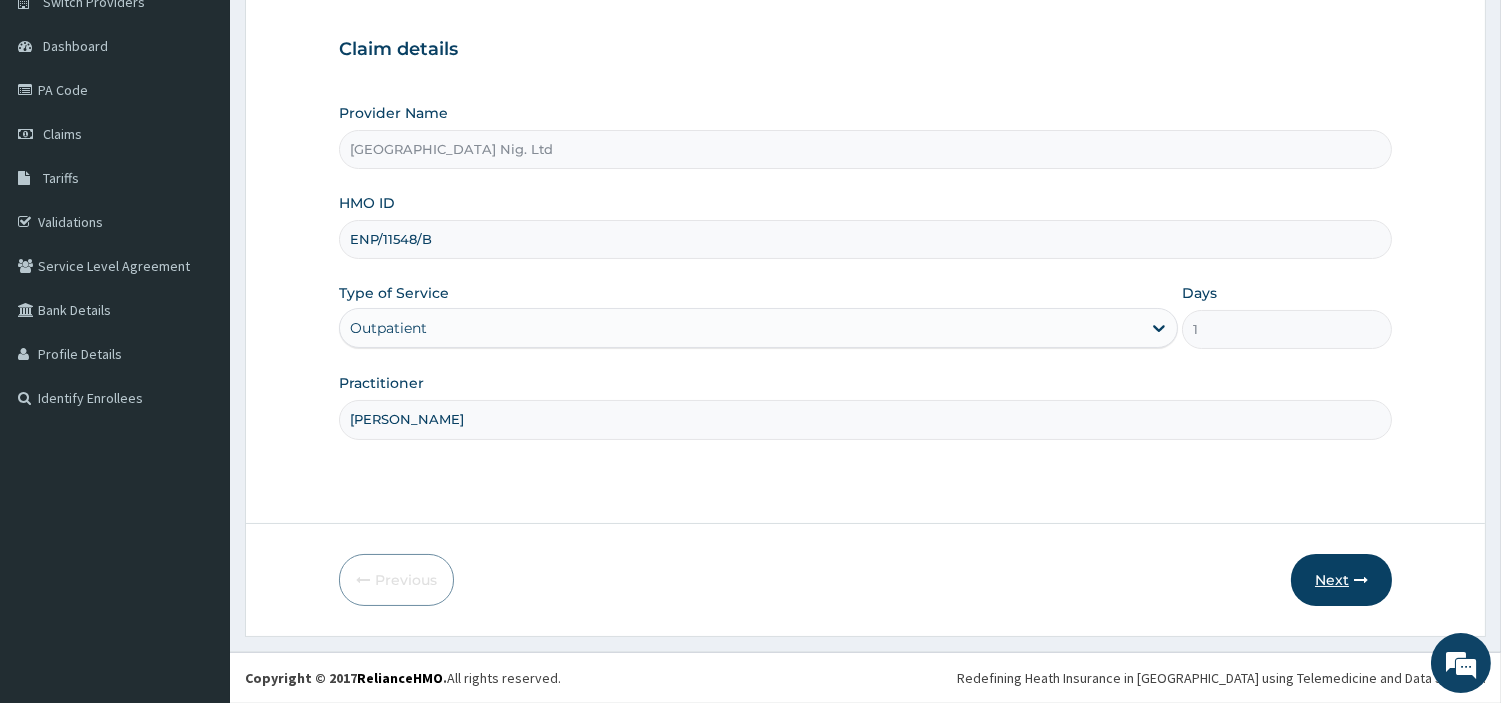 click on "Next" at bounding box center (1341, 580) 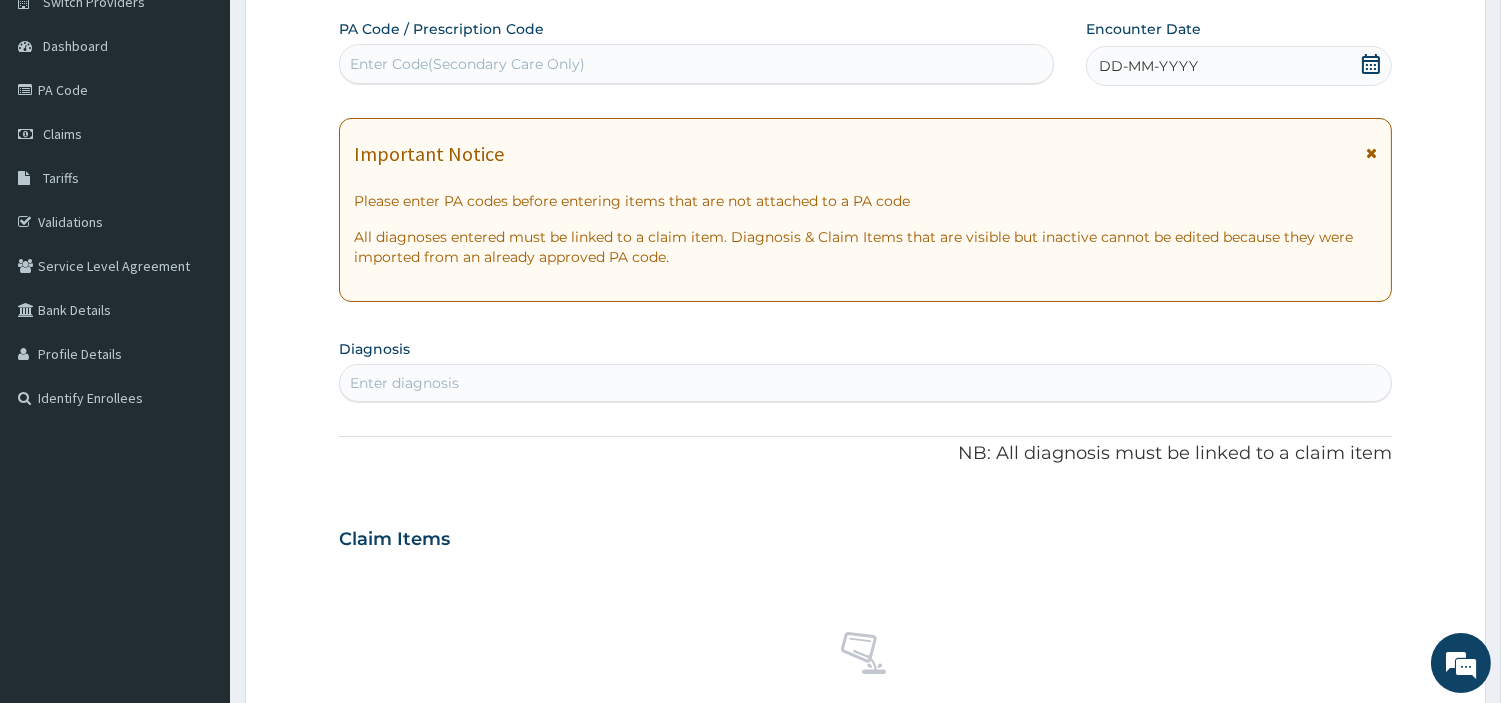 click on "Enter Code(Secondary Care Only)" at bounding box center (696, 64) 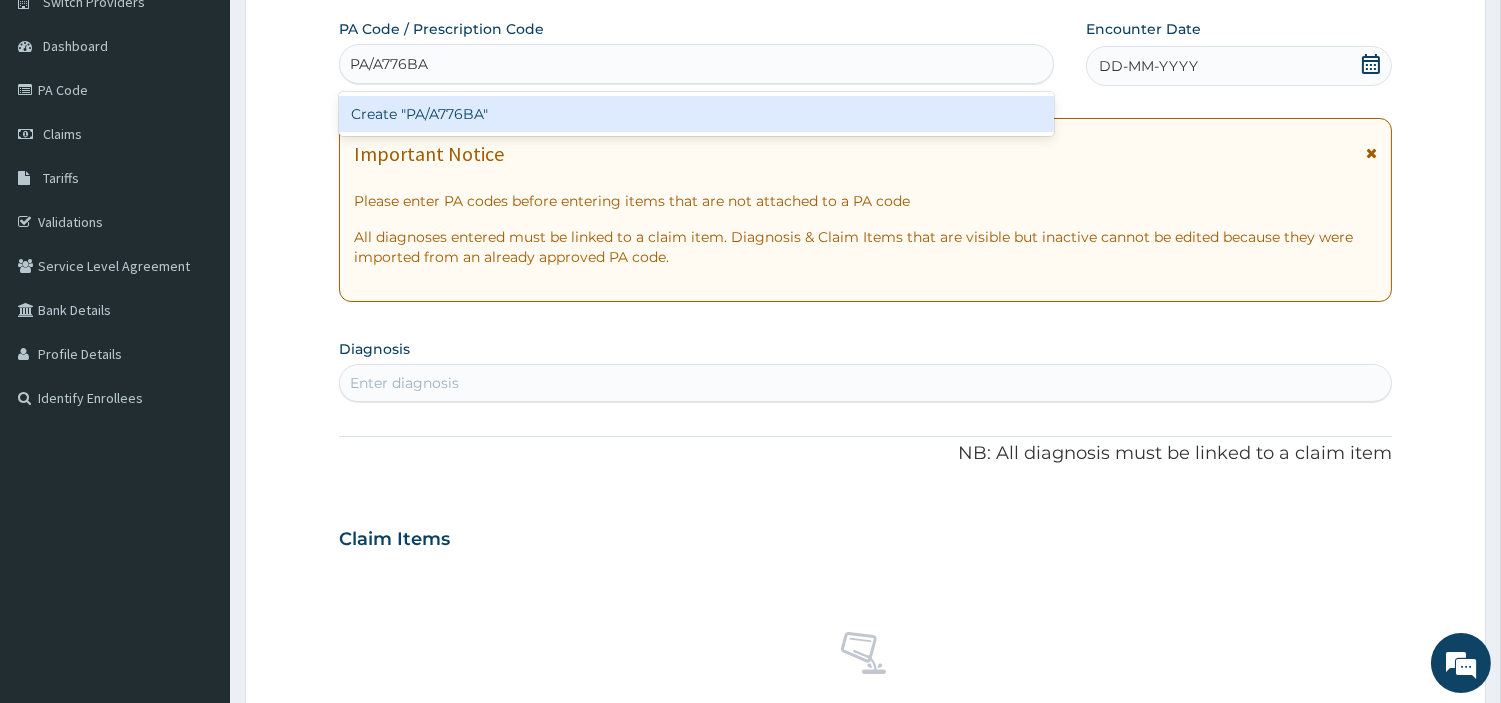 click on "Create "PA/A776BA"" at bounding box center (696, 114) 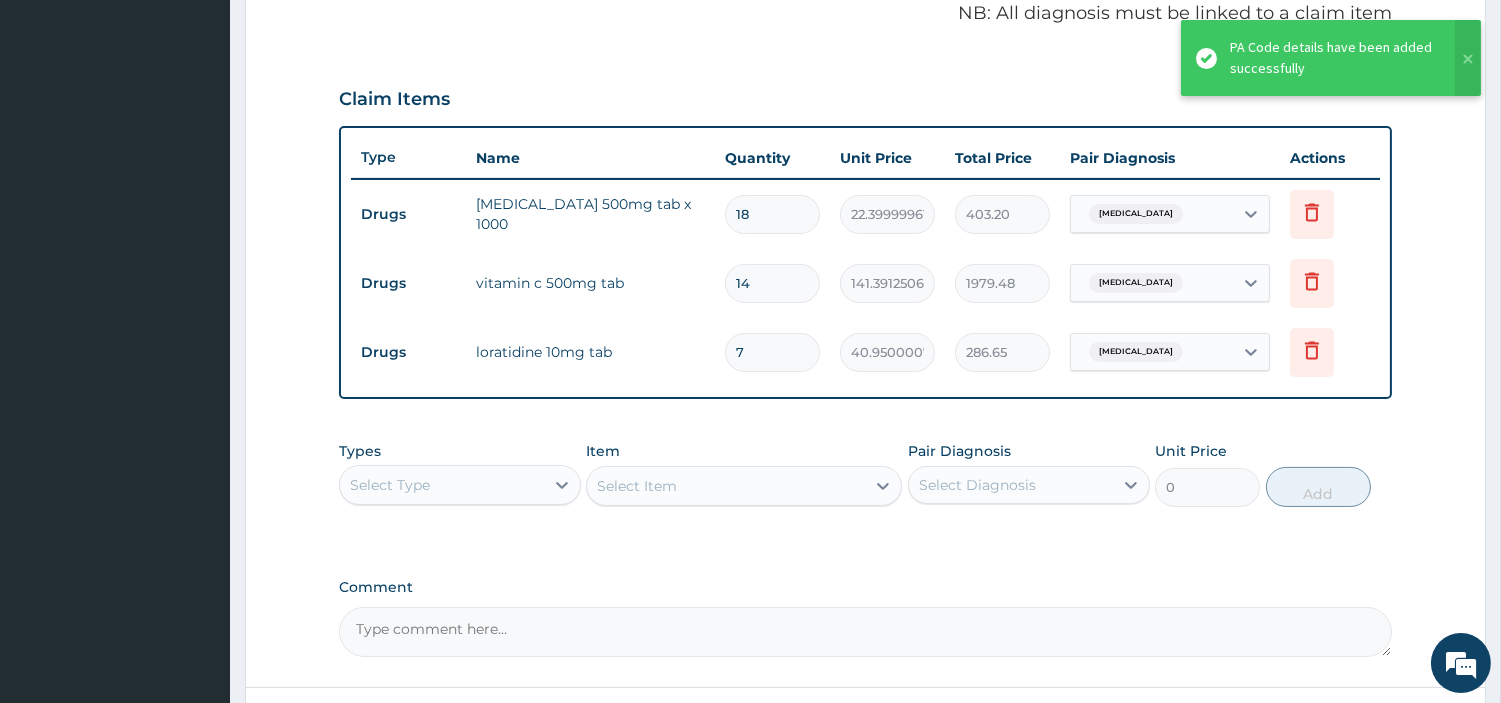 scroll, scrollTop: 0, scrollLeft: 0, axis: both 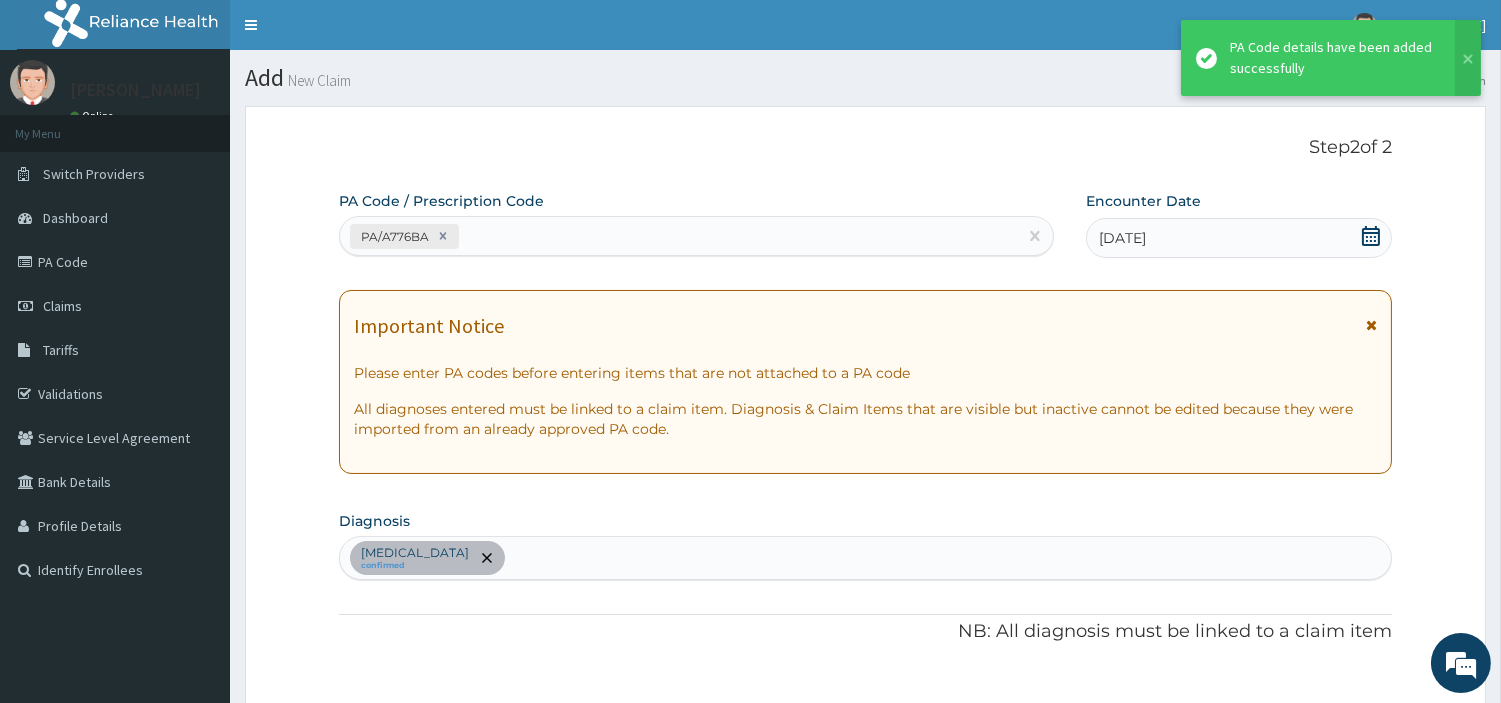 click on "PA/A776BA" at bounding box center [678, 236] 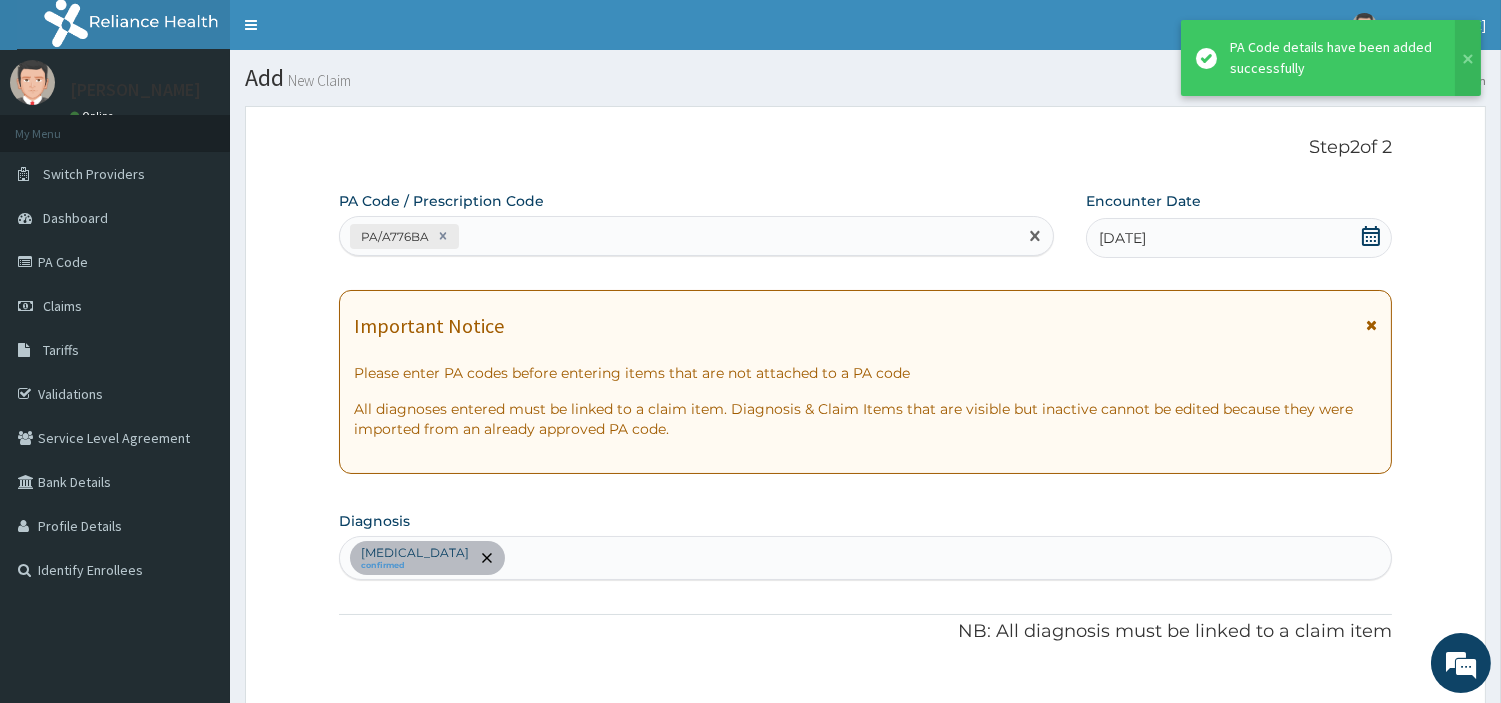 paste on "PA/3D439A" 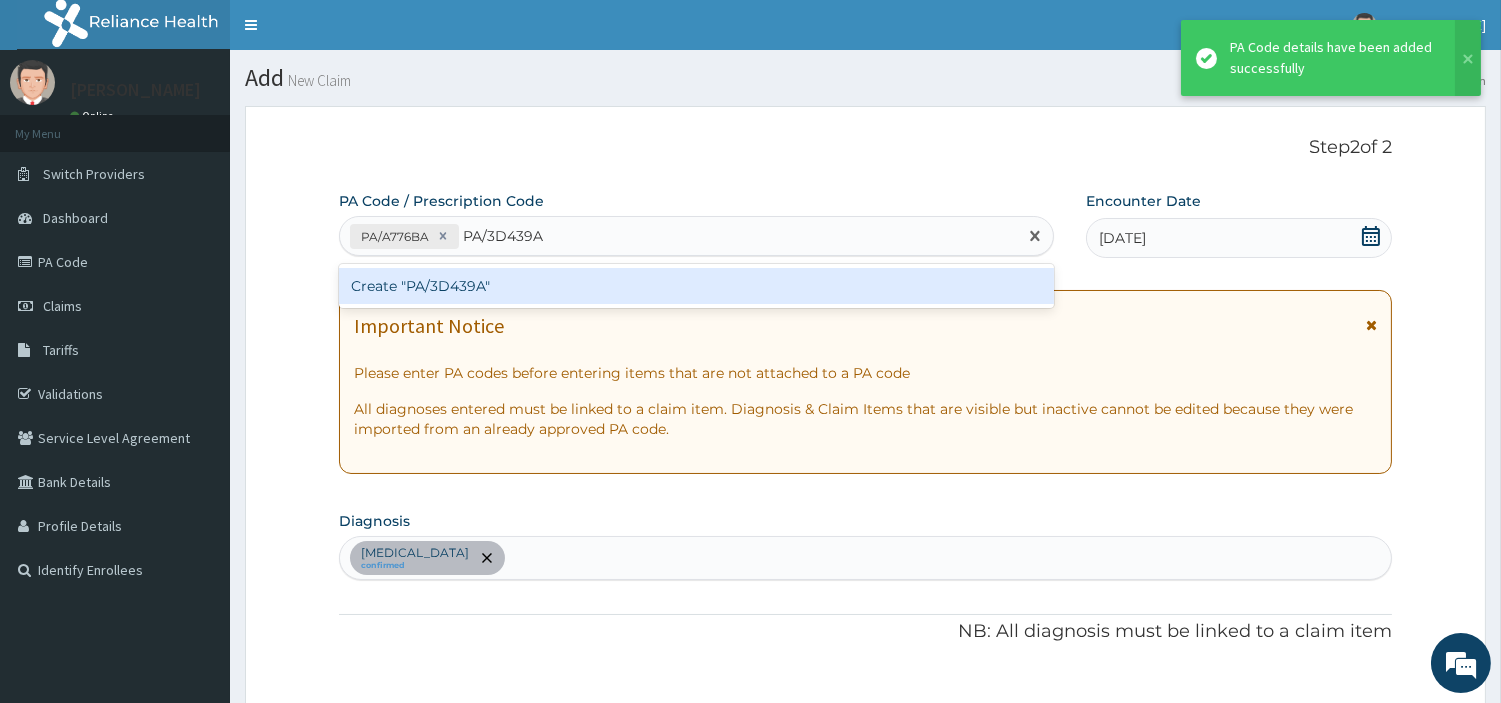 click on "Create "PA/3D439A"" at bounding box center [696, 286] 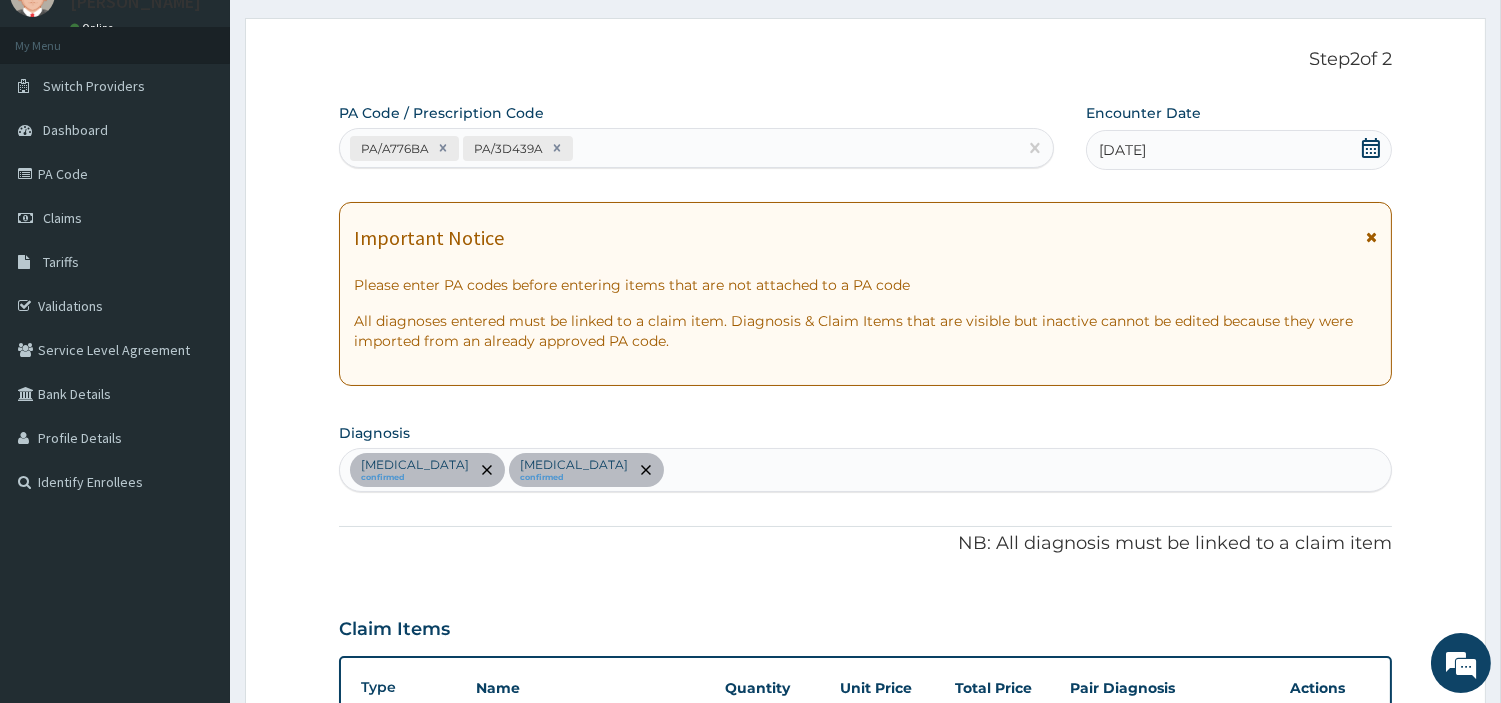 scroll, scrollTop: 0, scrollLeft: 0, axis: both 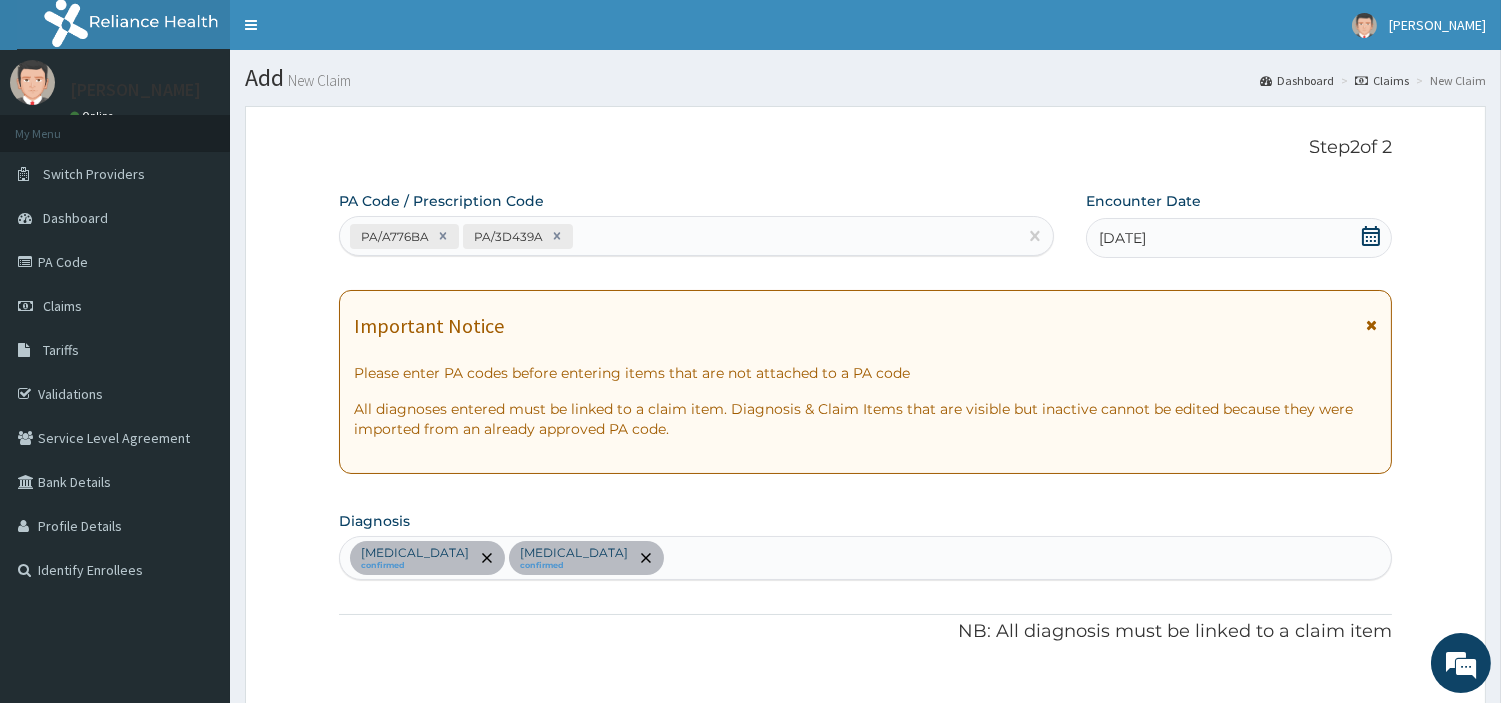 click on "PA/A776BA PA/3D439A" at bounding box center (678, 236) 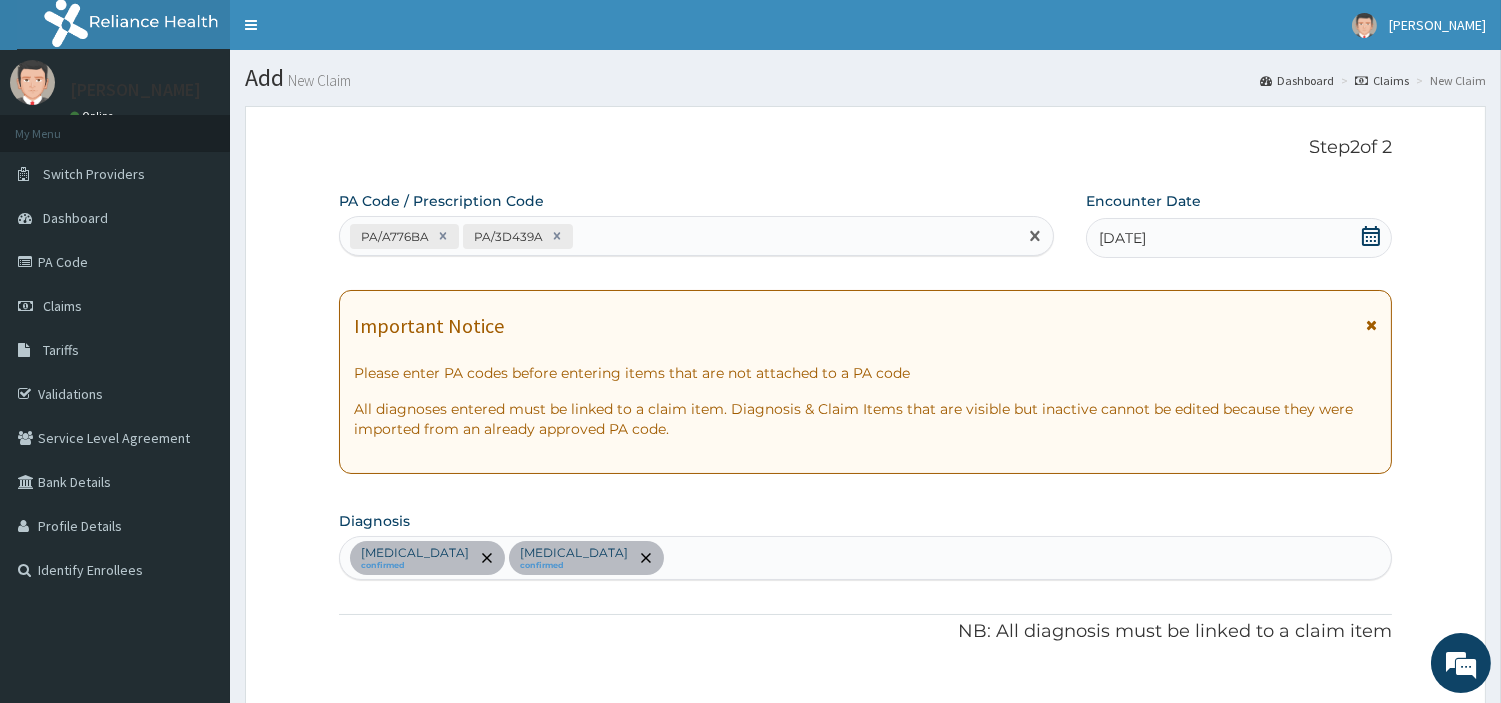 paste on "PA/E112E6" 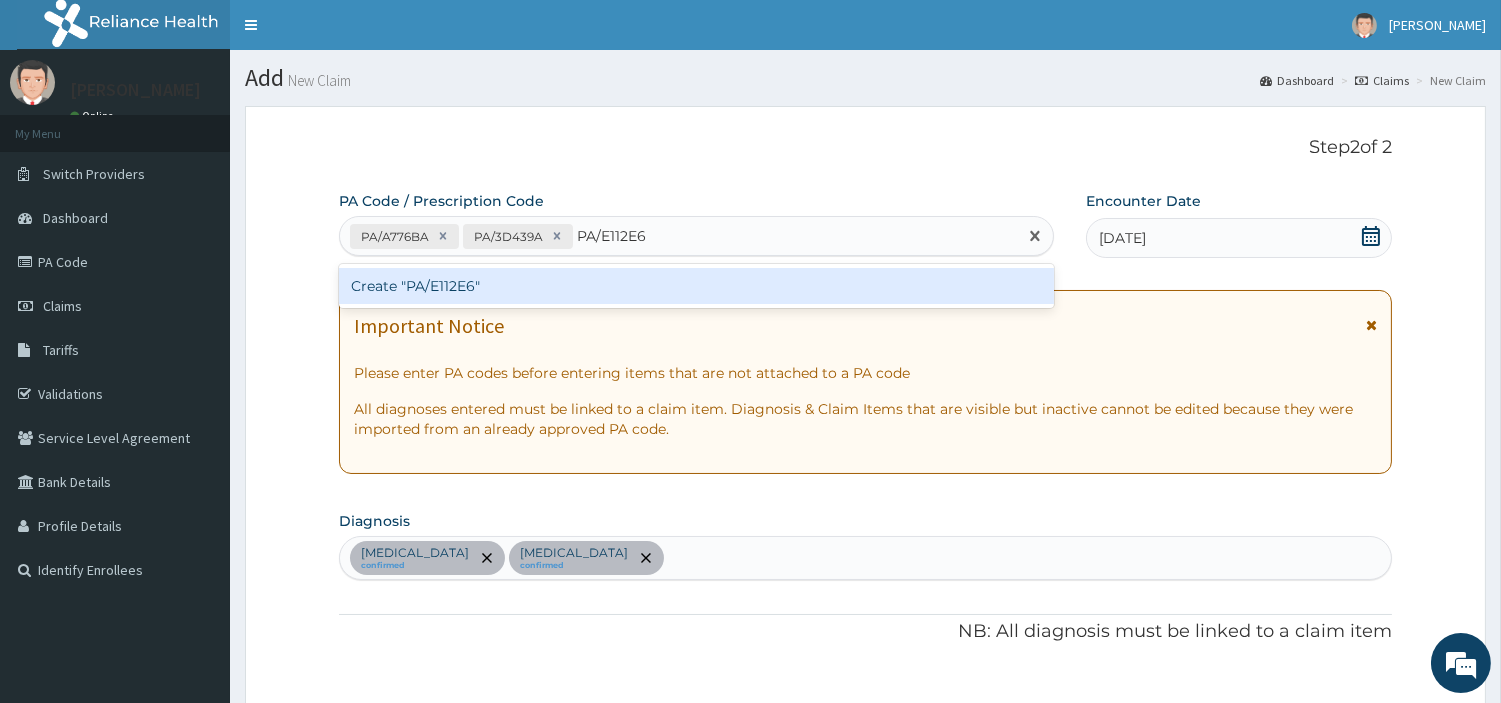 click on "Create "PA/E112E6"" at bounding box center (696, 286) 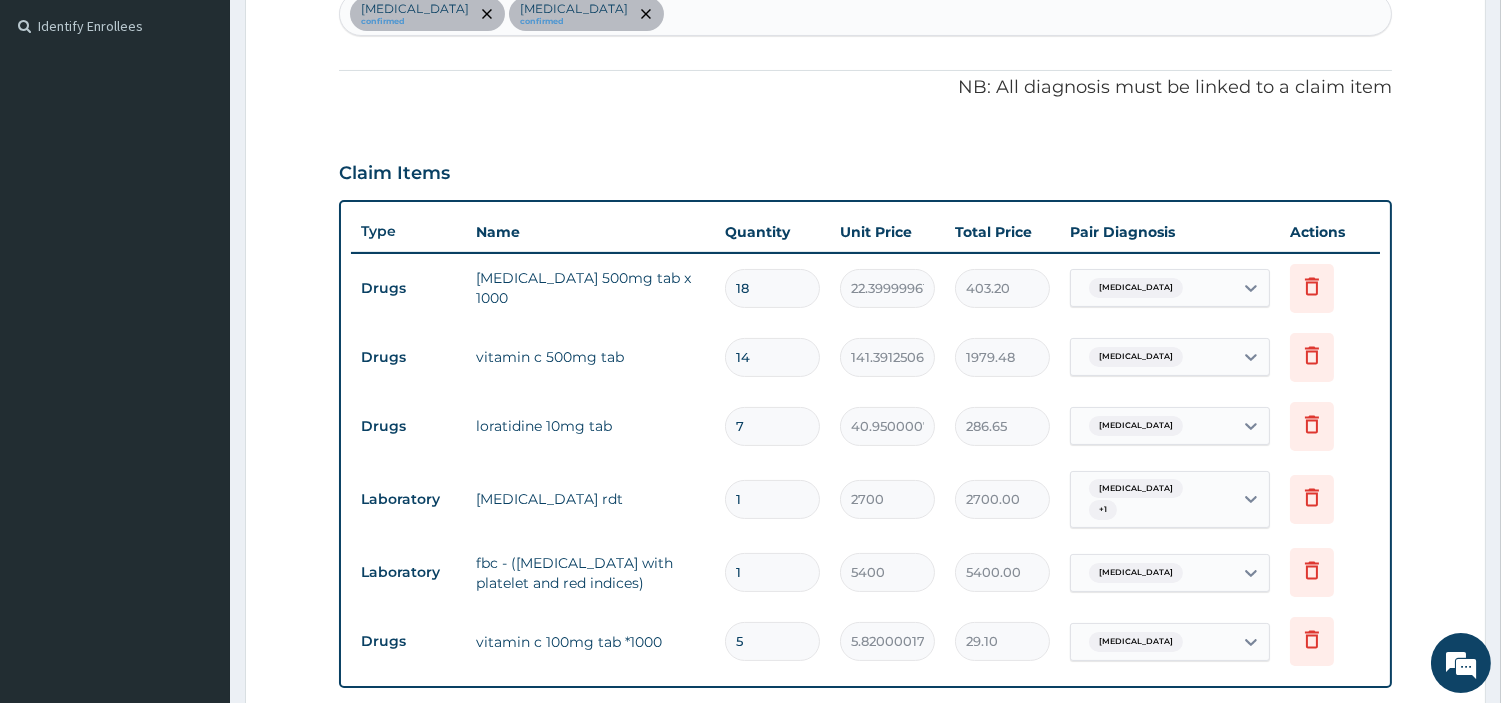 scroll, scrollTop: 493, scrollLeft: 0, axis: vertical 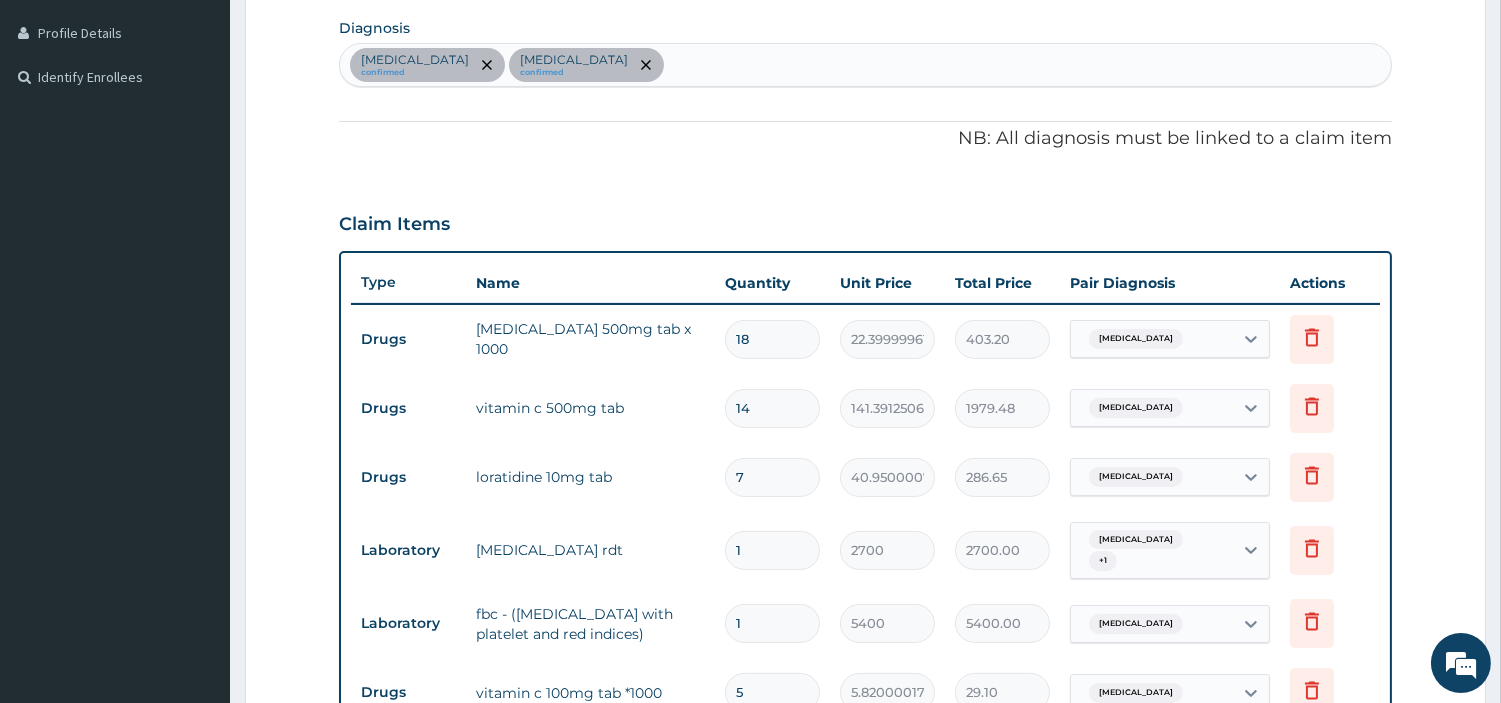 click on "Acute pharyngitis confirmed Malaria confirmed" at bounding box center [865, 65] 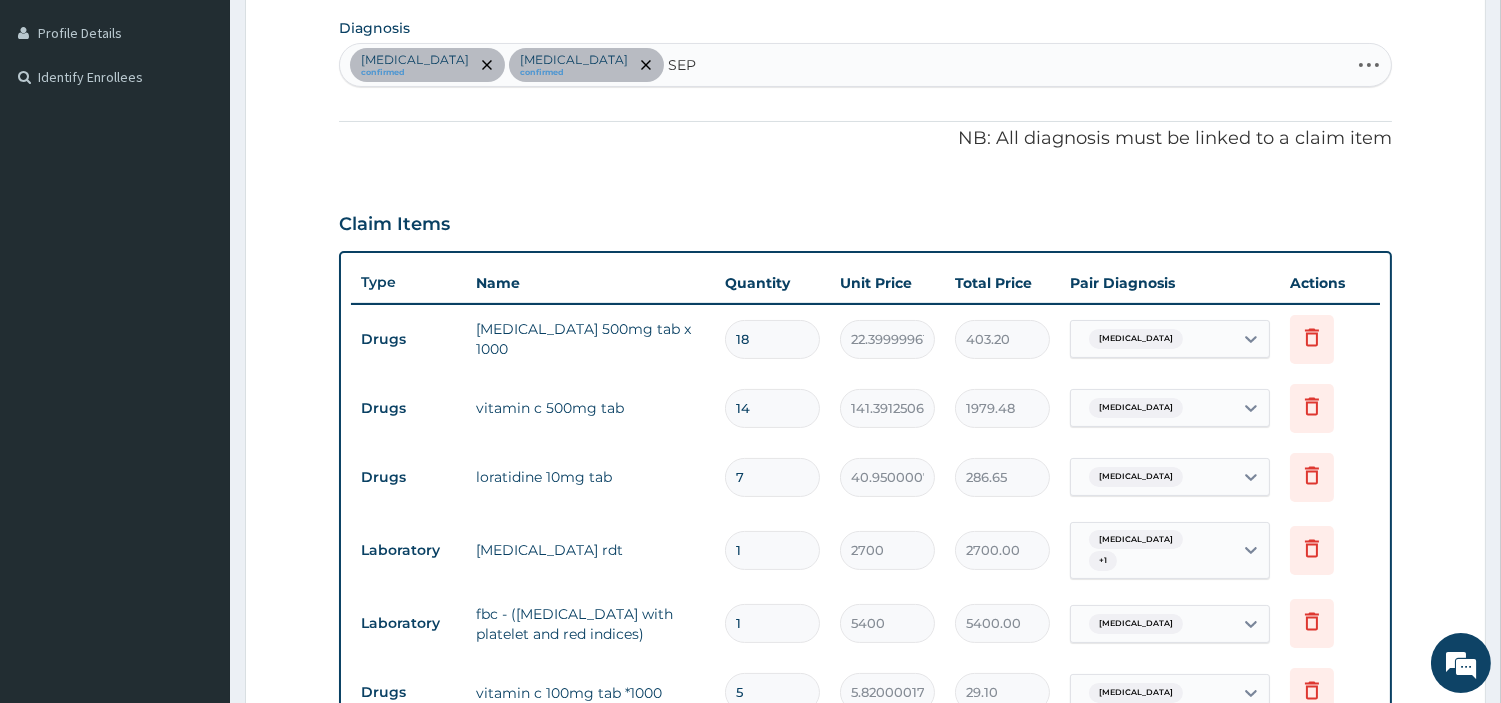 type on "SEP" 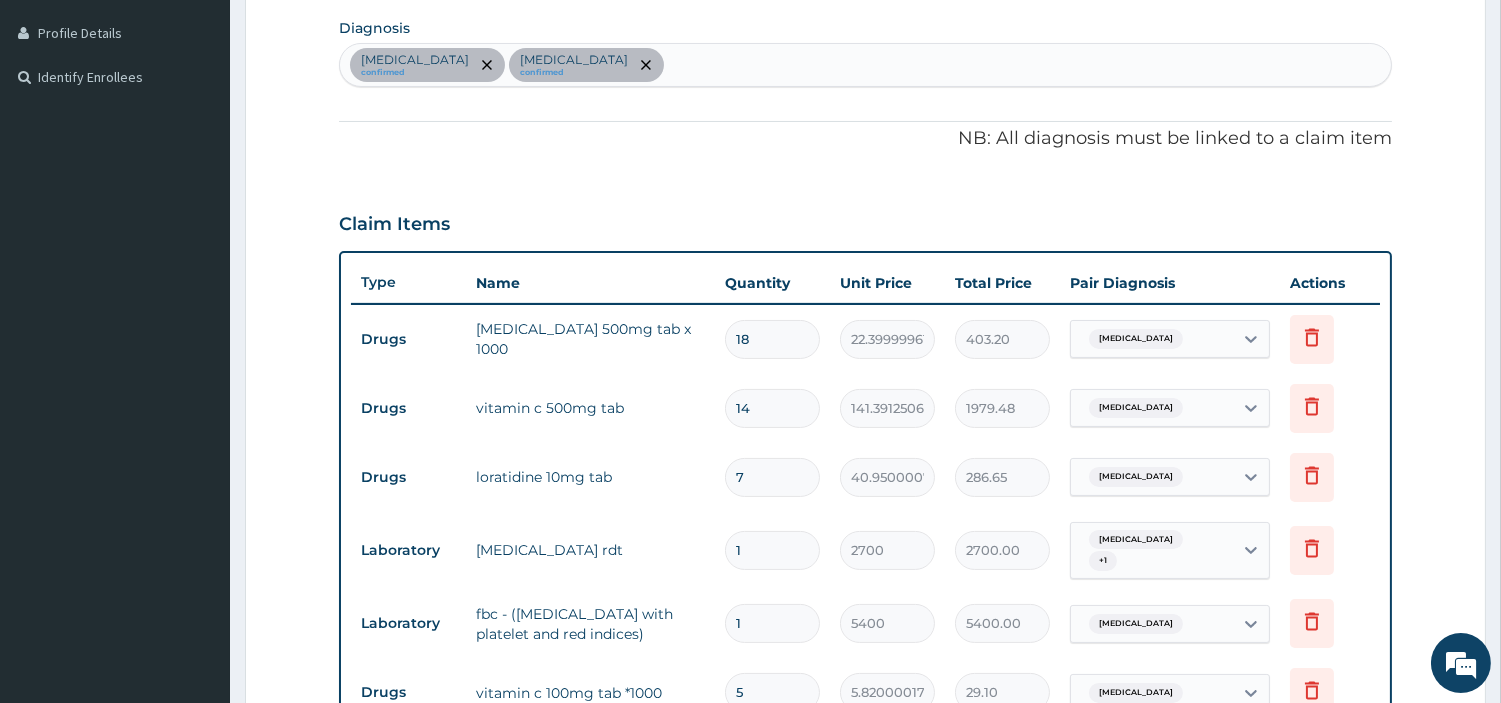 click on "NB: All diagnosis must be linked to a claim item" at bounding box center [865, 139] 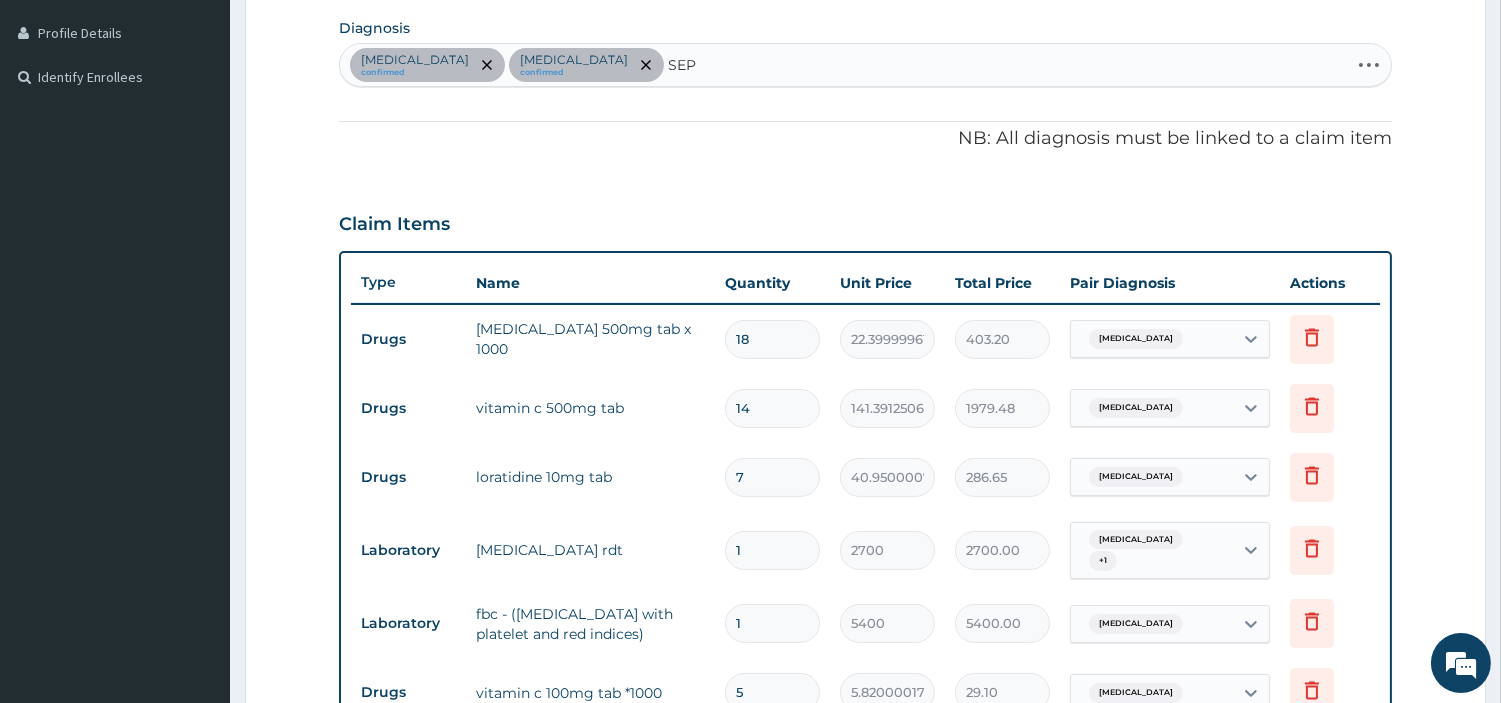 type on "SEP" 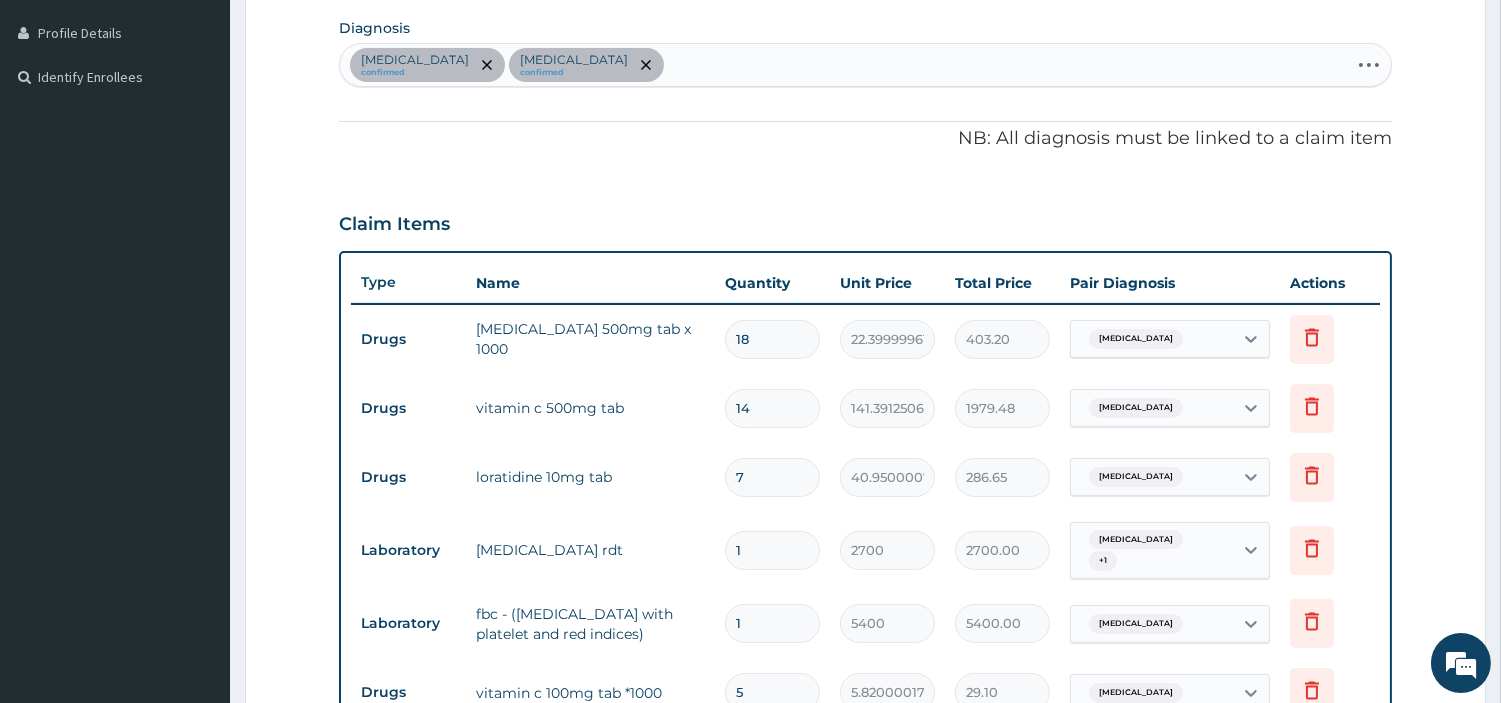 click on "PA Code / Prescription Code PA/A776BA PA/3D439A PA/E112E6 Encounter Date 08-07-2025 Important Notice Please enter PA codes before entering items that are not attached to a PA code   All diagnoses entered must be linked to a claim item. Diagnosis & Claim Items that are visible but inactive cannot be edited because they were imported from an already approved PA code. Diagnosis   Select is focused ,type to refine list, press Down to open the menu,  press left to focus selected values Acute pharyngitis confirmed Malaria confirmed SEP NB: All diagnosis must be linked to a claim item Claim Items Type Name Quantity Unit Price Total Price Pair Diagnosis Actions Drugs paracetamol 500mg tab x 1000 18 22.39999961853027 403.20 Acute pharyngitis Delete Drugs vitamin c 500mg tab 14 141.3912506103516 1979.48 Acute pharyngitis Delete Drugs loratidine 10mg tab 7 40.95000076293945 286.65 Acute pharyngitis Delete Laboratory malaria rdt 1 2700 2700.00 Acute pharyngitis  + 1 Delete Laboratory 1 5400 5400.00 Acute pharyngitis 5 0" at bounding box center [865, 347] 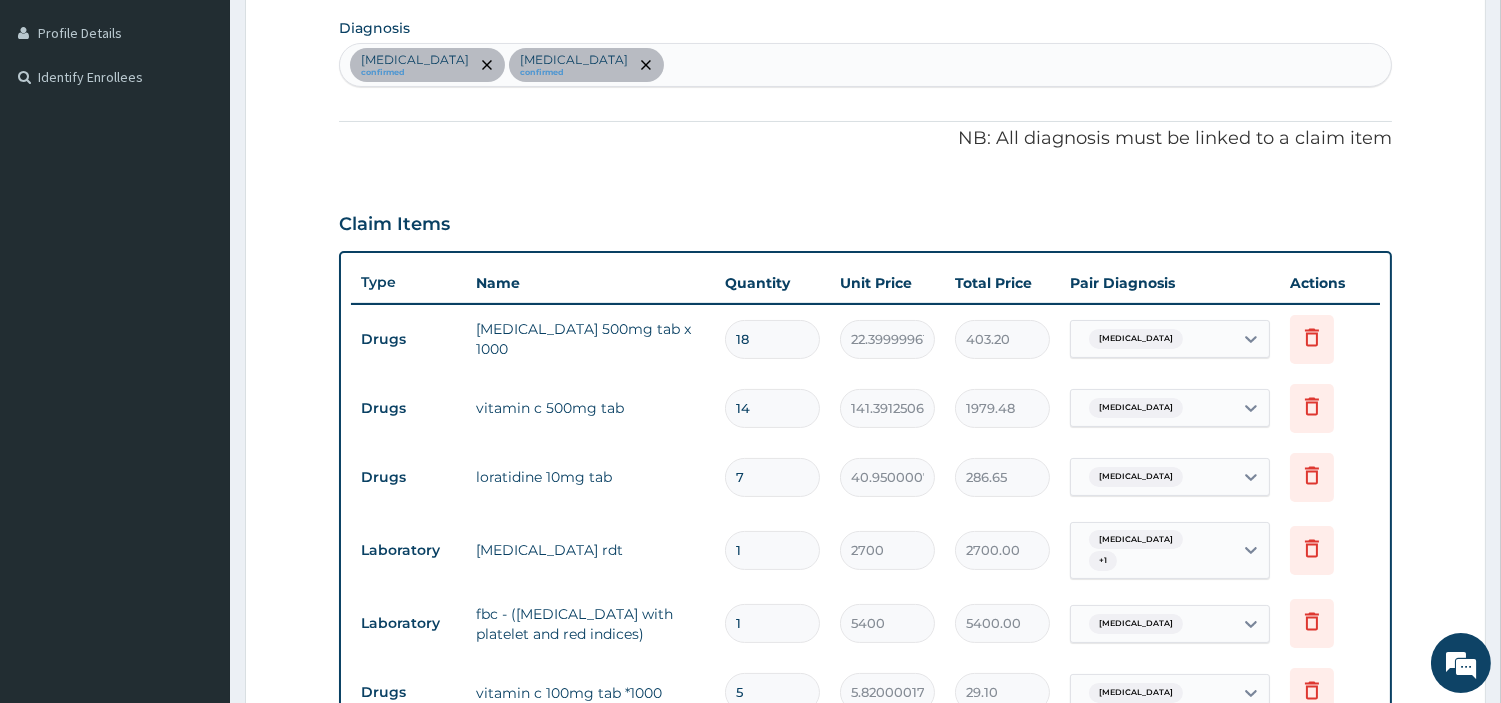 click on "Acute pharyngitis confirmed Malaria confirmed" at bounding box center [865, 65] 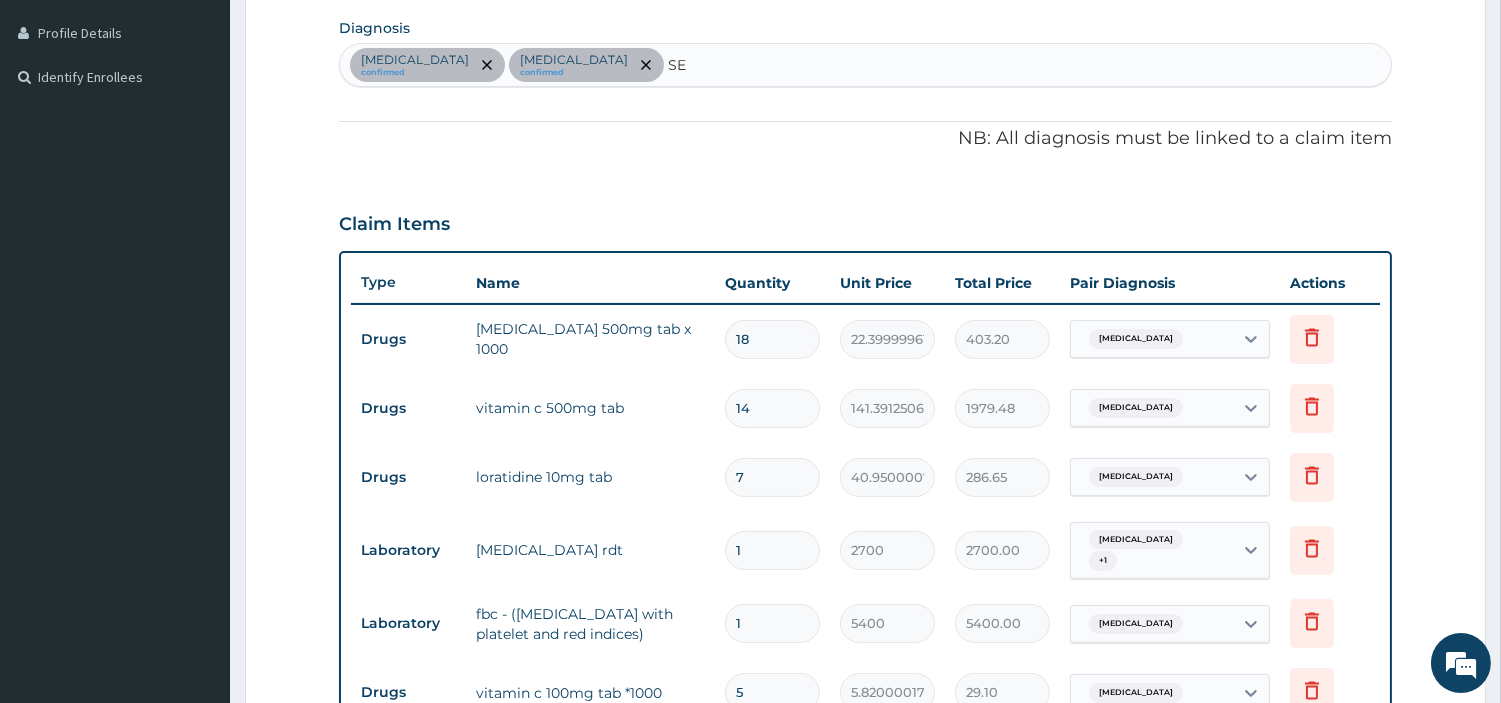 type on "SEP" 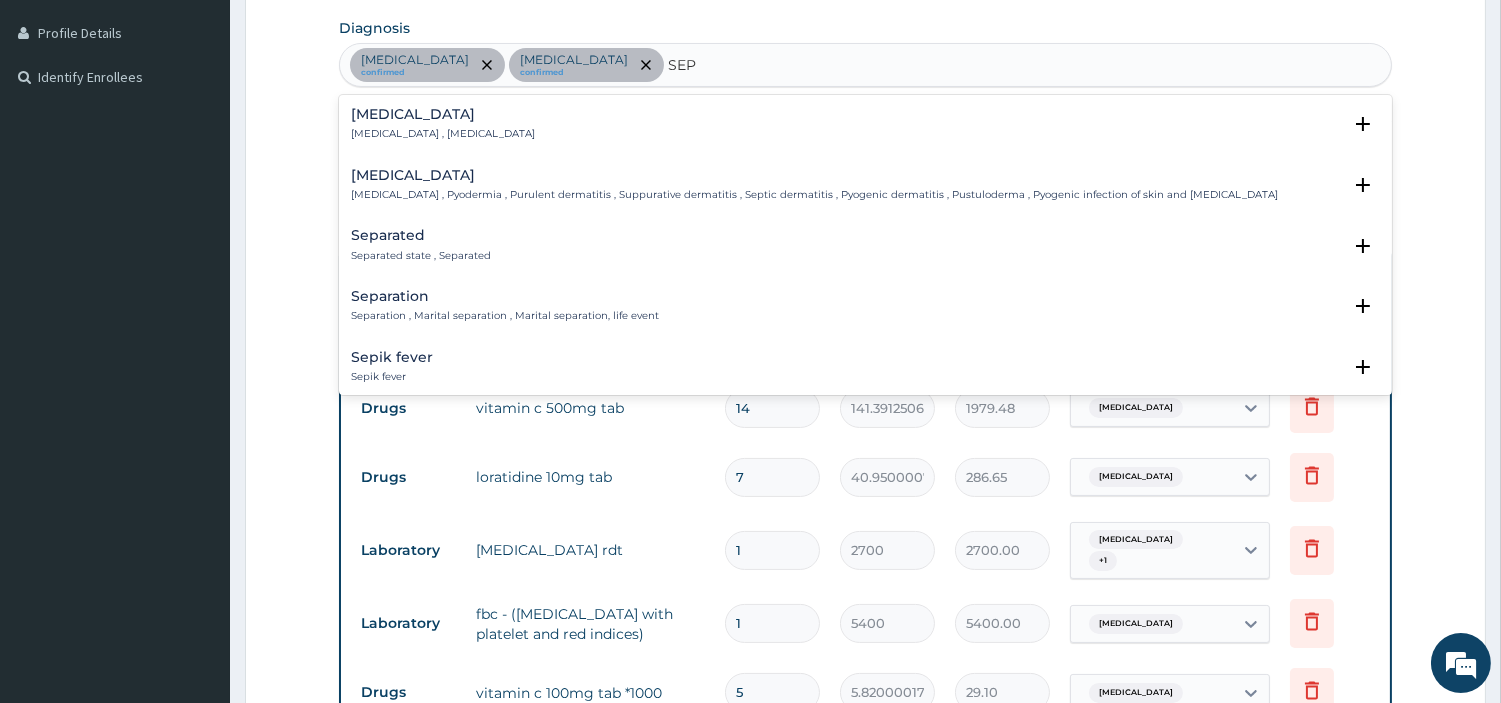 click on "Systemic infection , Sepsis" at bounding box center (443, 134) 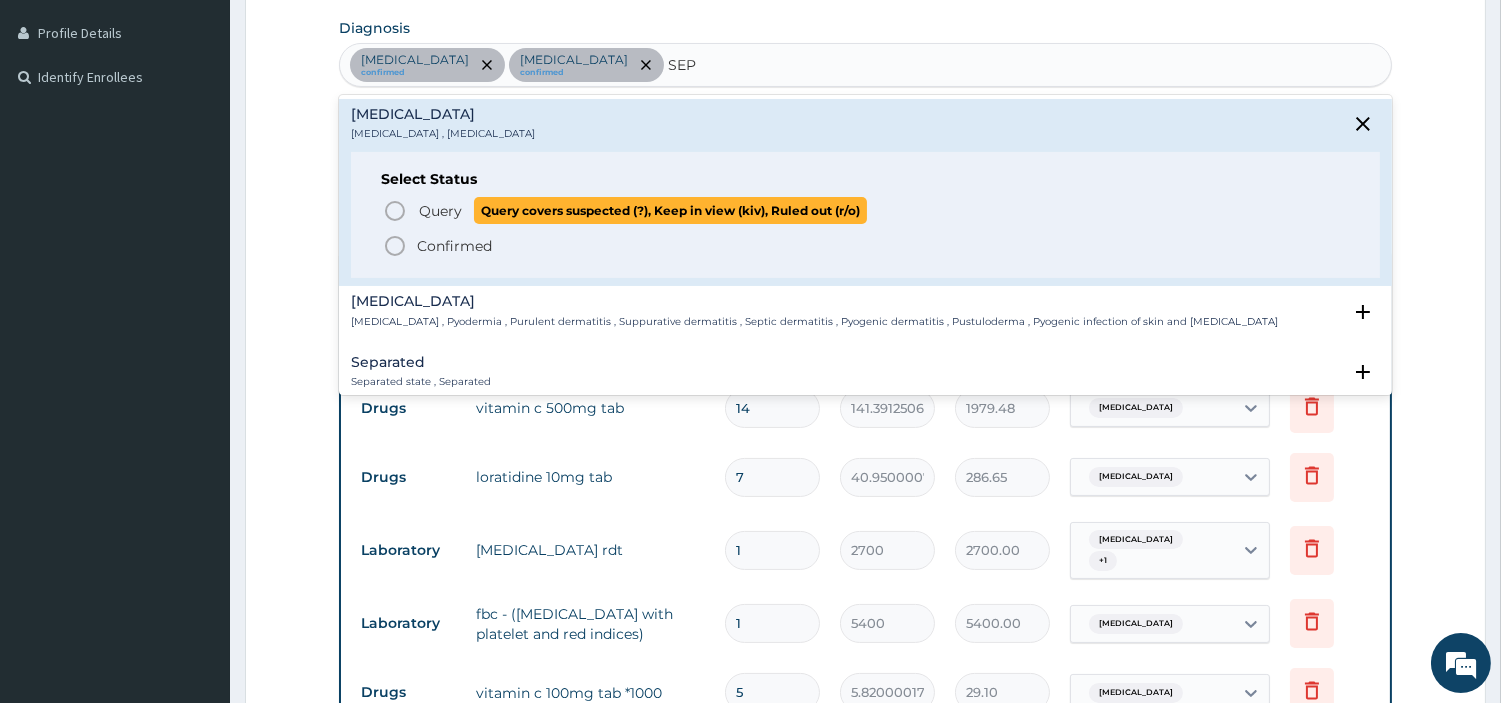 click on "Query Query covers suspected (?), Keep in view (kiv), Ruled out (r/o)" at bounding box center [866, 210] 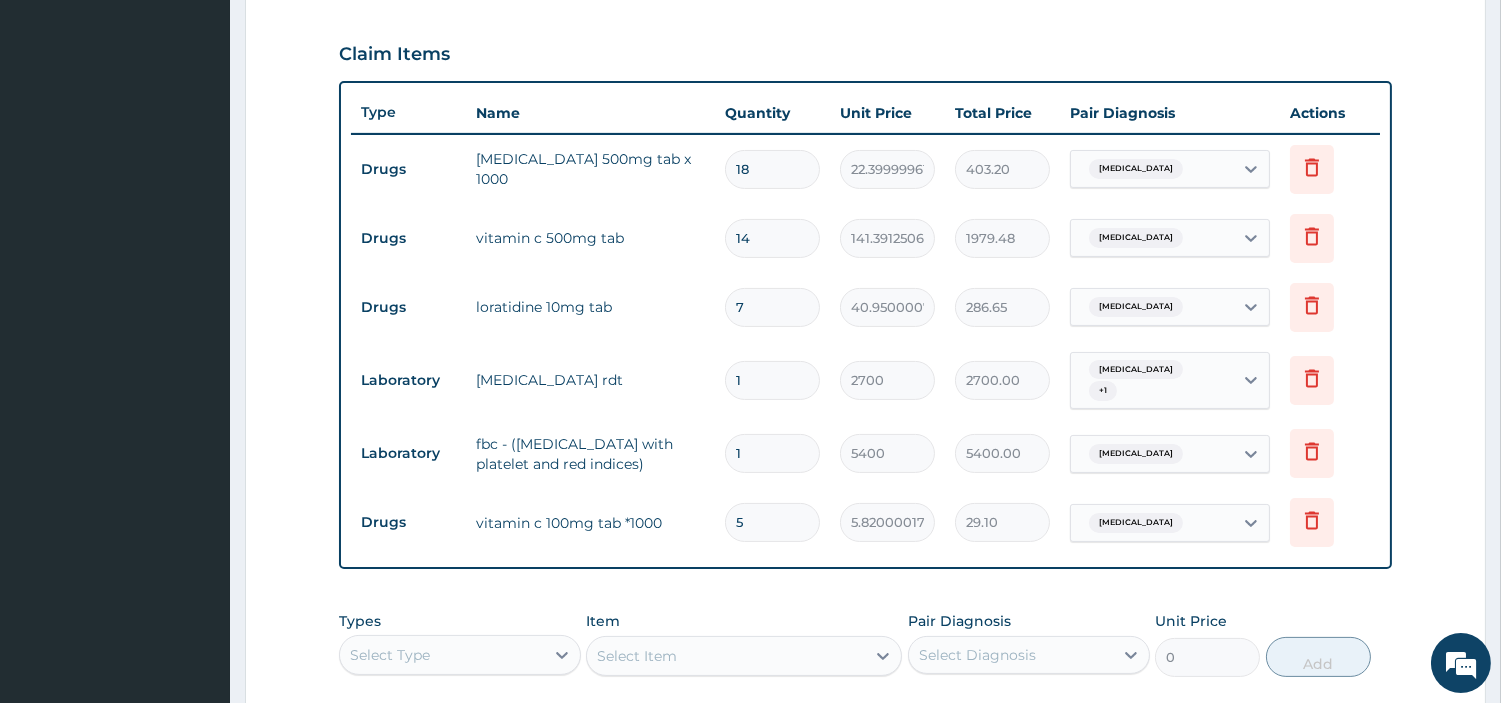 scroll, scrollTop: 715, scrollLeft: 0, axis: vertical 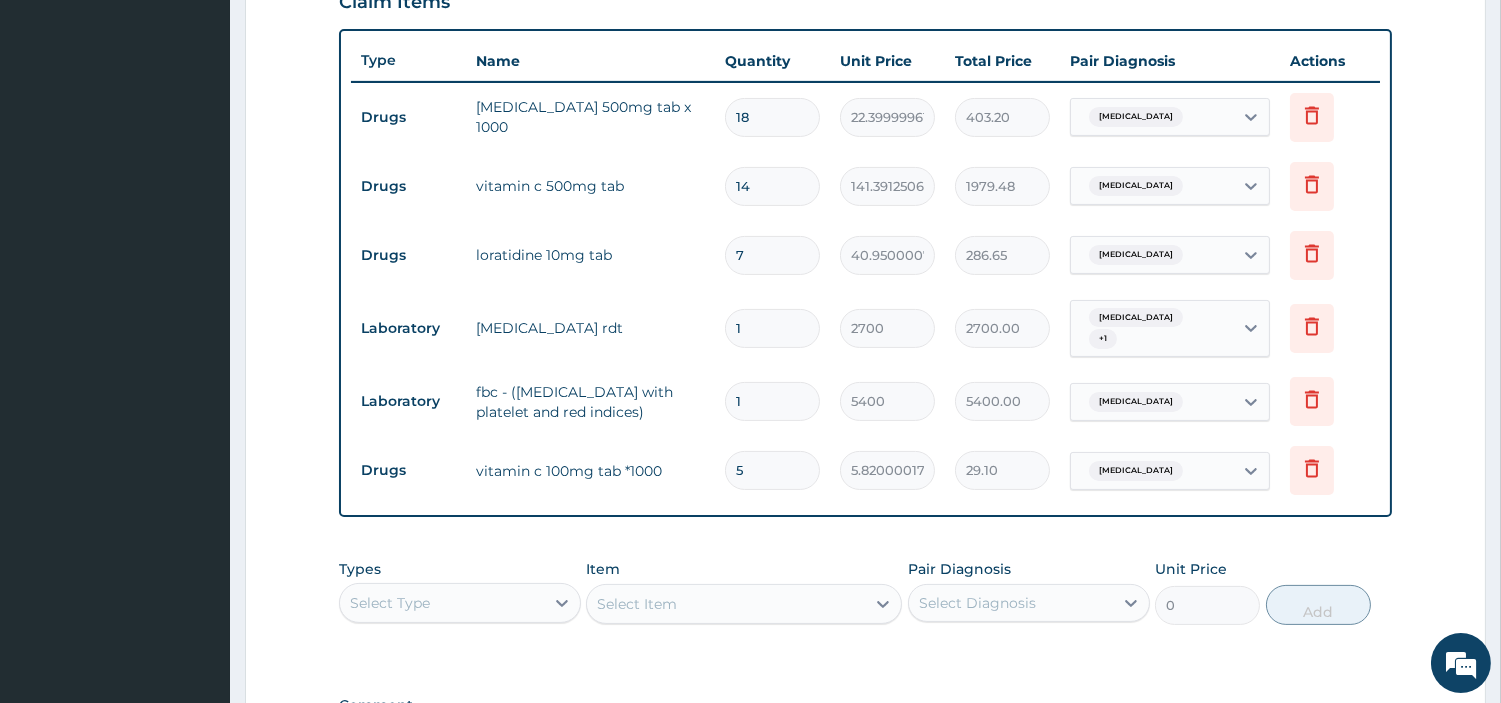 click at bounding box center [1191, 402] 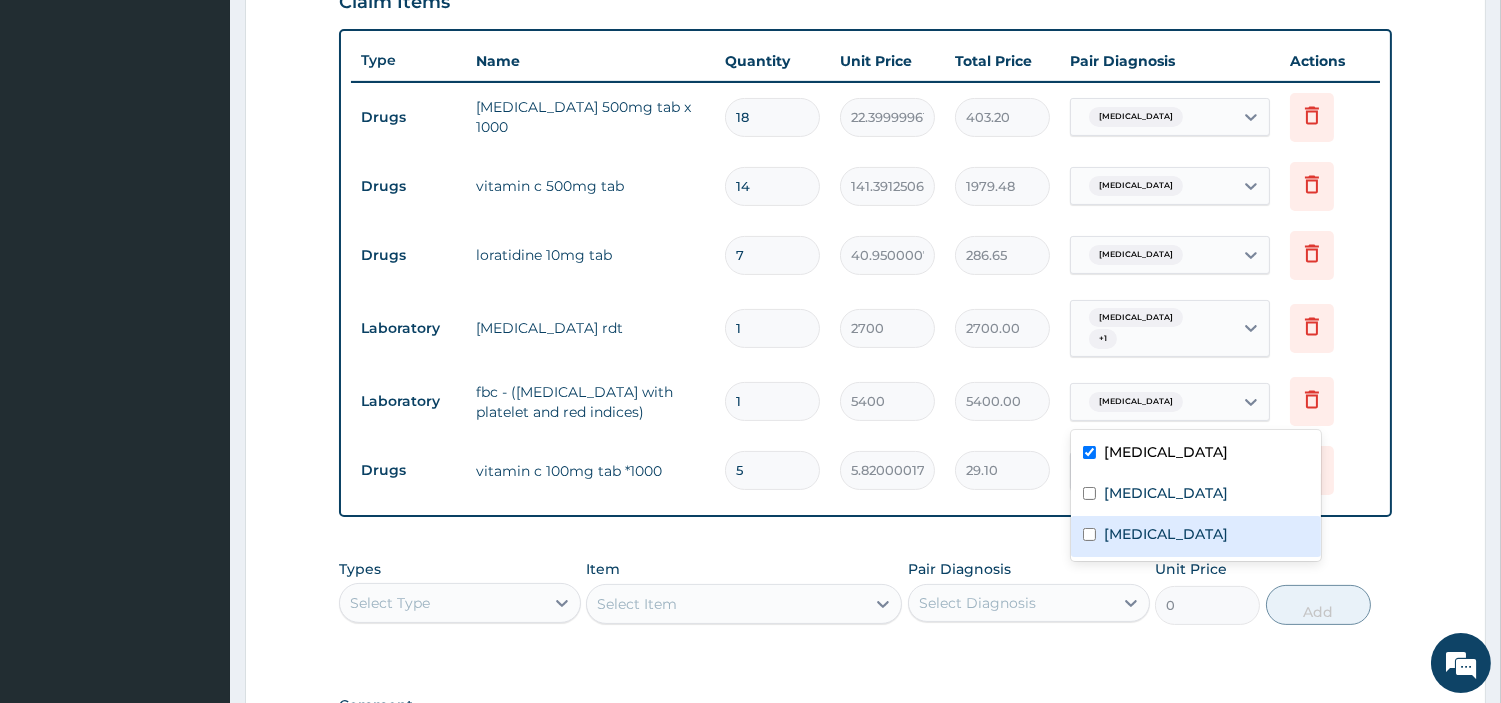 click on "Sepsis" at bounding box center (1196, 536) 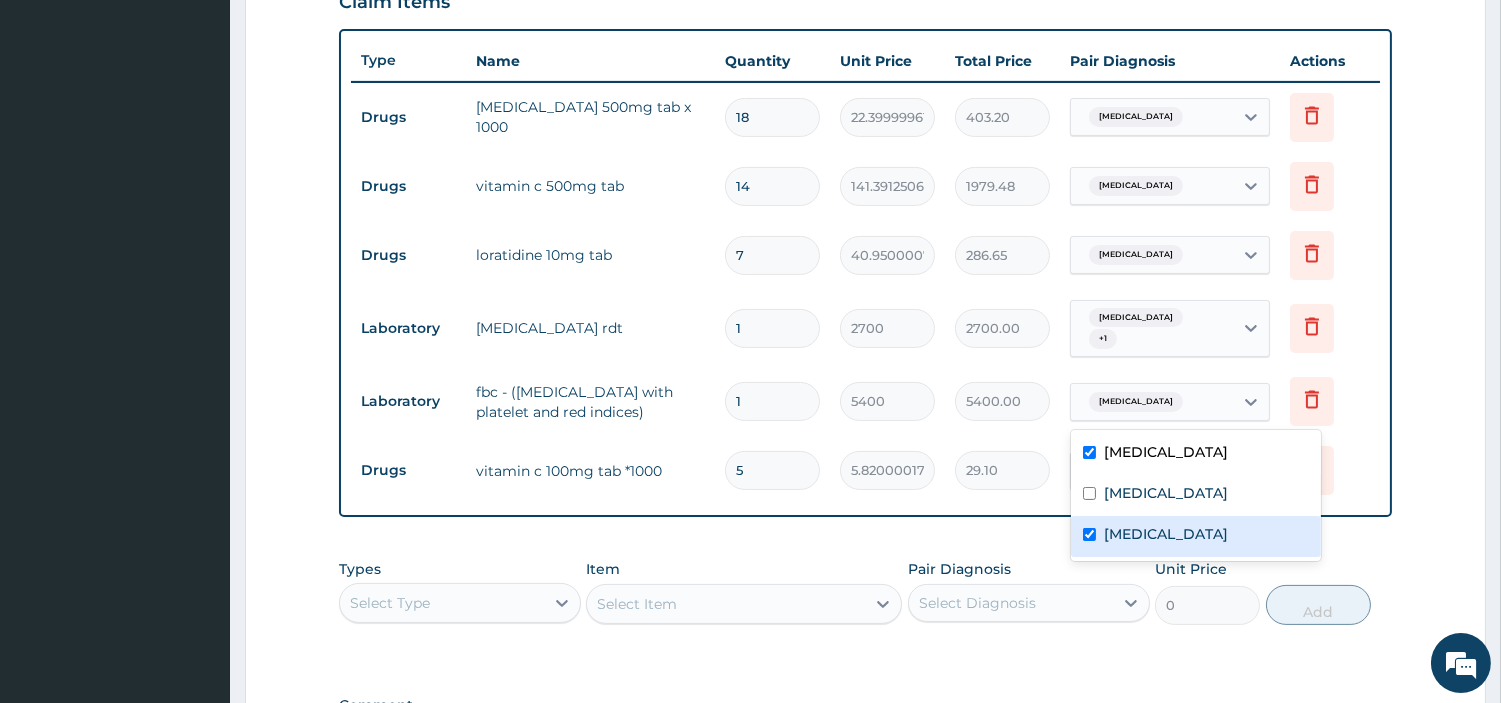 checkbox on "true" 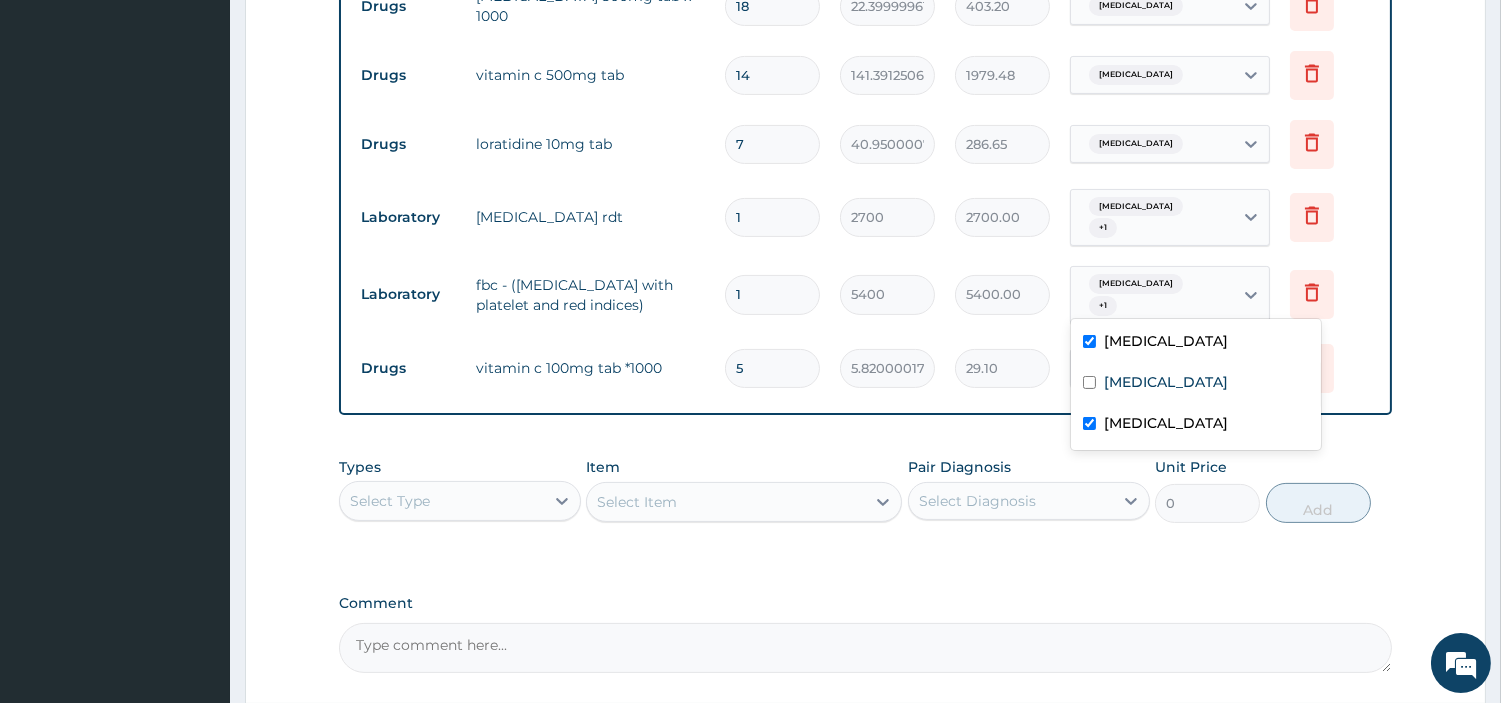 scroll, scrollTop: 715, scrollLeft: 0, axis: vertical 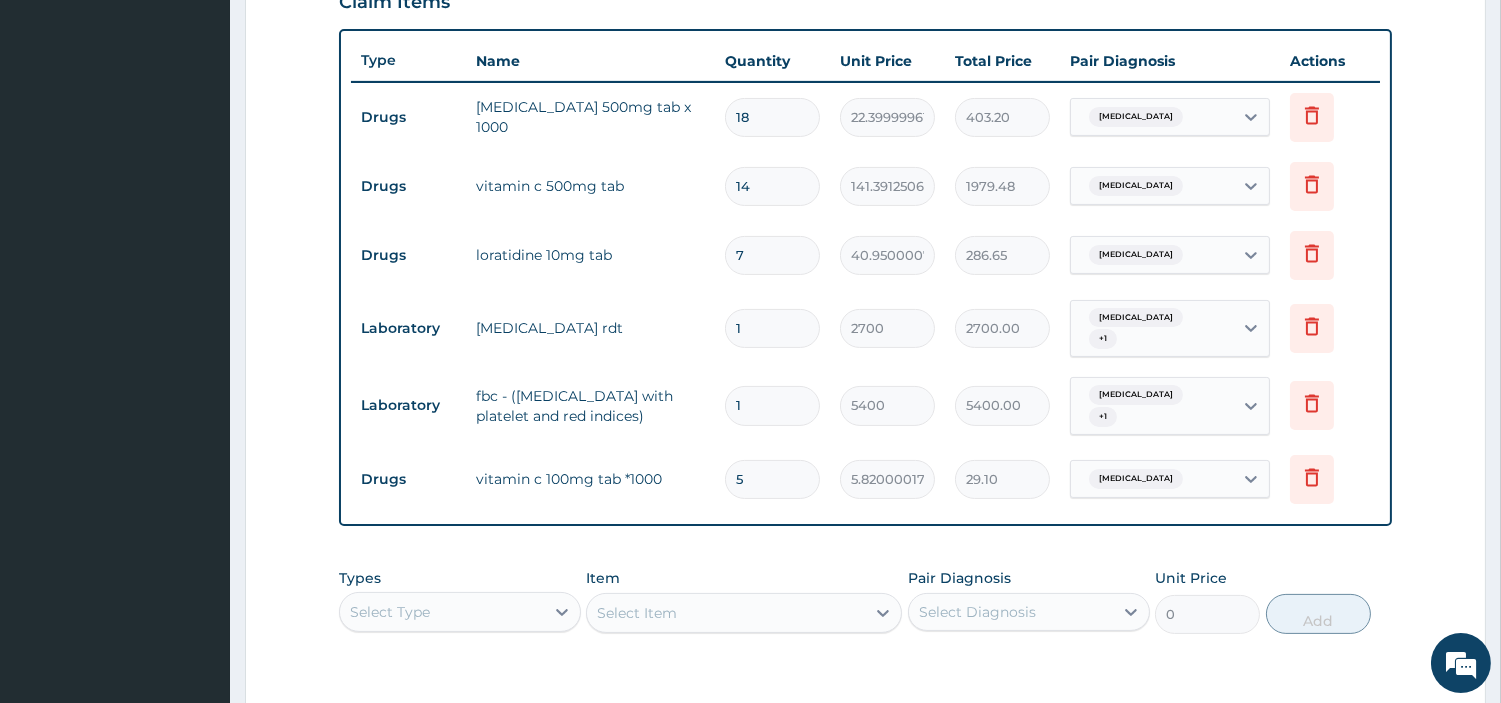 click on "5" at bounding box center [772, 479] 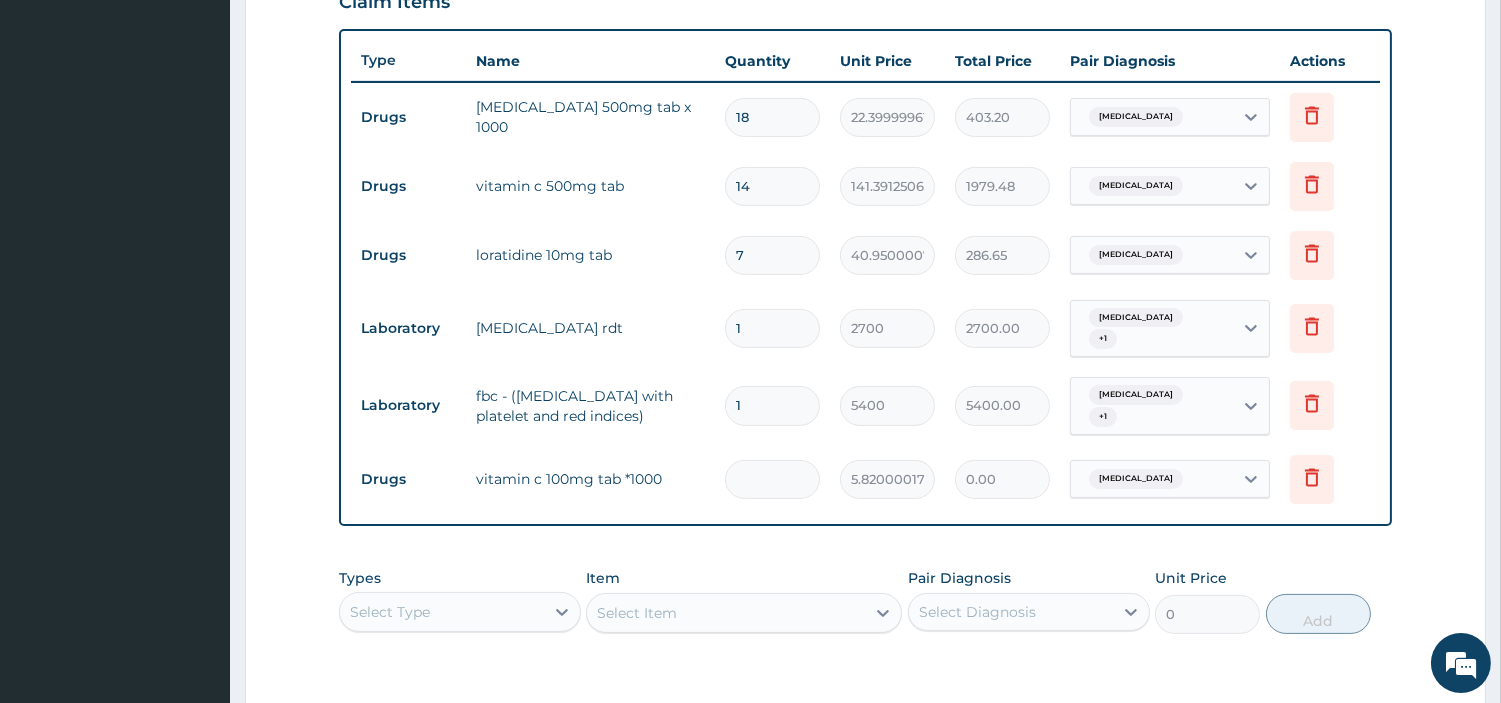 type on "7" 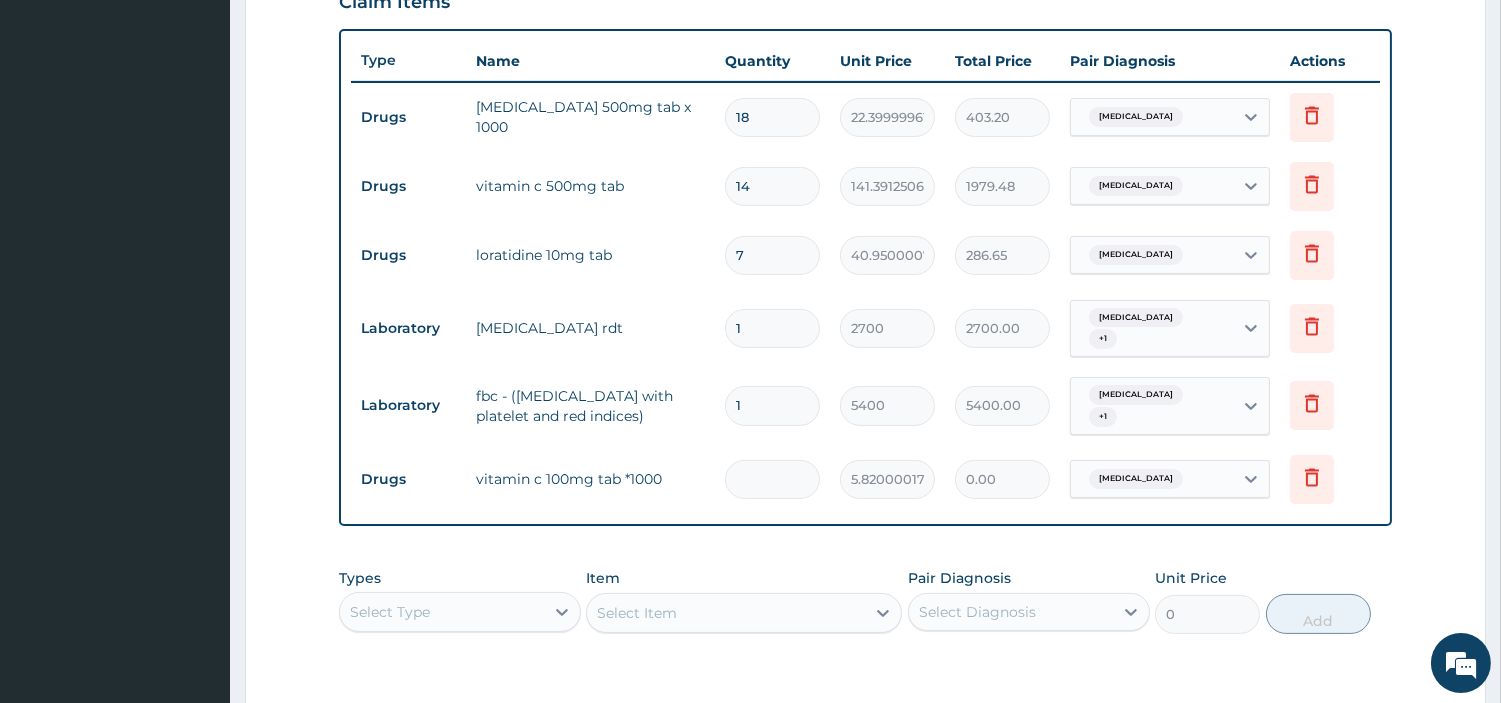 type on "40.74" 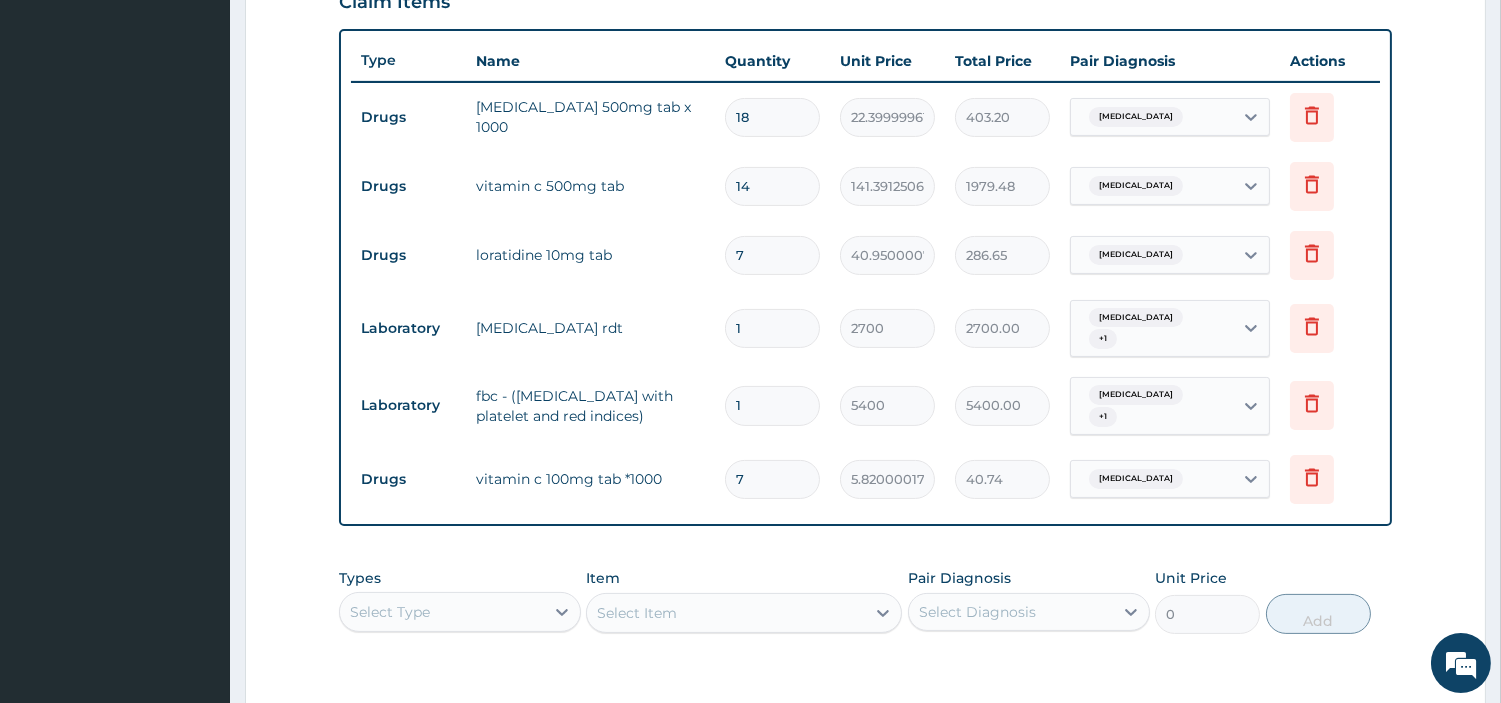 type on "70" 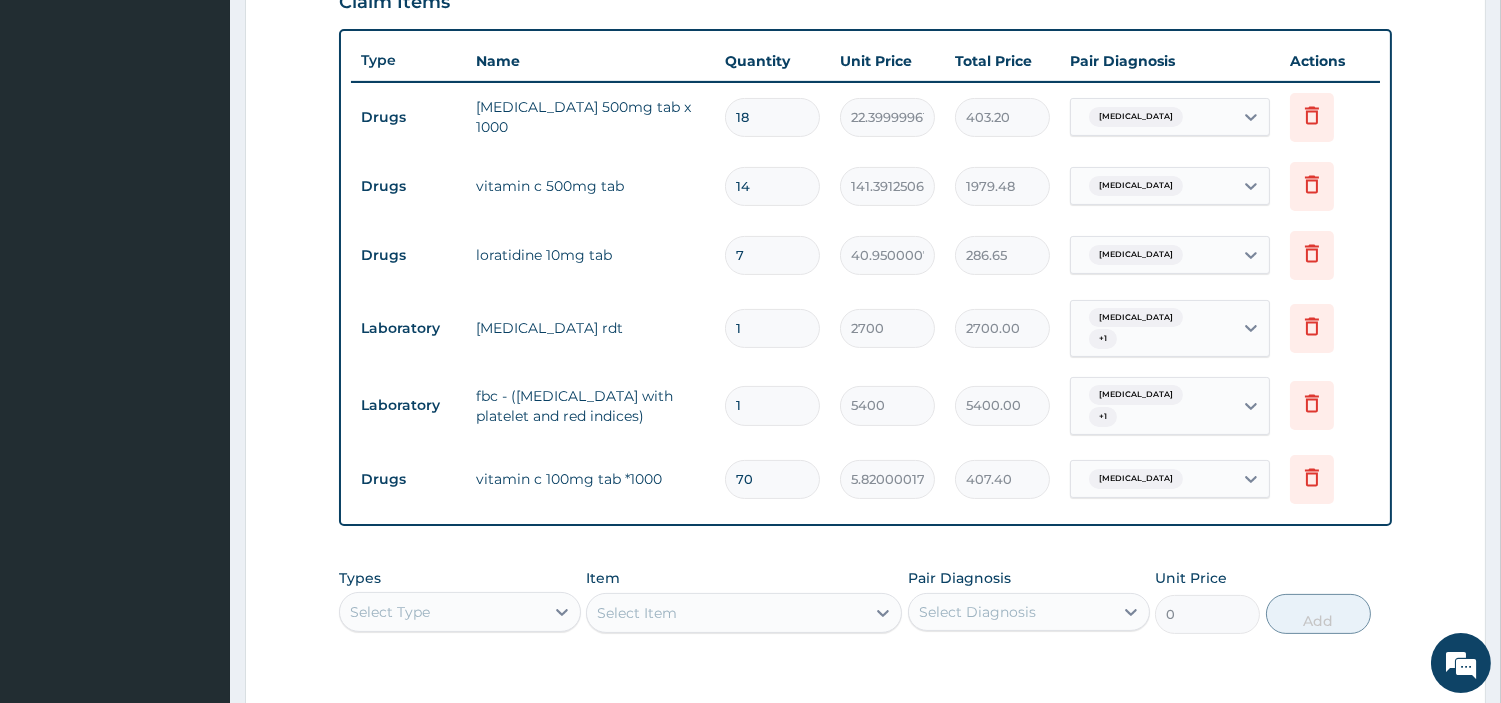 type on "70" 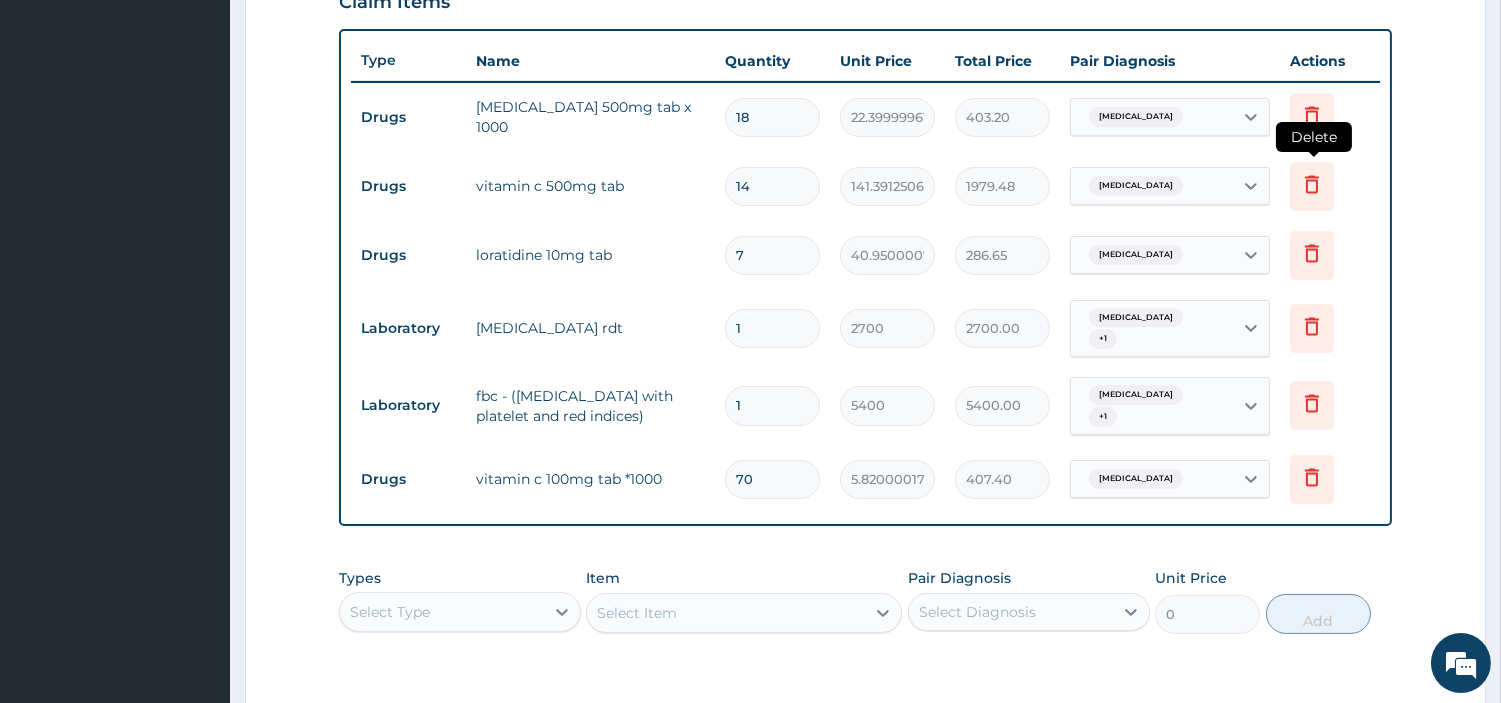 click 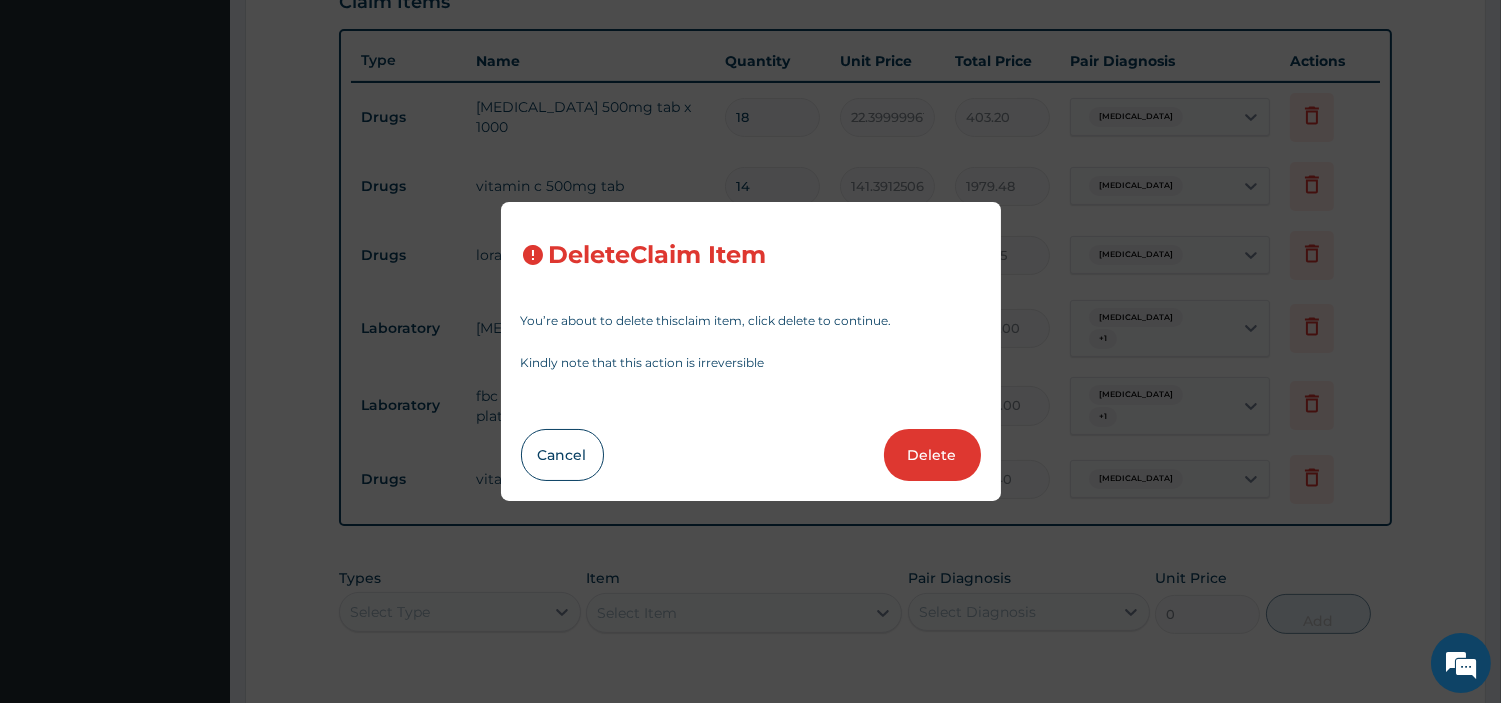 click on "Delete" at bounding box center [932, 455] 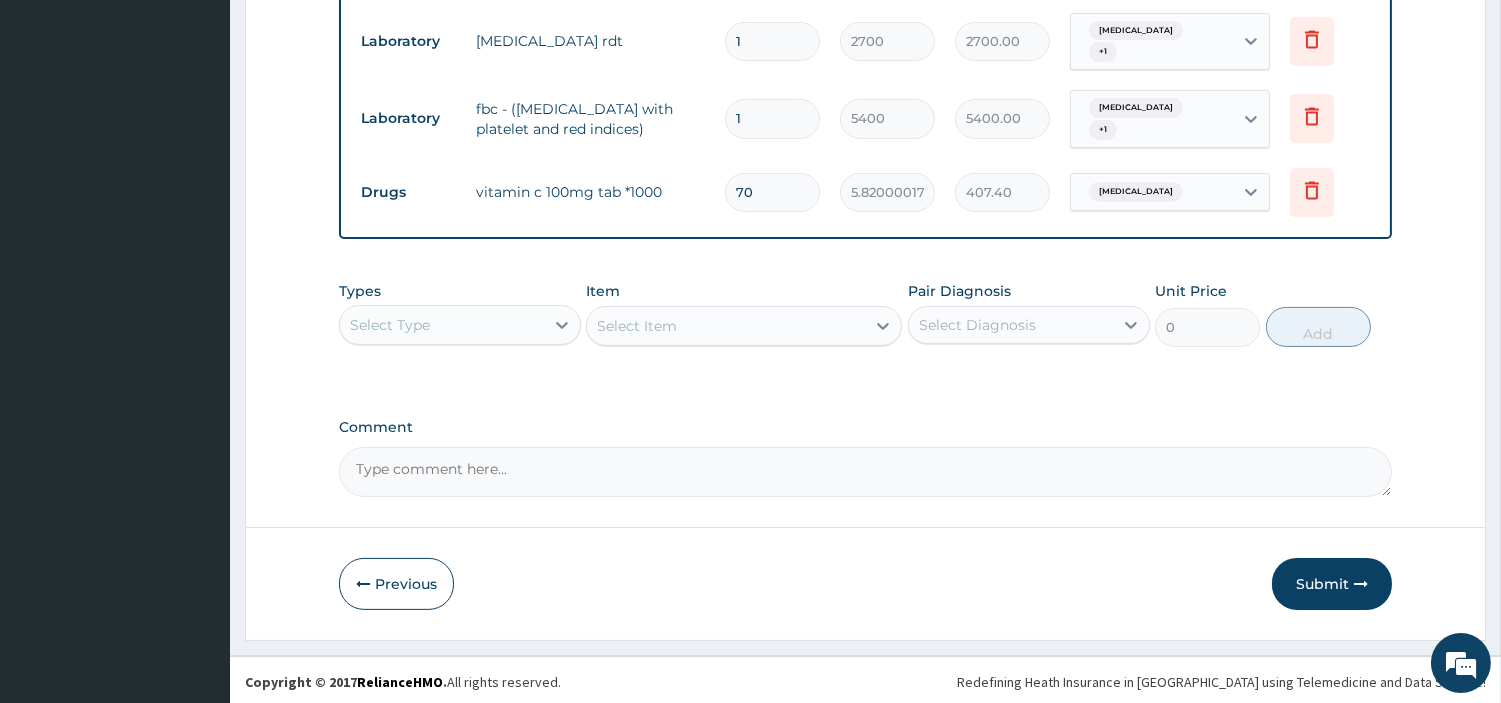 scroll, scrollTop: 936, scrollLeft: 0, axis: vertical 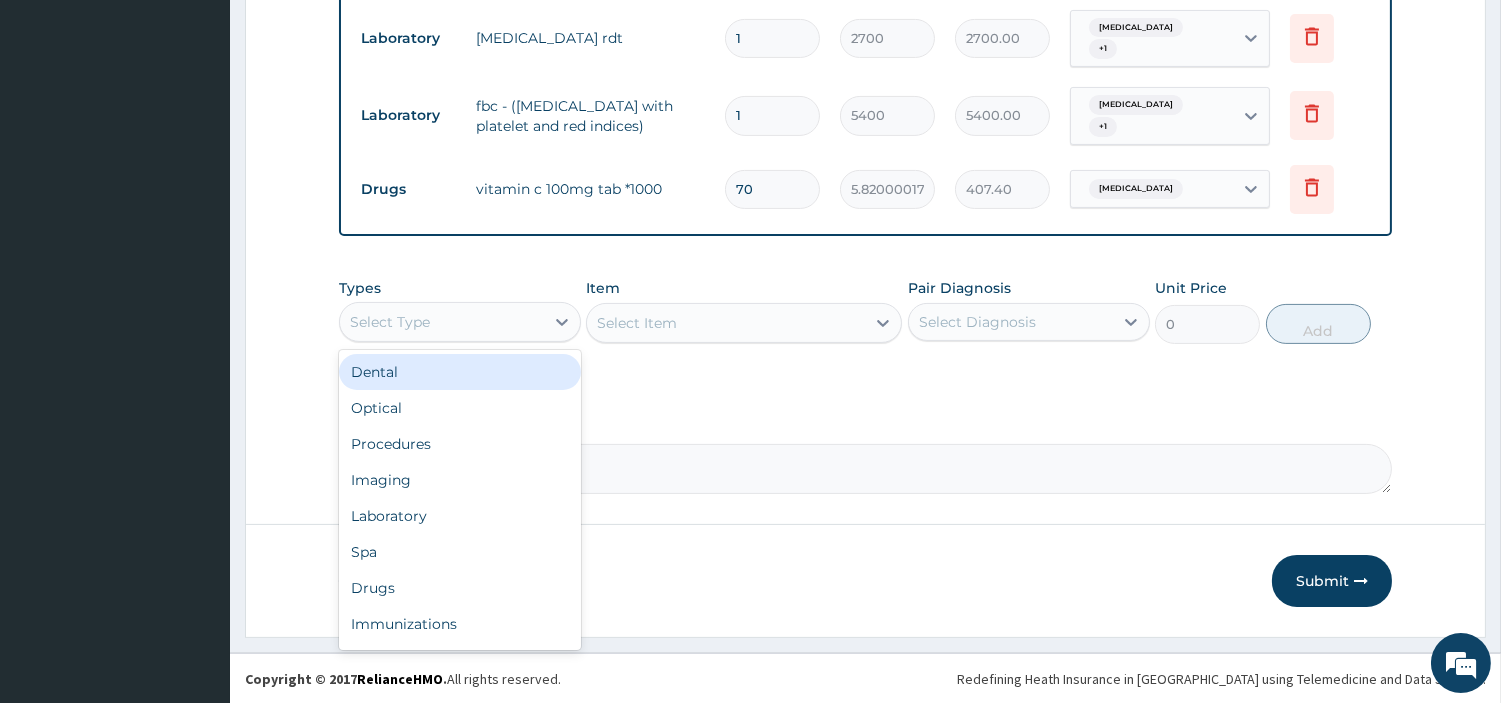 click on "Select Type" at bounding box center [442, 322] 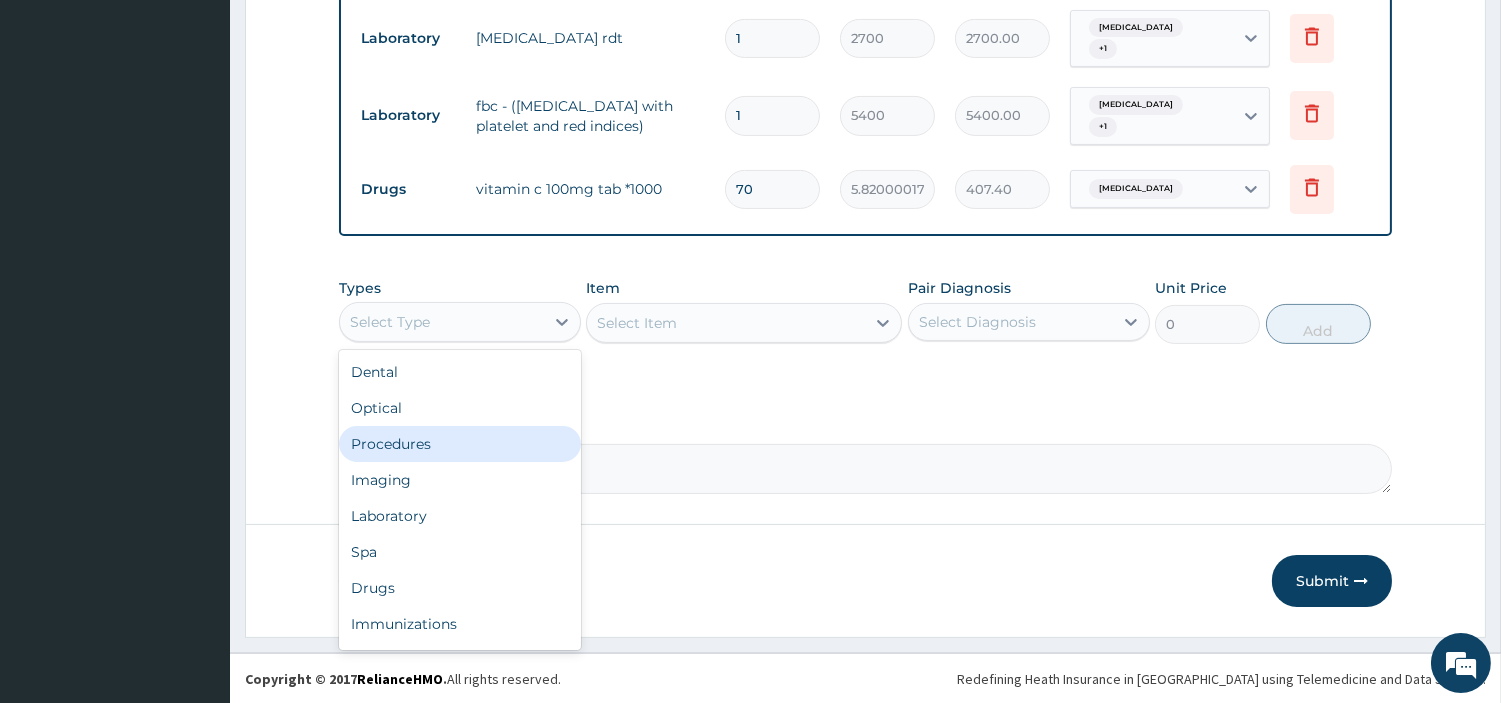 click on "Procedures" at bounding box center [460, 444] 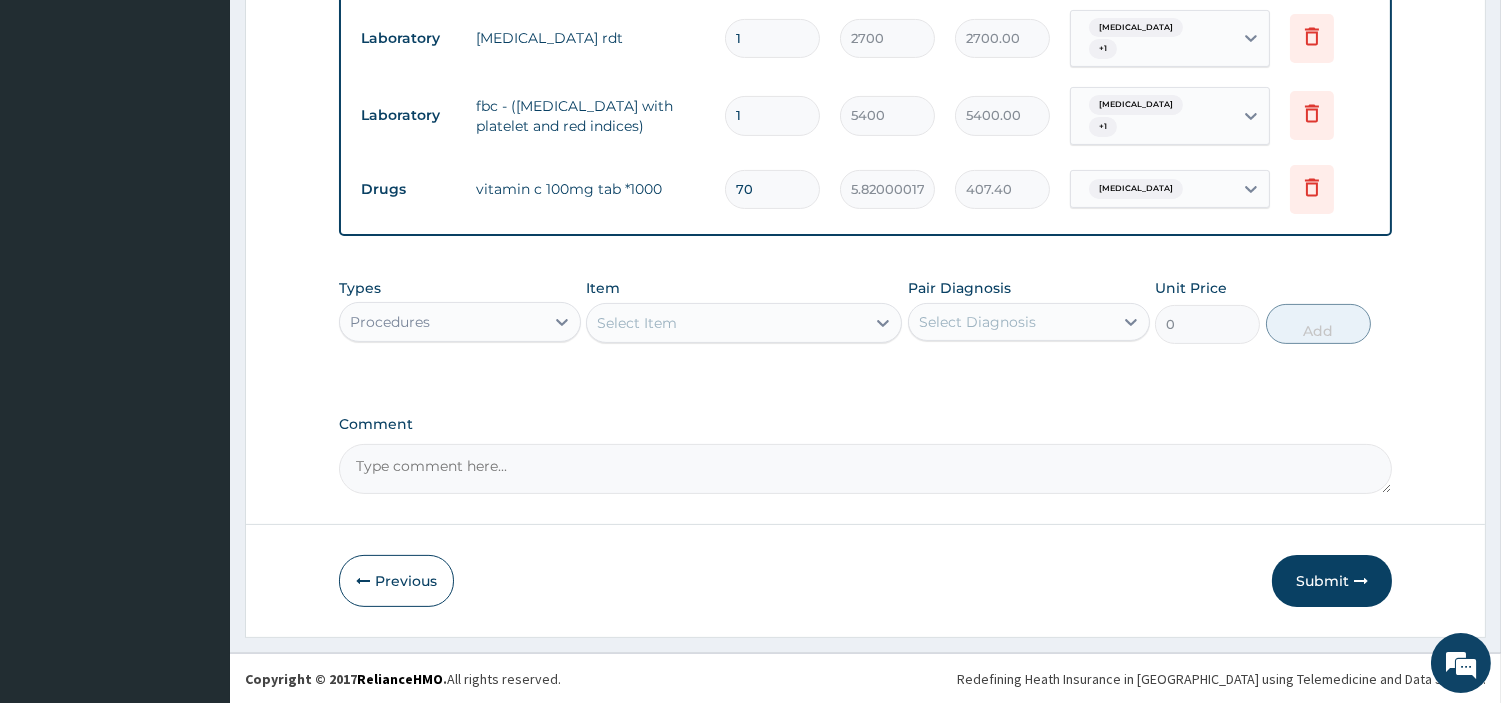 click on "Select Item" at bounding box center [726, 323] 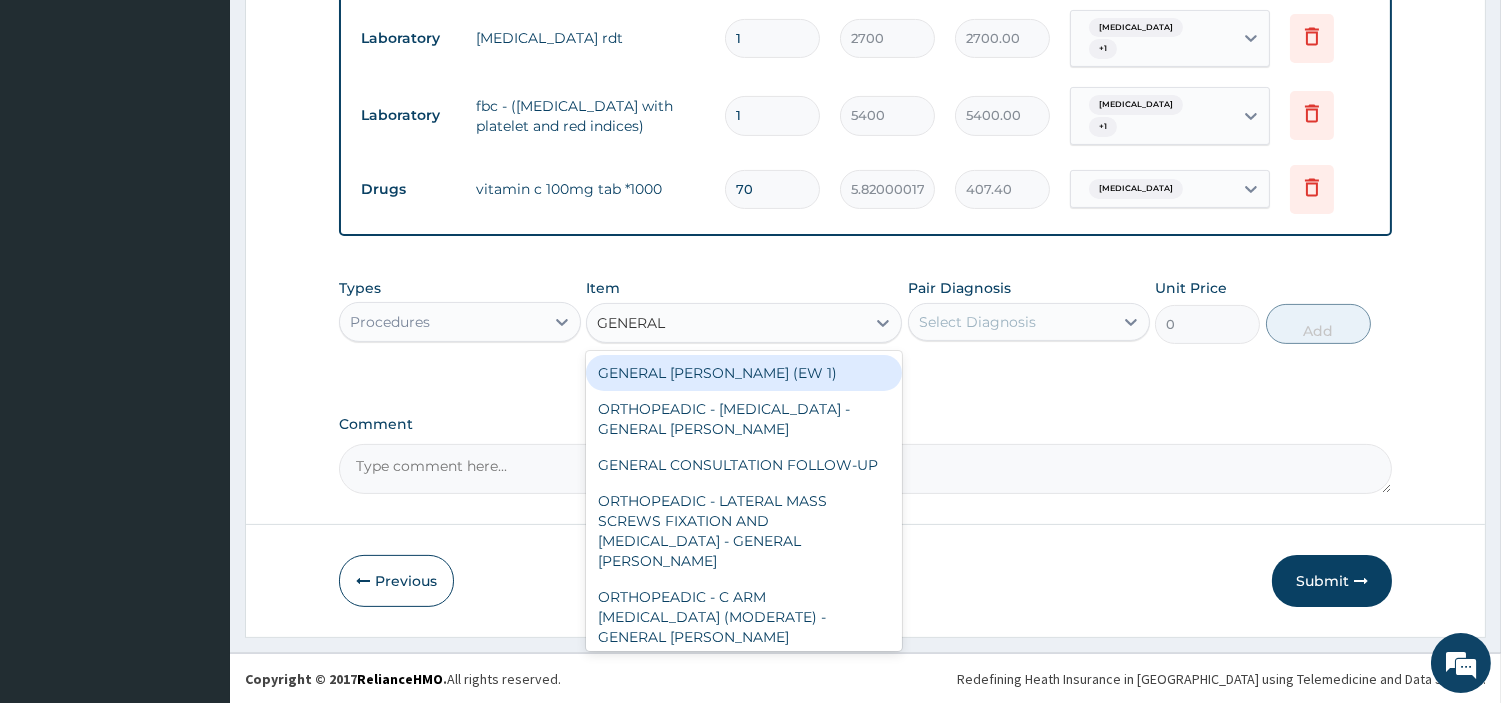 type on "GENERAL C" 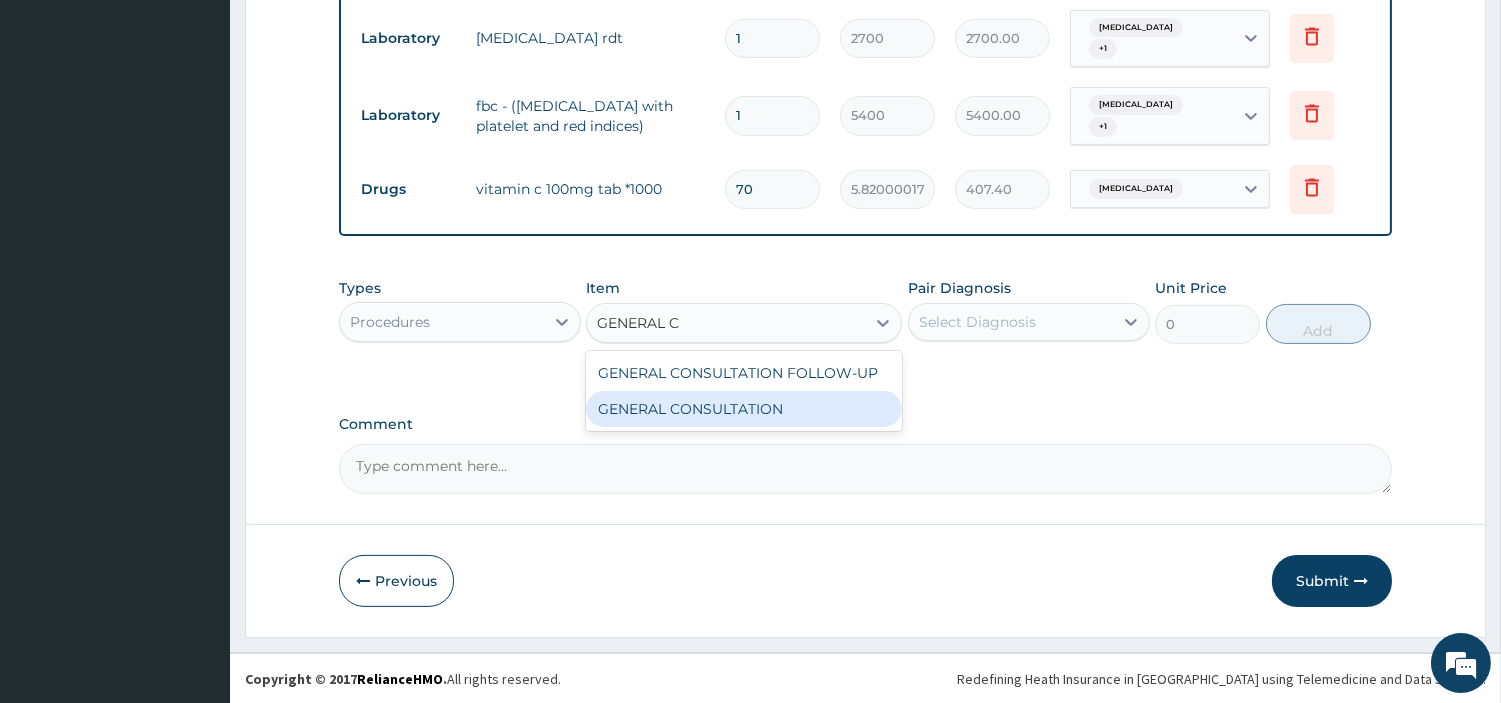 drag, startPoint x: 841, startPoint y: 414, endPoint x: 913, endPoint y: 350, distance: 96.332756 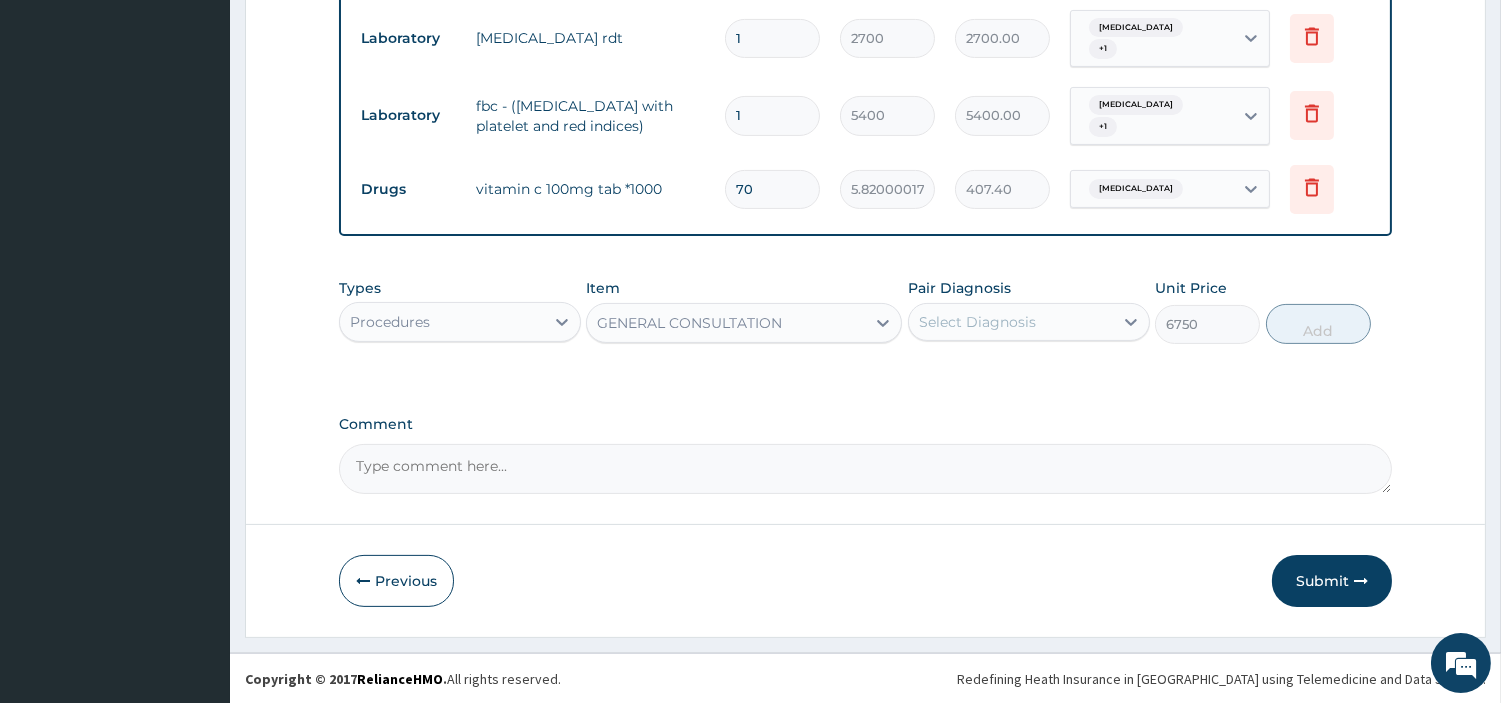 click on "Select Diagnosis" at bounding box center (977, 322) 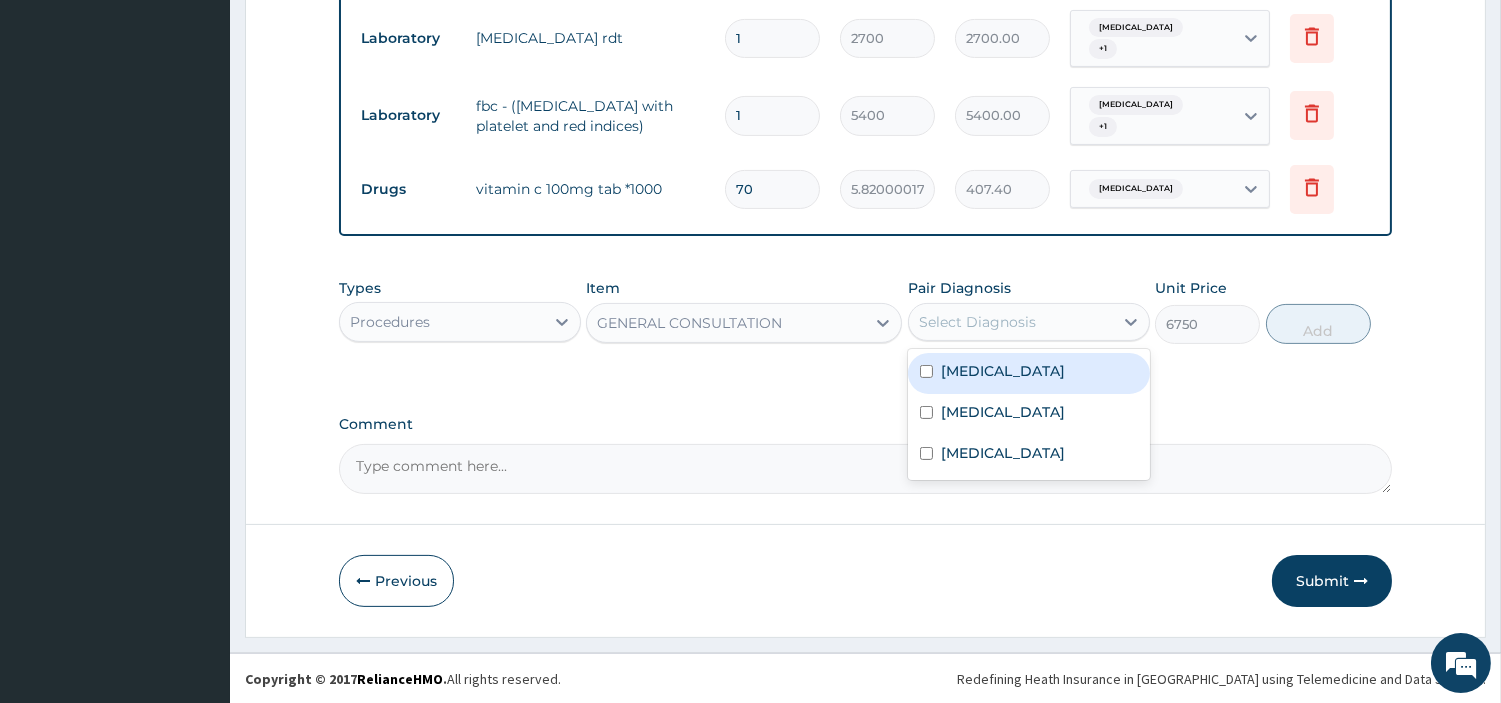 drag, startPoint x: 1006, startPoint y: 382, endPoint x: 1004, endPoint y: 408, distance: 26.076809 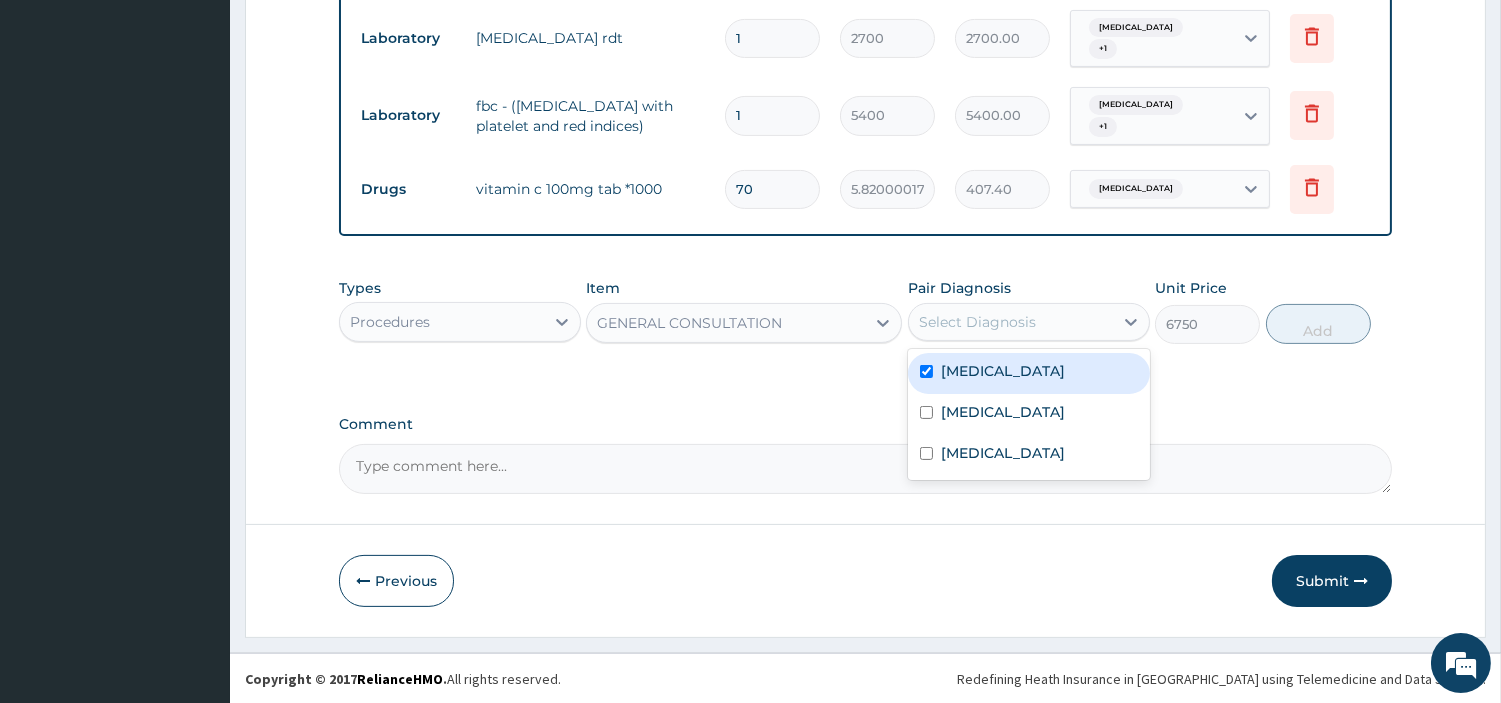 checkbox on "true" 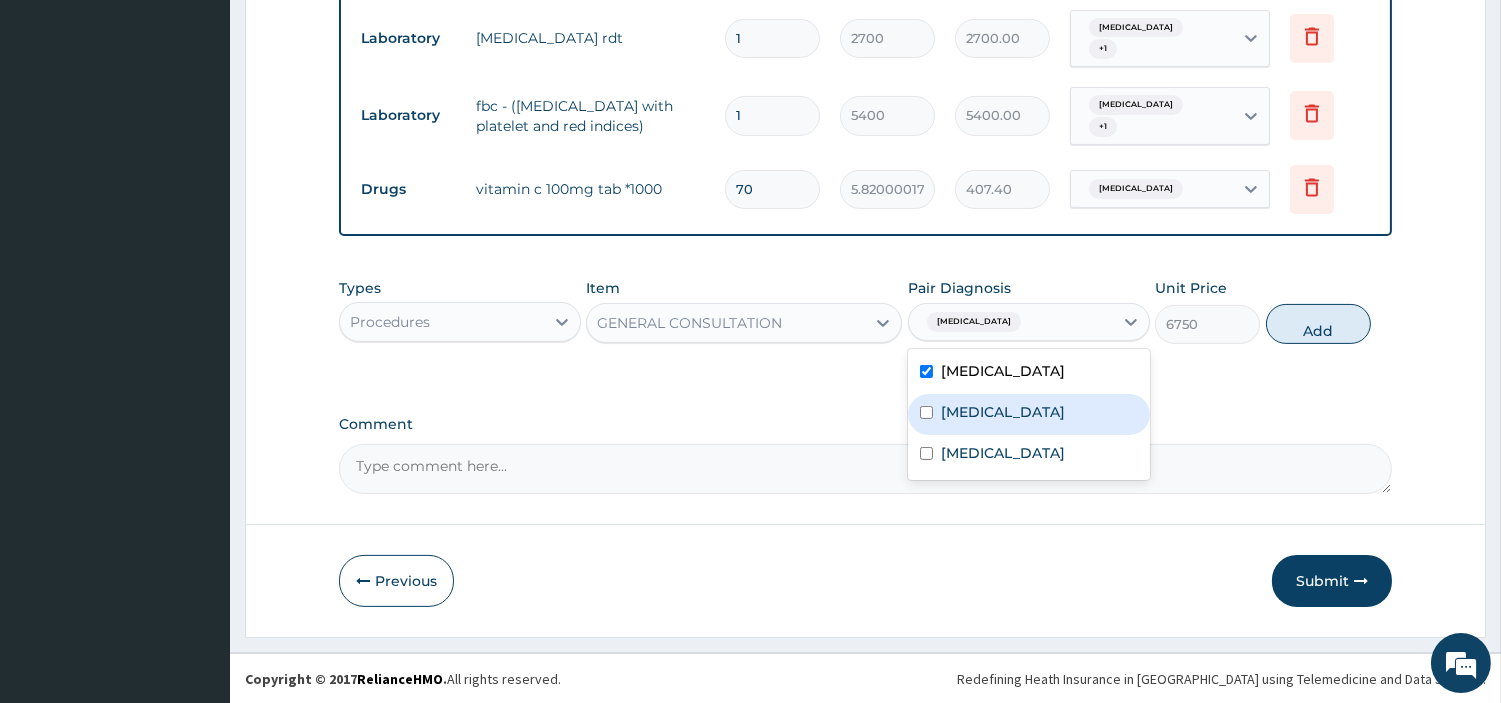 drag, startPoint x: 1004, startPoint y: 410, endPoint x: 1002, endPoint y: 424, distance: 14.142136 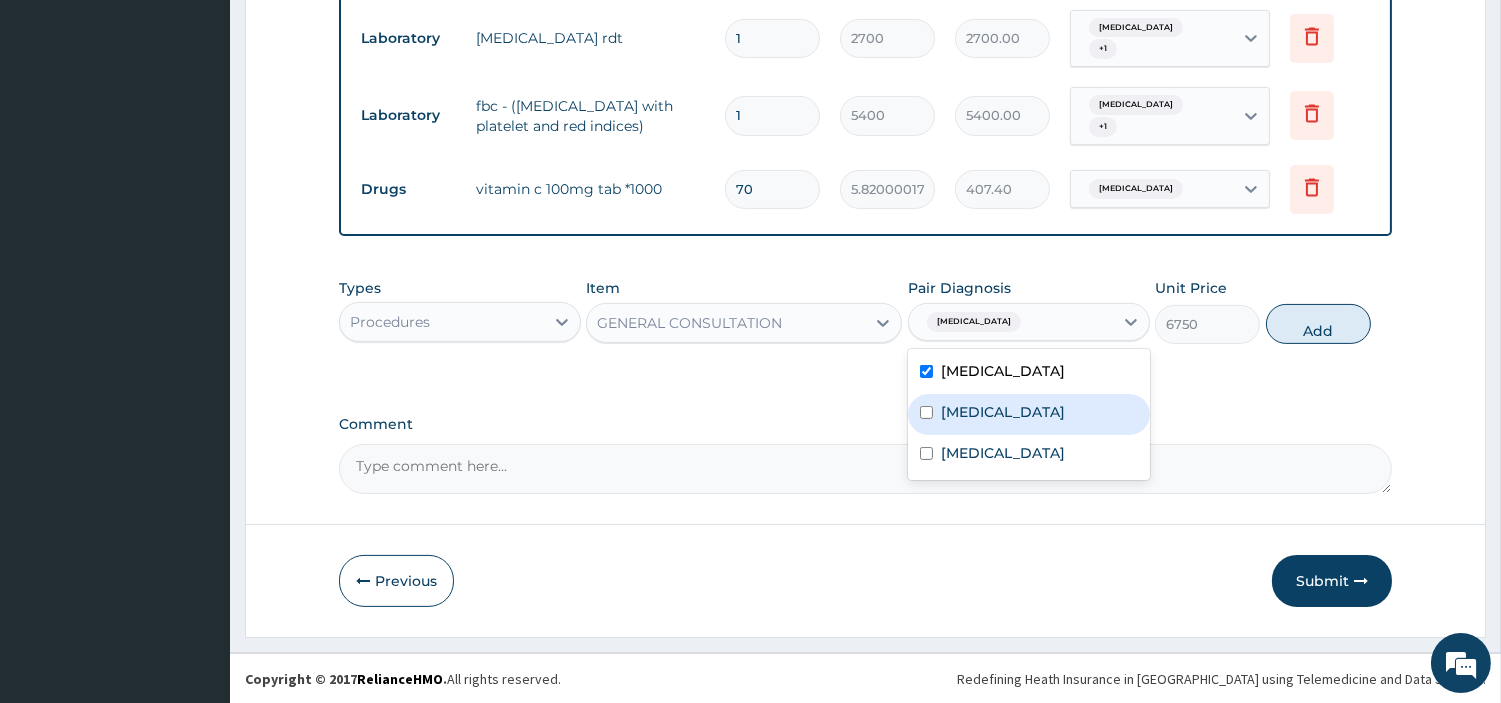 click on "Malaria" at bounding box center (1029, 414) 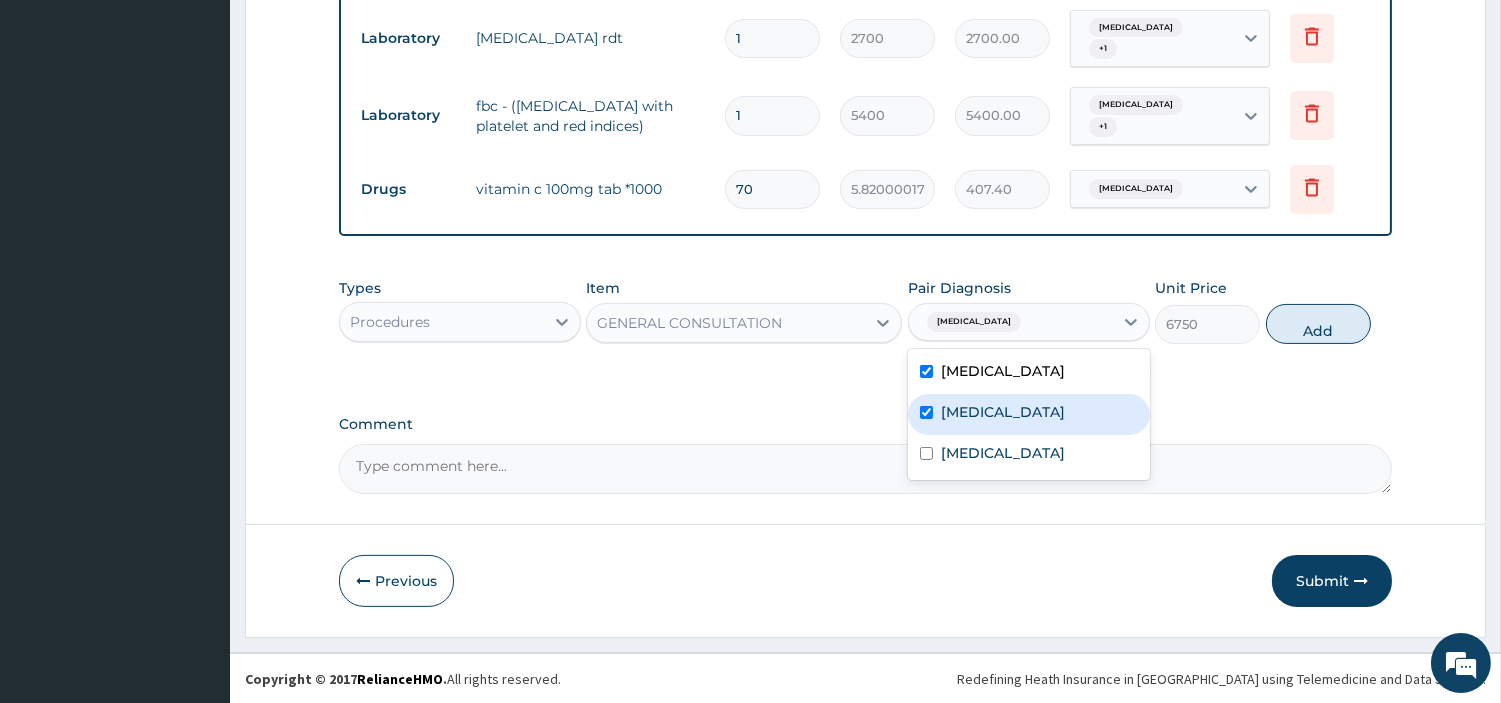 checkbox on "true" 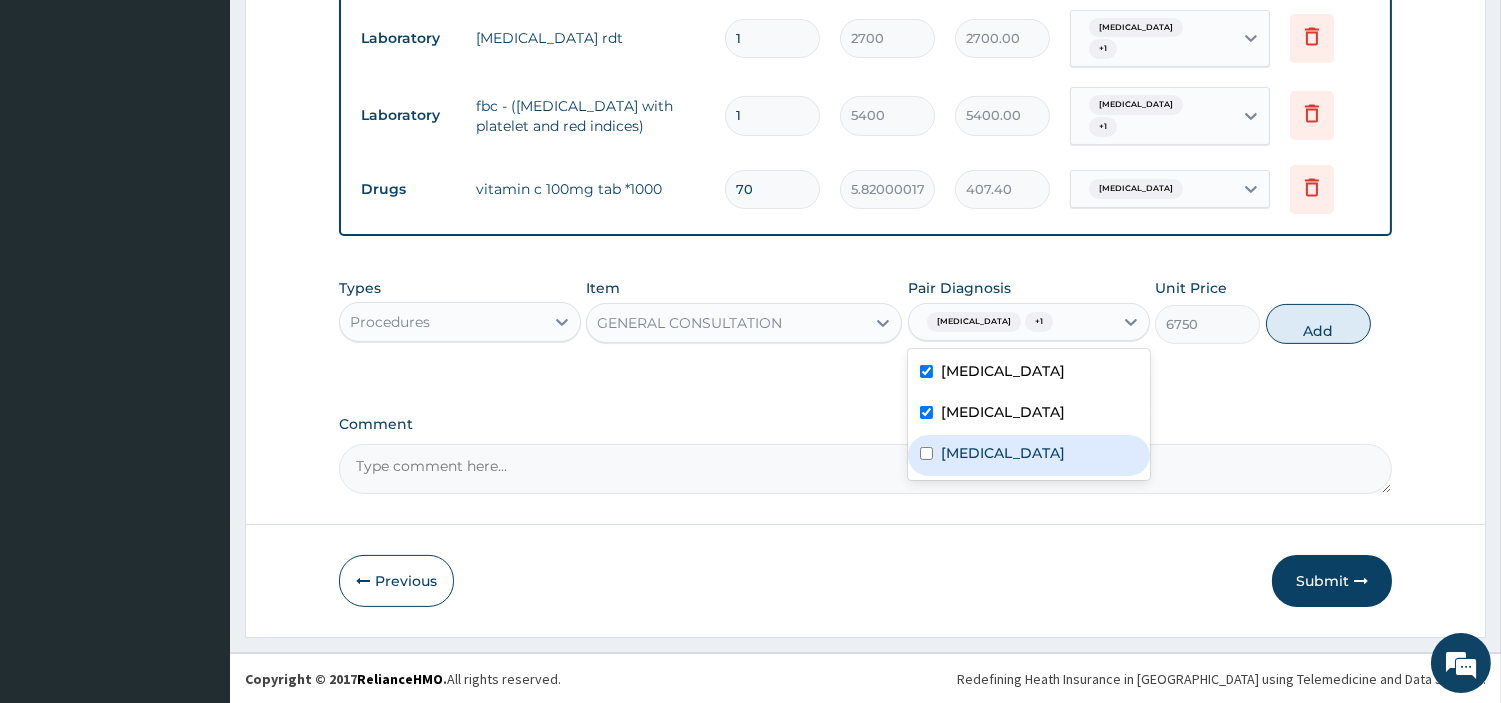 click on "Sepsis" at bounding box center (1029, 455) 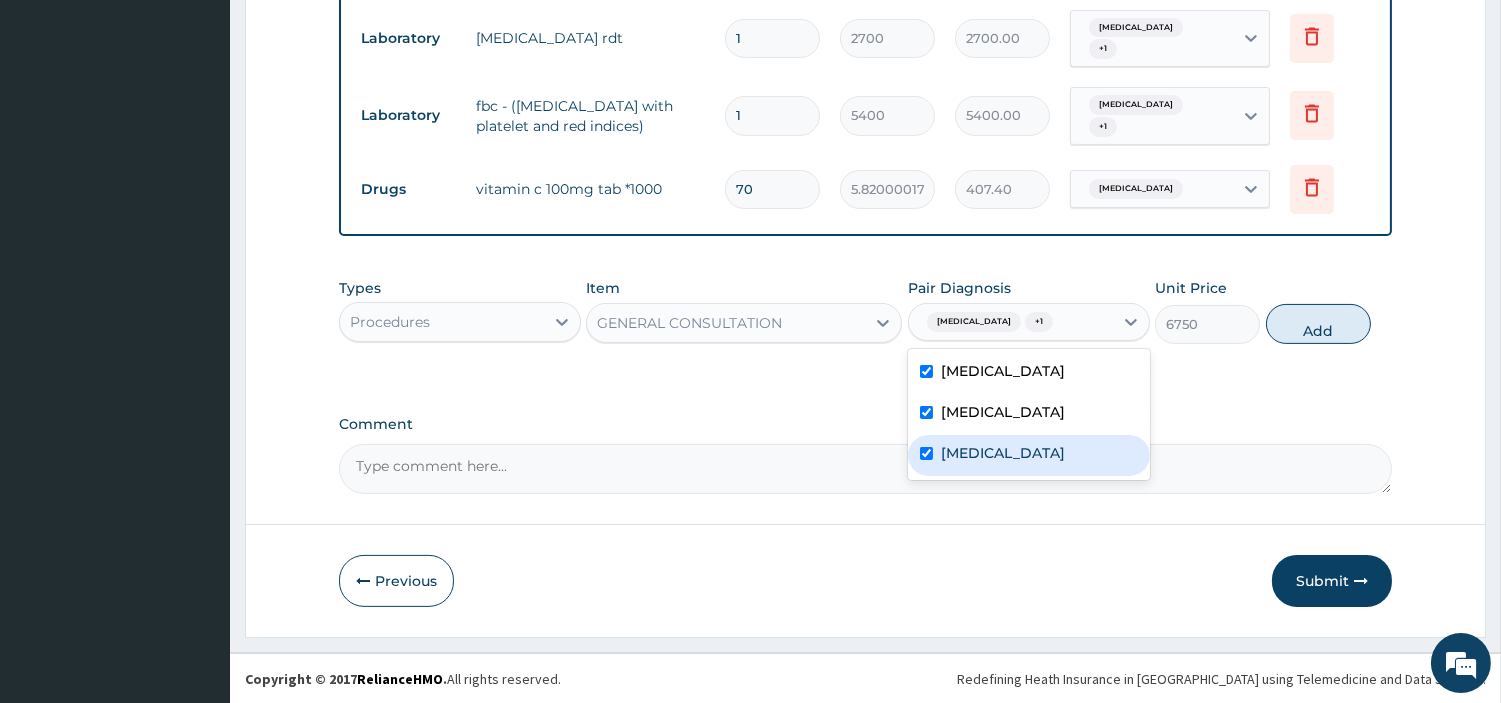 checkbox on "true" 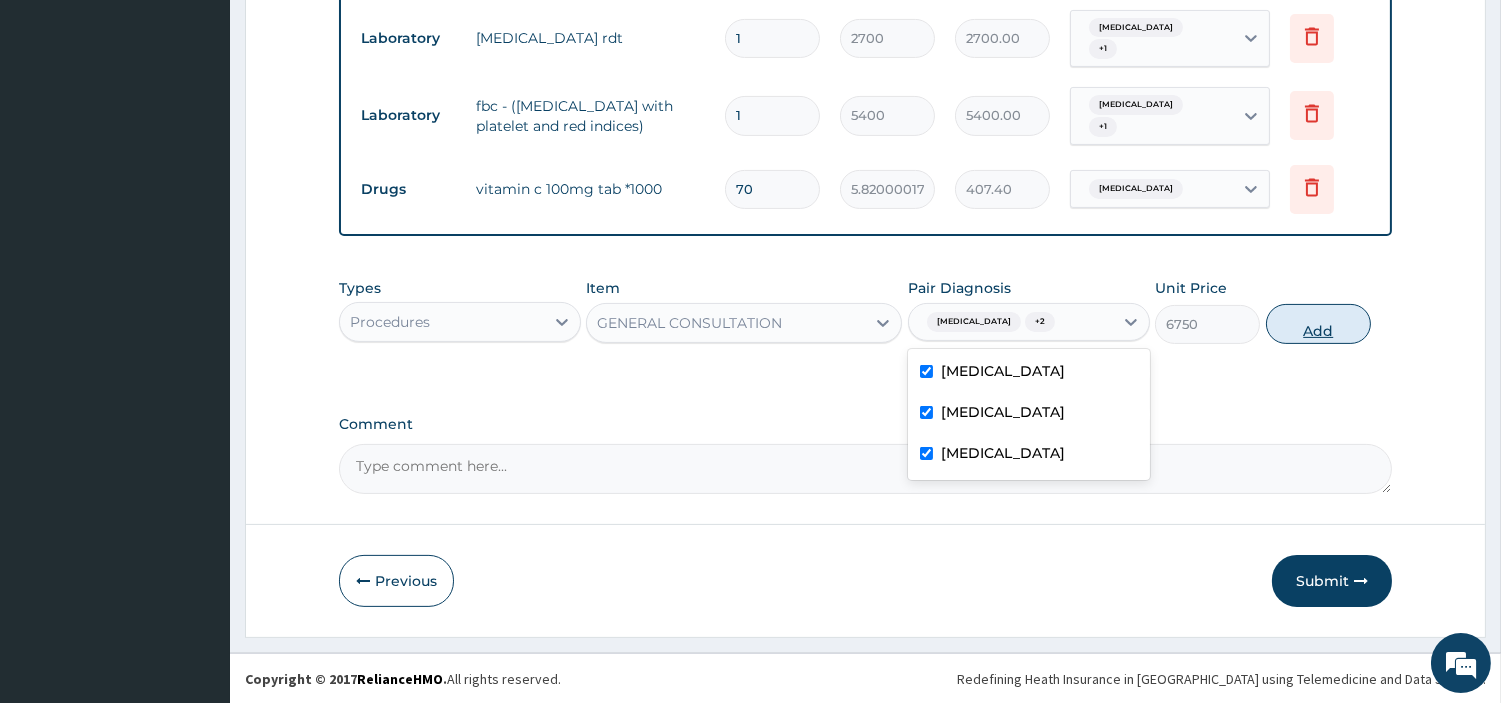 click on "Add" at bounding box center (1318, 324) 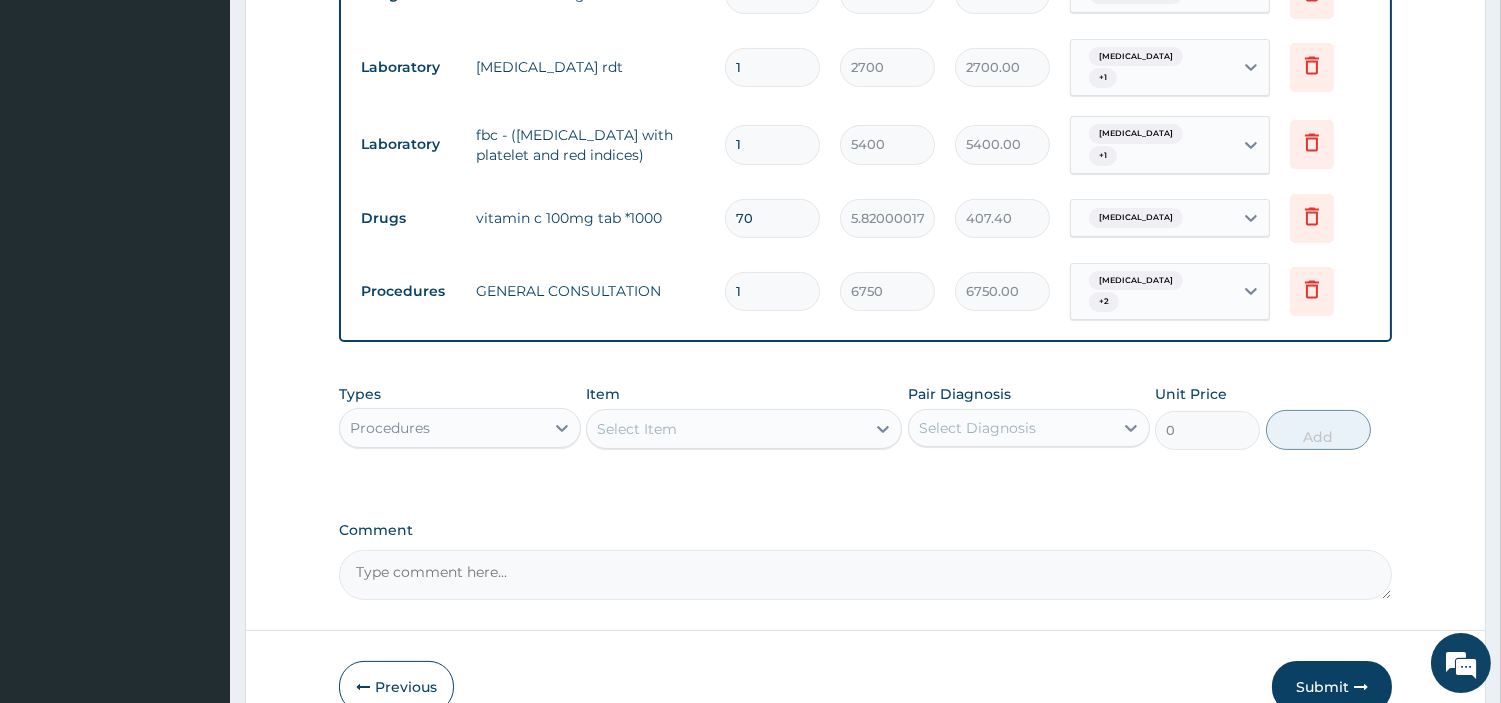 scroll, scrollTop: 903, scrollLeft: 0, axis: vertical 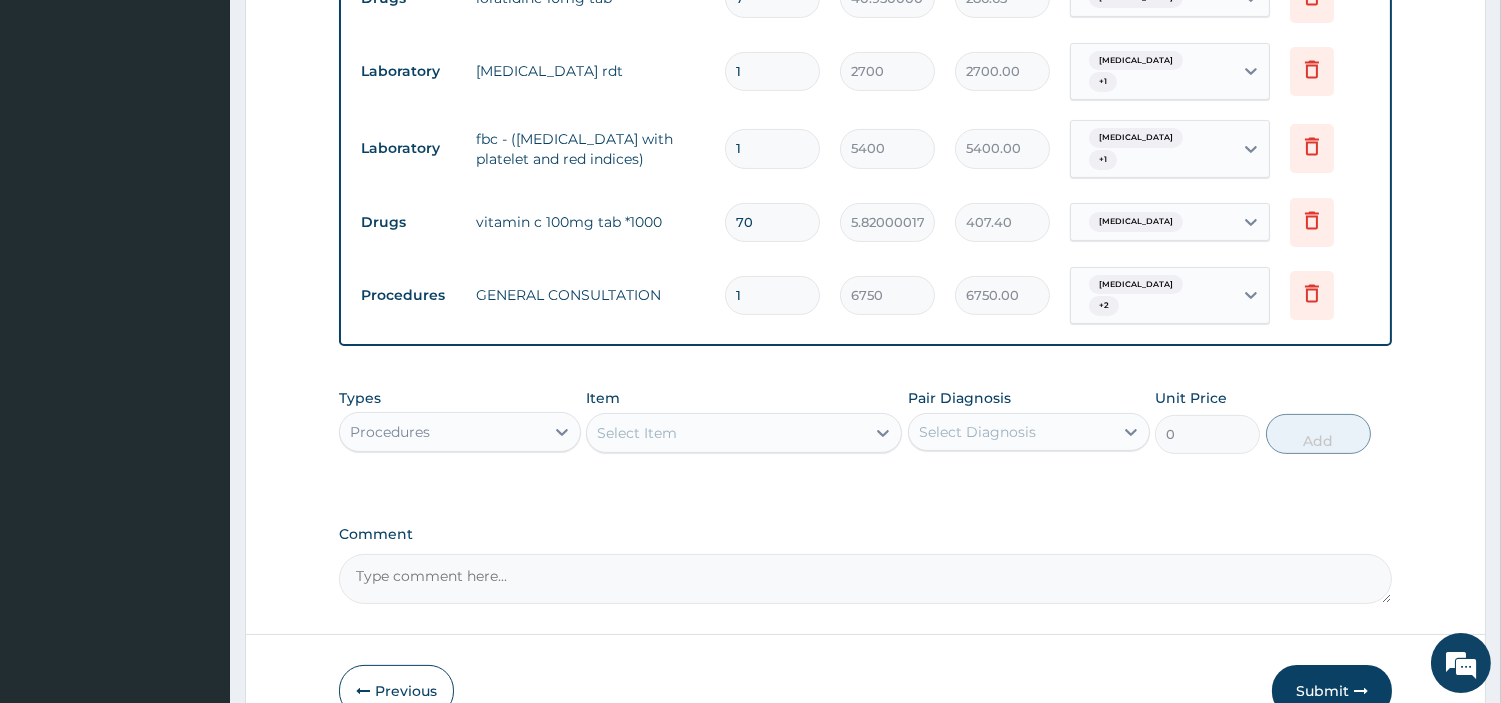 drag, startPoint x: 1308, startPoint y: 697, endPoint x: 1301, endPoint y: 677, distance: 21.189621 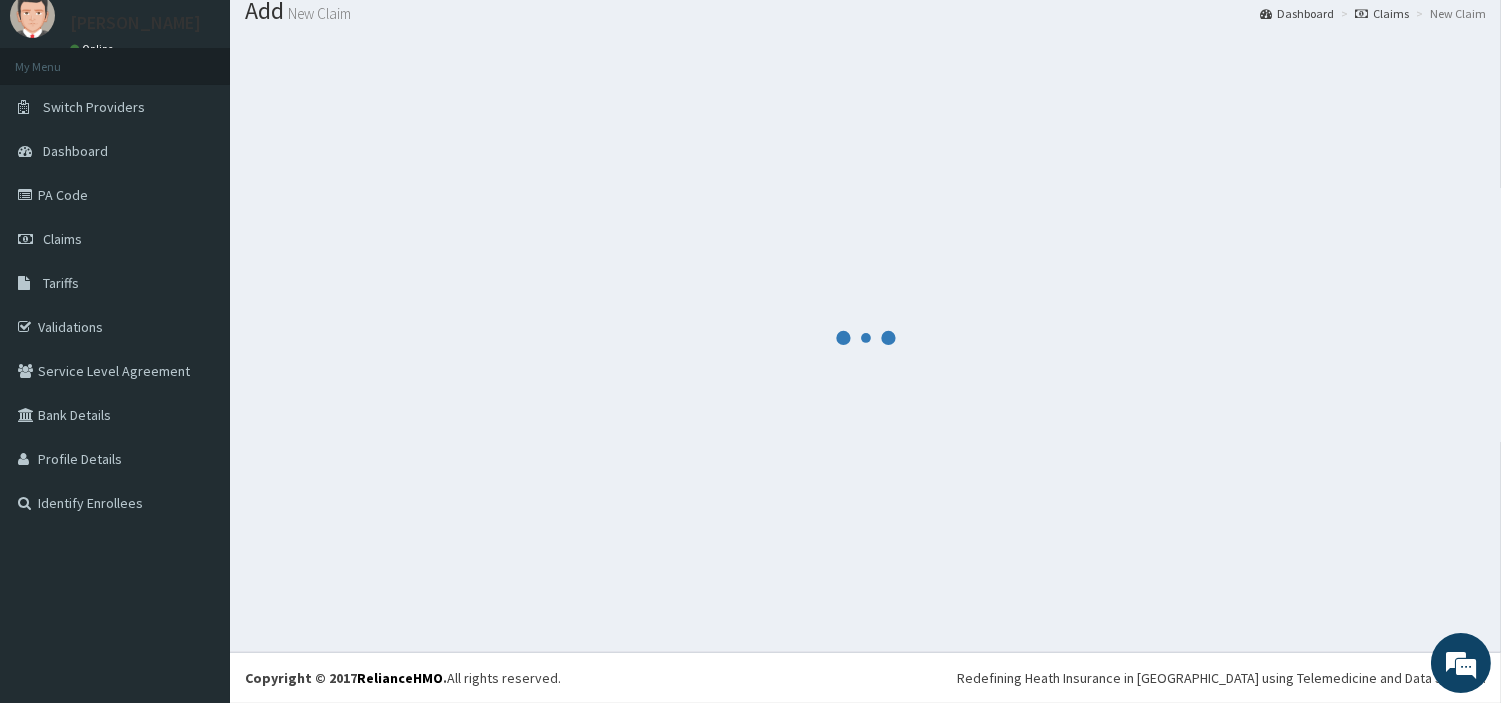 scroll, scrollTop: 66, scrollLeft: 0, axis: vertical 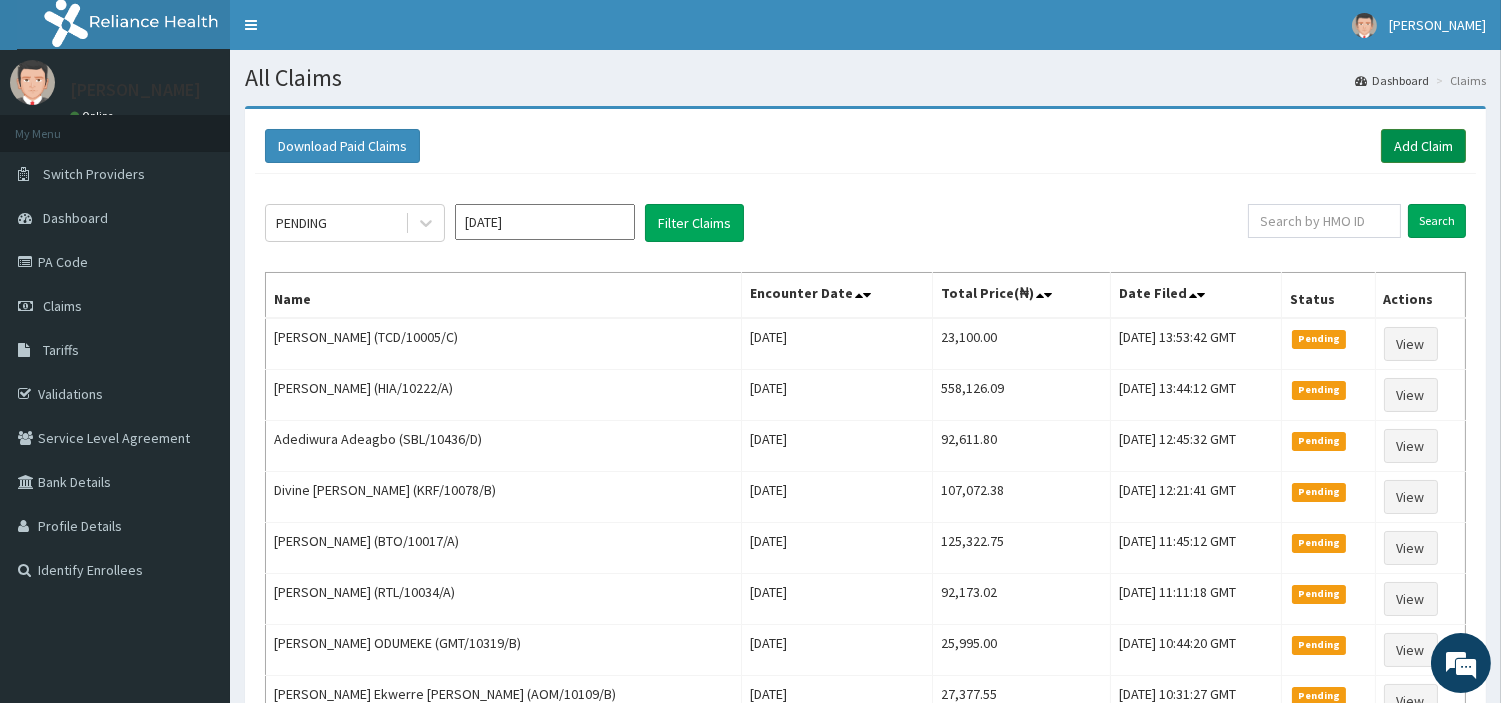 click on "Add Claim" at bounding box center (1423, 146) 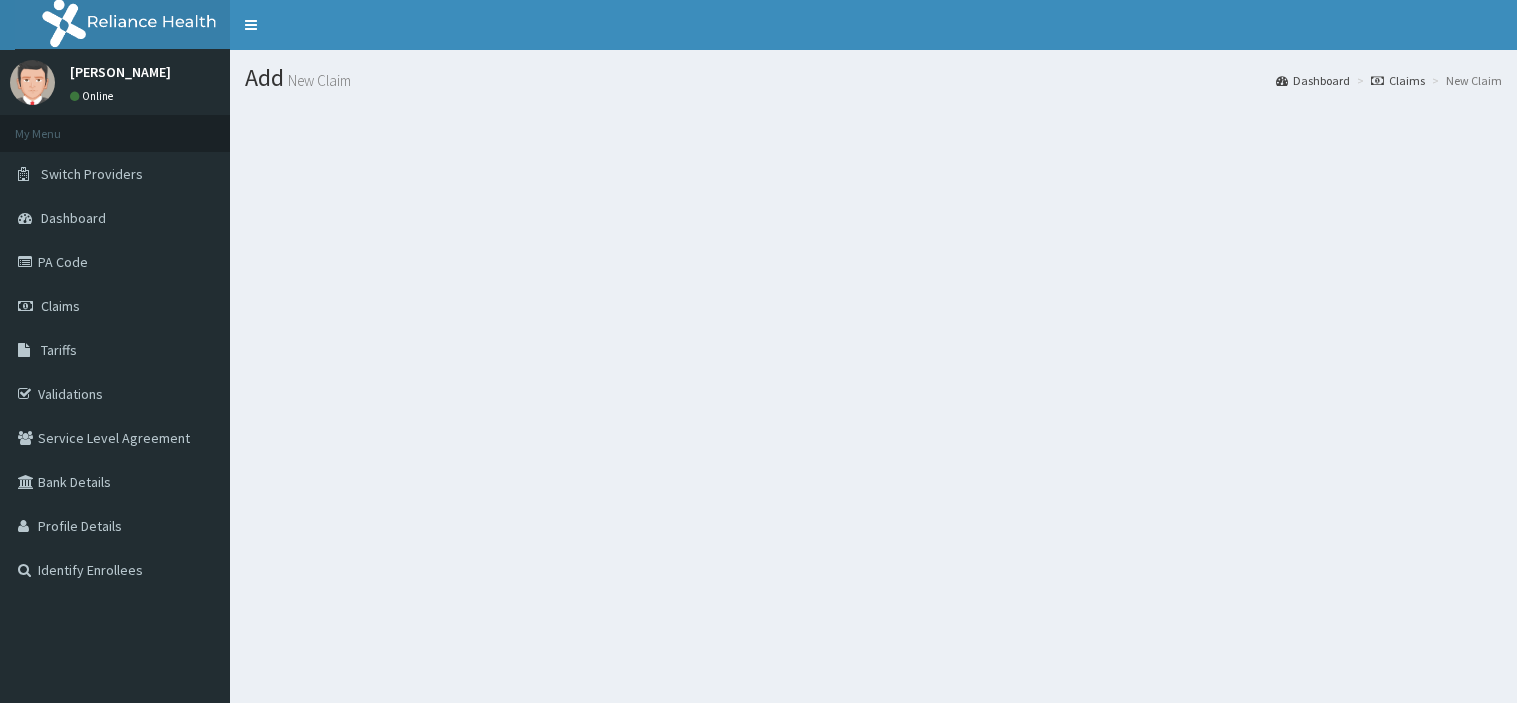 scroll, scrollTop: 0, scrollLeft: 0, axis: both 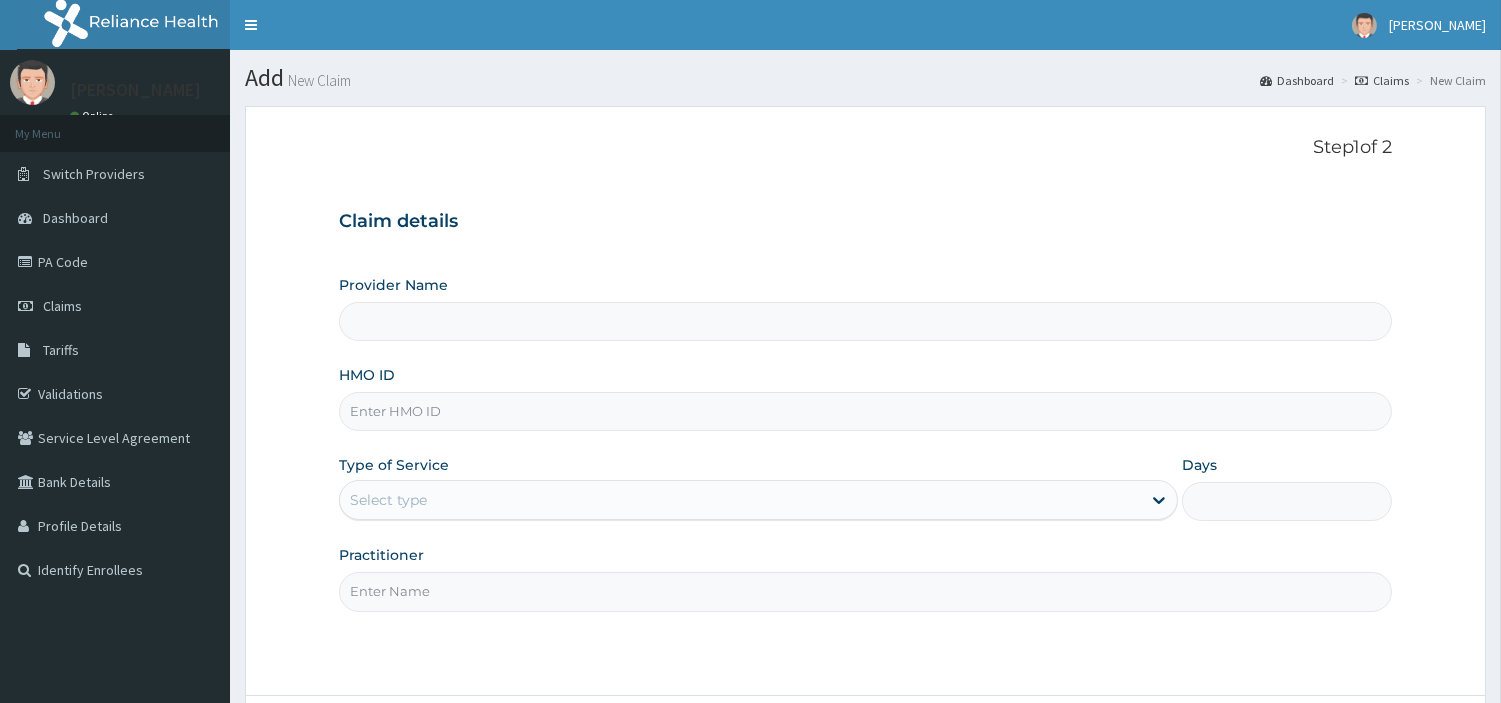 click on "HMO ID" at bounding box center (865, 411) 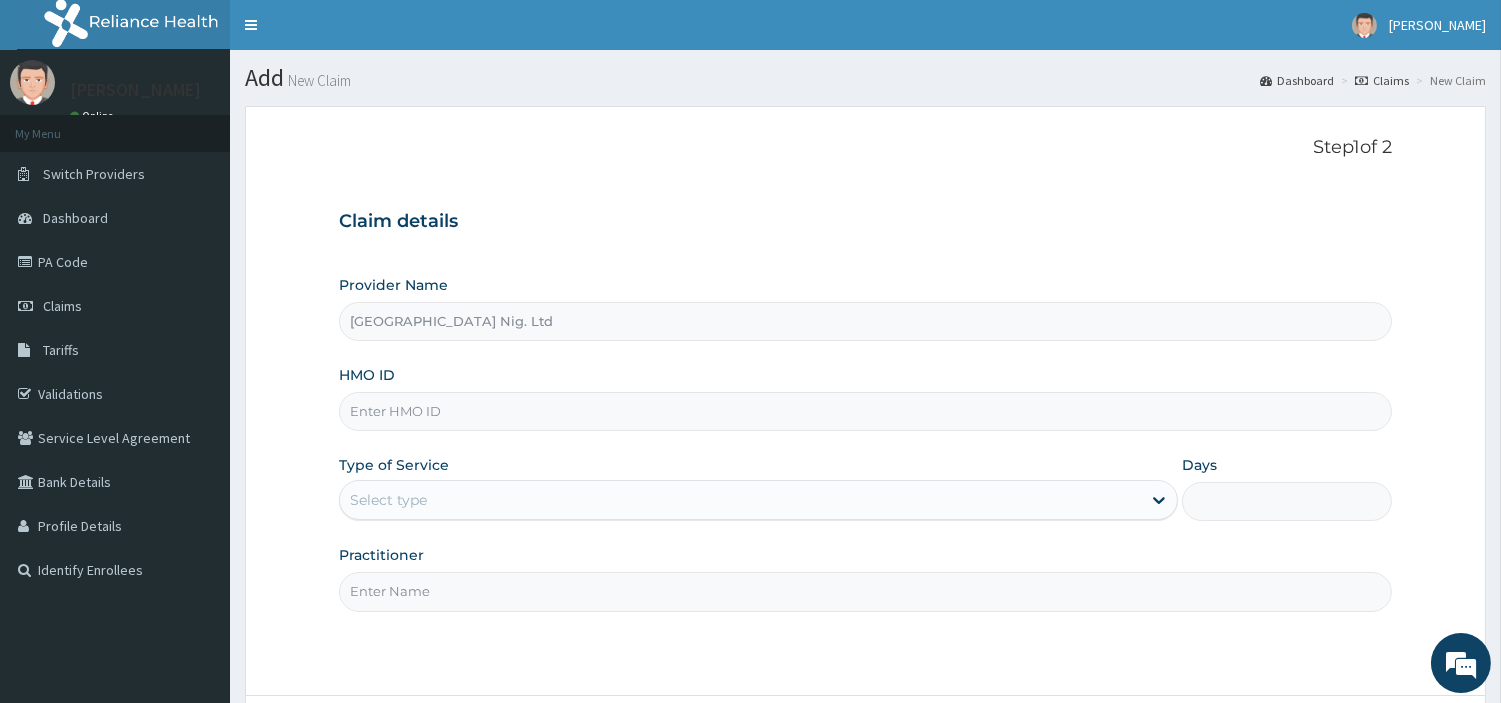 paste on "[PERSON_NAME]" 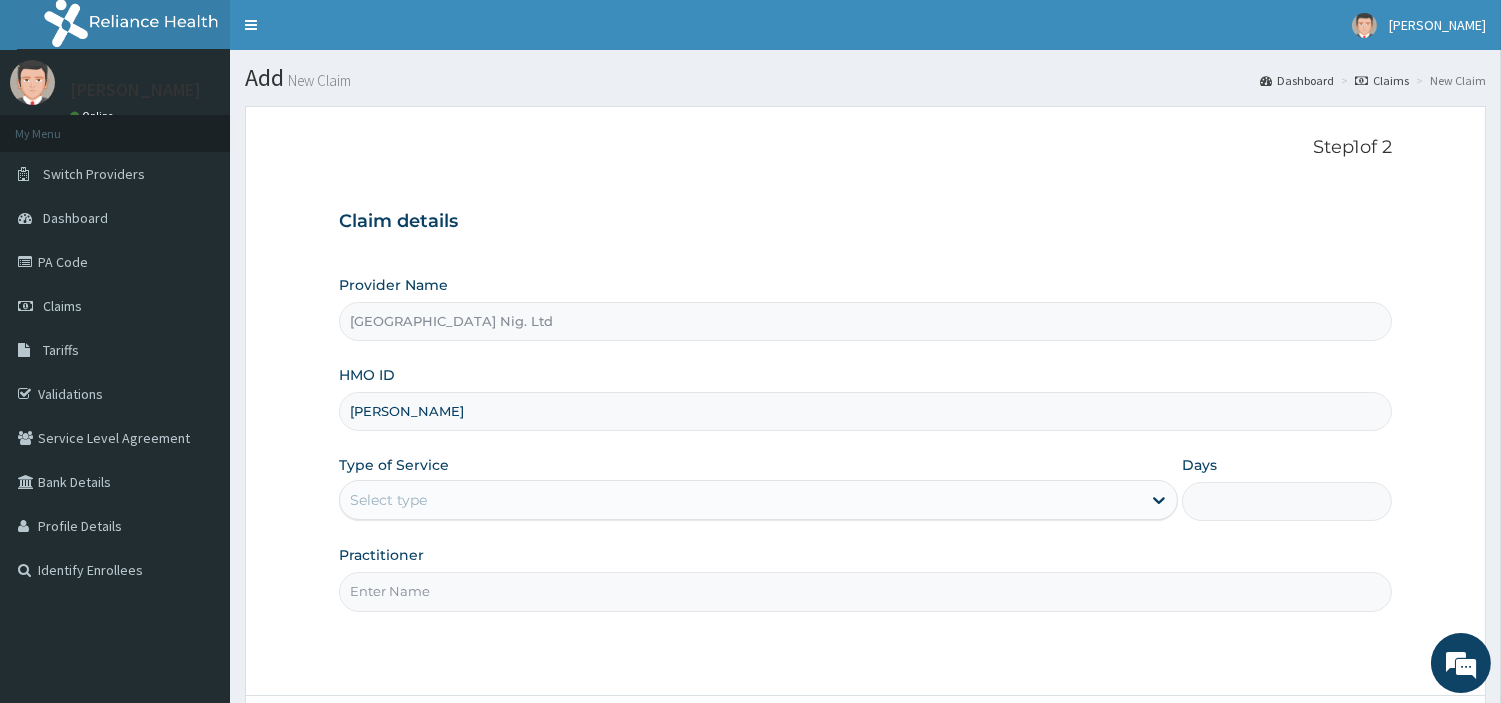 click on "[PERSON_NAME]" at bounding box center (865, 411) 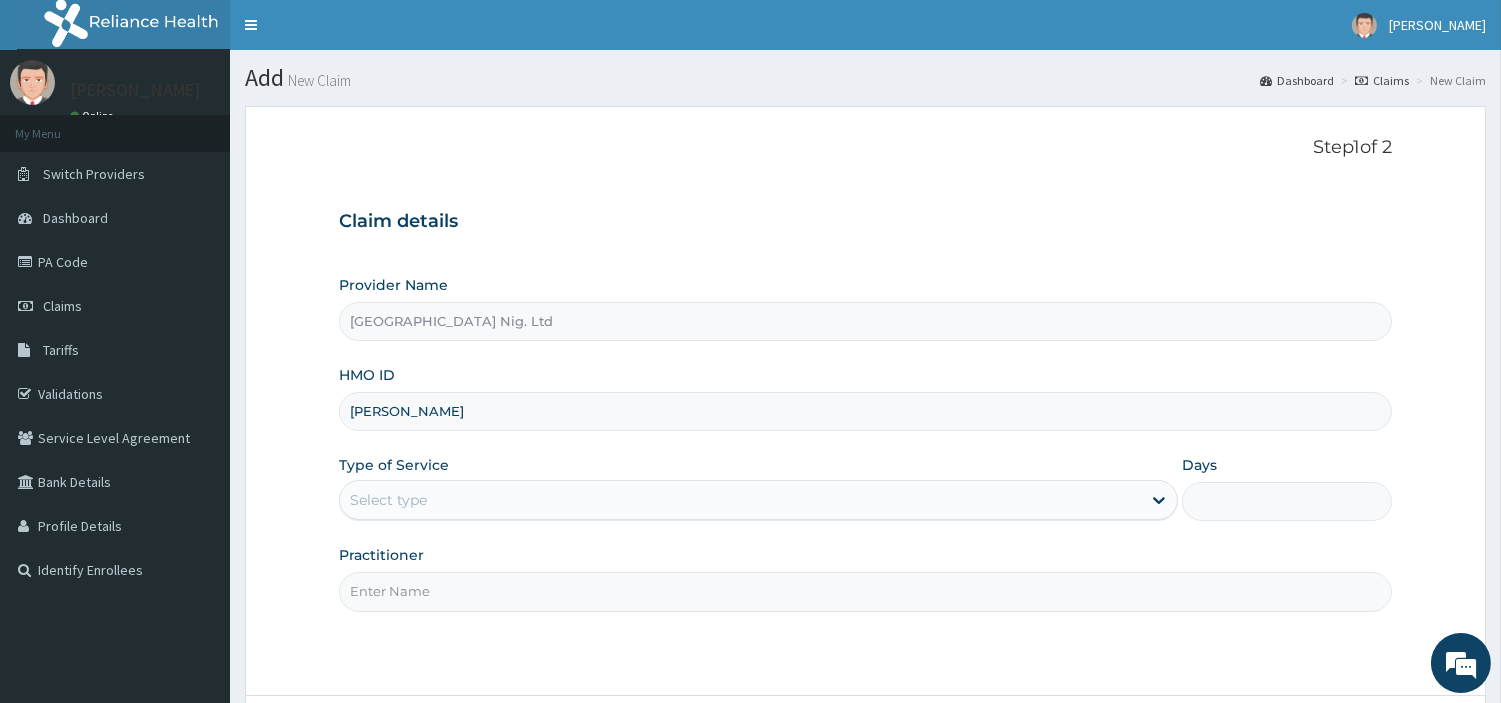 click on "[PERSON_NAME]" at bounding box center (865, 411) 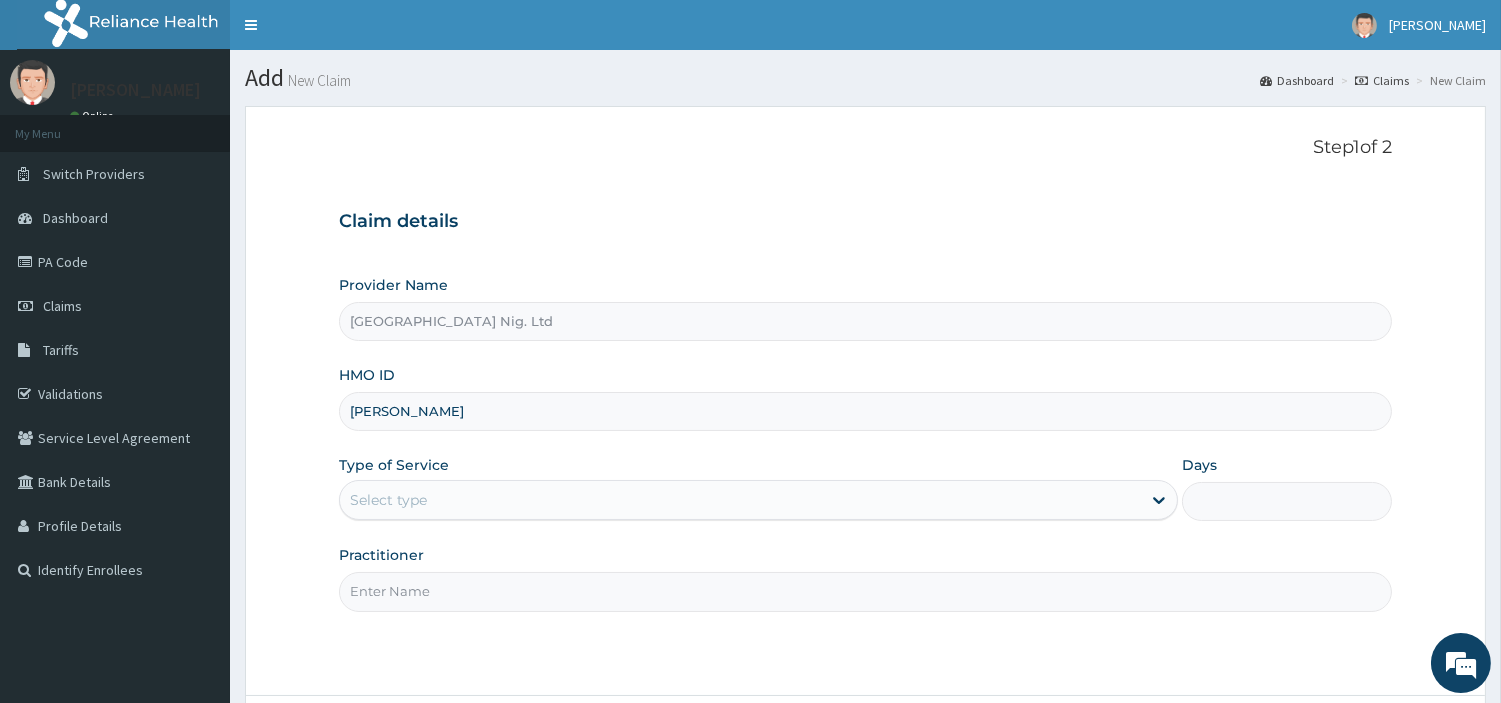 paste on "AVL/10183/C" 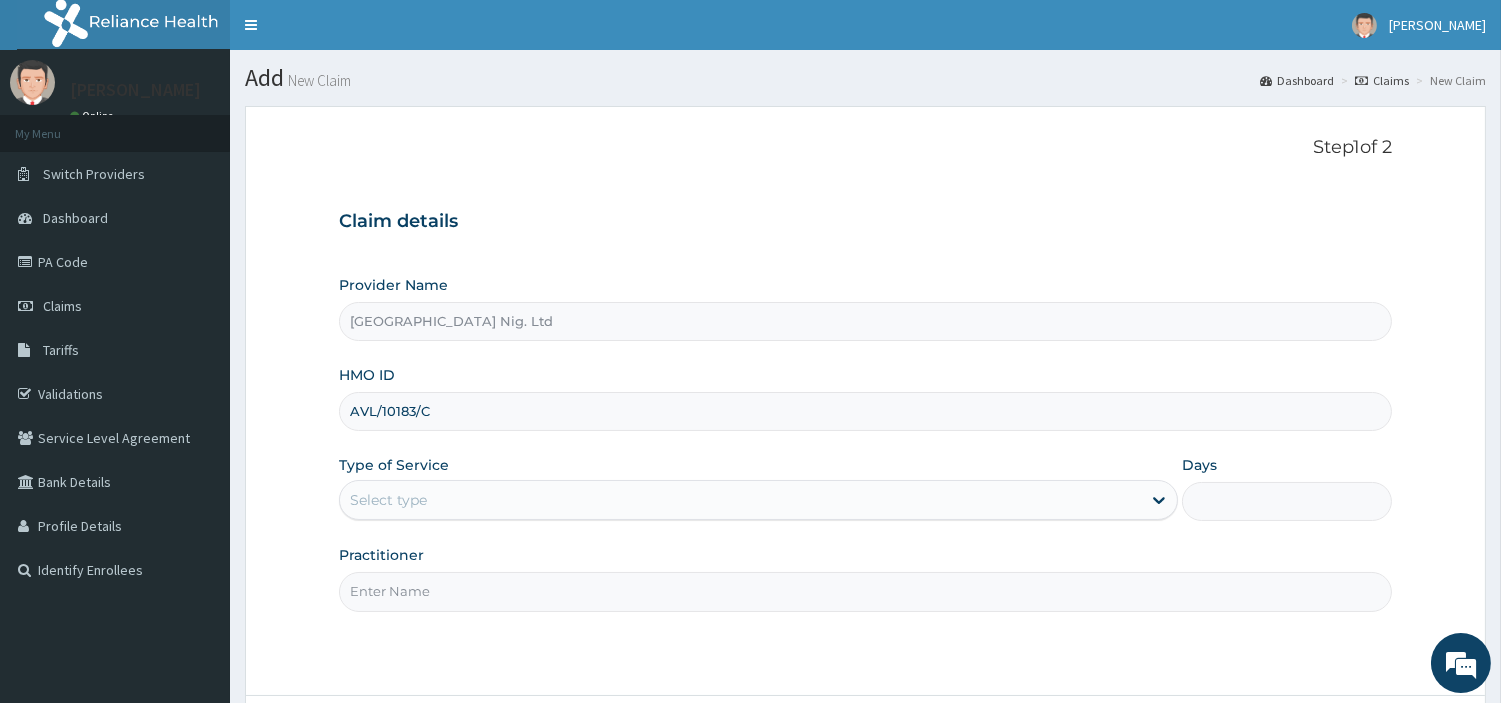type on "AVL/10183/C" 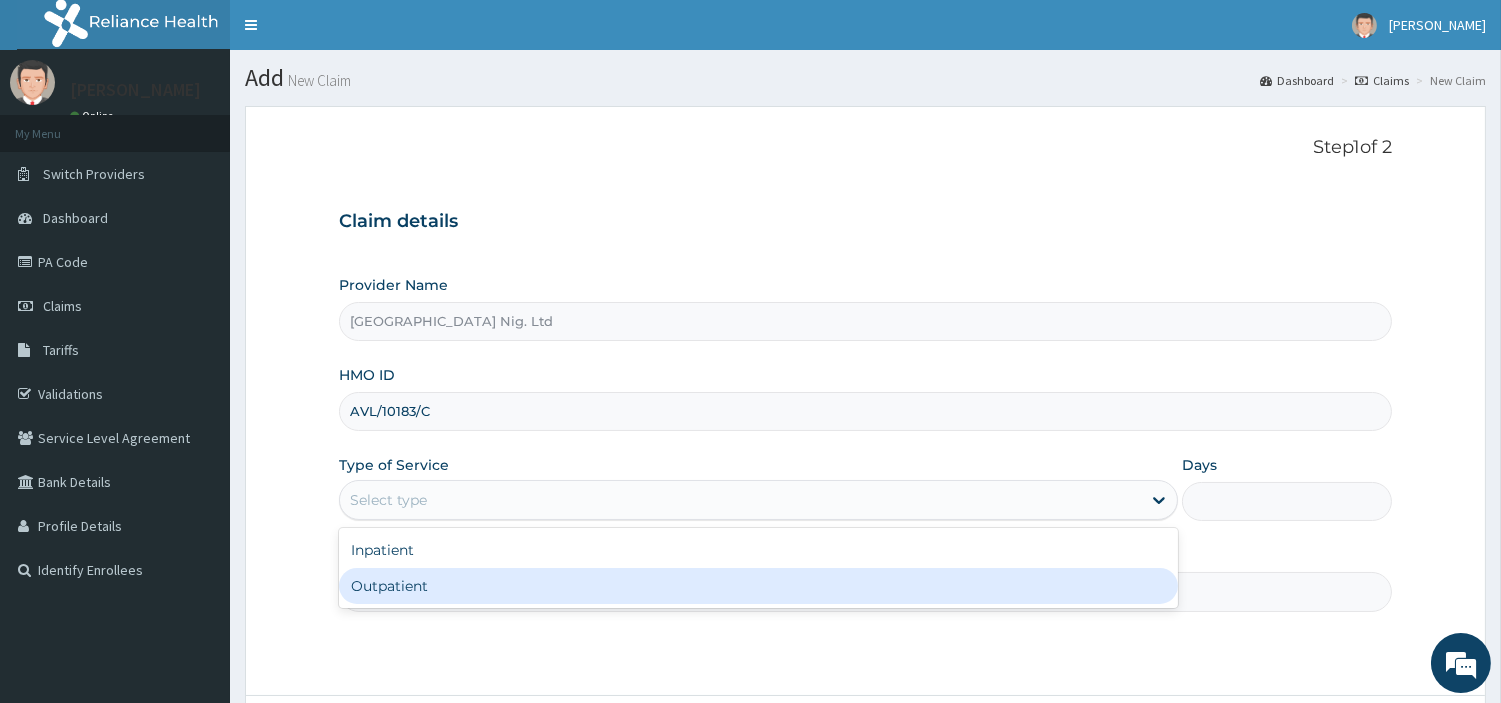 click on "Outpatient" at bounding box center [758, 586] 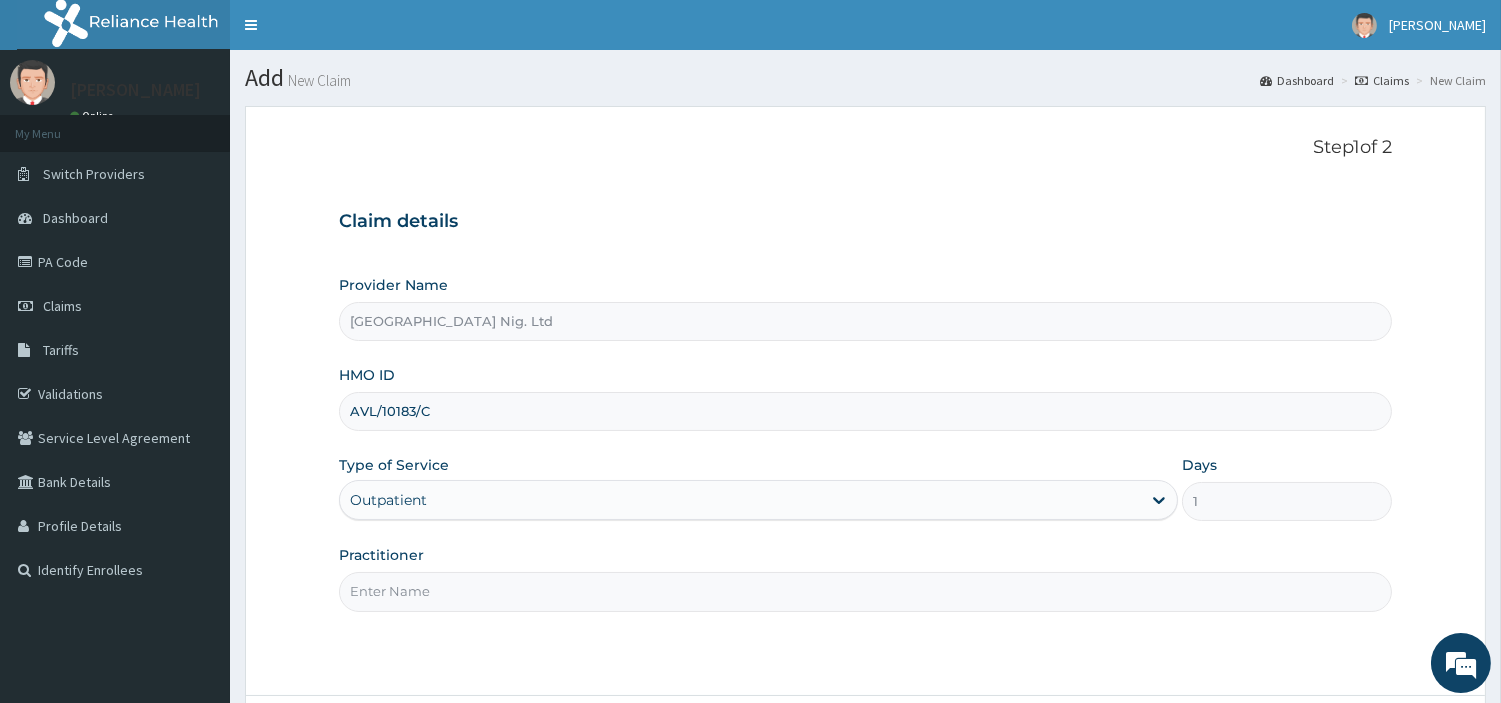 click on "Practitioner" at bounding box center [865, 591] 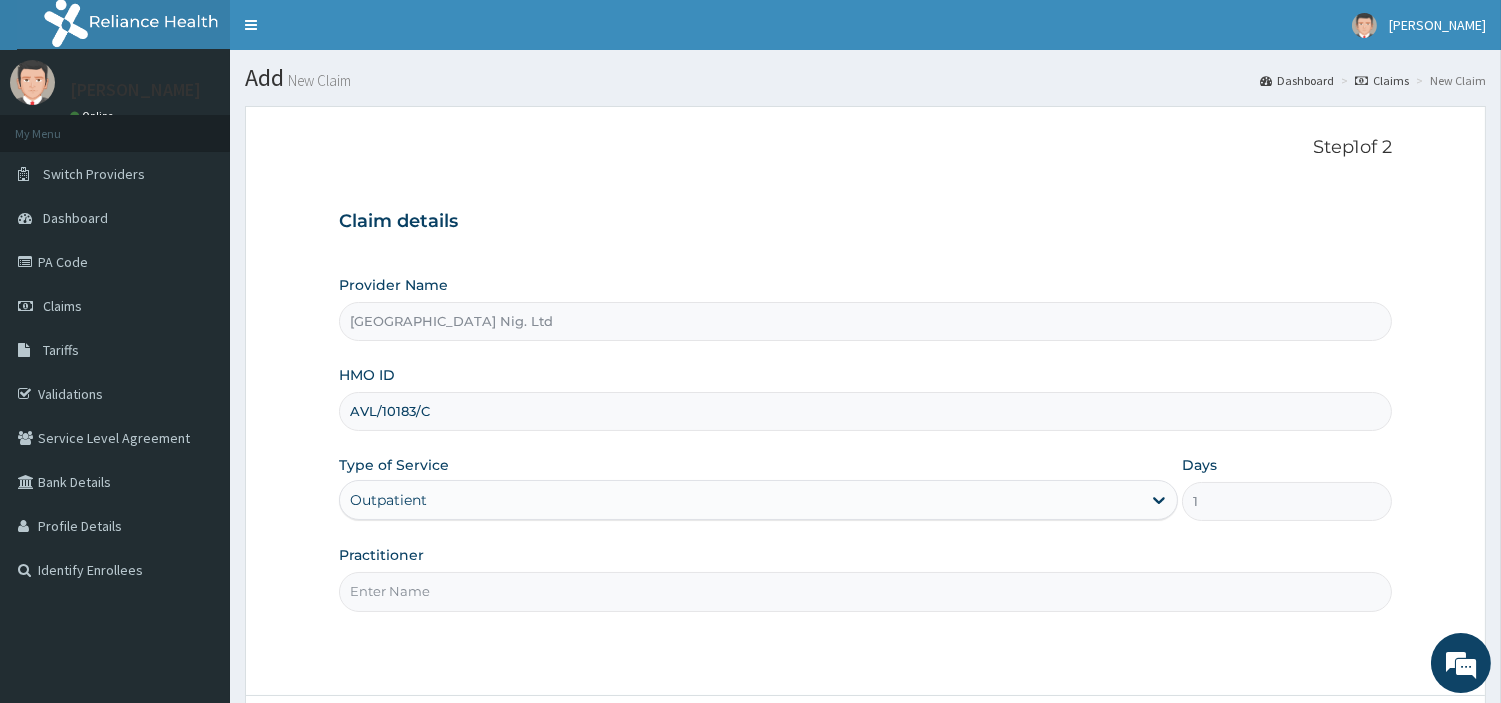 paste on "[PERSON_NAME]" 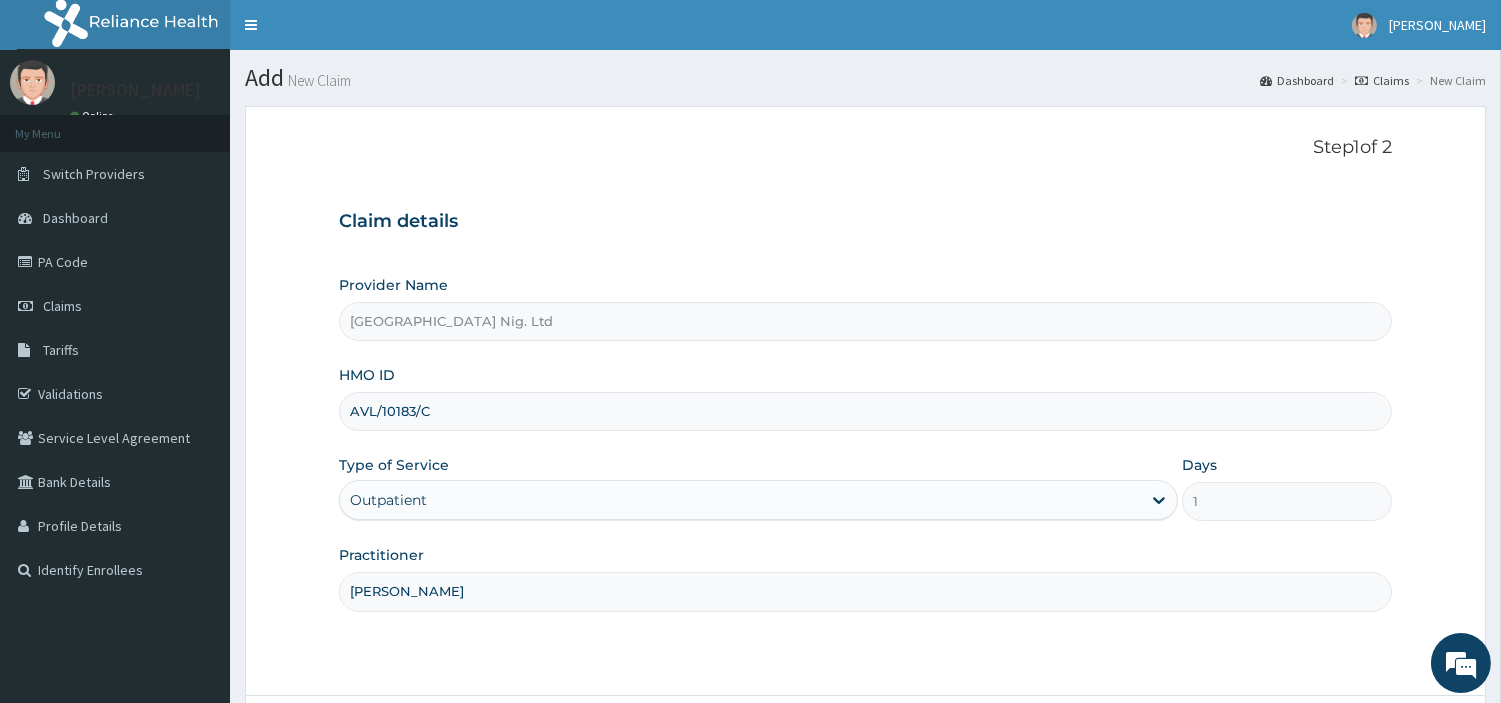 scroll, scrollTop: 0, scrollLeft: 0, axis: both 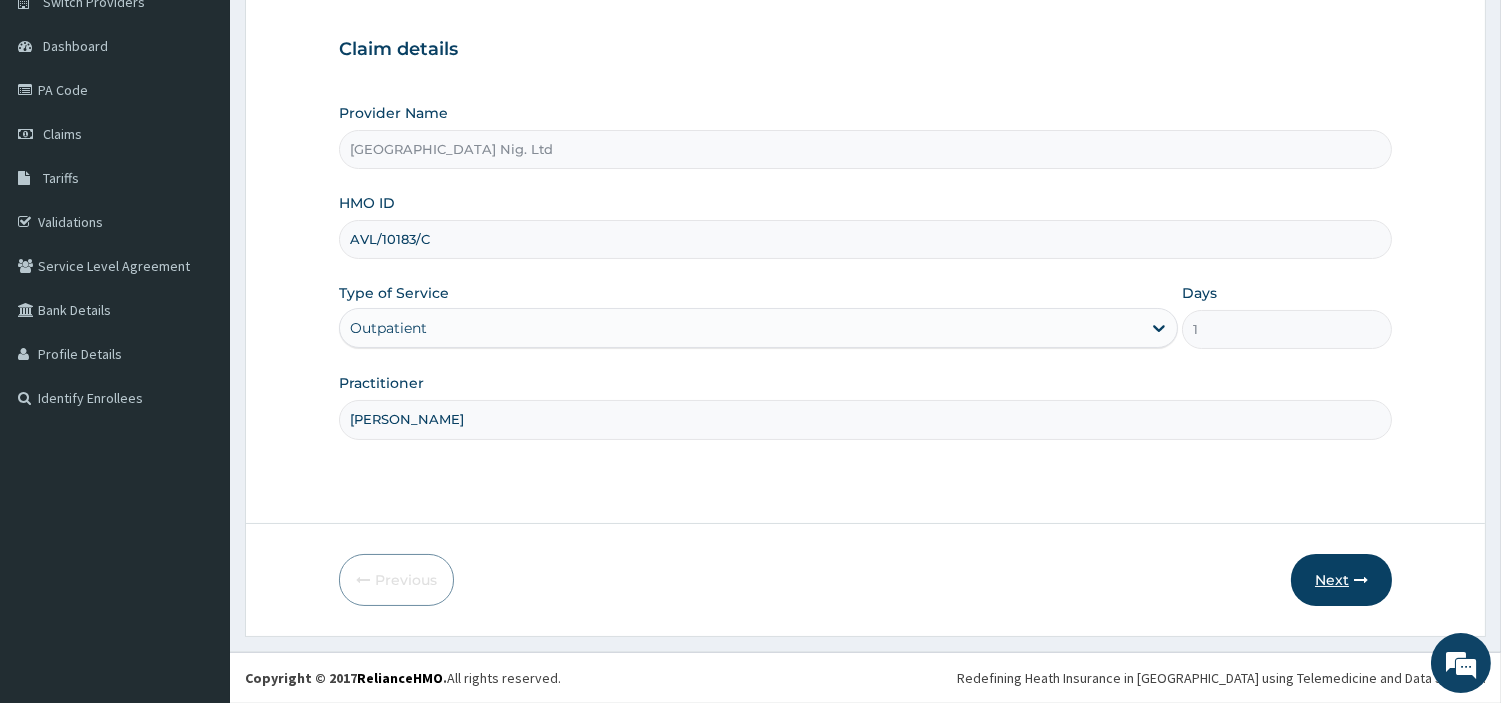 type on "[PERSON_NAME]" 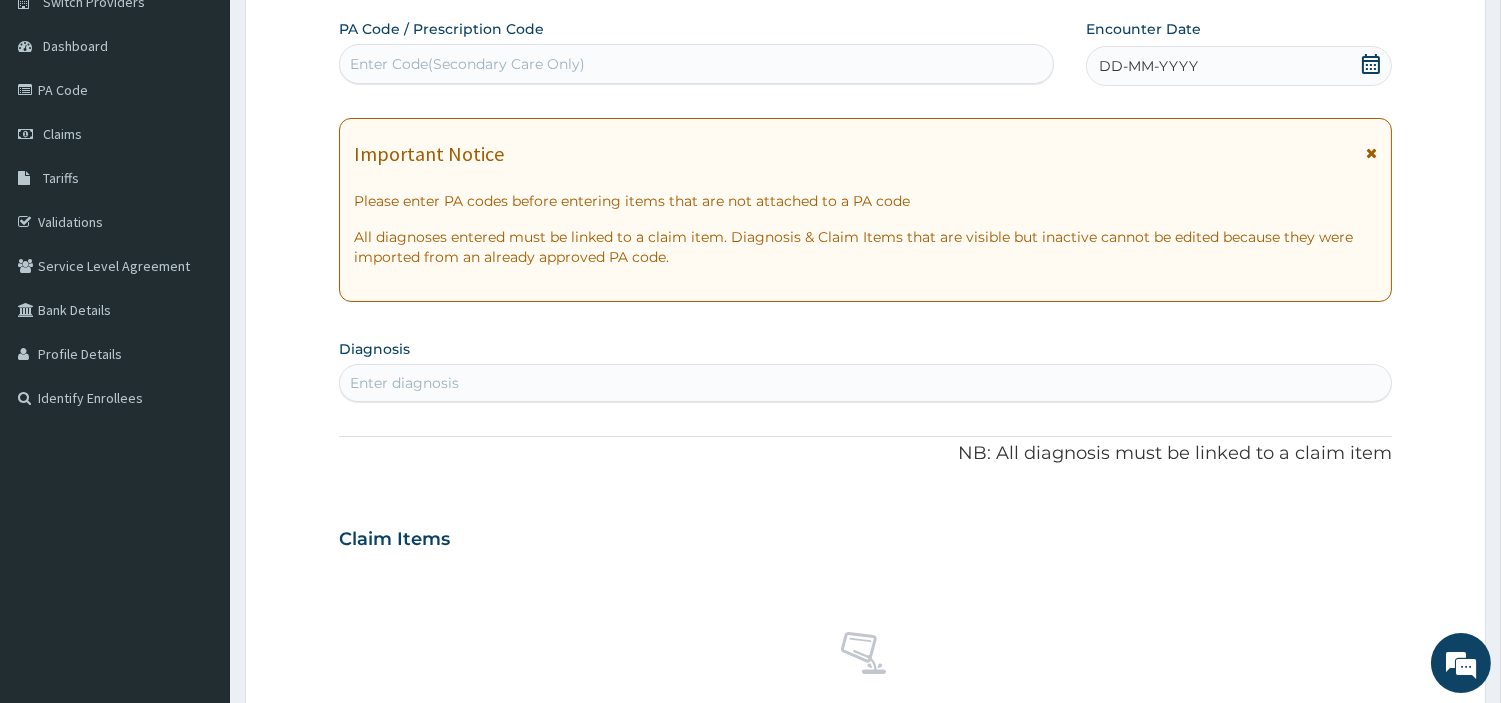 click on "Enter Code(Secondary Care Only)" at bounding box center (467, 64) 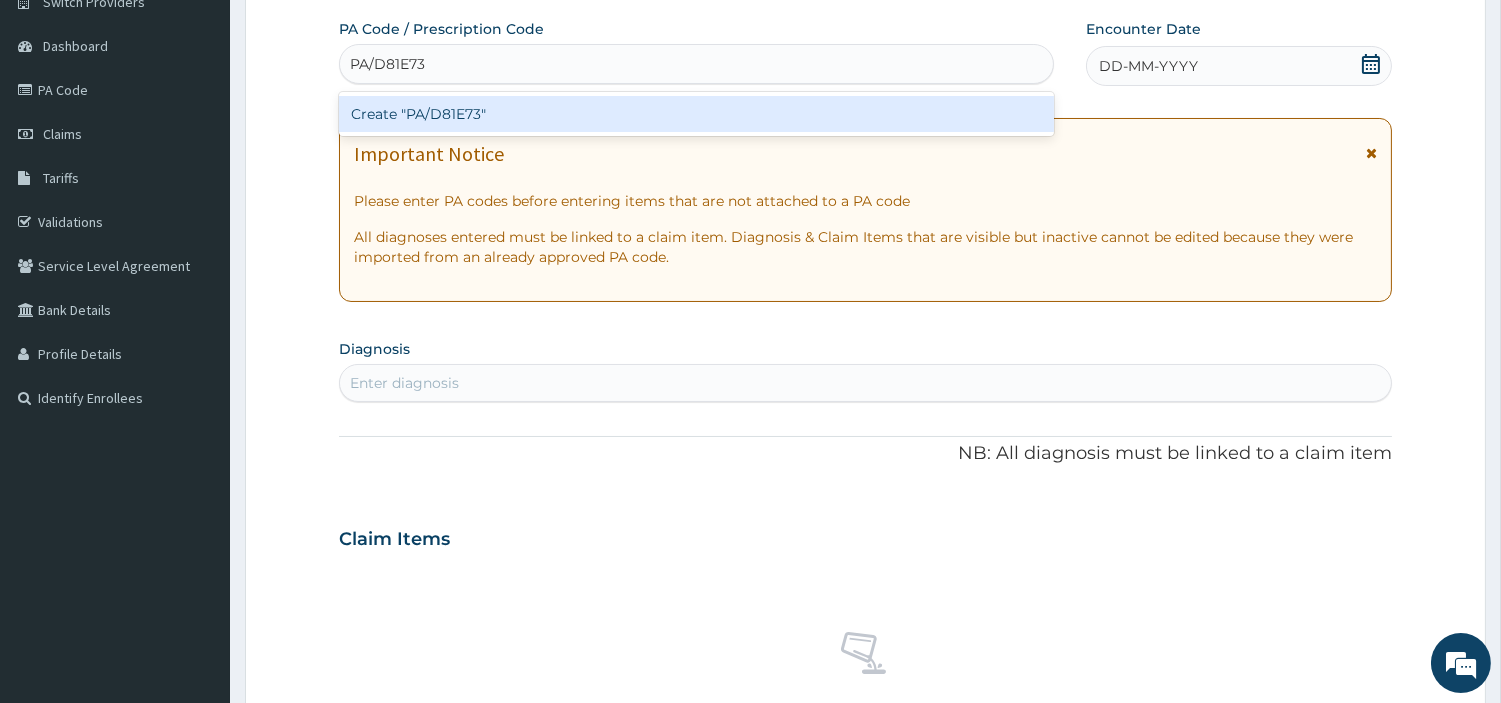 click on "Create "PA/D81E73"" at bounding box center (696, 114) 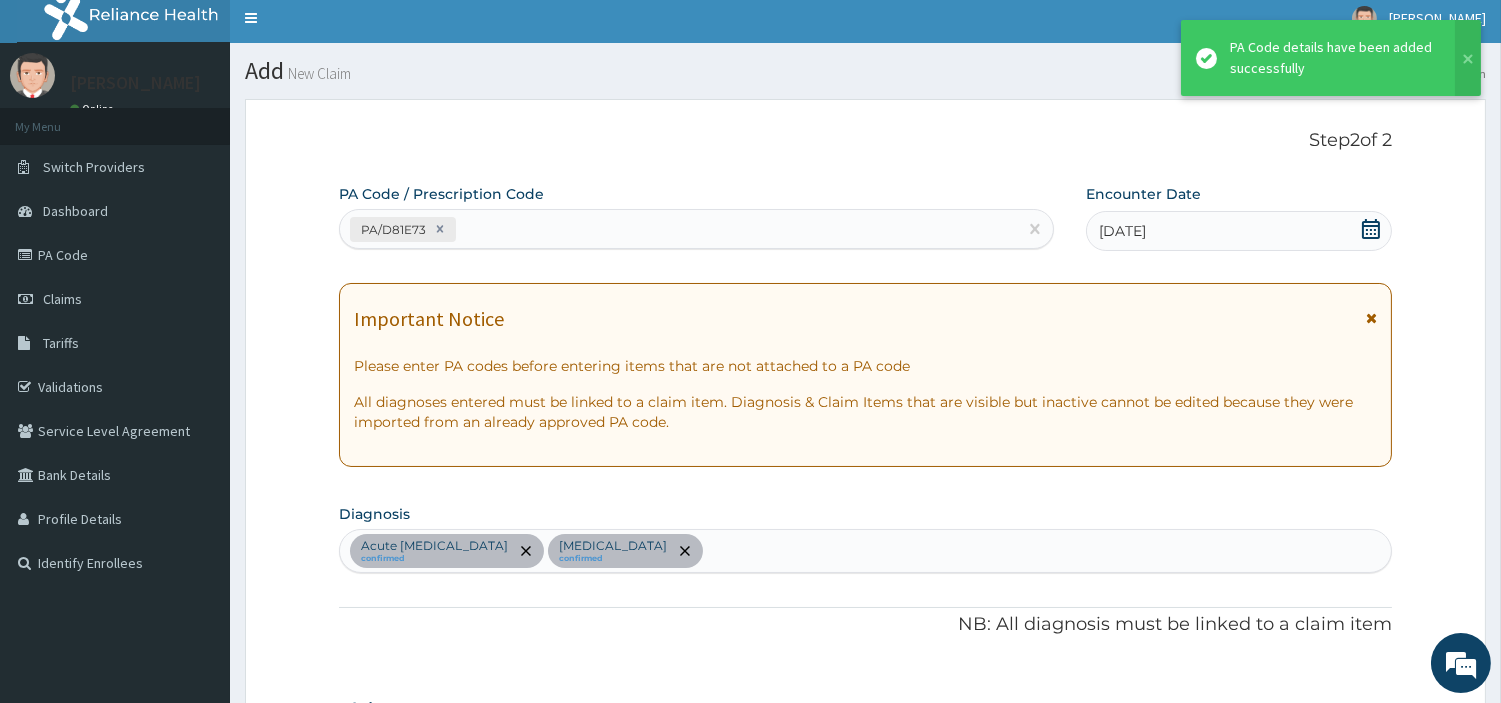 scroll, scrollTop: 0, scrollLeft: 0, axis: both 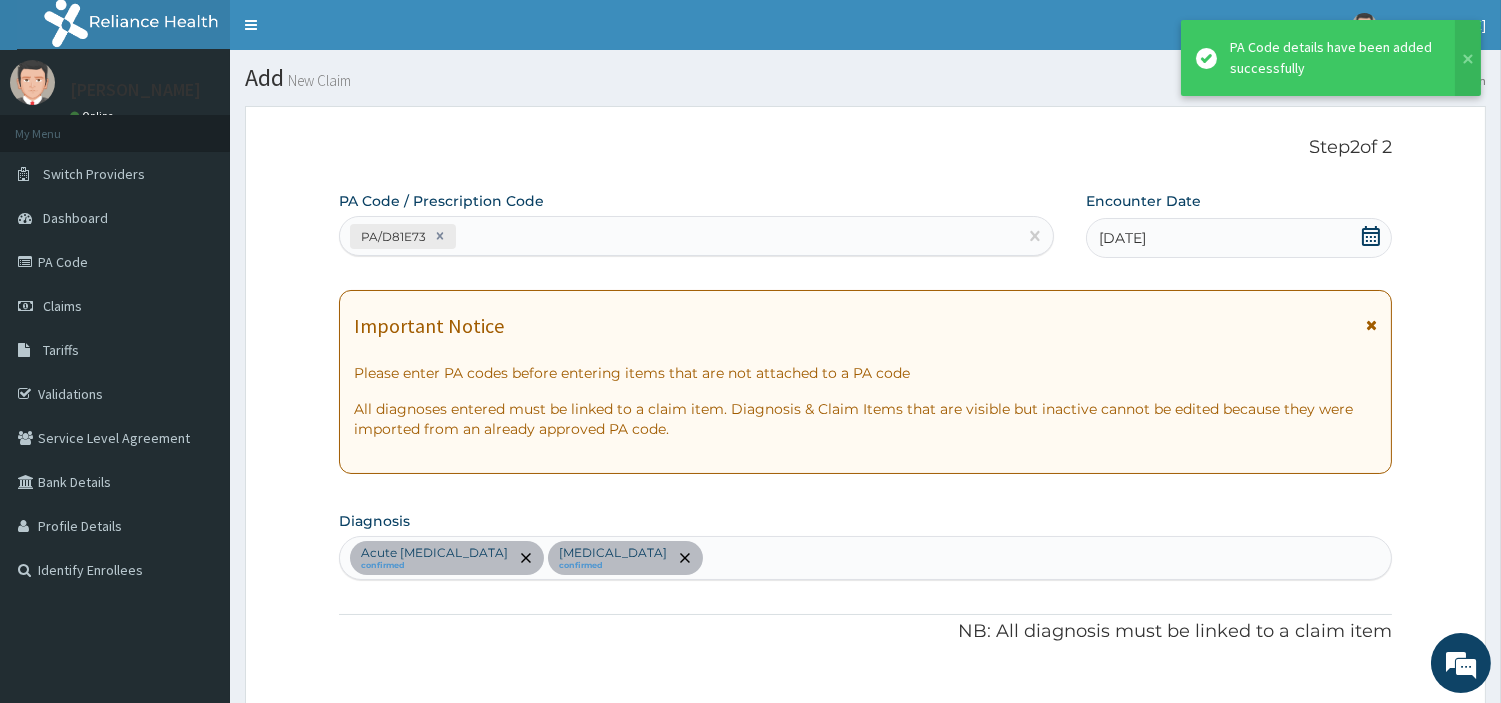 click on "PA/D81E73" at bounding box center [678, 236] 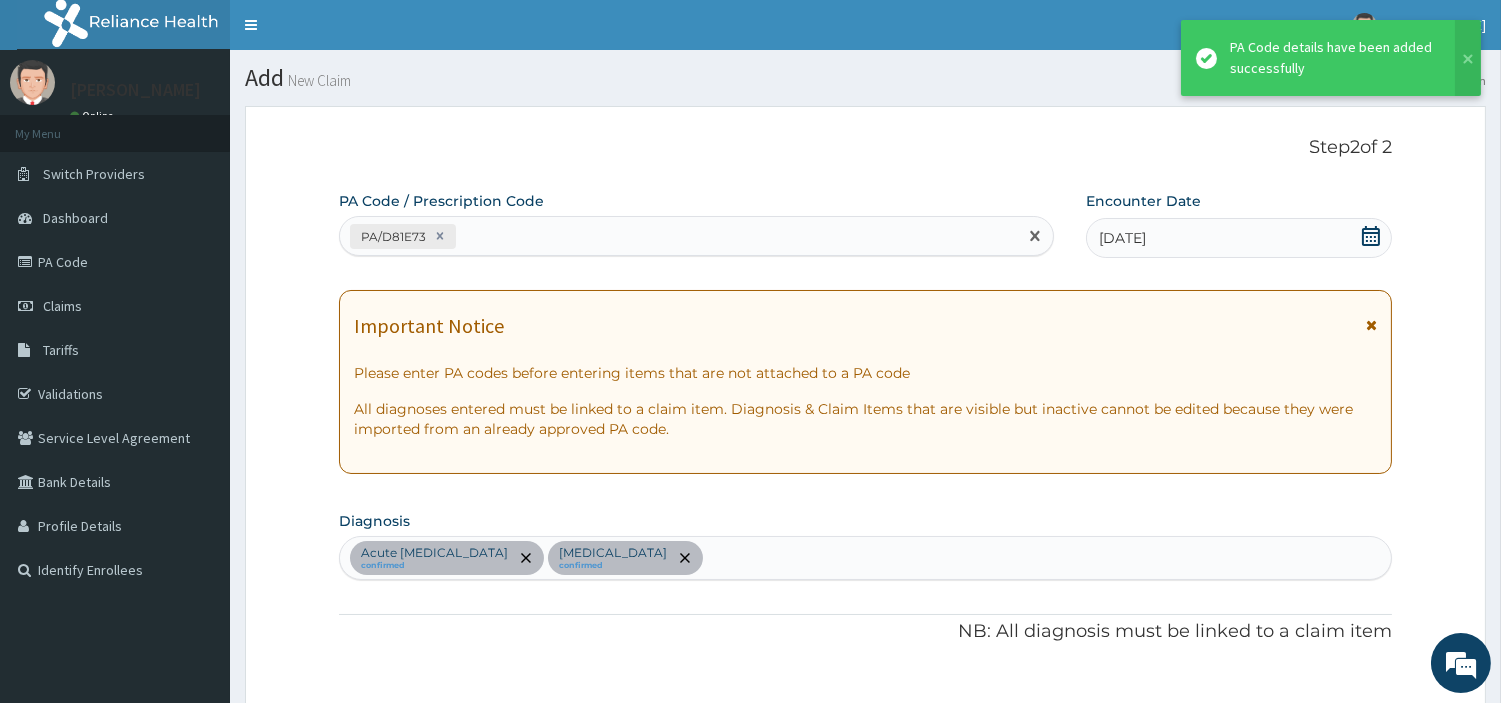 paste on "PA/AABBAD" 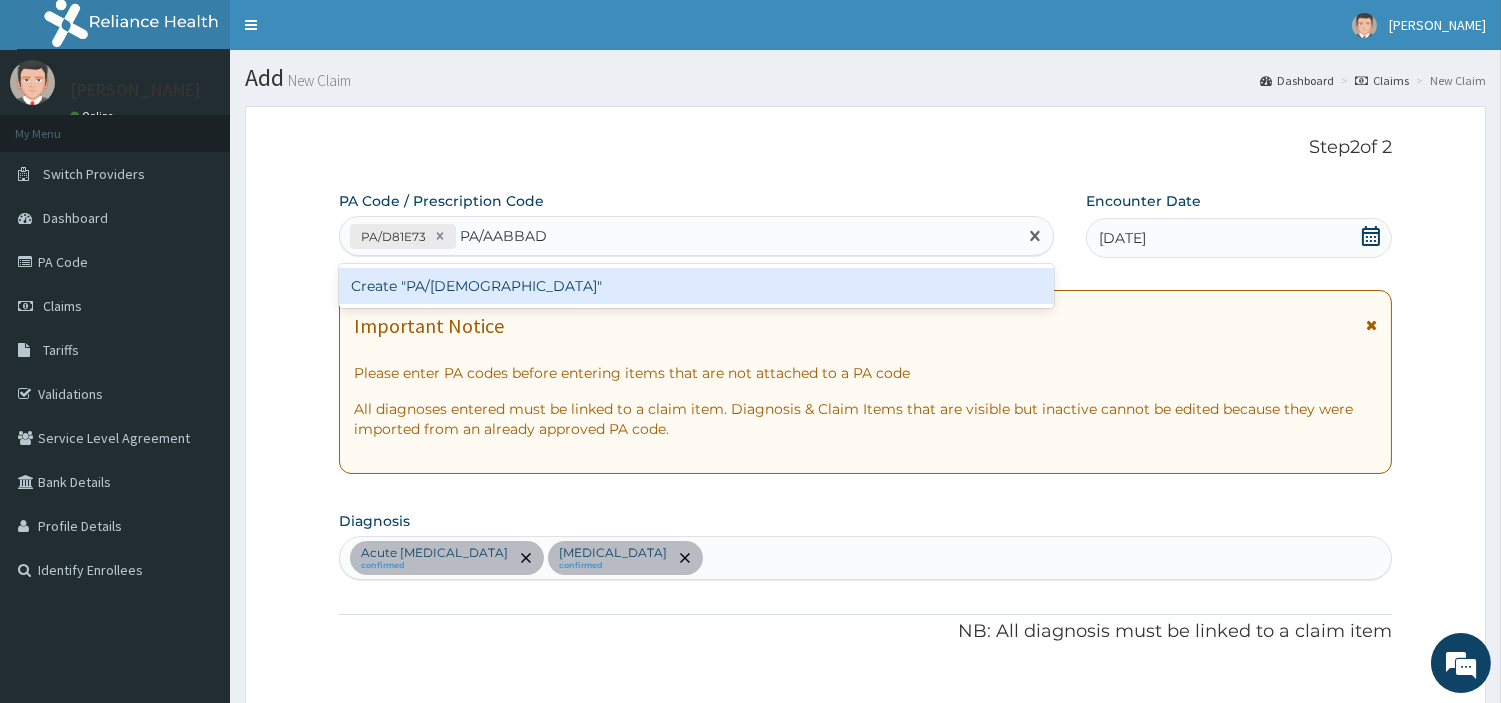 click on "Create "PA/AABBAD"" at bounding box center [696, 286] 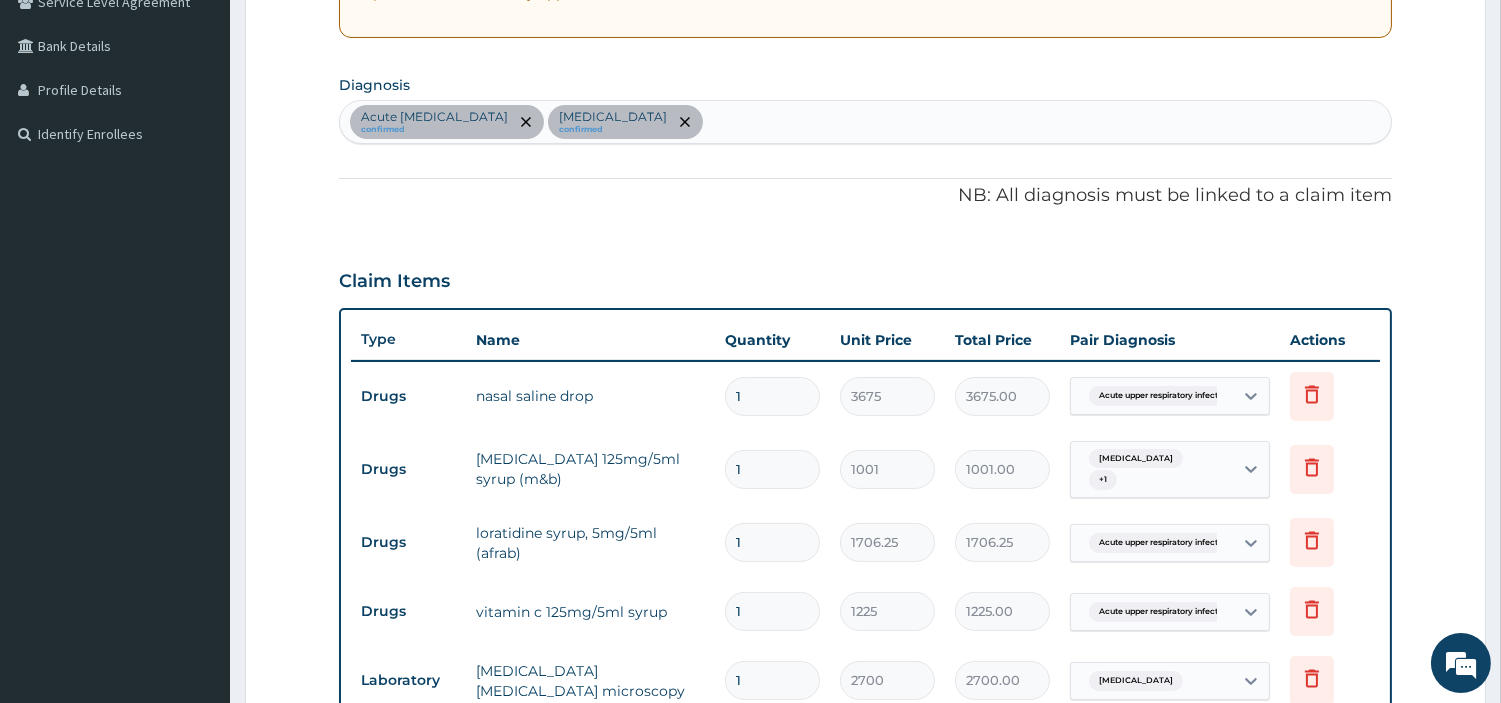 scroll, scrollTop: 271, scrollLeft: 0, axis: vertical 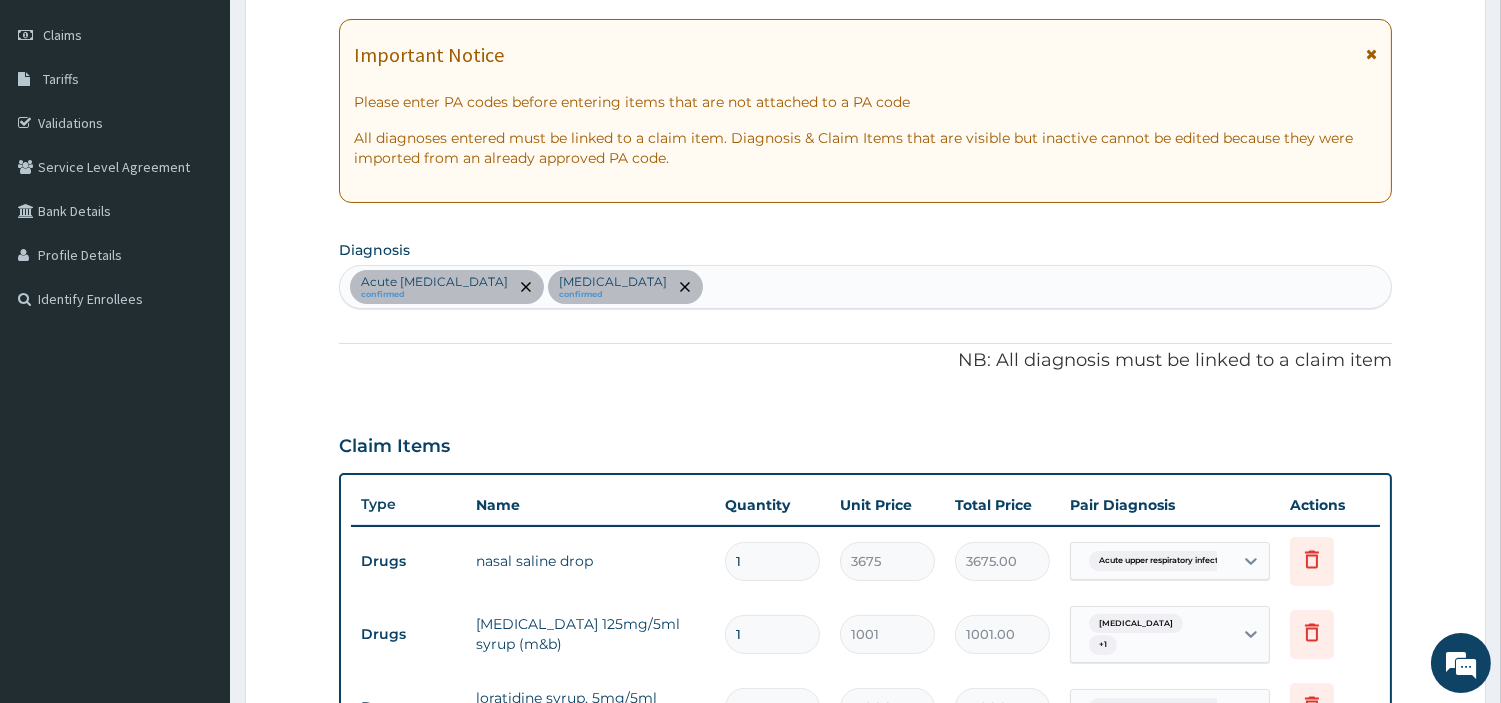 click on "Acute upper respiratory infection confirmed Malaria confirmed" at bounding box center (865, 287) 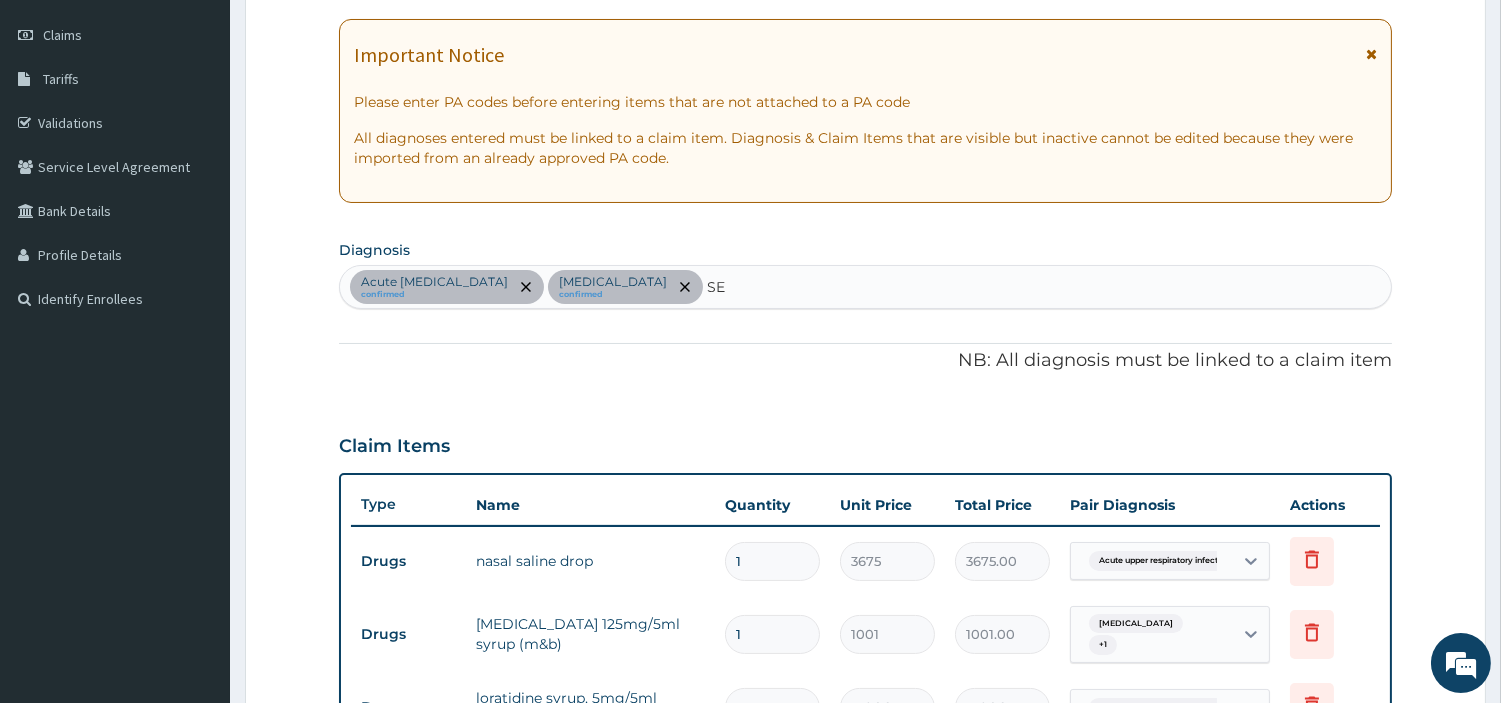 type on "SEP" 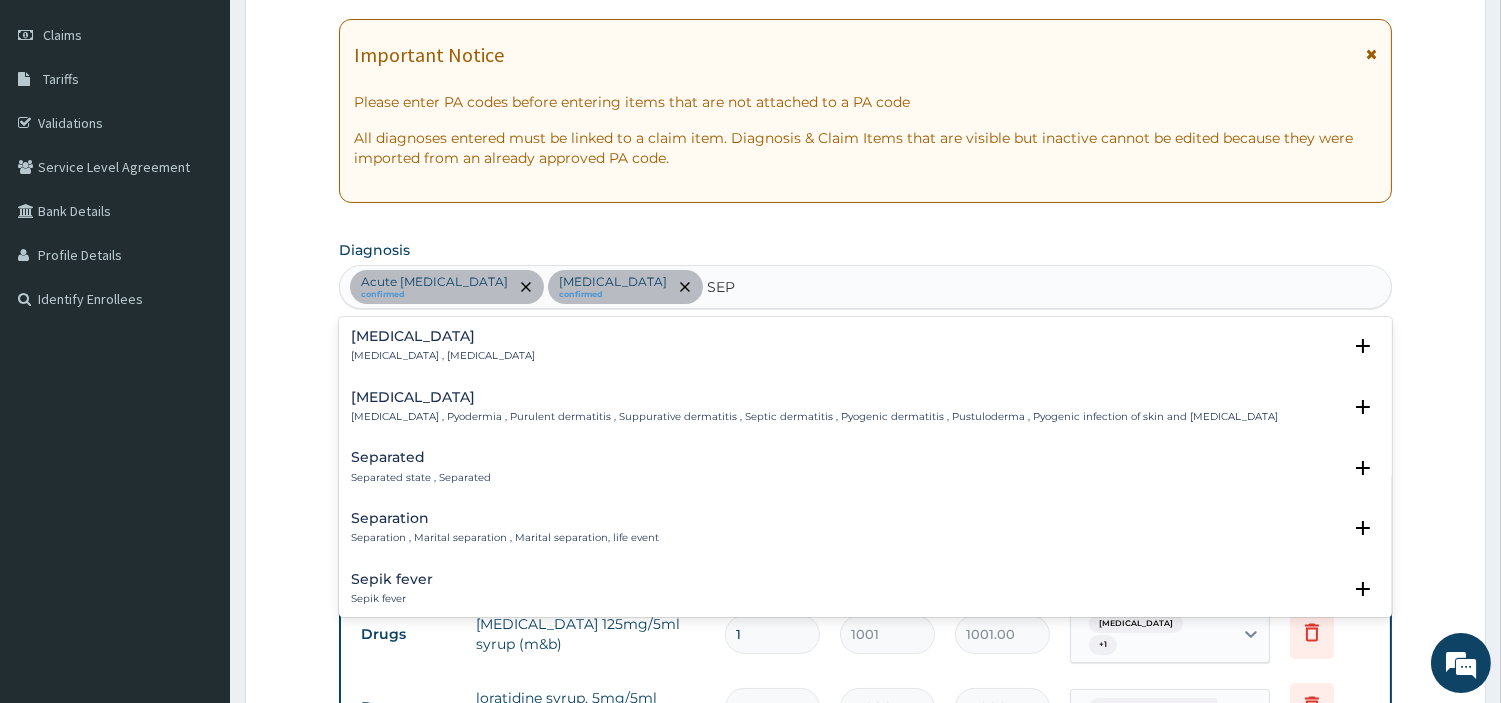 click on "Systemic infection , Sepsis" at bounding box center [443, 356] 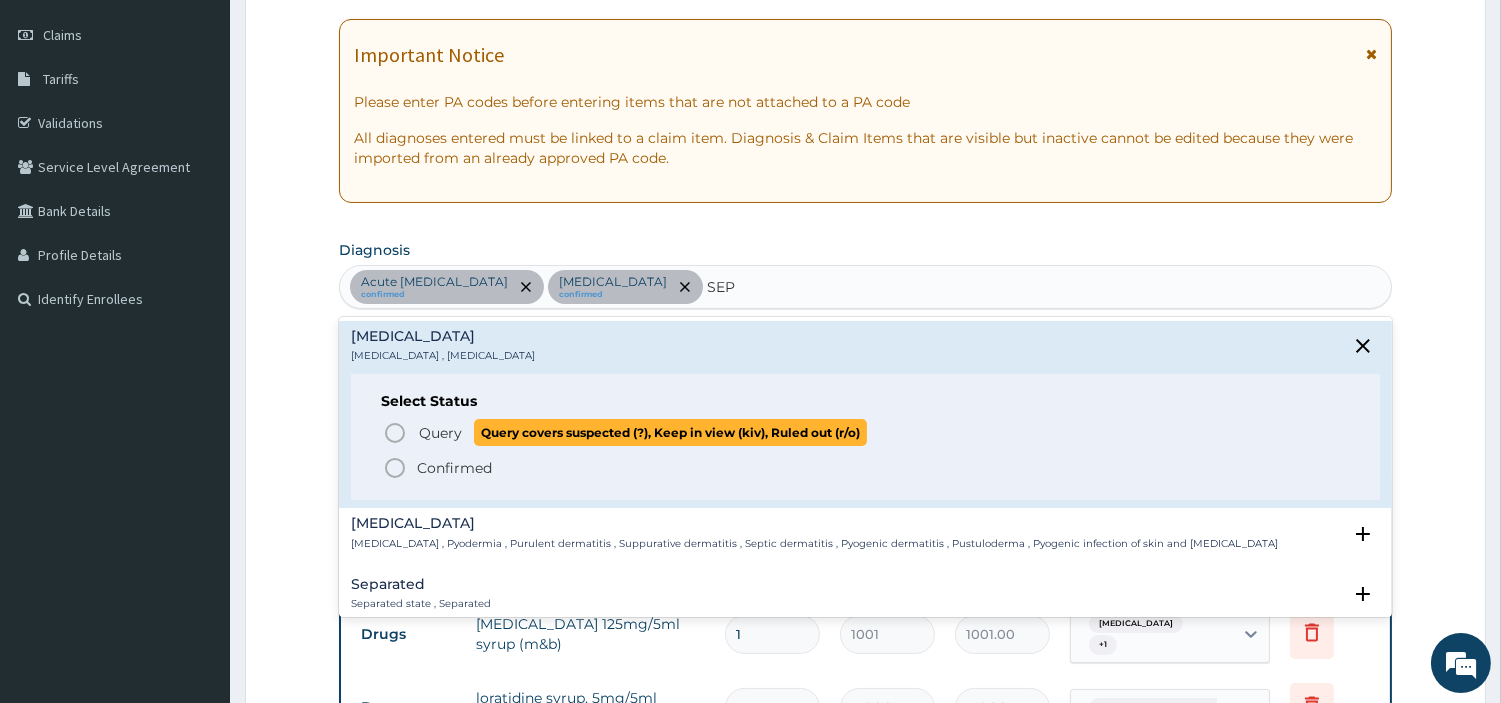 click on "Query Query covers suspected (?), Keep in view (kiv), Ruled out (r/o)" at bounding box center (642, 432) 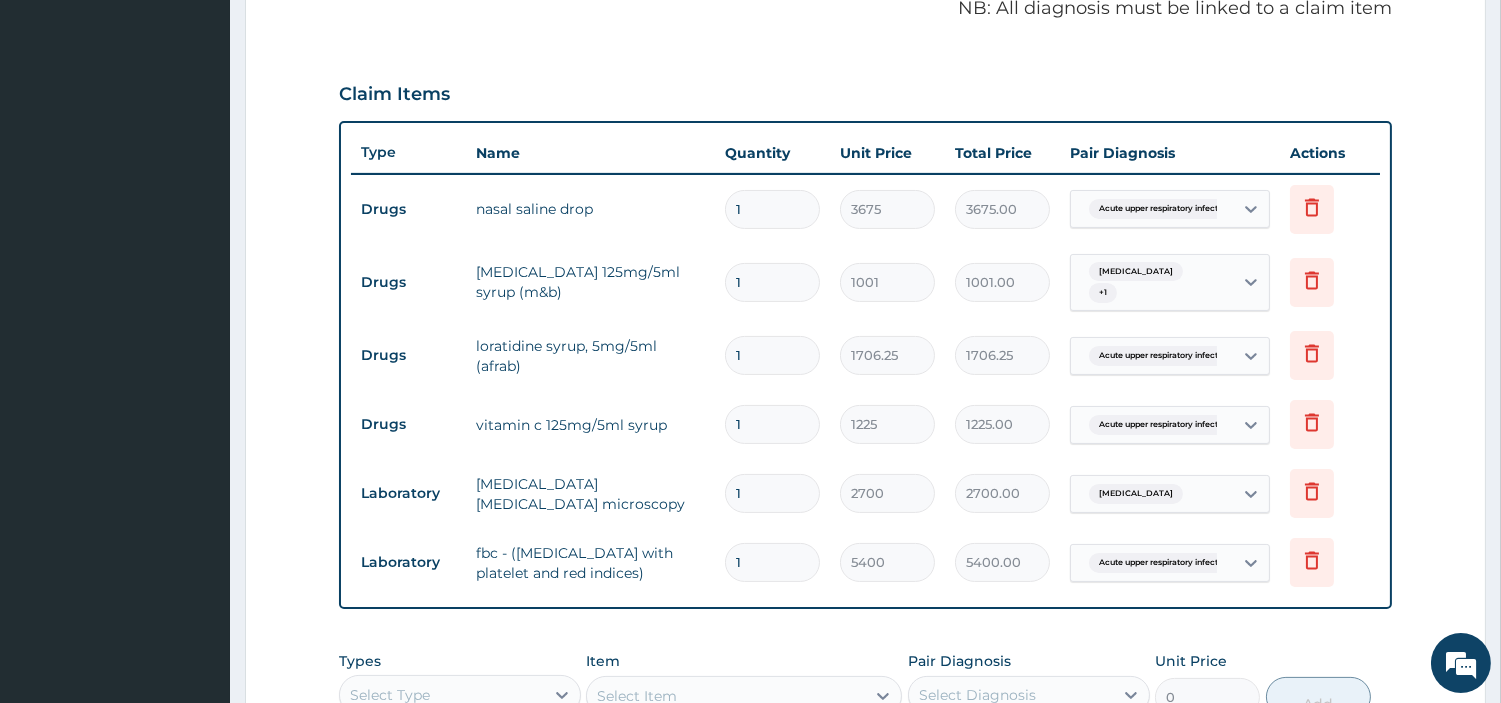 scroll, scrollTop: 715, scrollLeft: 0, axis: vertical 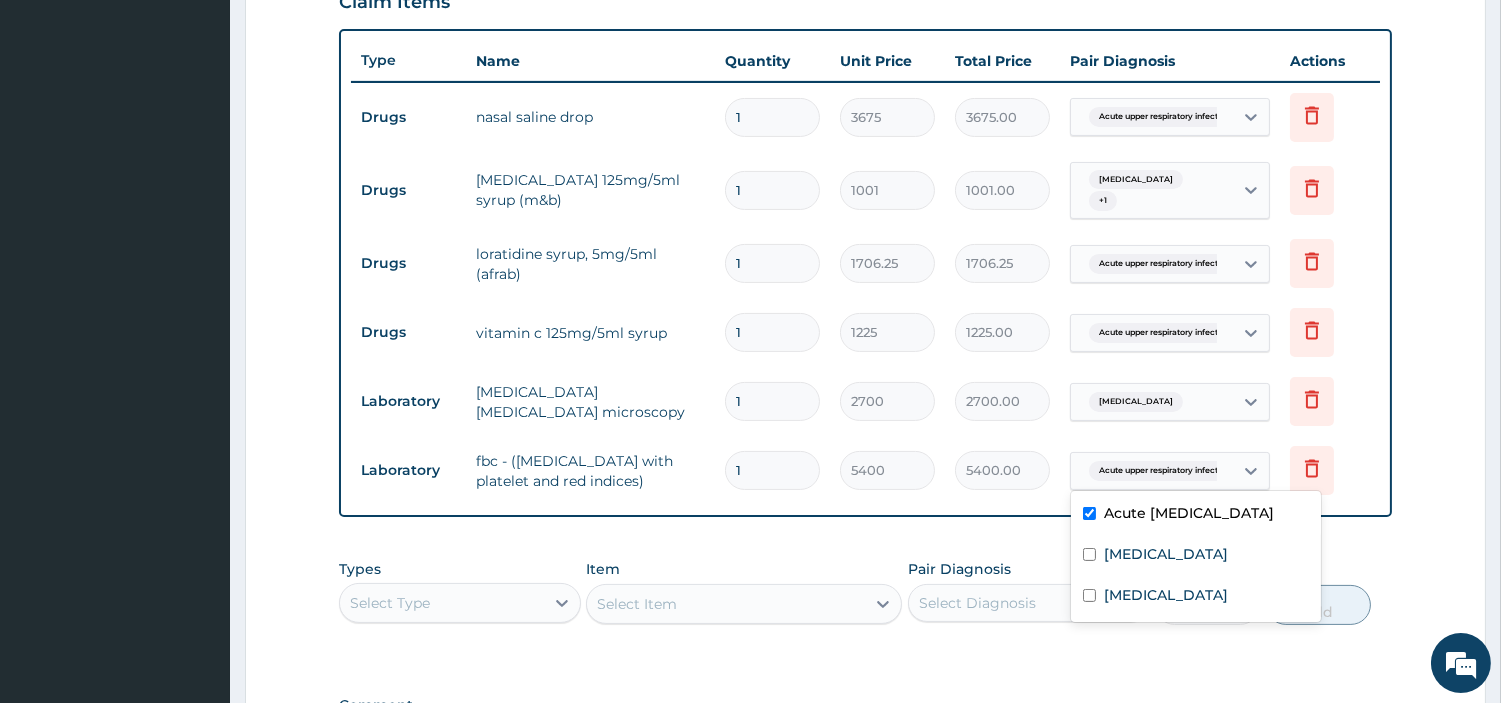 click on "Acute upper respiratory infect..." at bounding box center (1161, 471) 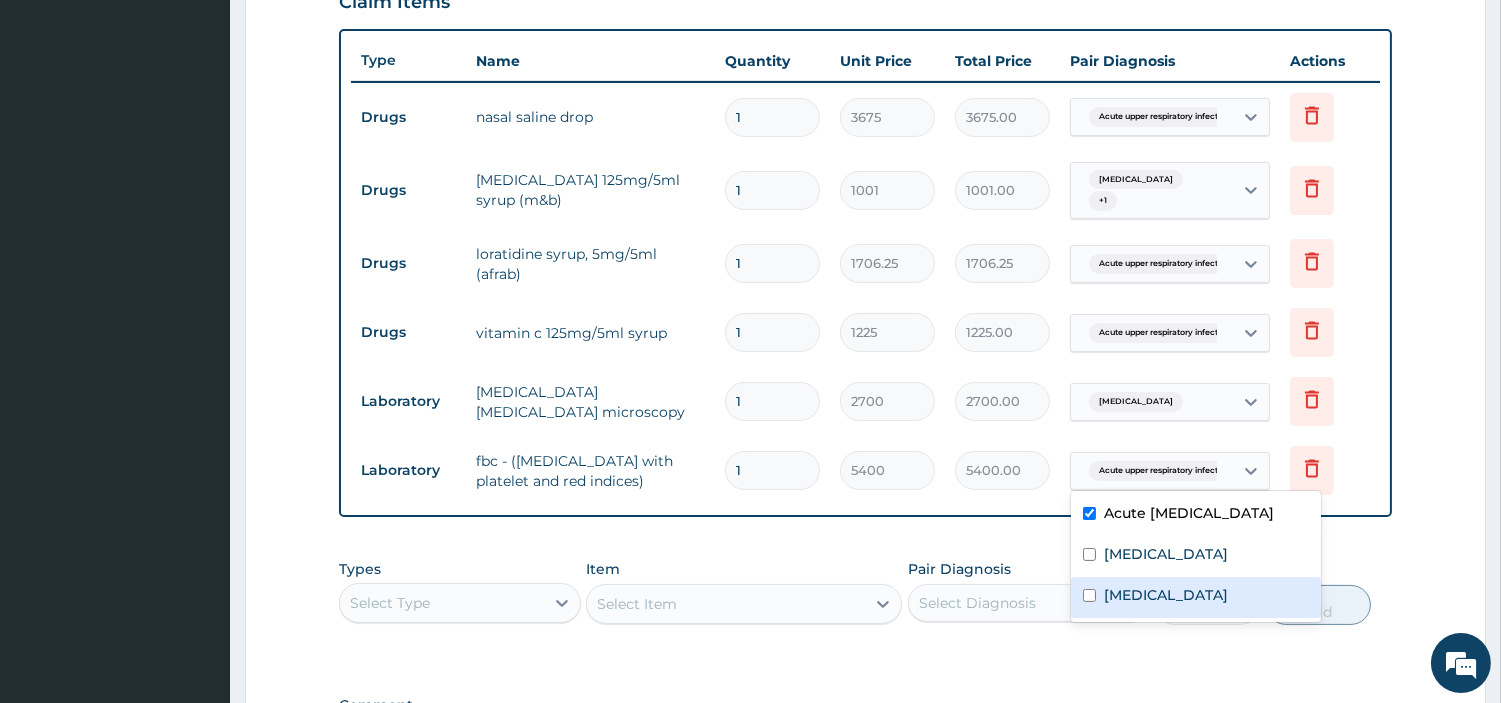click on "Sepsis" at bounding box center [1166, 595] 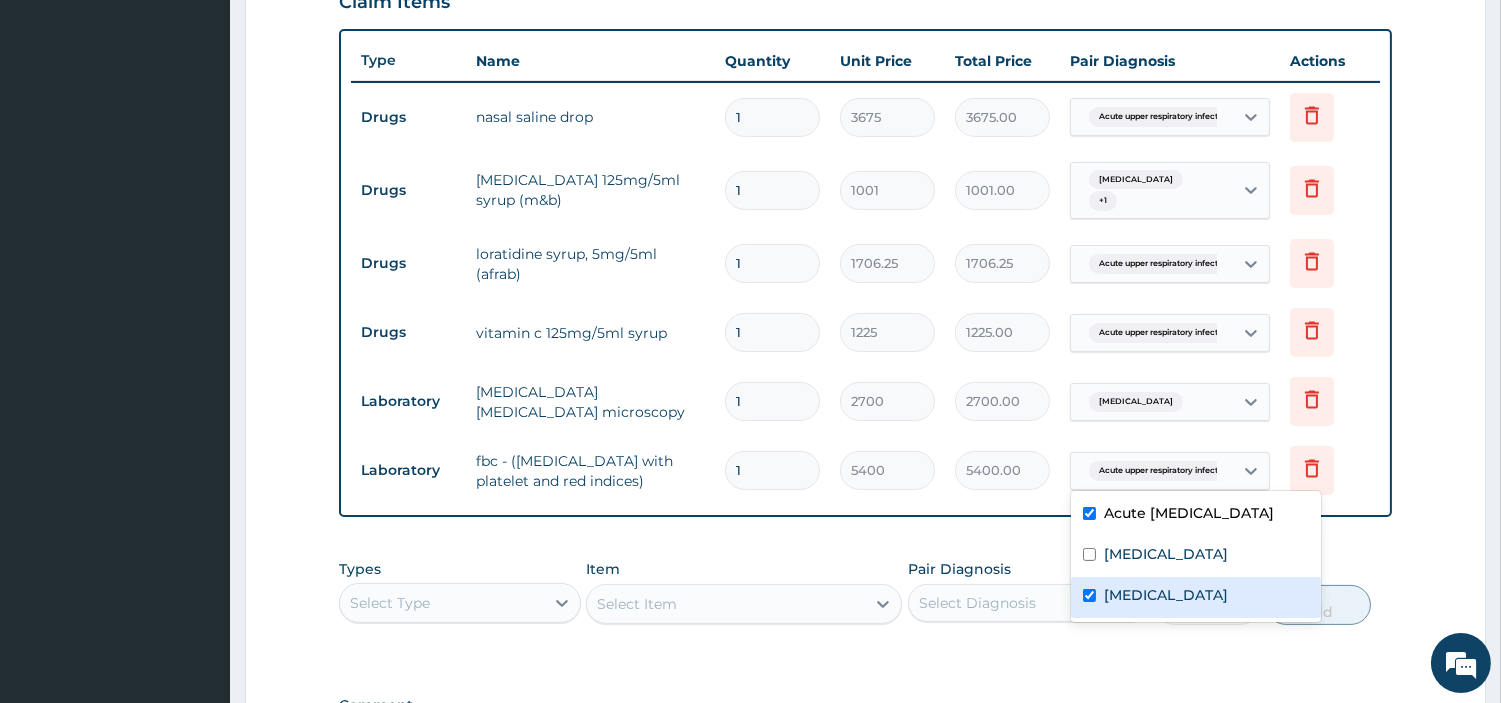 checkbox on "true" 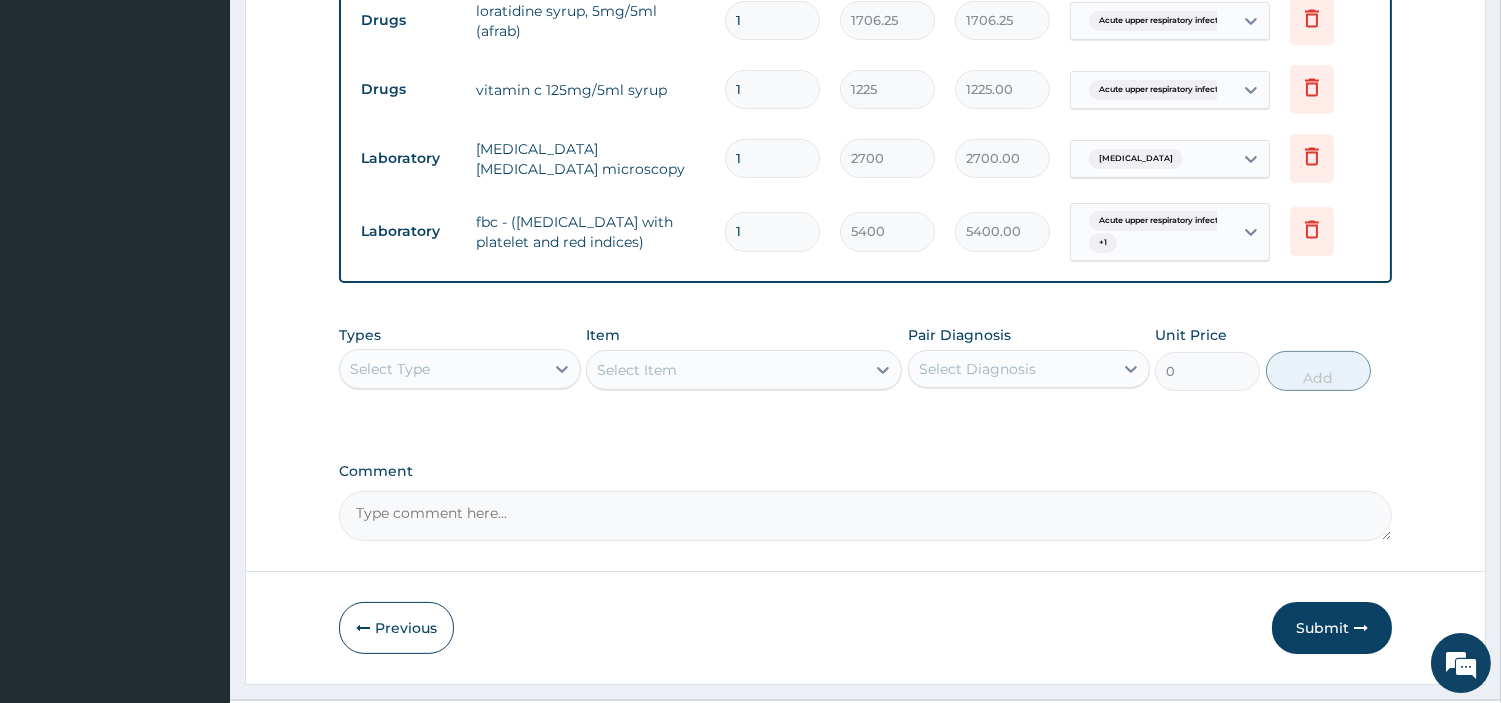 scroll, scrollTop: 997, scrollLeft: 0, axis: vertical 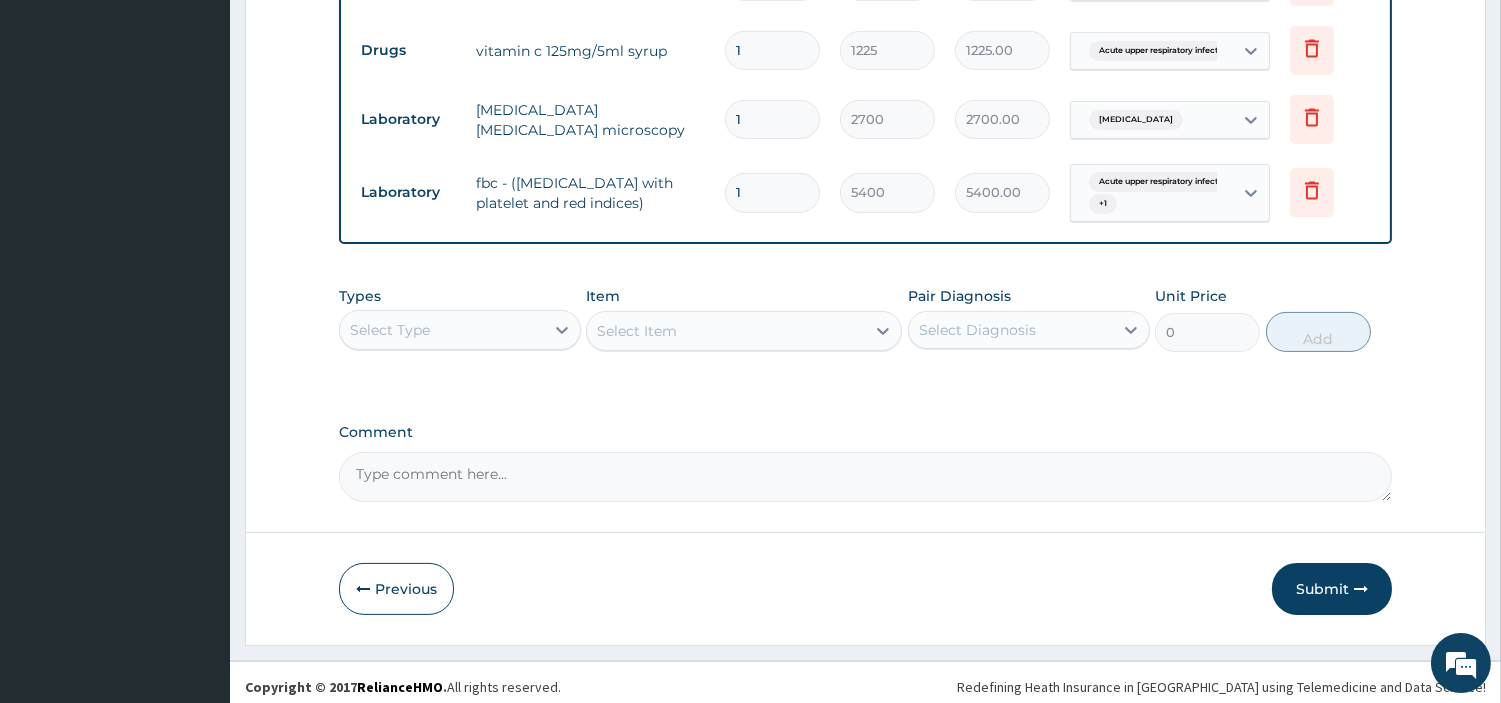 click on "Select Type" at bounding box center [442, 330] 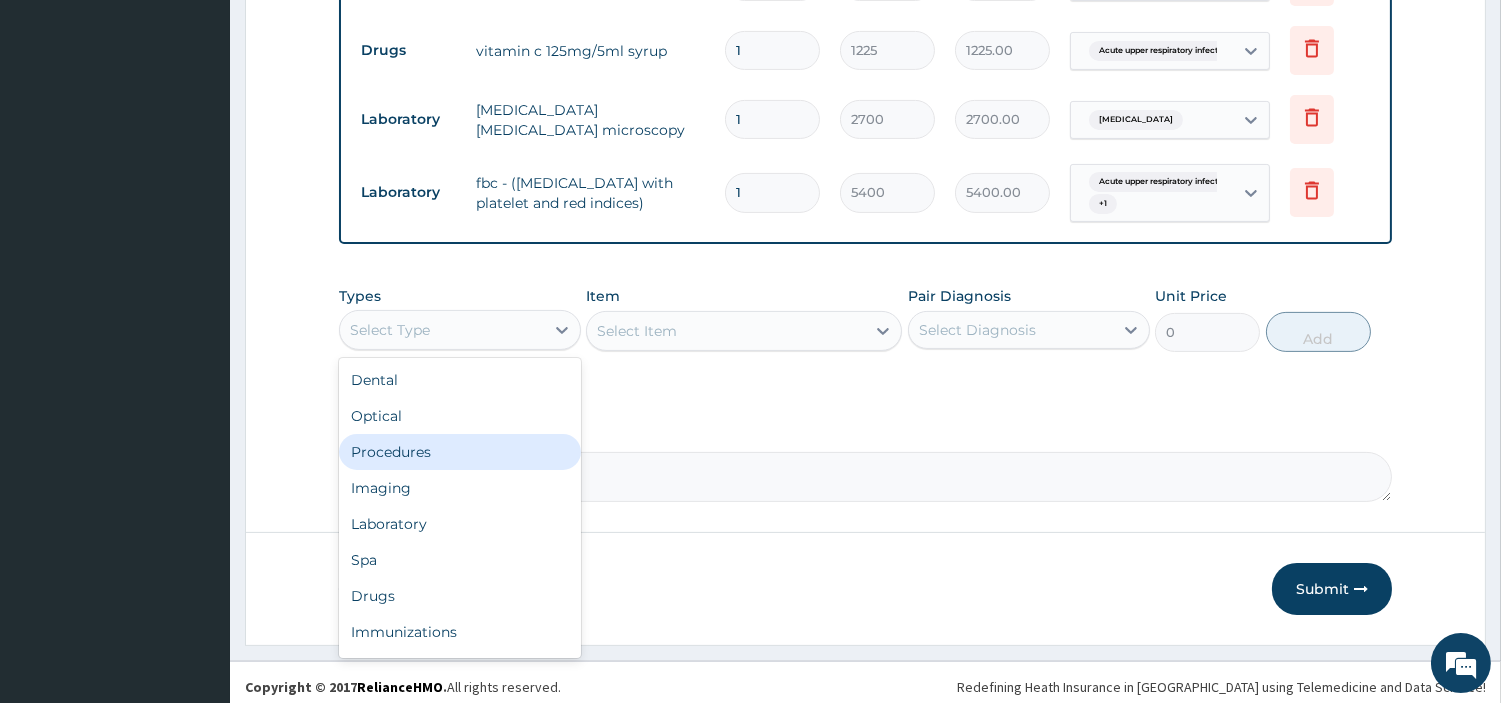 drag, startPoint x: 471, startPoint y: 440, endPoint x: 641, endPoint y: 372, distance: 183.0956 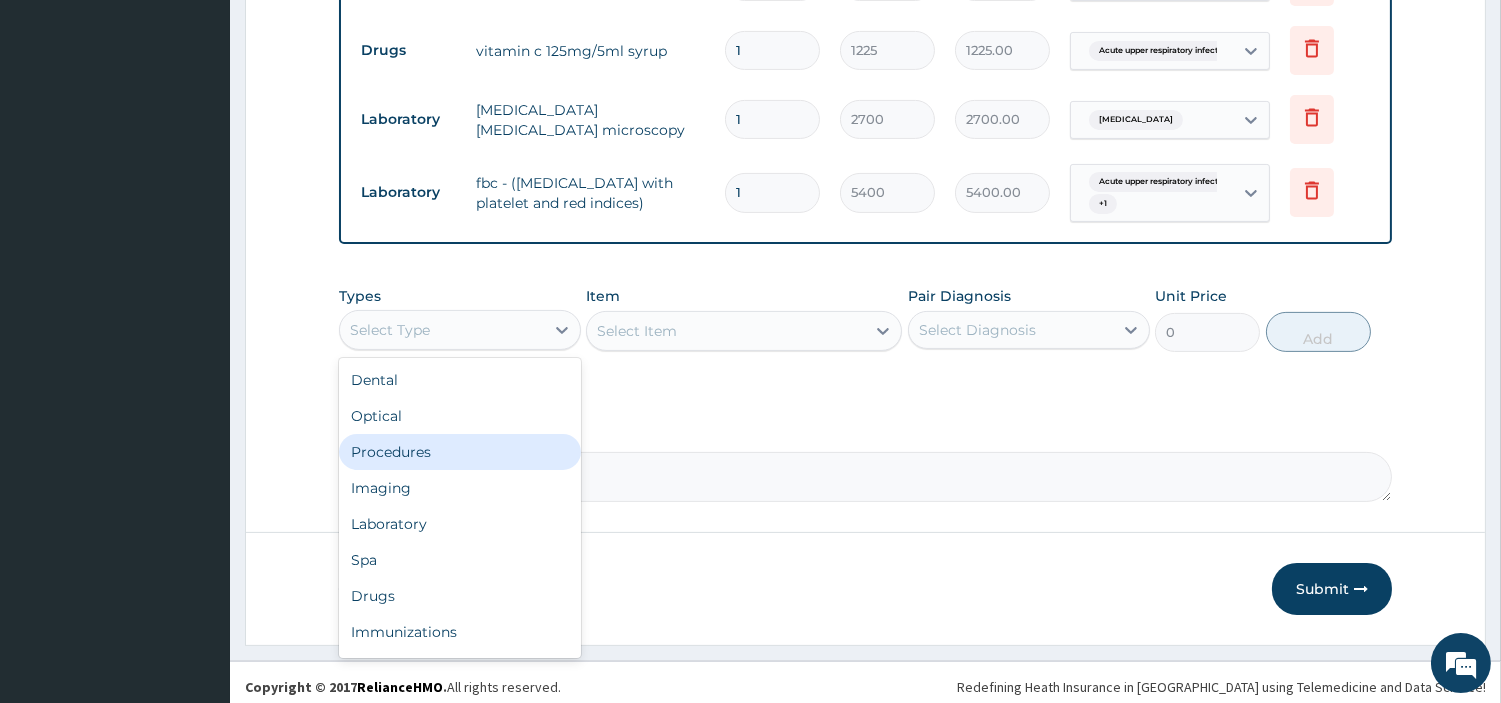 click on "Procedures" at bounding box center (460, 452) 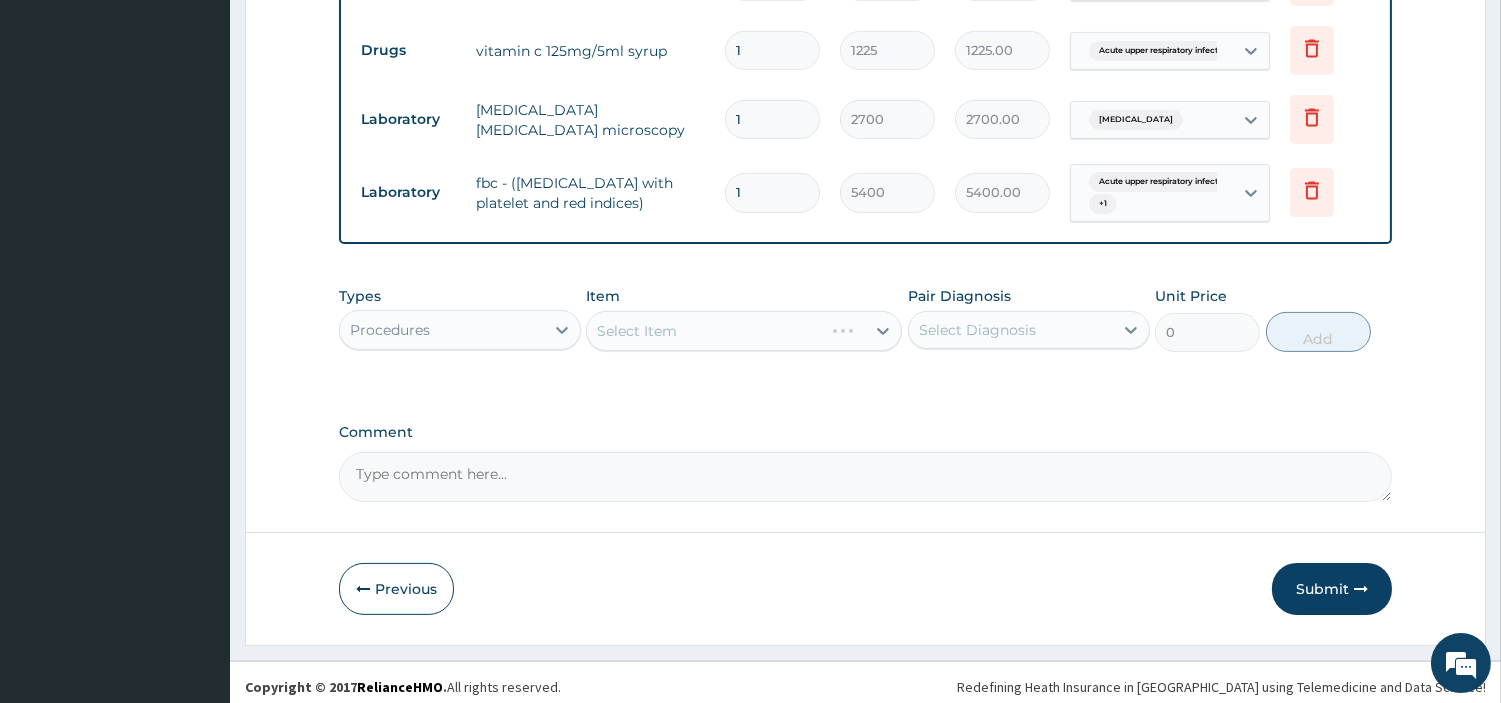 click on "Select Item" at bounding box center (744, 331) 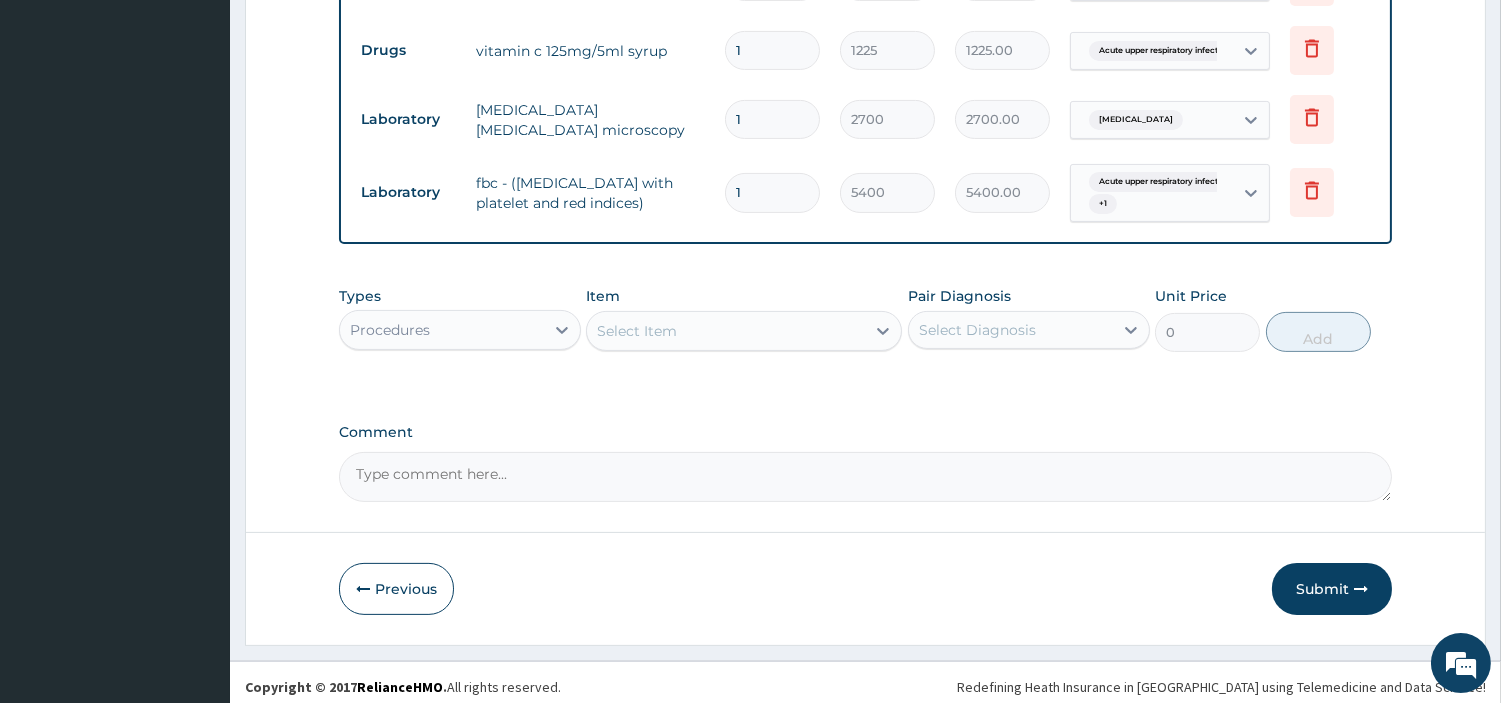 click on "Select Item" at bounding box center (726, 331) 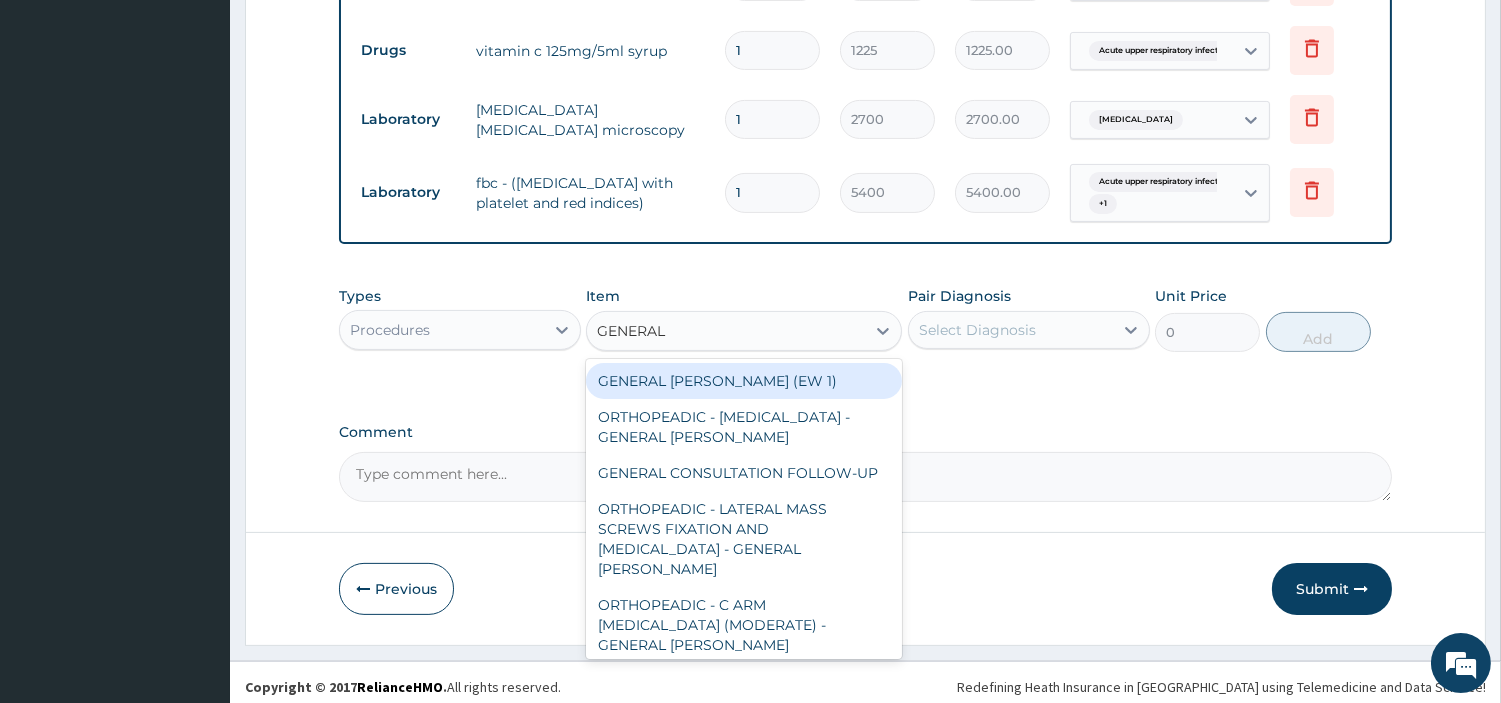 type on "GENERAL C" 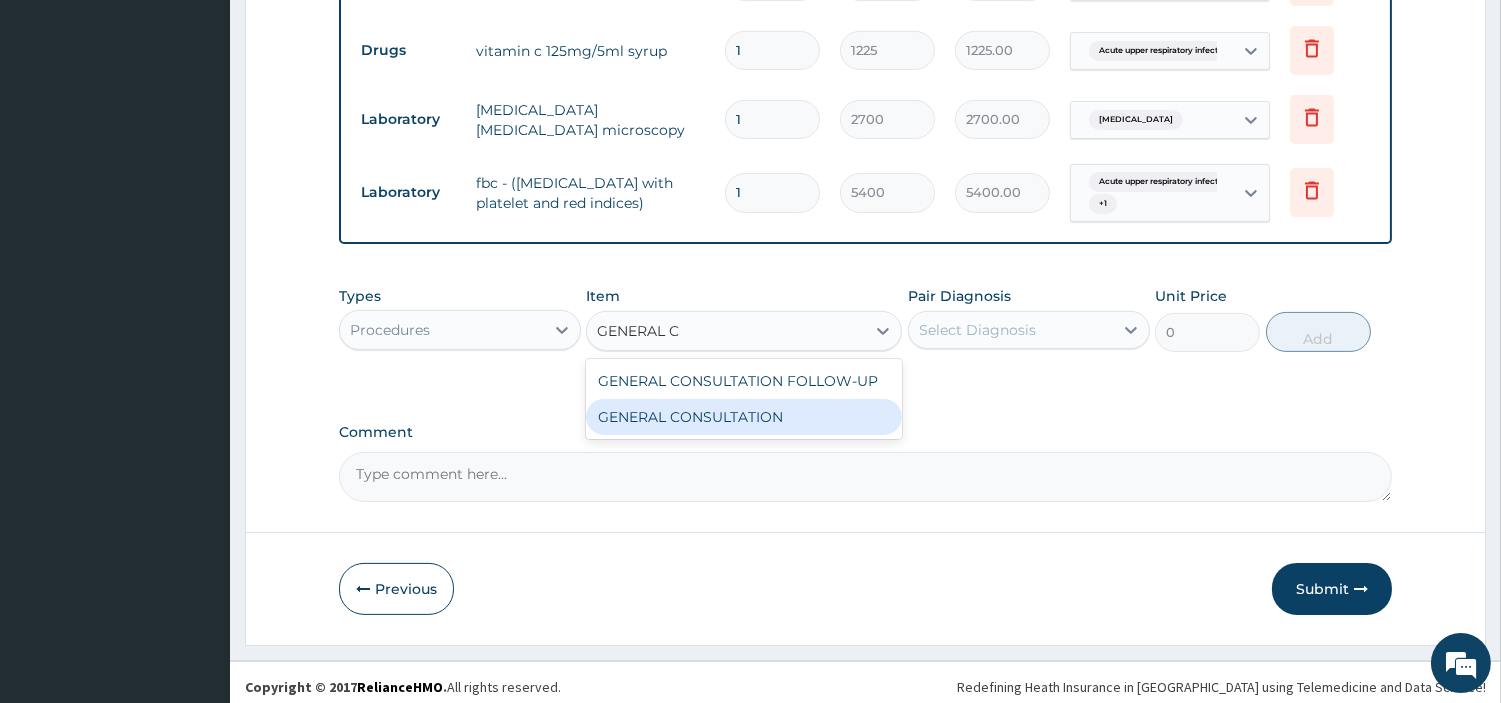 click on "GENERAL CONSULTATION" at bounding box center [744, 417] 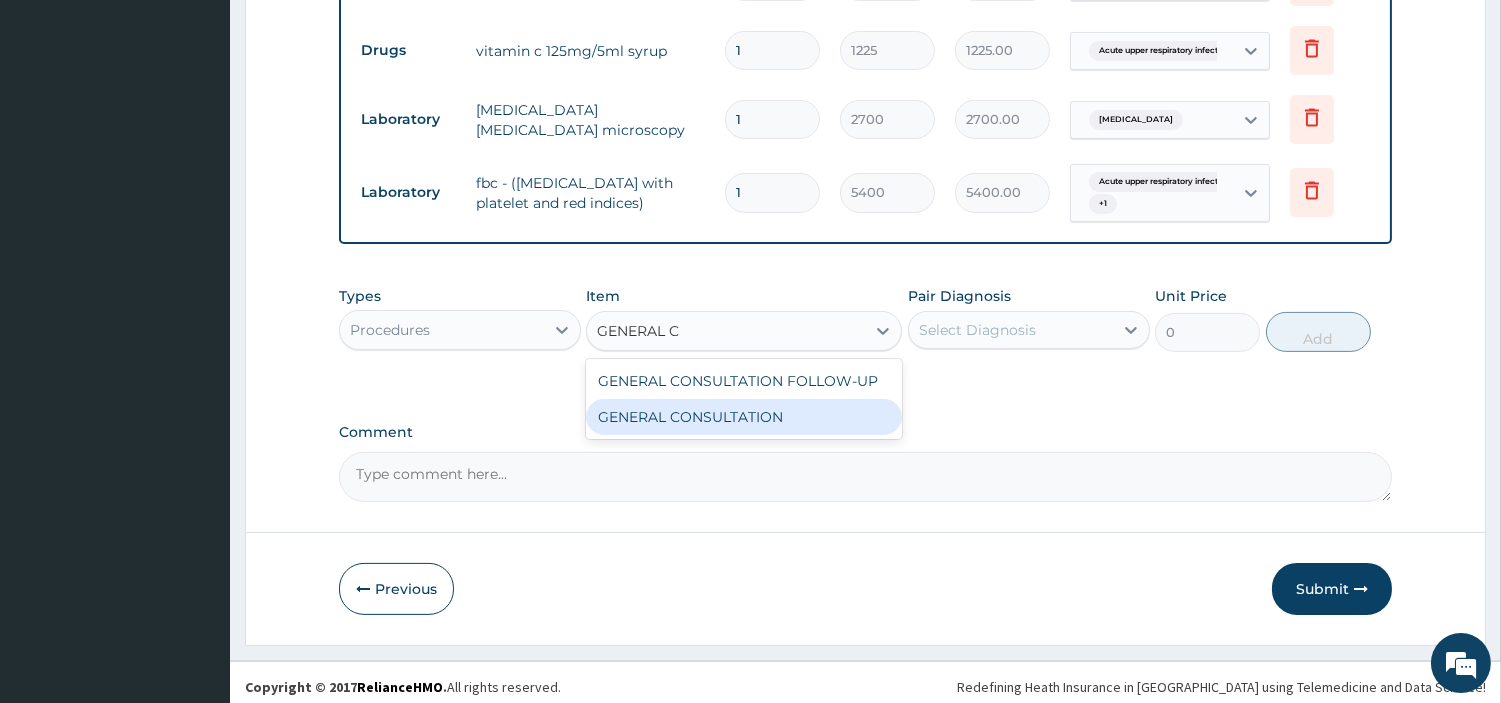 type 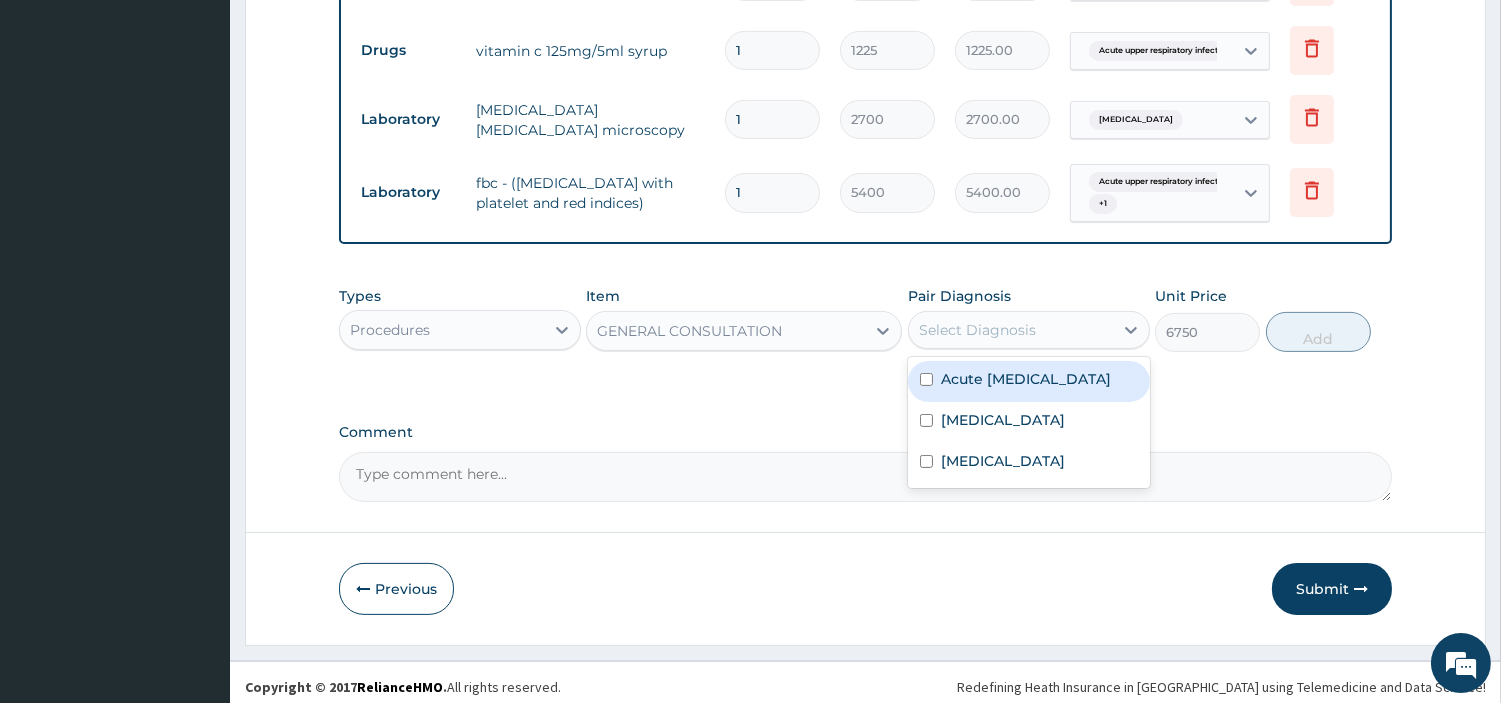click on "Select Diagnosis" at bounding box center (1011, 330) 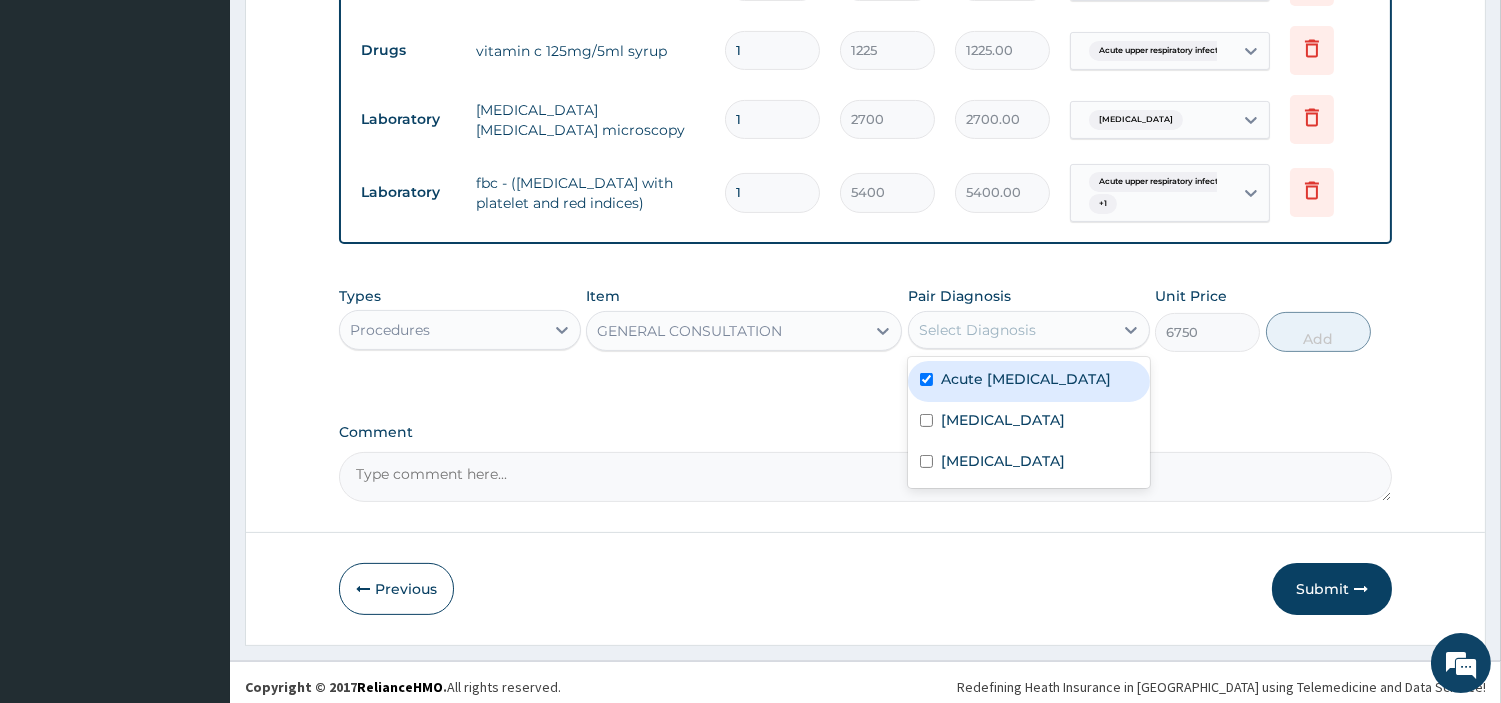 checkbox on "true" 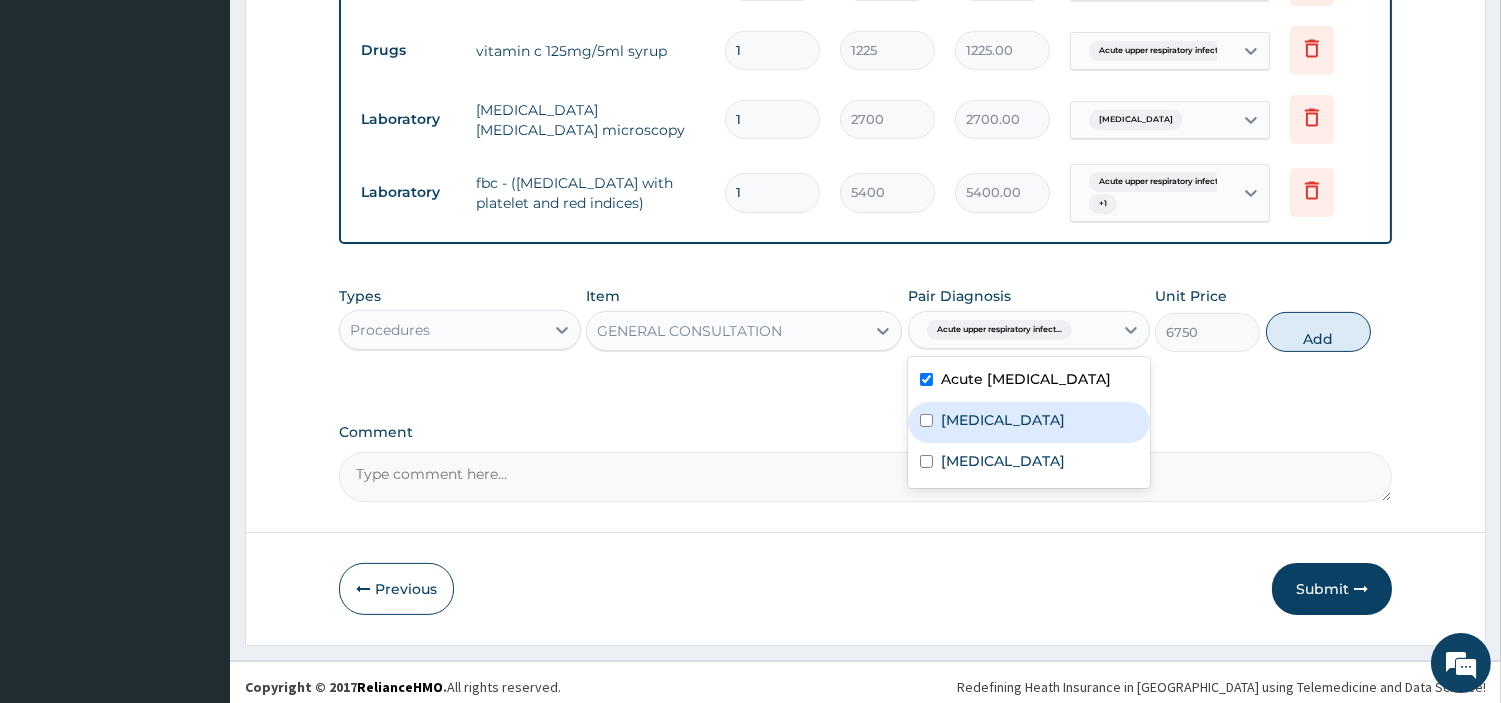 click on "Malaria" at bounding box center (1029, 422) 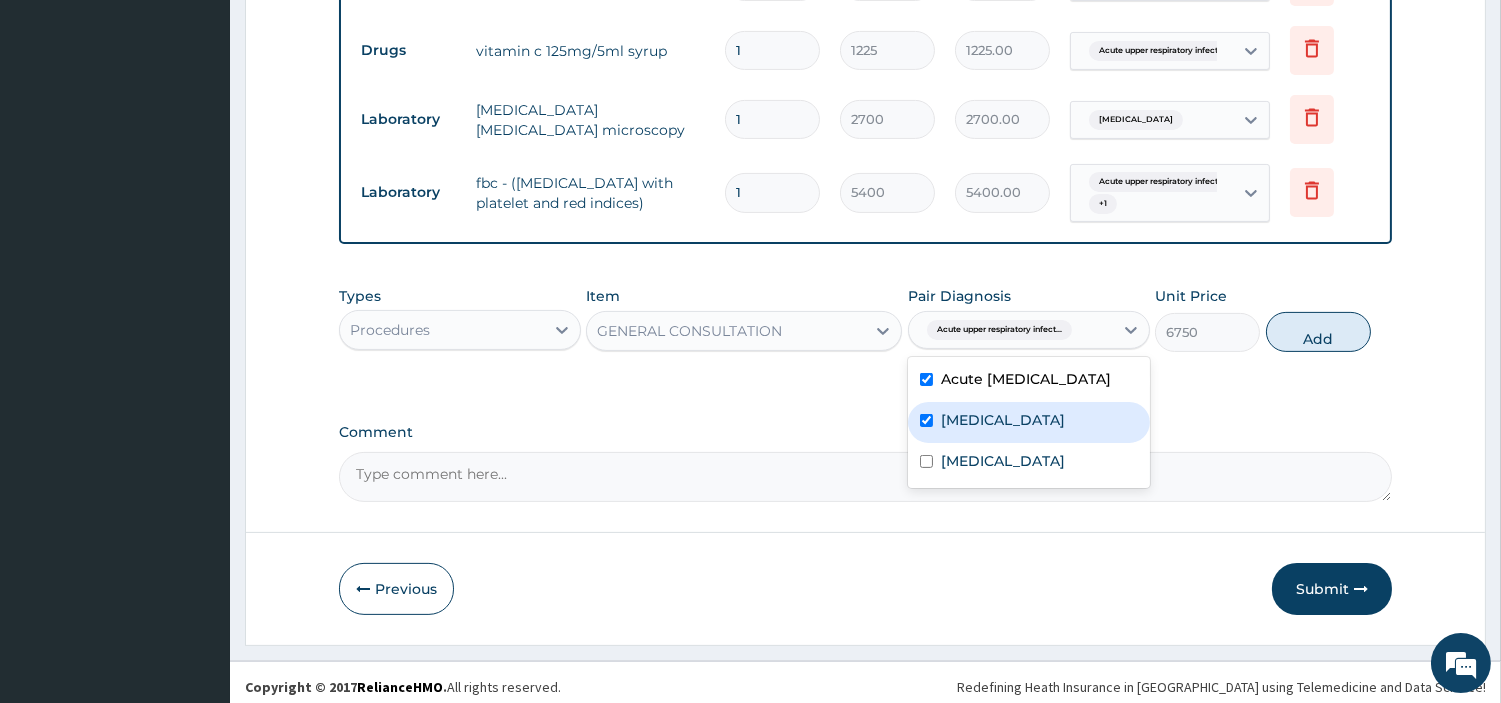 checkbox on "true" 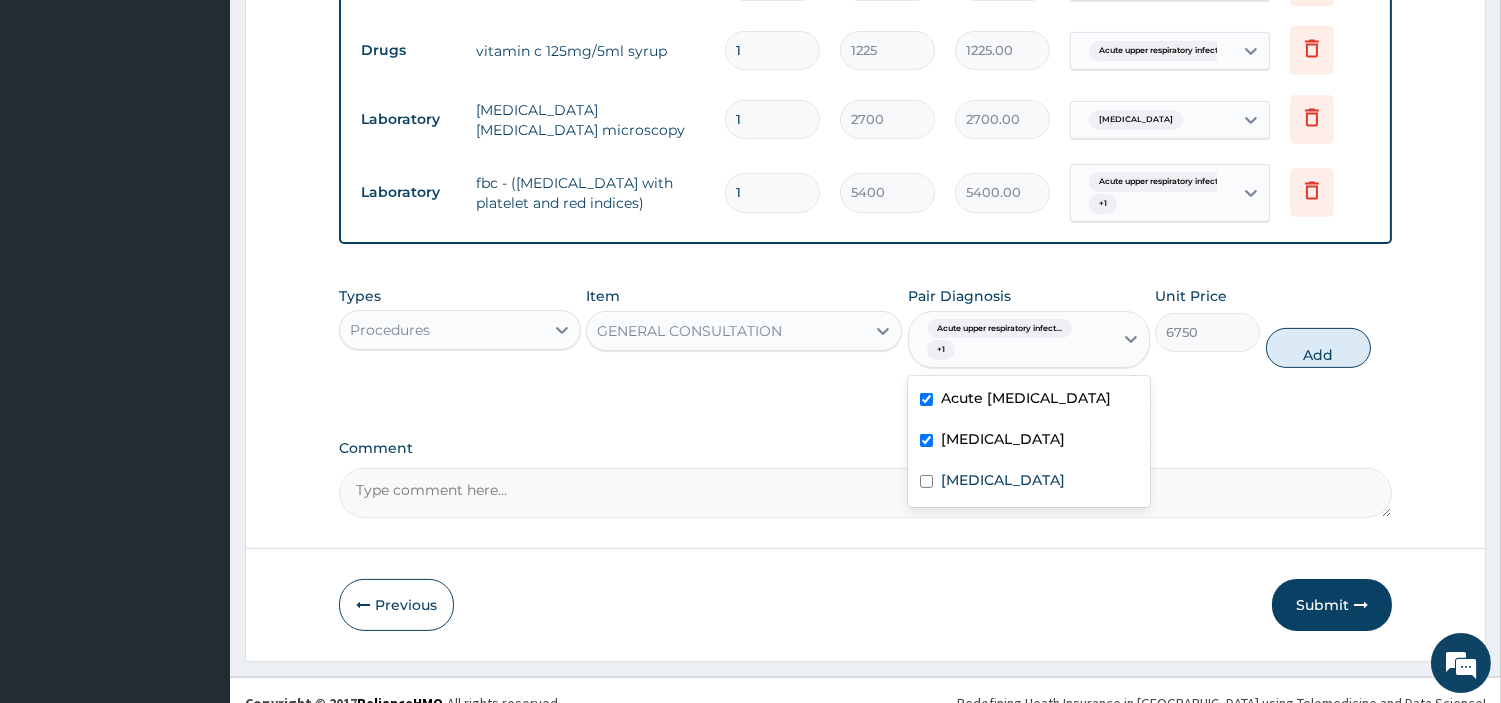 drag, startPoint x: 1048, startPoint y: 493, endPoint x: 1062, endPoint y: 497, distance: 14.56022 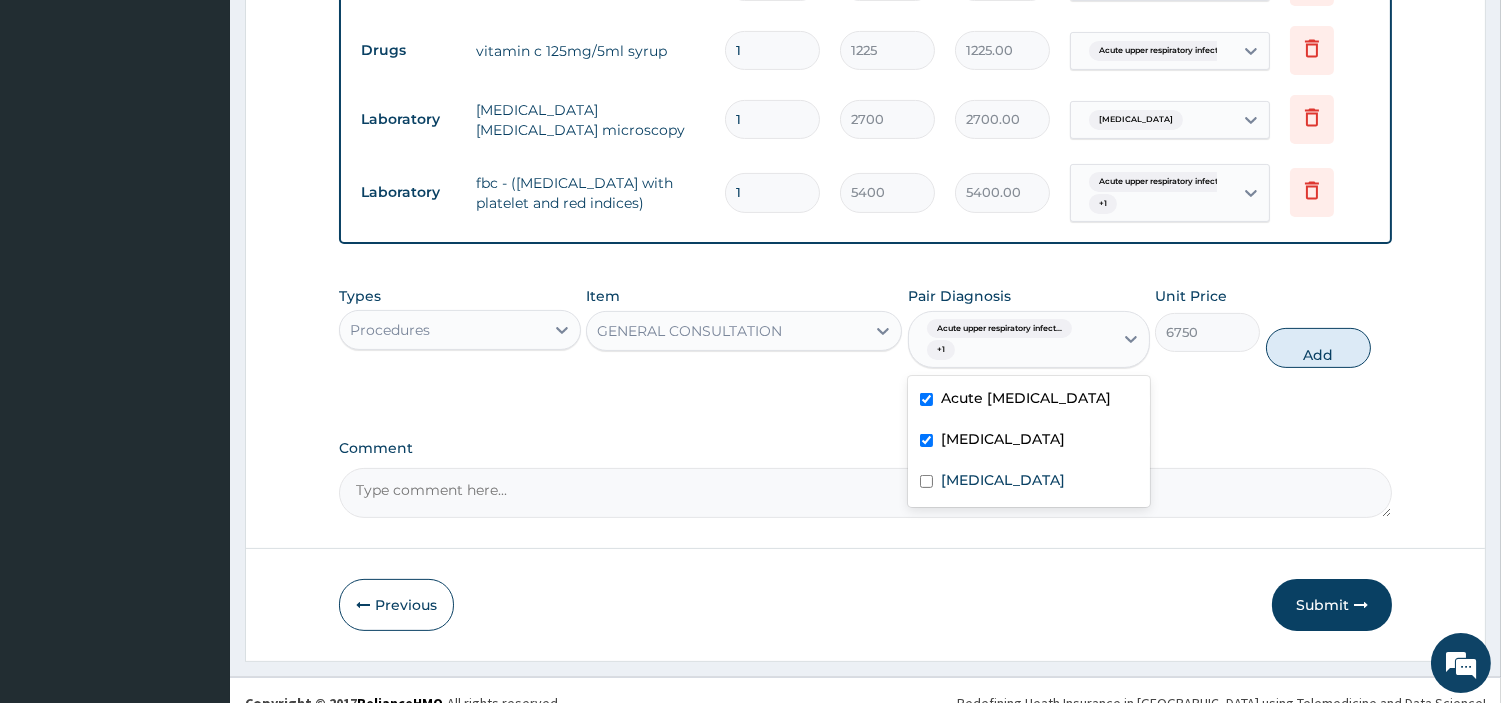 click on "Sepsis" at bounding box center [1029, 482] 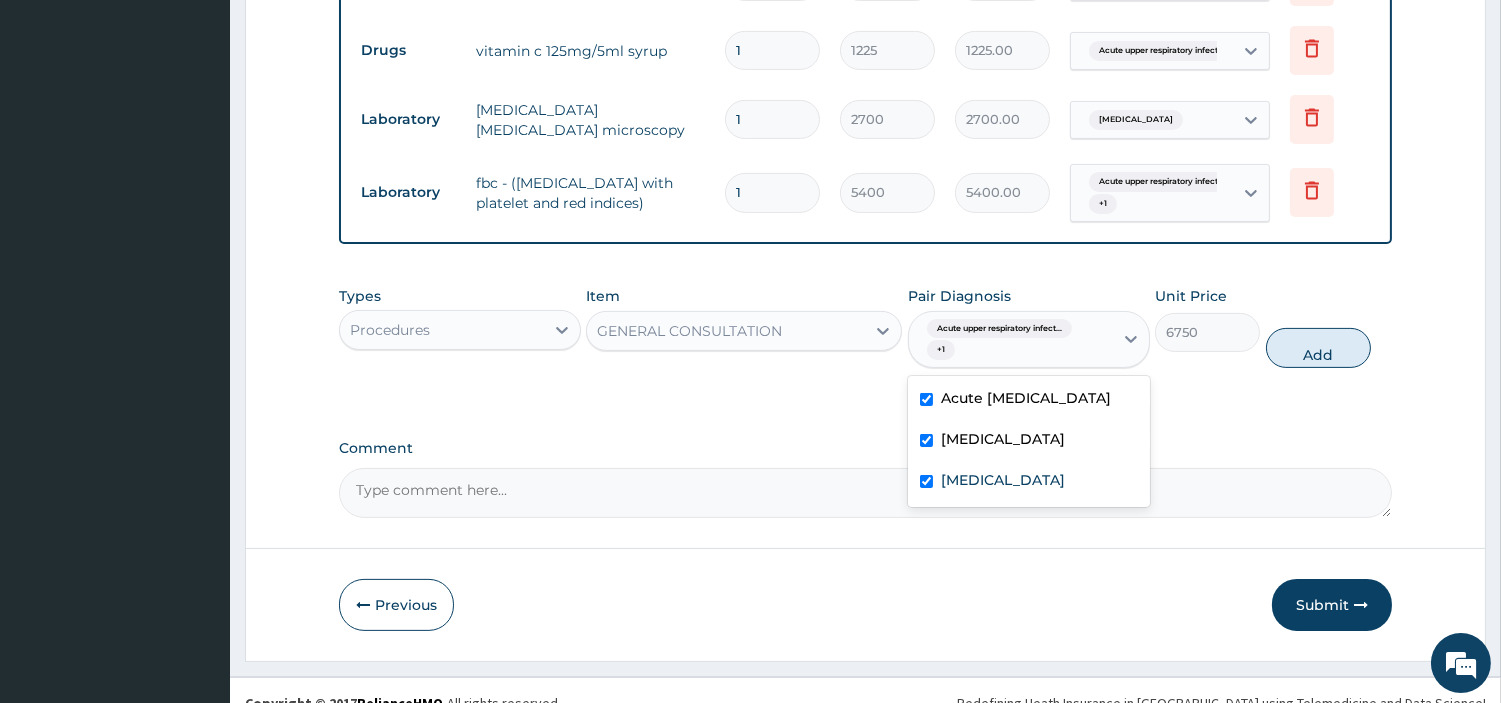 checkbox on "true" 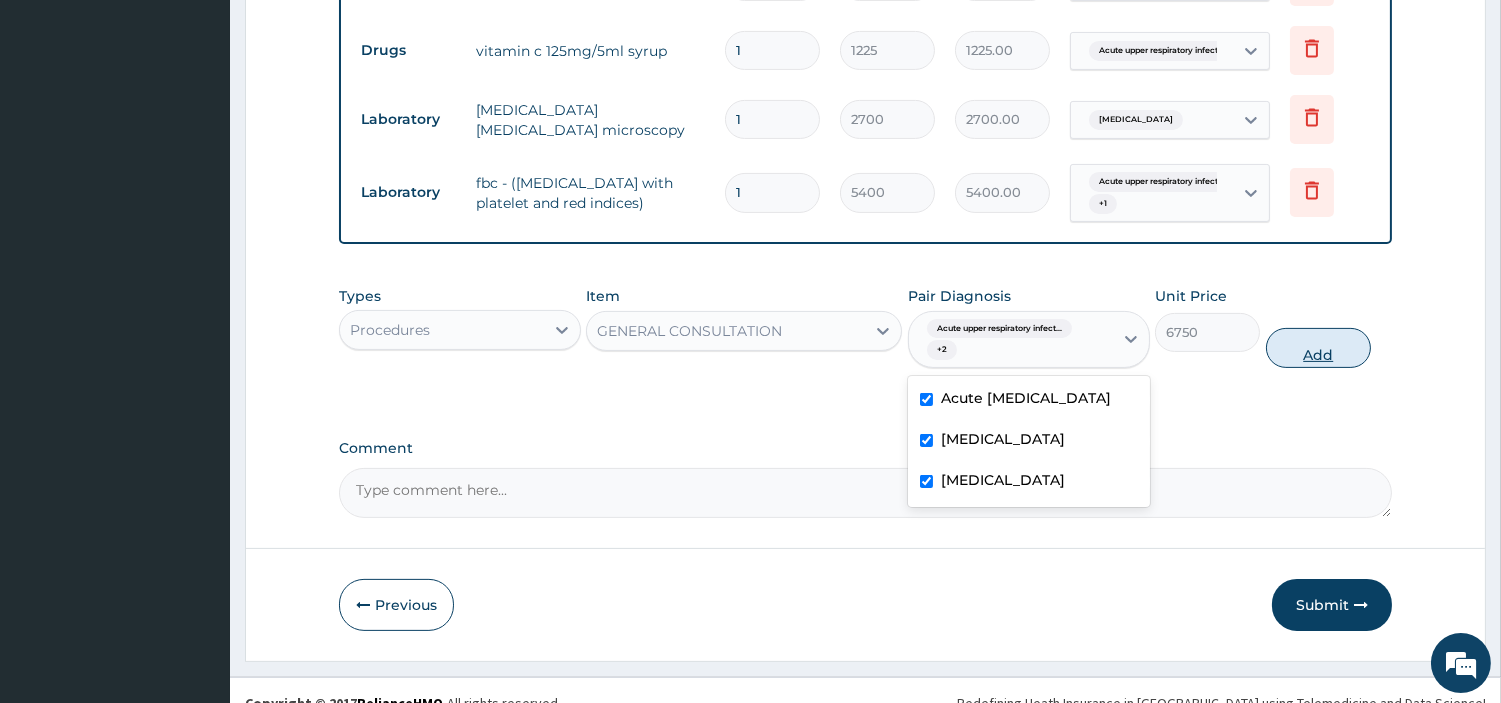 click on "Add" at bounding box center [1318, 348] 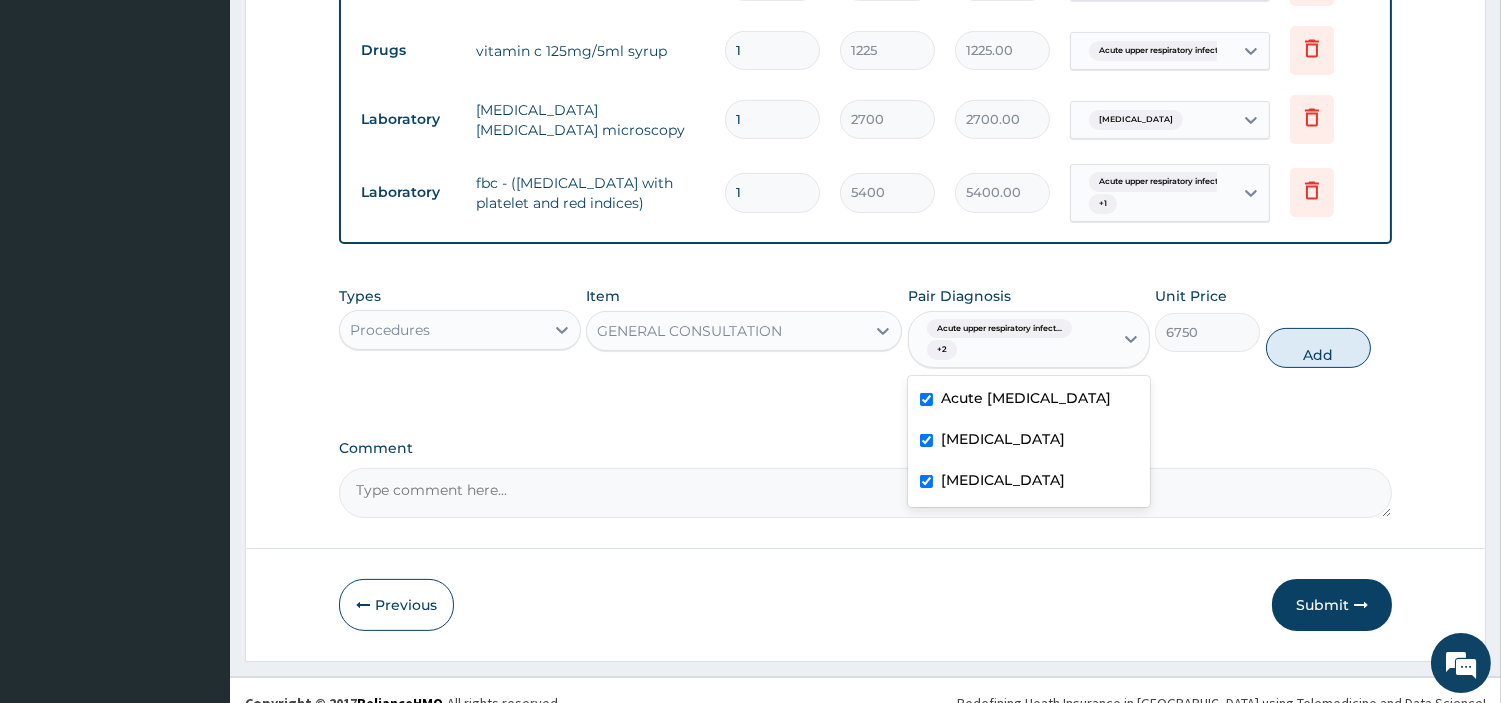 type on "0" 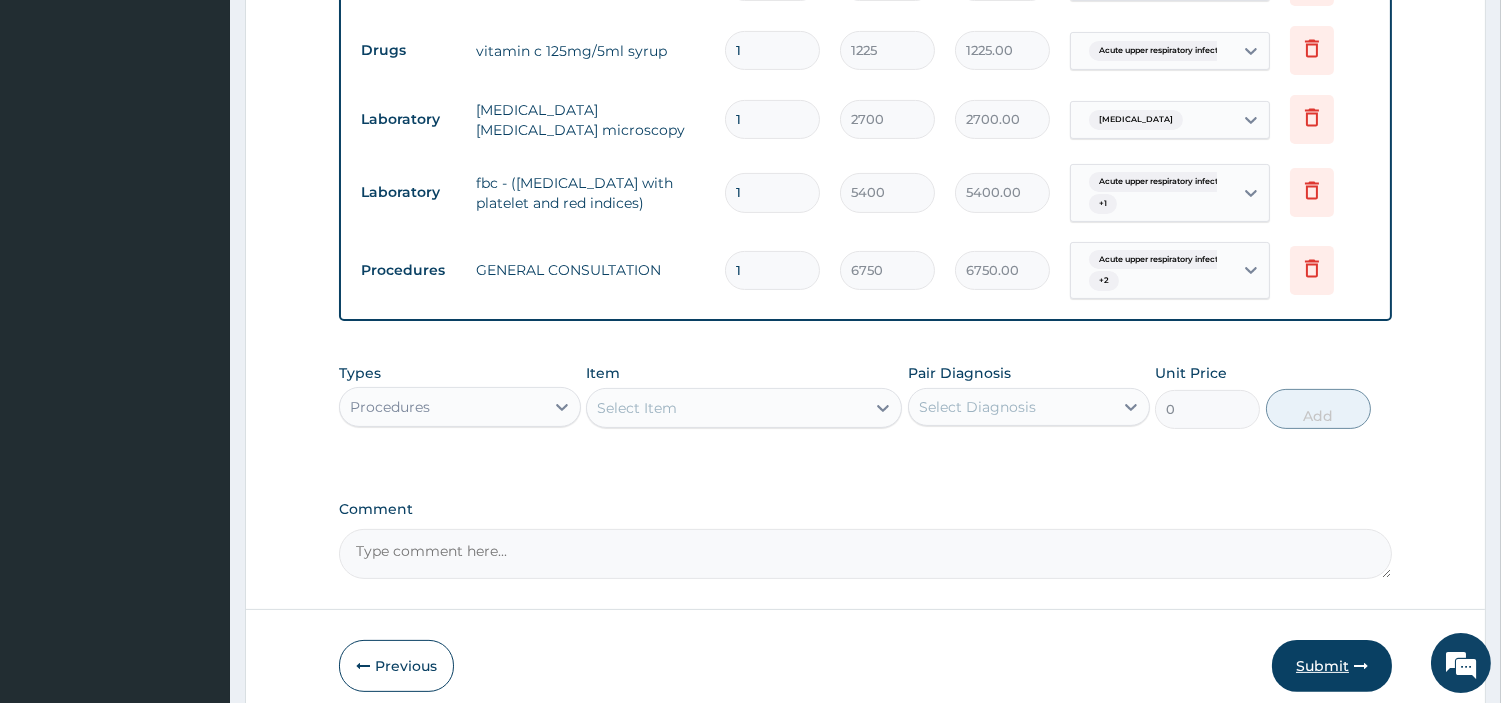 click on "Submit" at bounding box center (1332, 666) 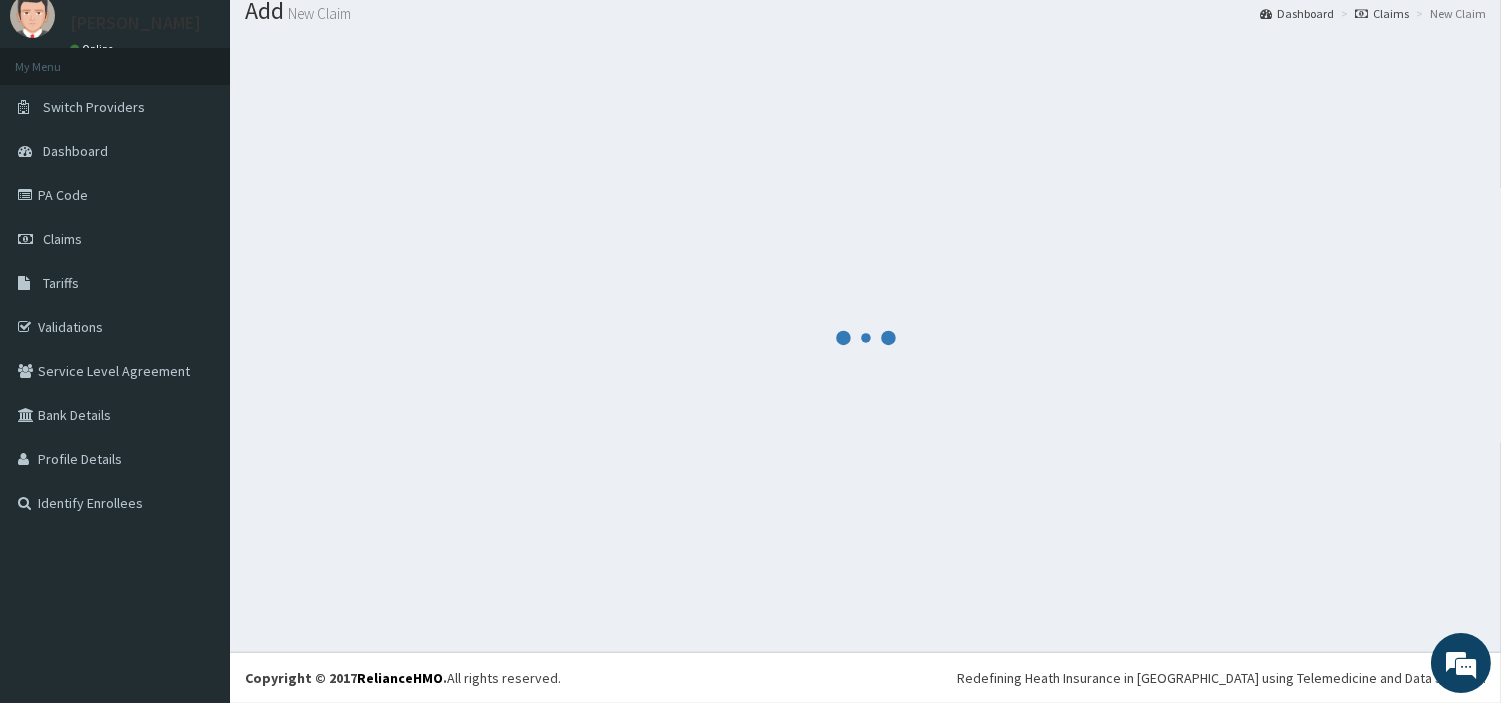 scroll, scrollTop: 66, scrollLeft: 0, axis: vertical 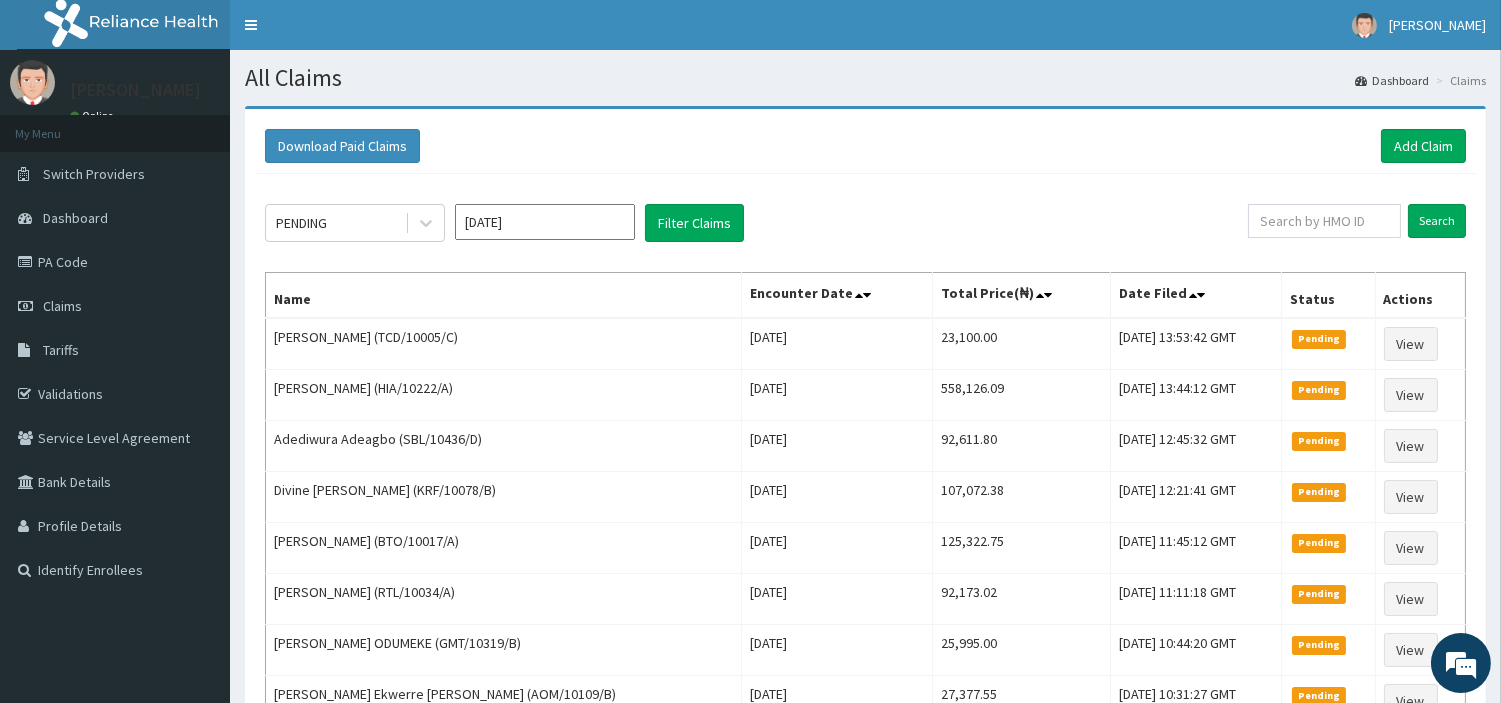 click on "Download Paid Claims Add Claim" at bounding box center (865, 146) 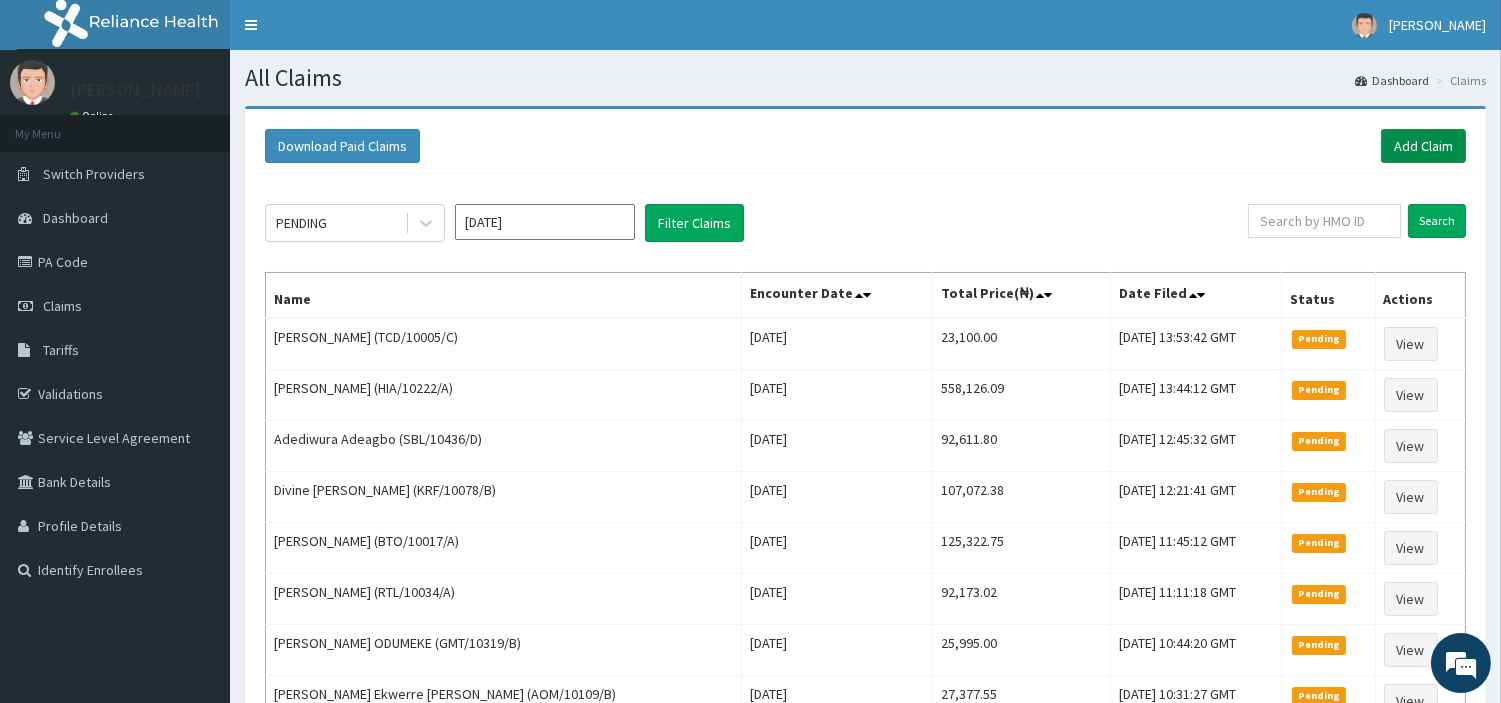 click on "Add Claim" at bounding box center [1423, 146] 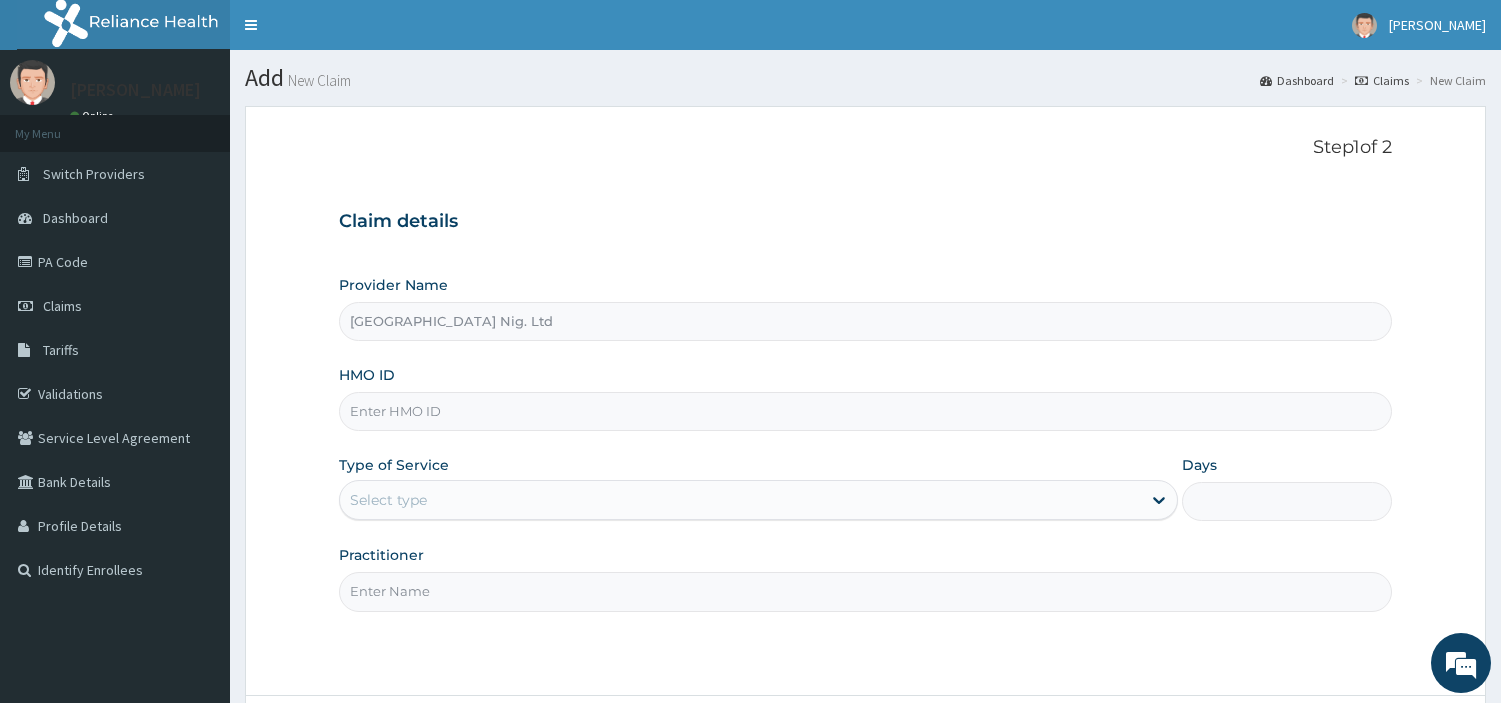 scroll, scrollTop: 0, scrollLeft: 0, axis: both 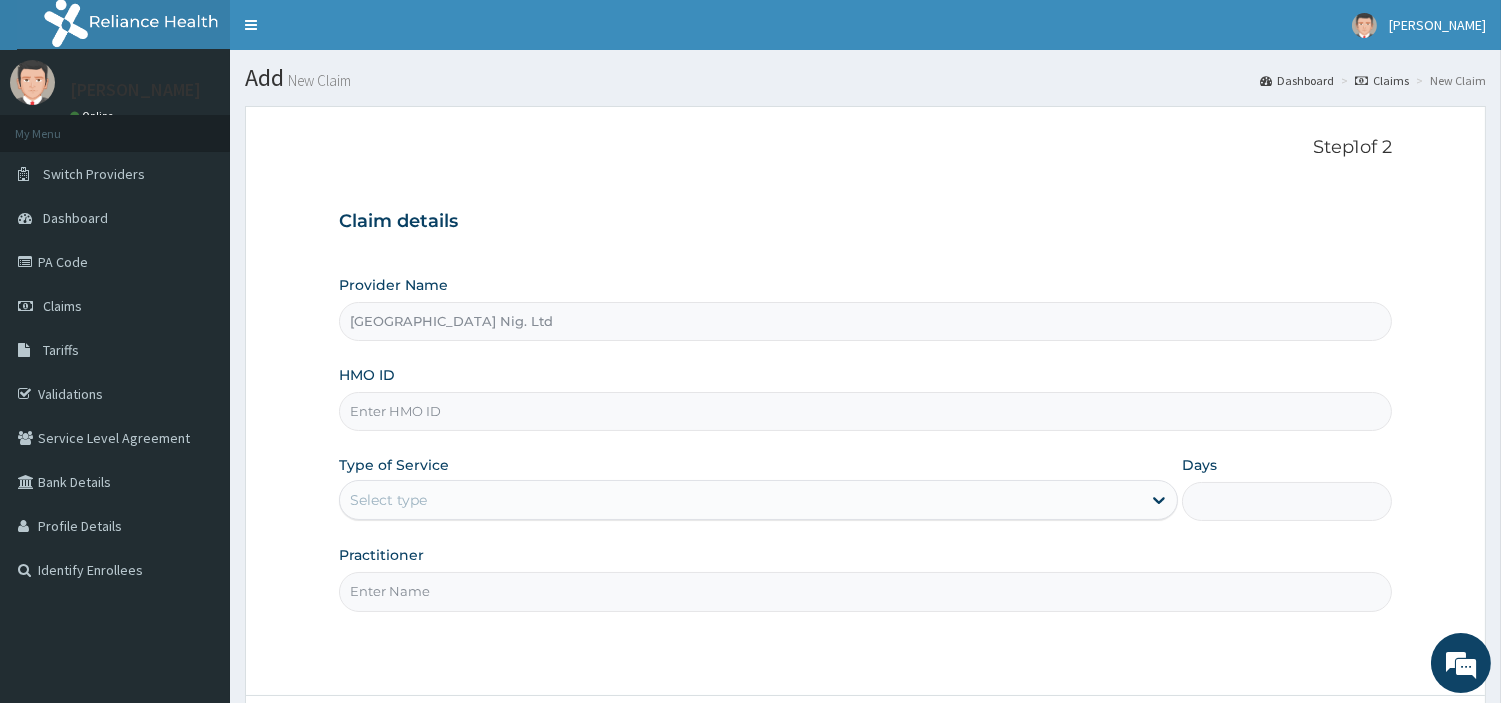 click on "HMO ID" at bounding box center [865, 411] 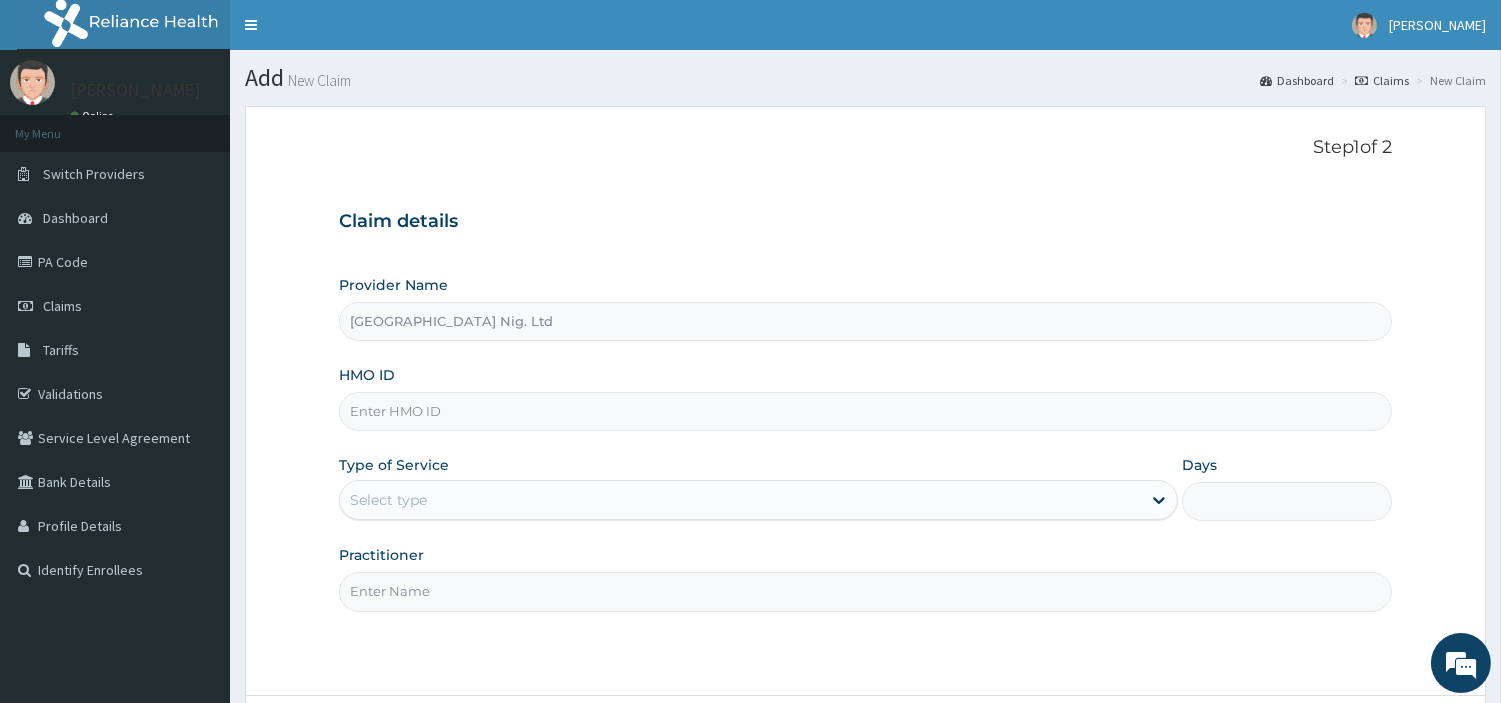 paste on "PPX/10007/A" 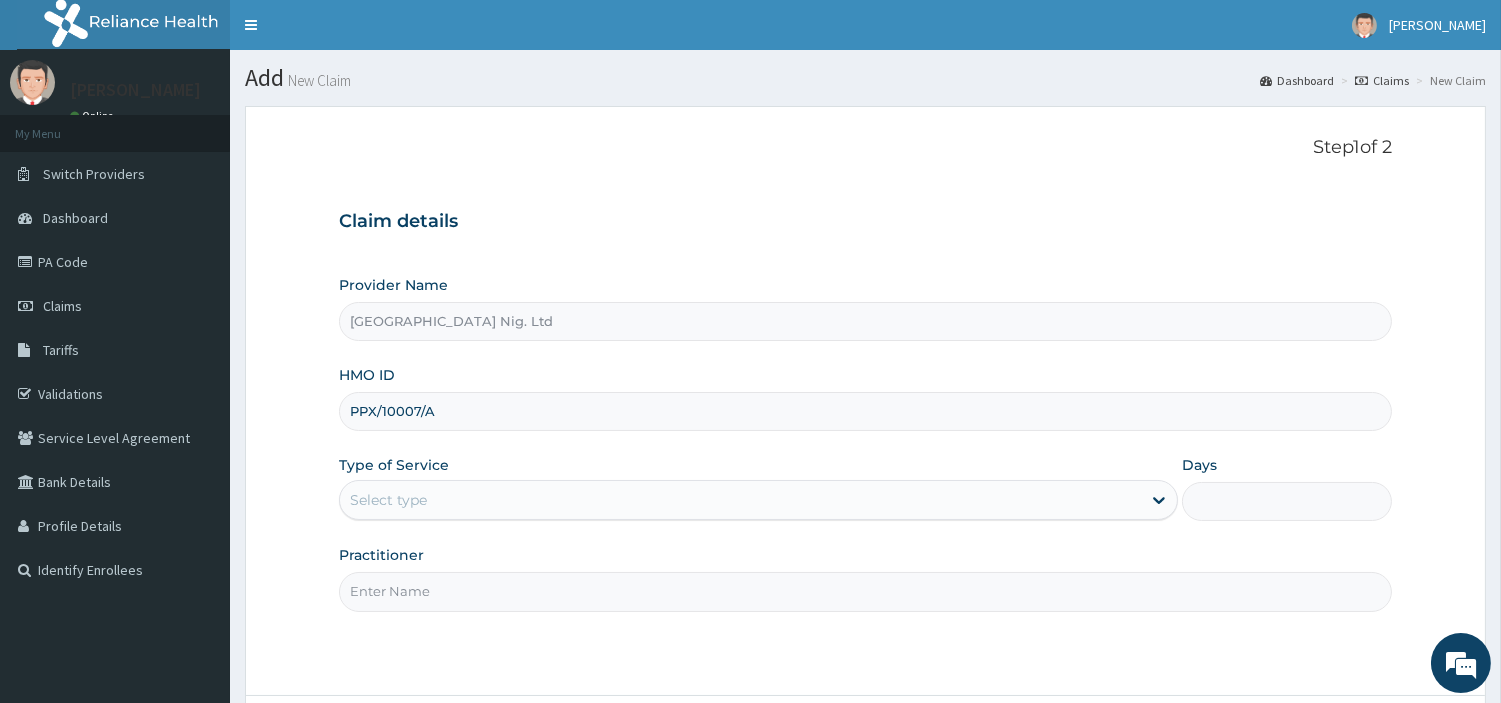 type on "PPX/10007/A" 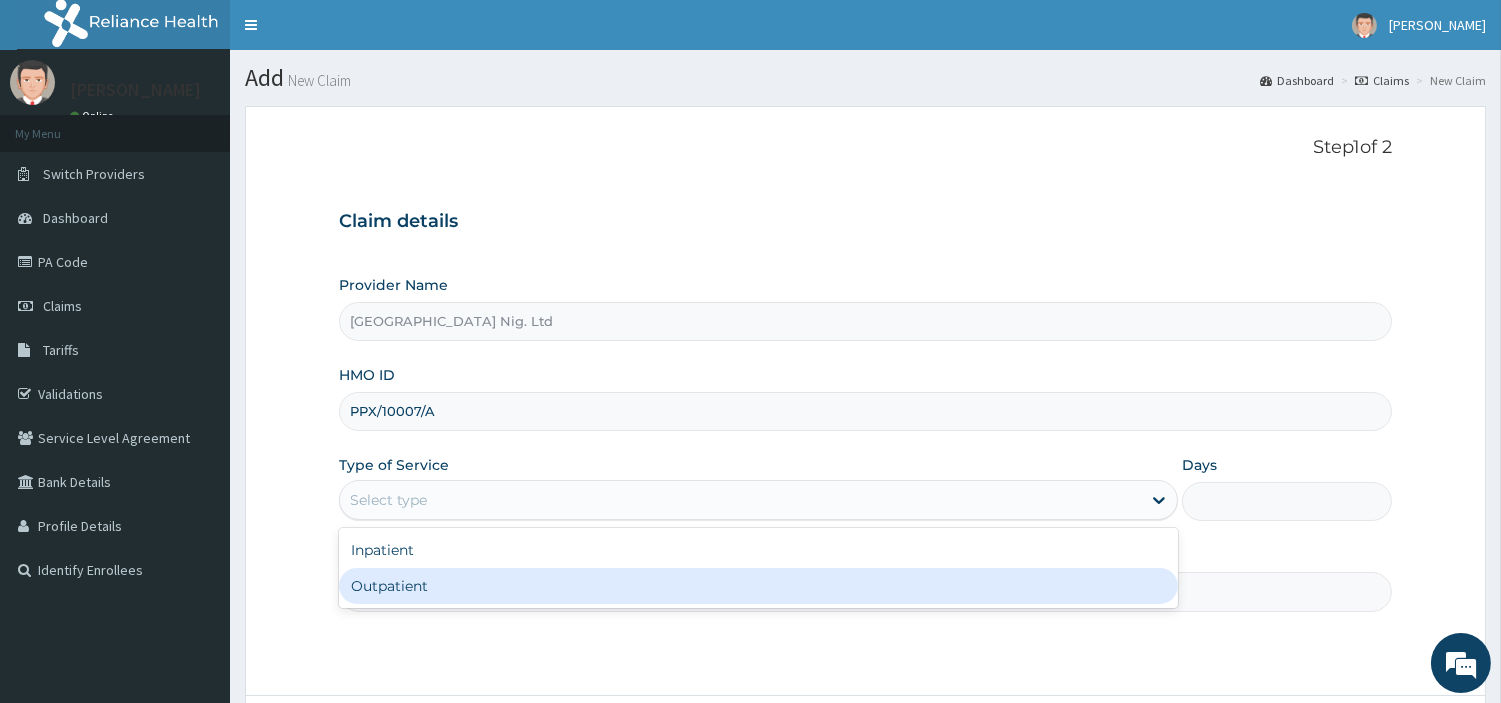 click on "Outpatient" at bounding box center [758, 586] 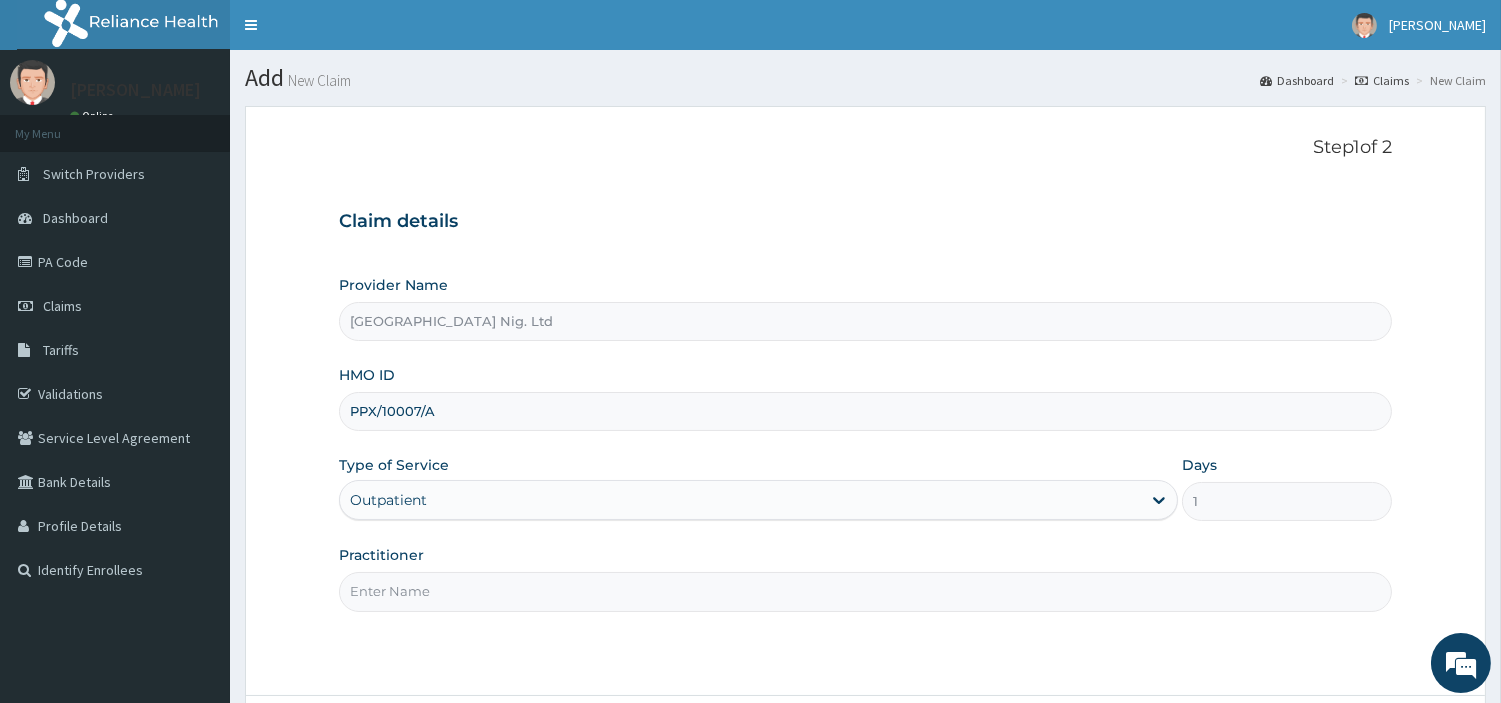 click on "Practitioner" at bounding box center (865, 591) 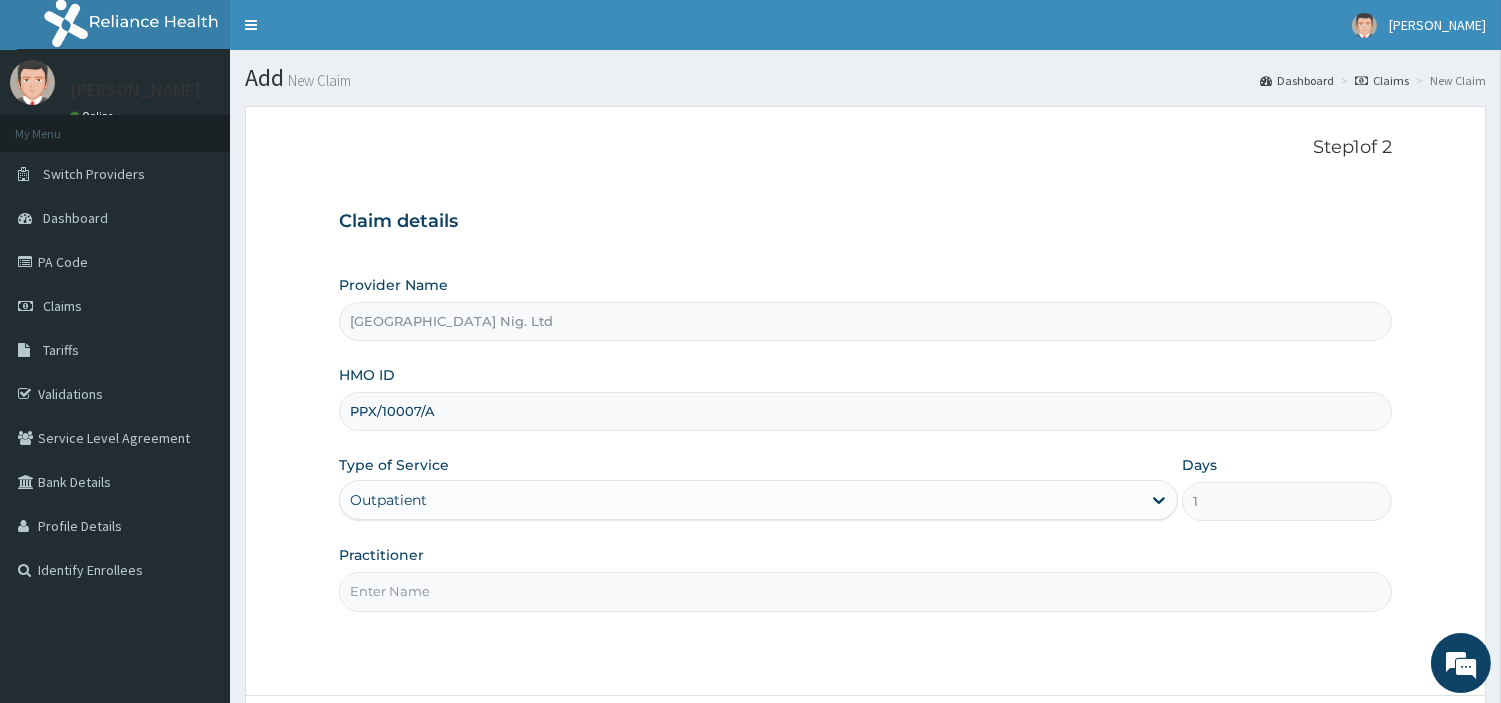 paste on "Mumuni Philip" 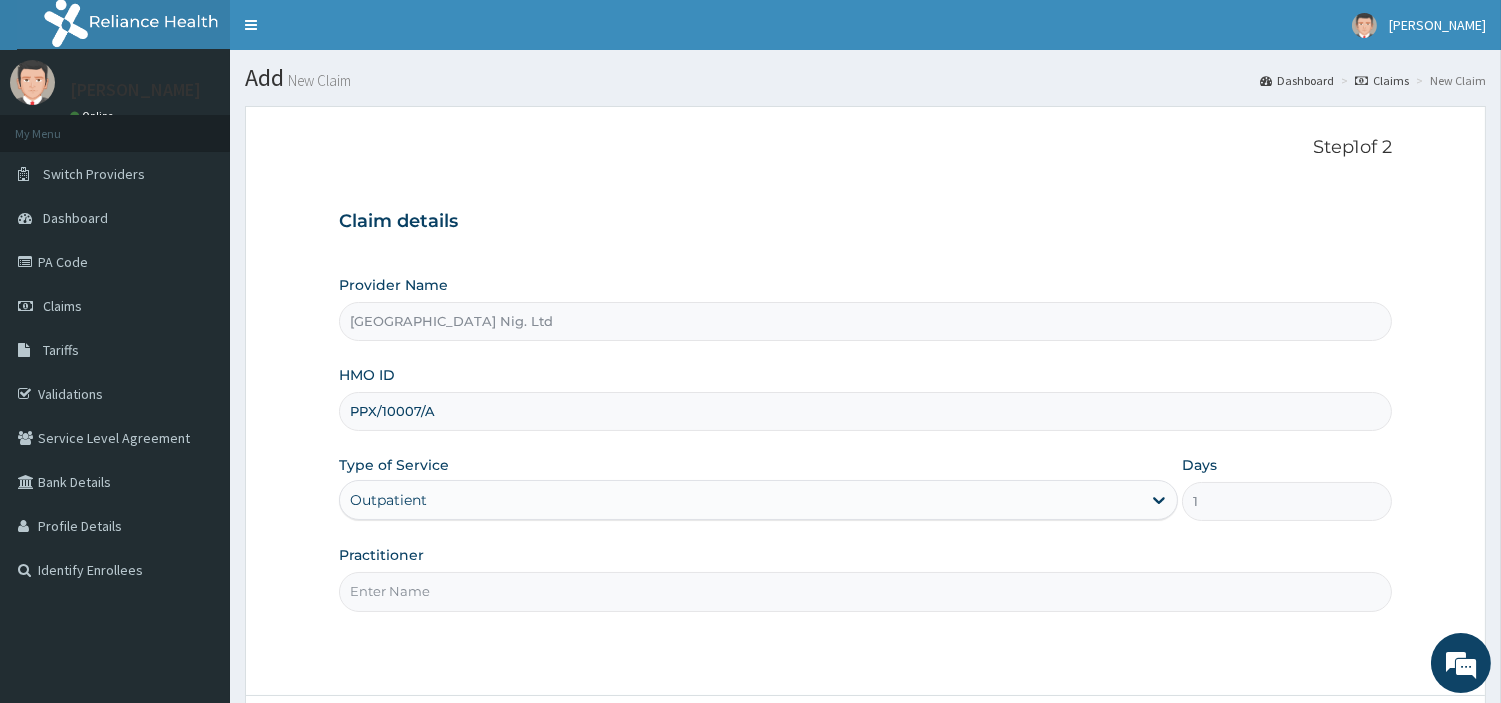 type on "Mumuni Philip" 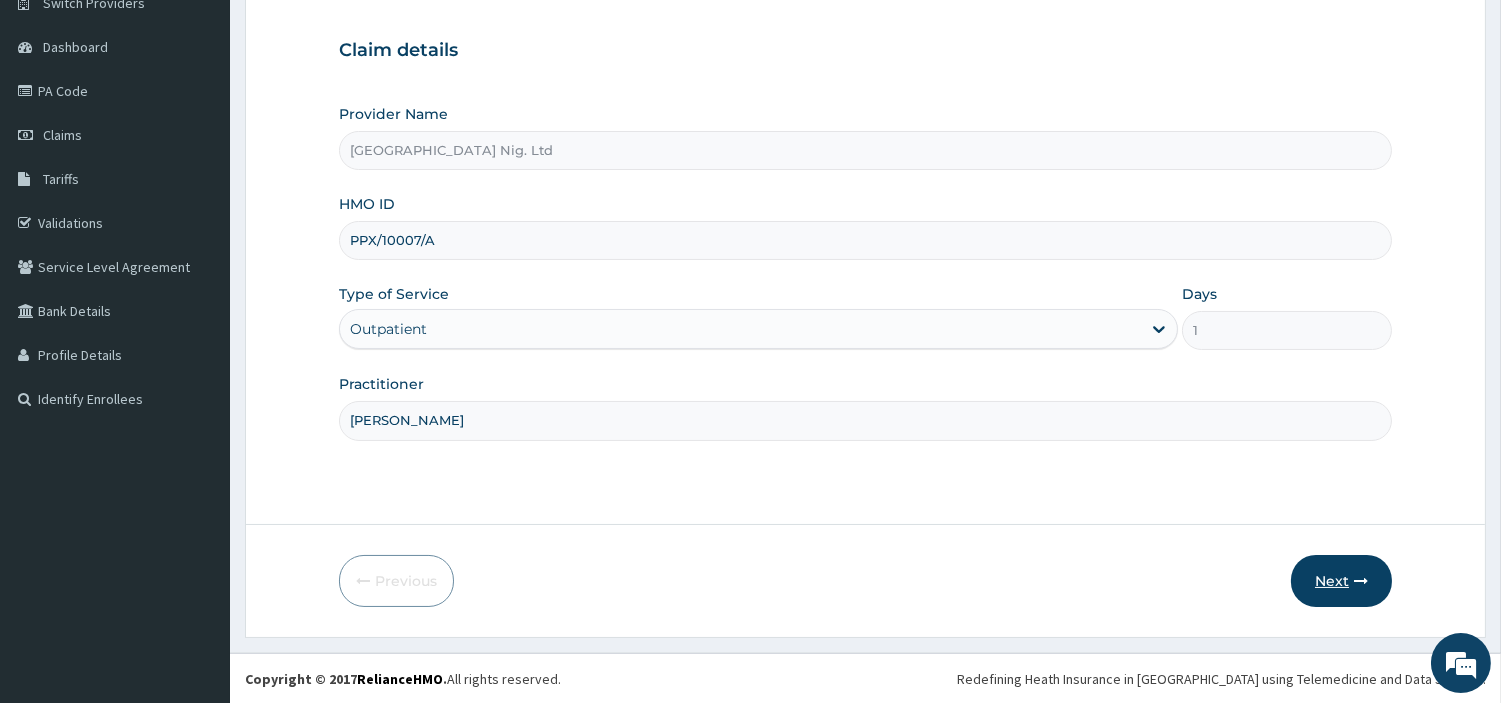 scroll, scrollTop: 172, scrollLeft: 0, axis: vertical 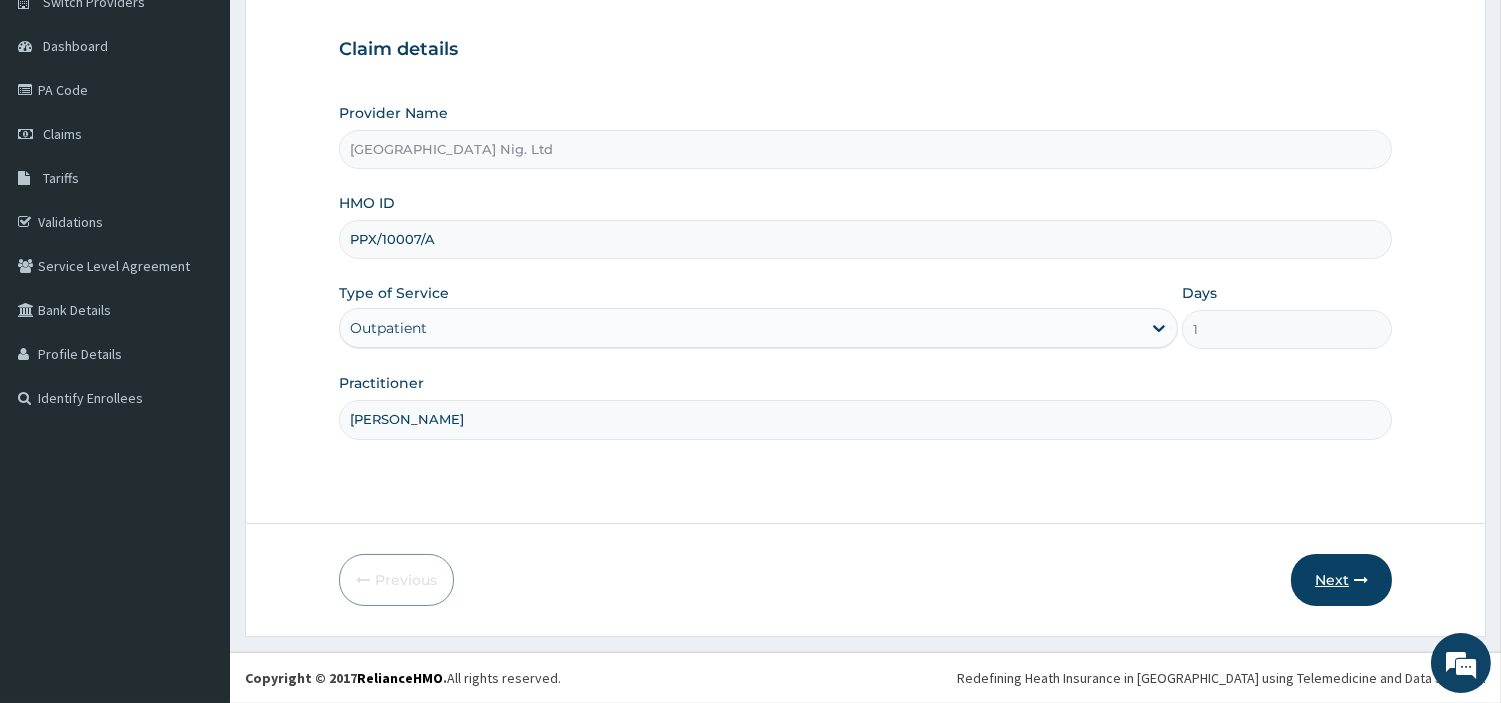 click on "Next" at bounding box center (1341, 580) 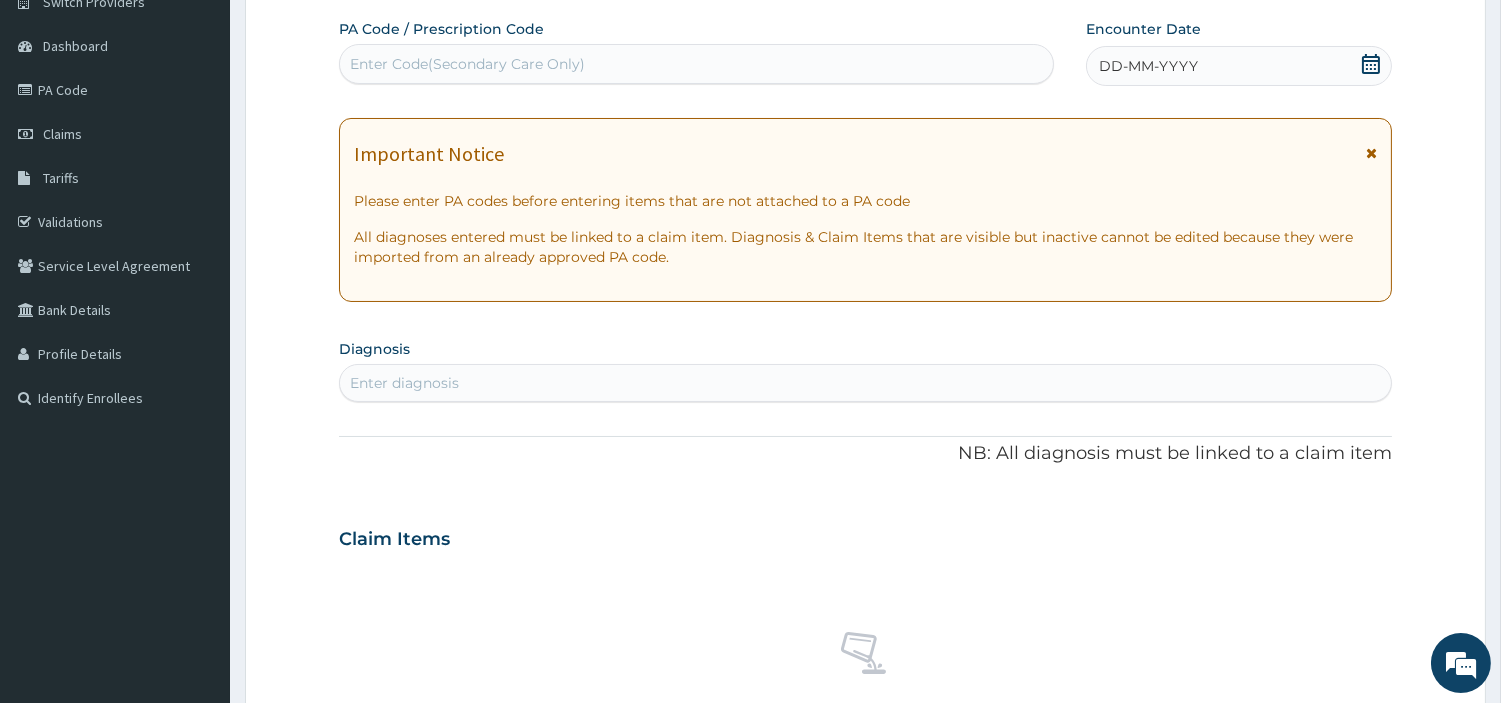 click on "Enter Code(Secondary Care Only)" at bounding box center (696, 64) 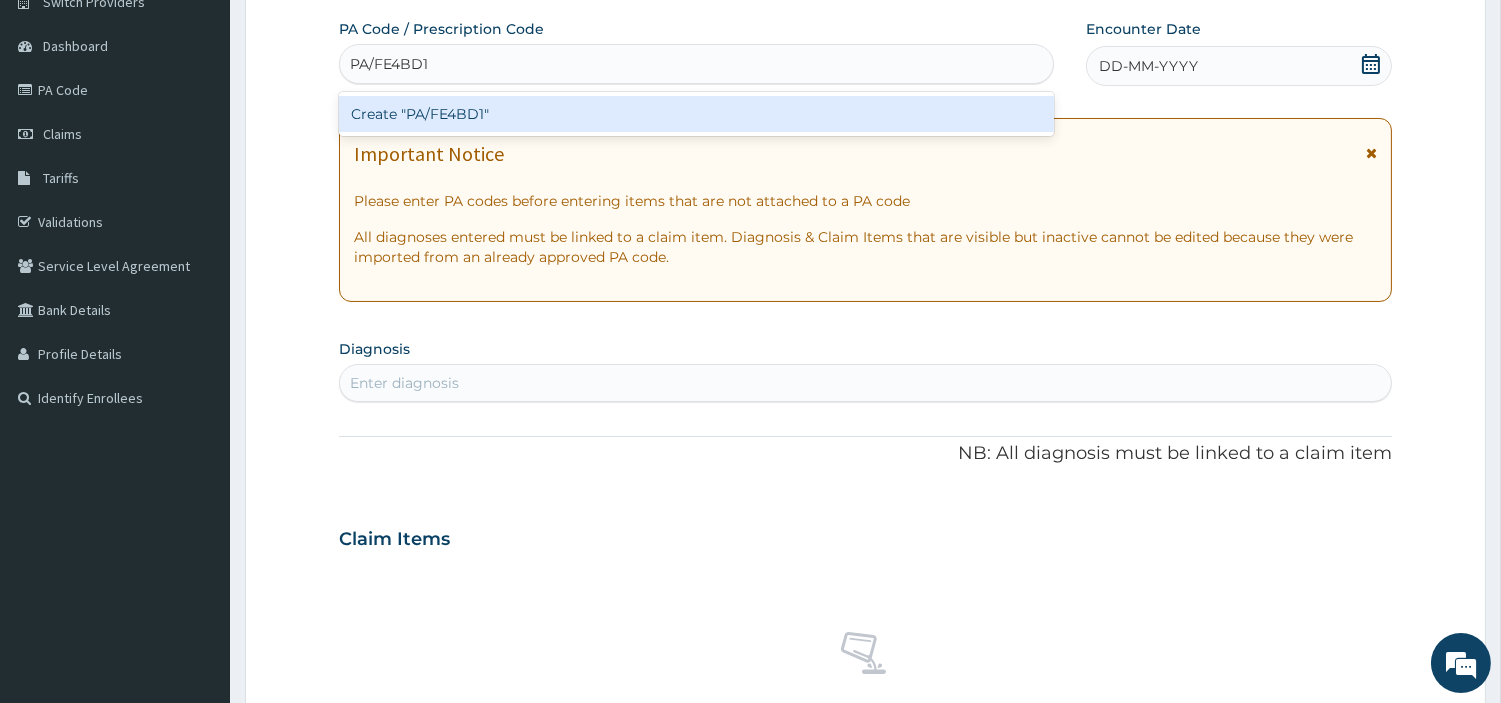 click on "Create "PA/FE4BD1"" at bounding box center (696, 114) 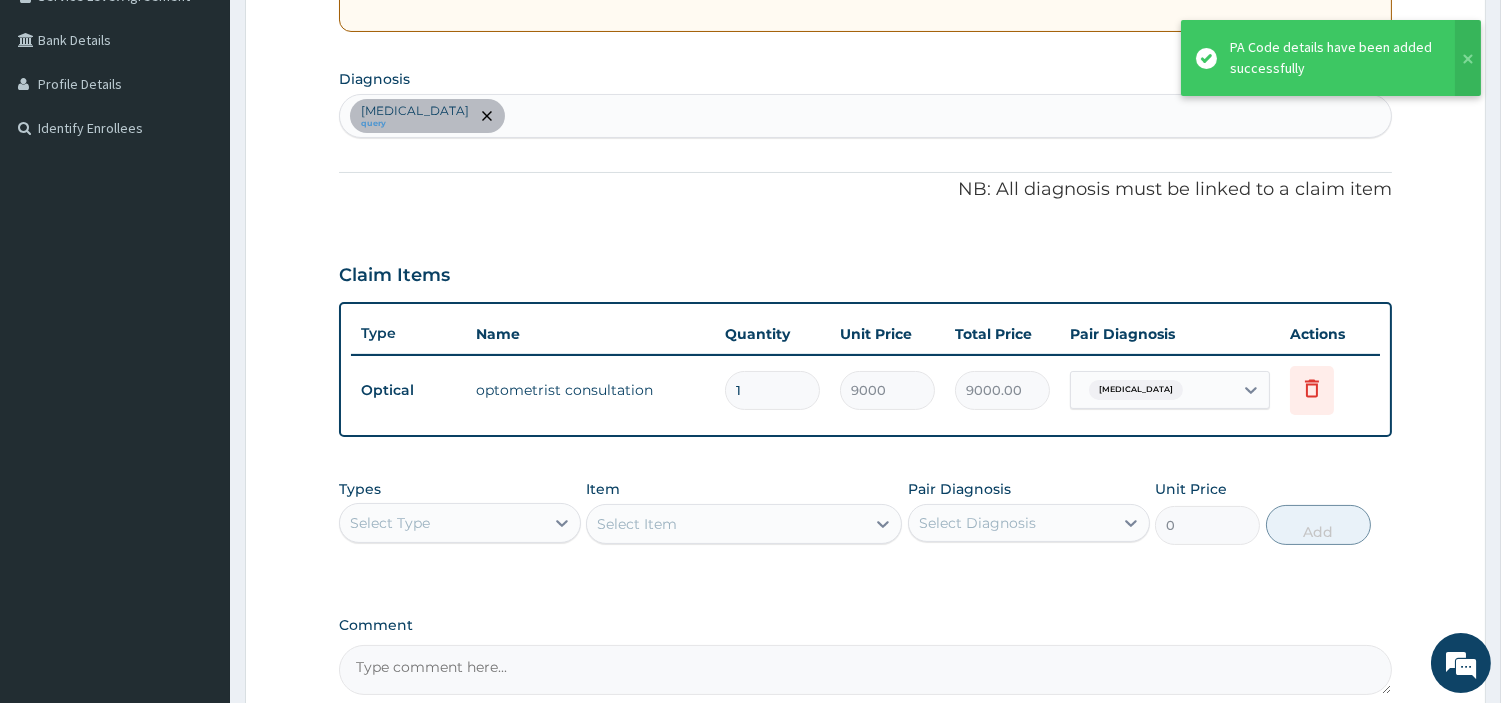 scroll, scrollTop: 505, scrollLeft: 0, axis: vertical 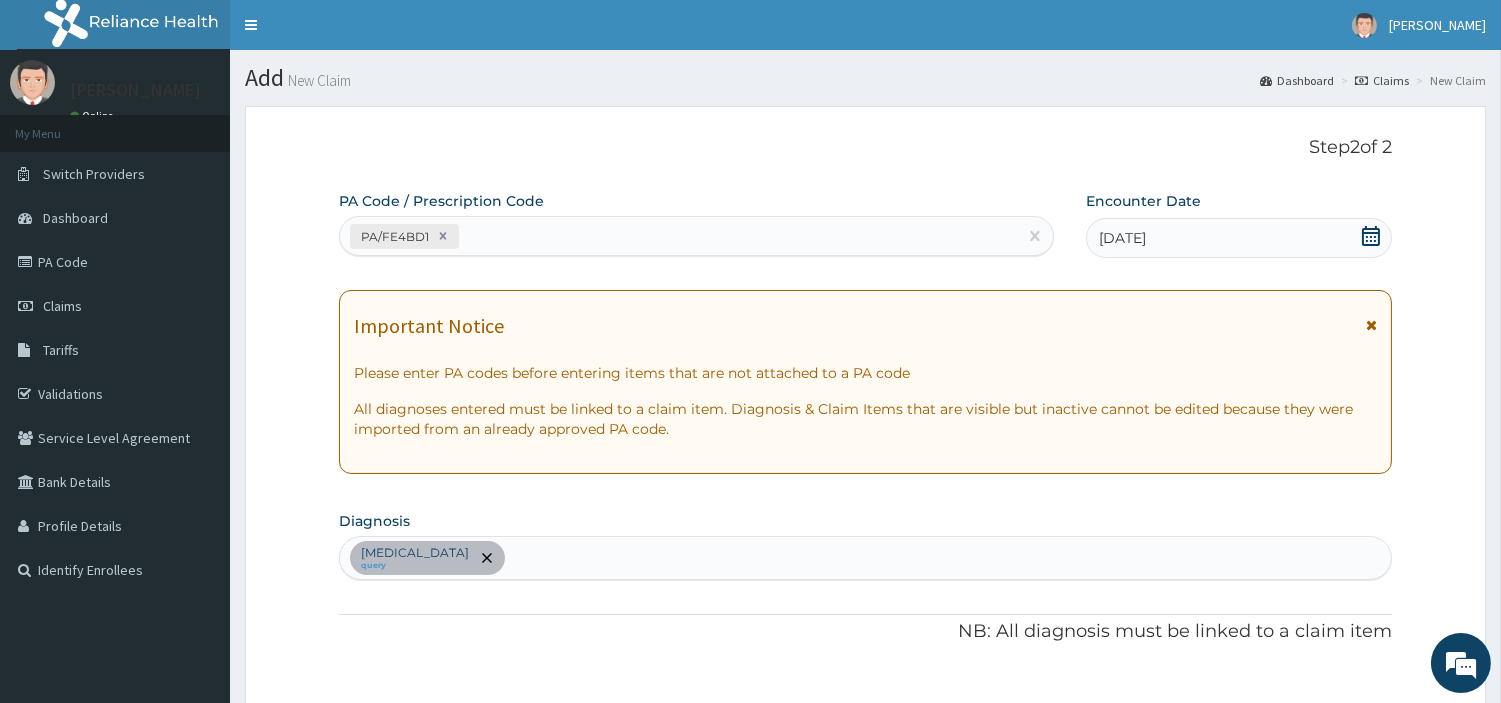 click on "PA/FE4BD1" at bounding box center [678, 236] 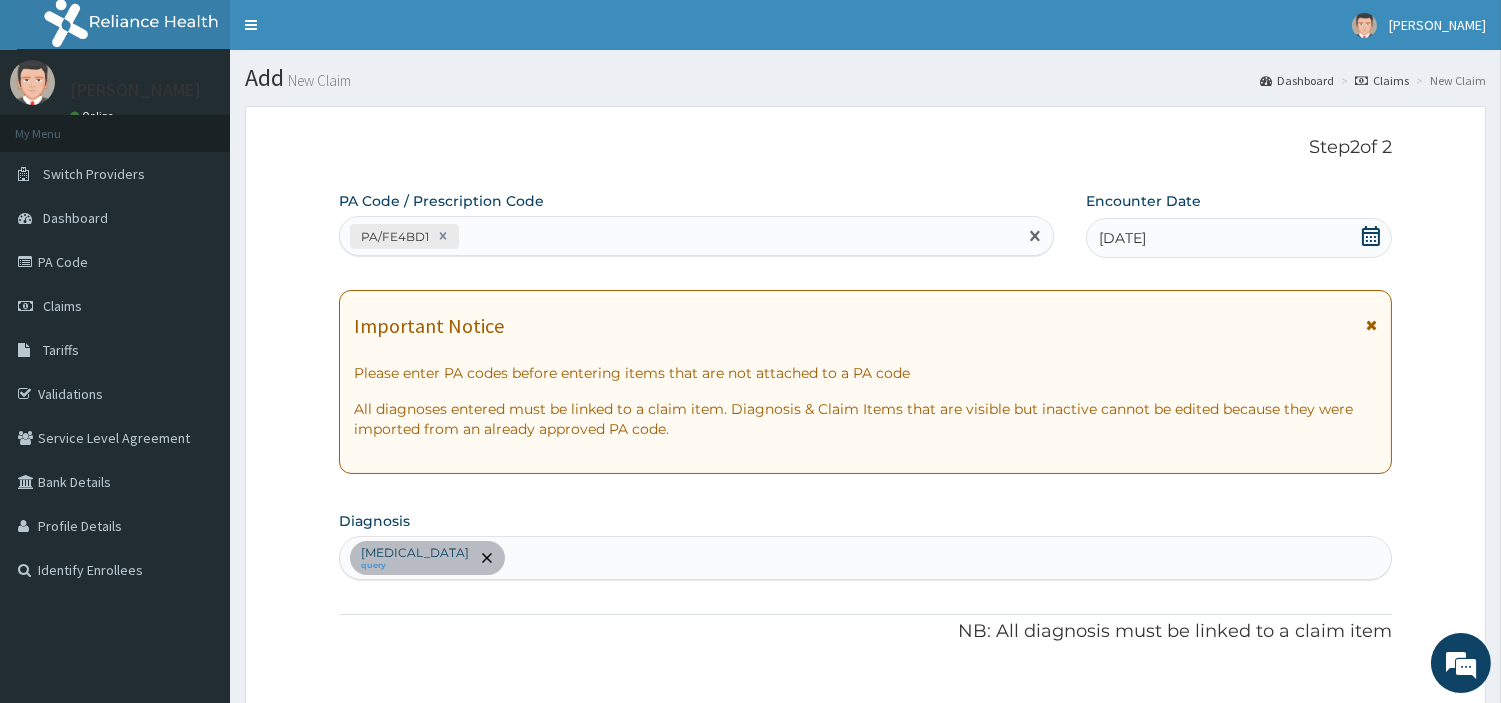 paste on "PA/5351A1" 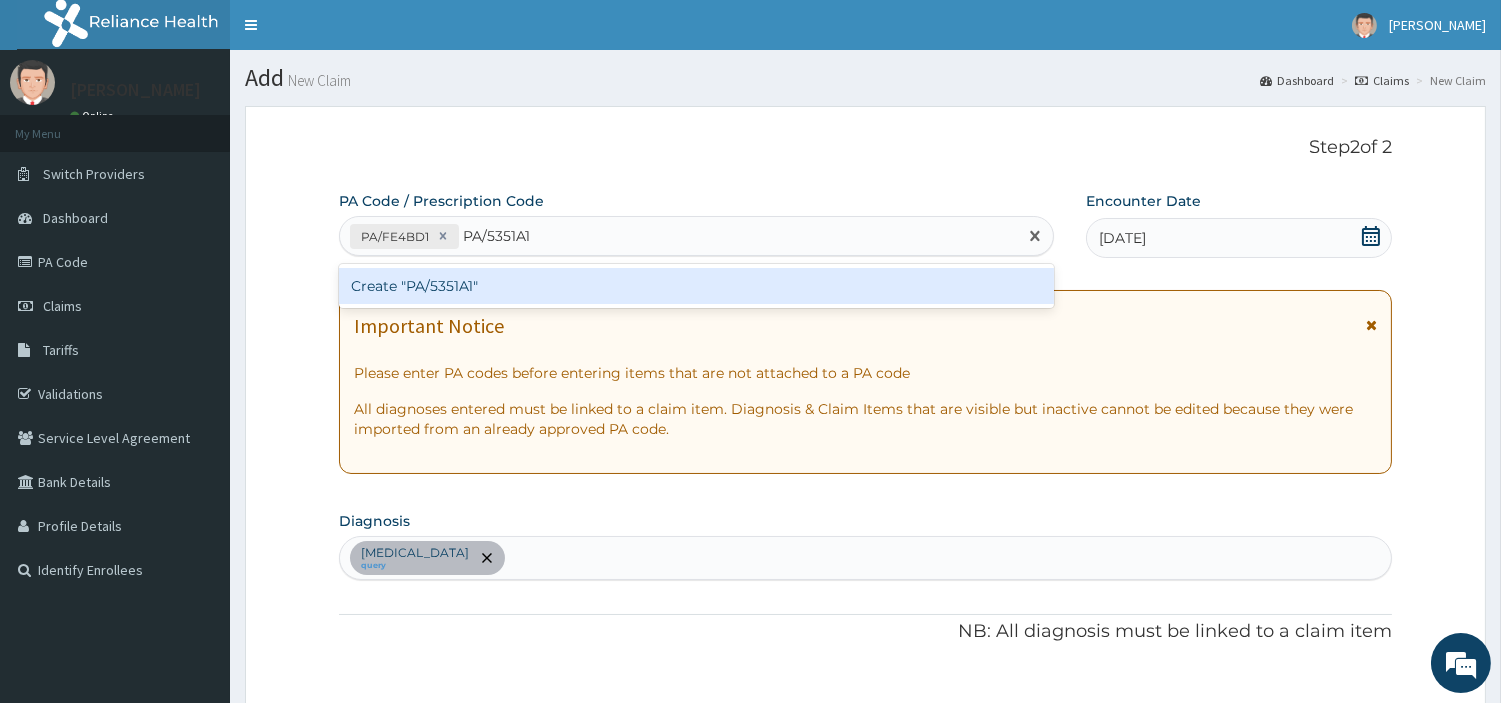 click on "Create "PA/5351A1"" at bounding box center [696, 286] 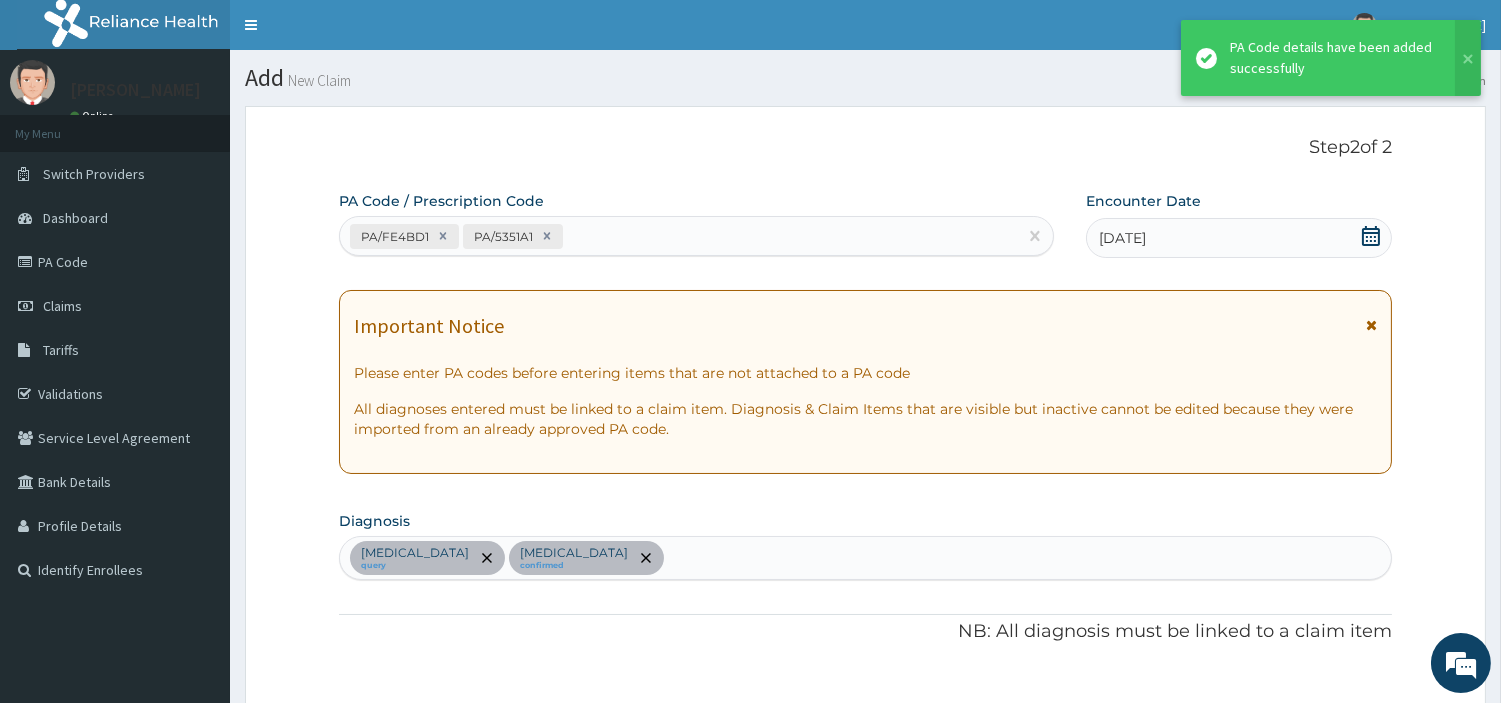 scroll, scrollTop: 618, scrollLeft: 0, axis: vertical 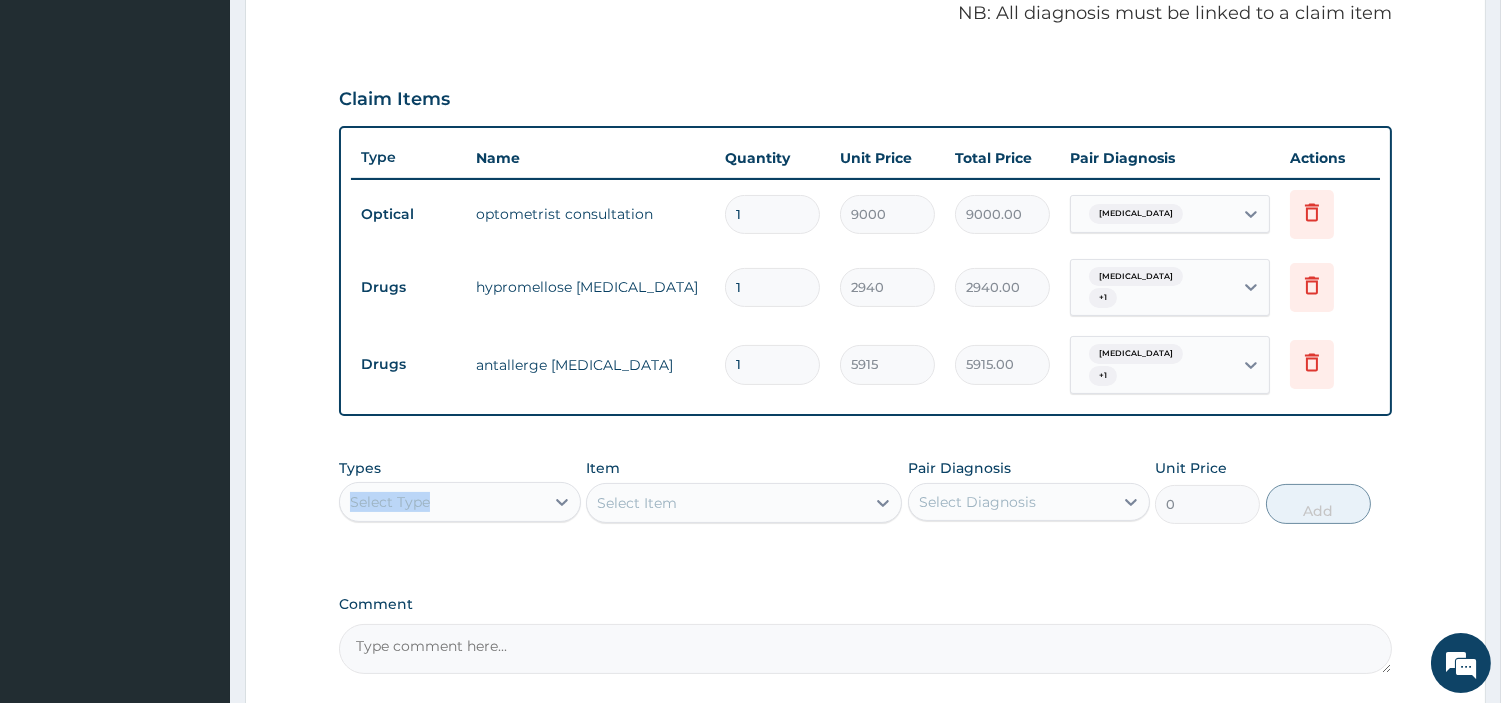 drag, startPoint x: 525, startPoint y: 460, endPoint x: 530, endPoint y: 474, distance: 14.866069 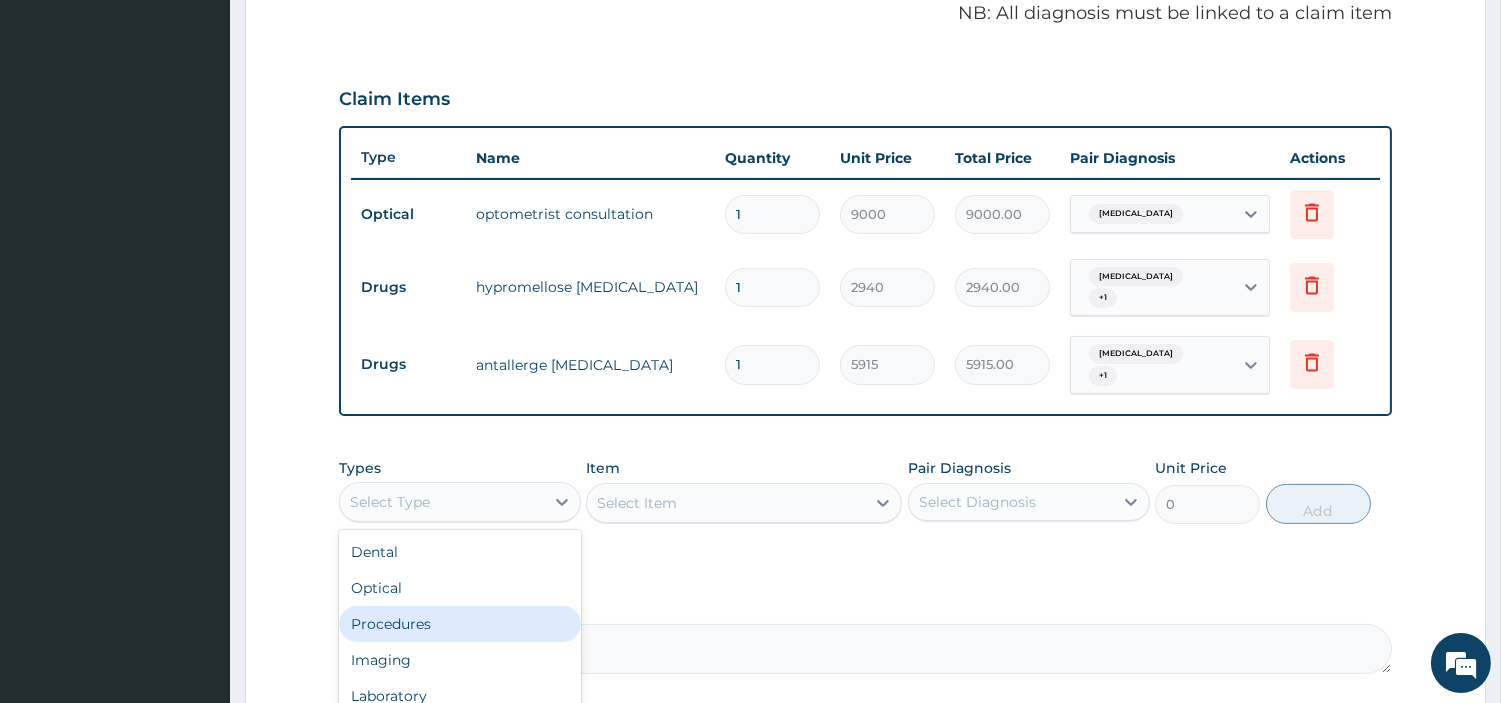 click on "Procedures" at bounding box center (460, 624) 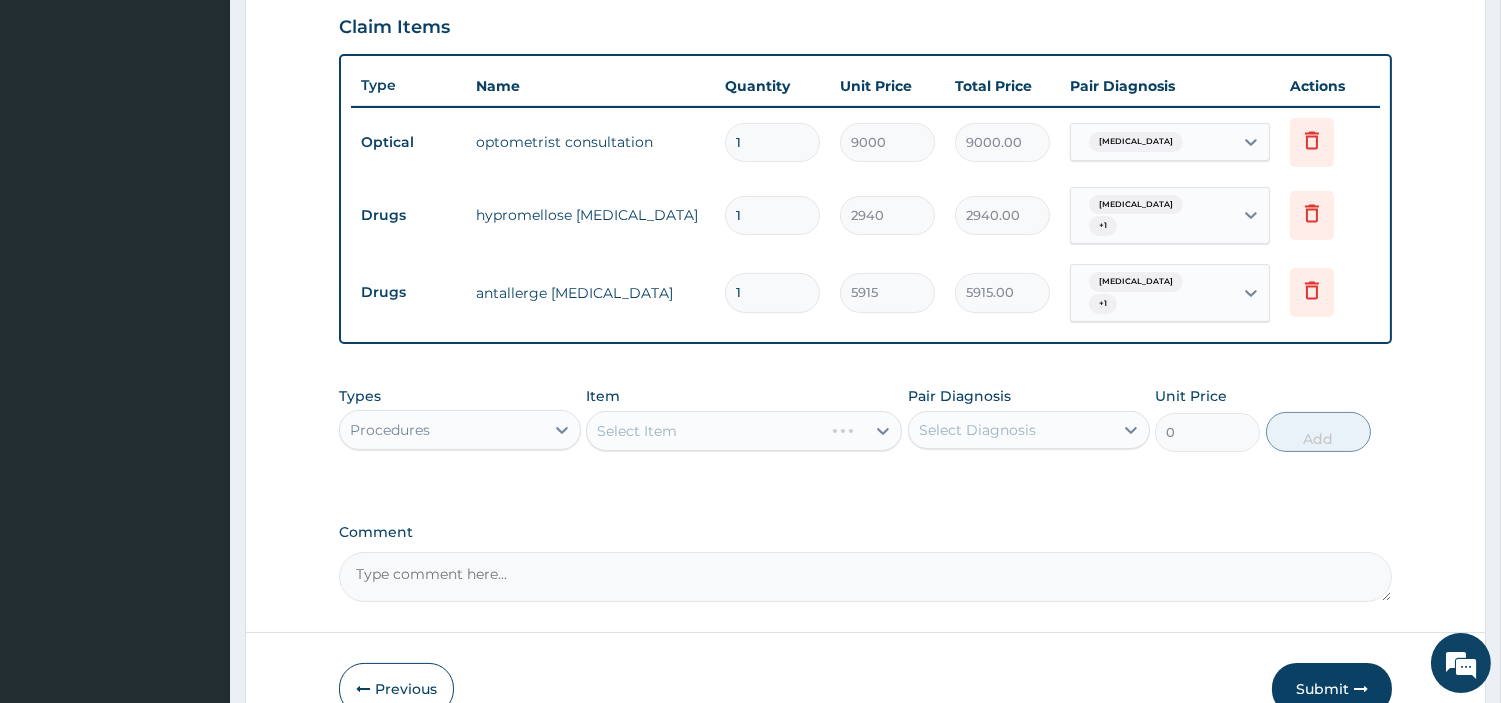 scroll, scrollTop: 781, scrollLeft: 0, axis: vertical 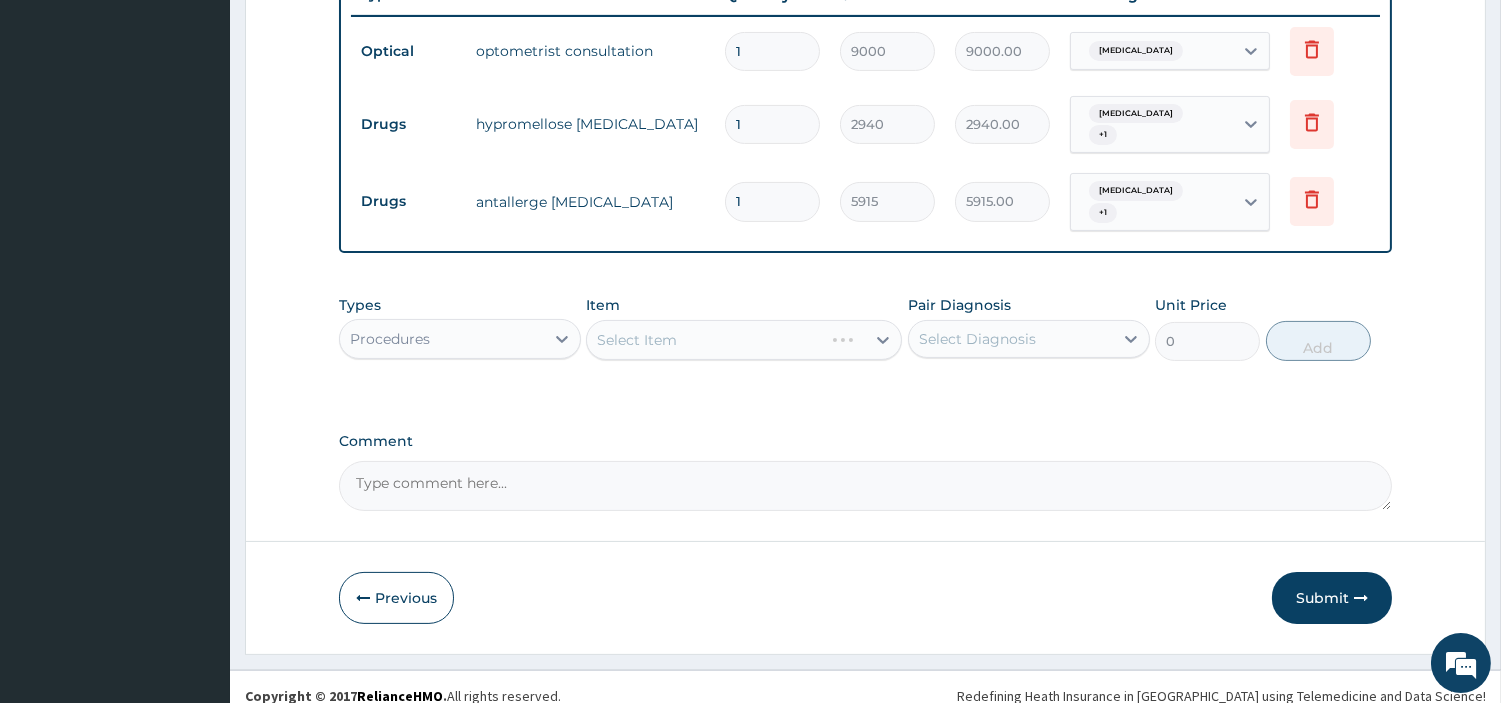 click on "Select Item" at bounding box center [744, 340] 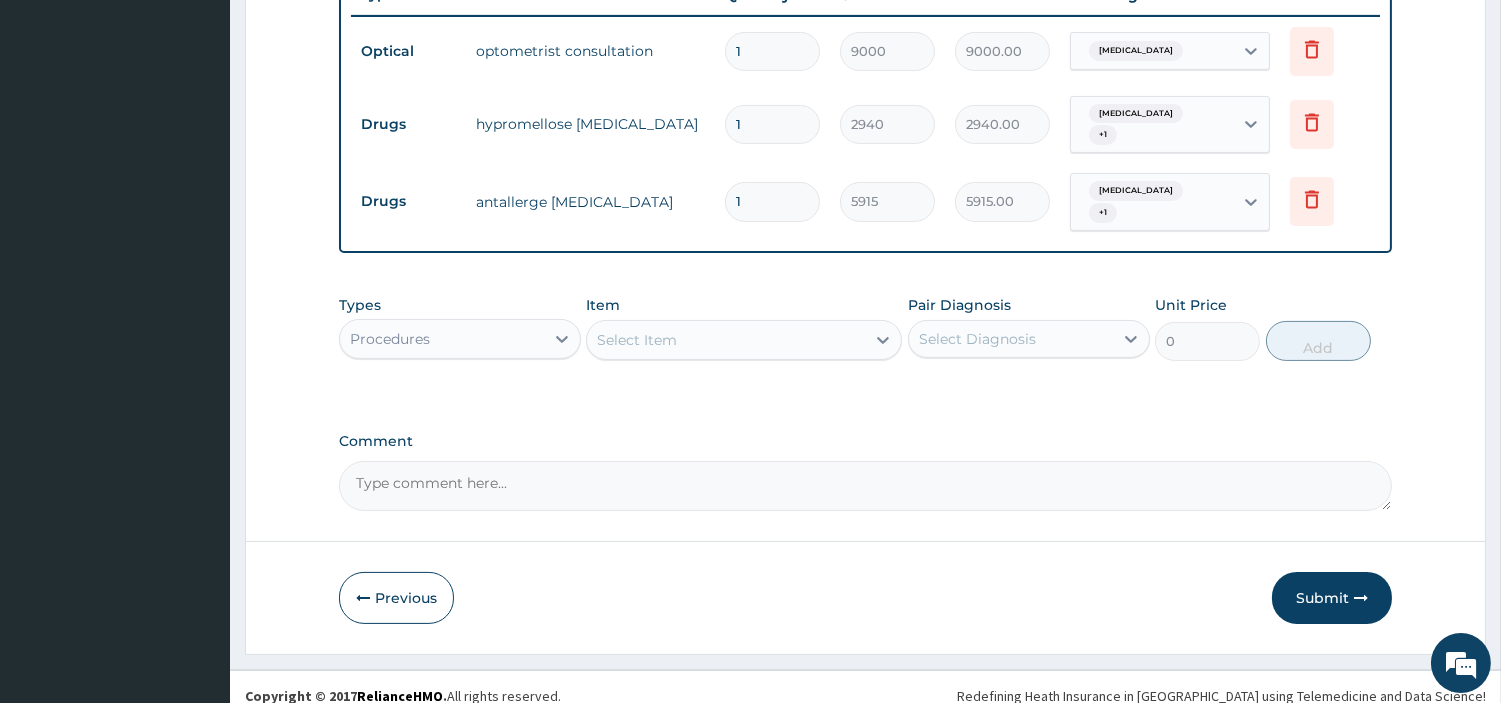 click on "Select Item" at bounding box center [726, 340] 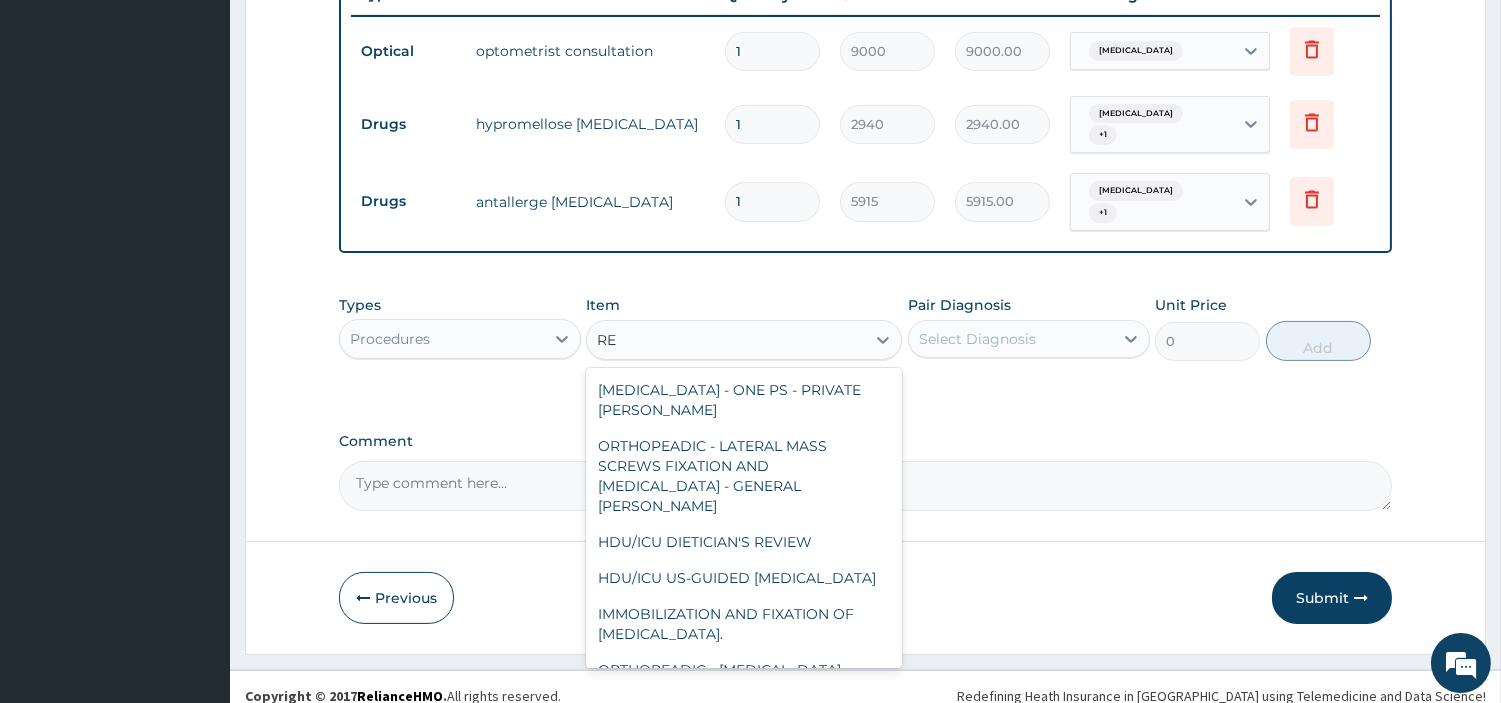 type on "REG" 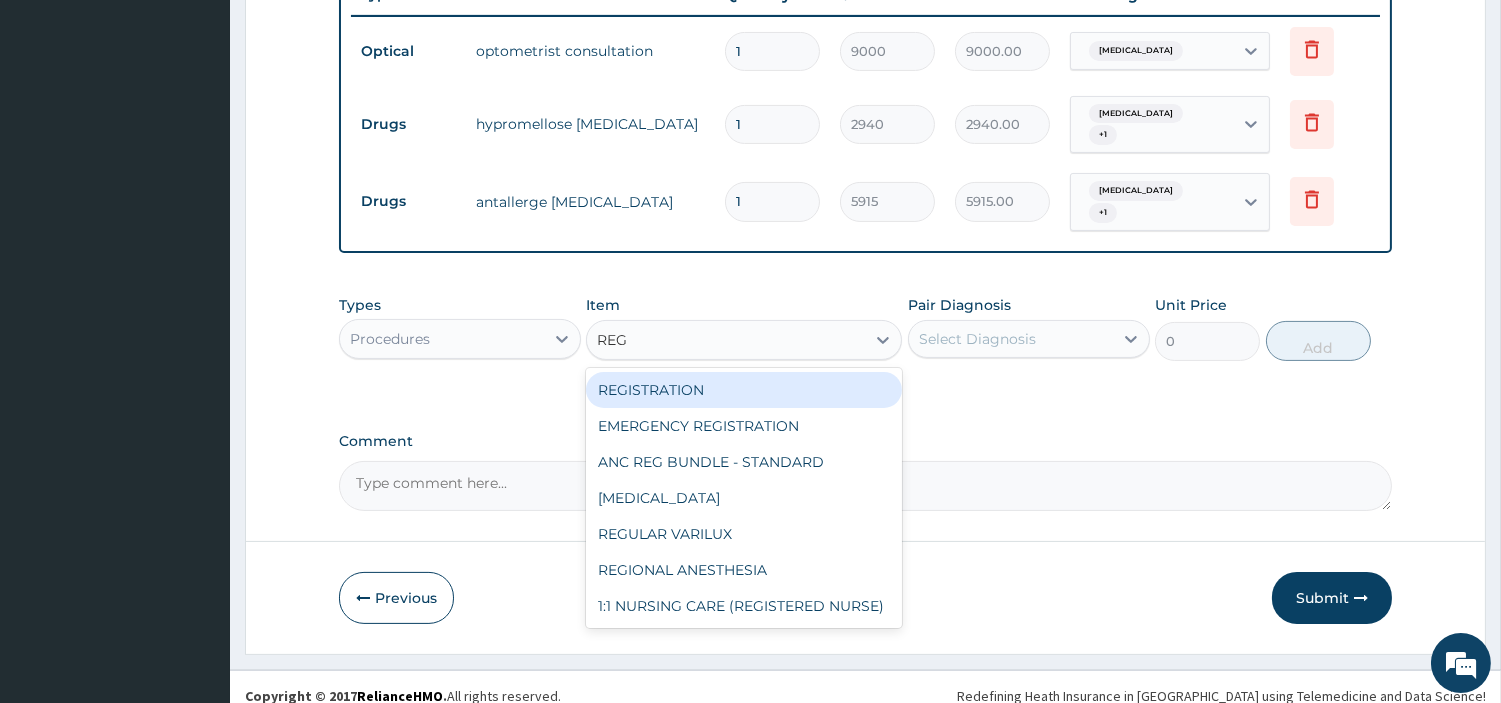 click on "REGISTRATION" at bounding box center (744, 390) 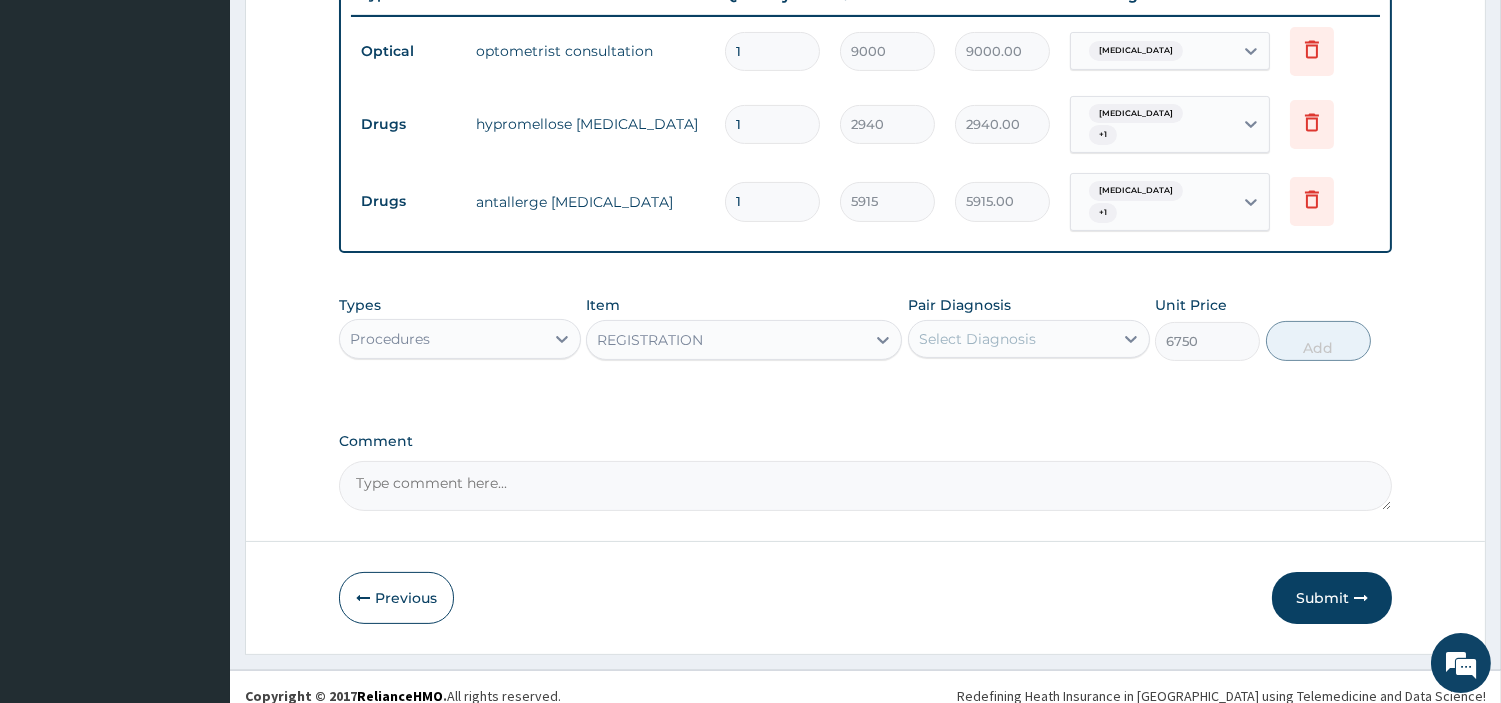click on "Select Diagnosis" at bounding box center [977, 339] 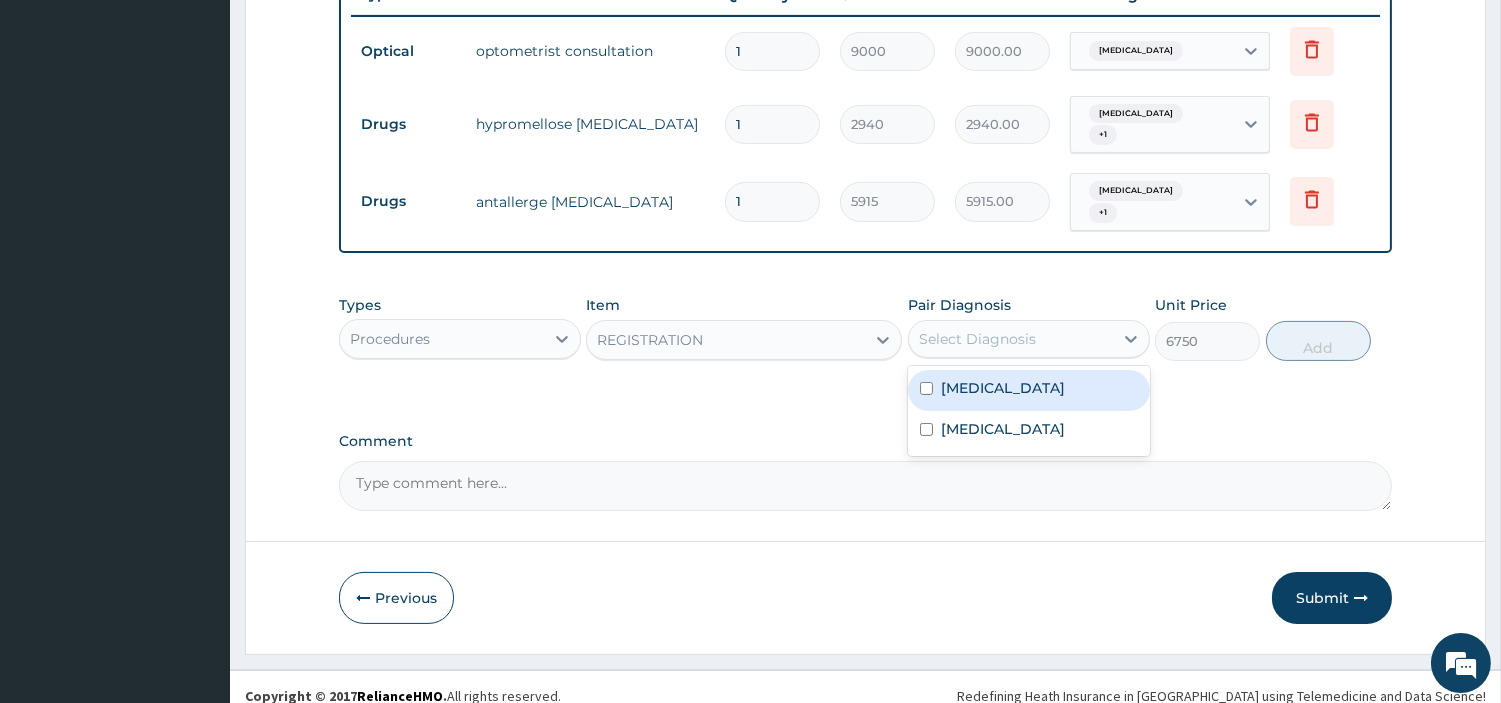 click on "Conjunctivitis" at bounding box center [1003, 388] 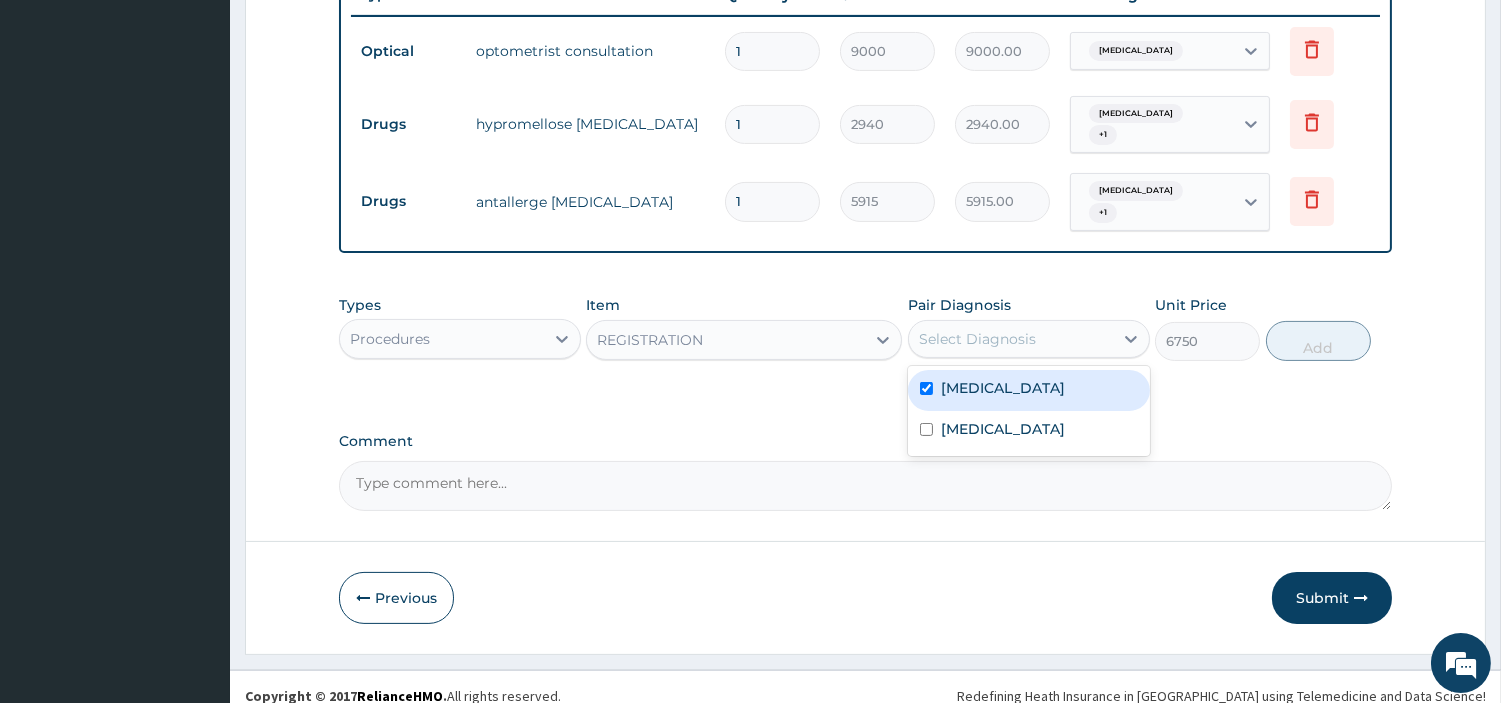 checkbox on "true" 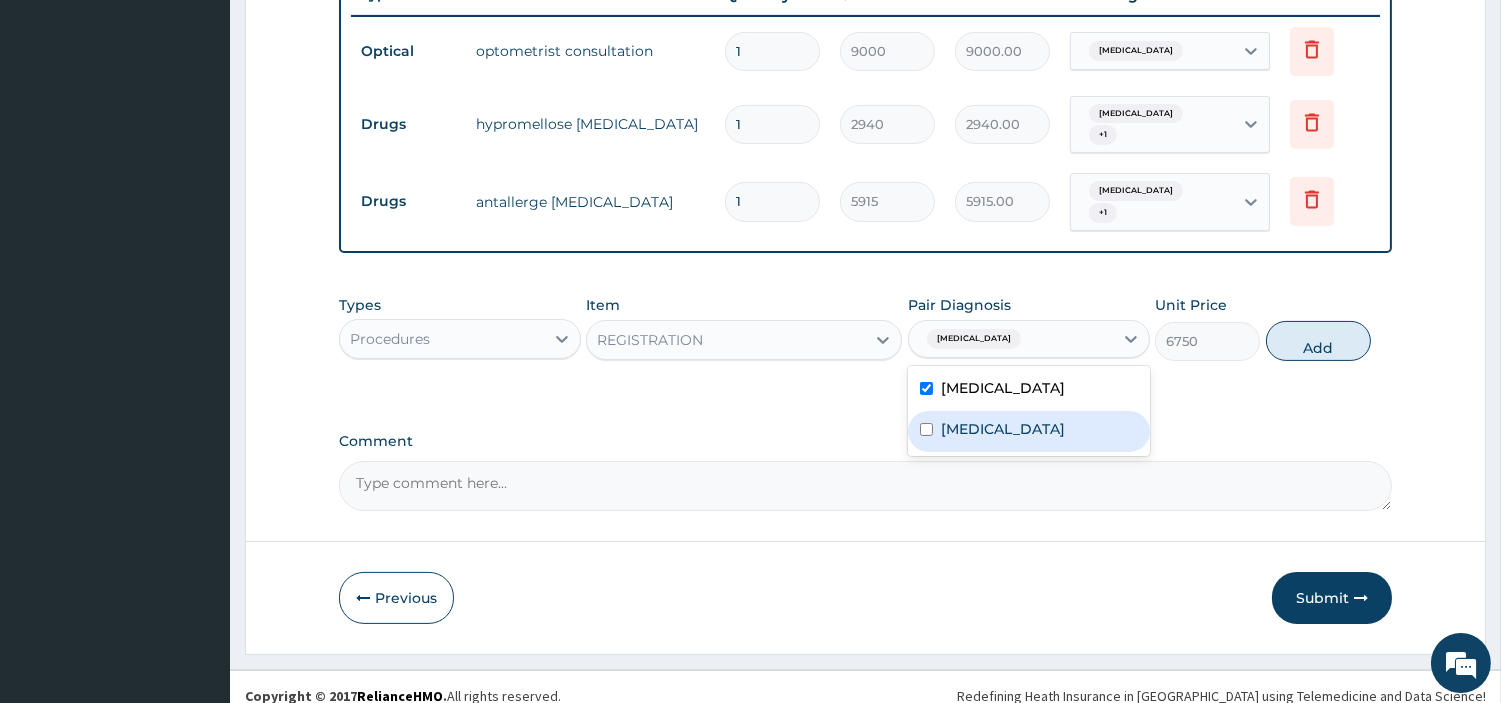 drag, startPoint x: 1027, startPoint y: 418, endPoint x: 1054, endPoint y: 406, distance: 29.546574 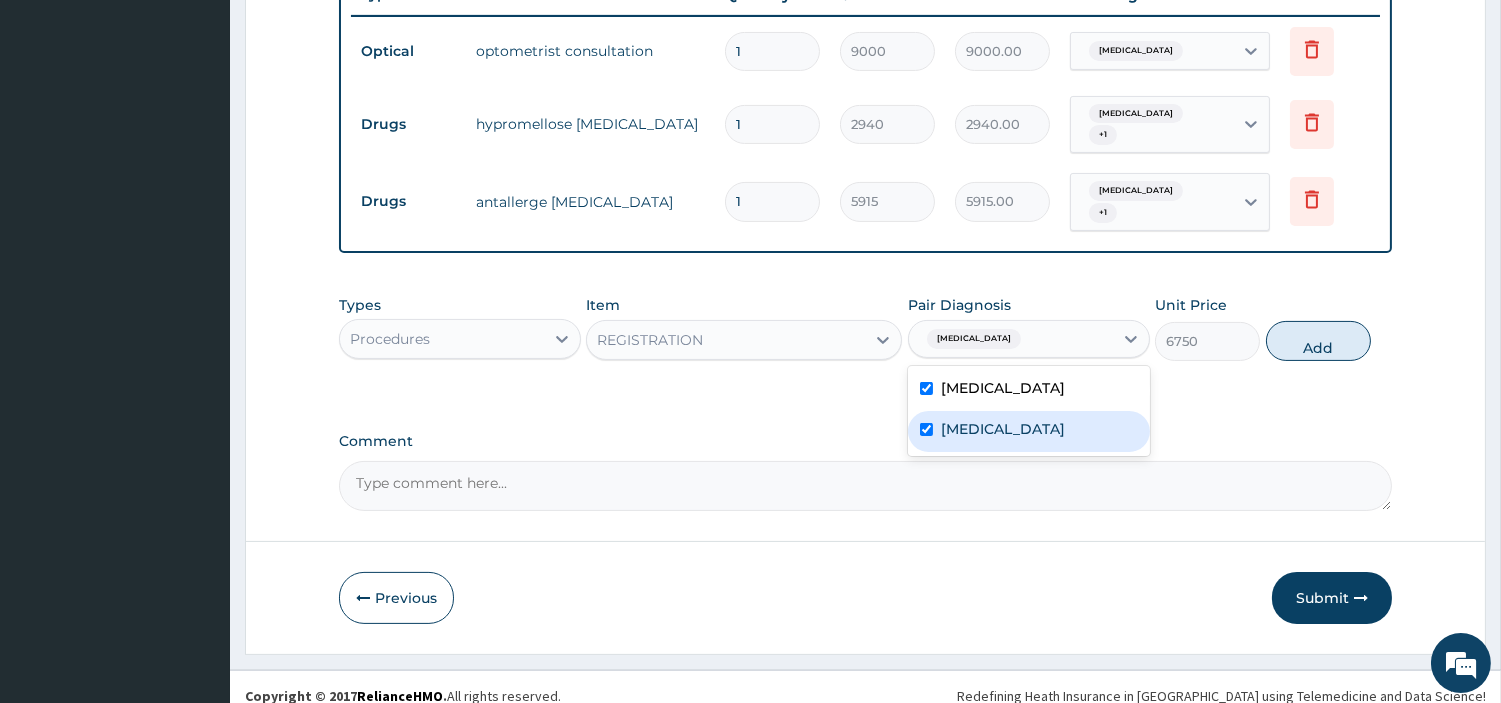 checkbox on "true" 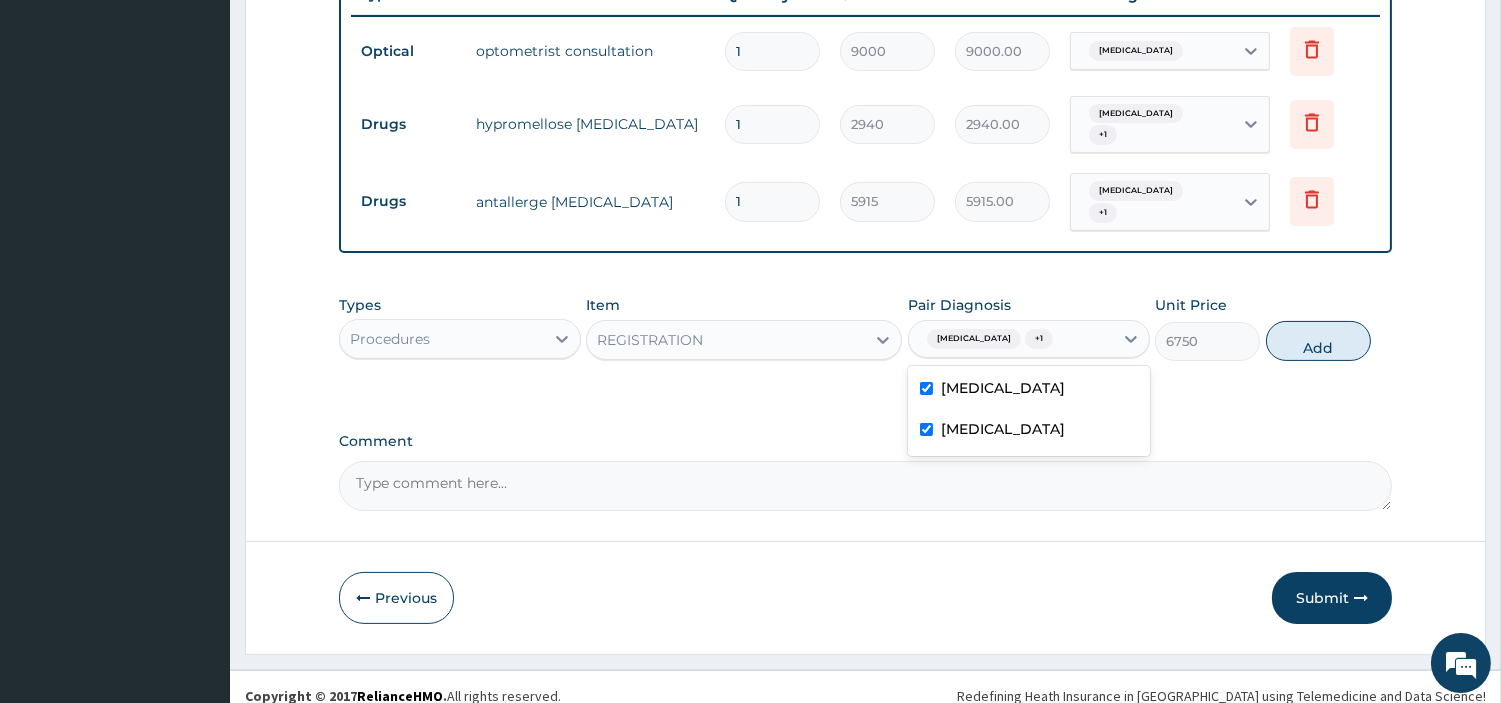 click on "Add" at bounding box center (1318, 341) 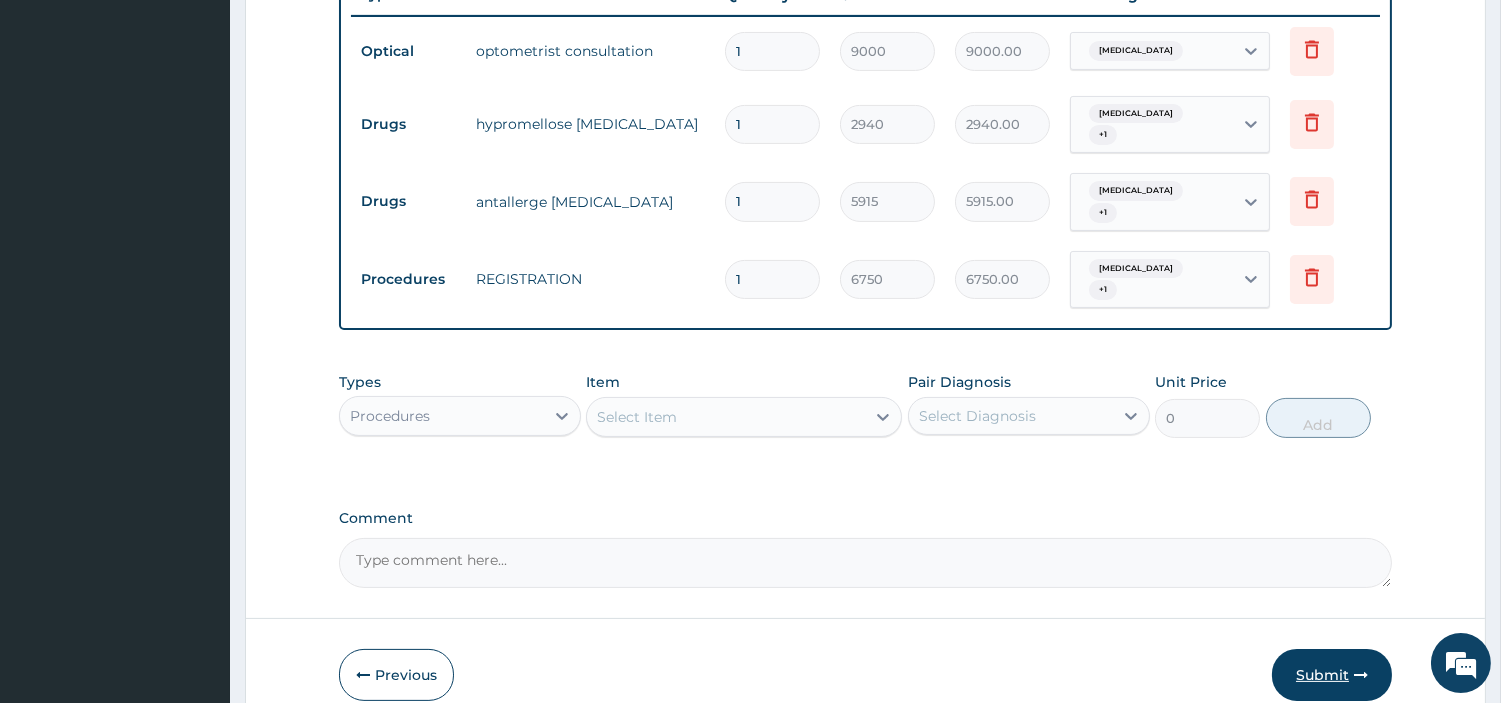 click on "Submit" at bounding box center [1332, 675] 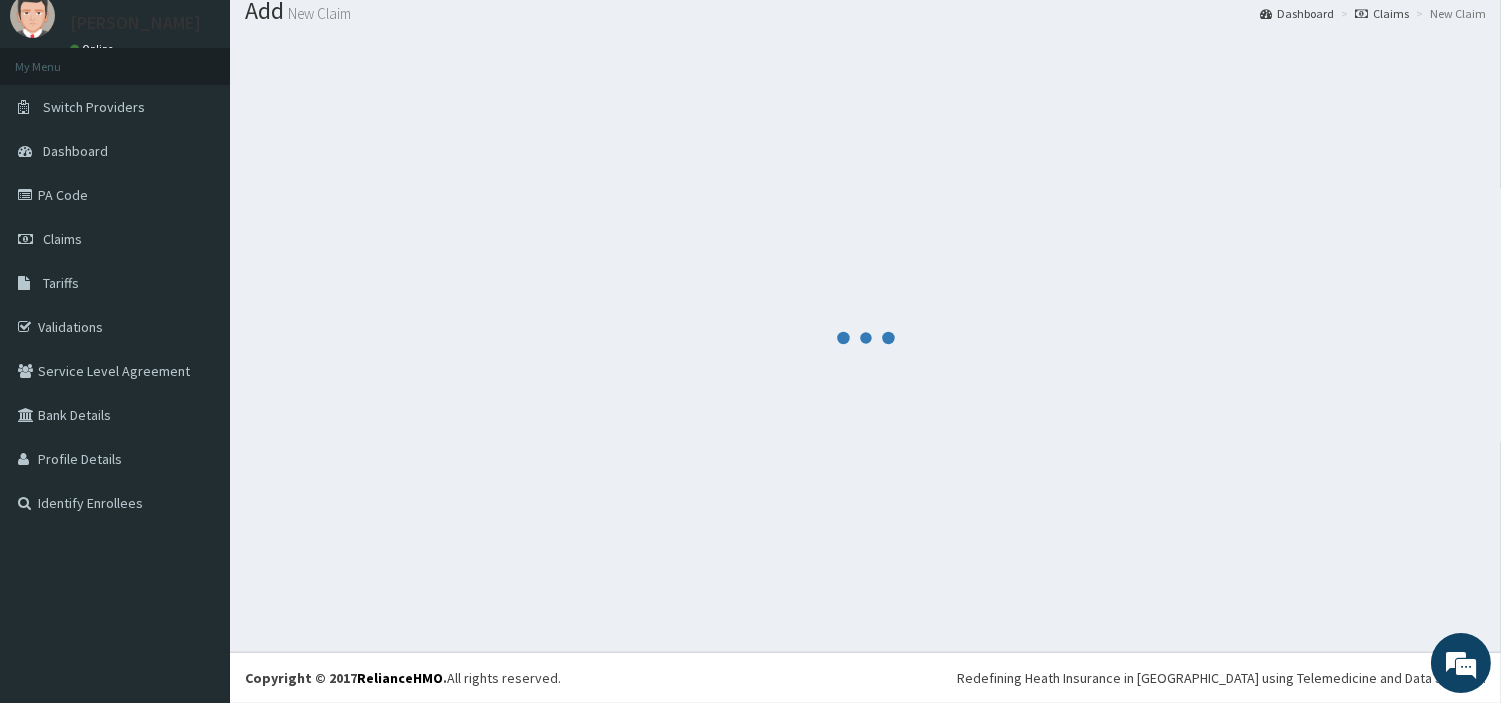scroll, scrollTop: 66, scrollLeft: 0, axis: vertical 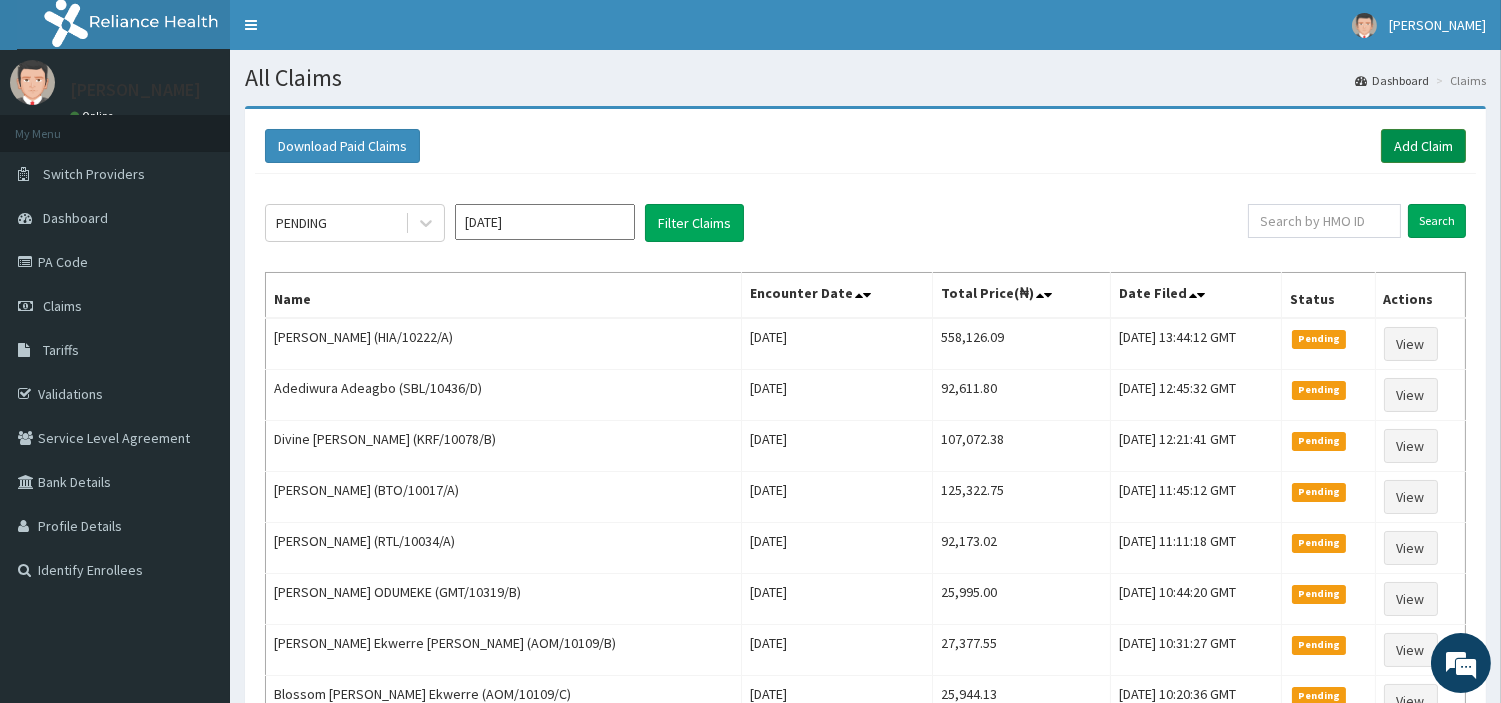 click on "Add Claim" at bounding box center [1423, 146] 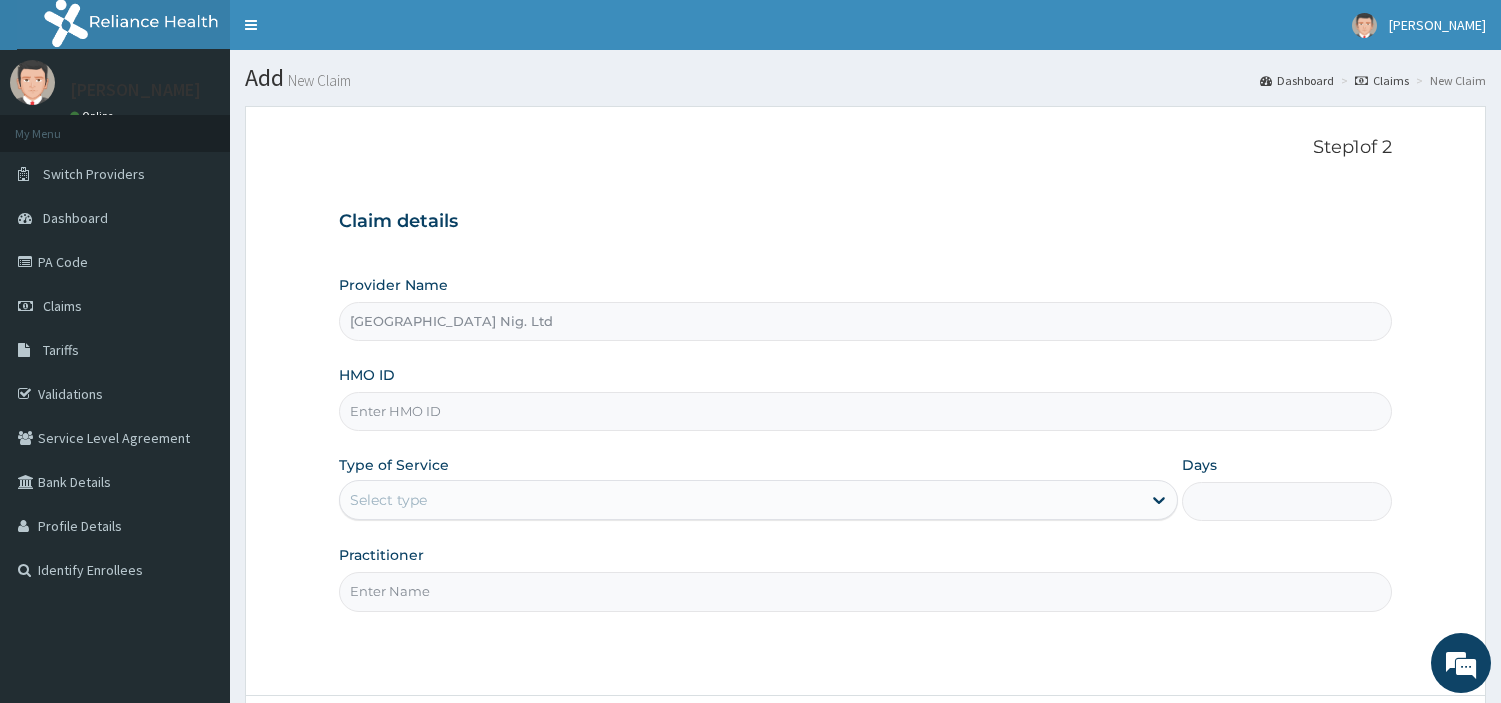 scroll, scrollTop: 0, scrollLeft: 0, axis: both 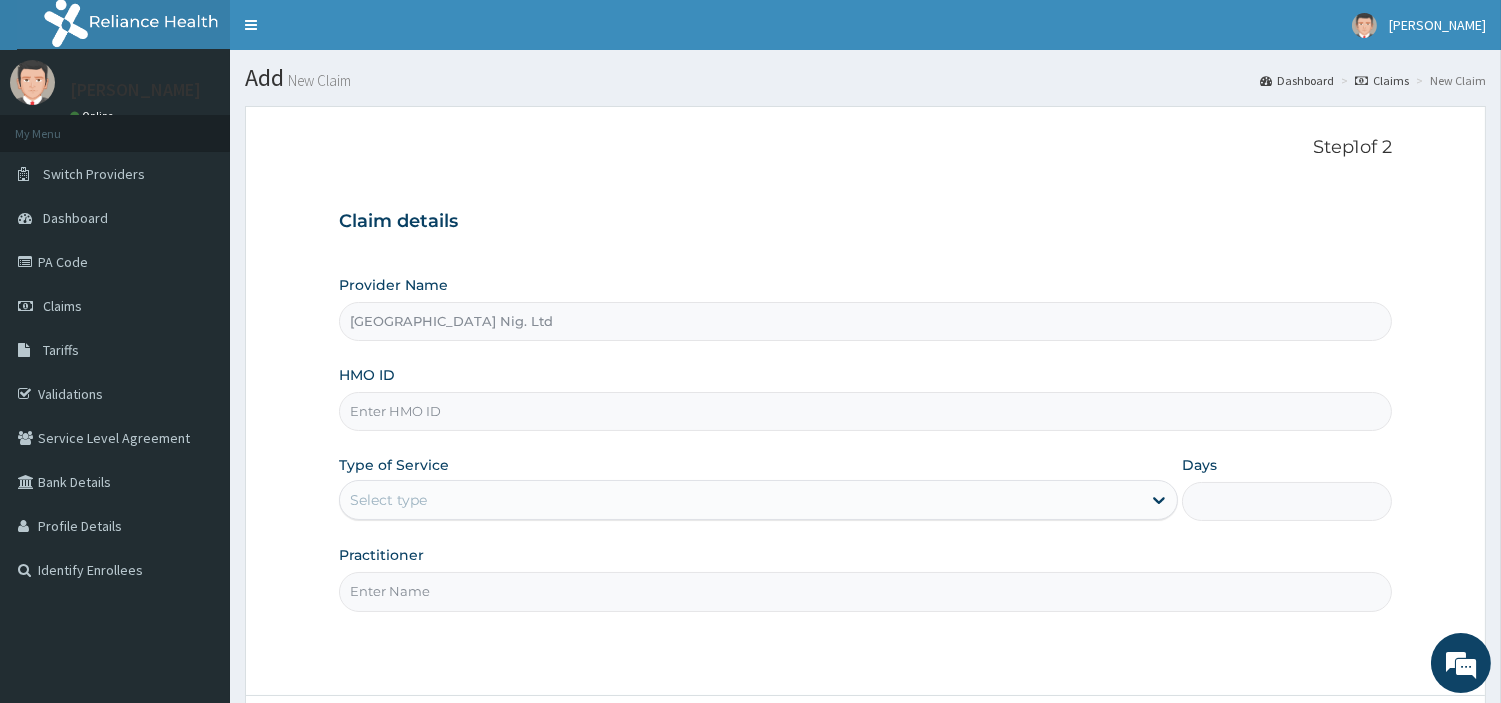 click on "HMO ID" at bounding box center [865, 398] 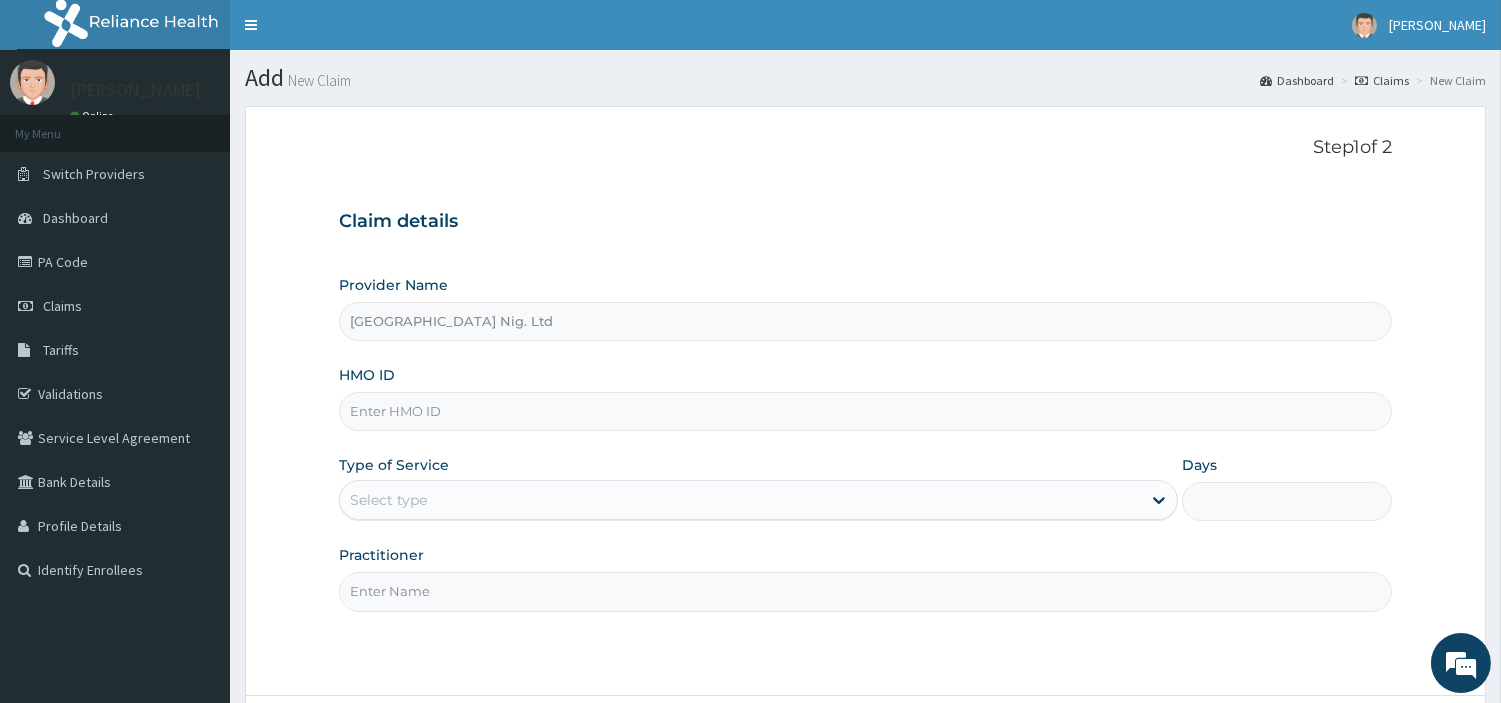 paste on "MOTHER'S ID SBL/10406/B" 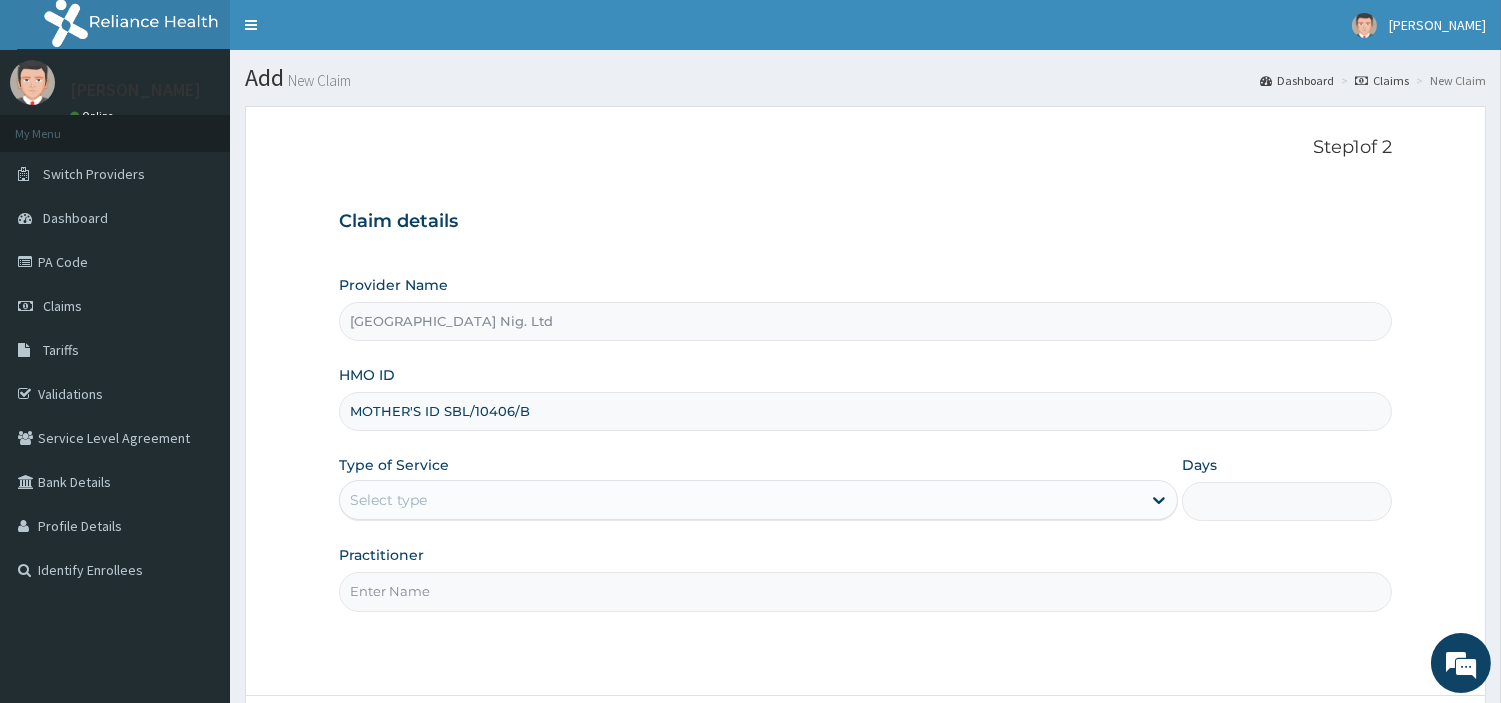 click on "MOTHER'S ID SBL/10406/B" at bounding box center (865, 411) 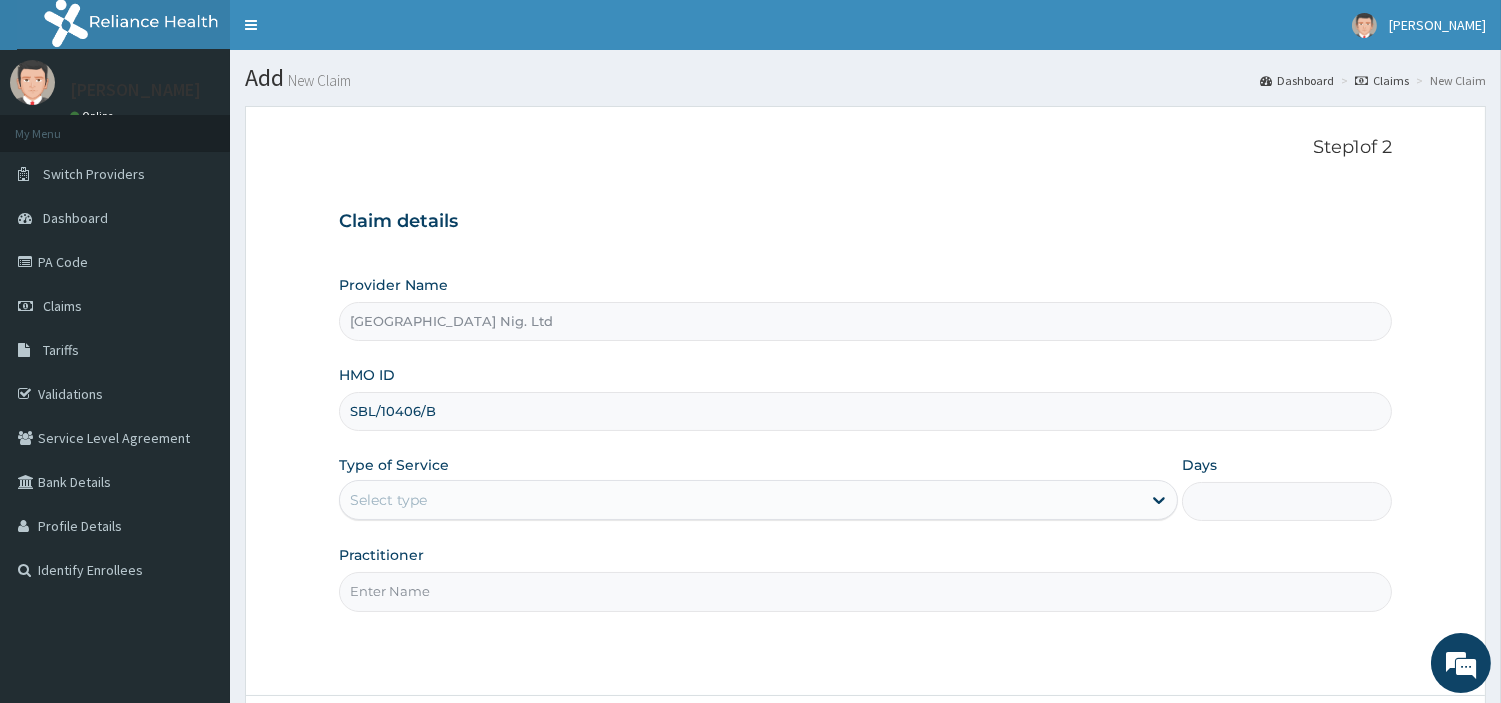 type on "SBL/10406/B" 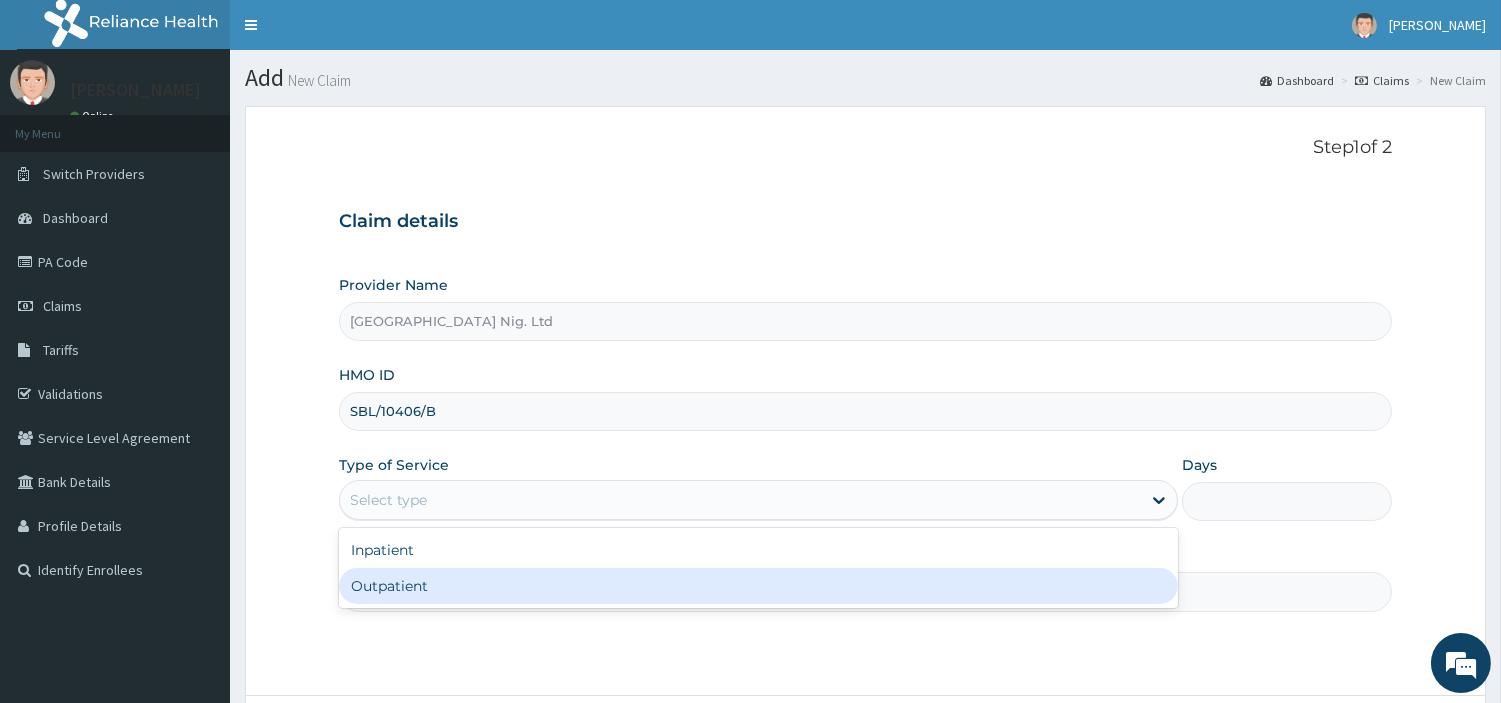 click on "Outpatient" at bounding box center [758, 586] 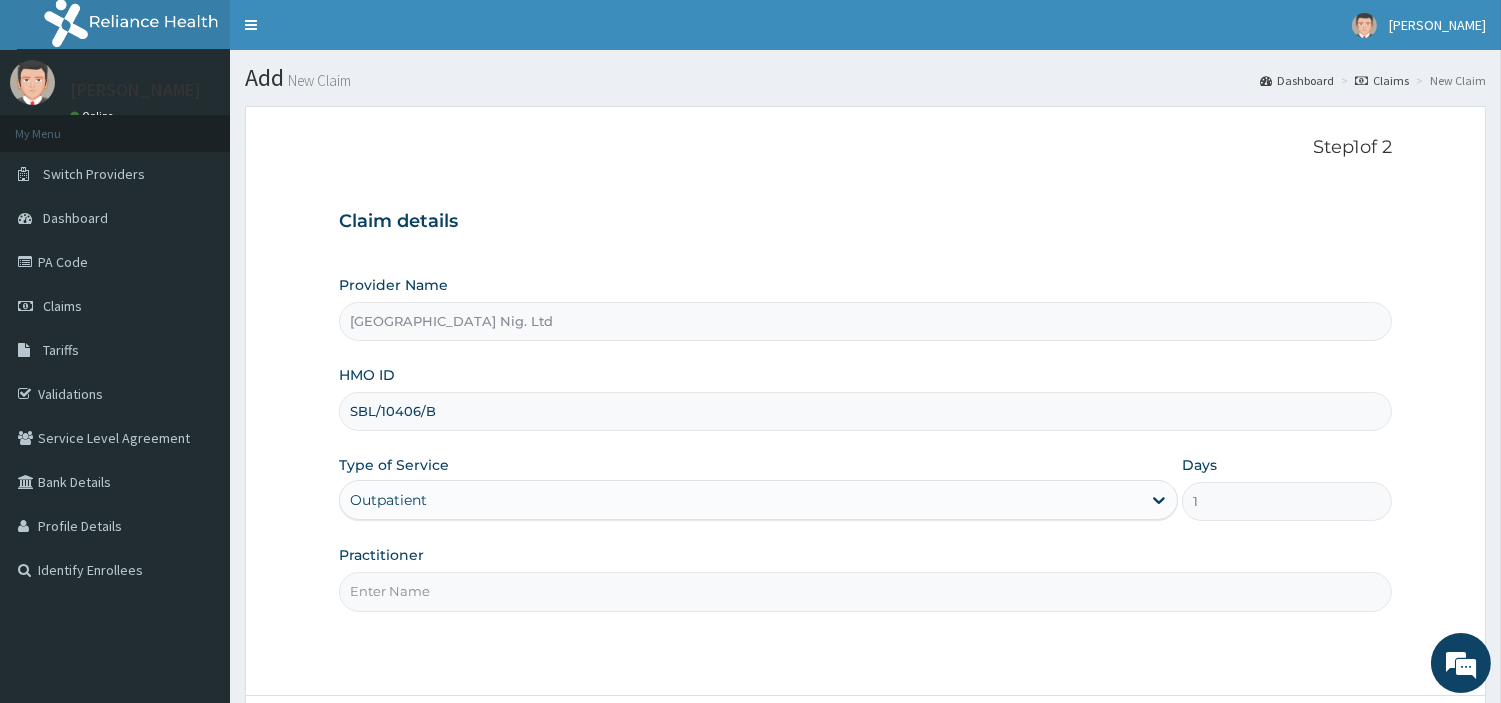 click on "Practitioner" at bounding box center [865, 591] 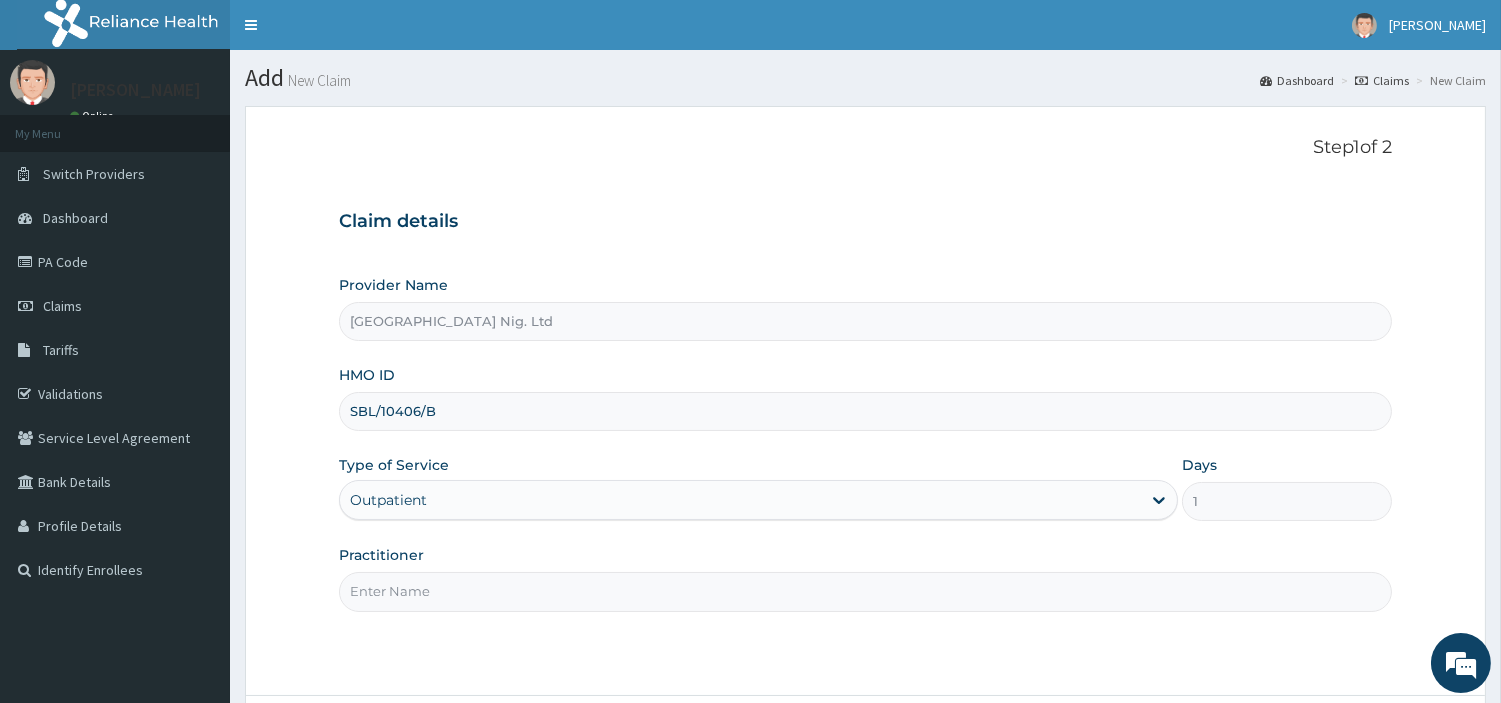 paste on "Ogbe Augustine" 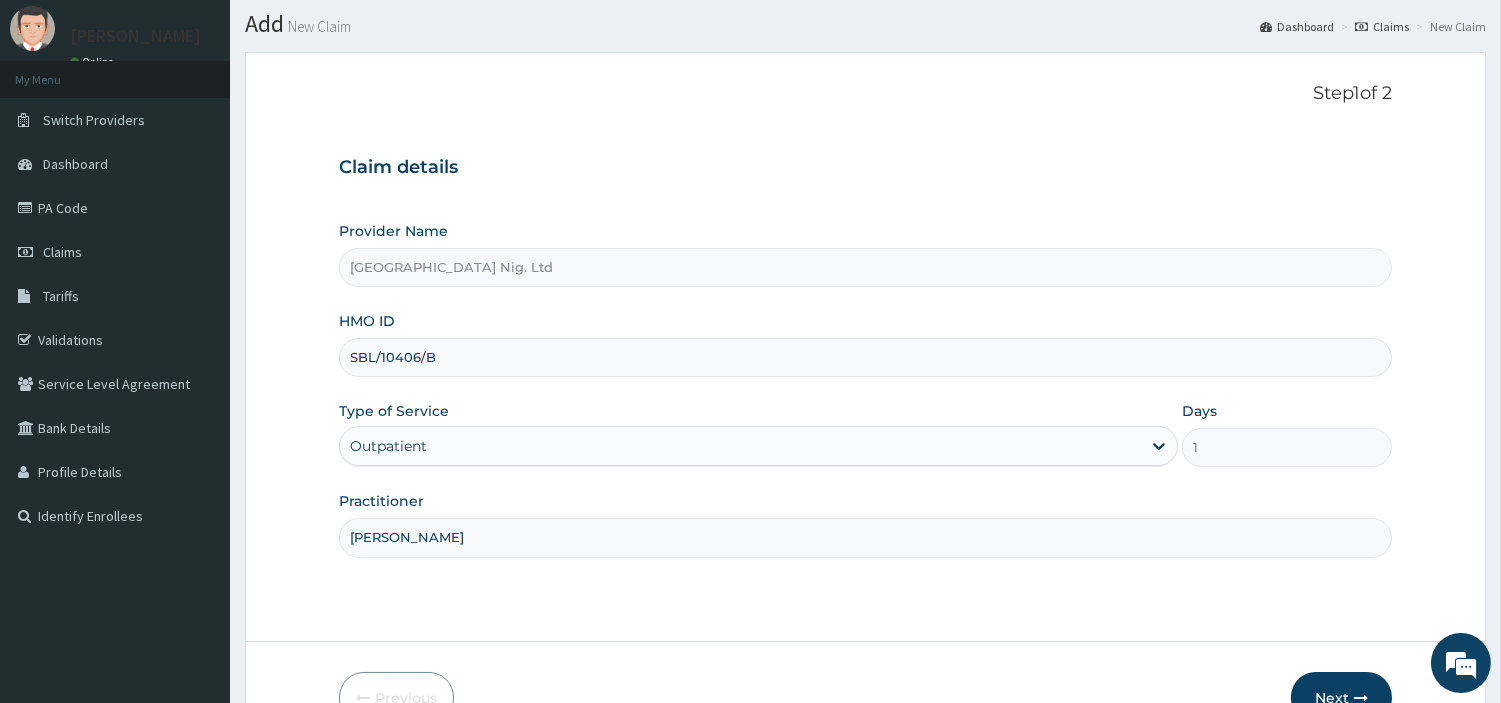 scroll, scrollTop: 172, scrollLeft: 0, axis: vertical 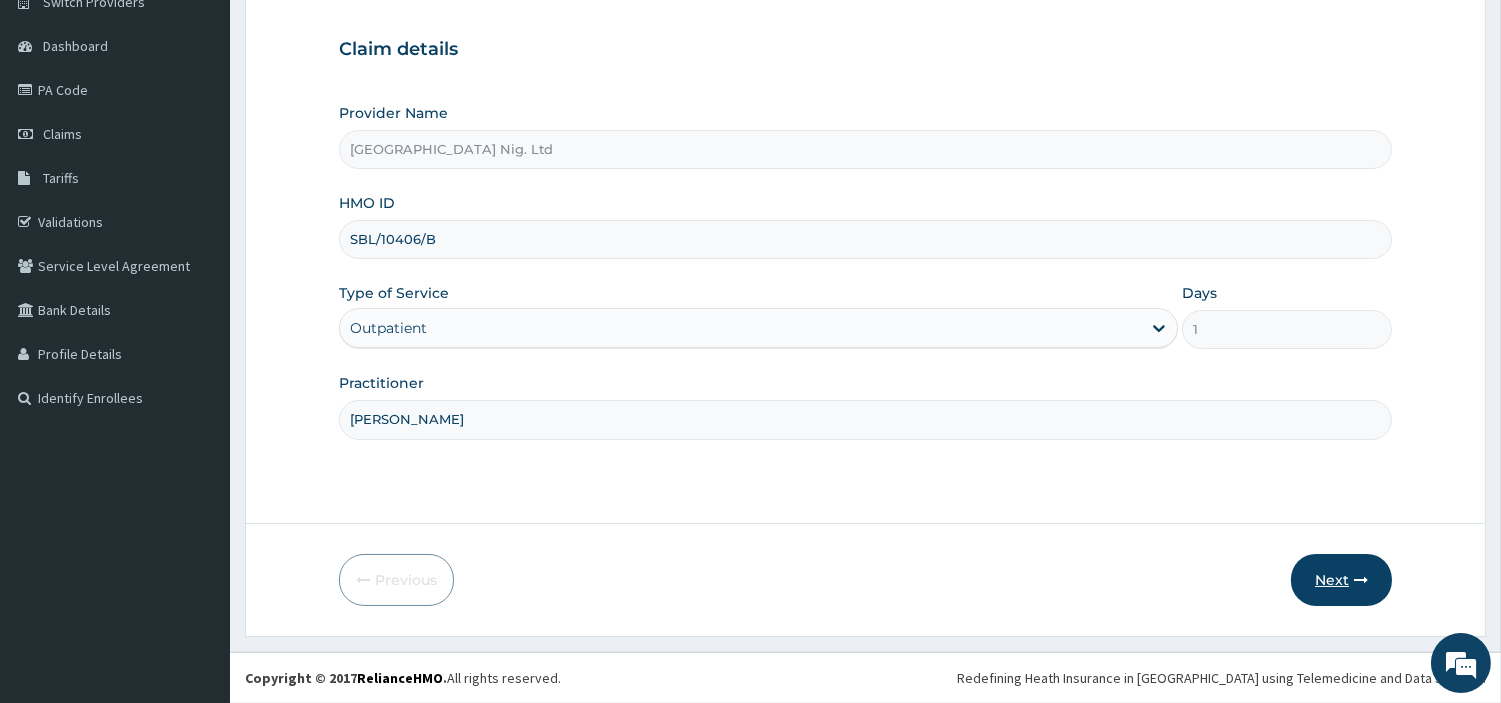 type on "Ogbe Augustine" 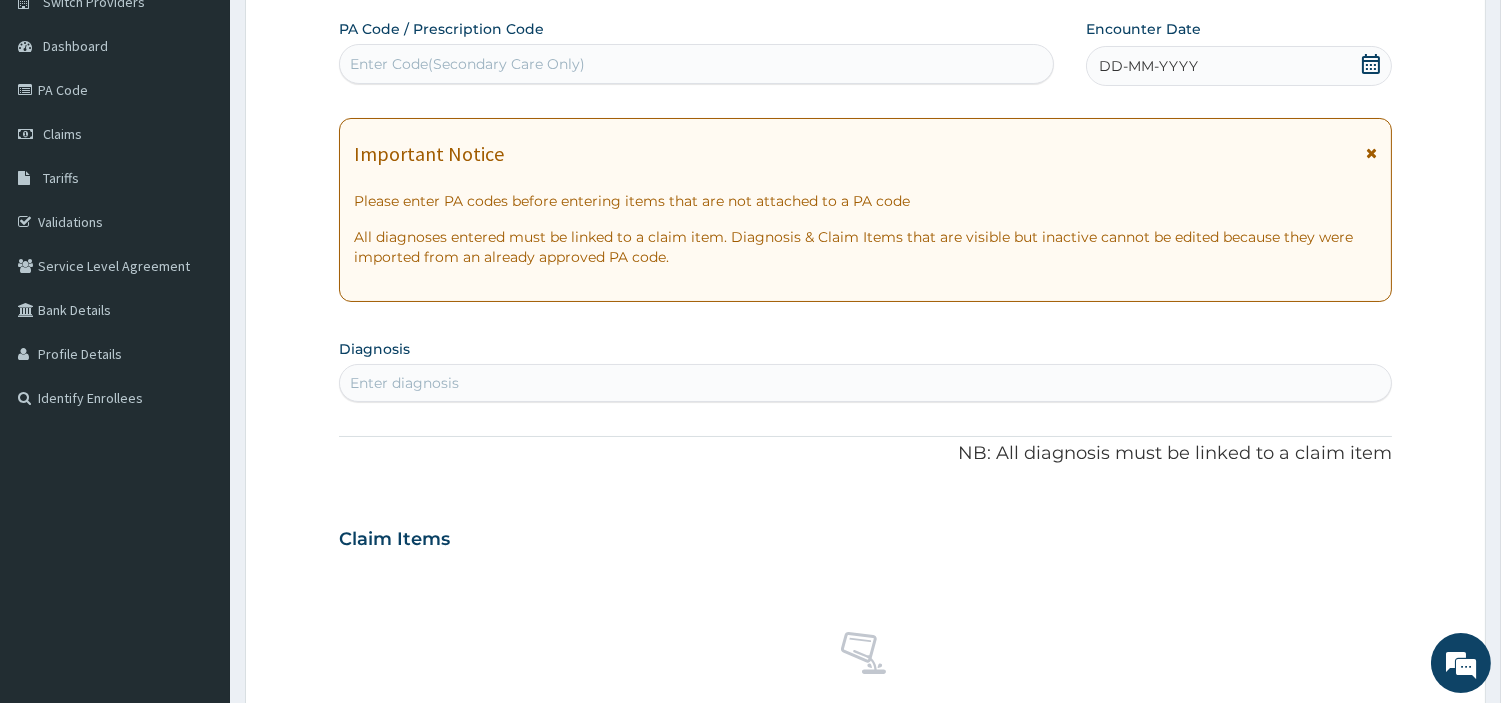 click on "Enter Code(Secondary Care Only)" at bounding box center (696, 64) 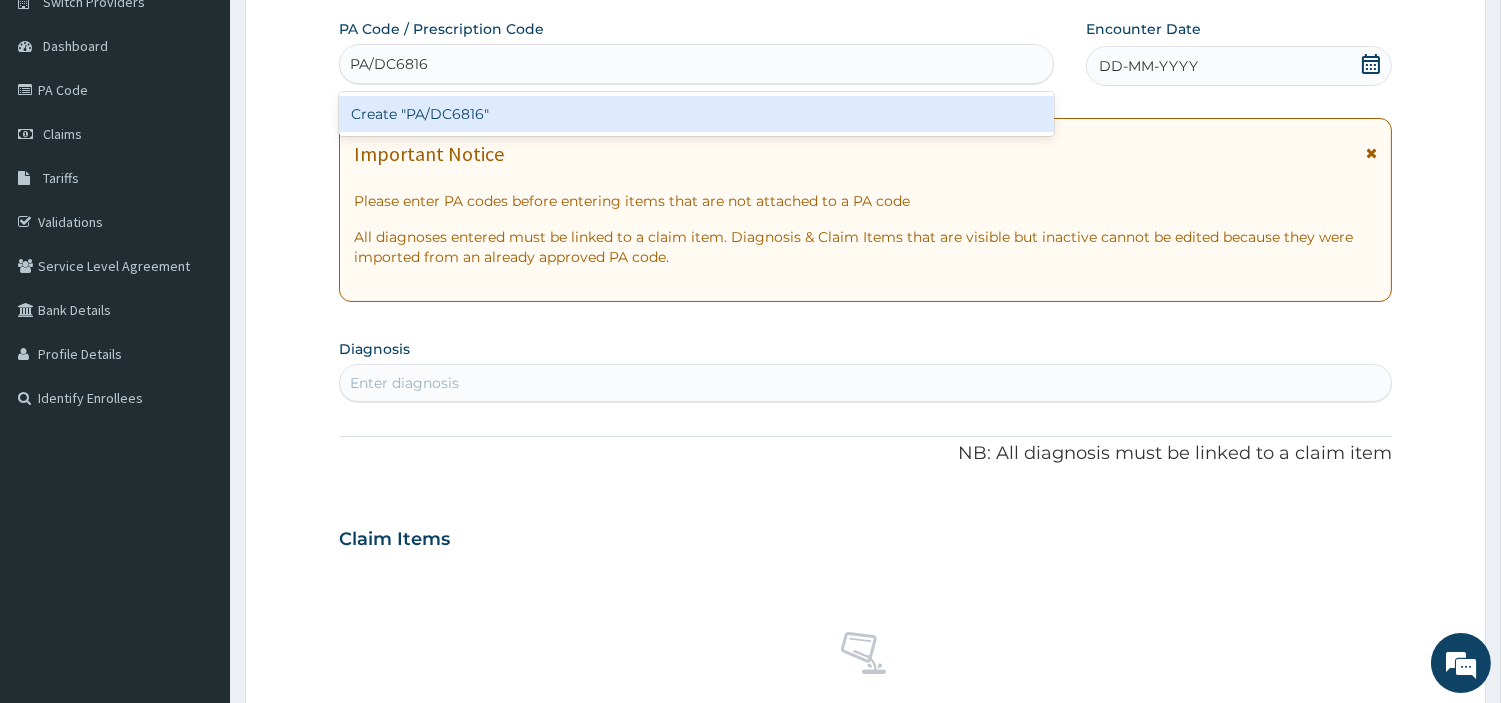click on "Create "PA/DC6816"" at bounding box center [696, 114] 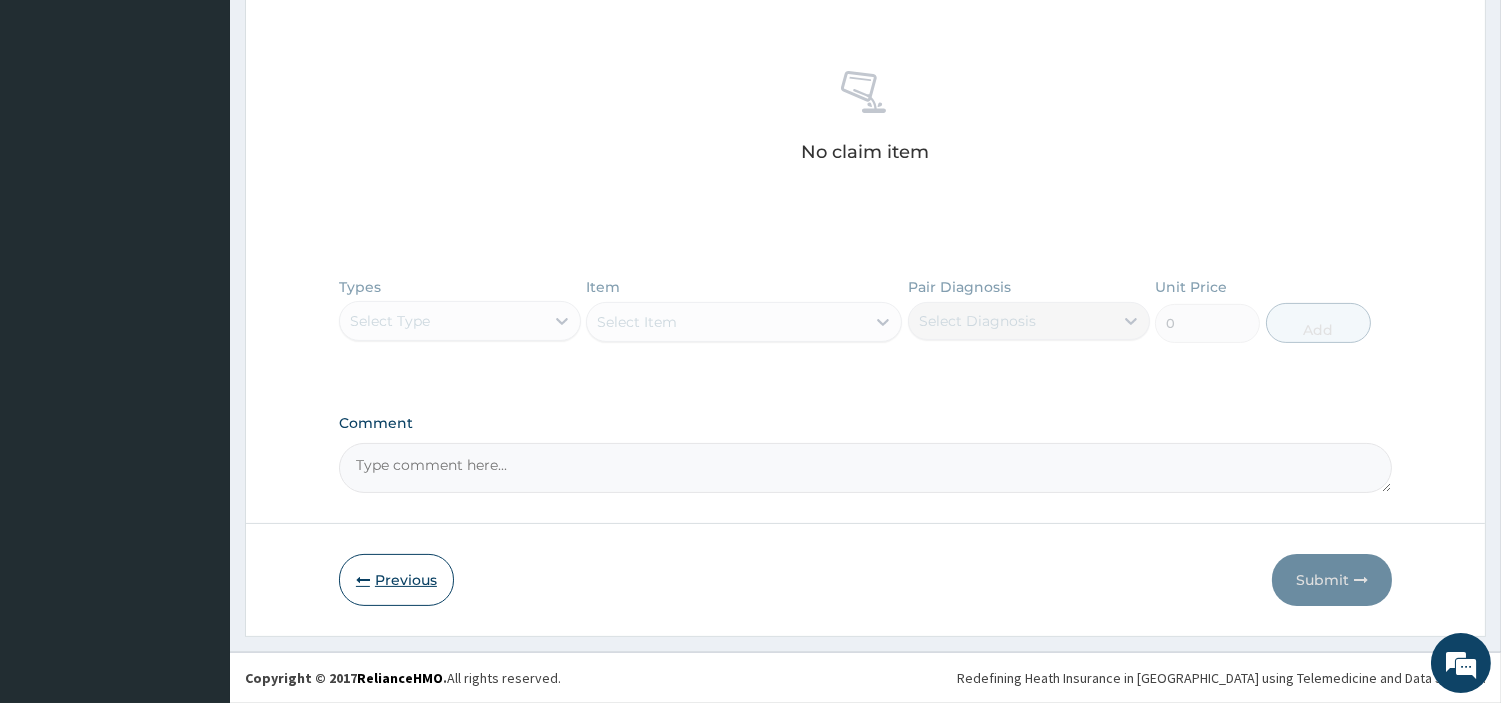 click on "Previous" at bounding box center (396, 580) 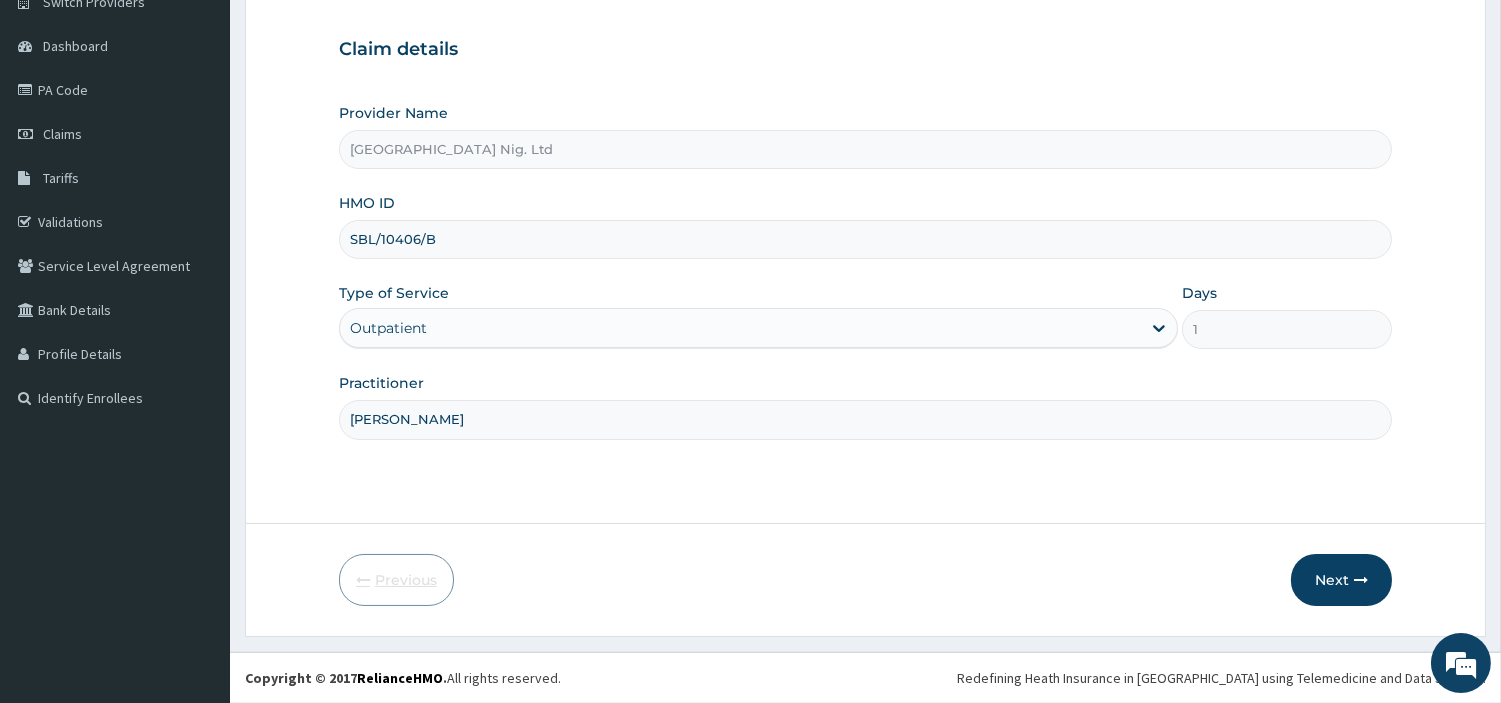scroll, scrollTop: 172, scrollLeft: 0, axis: vertical 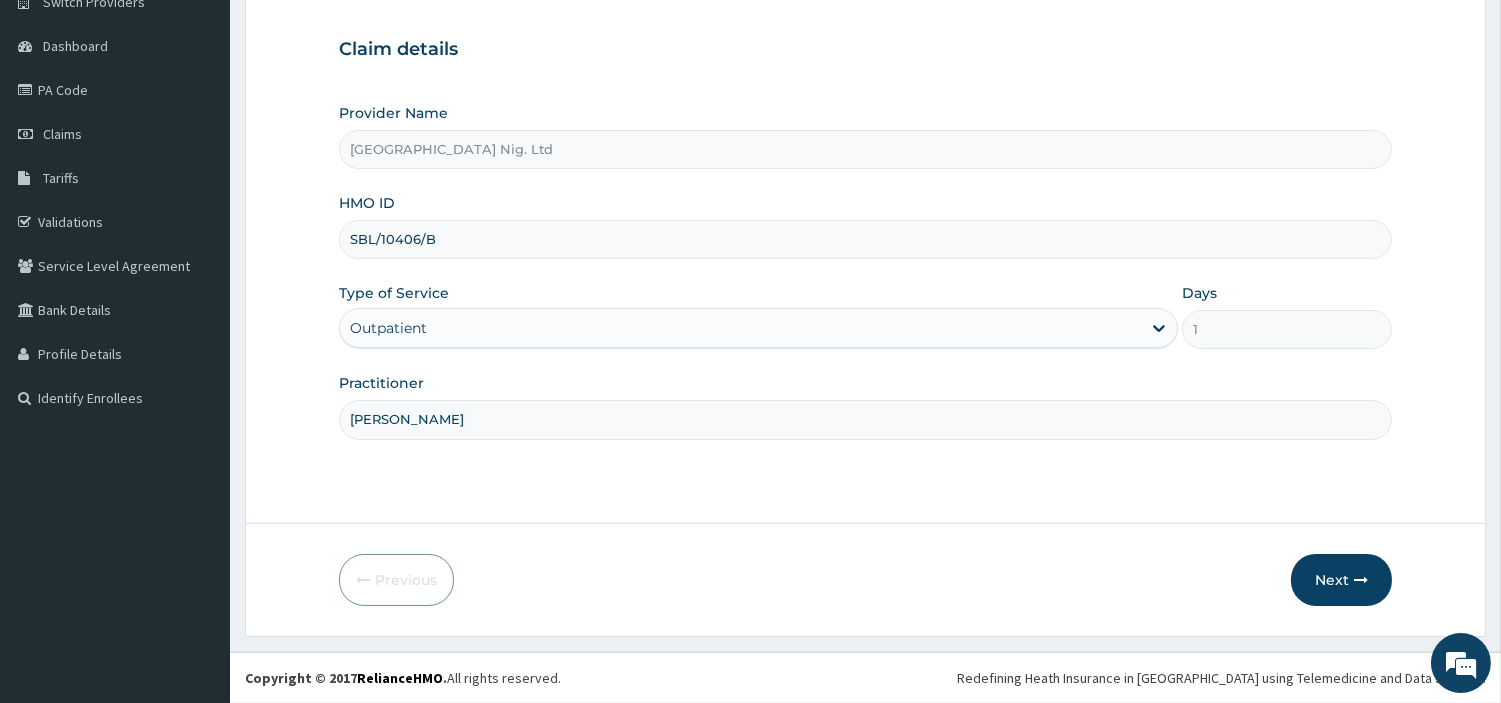 click on "SBL/10406/B" at bounding box center (865, 239) 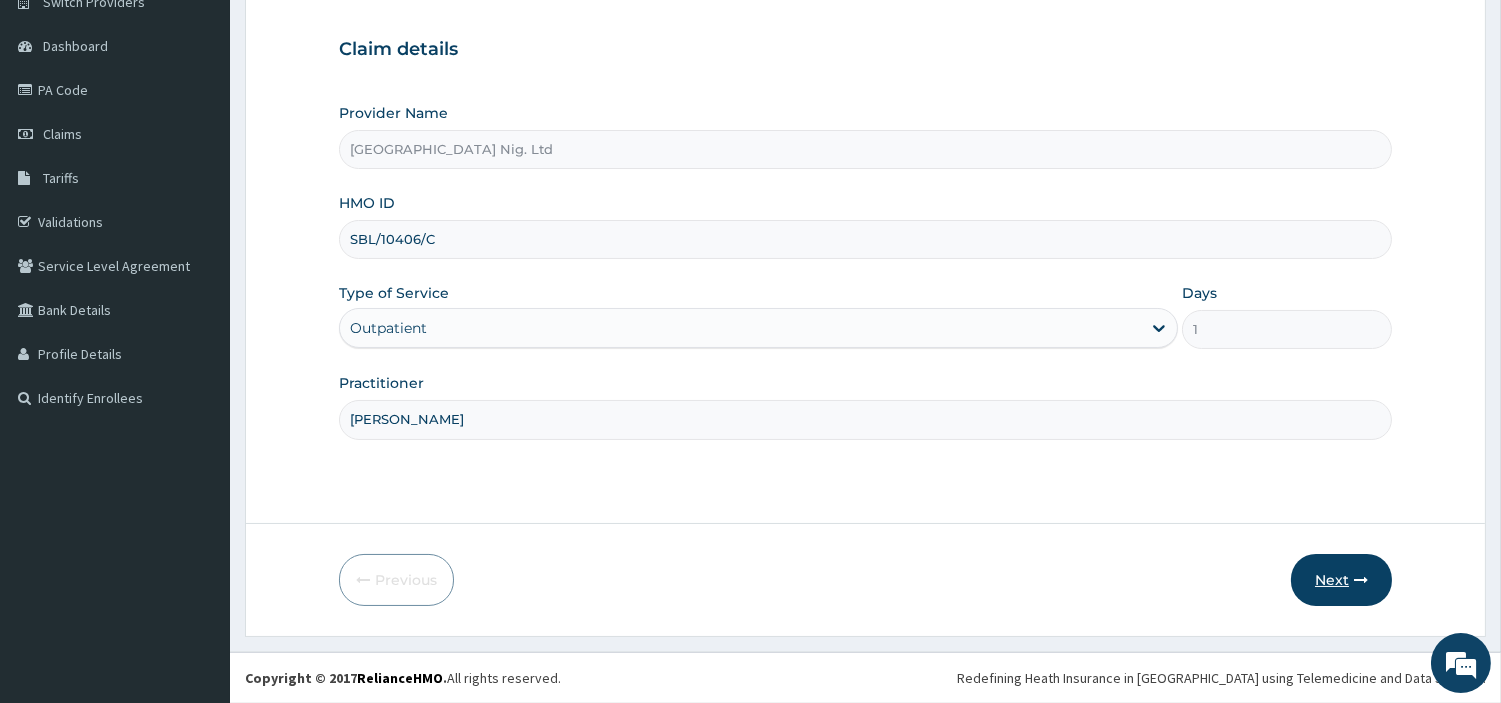 type on "SBL/10406/C" 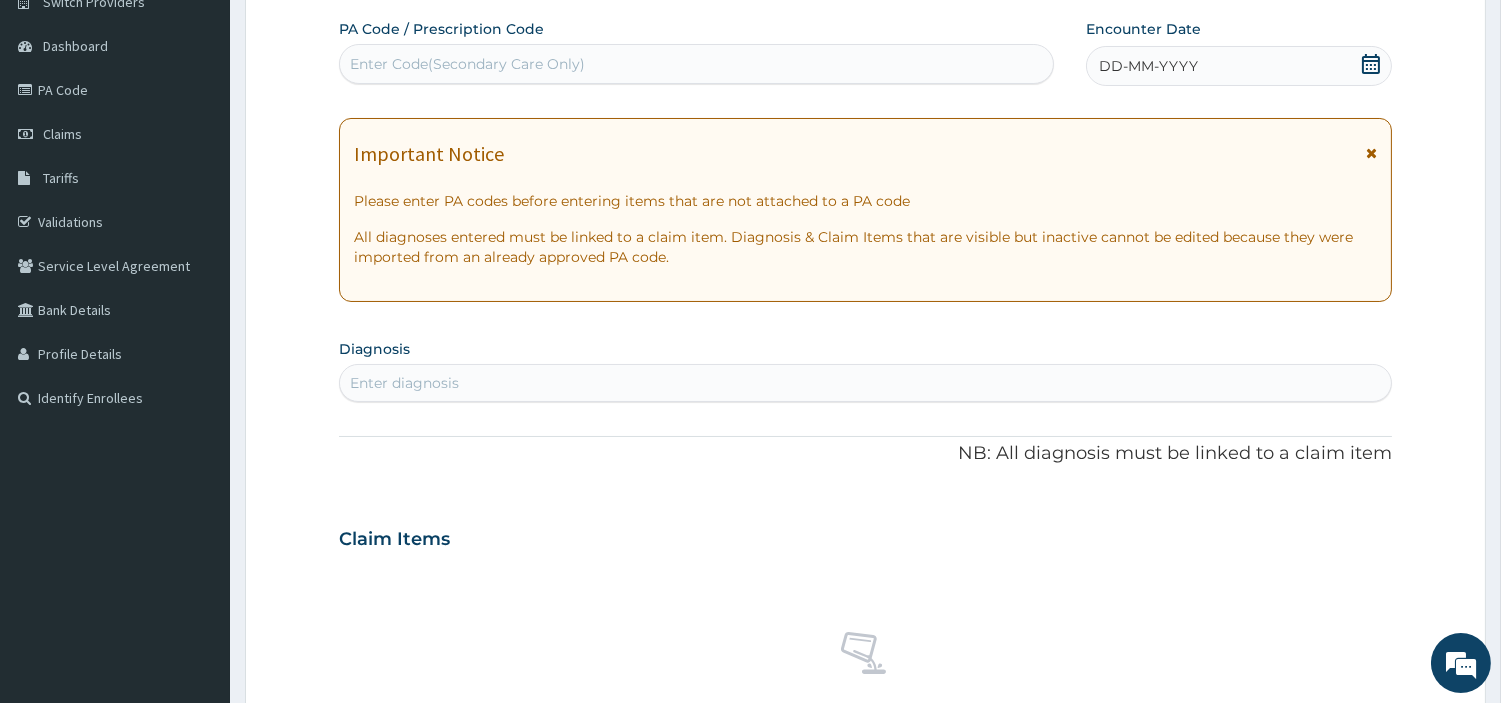 click on "Enter Code(Secondary Care Only)" at bounding box center (467, 64) 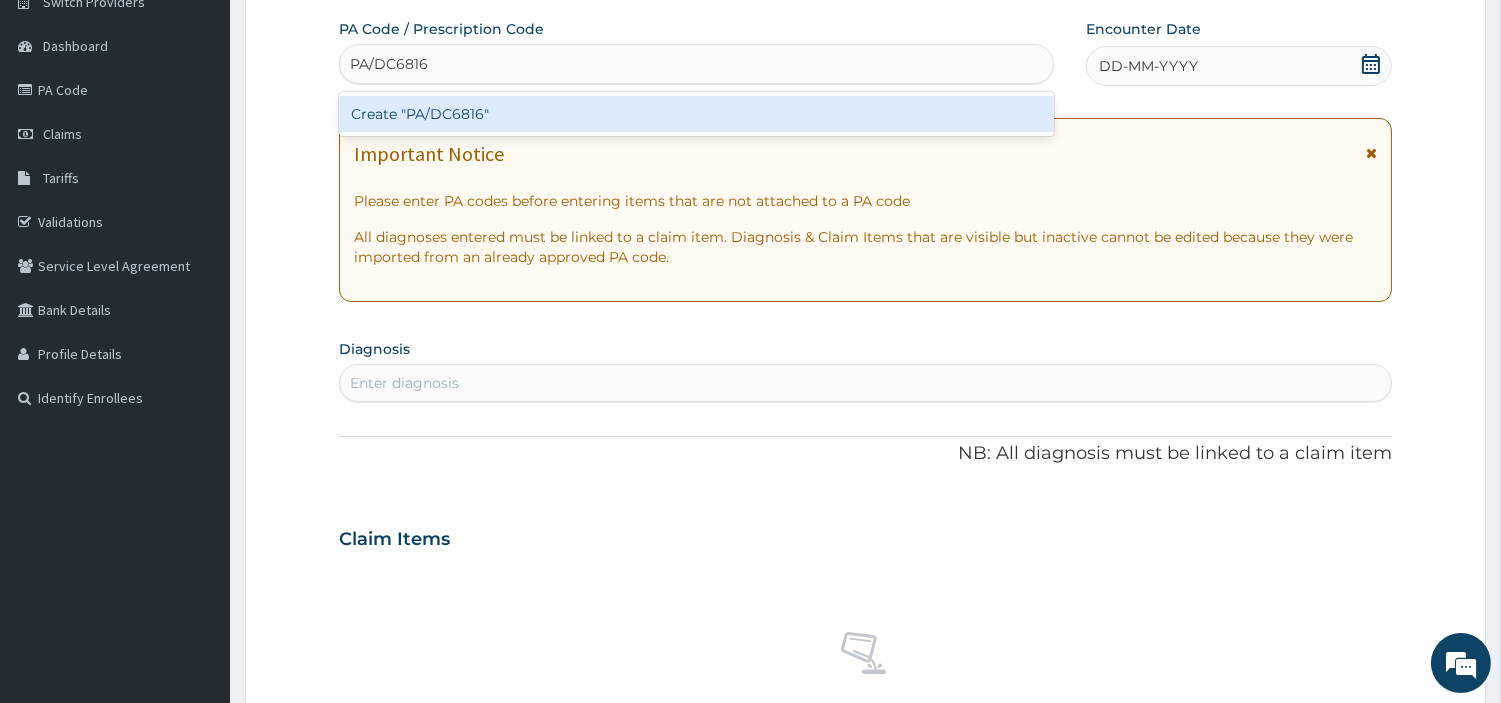 click on "Create "PA/DC6816"" at bounding box center [696, 114] 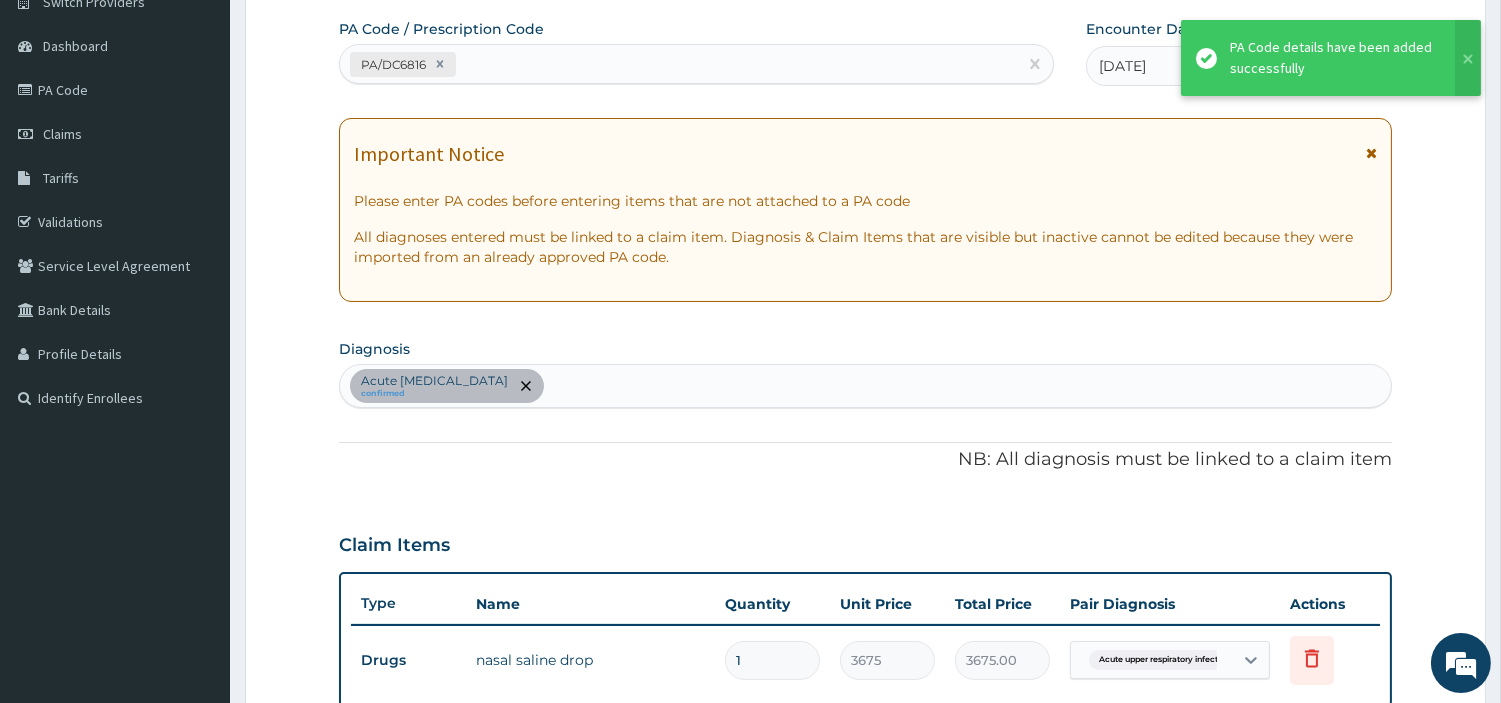 click on "PA/DC6816" at bounding box center [678, 64] 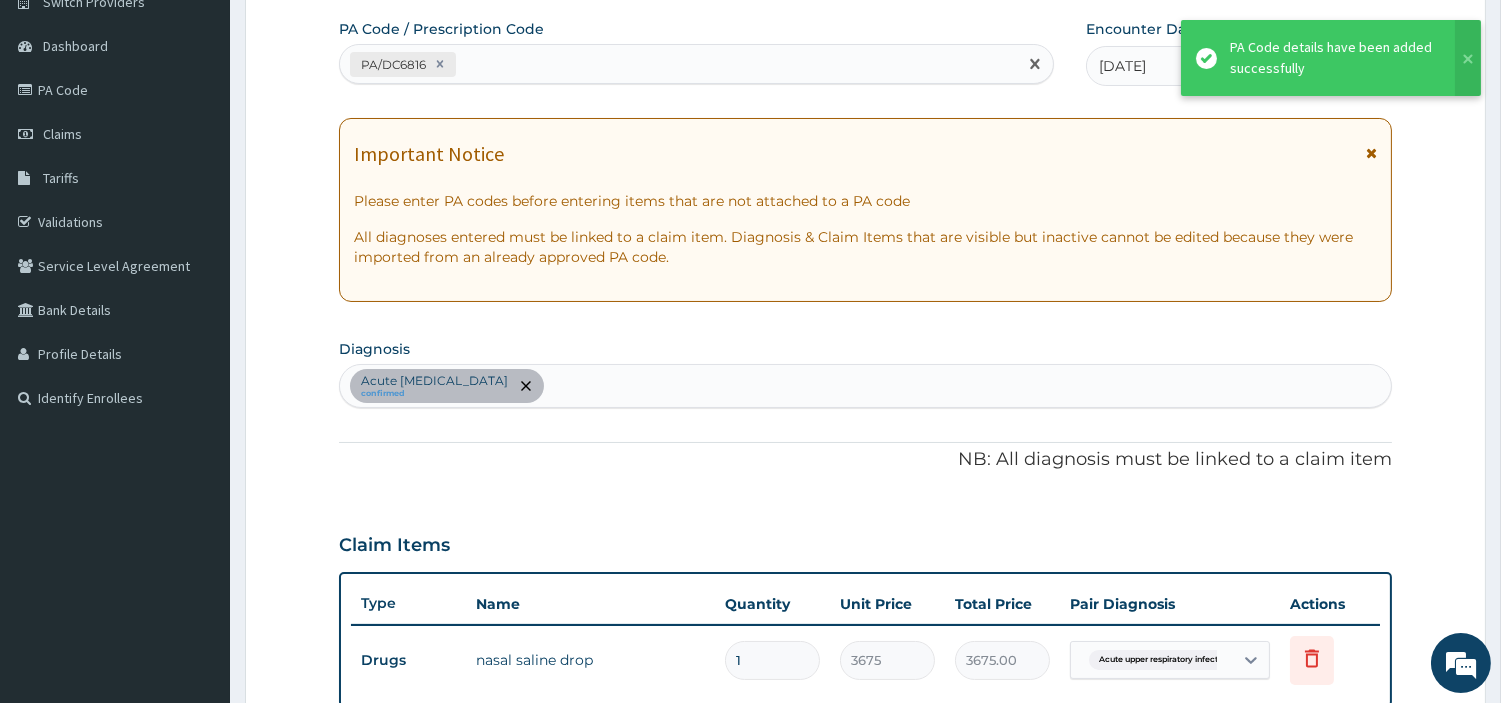 paste on "PA/B1E5ED" 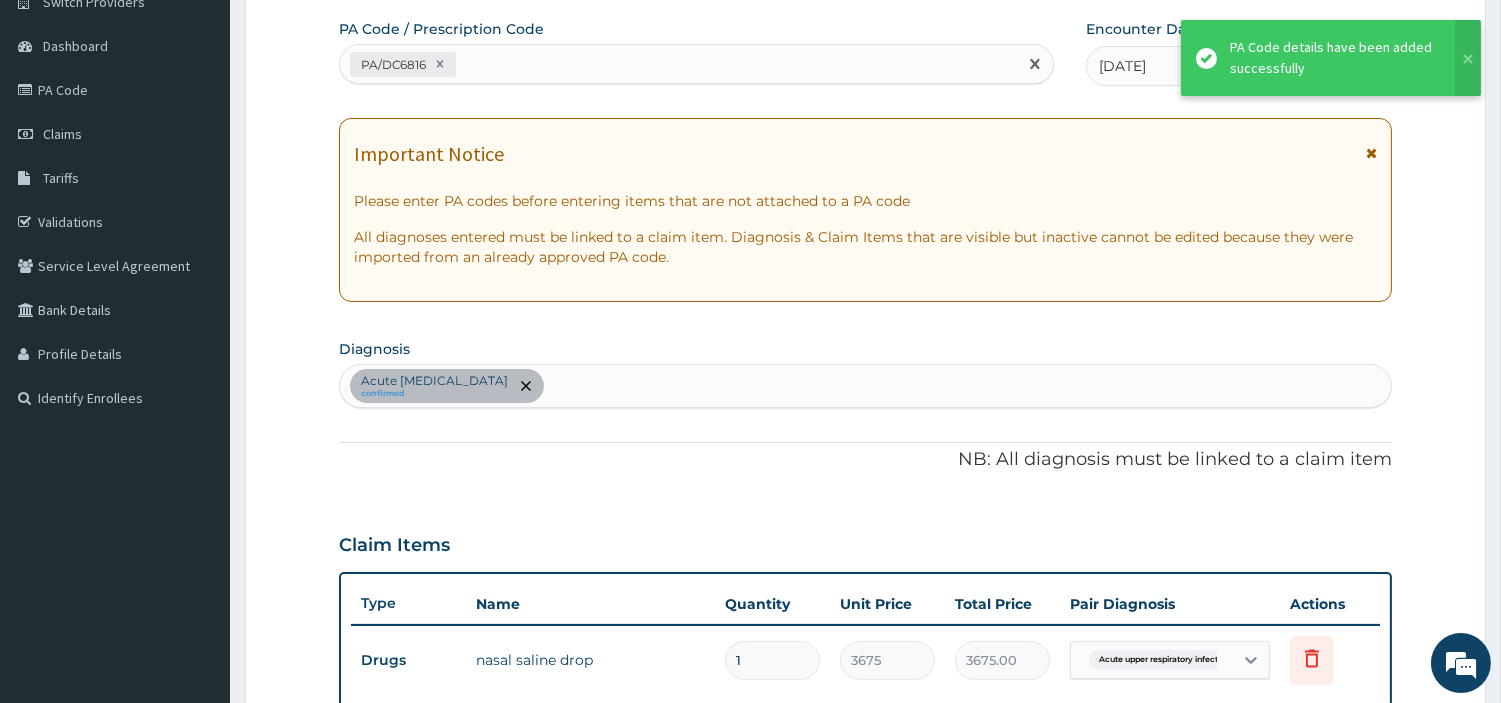 type on "PA/B1E5ED" 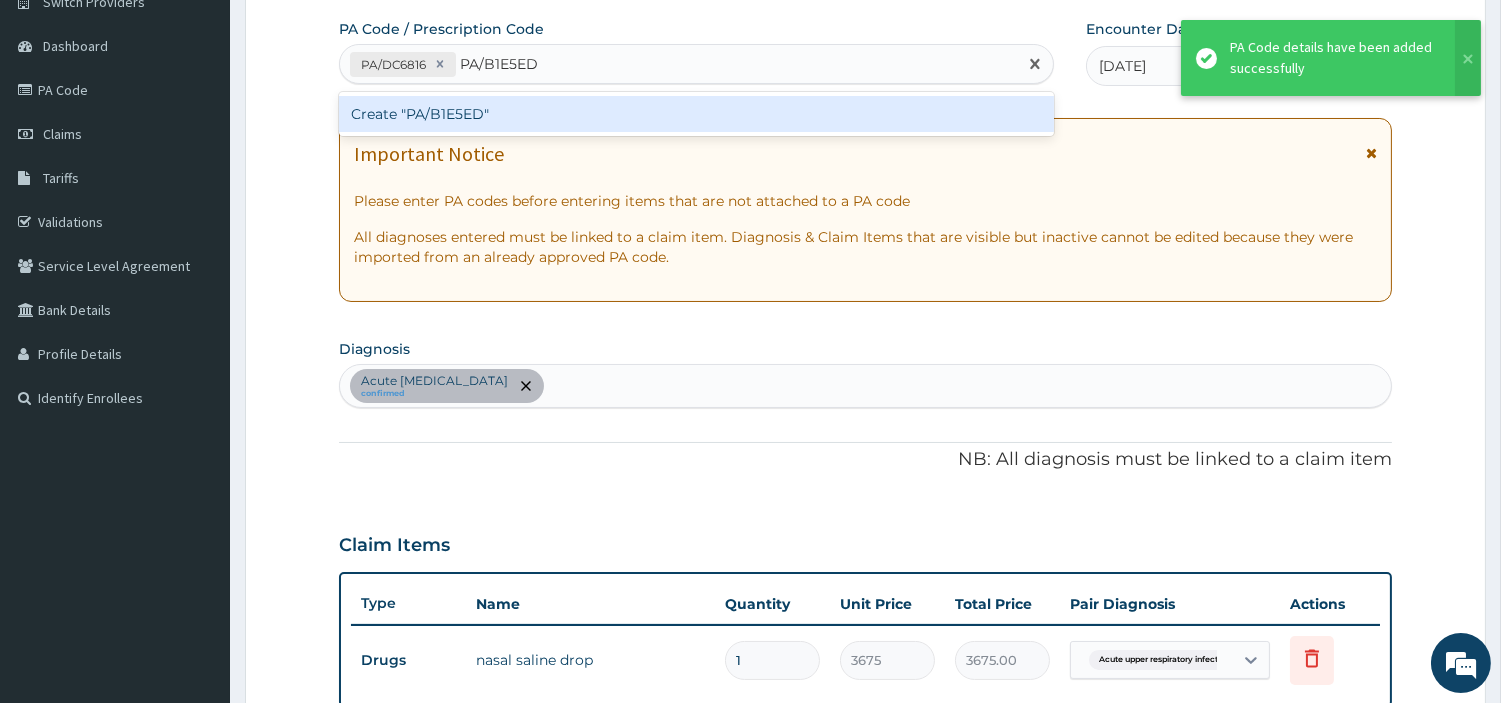 click on "Create "PA/B1E5ED"" at bounding box center (696, 114) 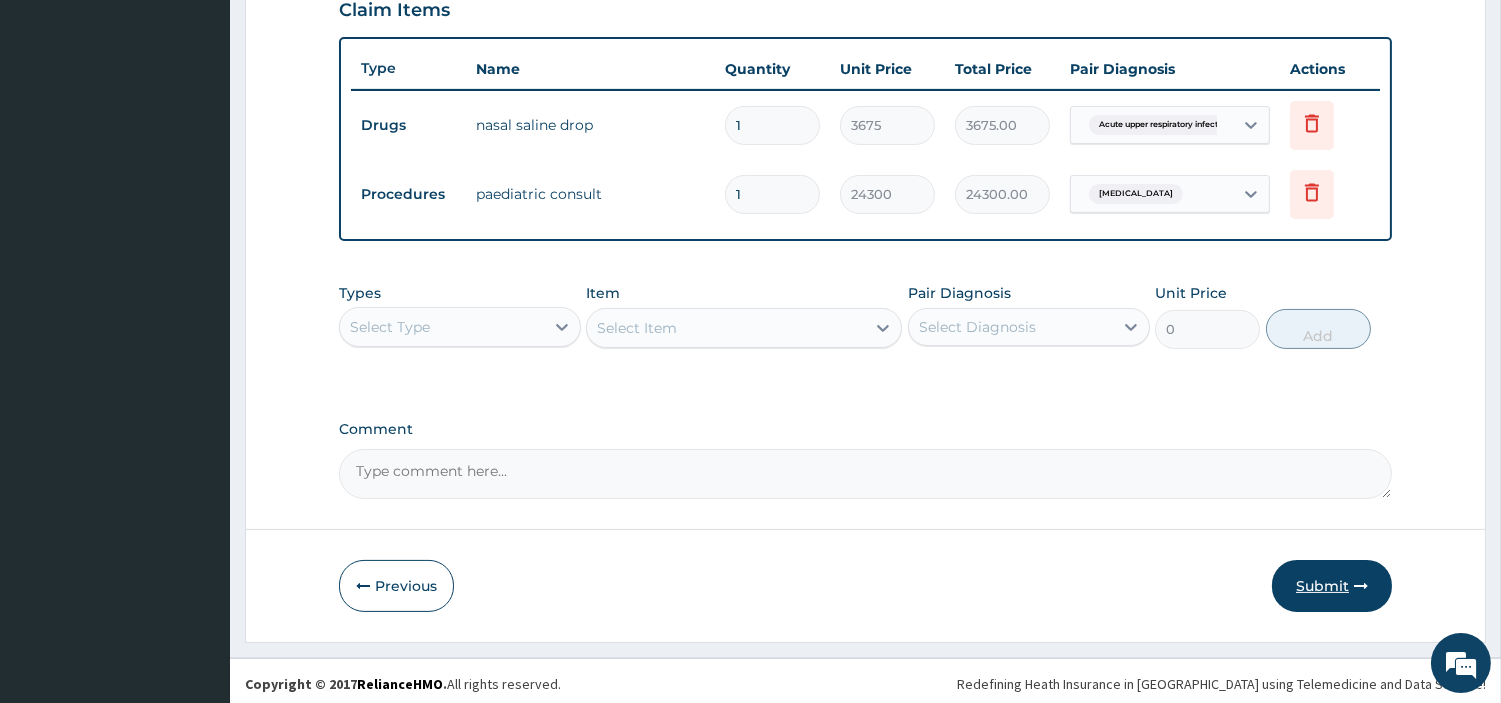 scroll, scrollTop: 711, scrollLeft: 0, axis: vertical 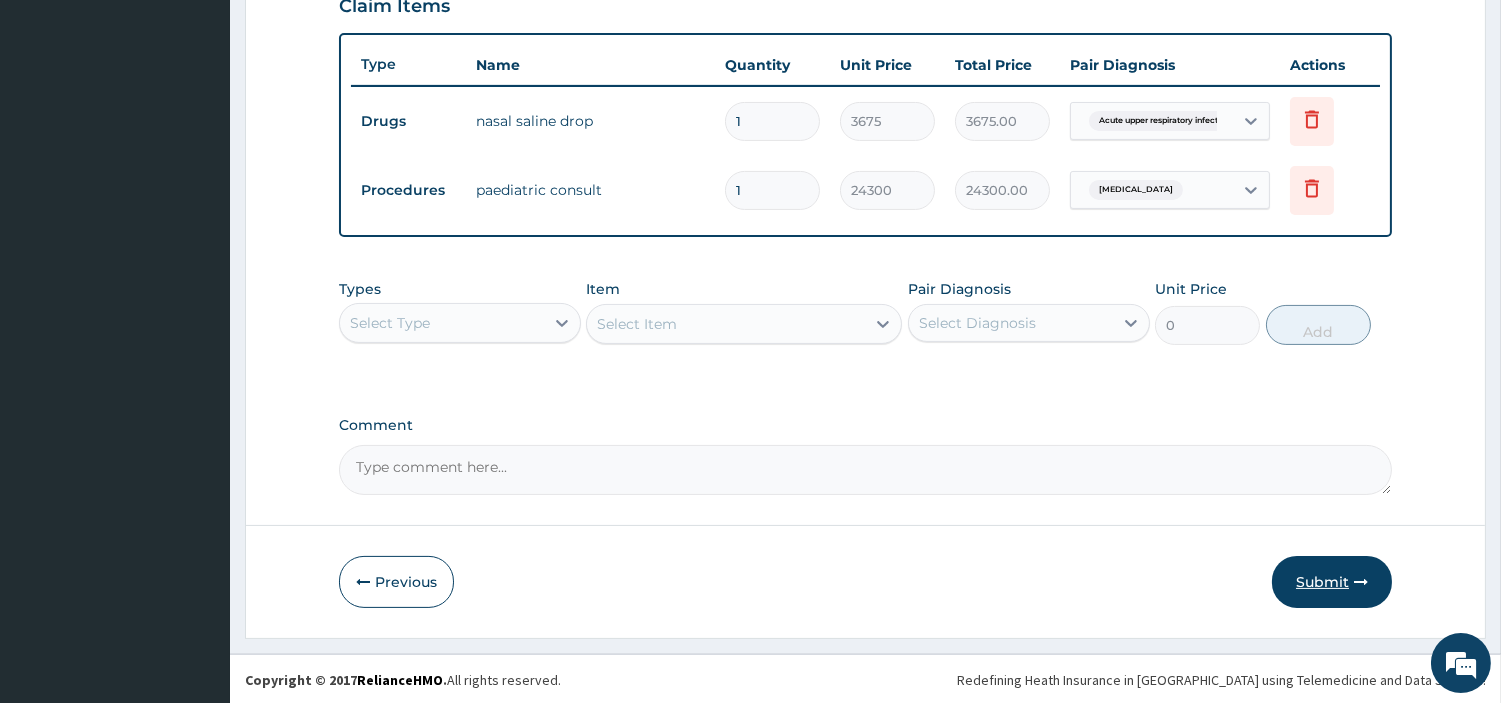 click on "Submit" at bounding box center (1332, 582) 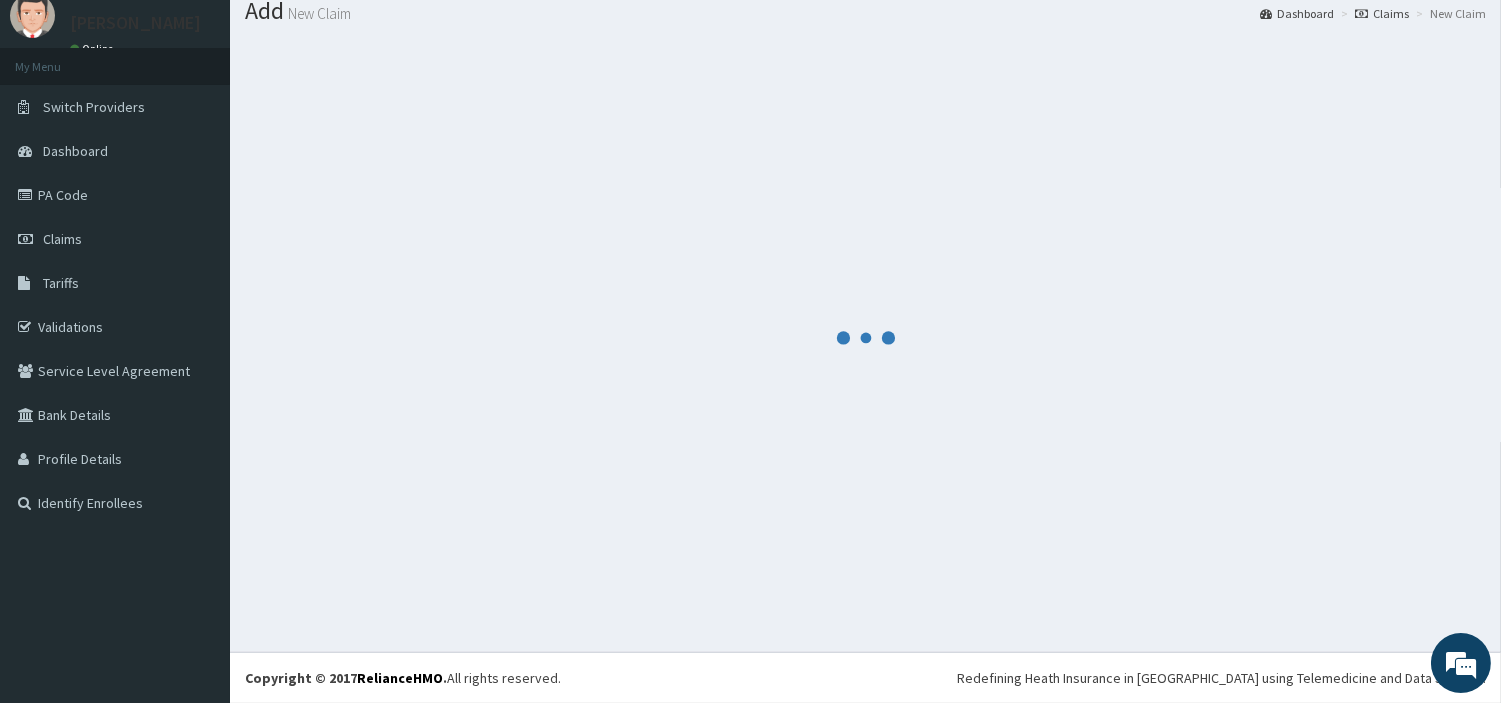 scroll, scrollTop: 66, scrollLeft: 0, axis: vertical 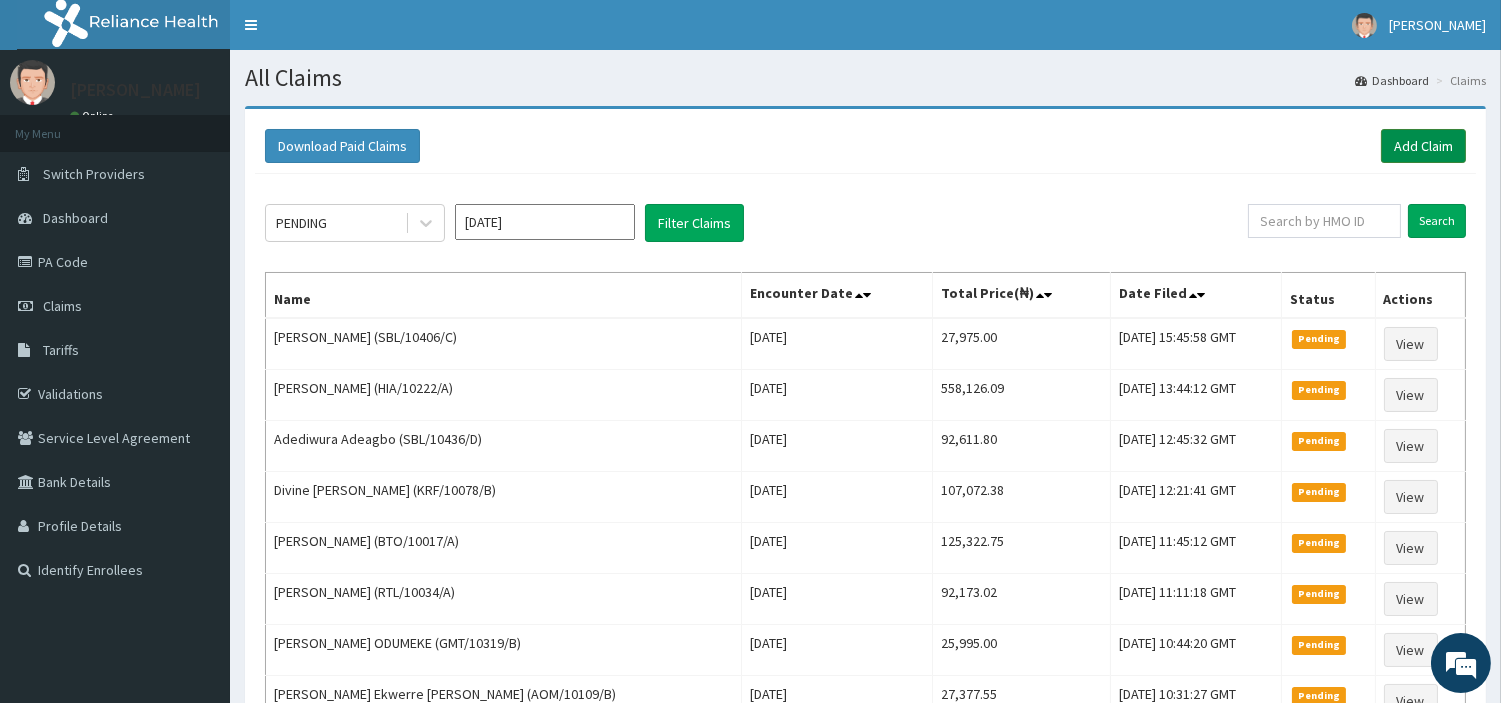 click on "Add Claim" at bounding box center (1423, 146) 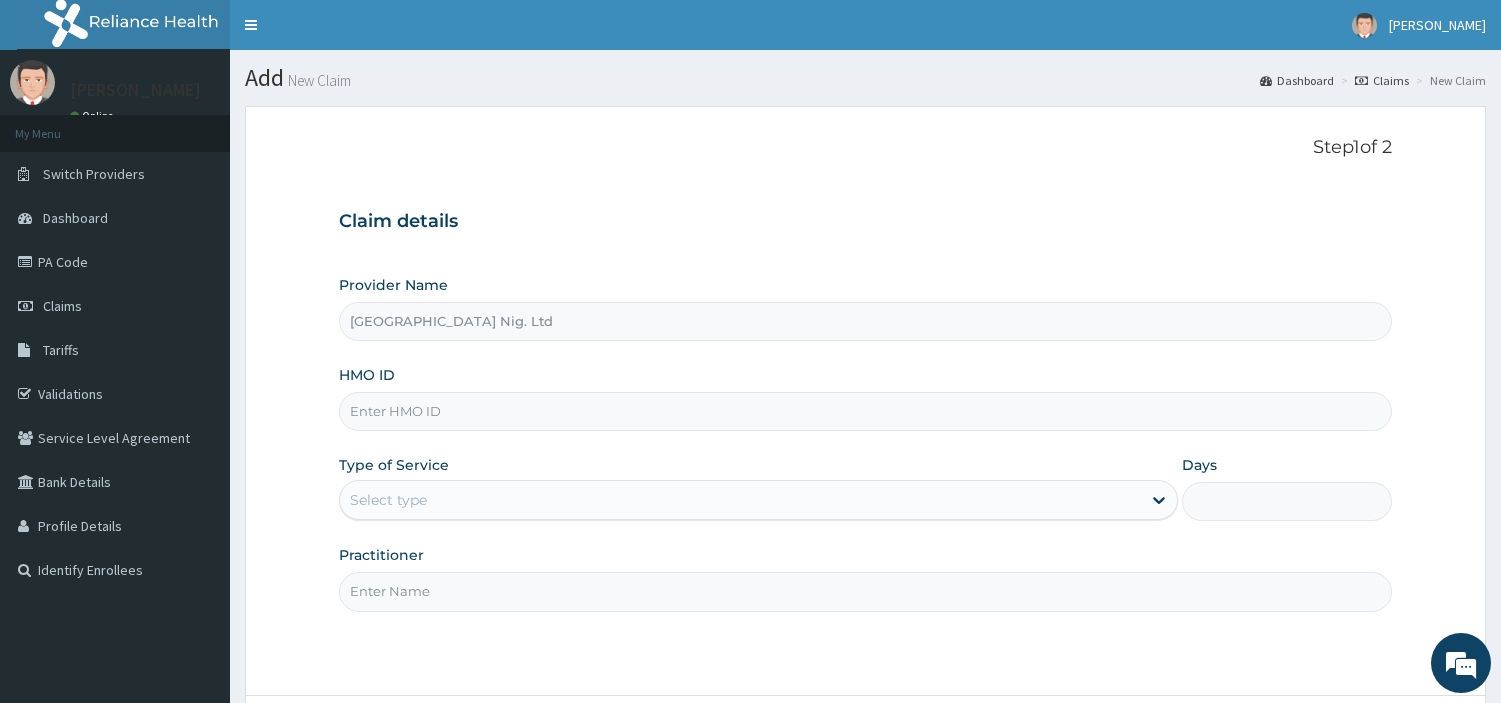 scroll, scrollTop: 0, scrollLeft: 0, axis: both 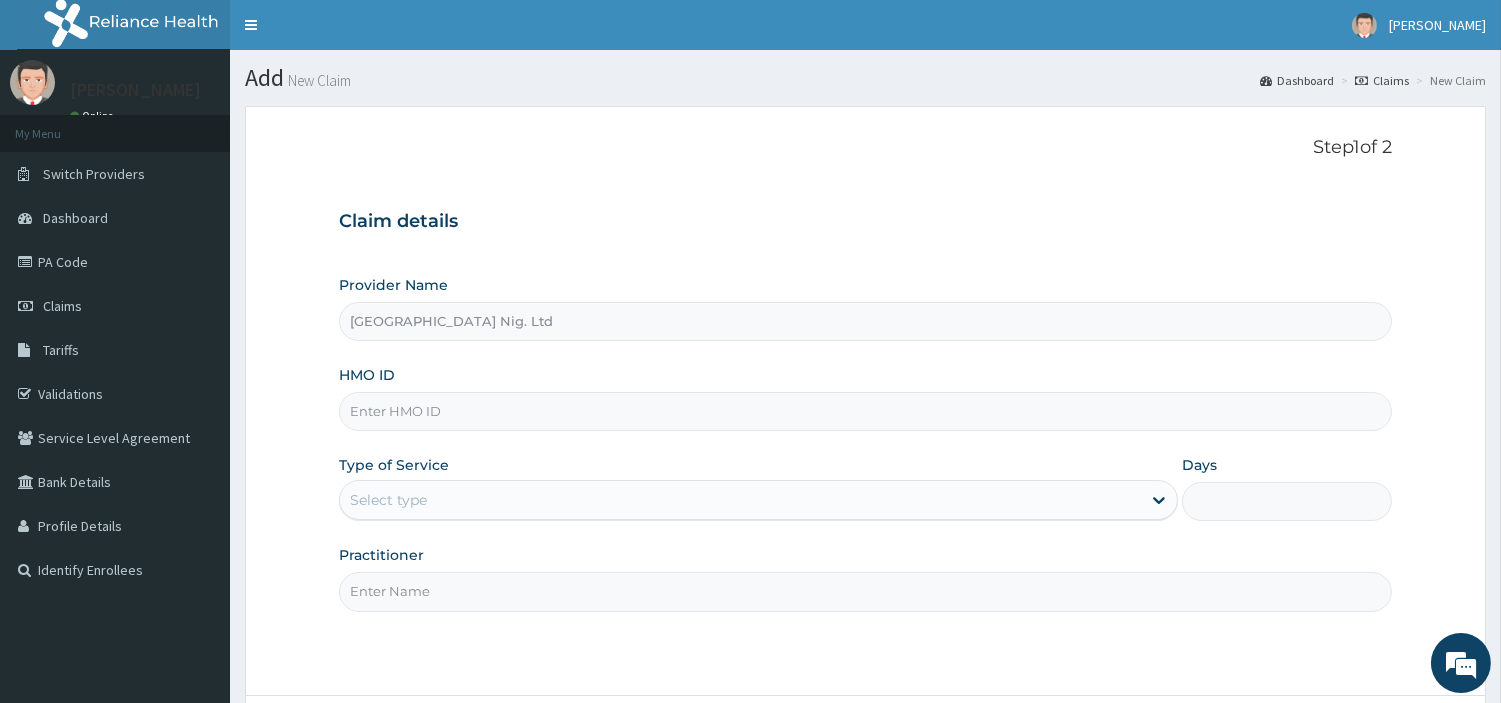 click on "HMO ID" at bounding box center (865, 411) 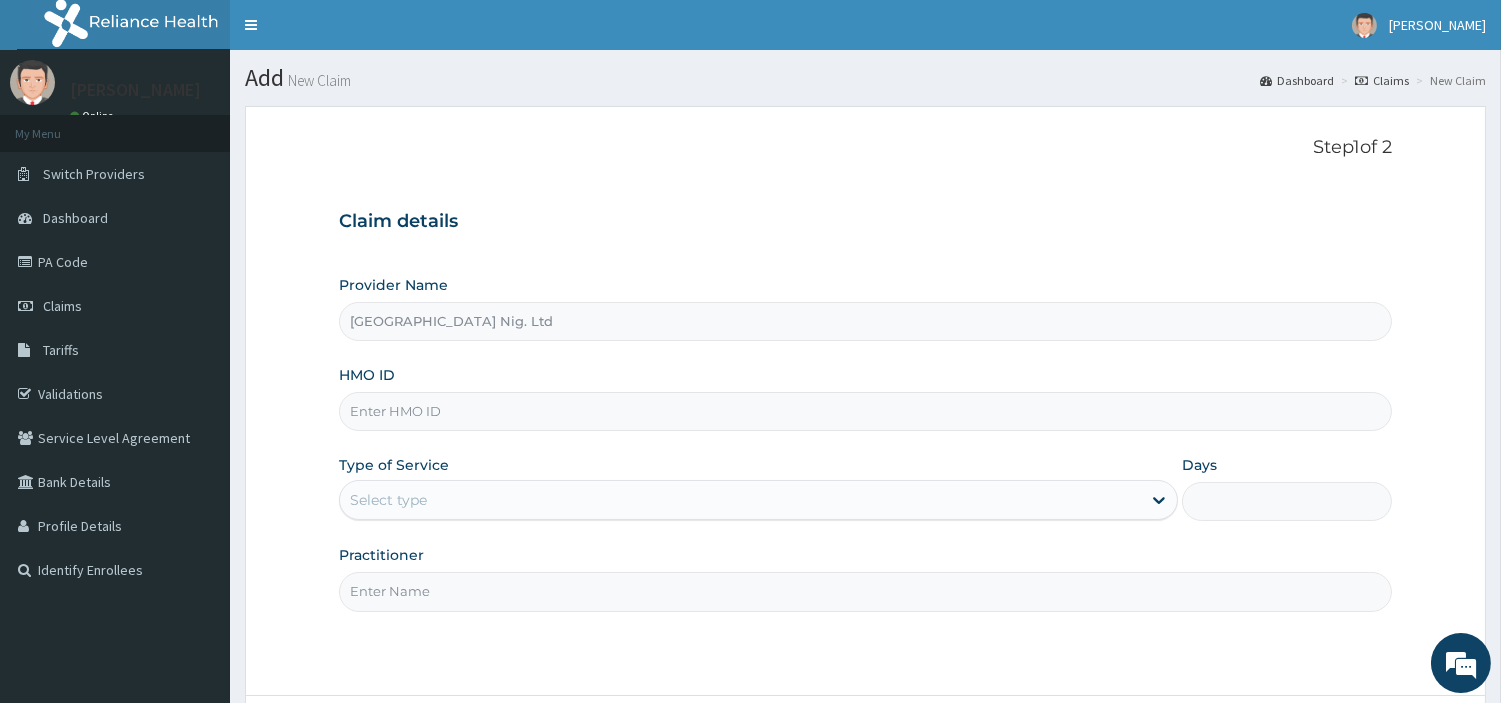 paste on "HYT/10360/A" 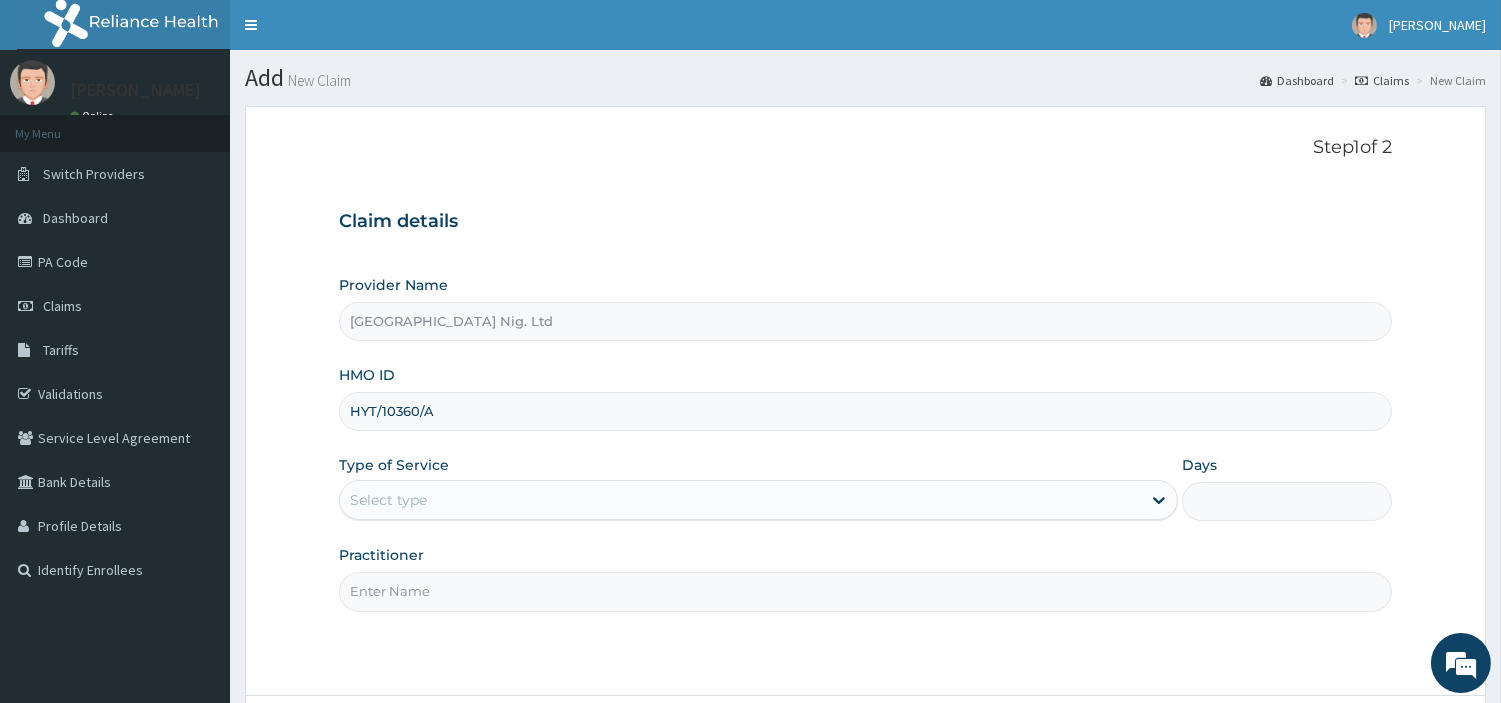 type on "HYT/10360/A" 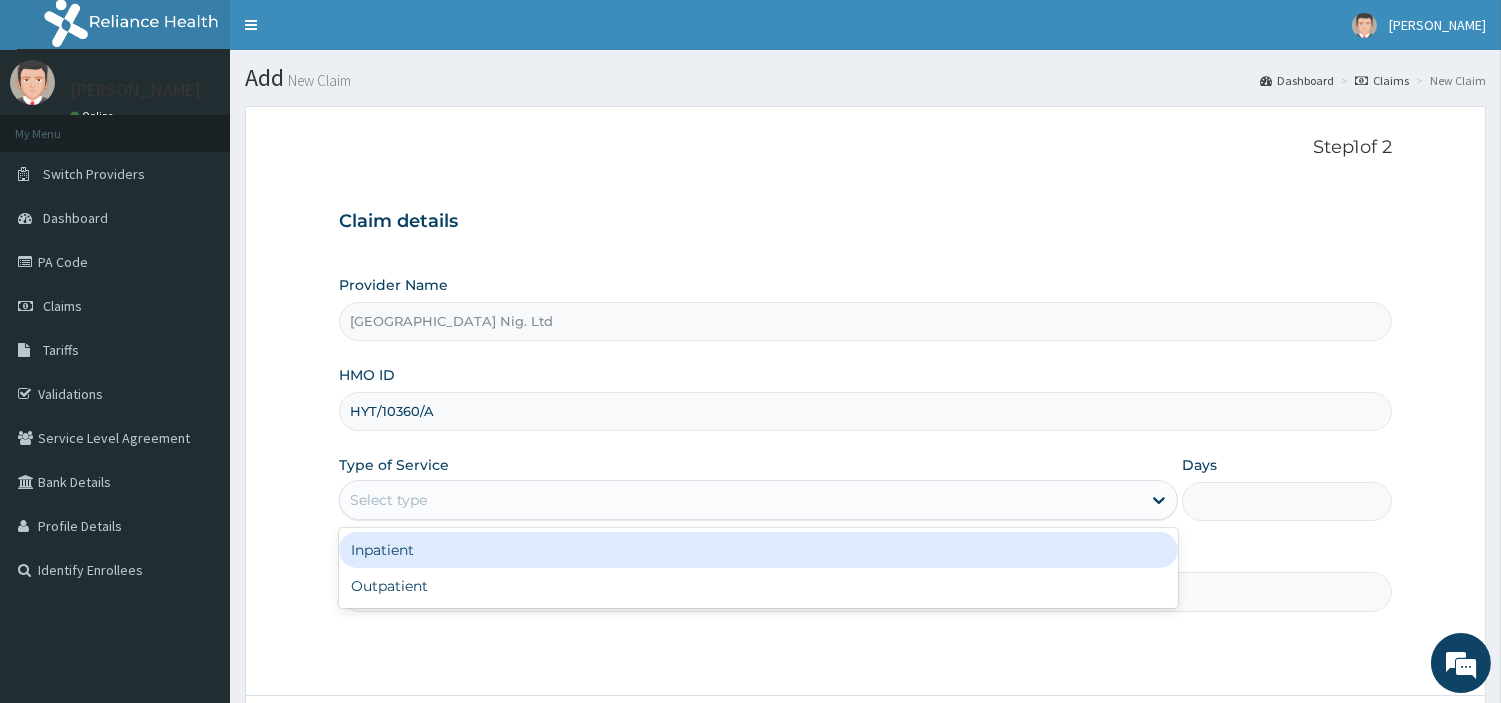 click on "Select type" at bounding box center [740, 500] 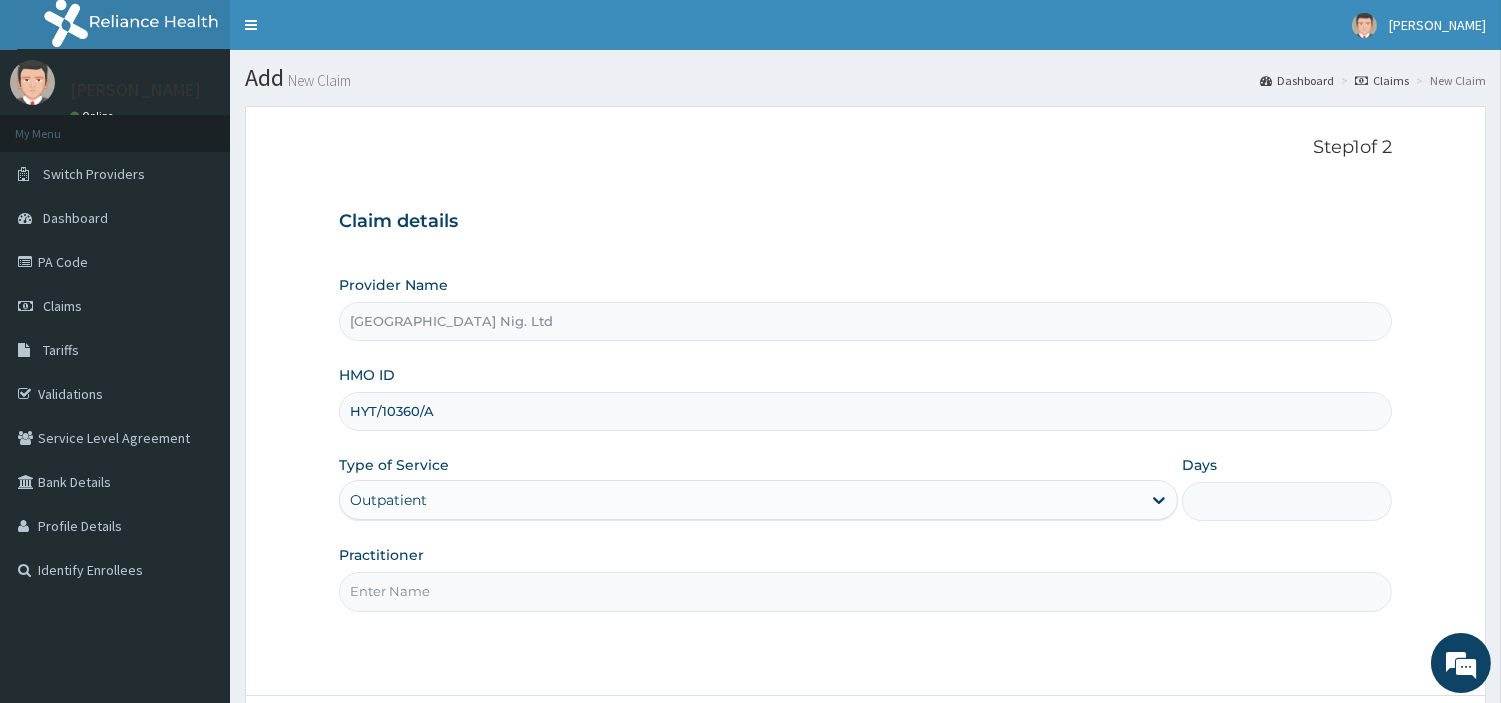 type on "1" 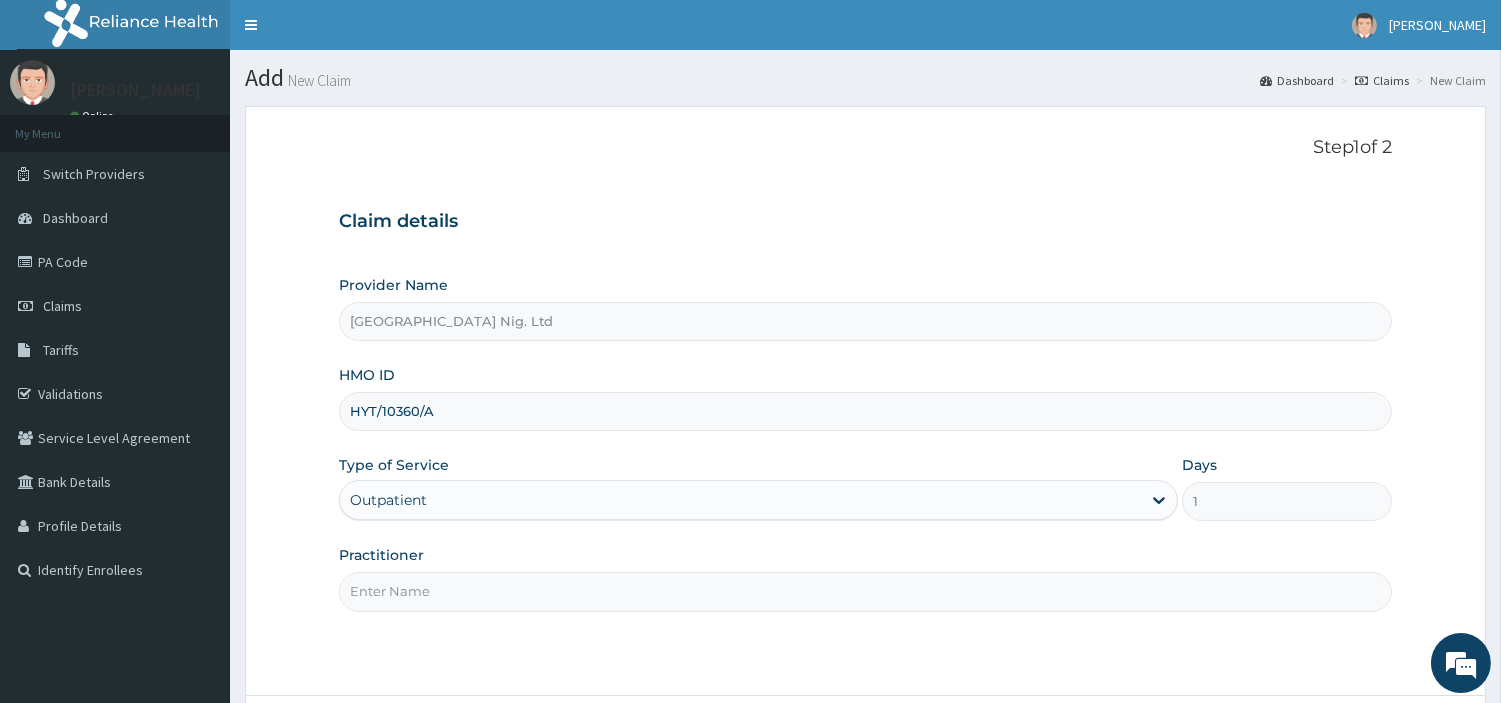 click on "Practitioner" at bounding box center [865, 591] 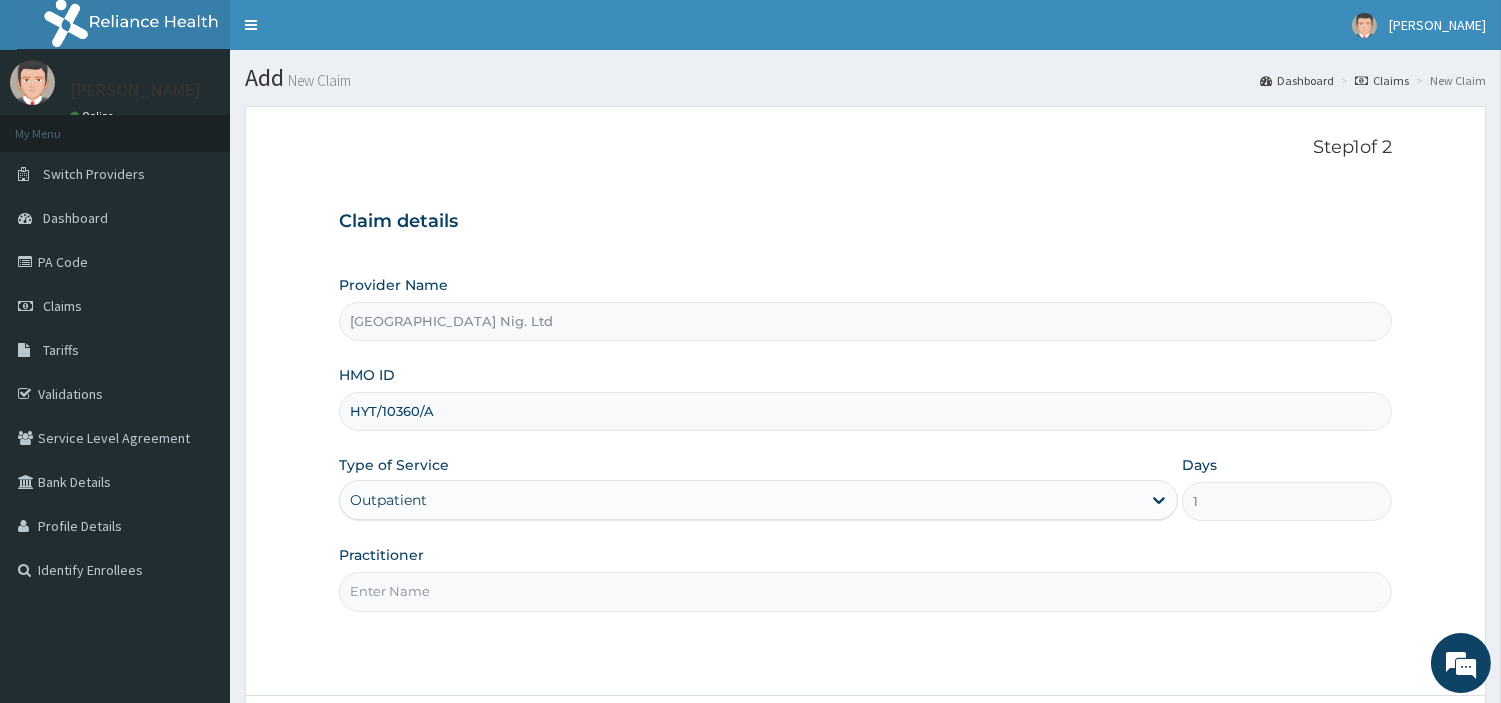 paste on "Awotunde Oladimeji" 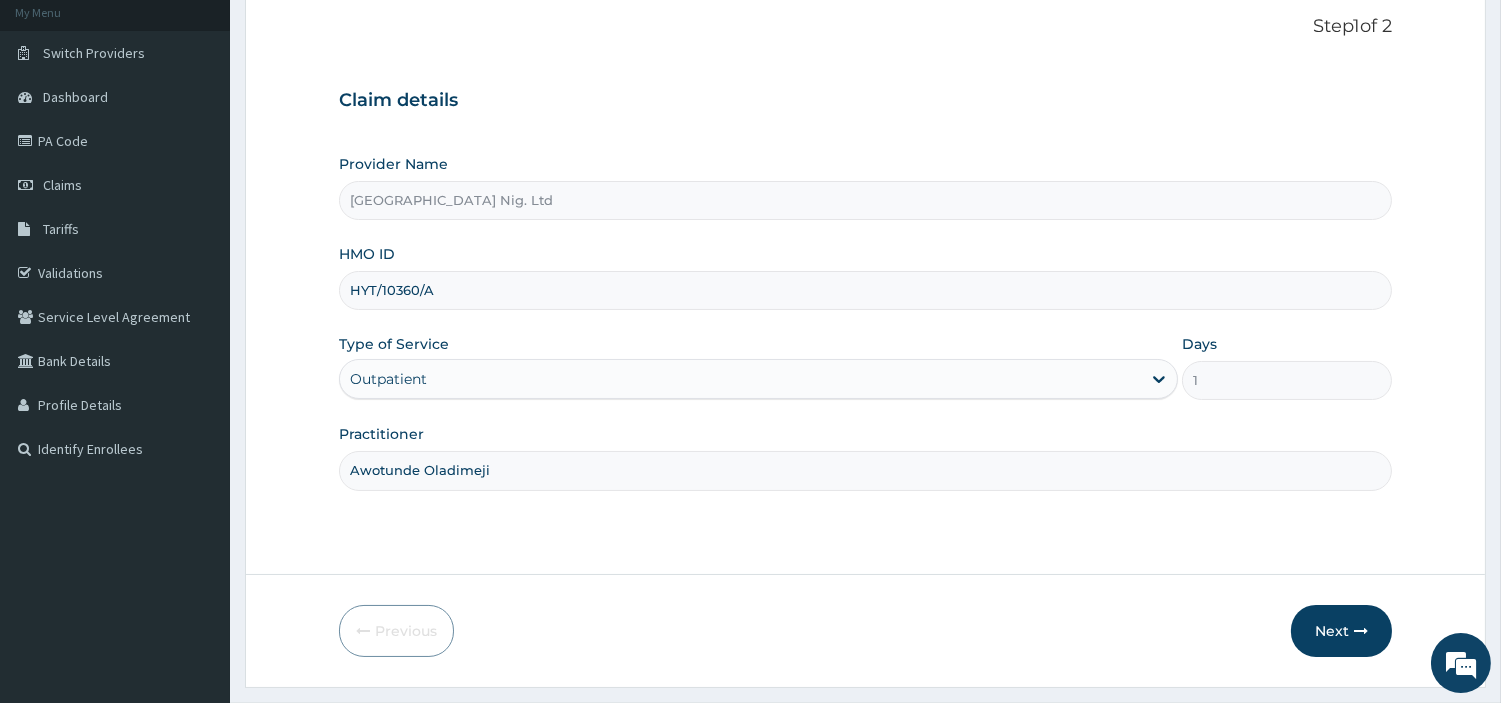 scroll, scrollTop: 172, scrollLeft: 0, axis: vertical 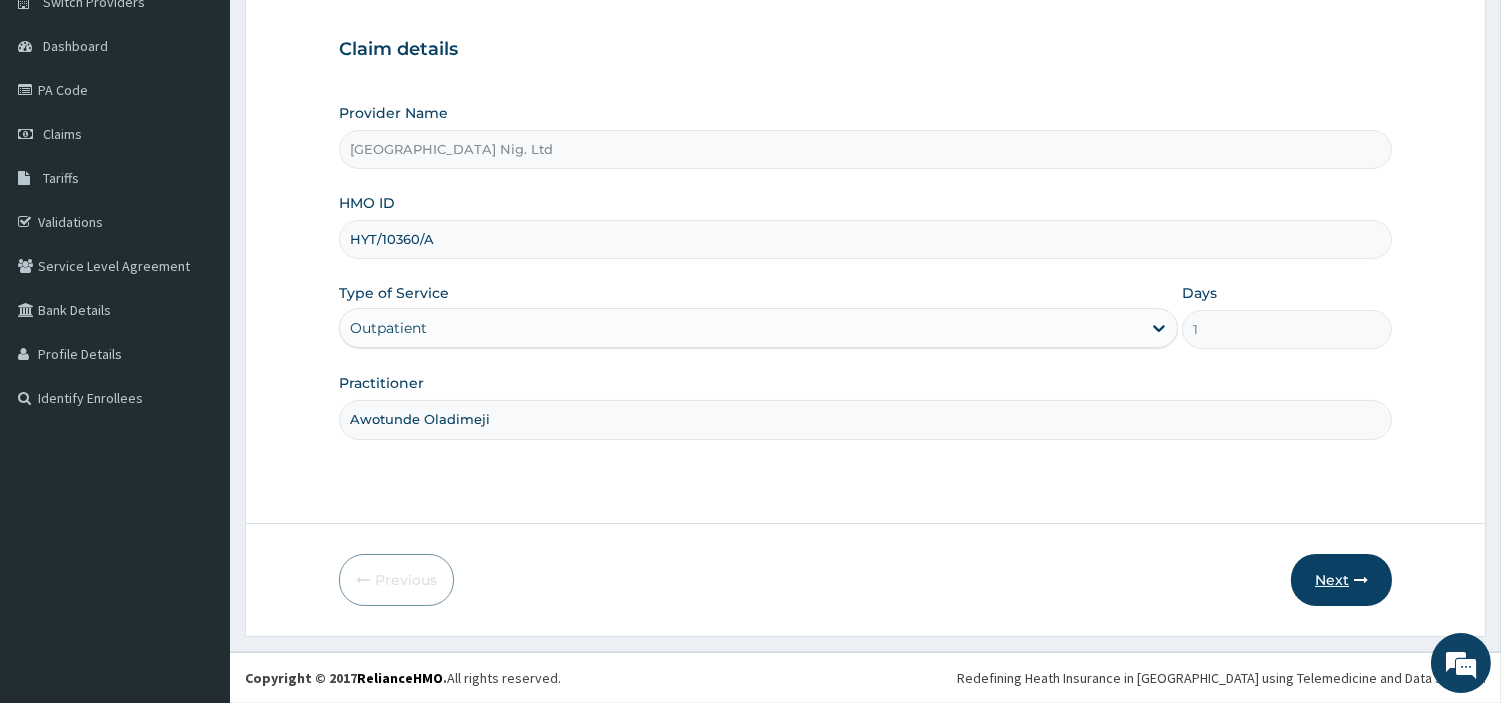 type on "Awotunde Oladimeji" 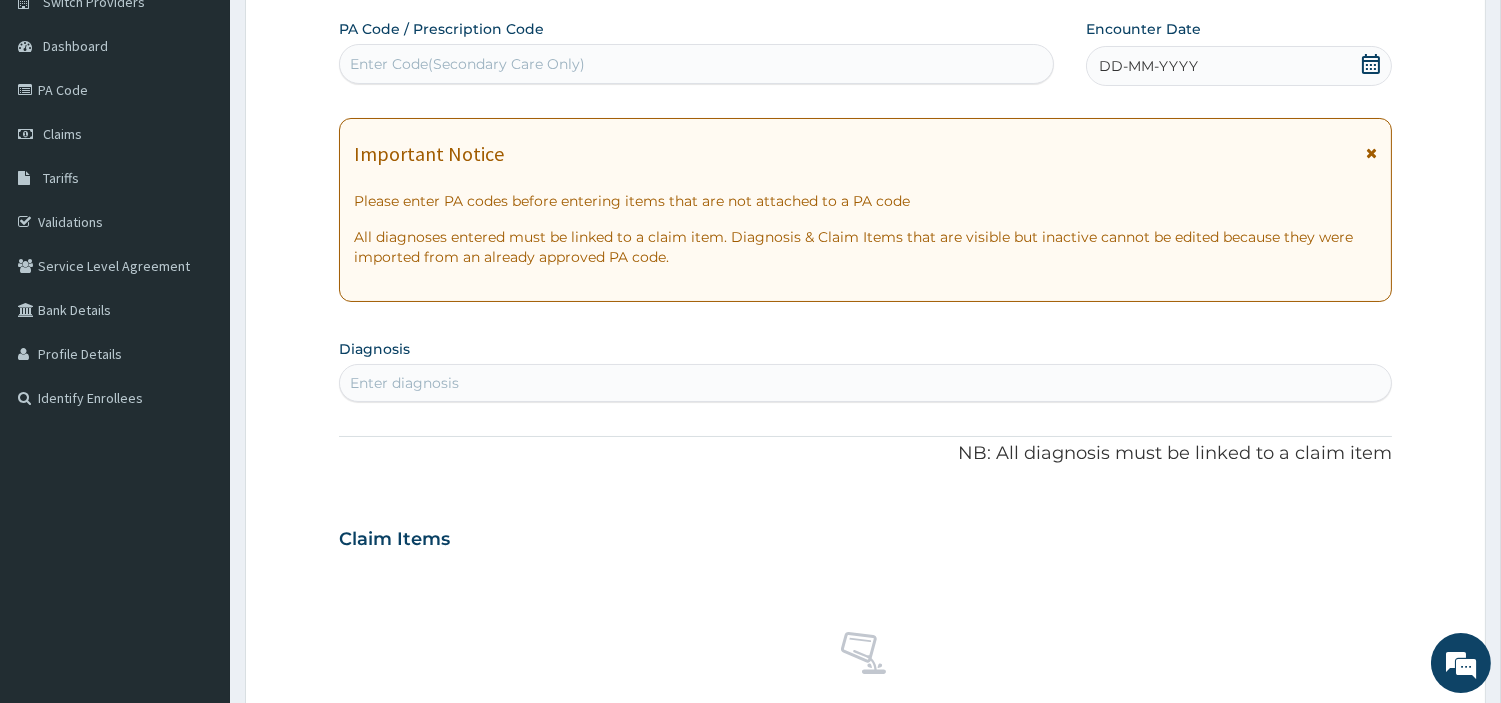 click on "Enter Code(Secondary Care Only)" at bounding box center (696, 64) 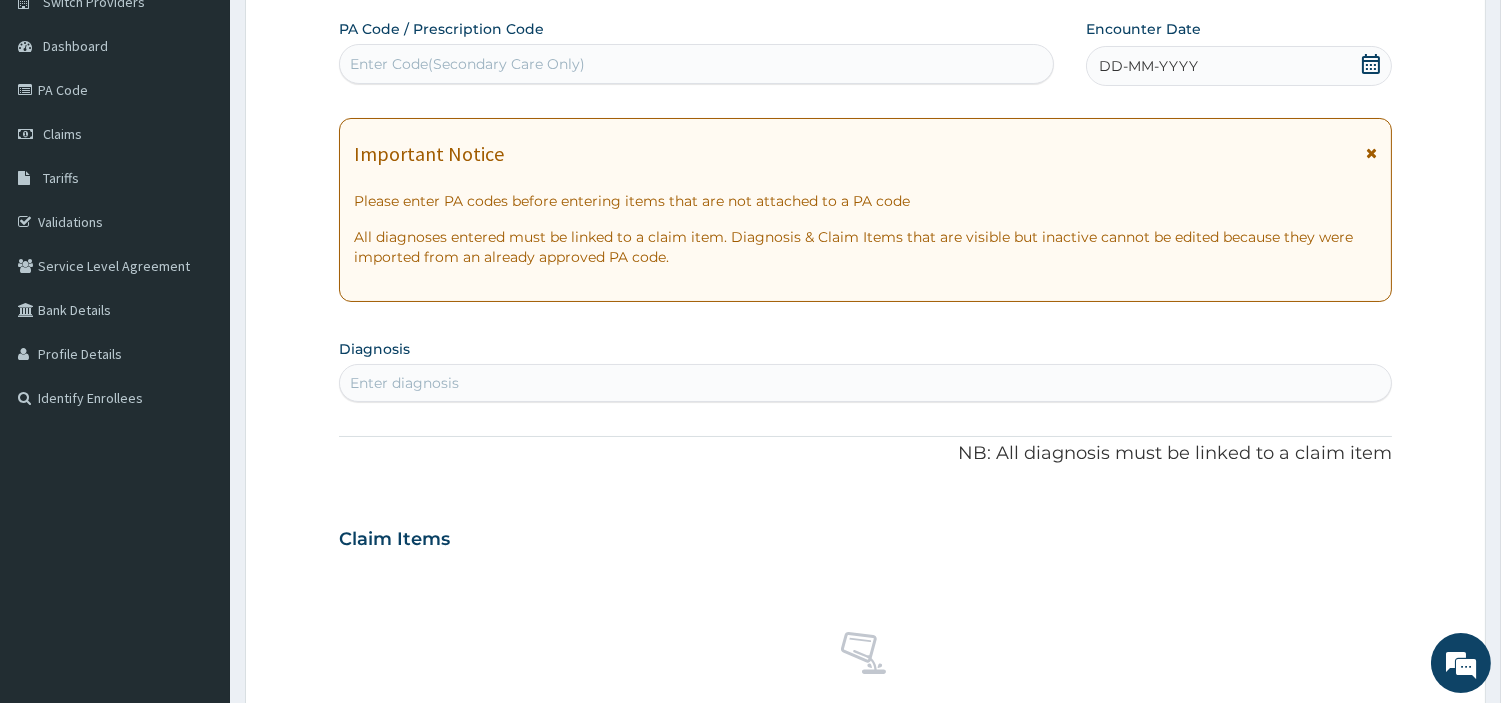 scroll, scrollTop: 0, scrollLeft: 0, axis: both 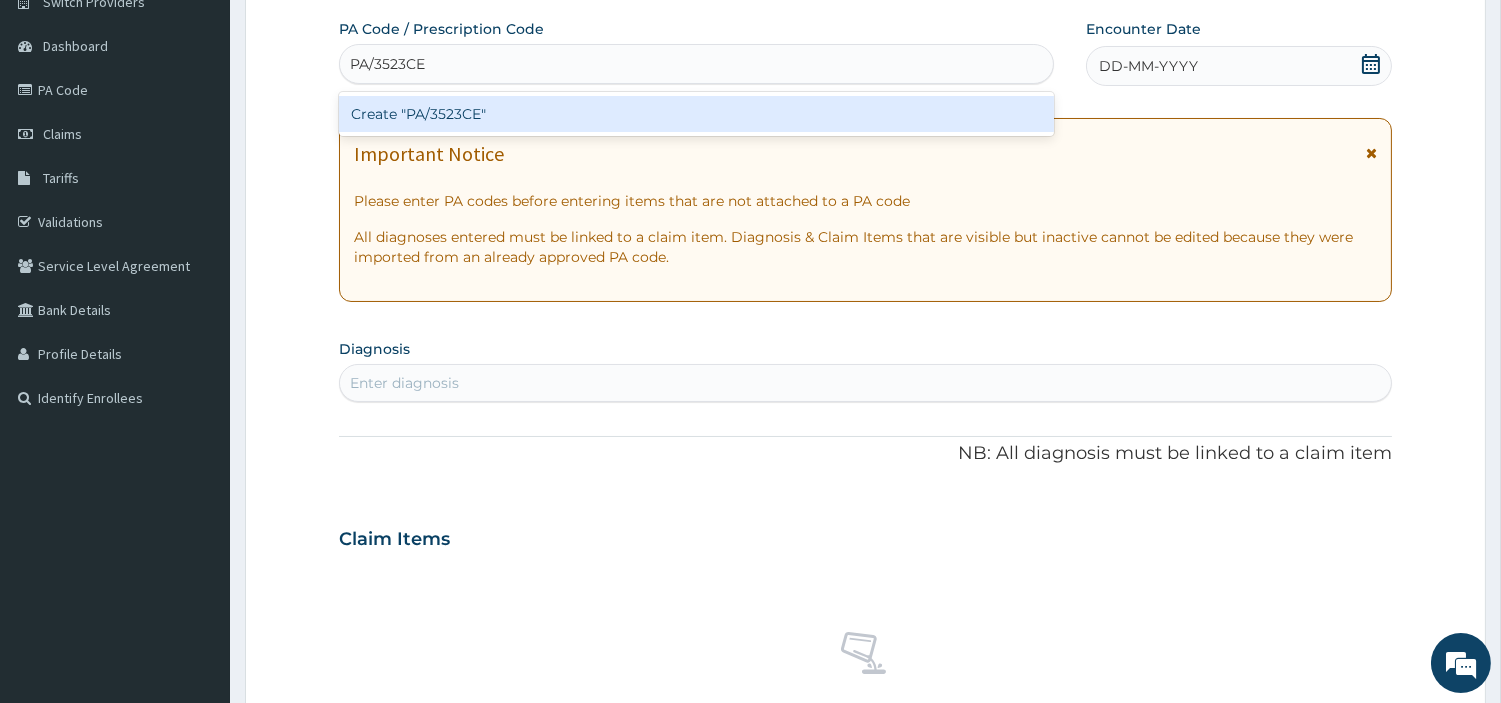 click on "Create "PA/3523CE"" at bounding box center [696, 114] 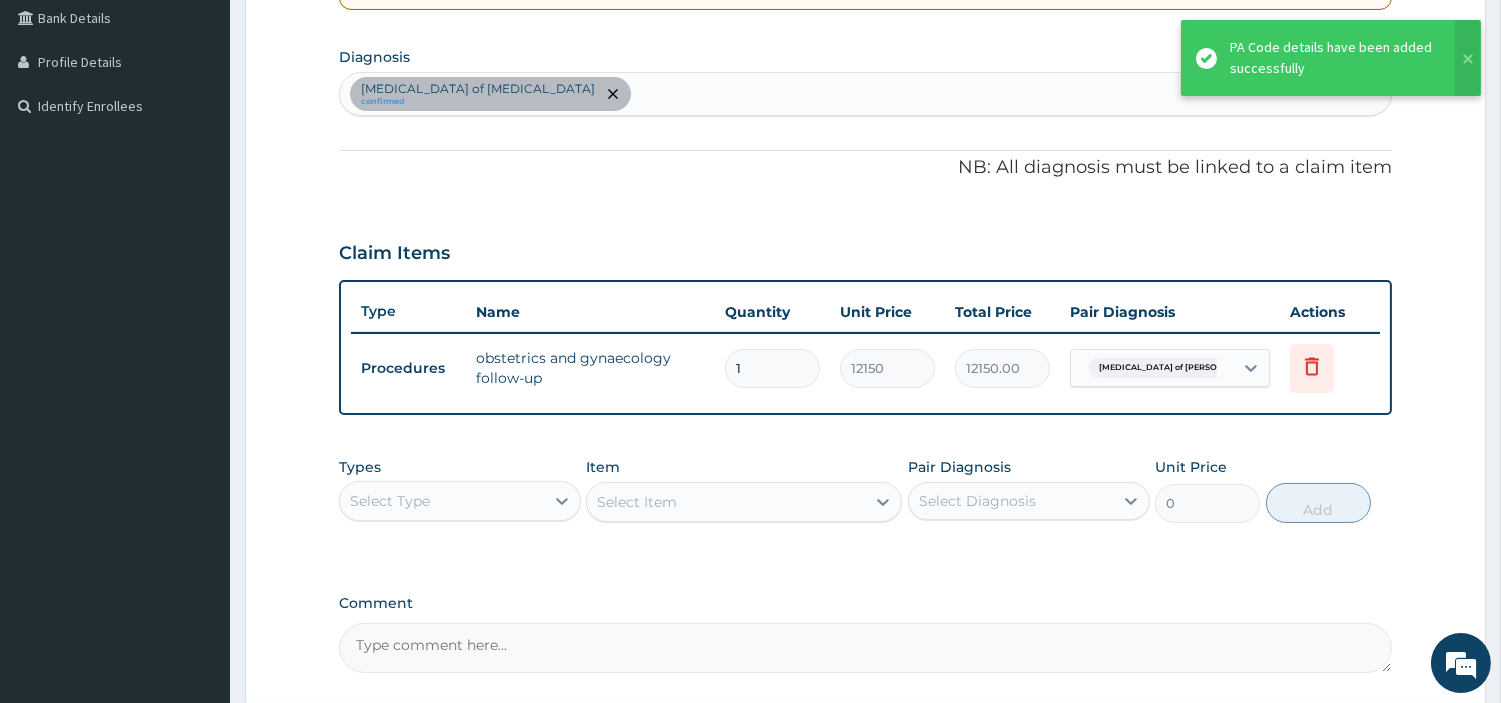 scroll, scrollTop: 394, scrollLeft: 0, axis: vertical 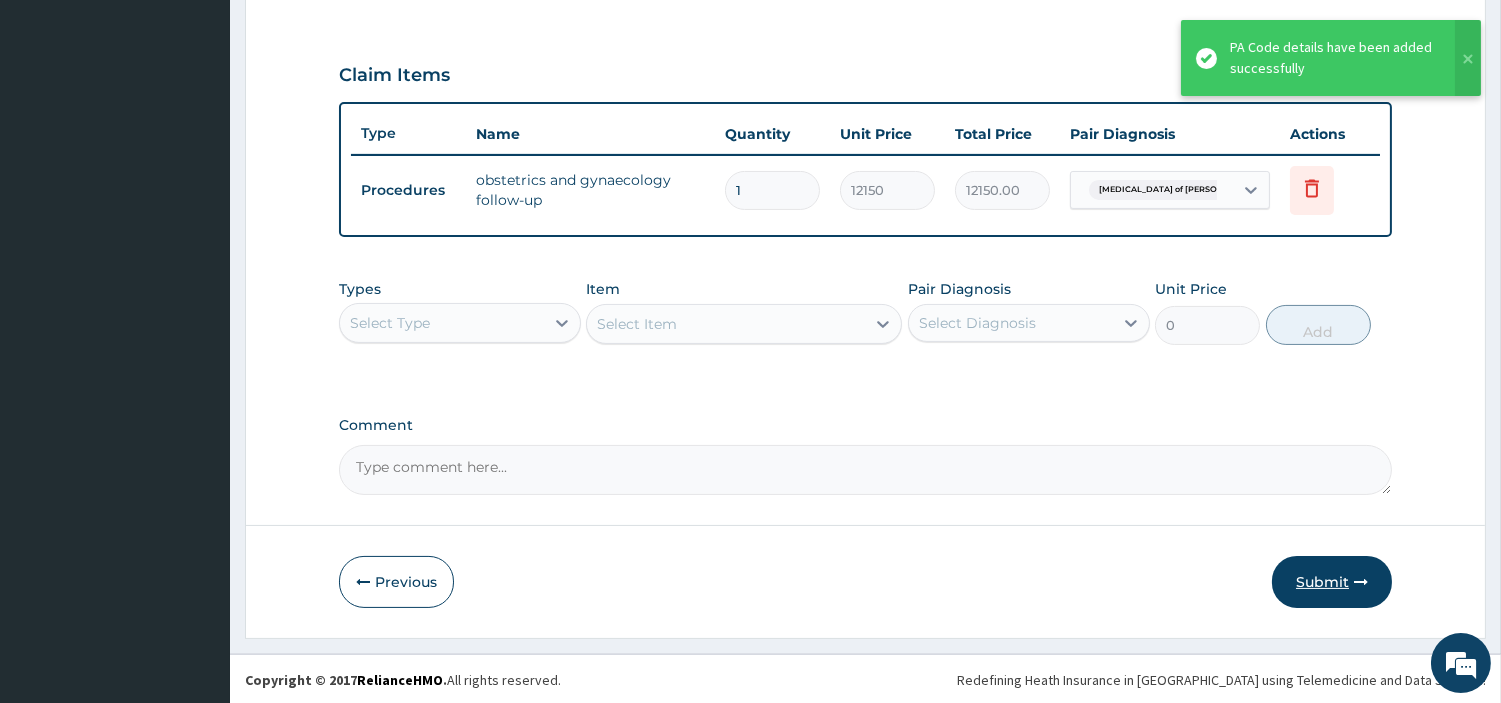 click on "Submit" at bounding box center [1332, 582] 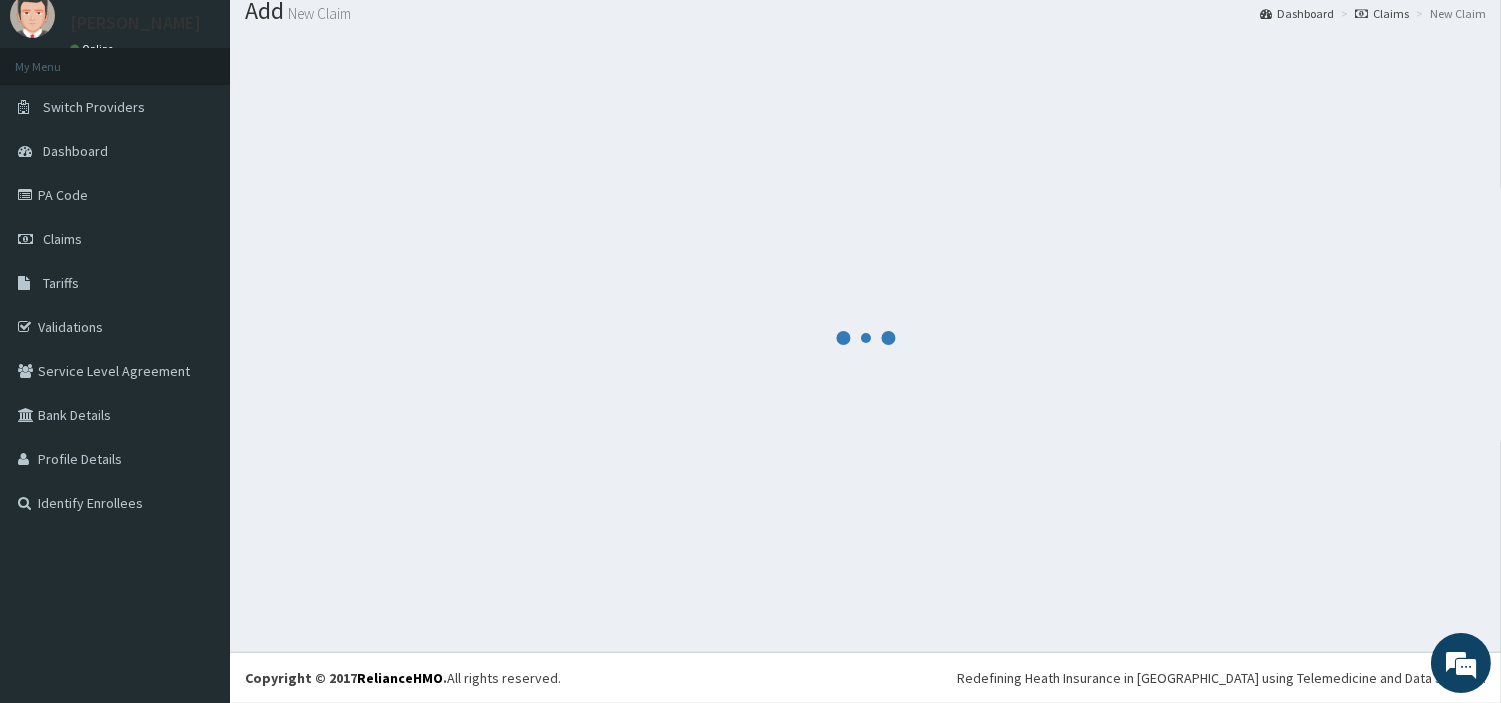 scroll, scrollTop: 66, scrollLeft: 0, axis: vertical 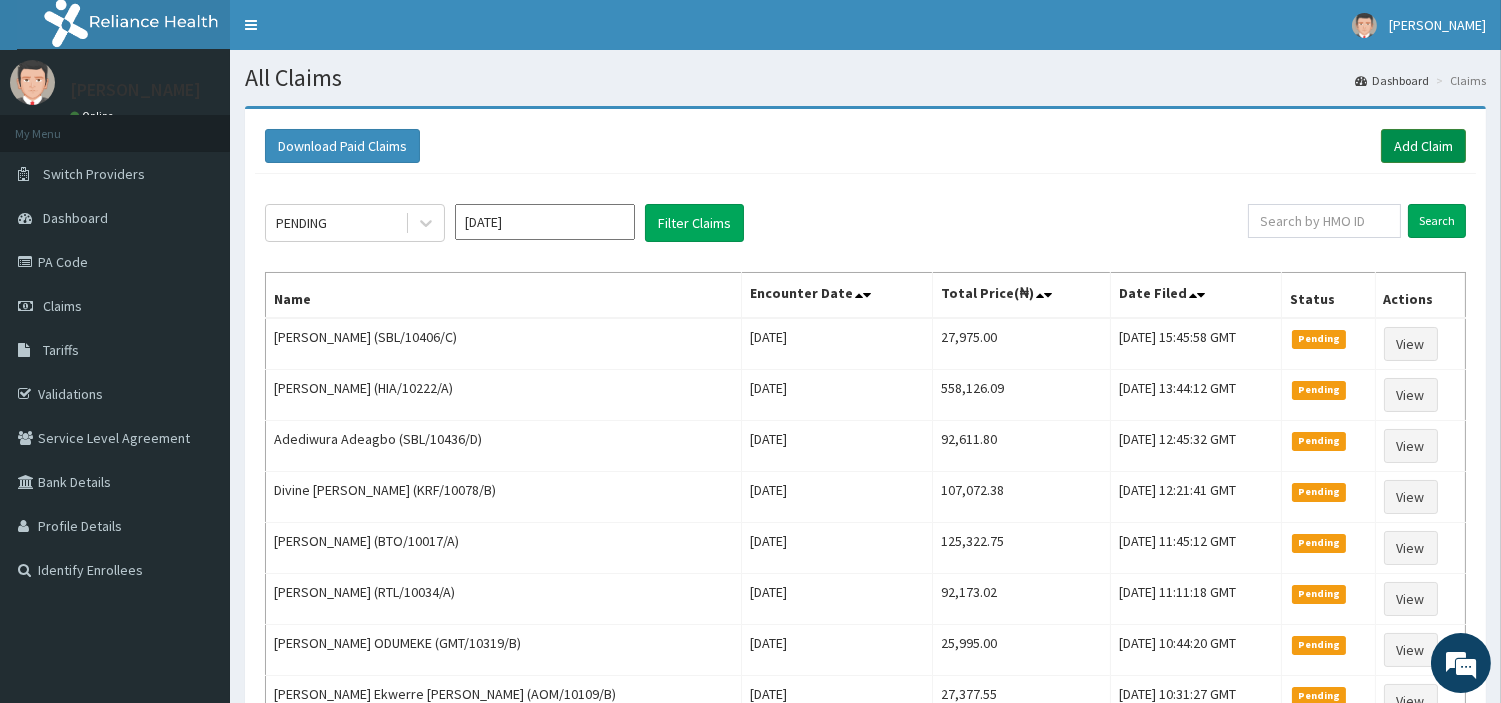 click on "Add Claim" at bounding box center [1423, 146] 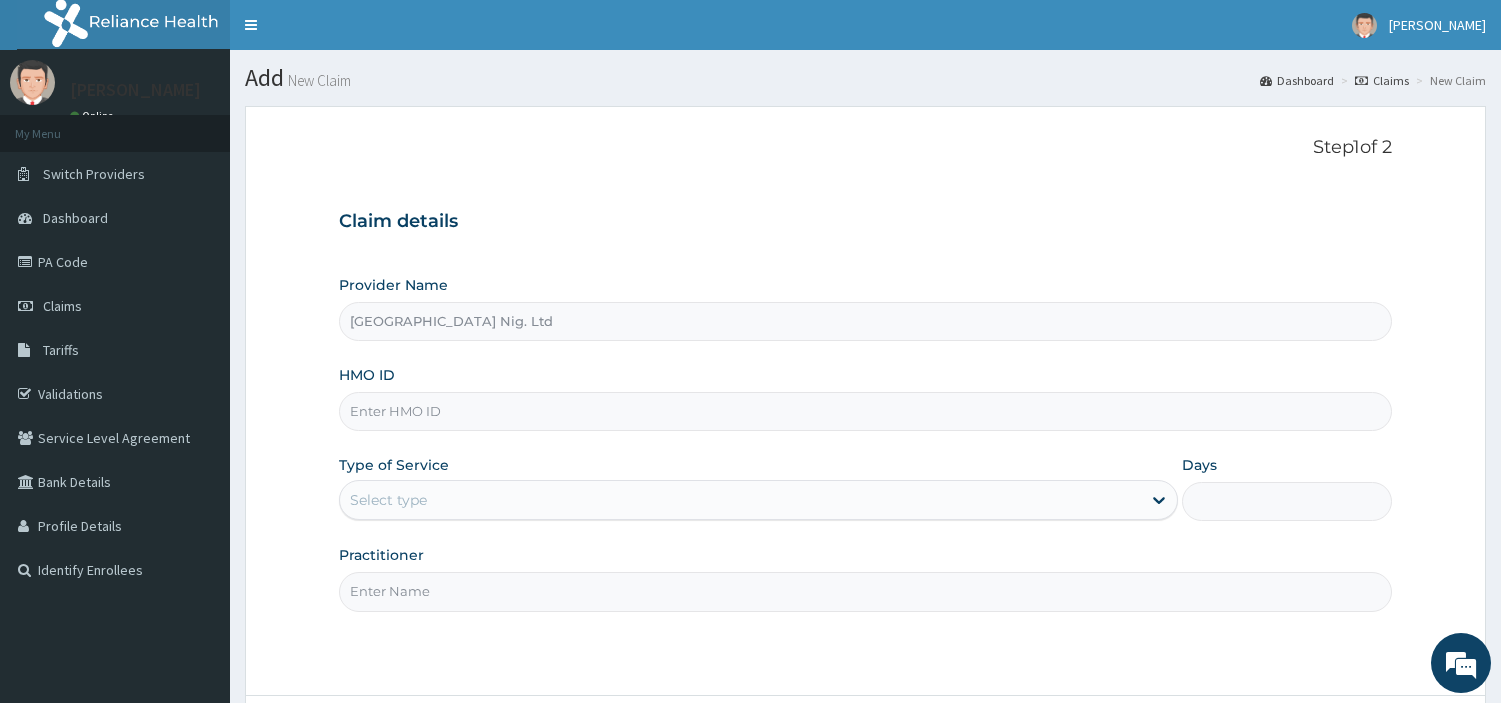 scroll, scrollTop: 0, scrollLeft: 0, axis: both 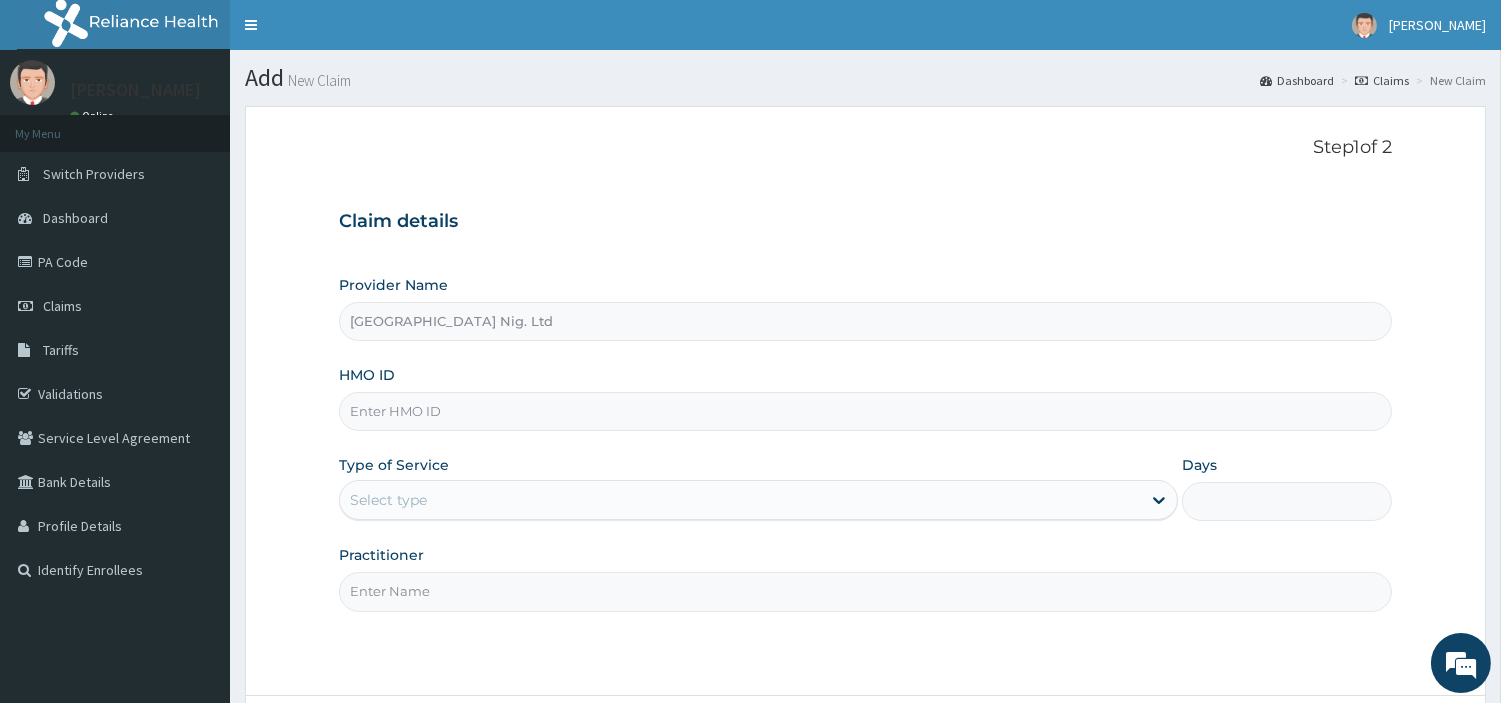 click on "HMO ID" at bounding box center (865, 411) 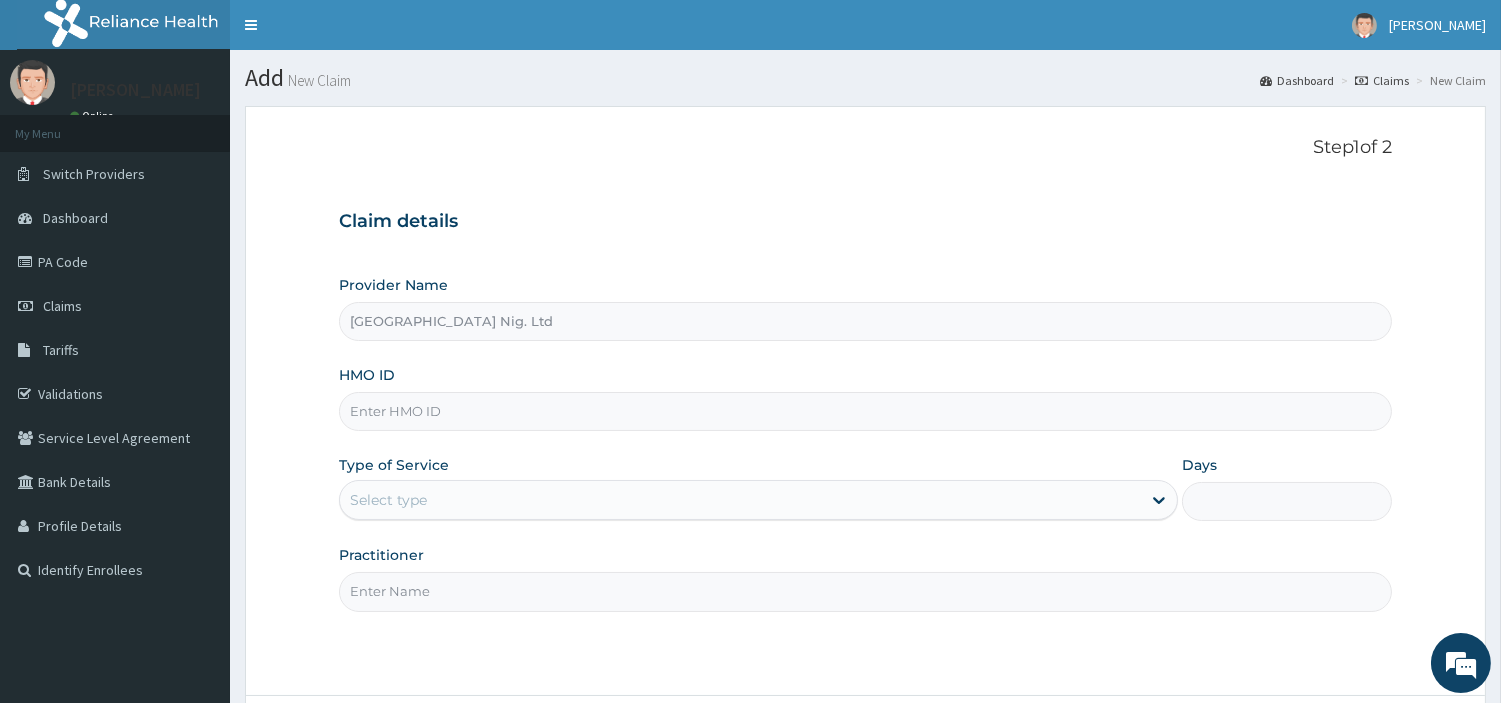 paste on "MYD/10193/A" 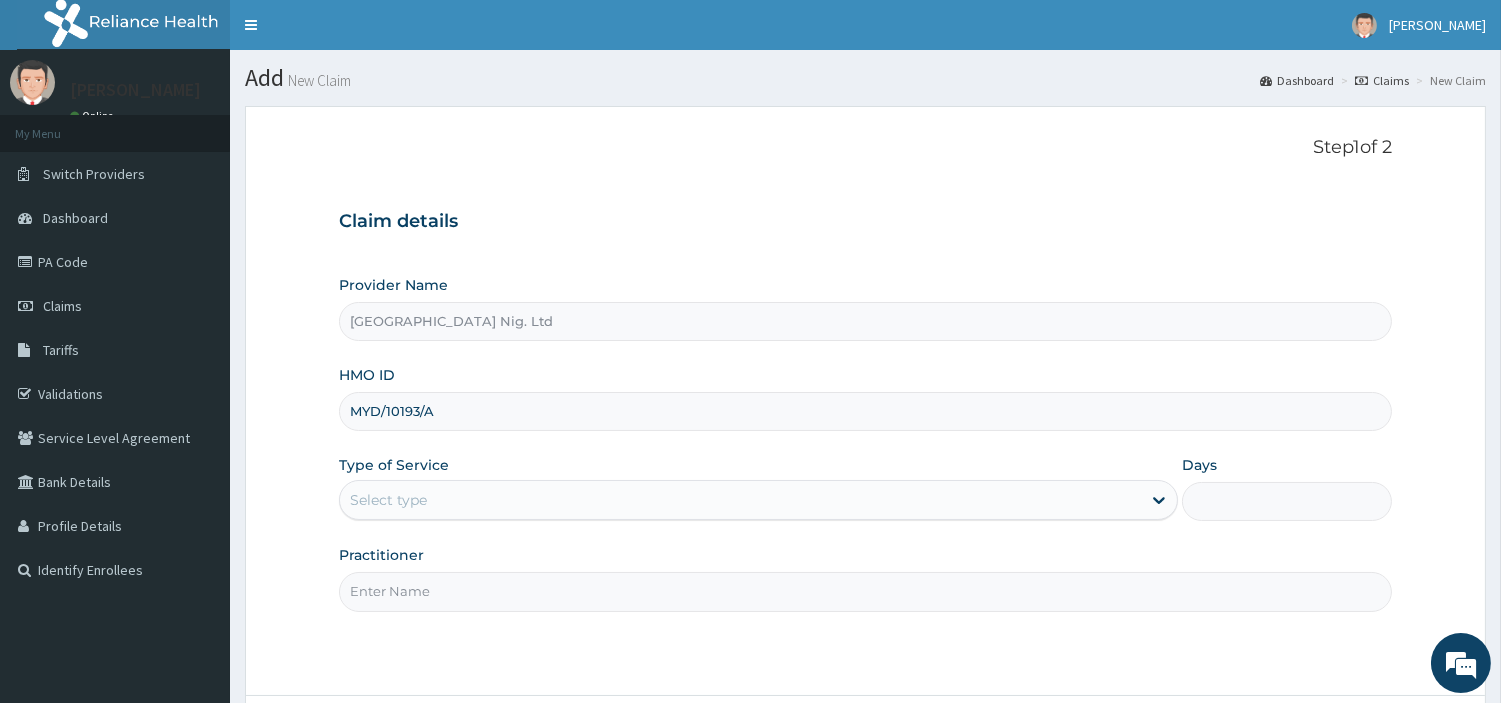 type on "MYD/10193/A" 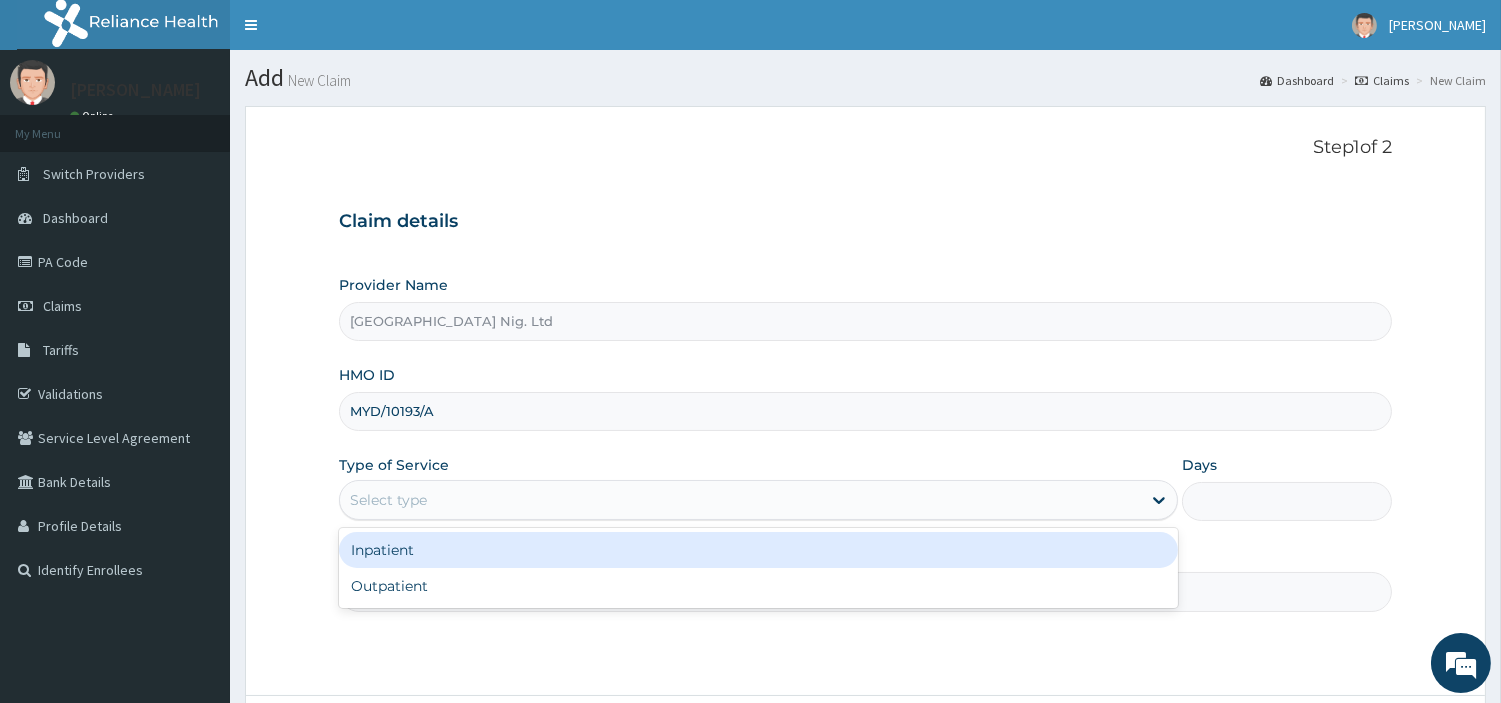 click on "Select type" at bounding box center (740, 500) 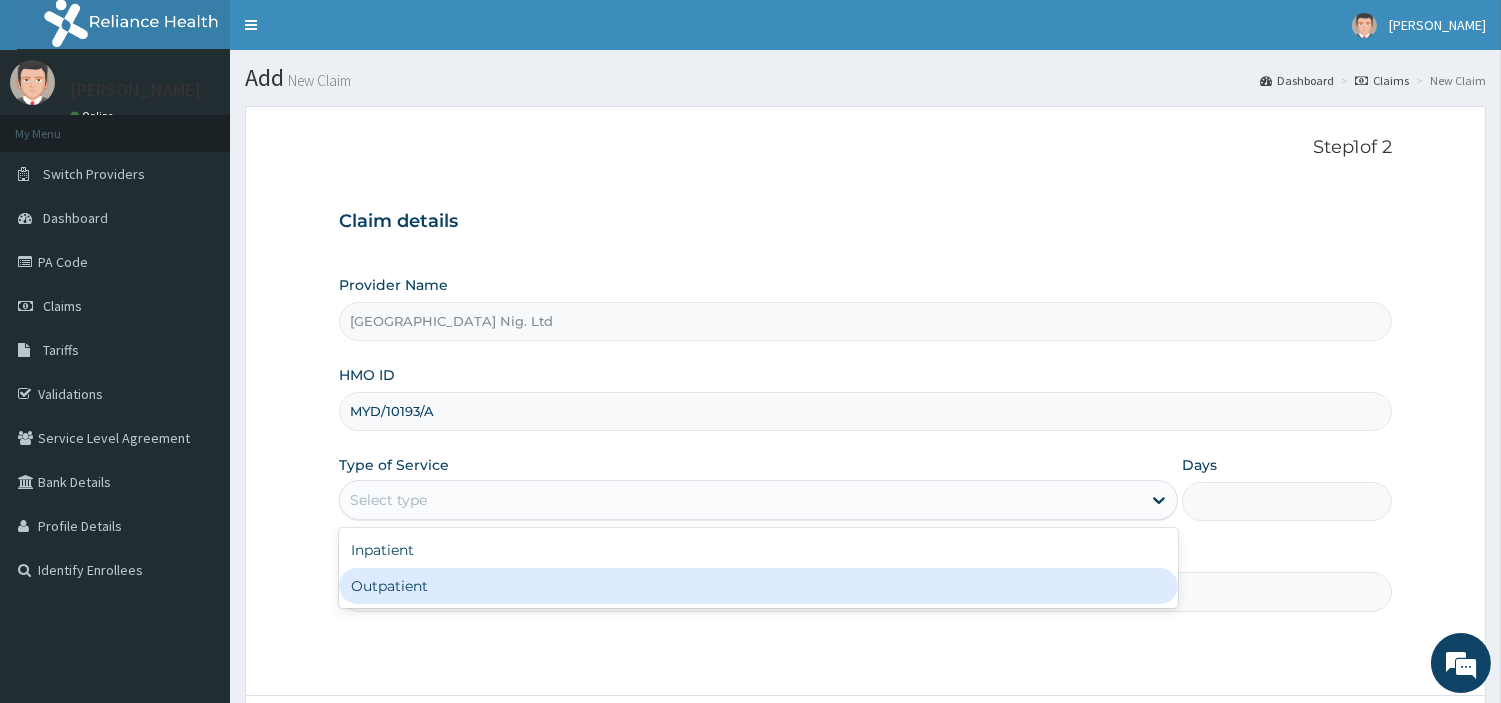 click on "Outpatient" at bounding box center [758, 586] 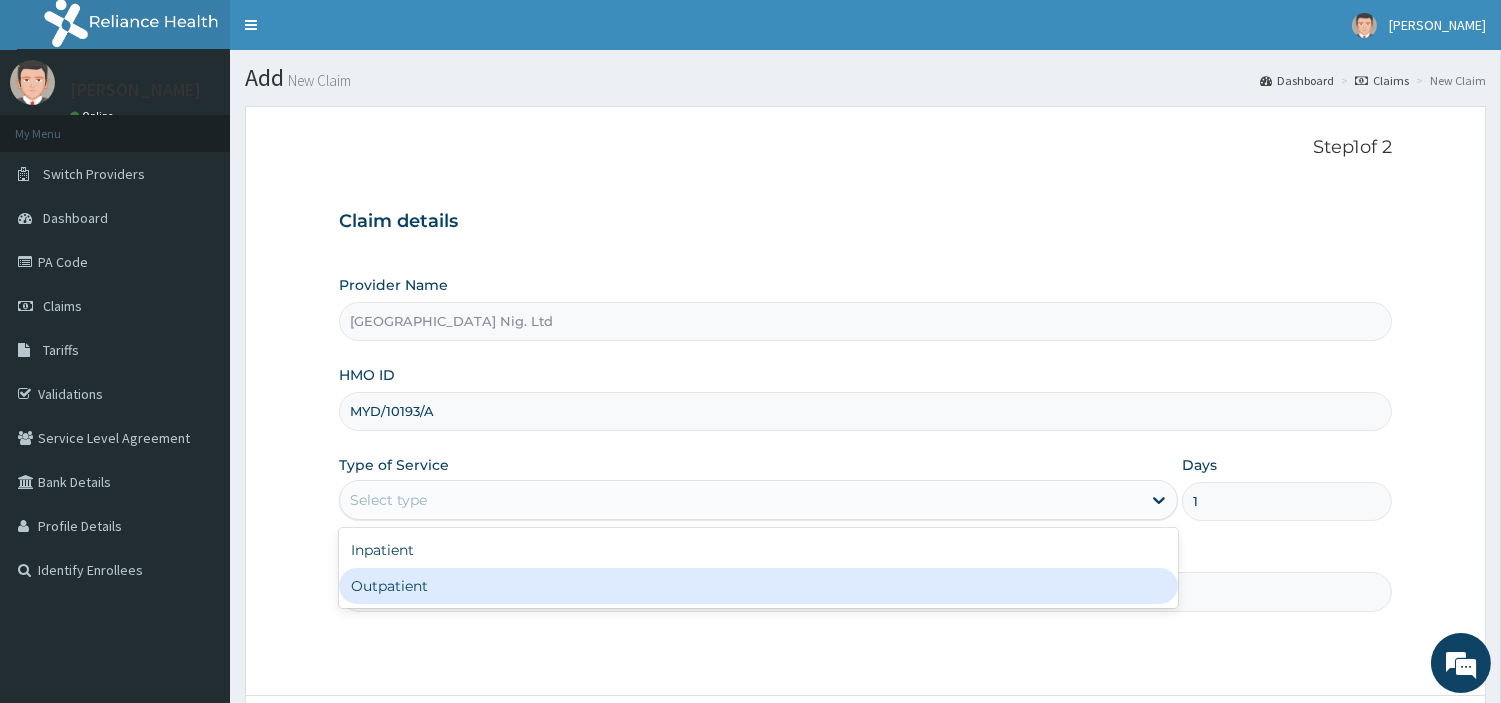 click on "Practitioner" at bounding box center [865, 591] 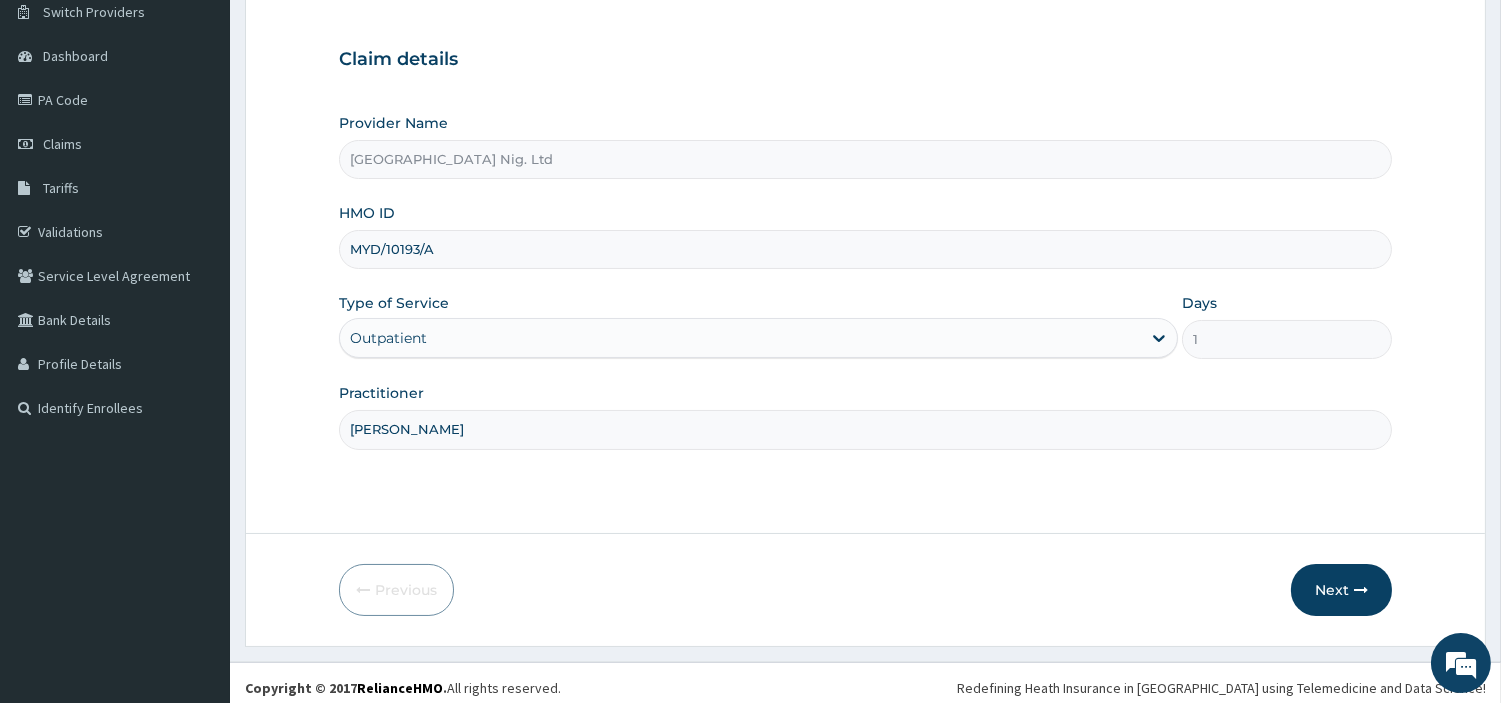 scroll, scrollTop: 172, scrollLeft: 0, axis: vertical 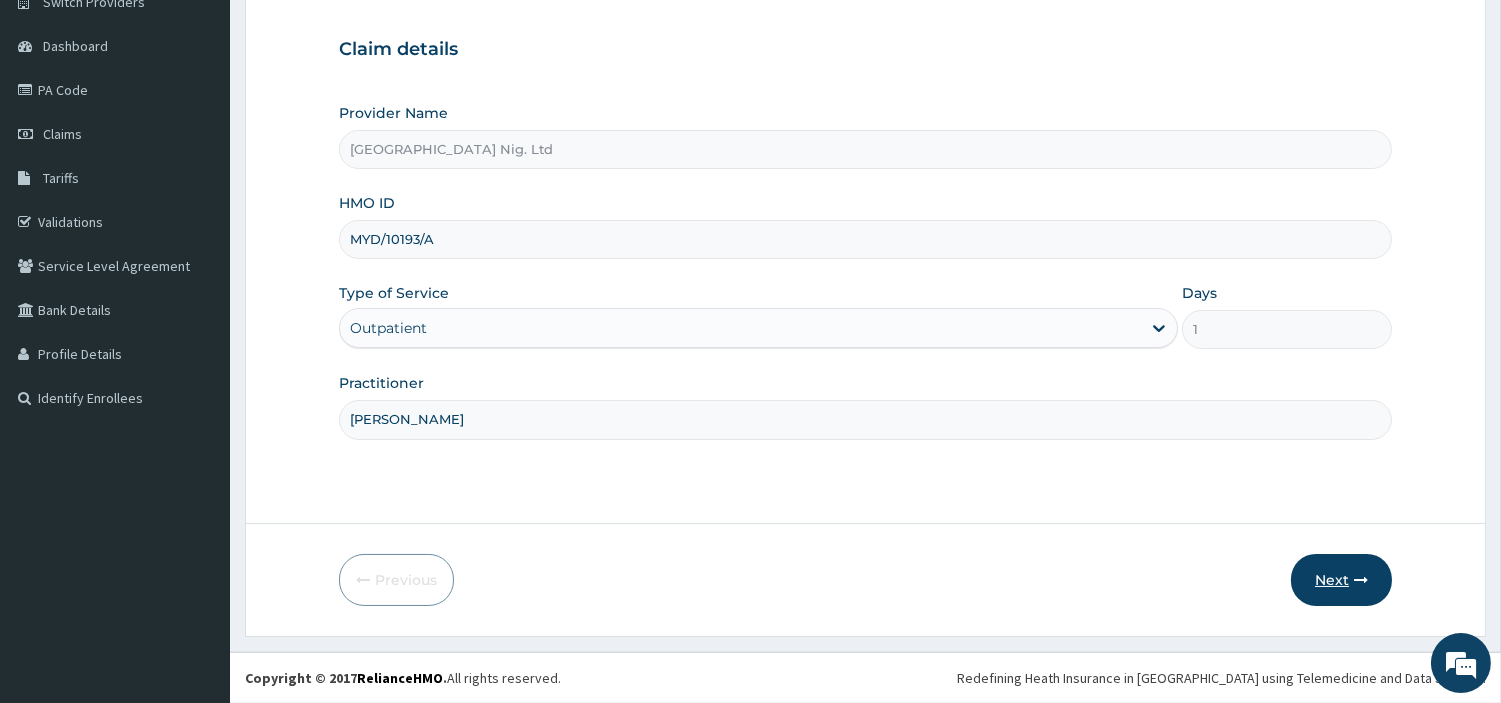 type on "Nwankwo Chinweoke" 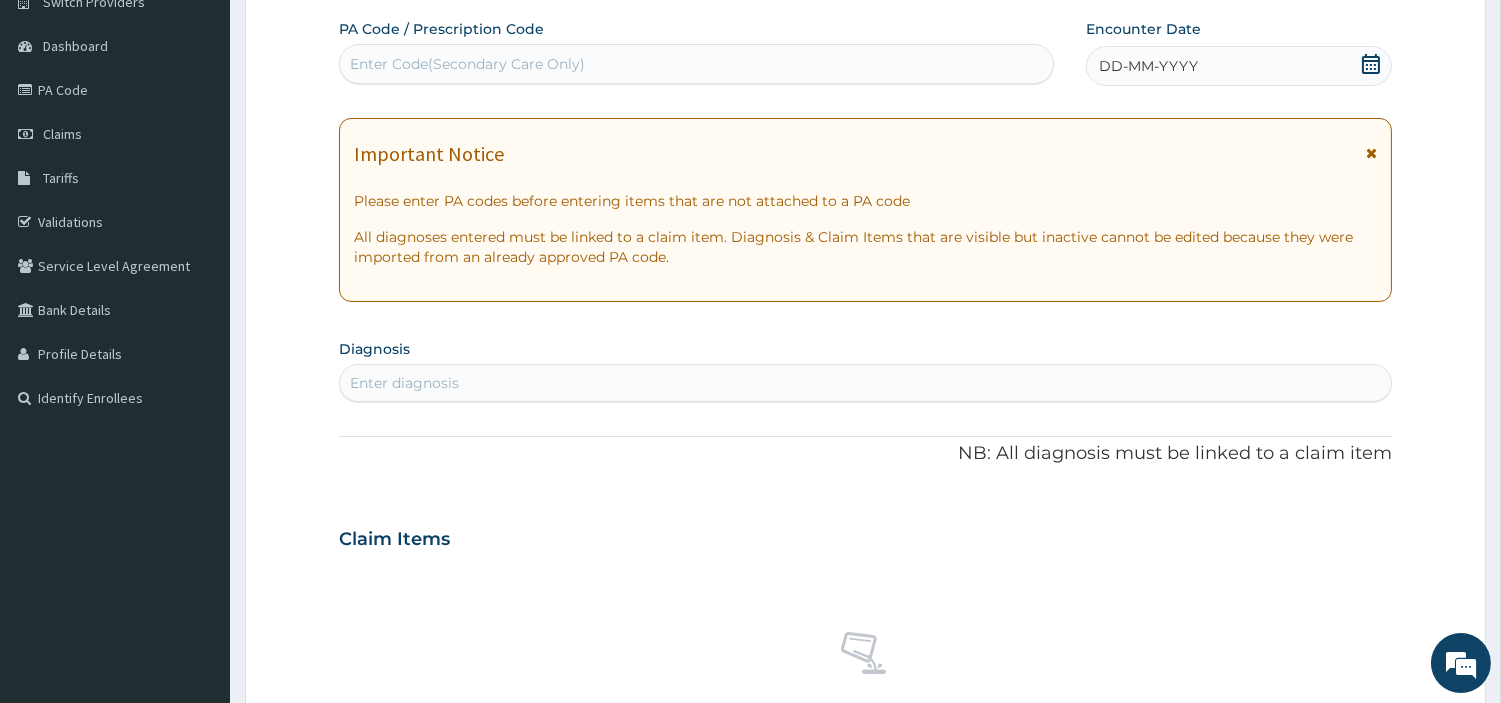 click on "DD-MM-YYYY" at bounding box center [1239, 66] 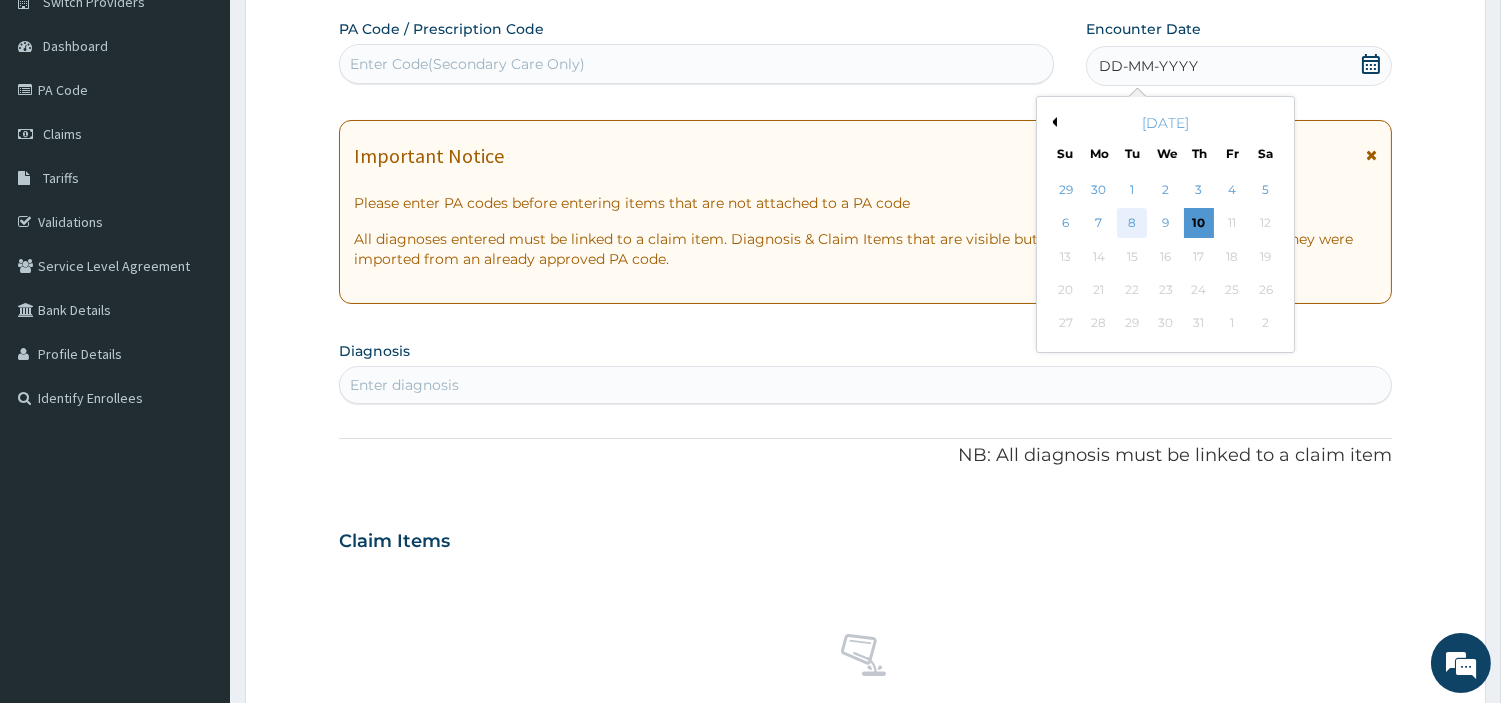 click on "8" at bounding box center (1132, 224) 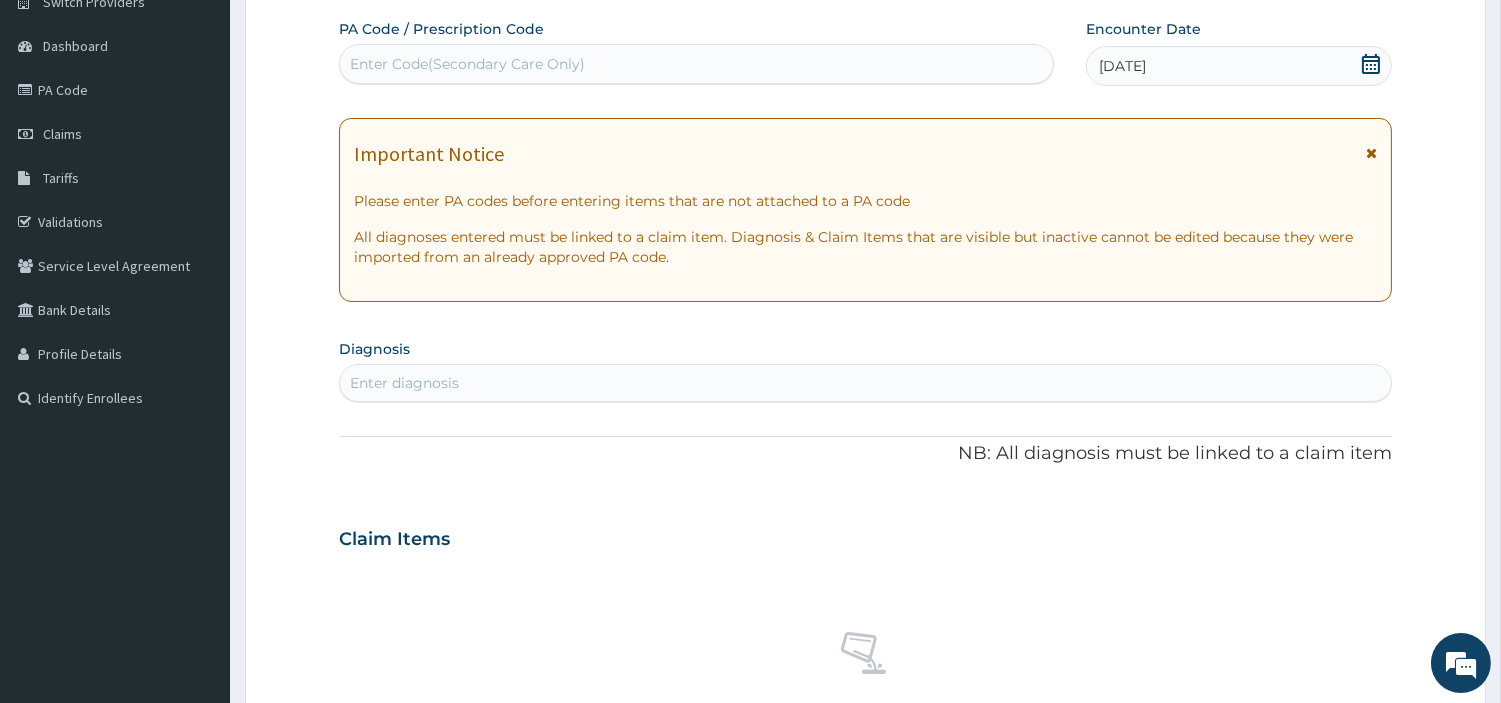 click on "Enter diagnosis" at bounding box center (865, 383) 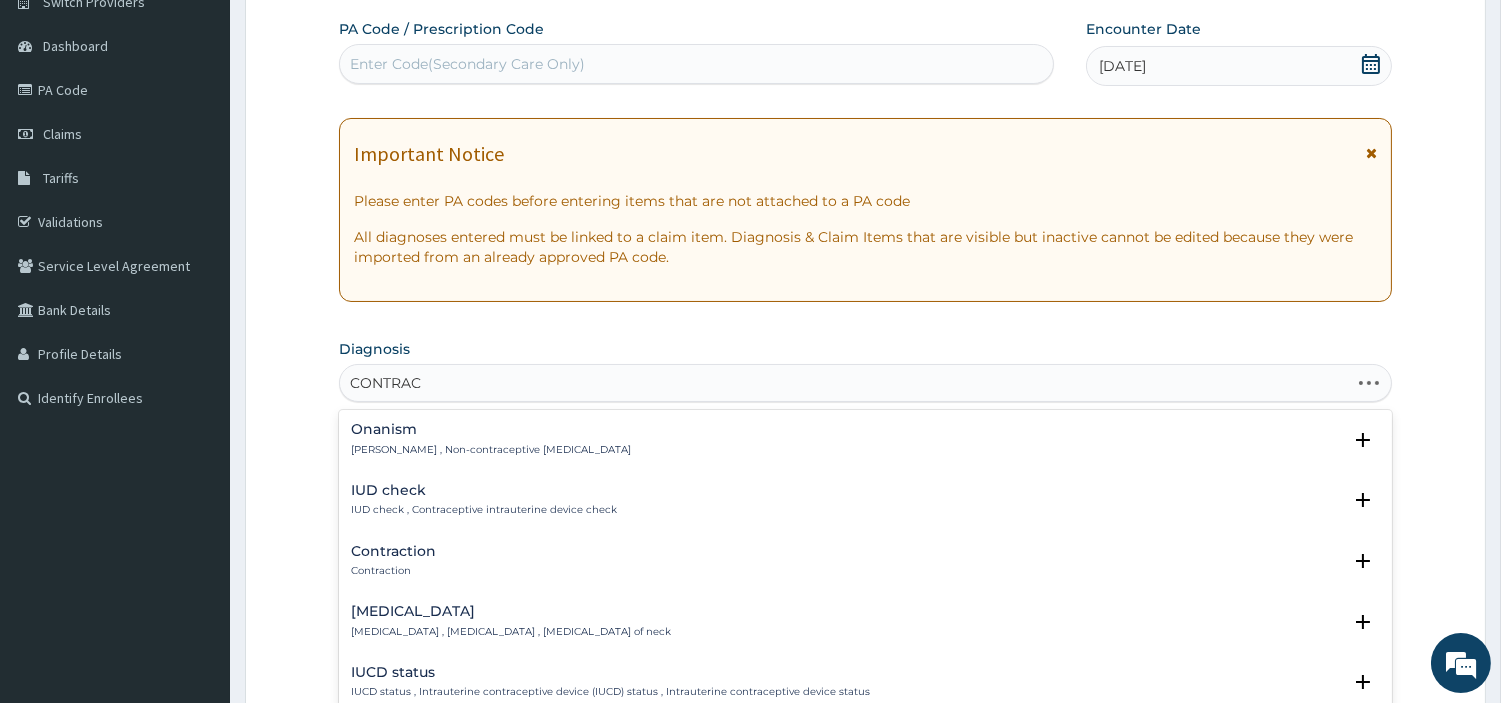 type on "CONTRACE" 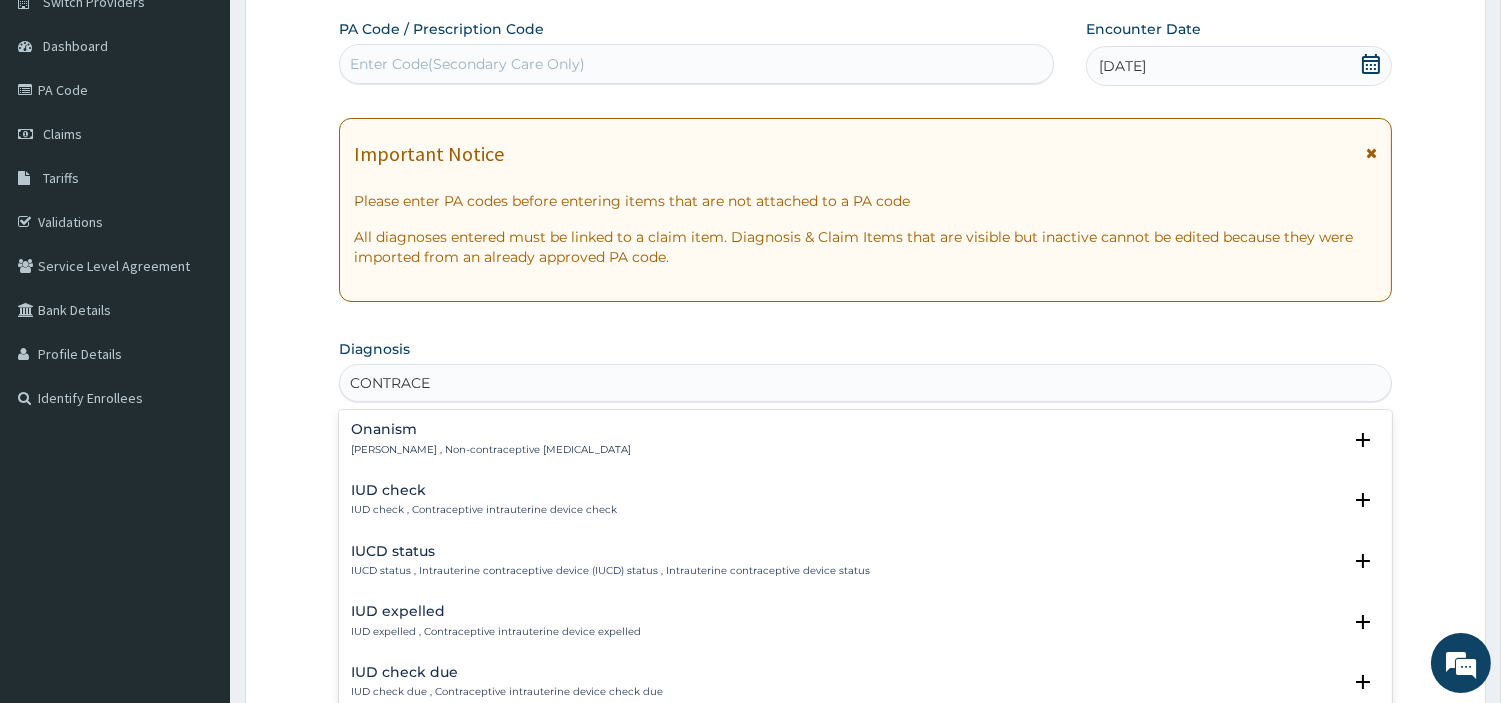 click on "IUCD status IUCD status , Intrauterine contraceptive device (IUCD) status , Intrauterine contraceptive device status" at bounding box center (610, 561) 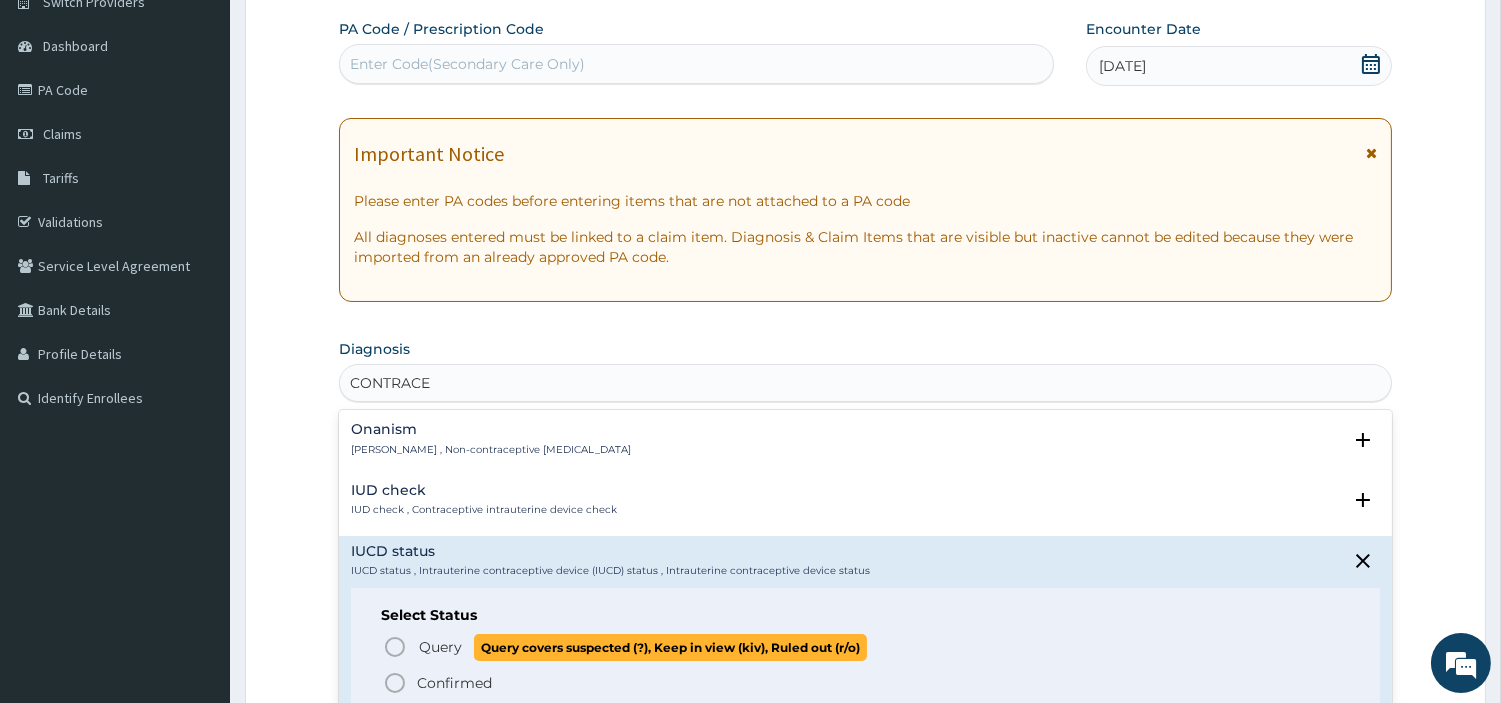 click on "Query Query covers suspected (?), Keep in view (kiv), Ruled out (r/o)" at bounding box center (866, 647) 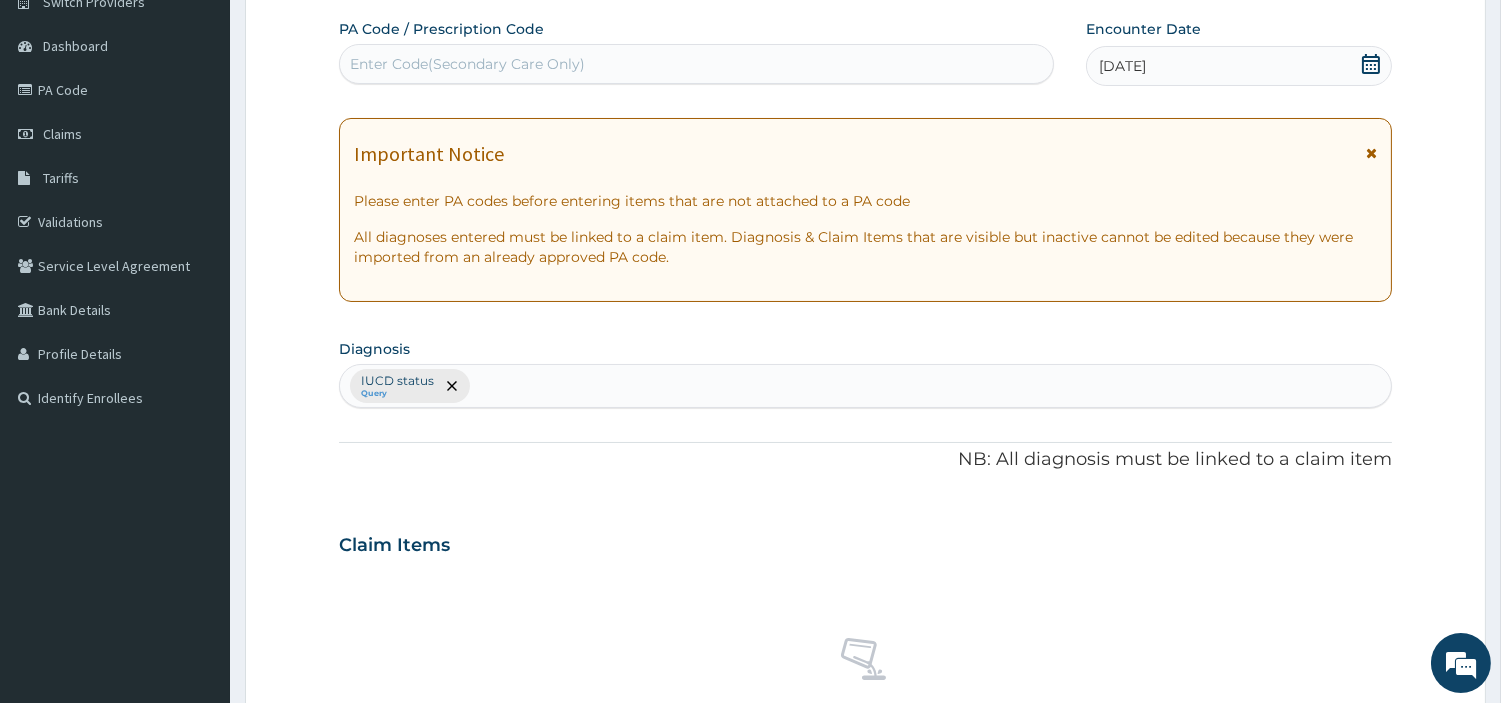 scroll, scrollTop: 616, scrollLeft: 0, axis: vertical 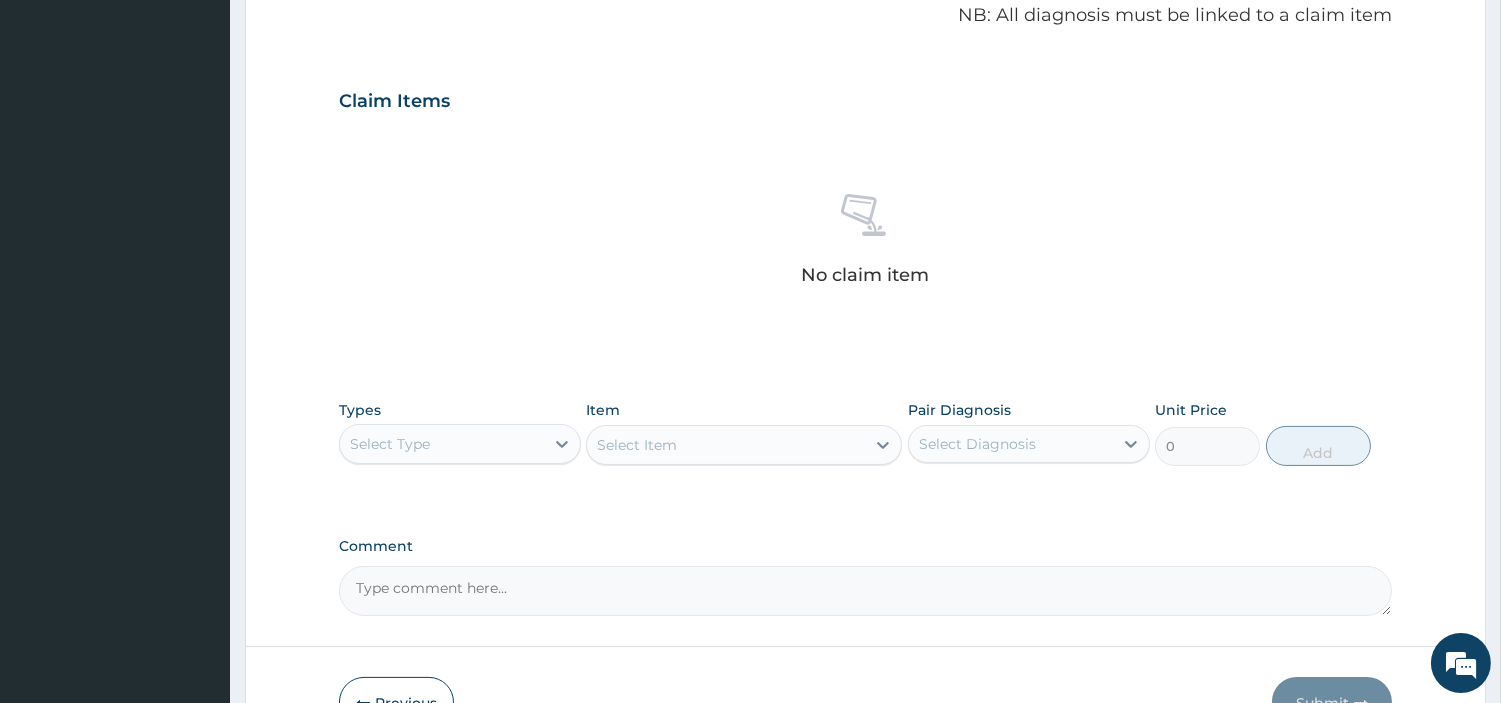 click on "Select Type" at bounding box center [442, 444] 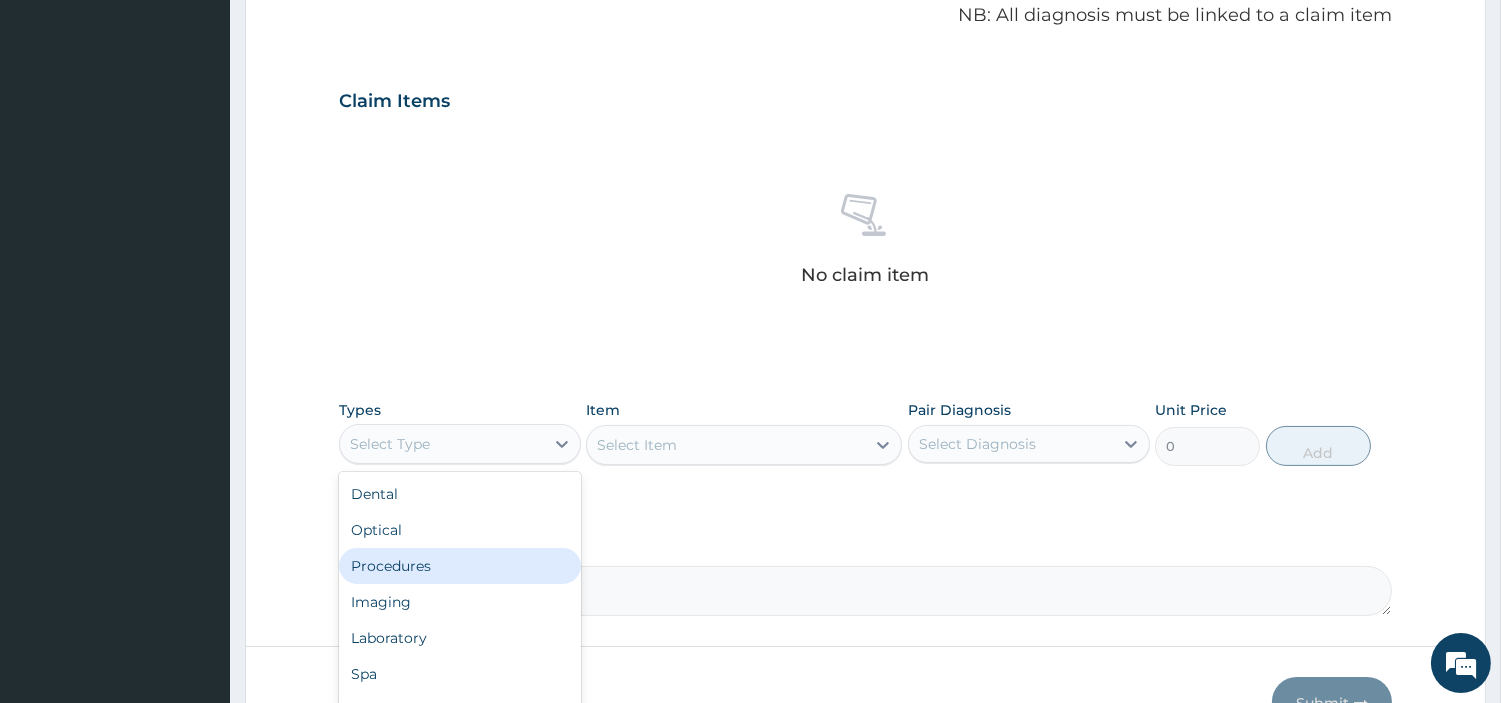click on "Procedures" at bounding box center [460, 566] 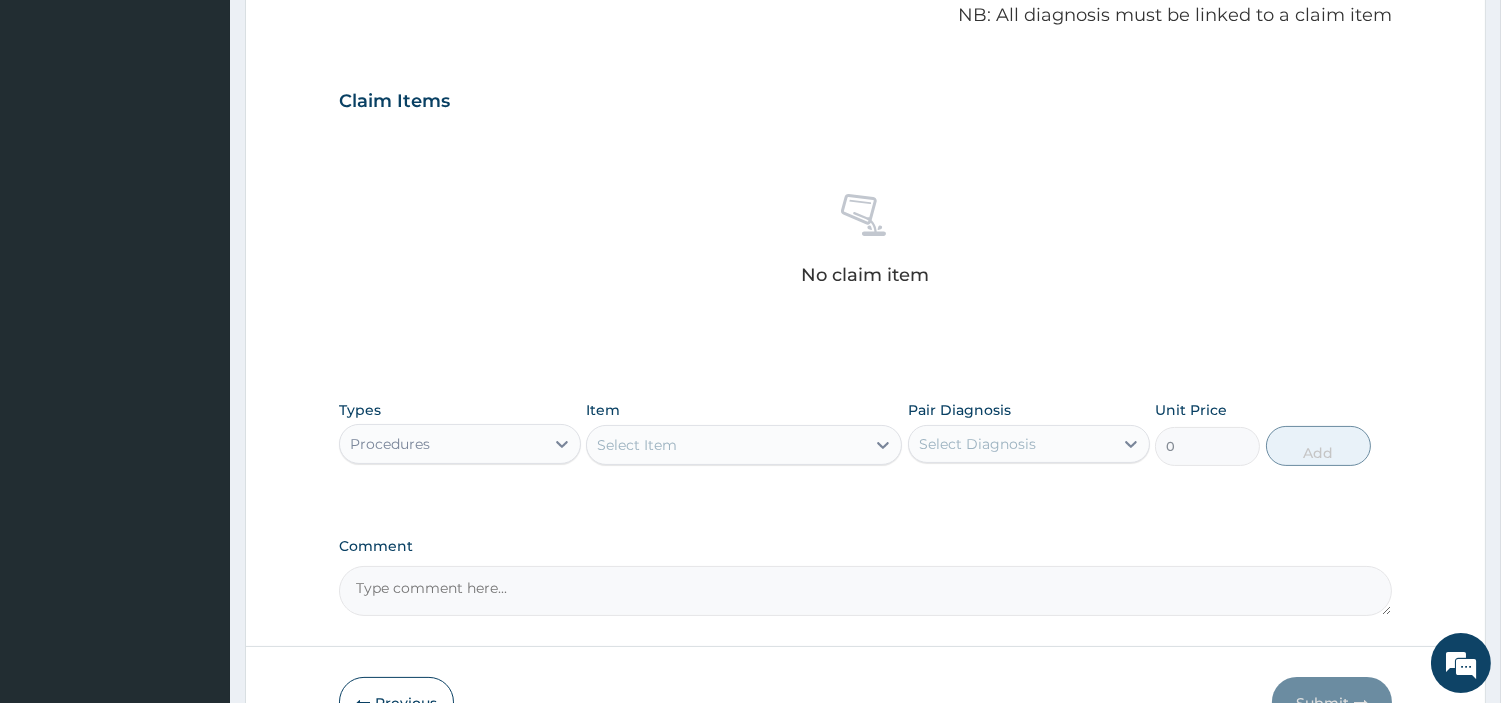 click on "Select Item" at bounding box center [726, 445] 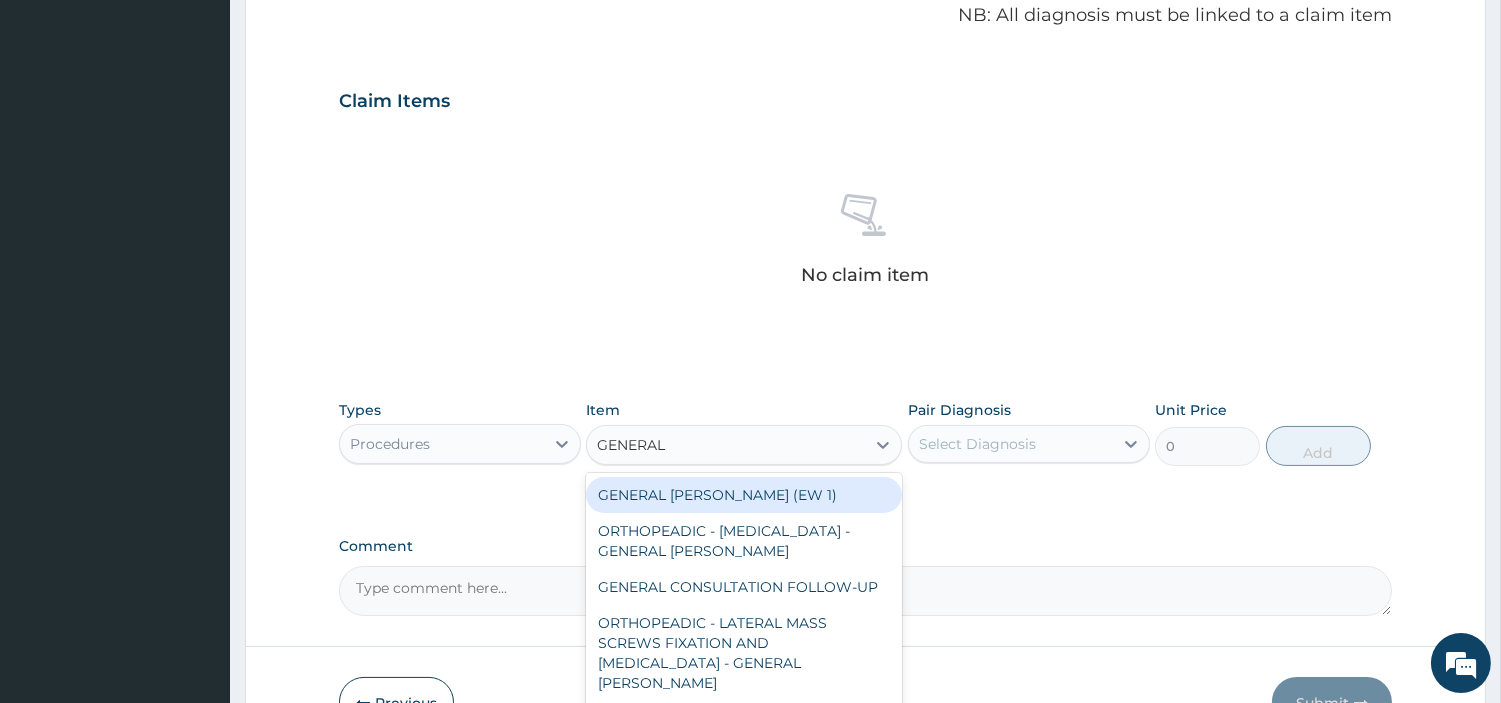 type on "GENERAL C" 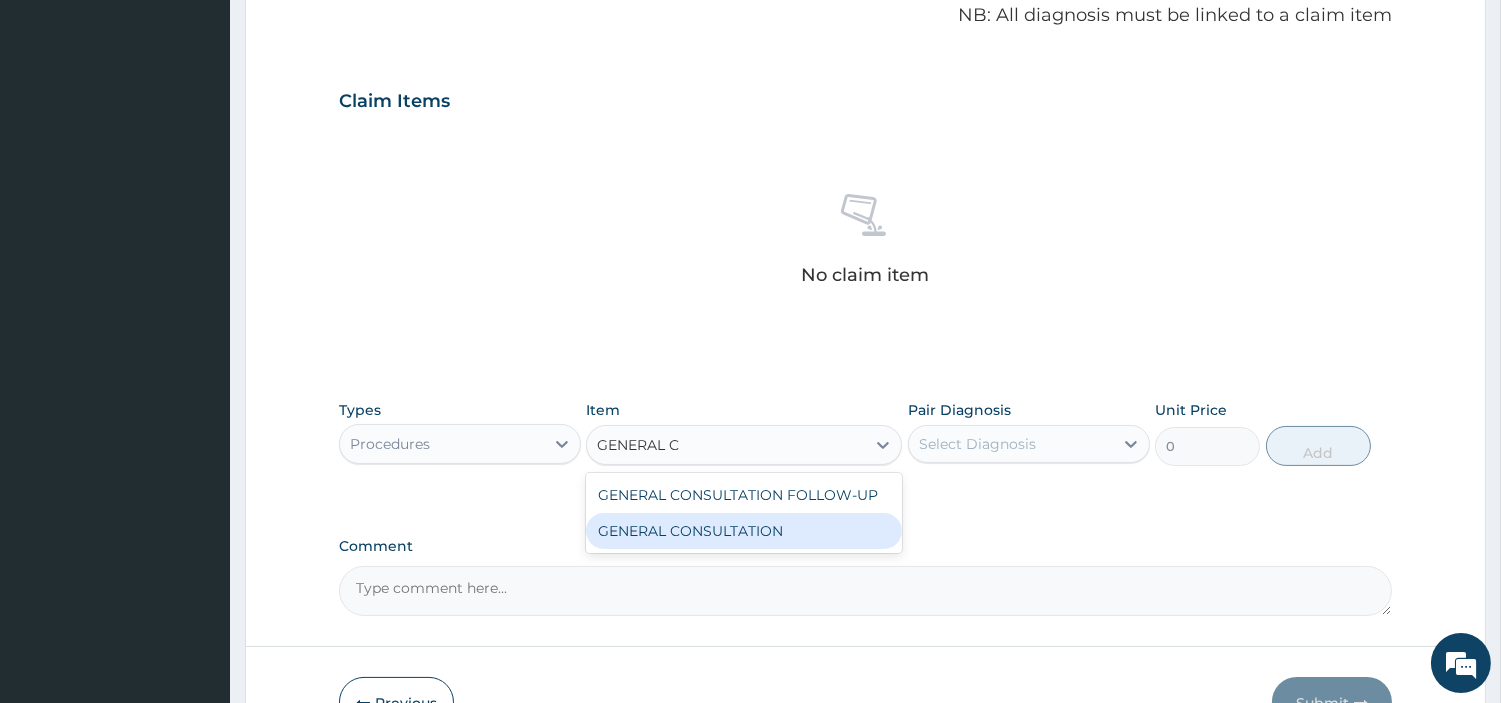 click on "GENERAL CONSULTATION" at bounding box center [744, 531] 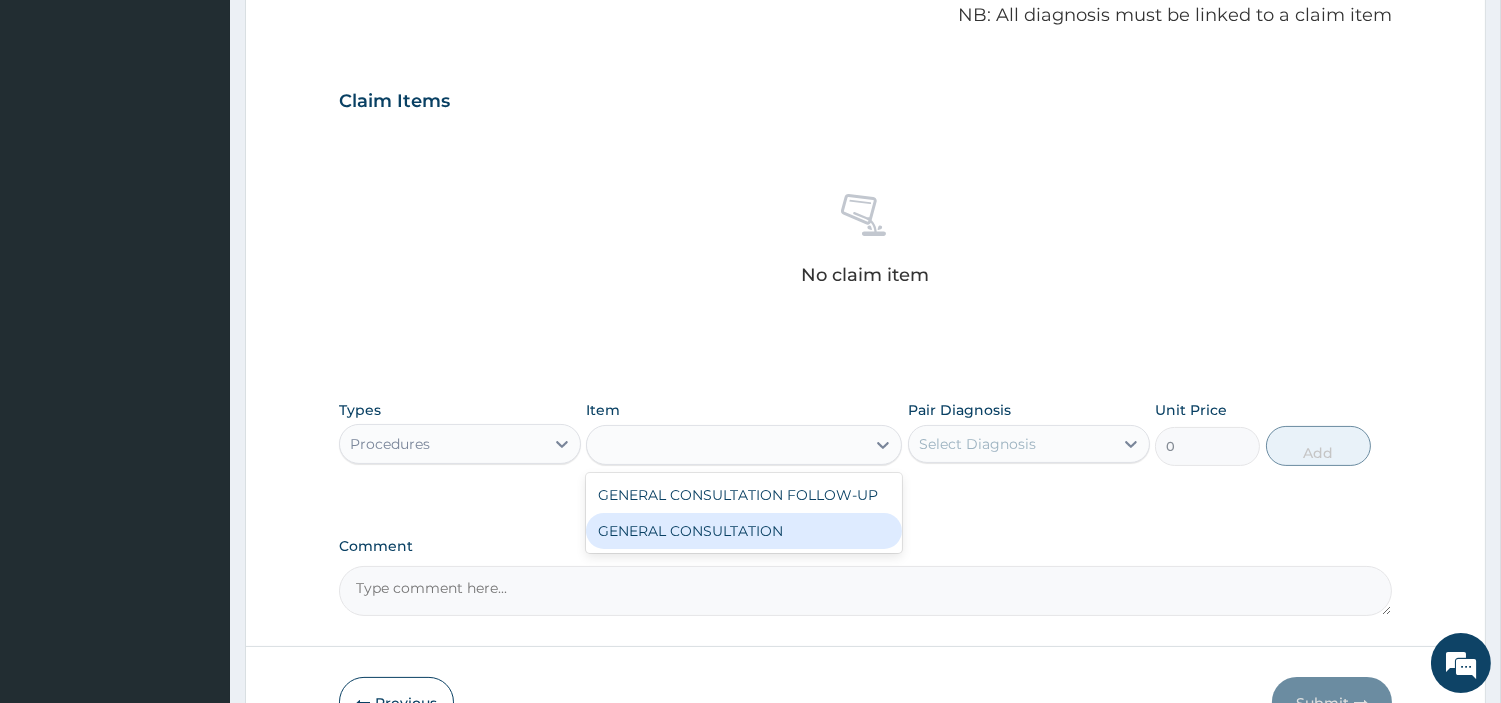 type on "6750" 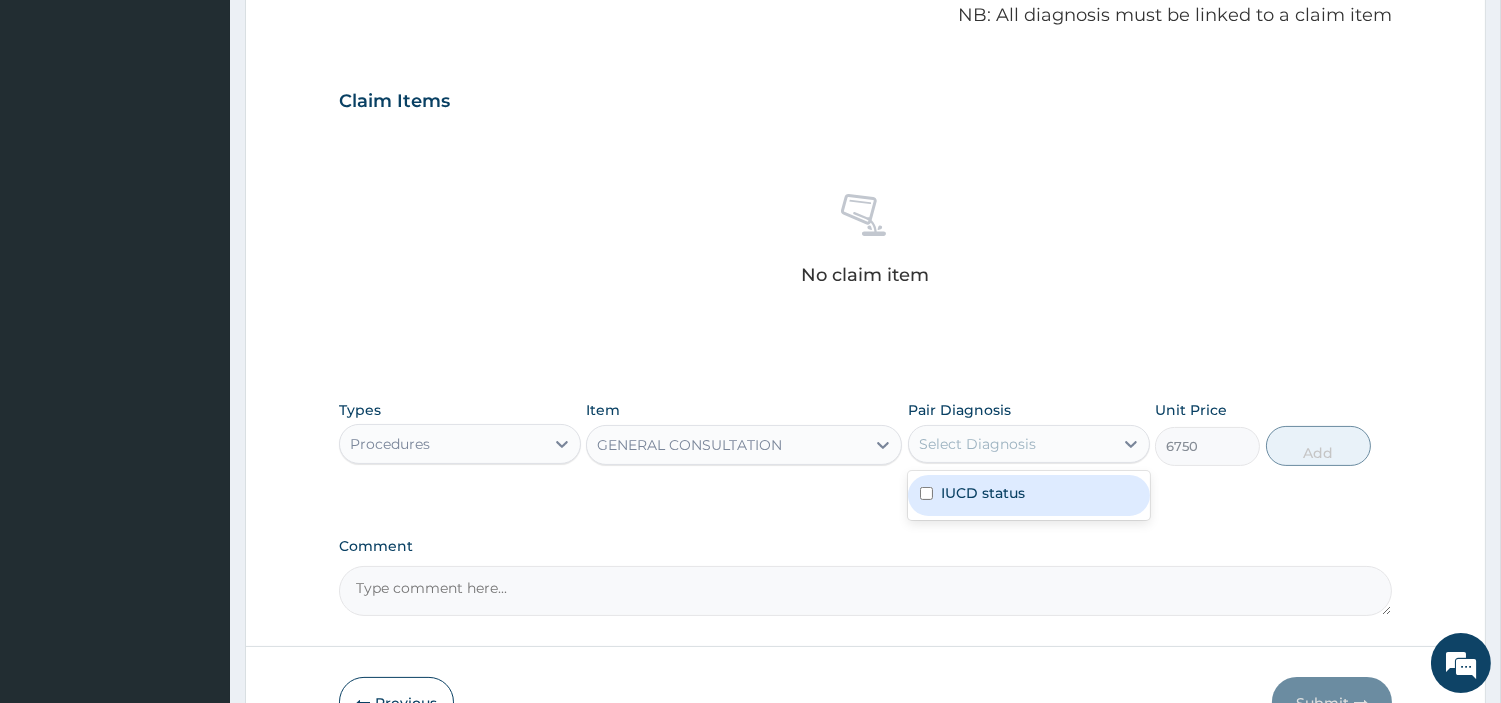 click on "Select Diagnosis" at bounding box center (1011, 444) 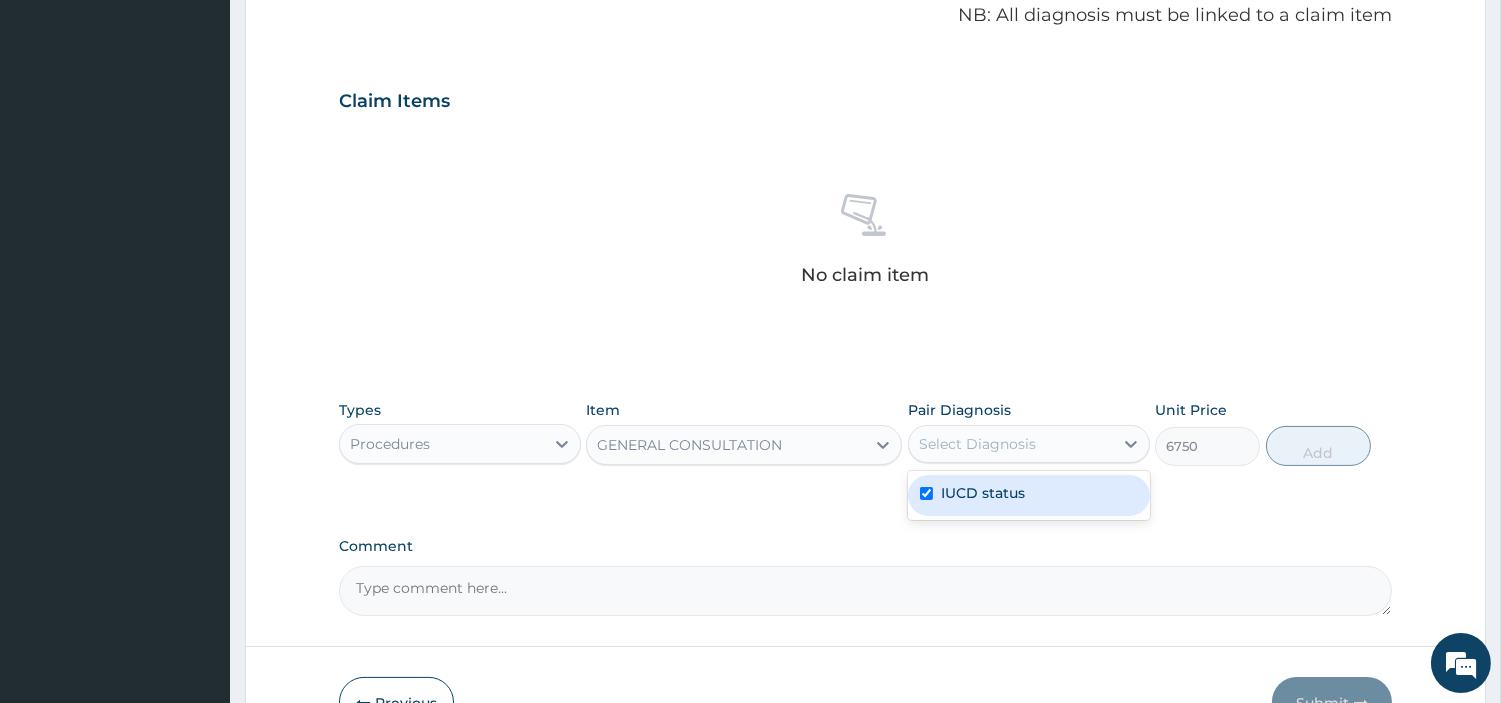 checkbox on "true" 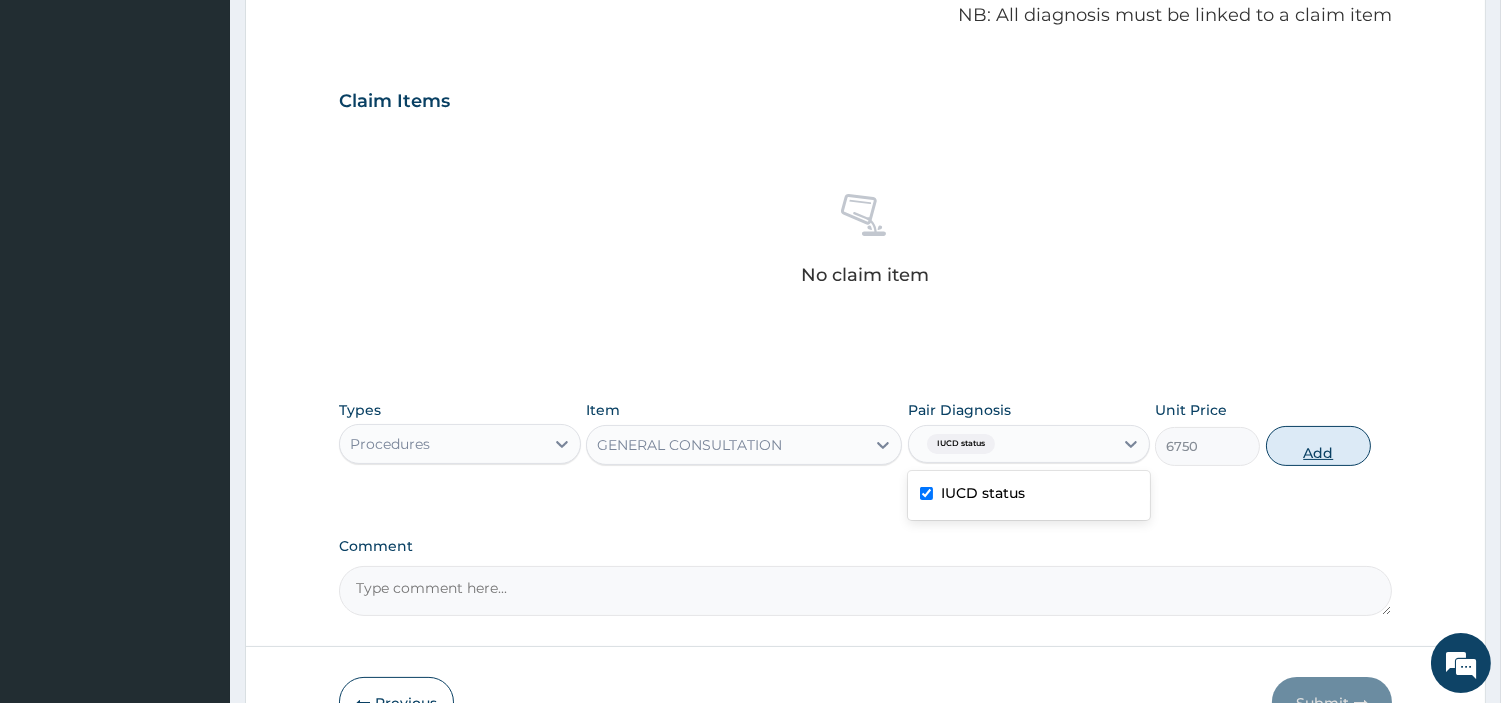 click on "Add" at bounding box center (1318, 446) 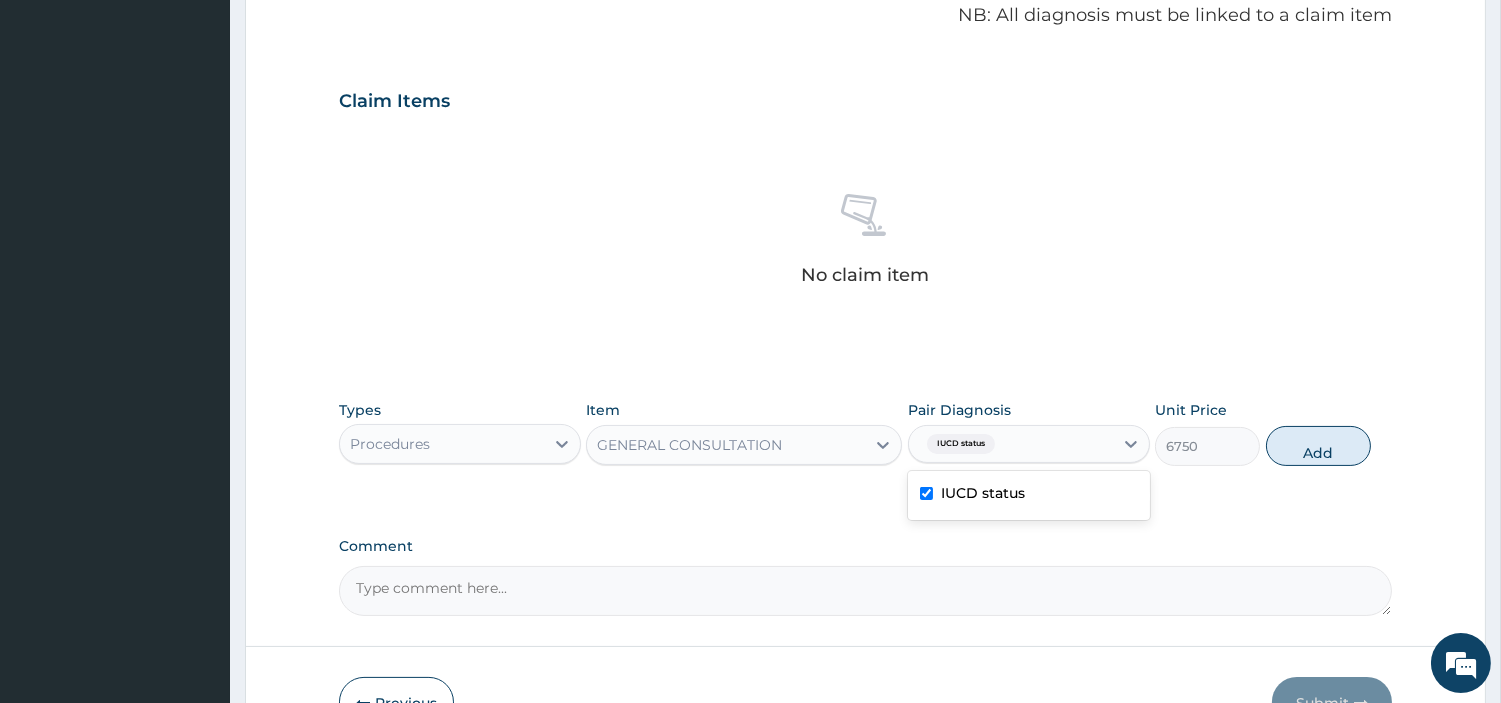 type on "0" 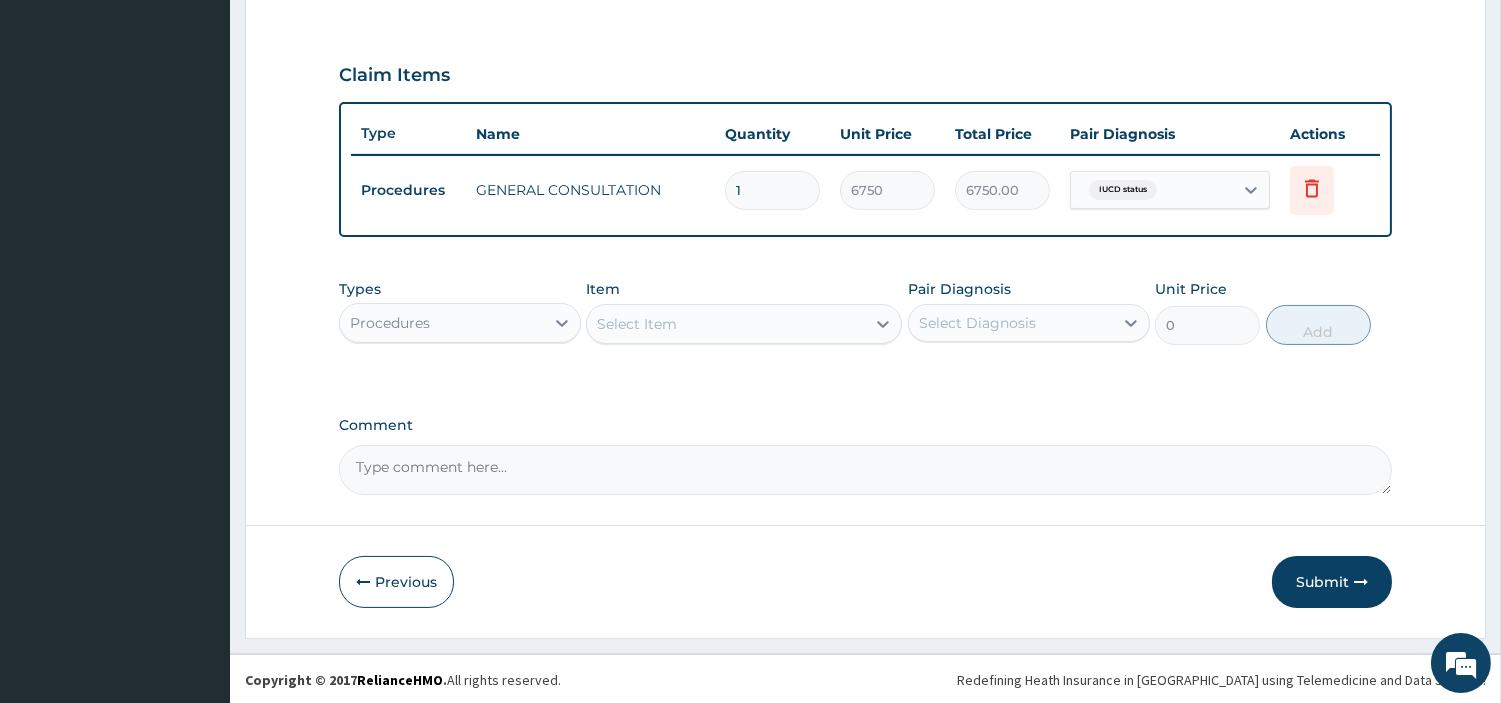 click on "Submit" at bounding box center (1332, 582) 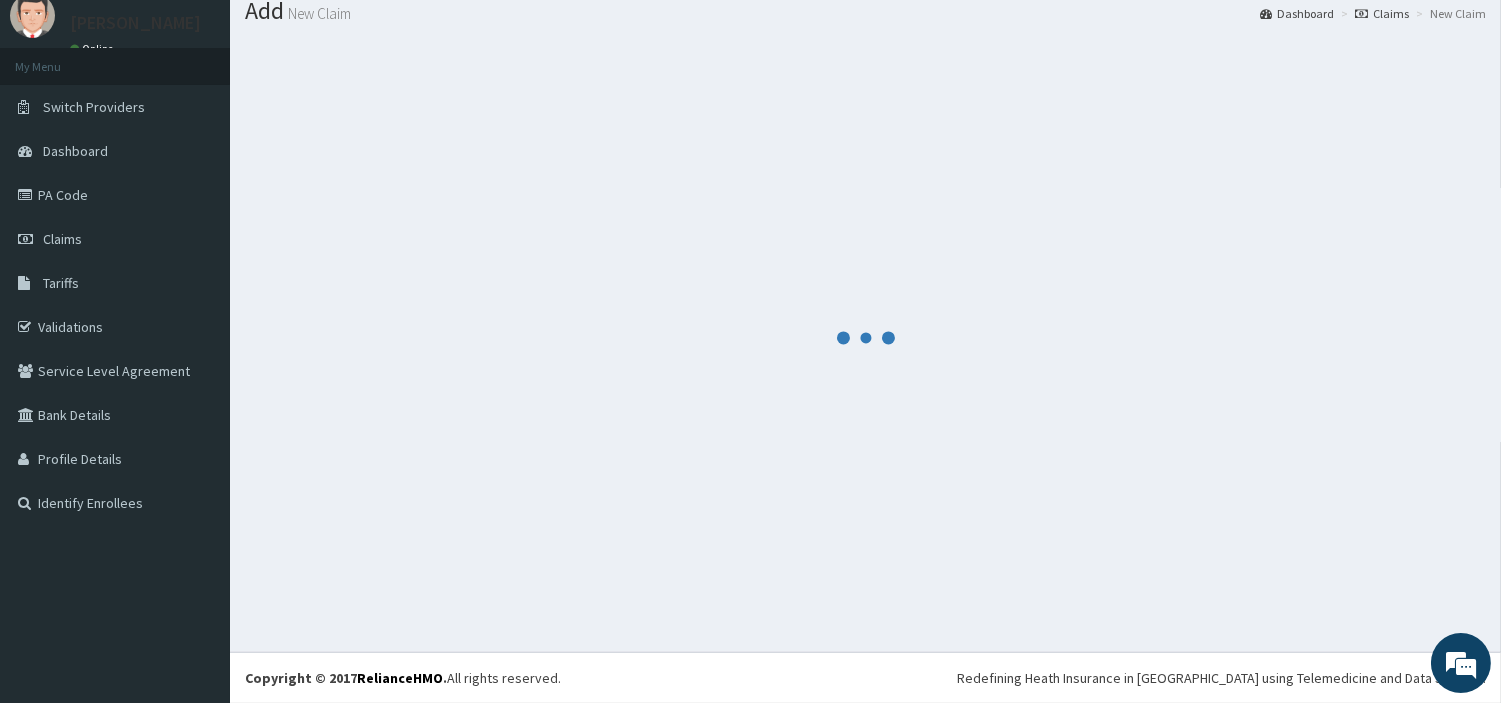 scroll, scrollTop: 66, scrollLeft: 0, axis: vertical 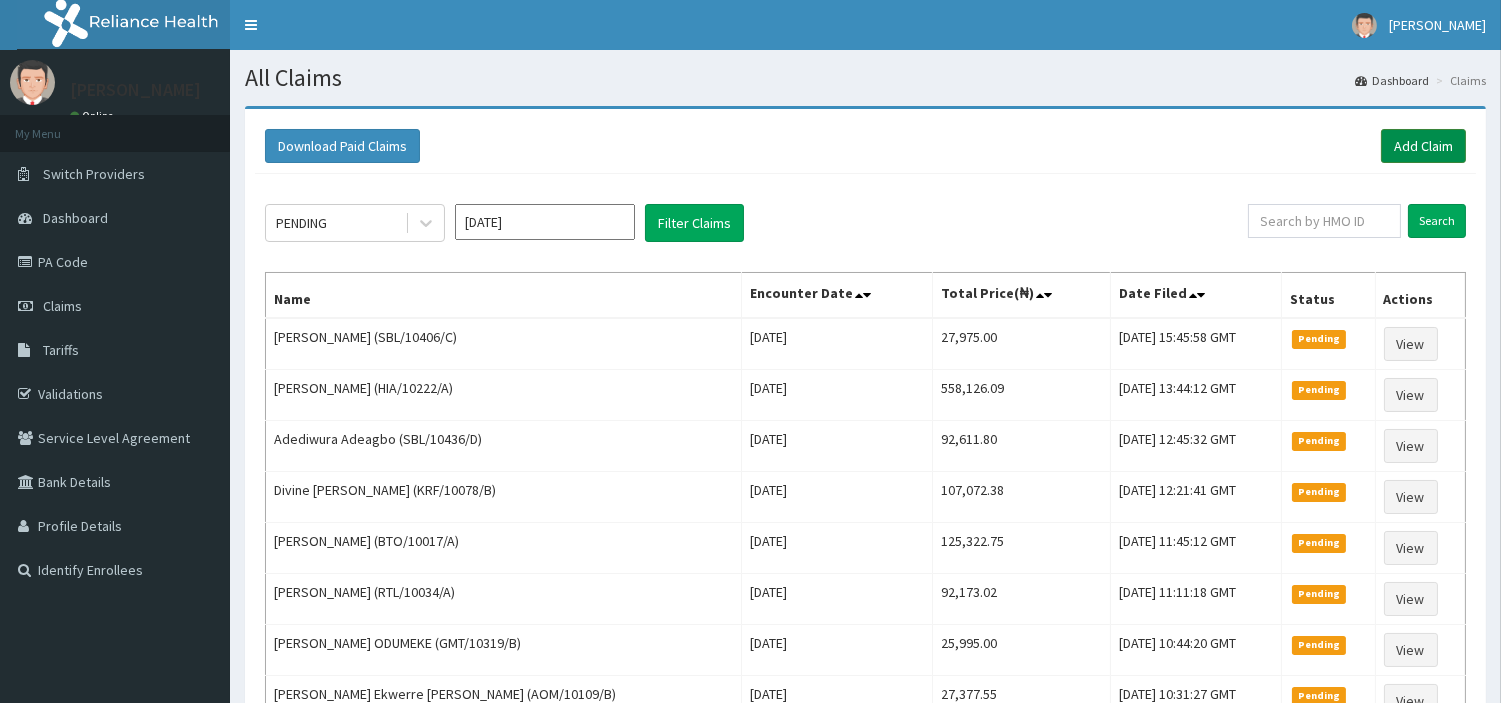 click on "Add Claim" at bounding box center (1423, 146) 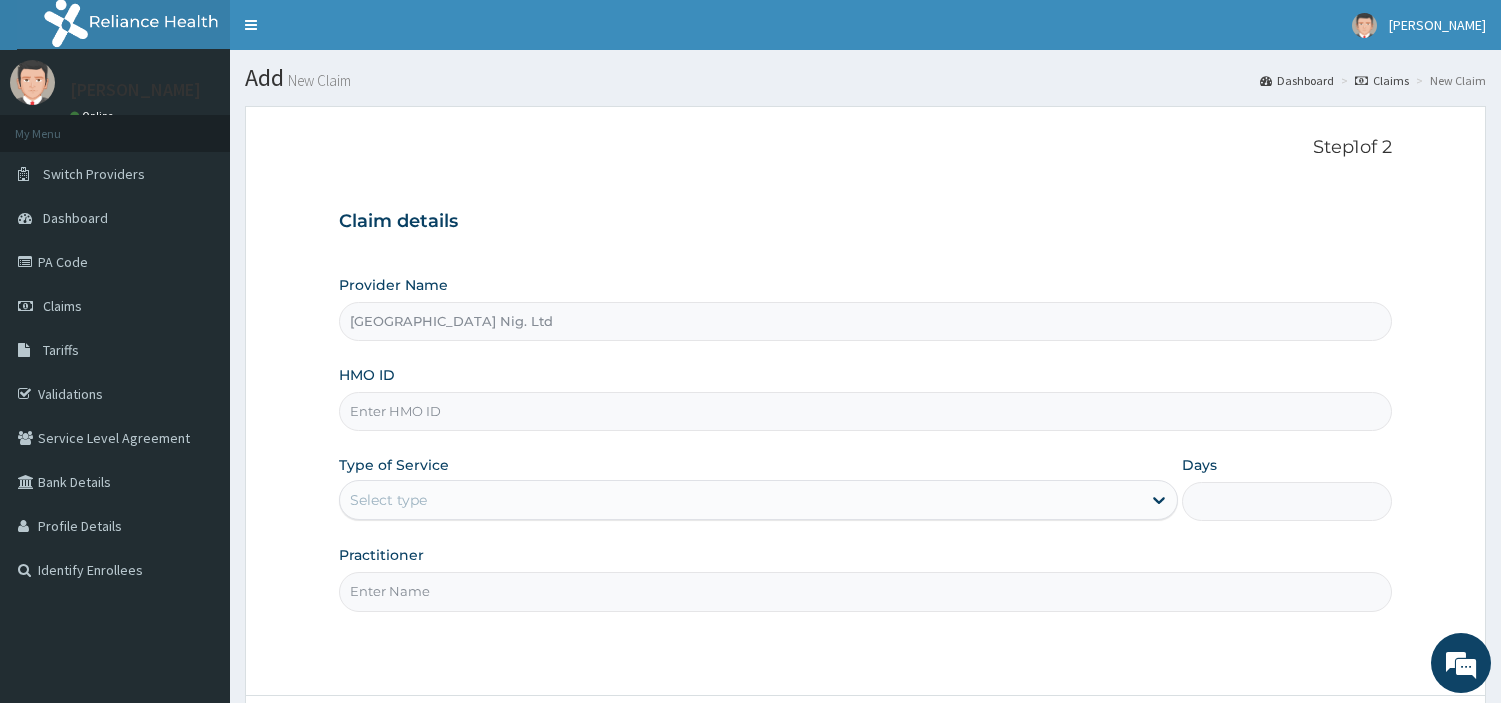 scroll, scrollTop: 0, scrollLeft: 0, axis: both 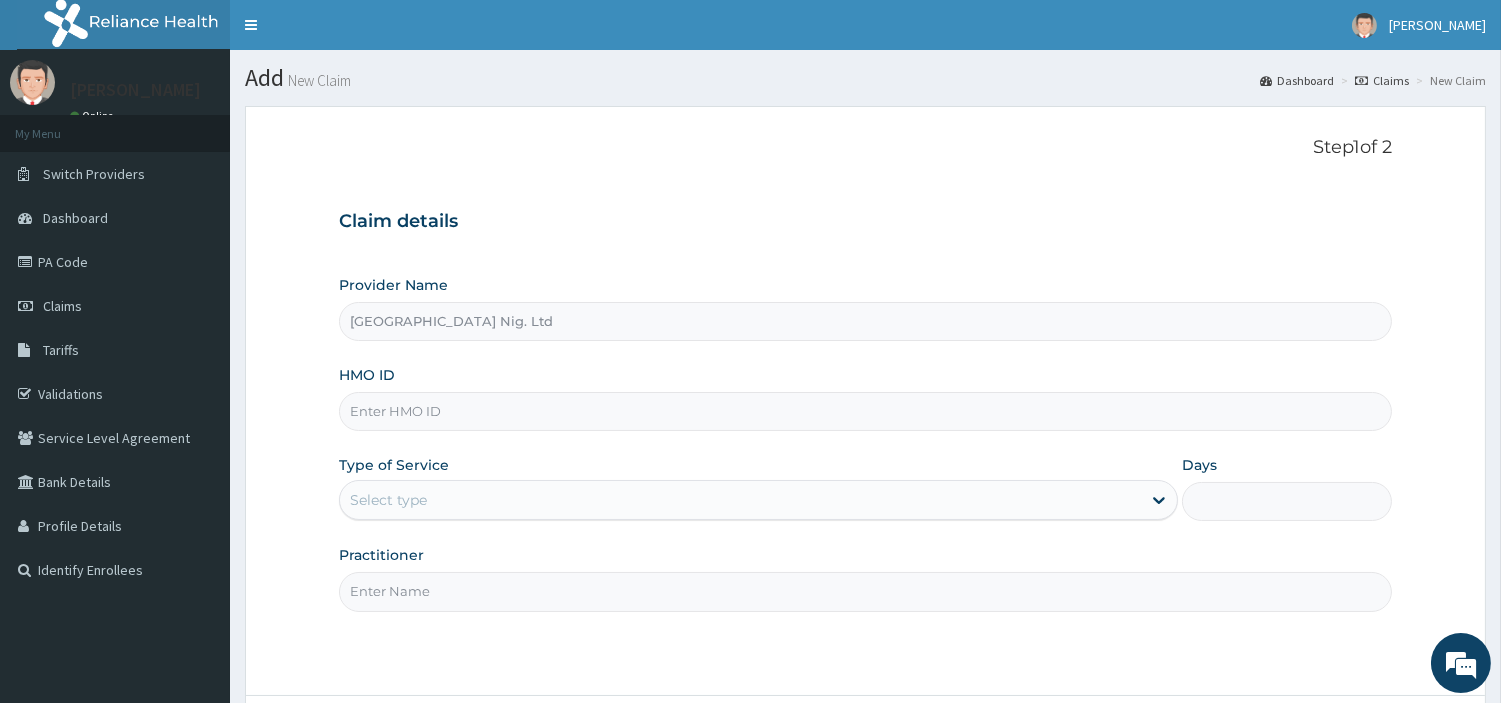 click on "HMO ID" at bounding box center [865, 411] 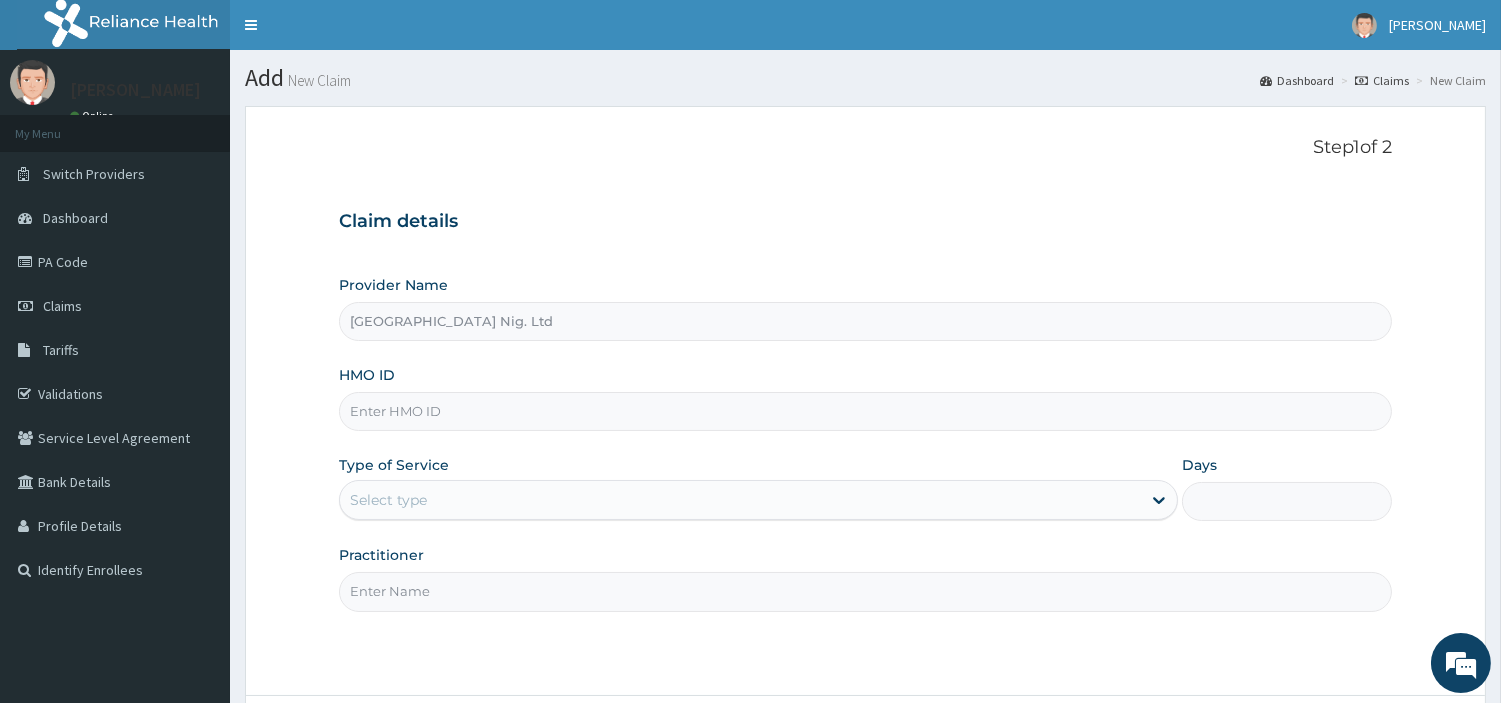 paste on "ECW/10001/A" 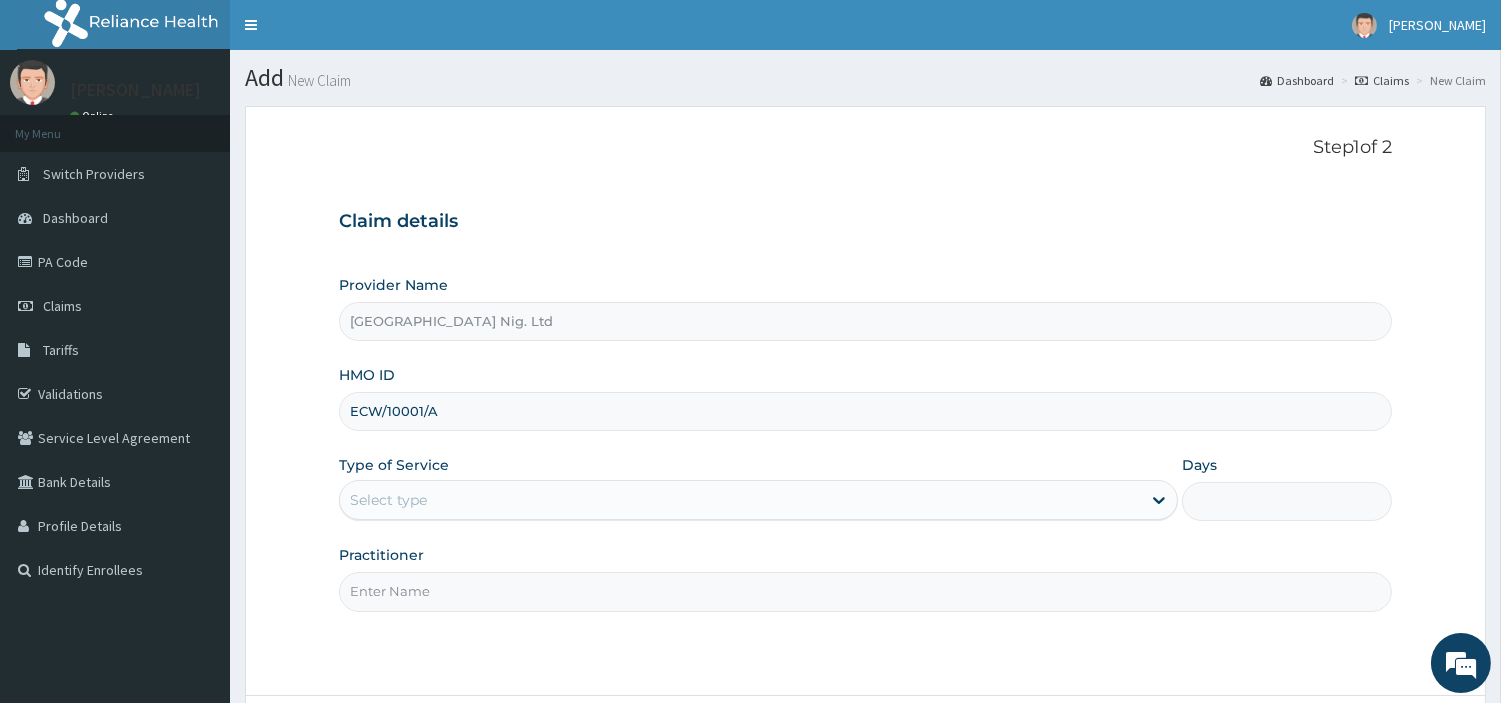 type on "ECW/10001/A" 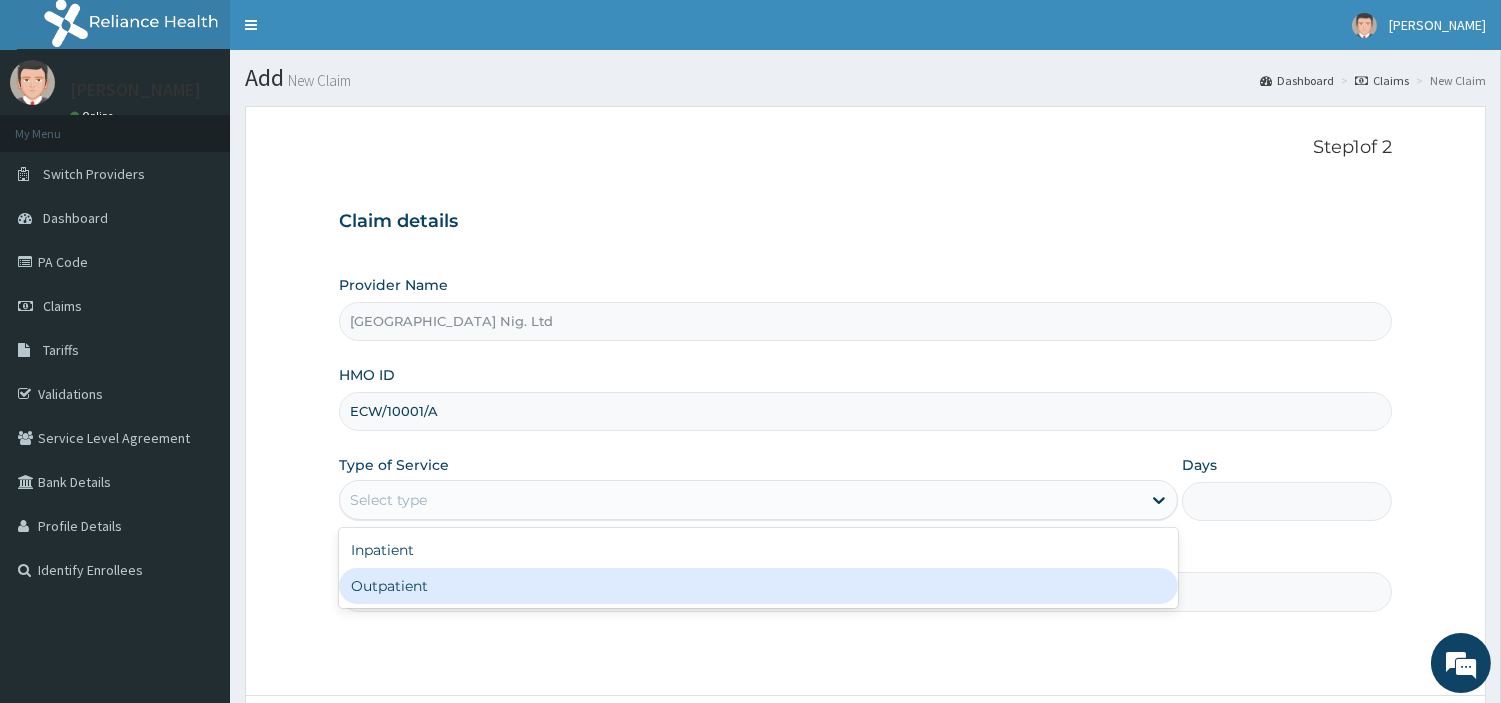 click on "Outpatient" at bounding box center [758, 586] 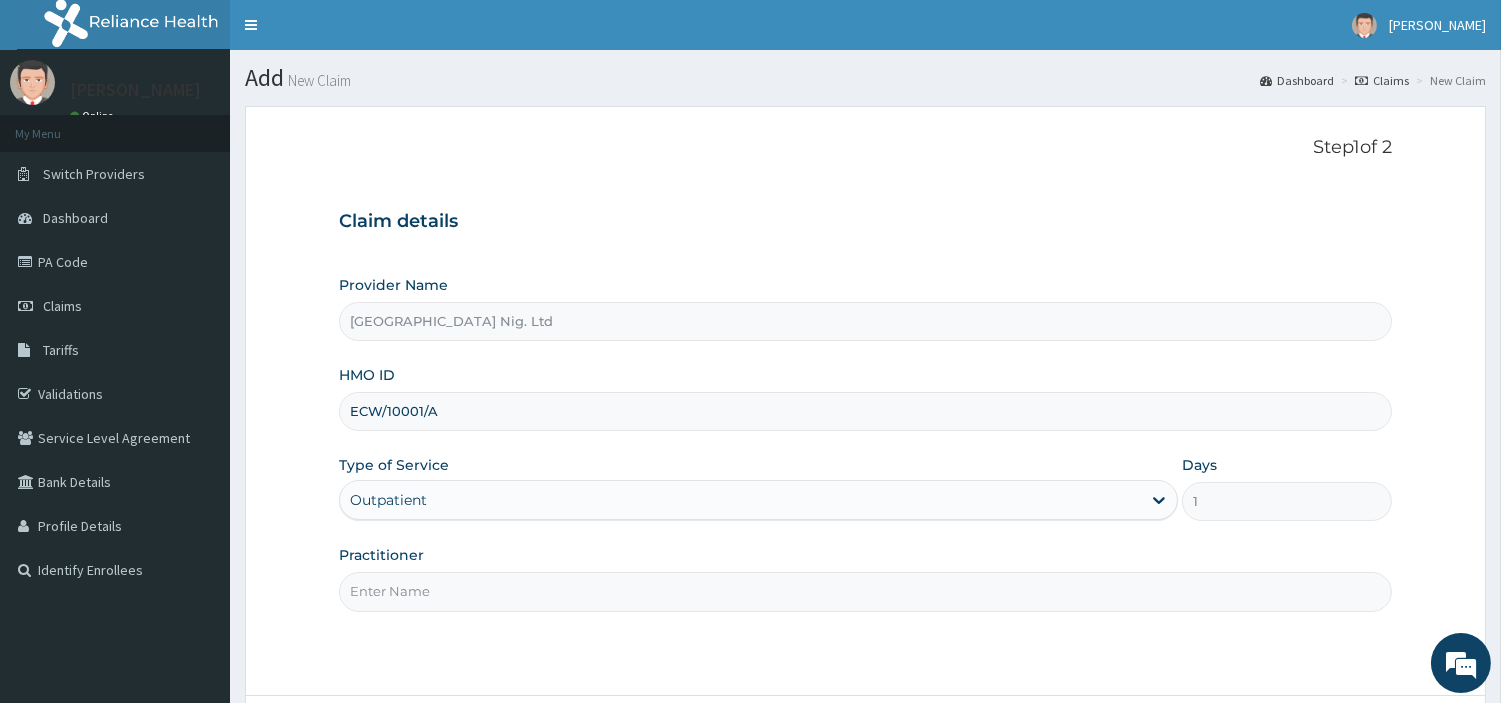 click on "Practitioner" at bounding box center (865, 591) 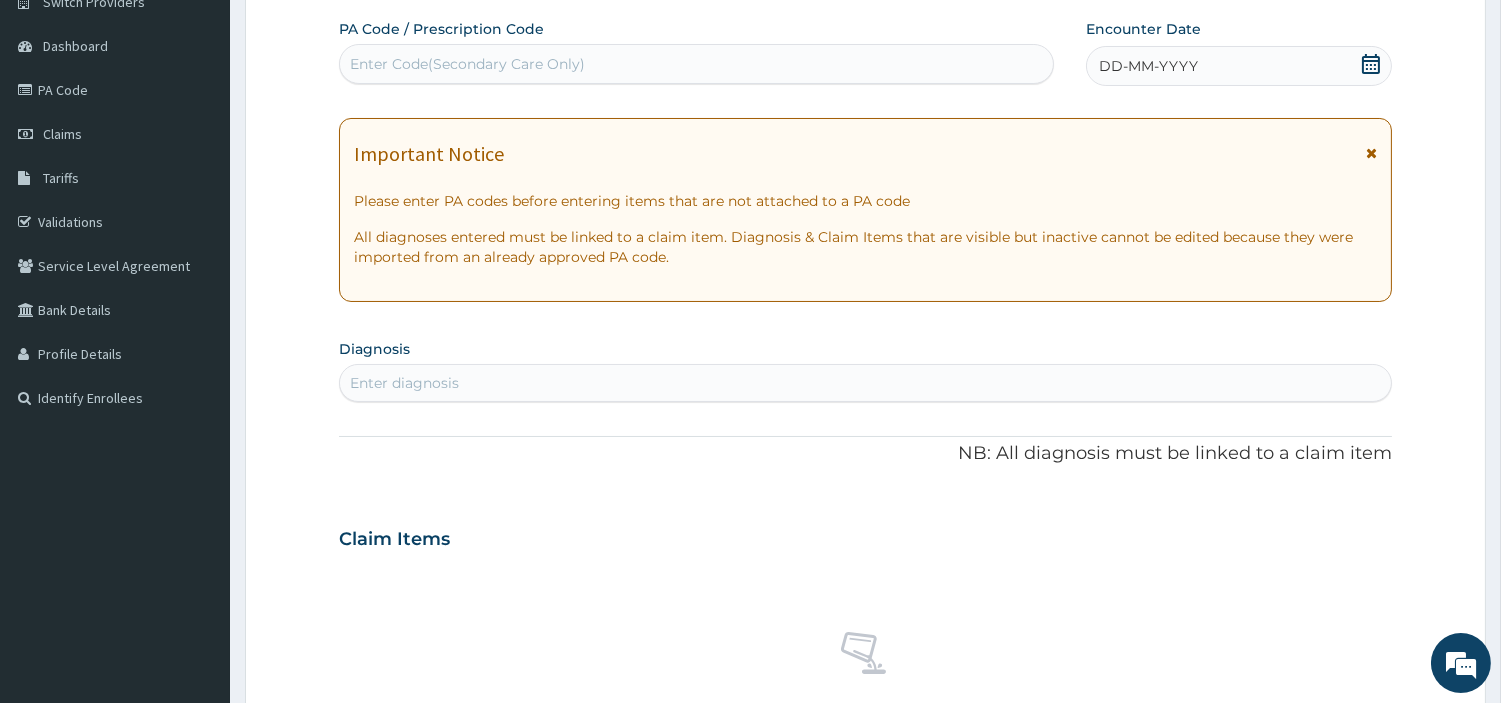 paste on "PA/A4BC5C" 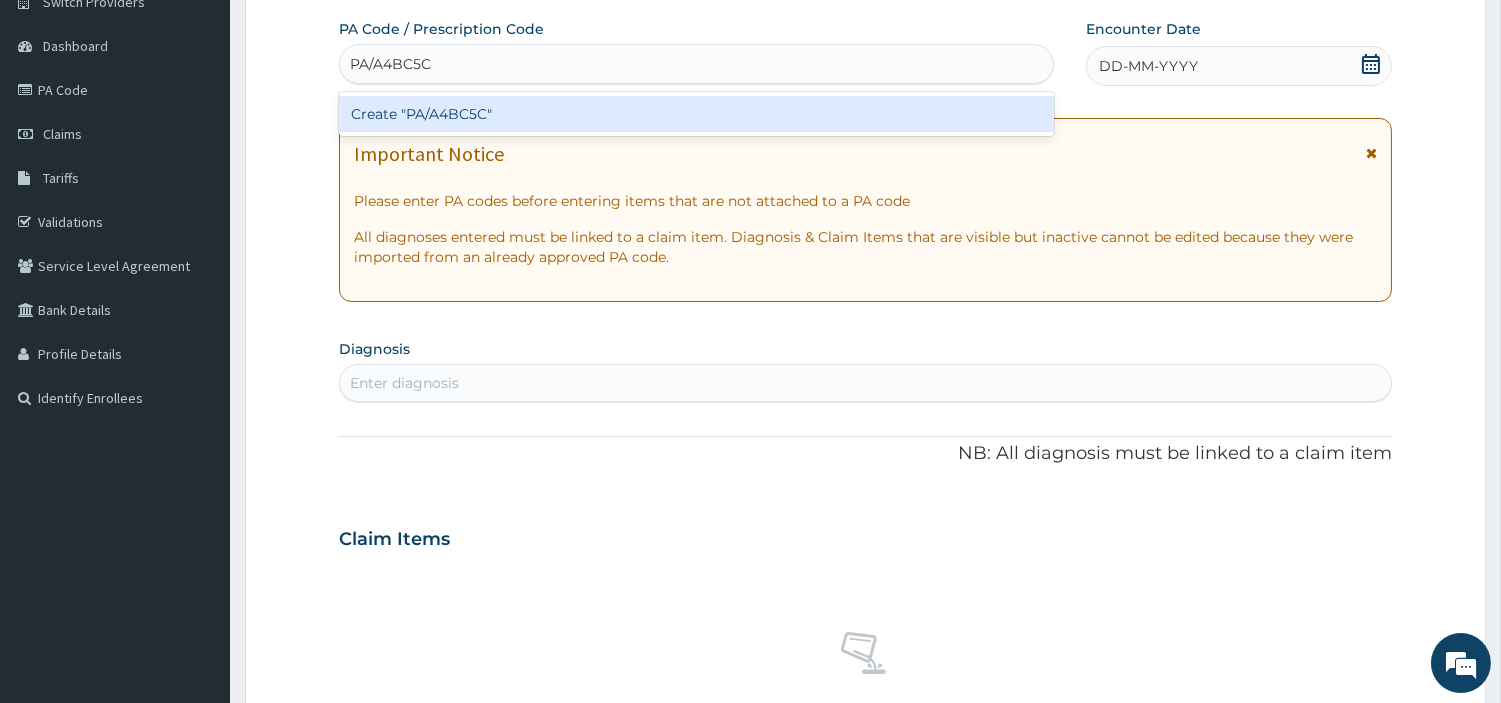 click on "Create "PA/A4BC5C"" at bounding box center (696, 114) 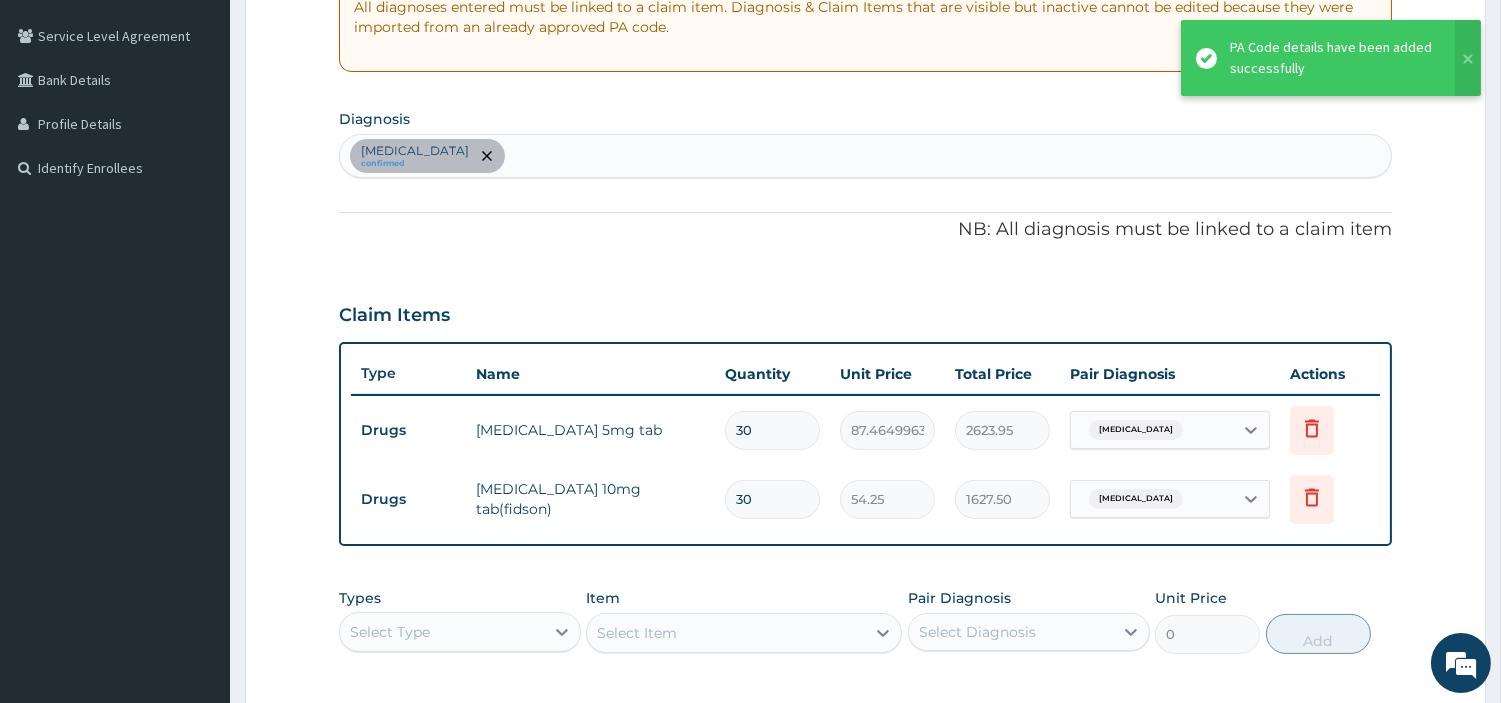 scroll, scrollTop: 104, scrollLeft: 0, axis: vertical 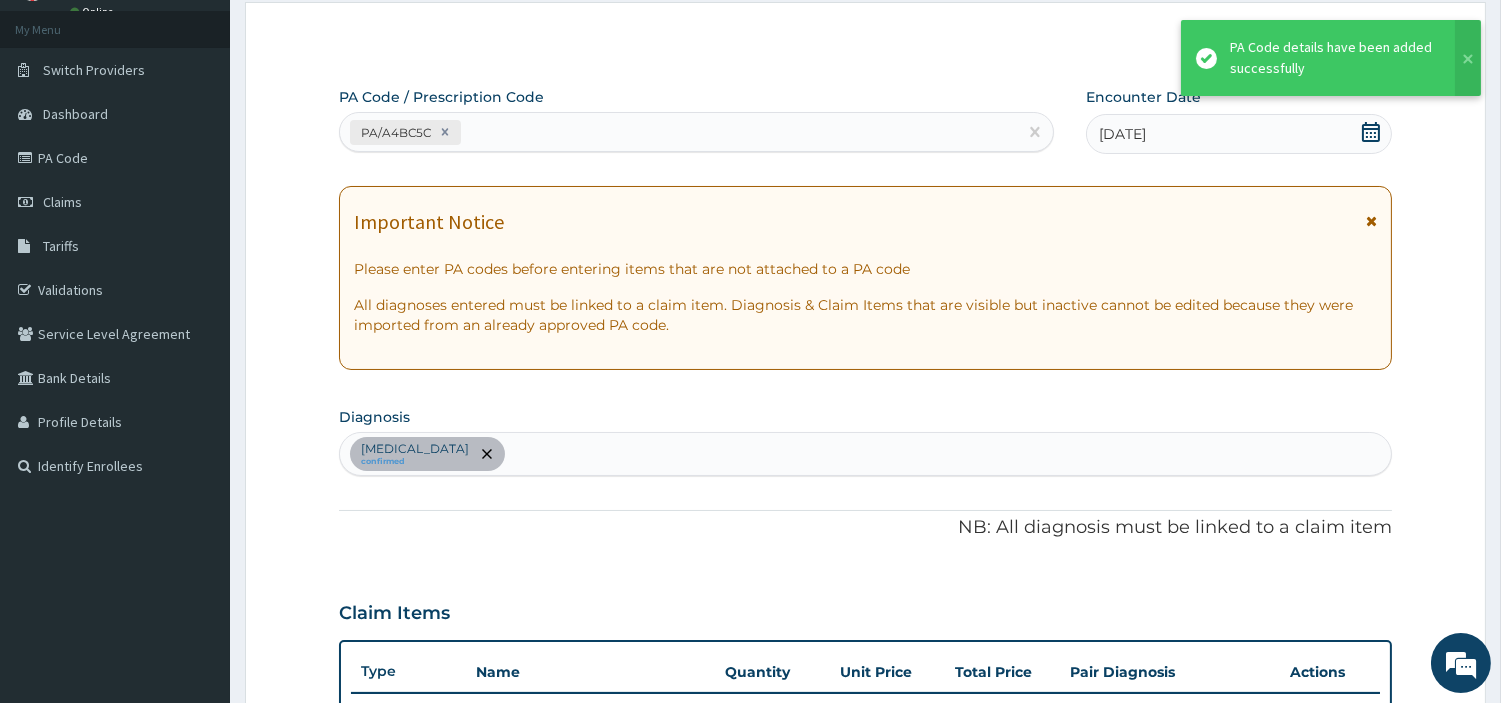 click on "PA/A4BC5C" at bounding box center [678, 132] 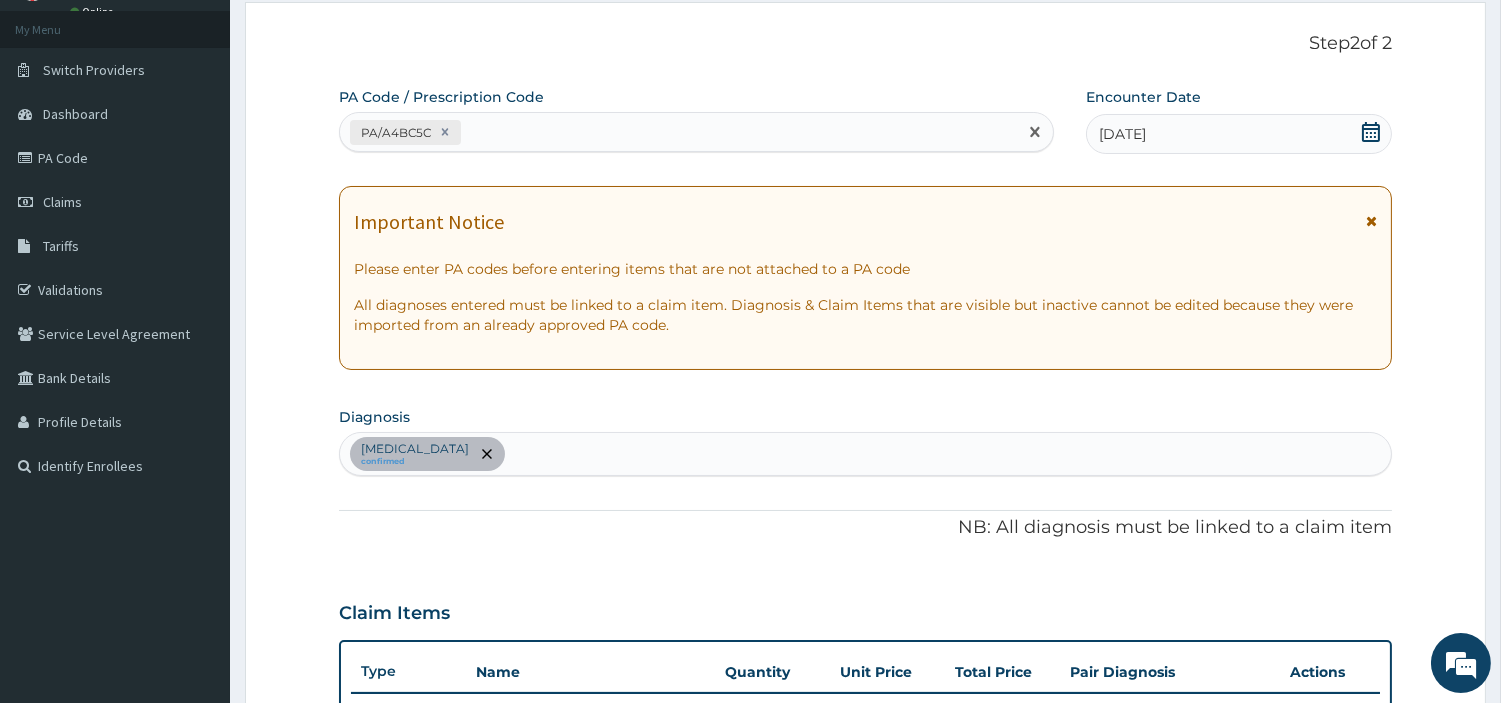 paste on "PA/6C9489" 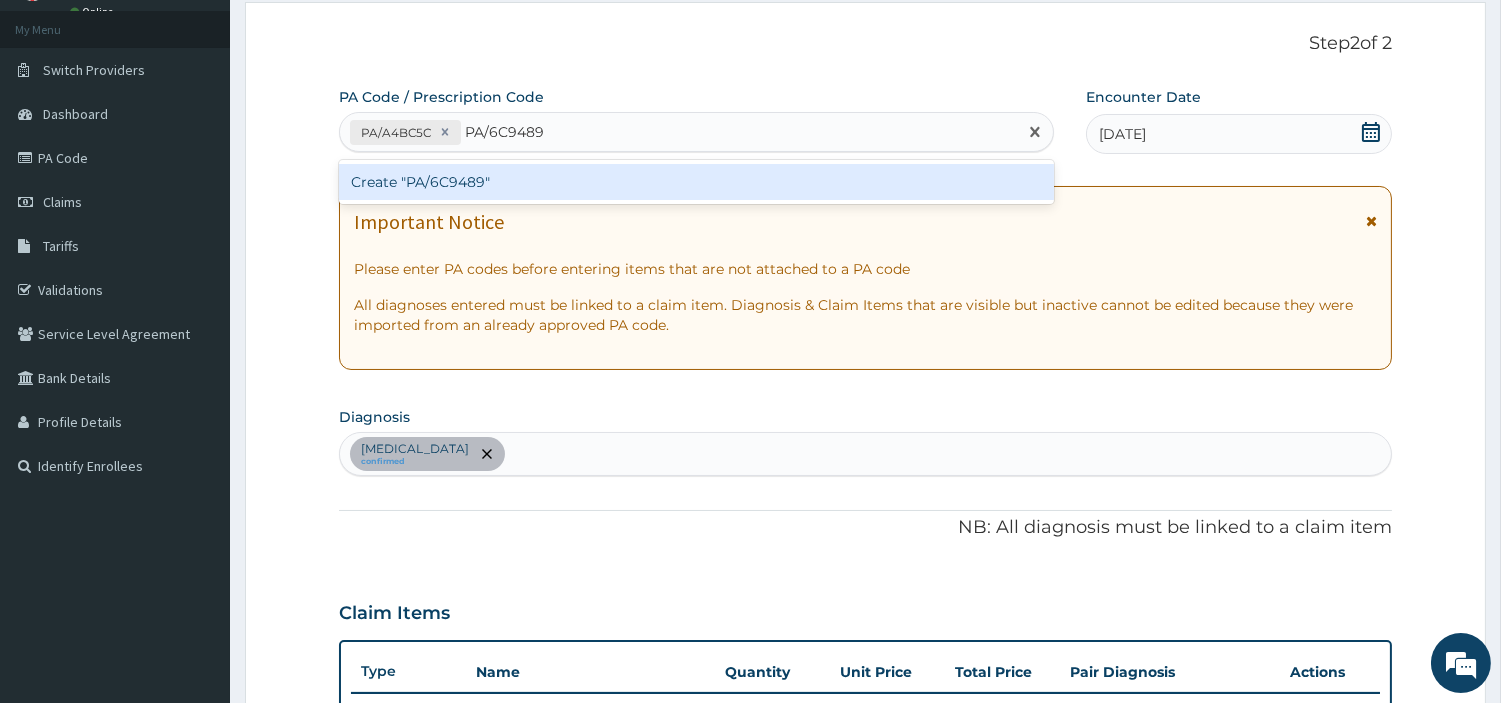 click on "Create "PA/6C9489"" at bounding box center (696, 182) 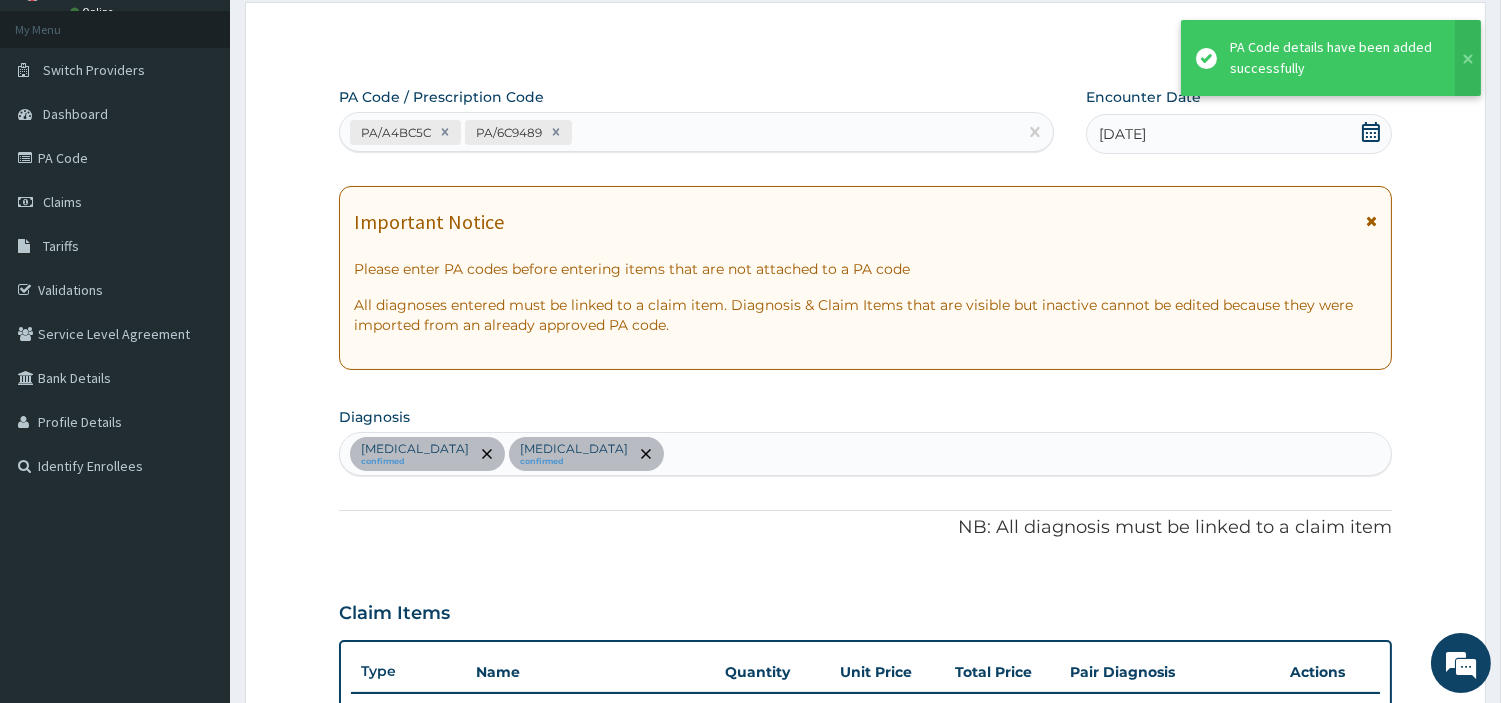 scroll, scrollTop: 618, scrollLeft: 0, axis: vertical 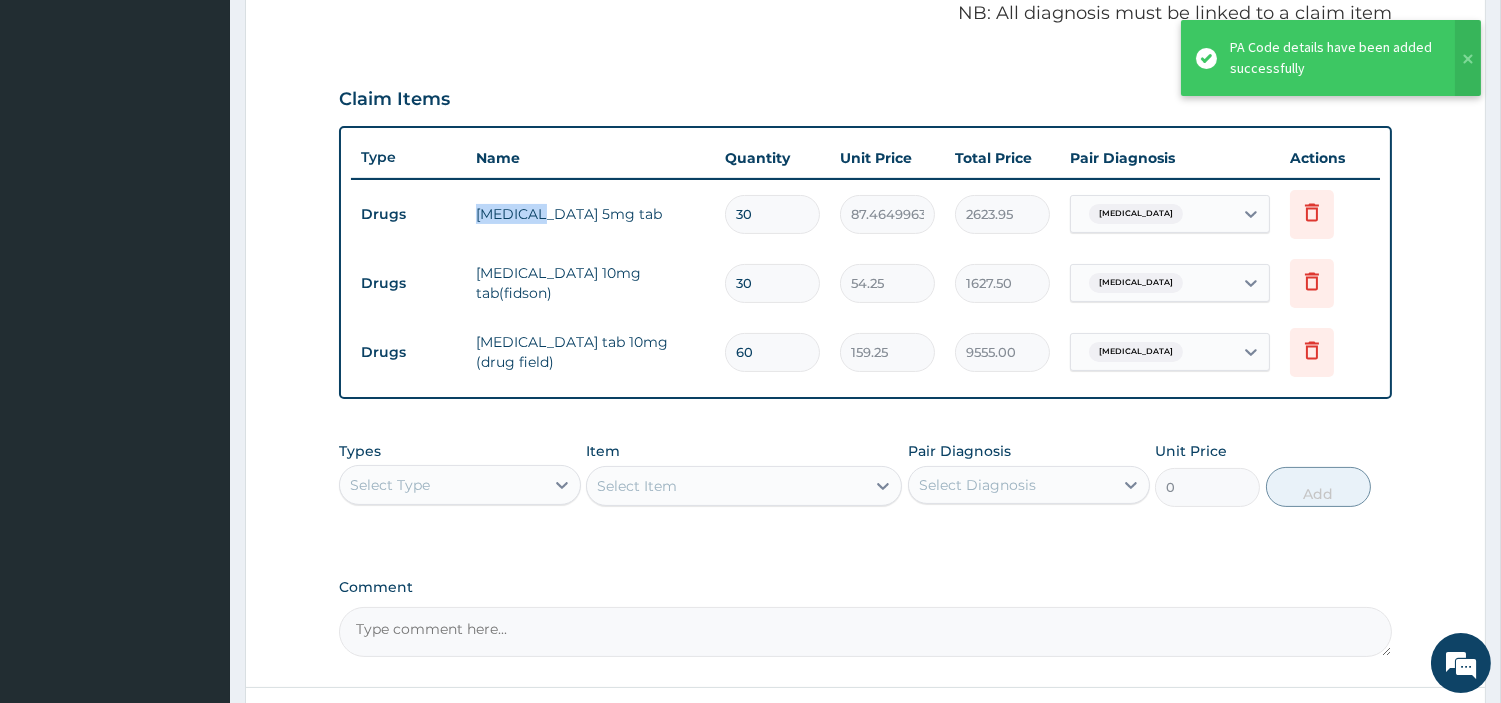 drag, startPoint x: 468, startPoint y: 210, endPoint x: 530, endPoint y: 215, distance: 62.201286 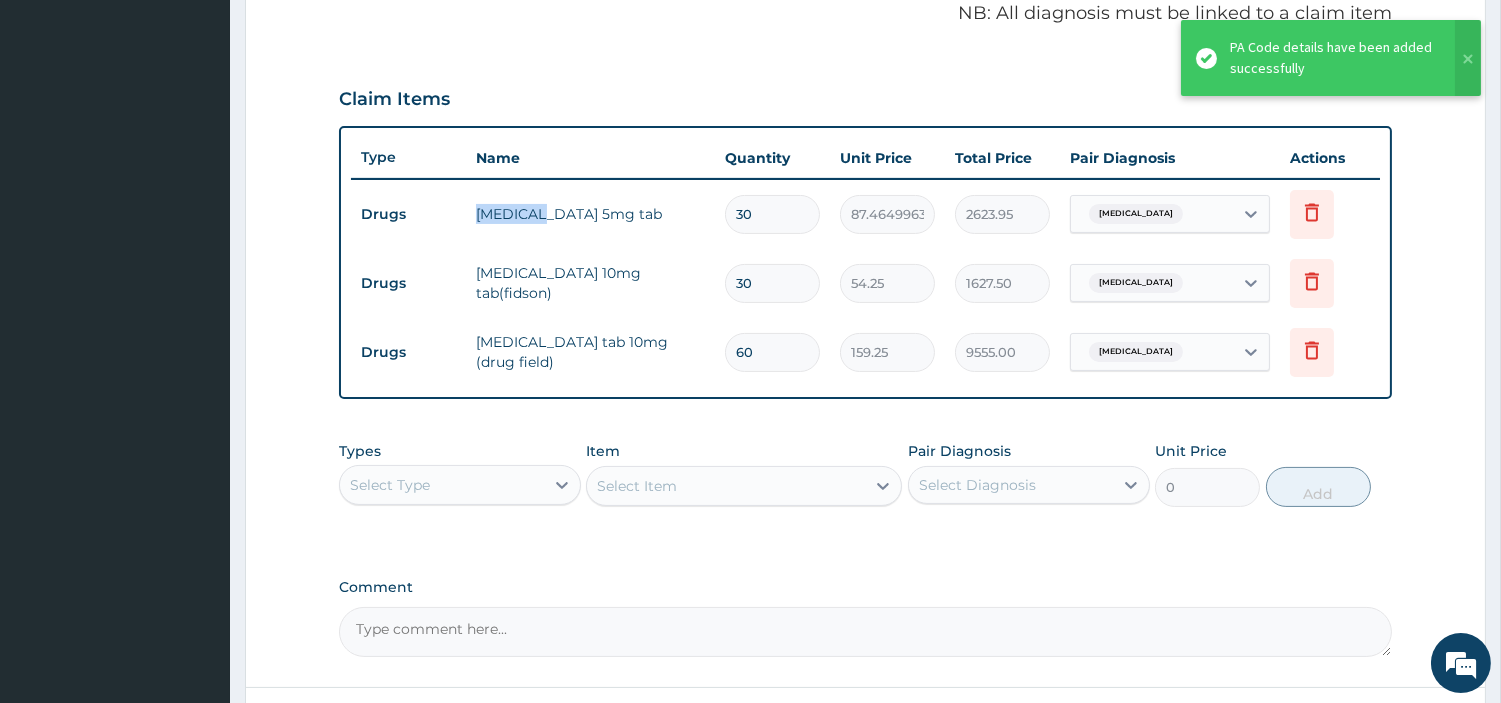 click on "ramipril 5mg tab" at bounding box center [590, 214] 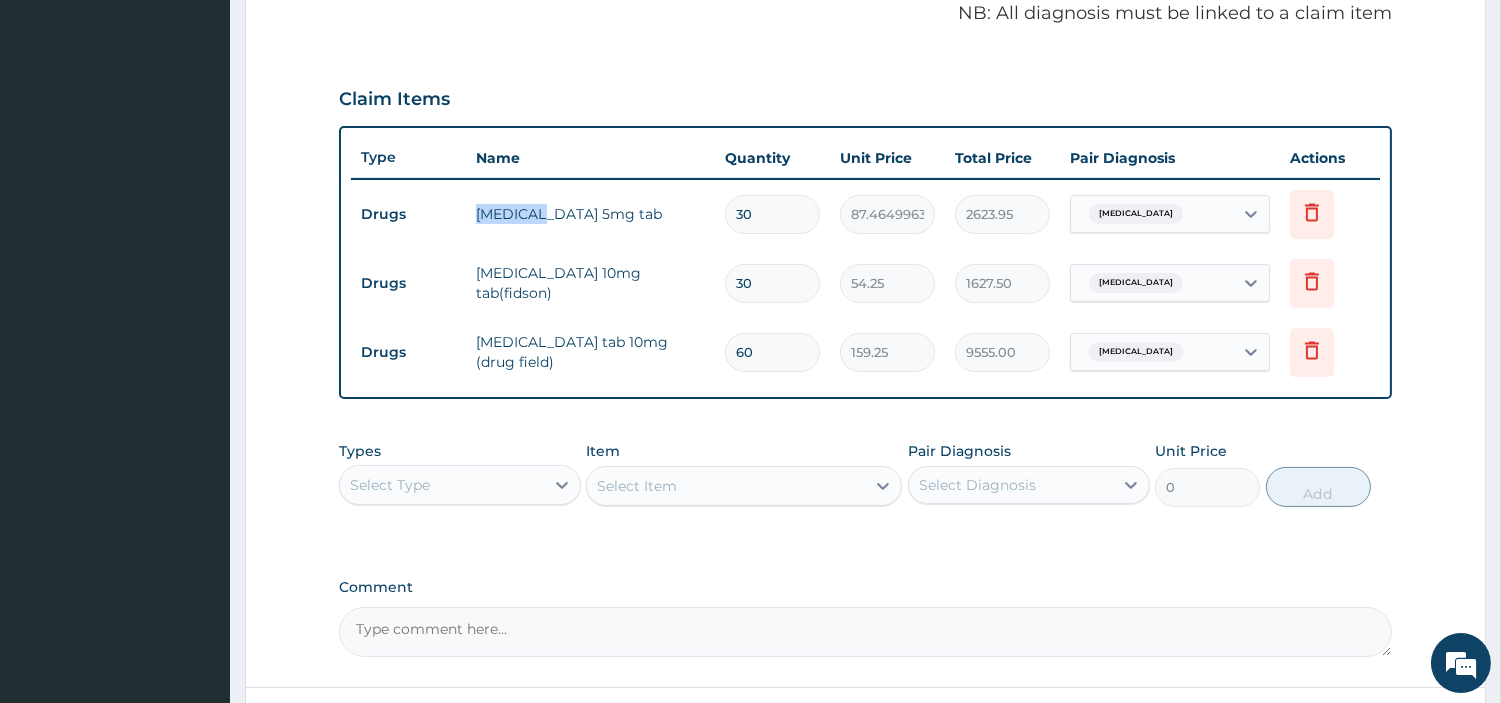 copy on "ramipril" 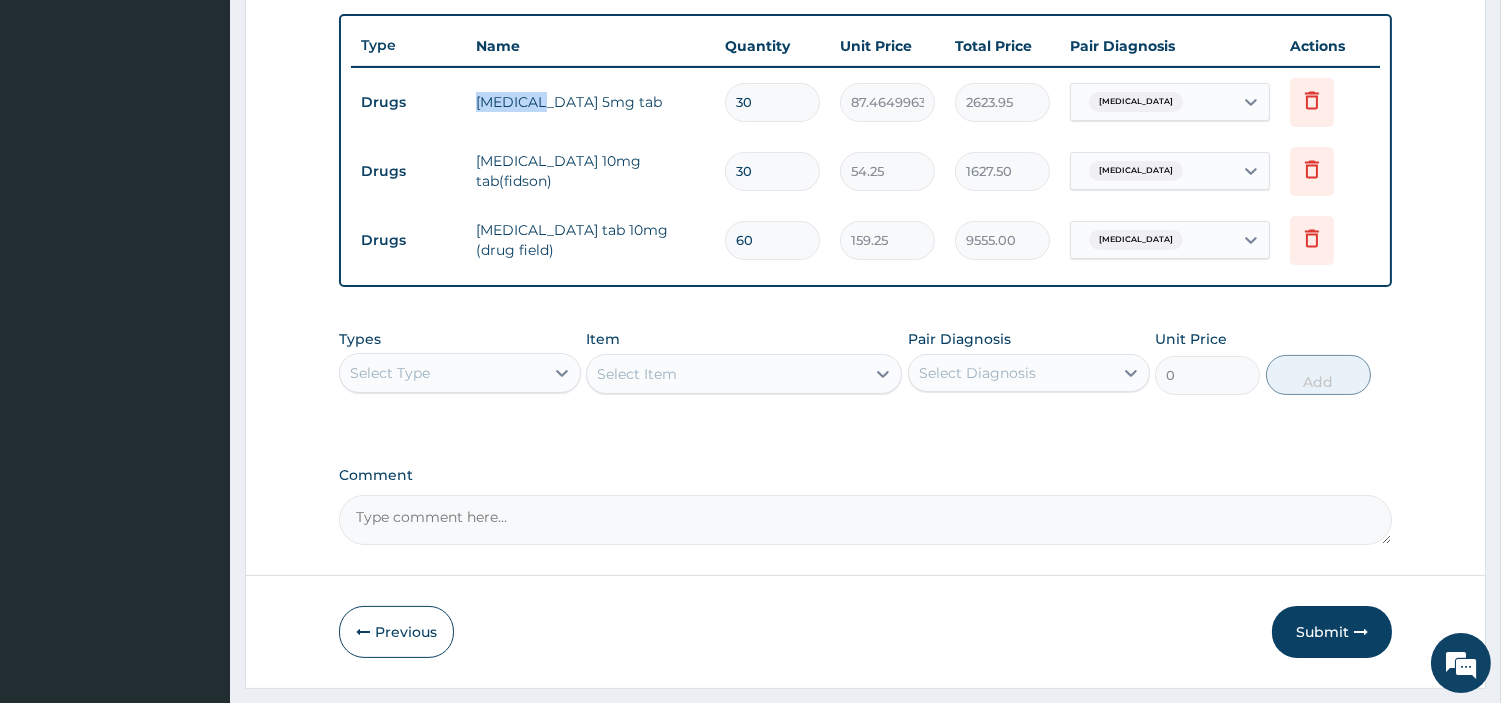 scroll, scrollTop: 781, scrollLeft: 0, axis: vertical 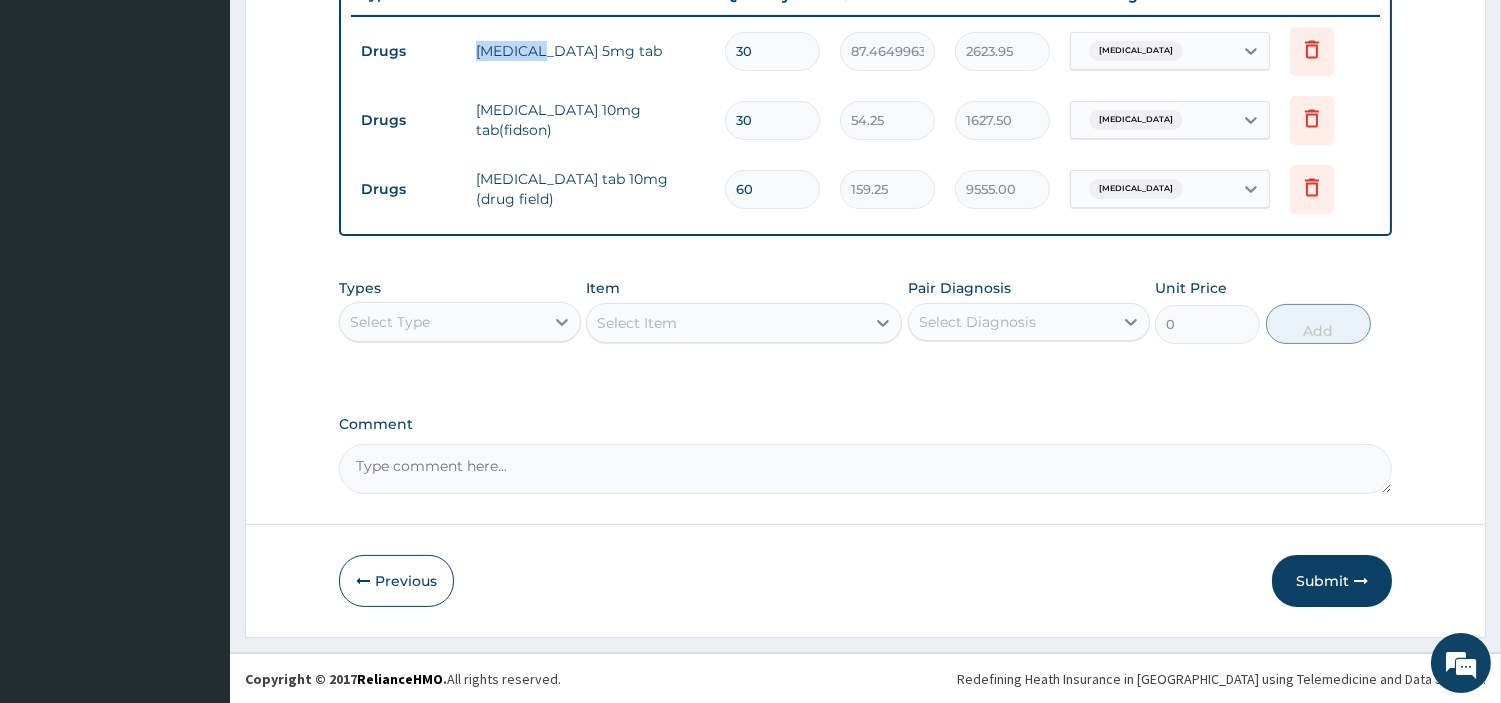 drag, startPoint x: 1342, startPoint y: 567, endPoint x: 1281, endPoint y: 581, distance: 62.58594 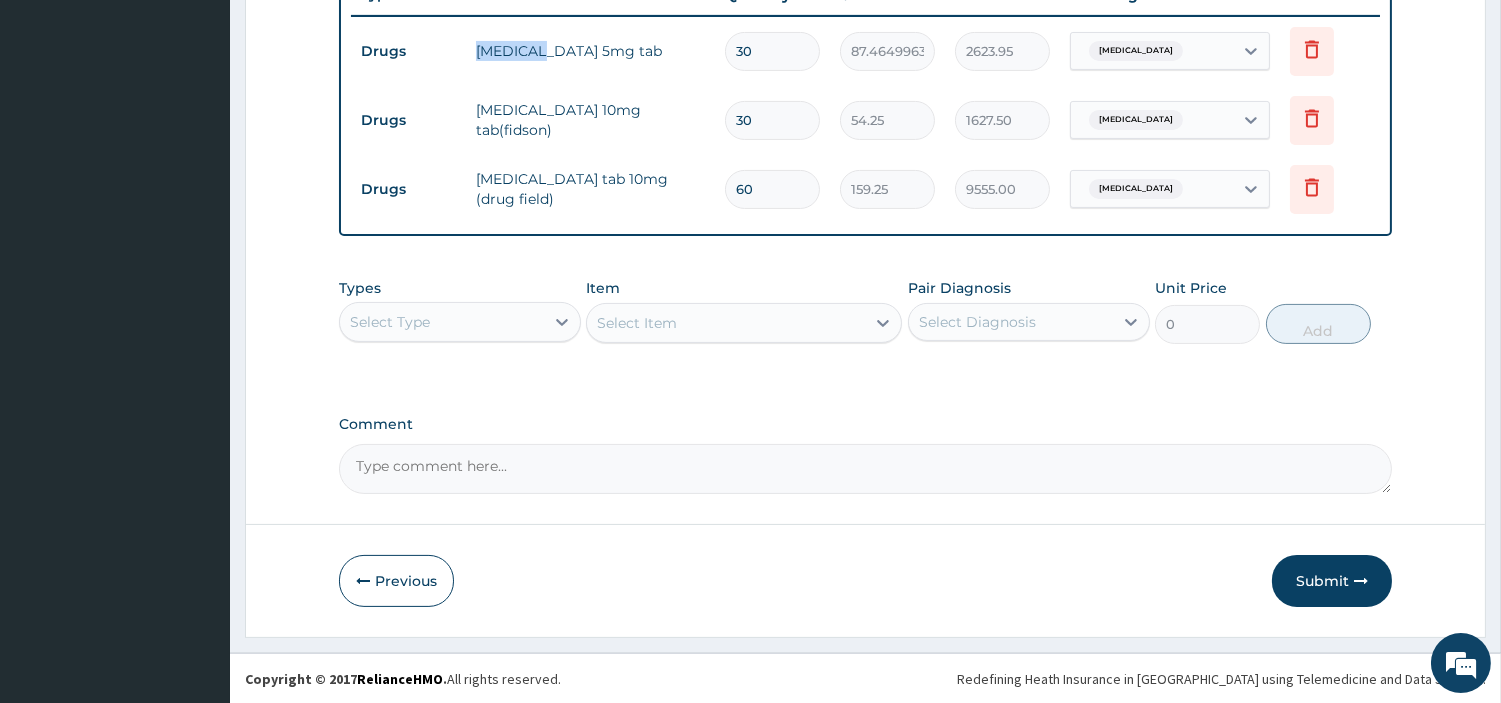 click on "Submit" at bounding box center (1332, 581) 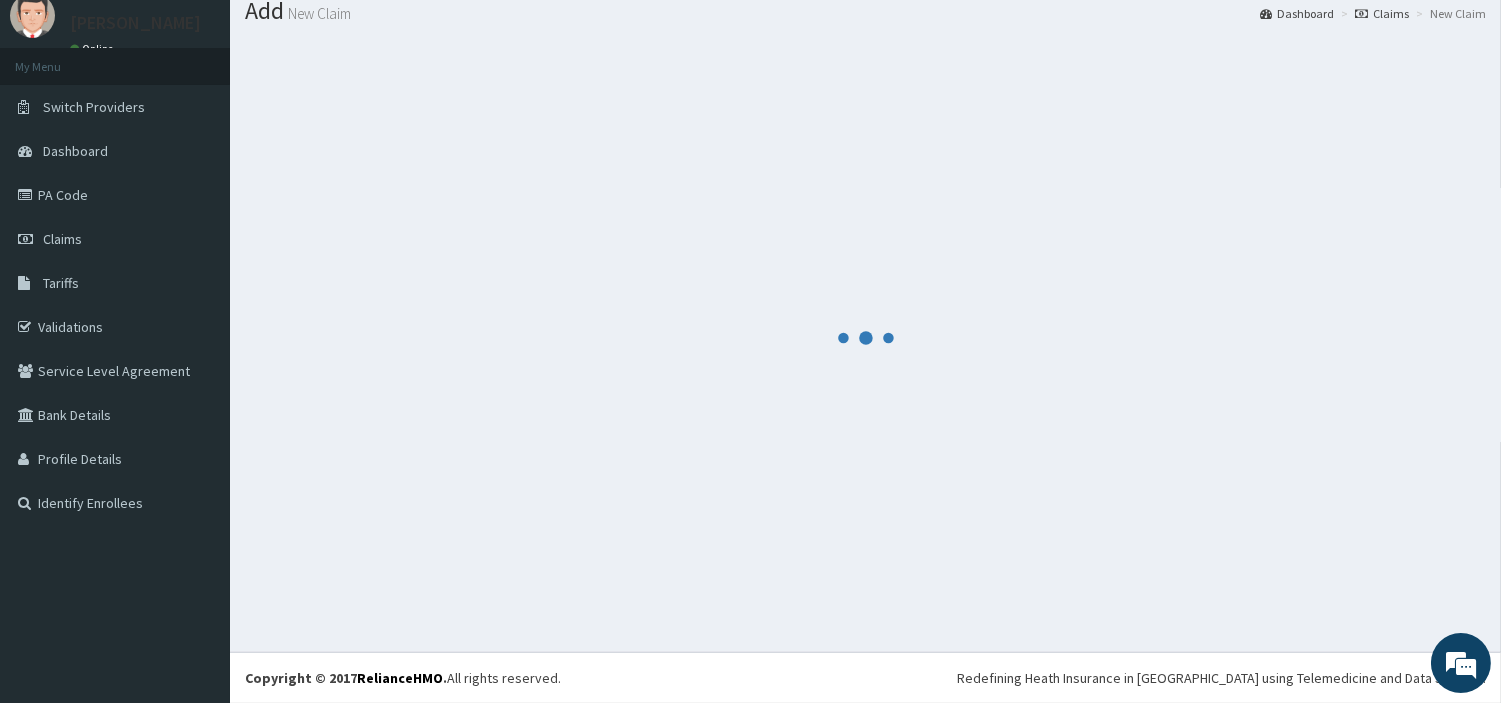 scroll, scrollTop: 66, scrollLeft: 0, axis: vertical 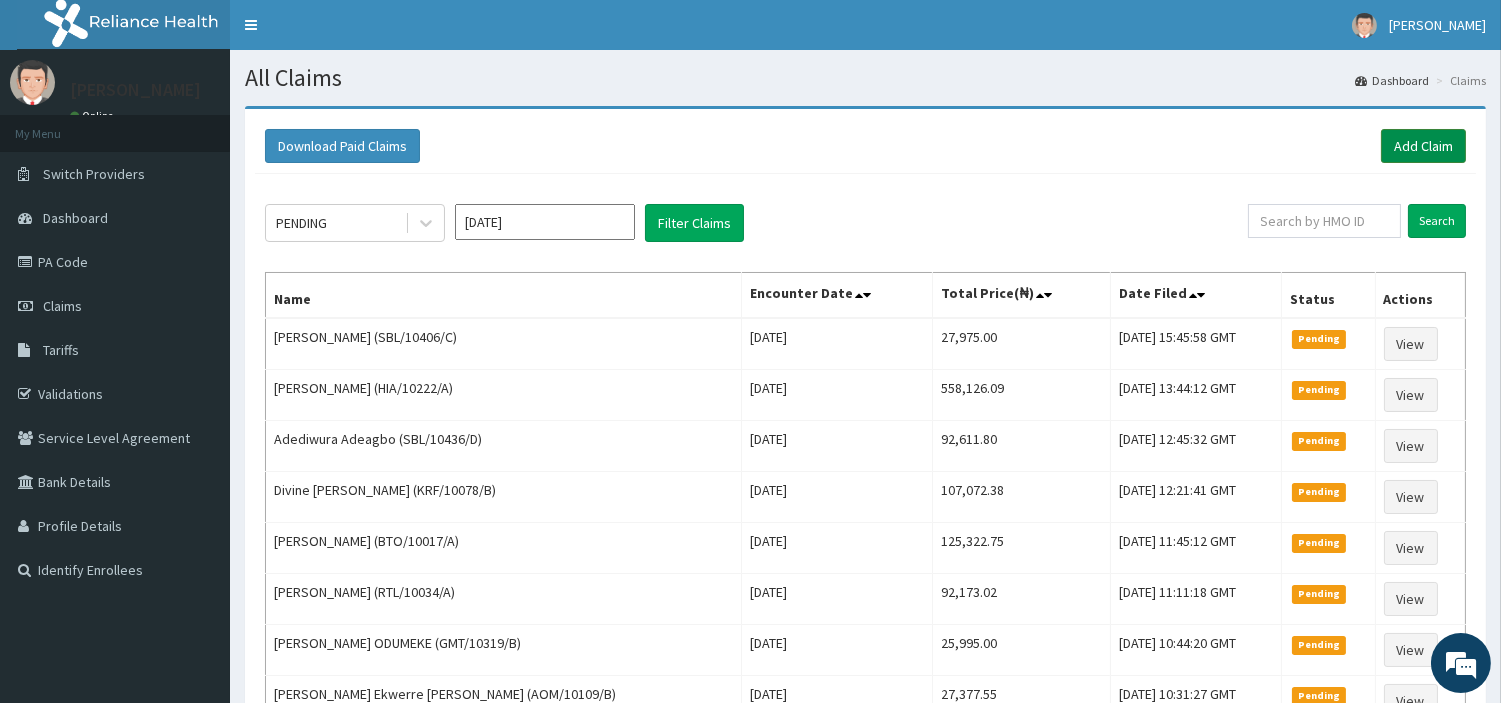 click on "Add Claim" at bounding box center [1423, 146] 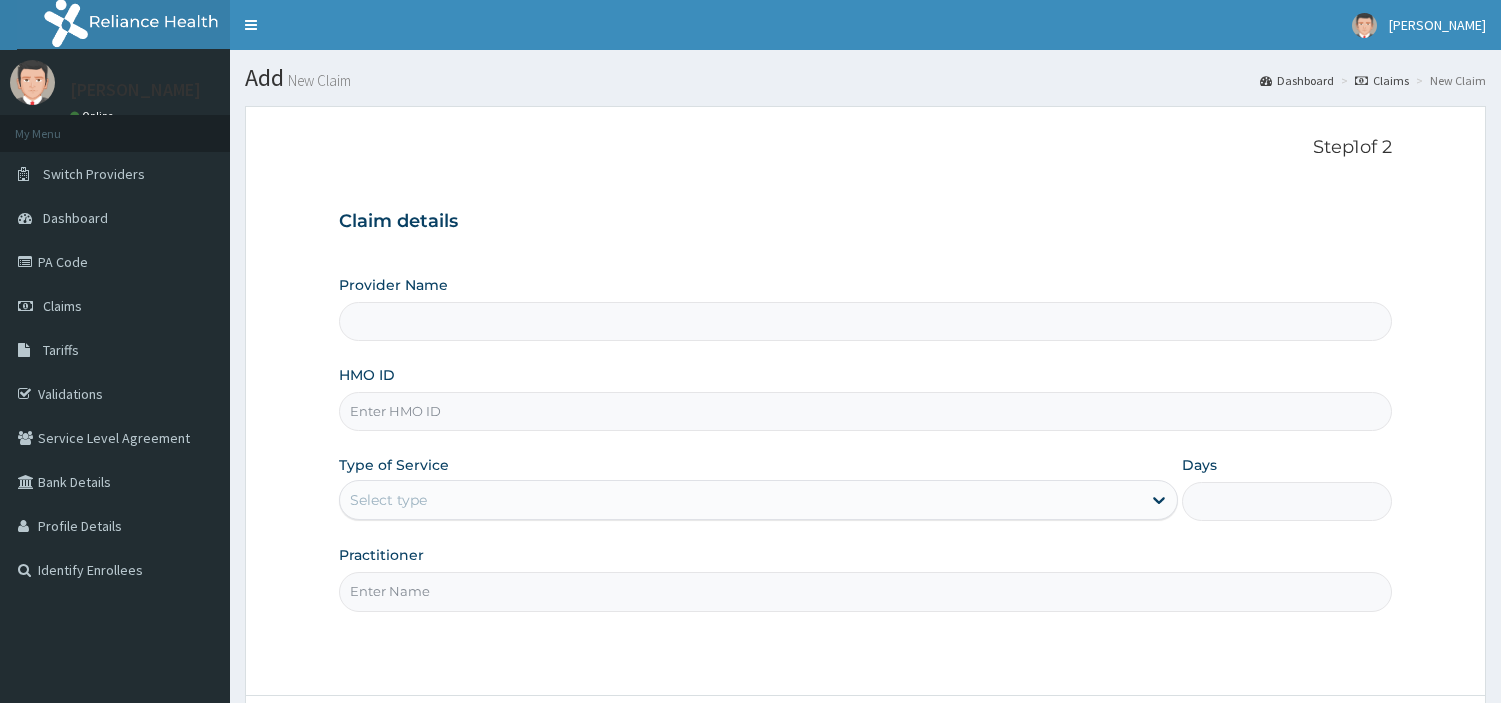 scroll, scrollTop: 0, scrollLeft: 0, axis: both 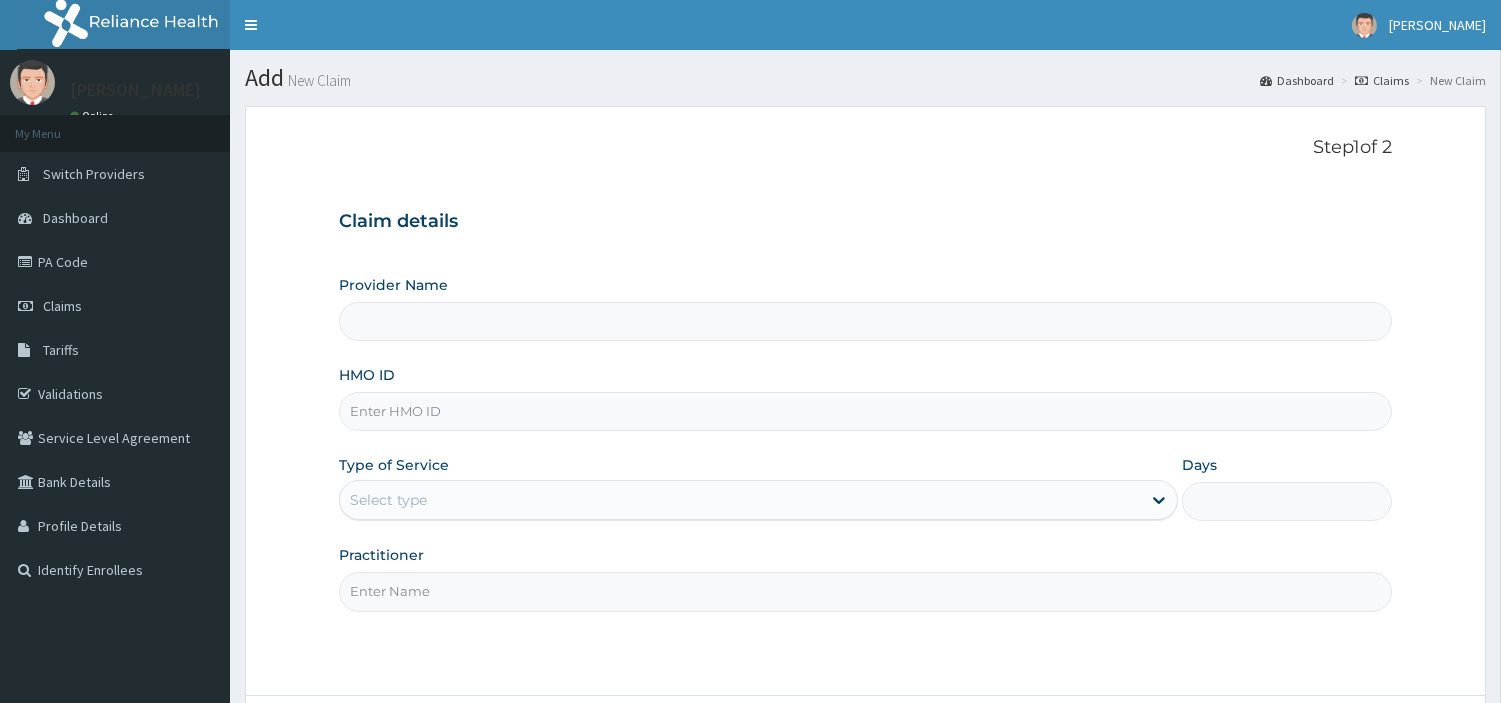 click on "HMO ID" at bounding box center [865, 411] 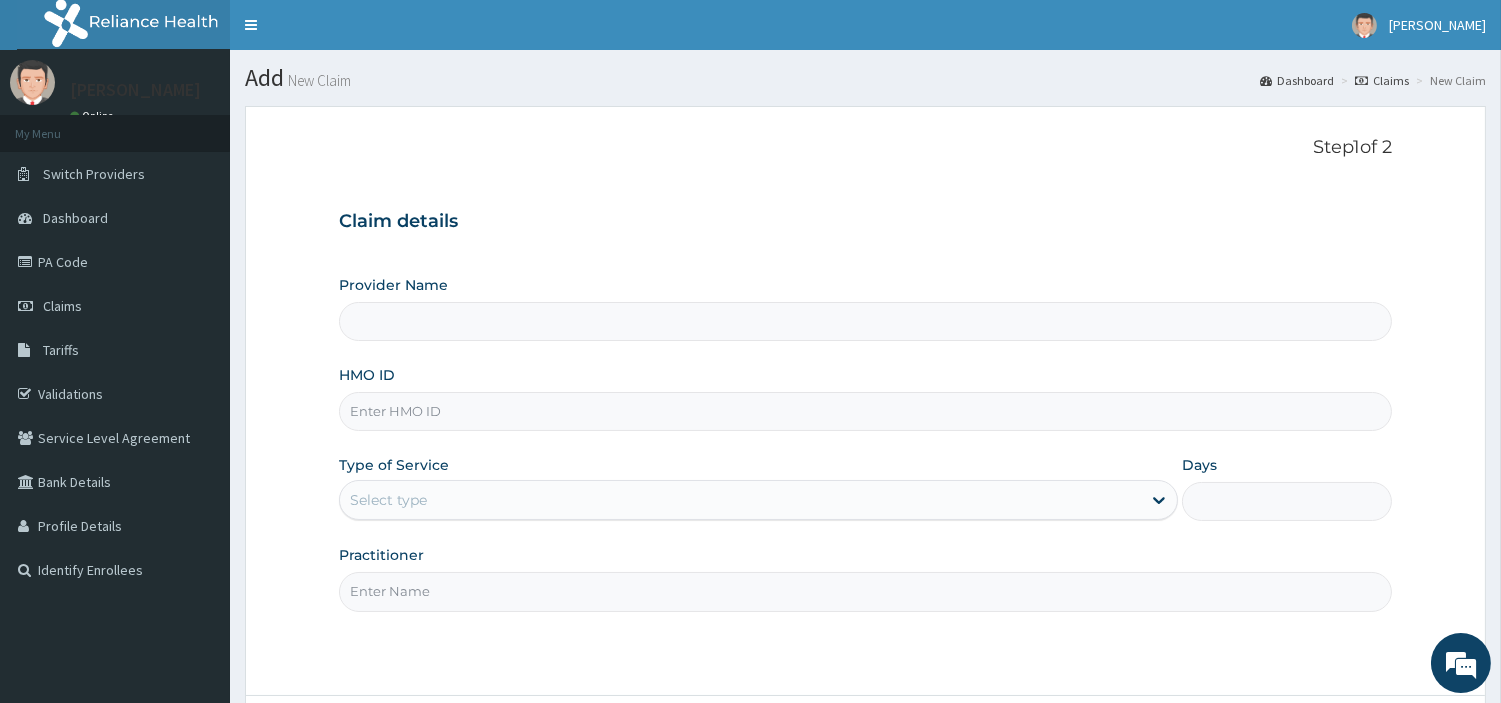 type on "[GEOGRAPHIC_DATA] Nig. Ltd" 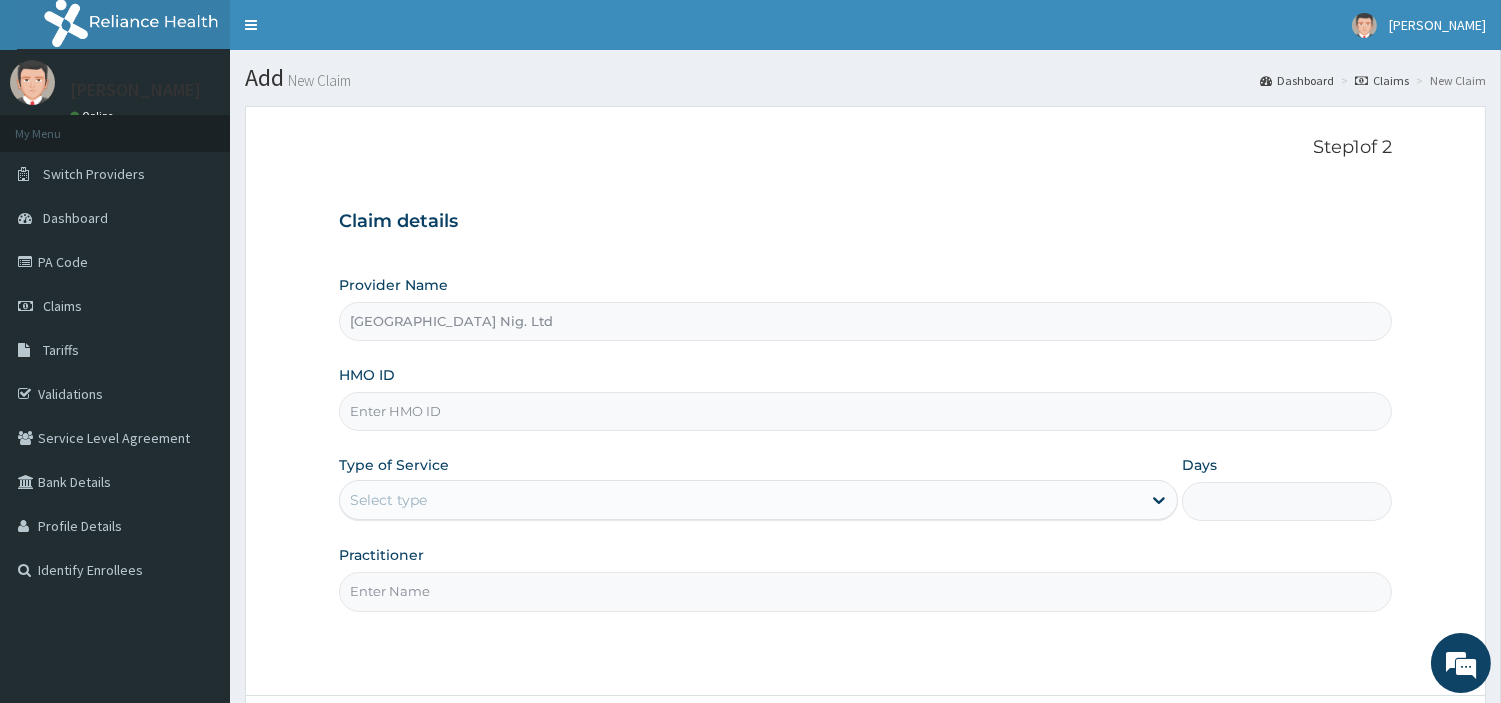 paste on "AVL/10311/C" 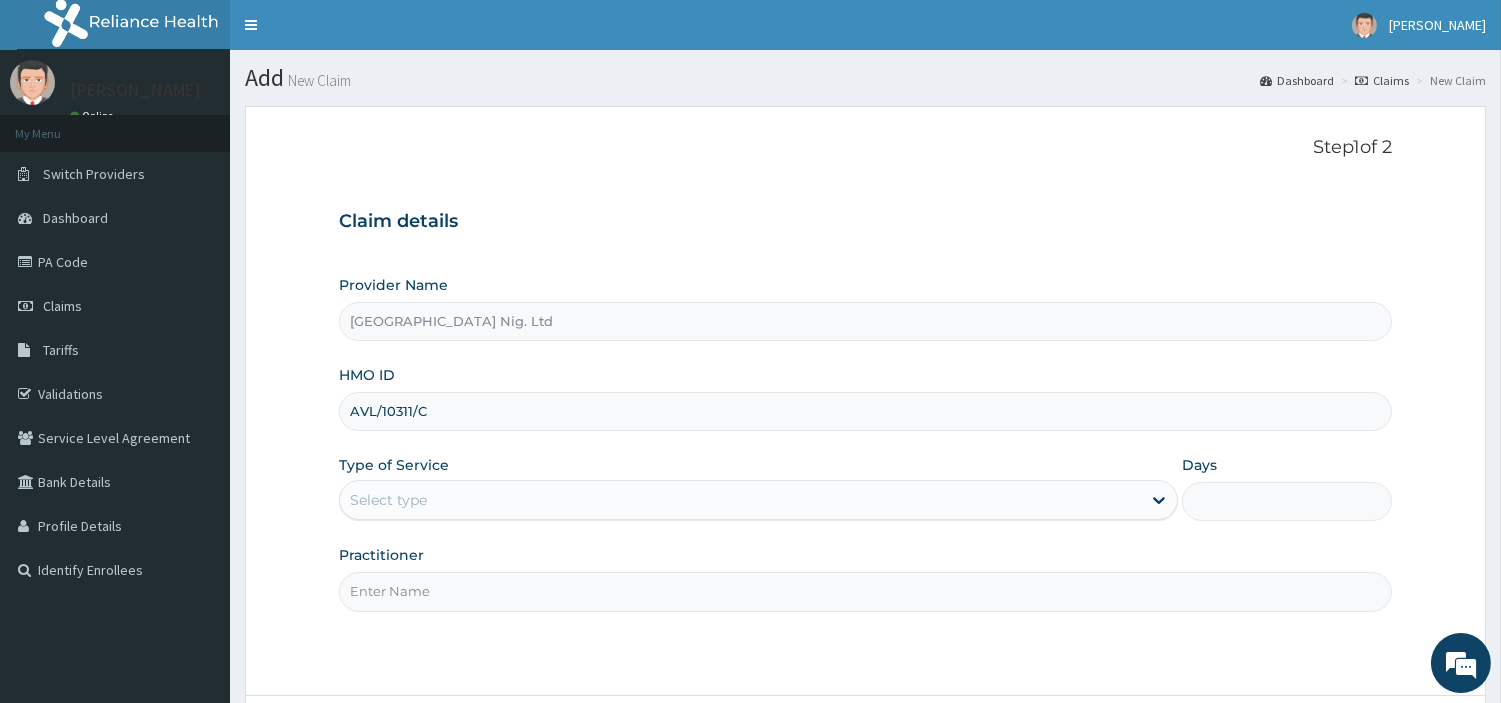 type on "AVL/10311/C" 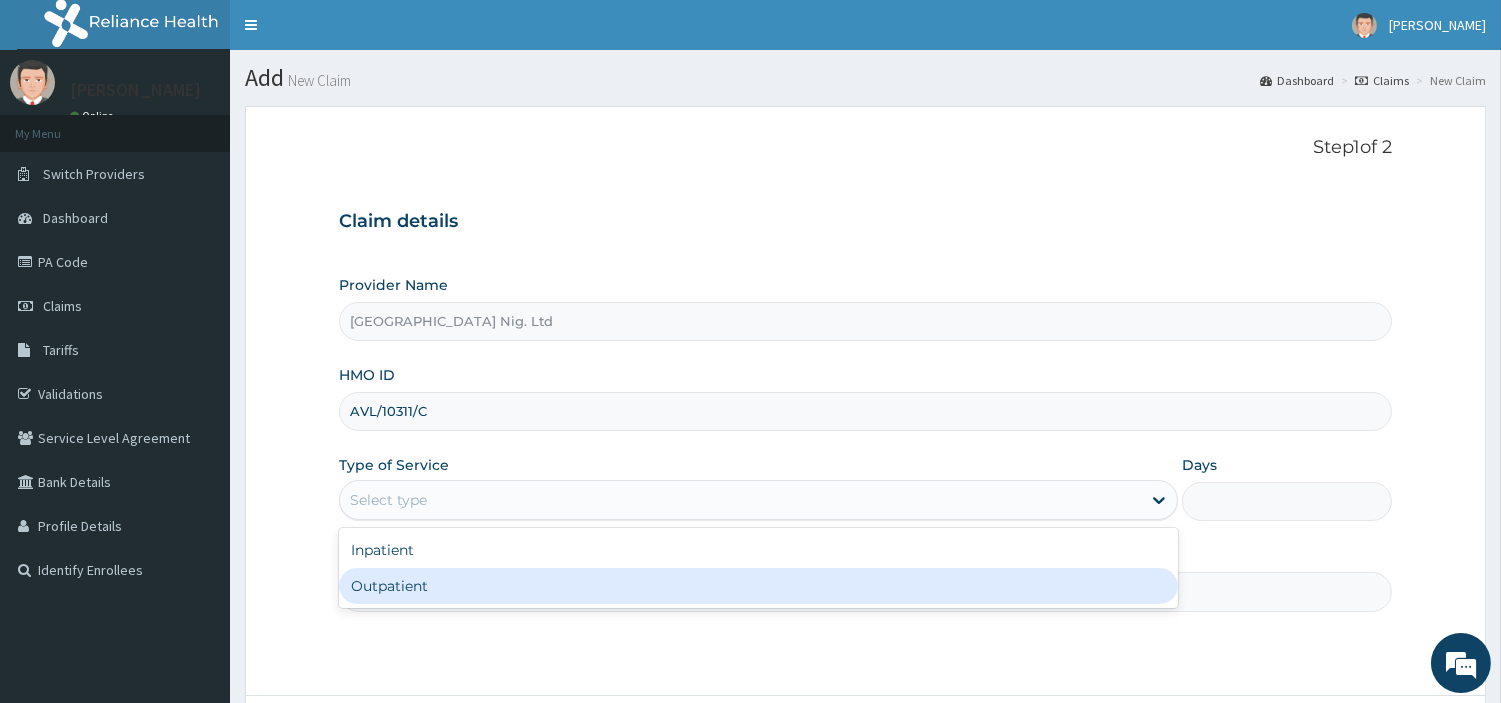 click on "Outpatient" at bounding box center [758, 586] 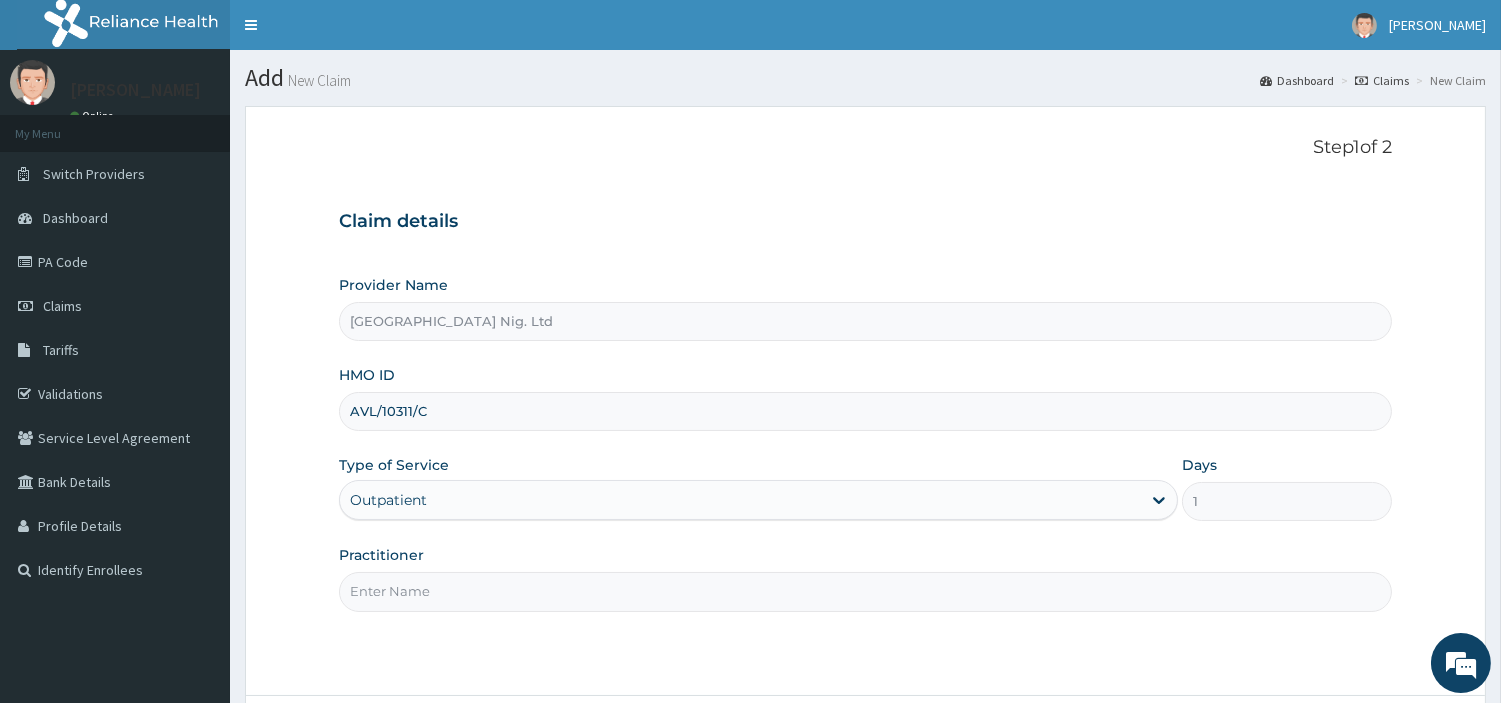 click on "Practitioner" at bounding box center [865, 591] 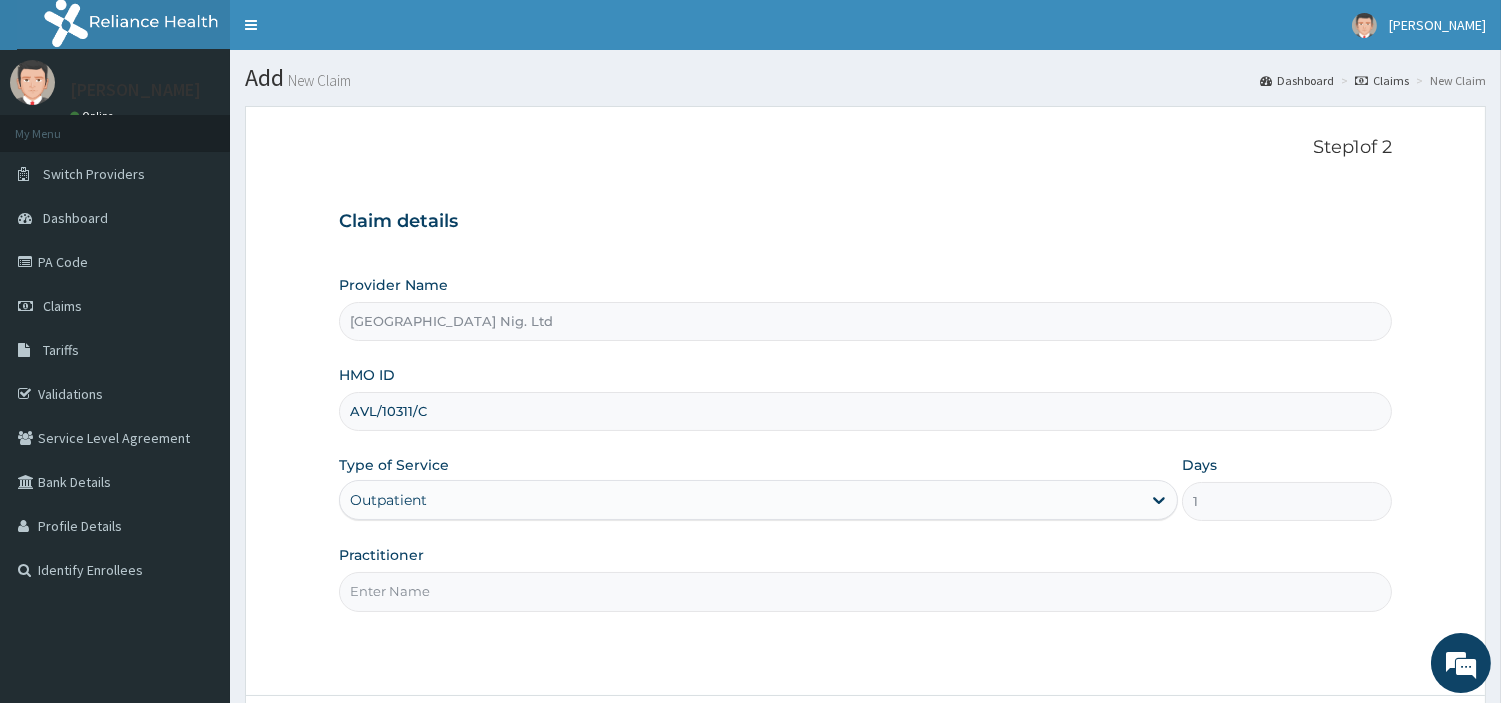 paste on "PA/AF0FD1" 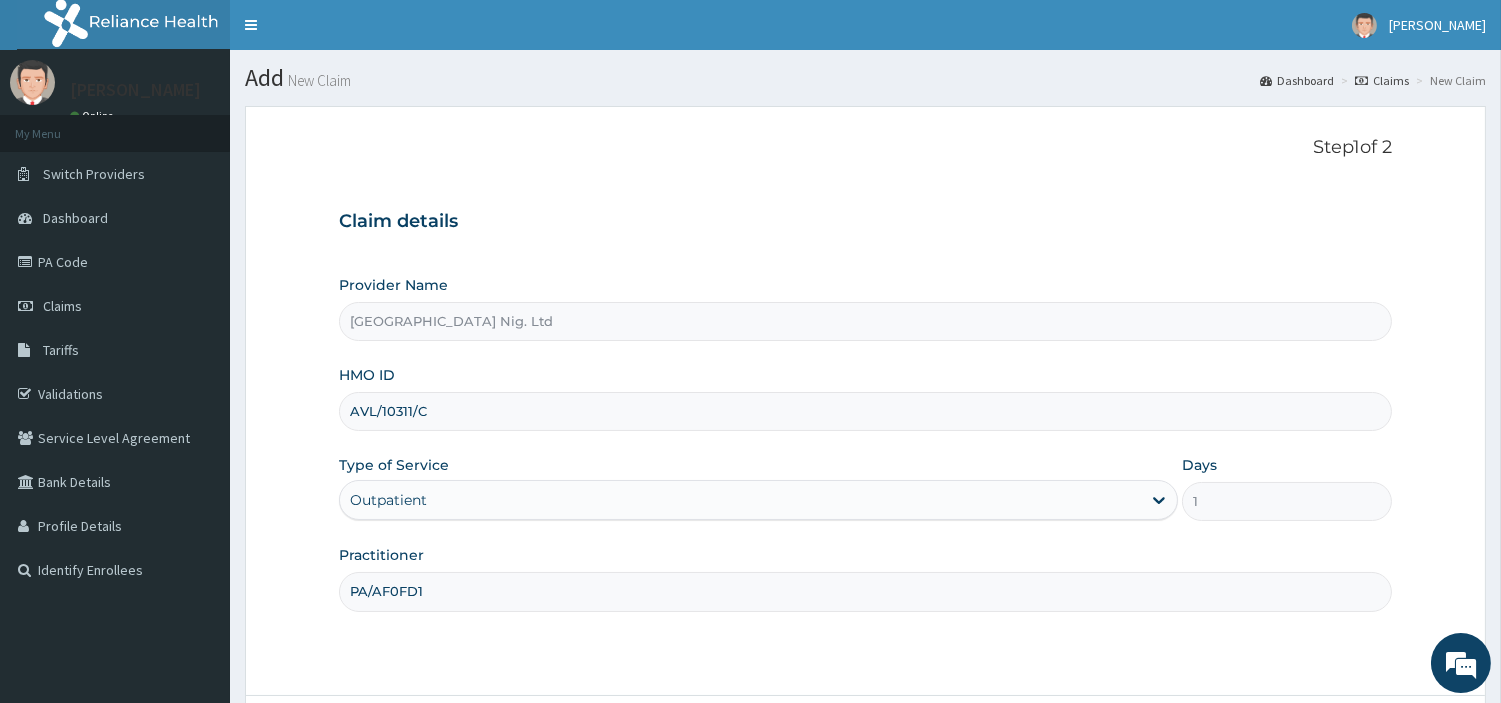 click on "PA/AF0FD1" at bounding box center (865, 591) 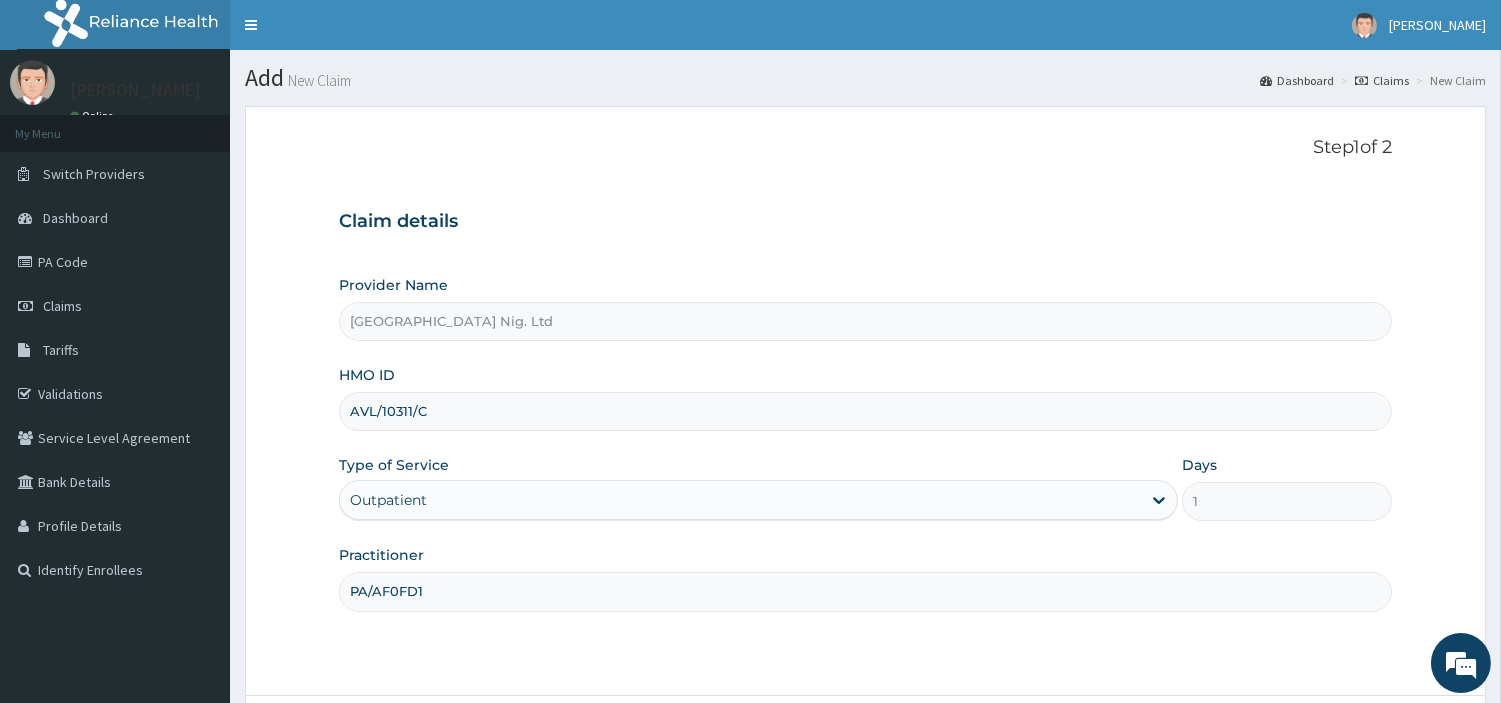 scroll, scrollTop: 0, scrollLeft: 0, axis: both 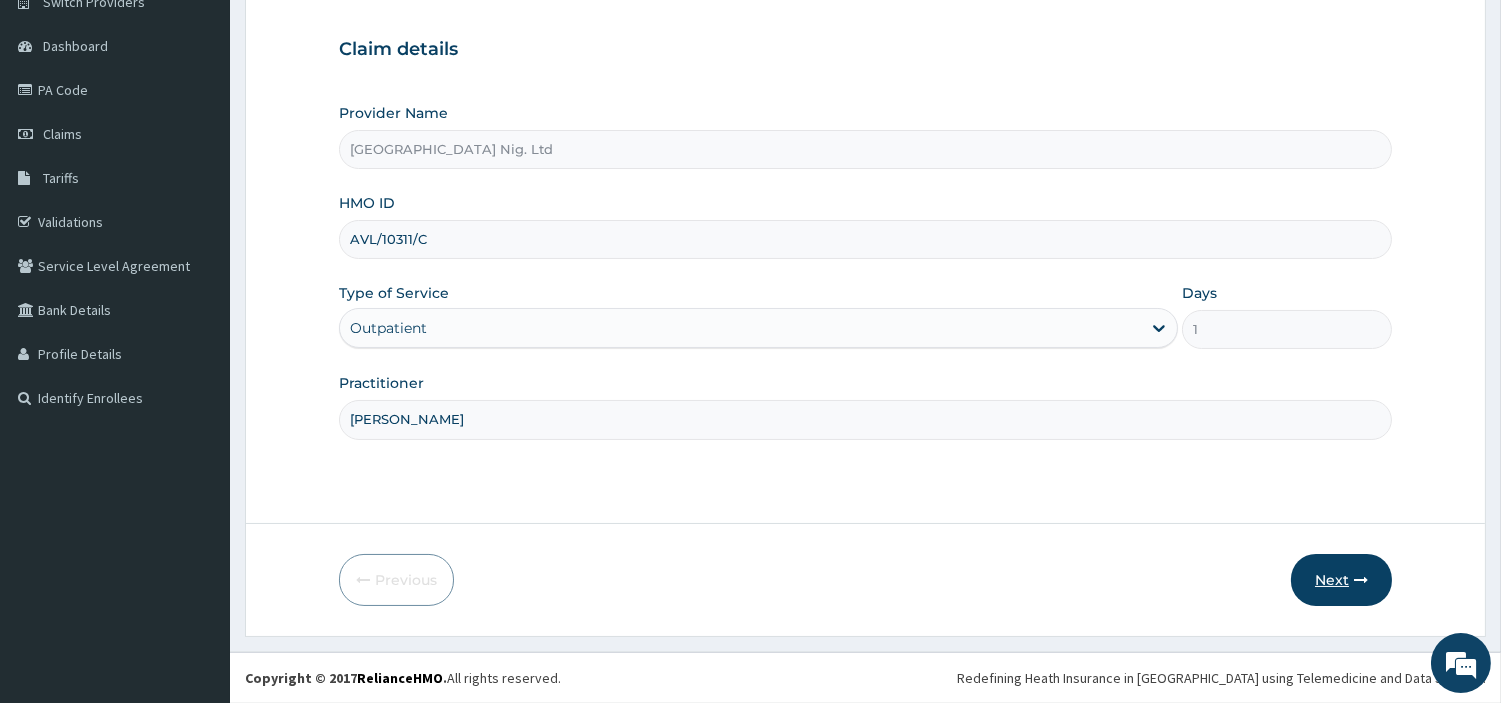 type on "Uguru Martha" 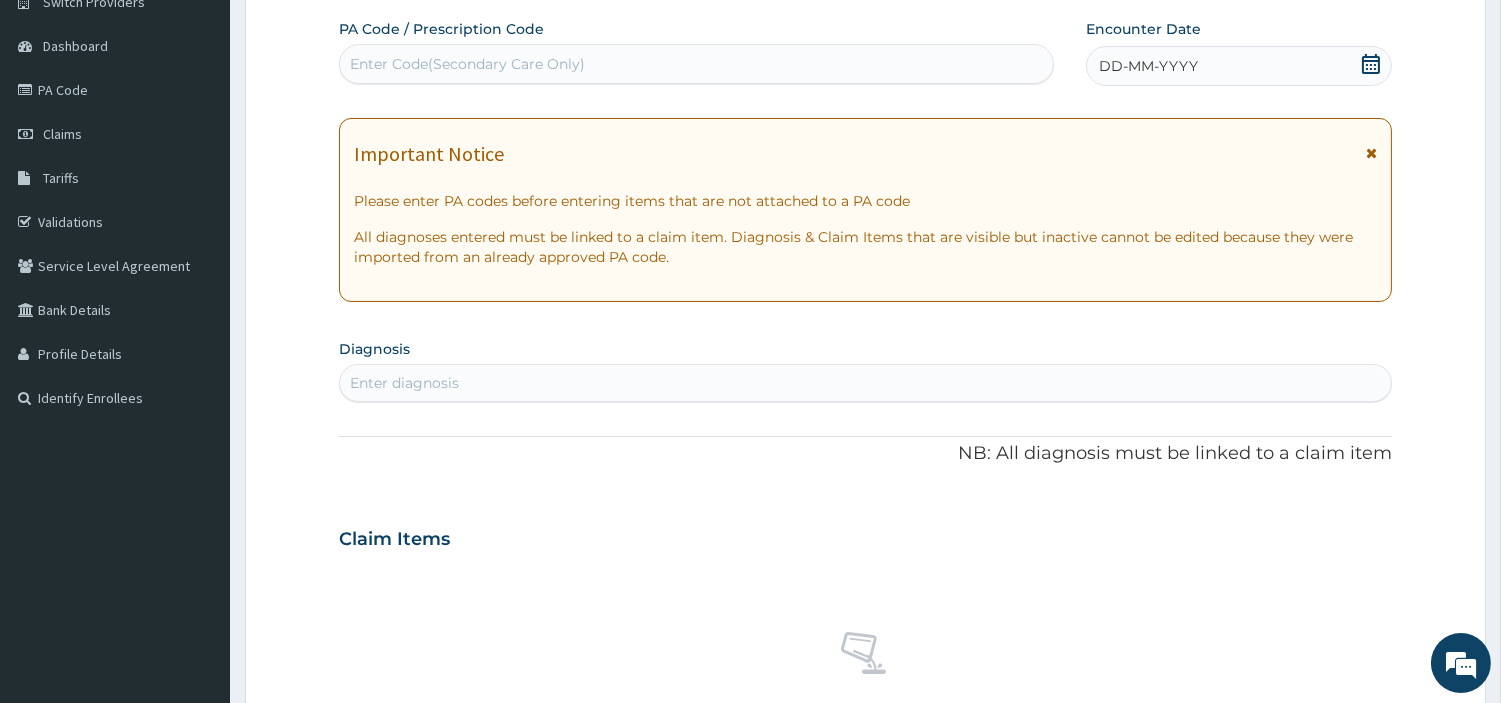 click on "Enter Code(Secondary Care Only)" at bounding box center [696, 64] 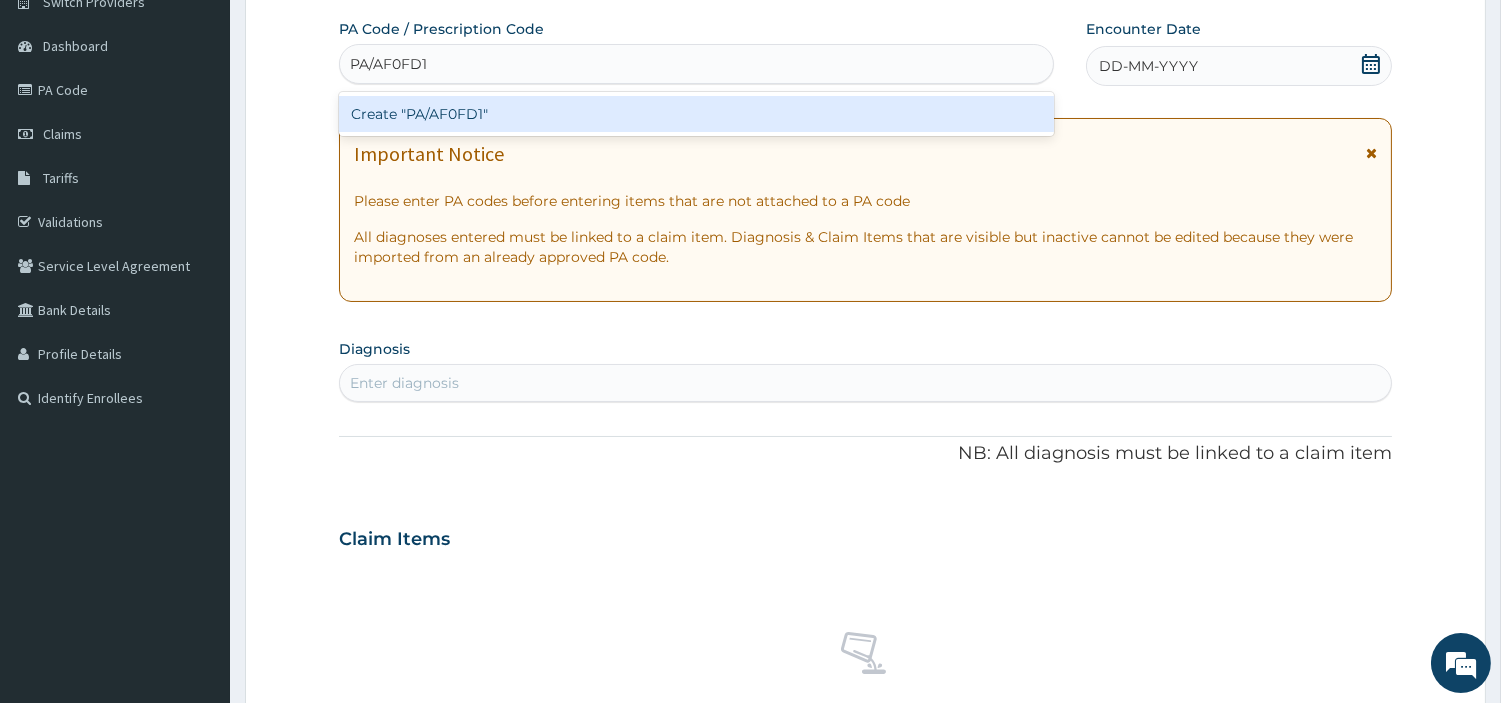 click on "Create "PA/AF0FD1"" at bounding box center (696, 114) 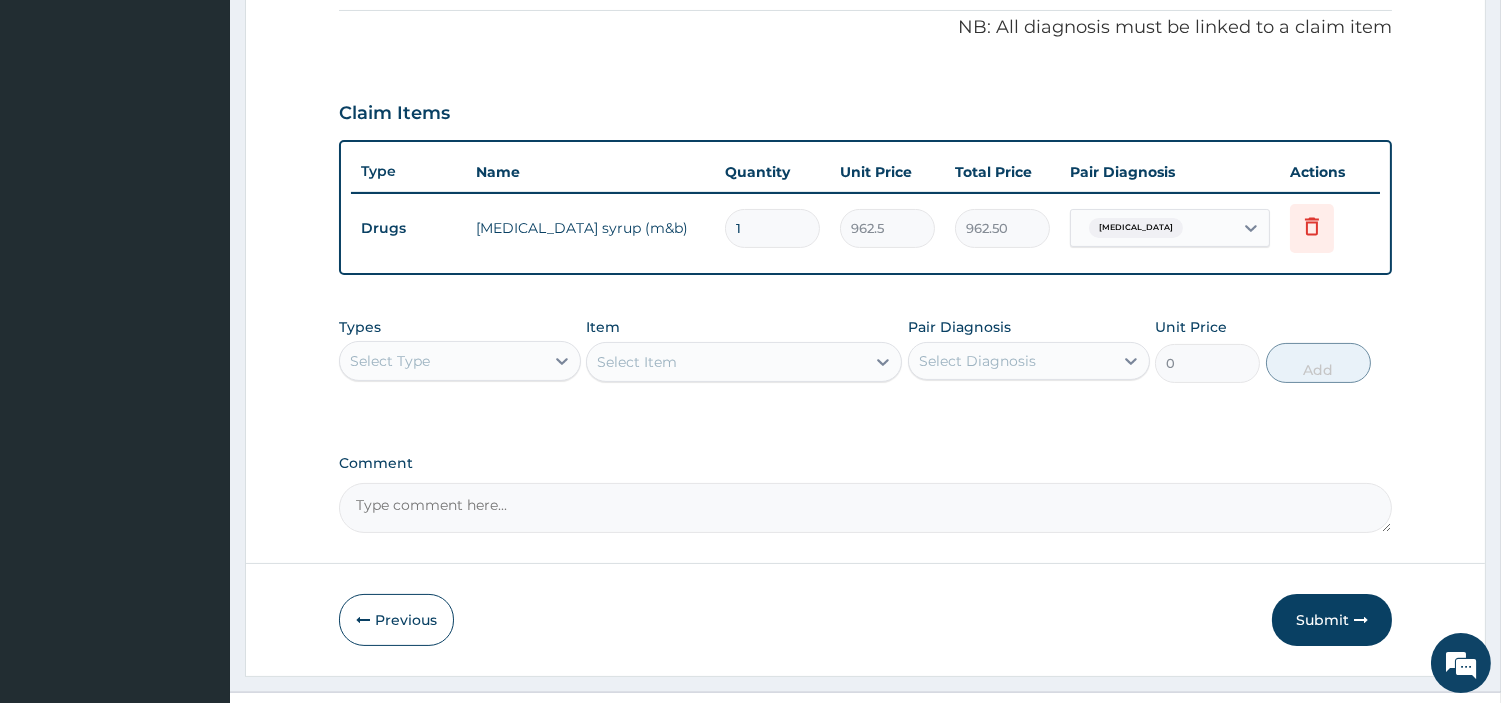 scroll, scrollTop: 642, scrollLeft: 0, axis: vertical 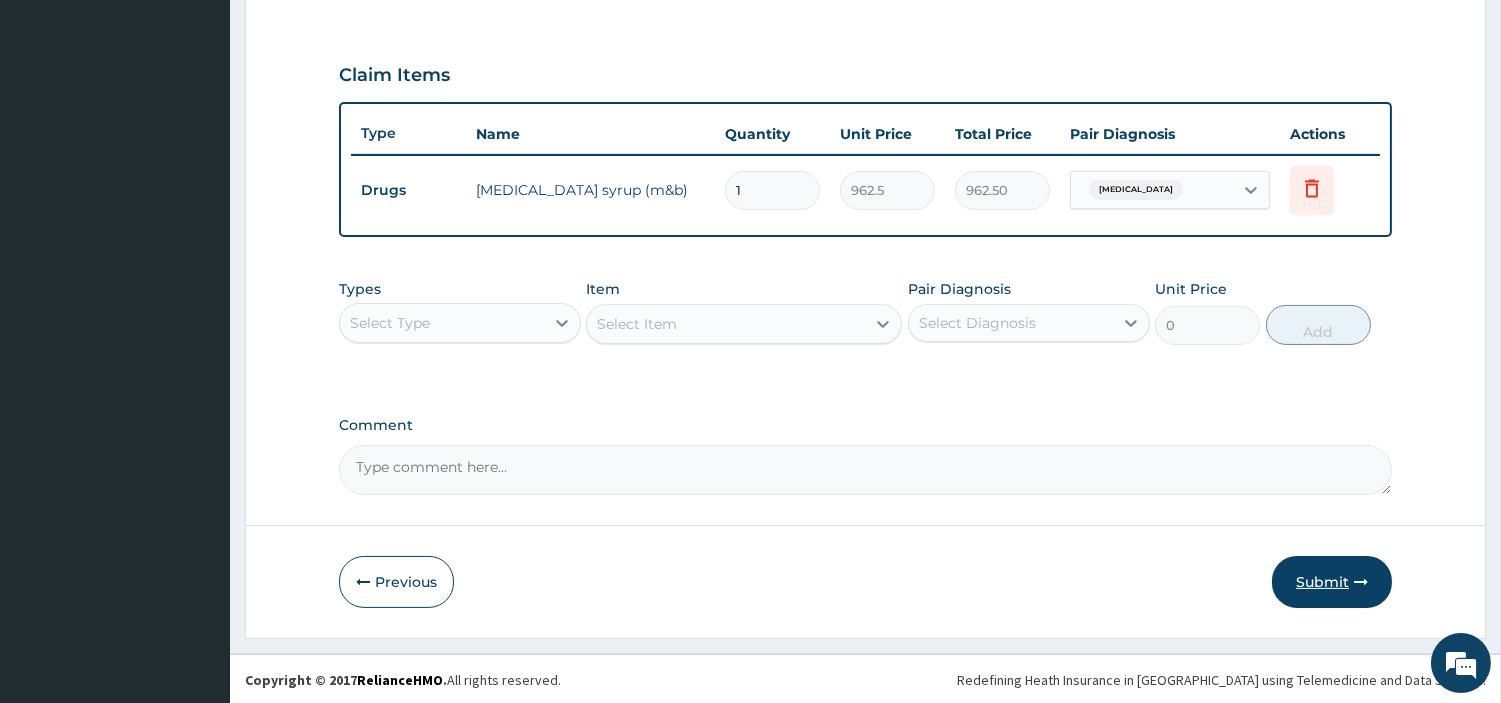click on "Submit" at bounding box center [1332, 582] 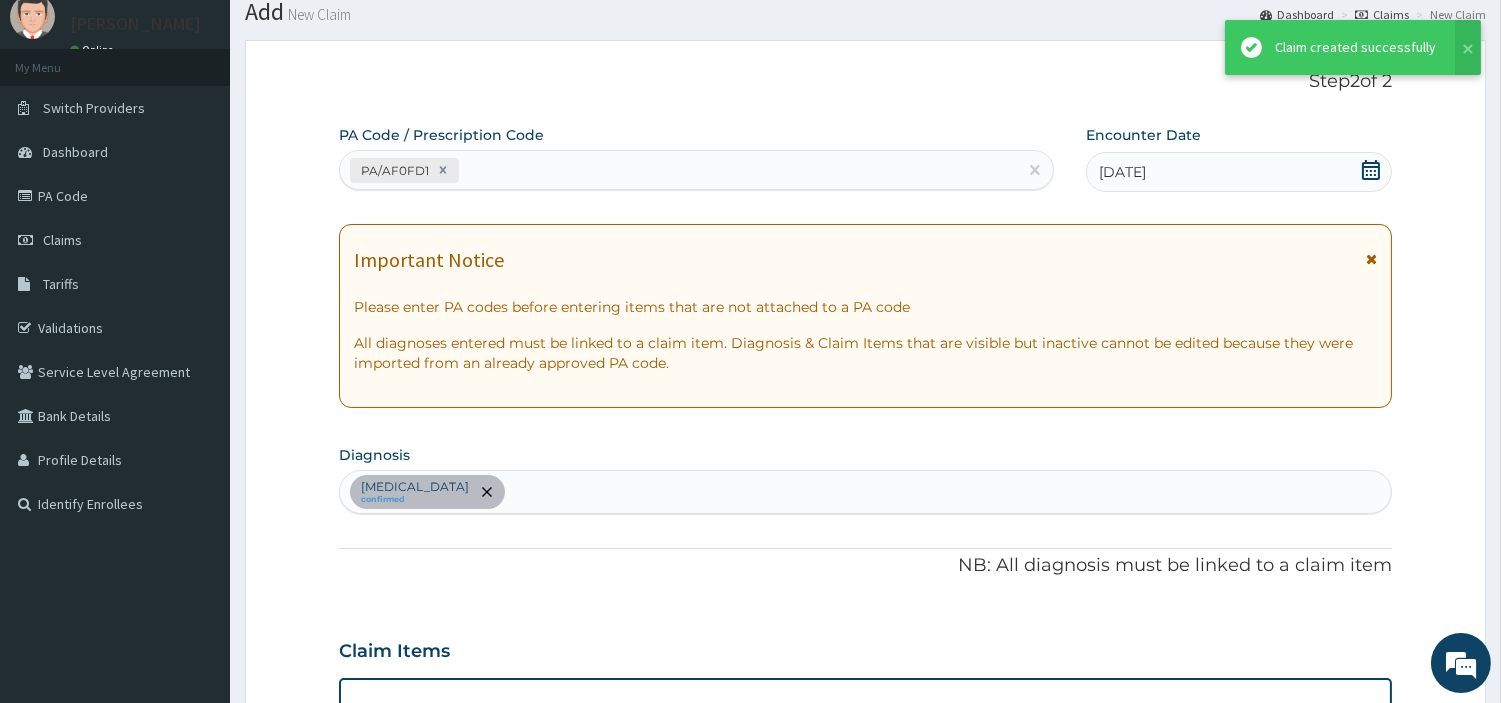 scroll, scrollTop: 642, scrollLeft: 0, axis: vertical 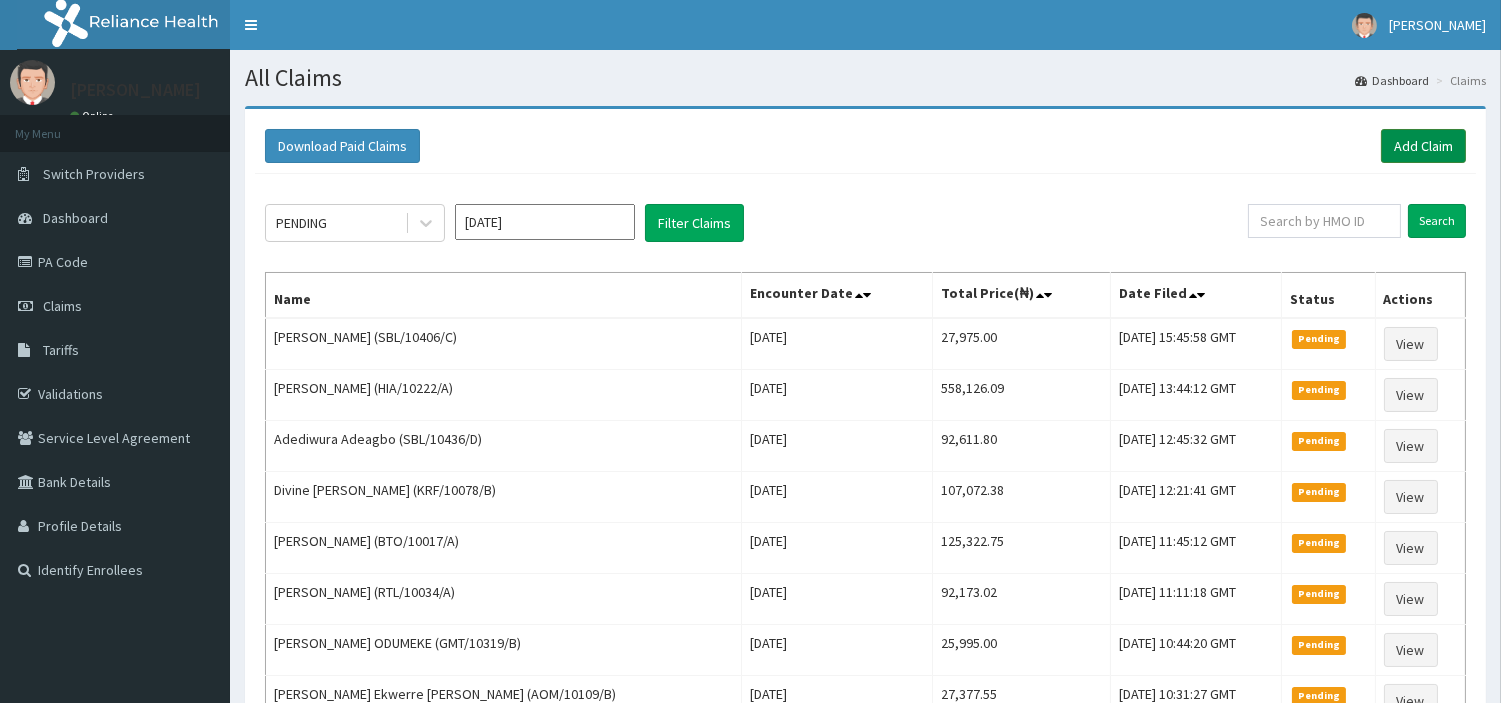 click on "Add Claim" at bounding box center (1423, 146) 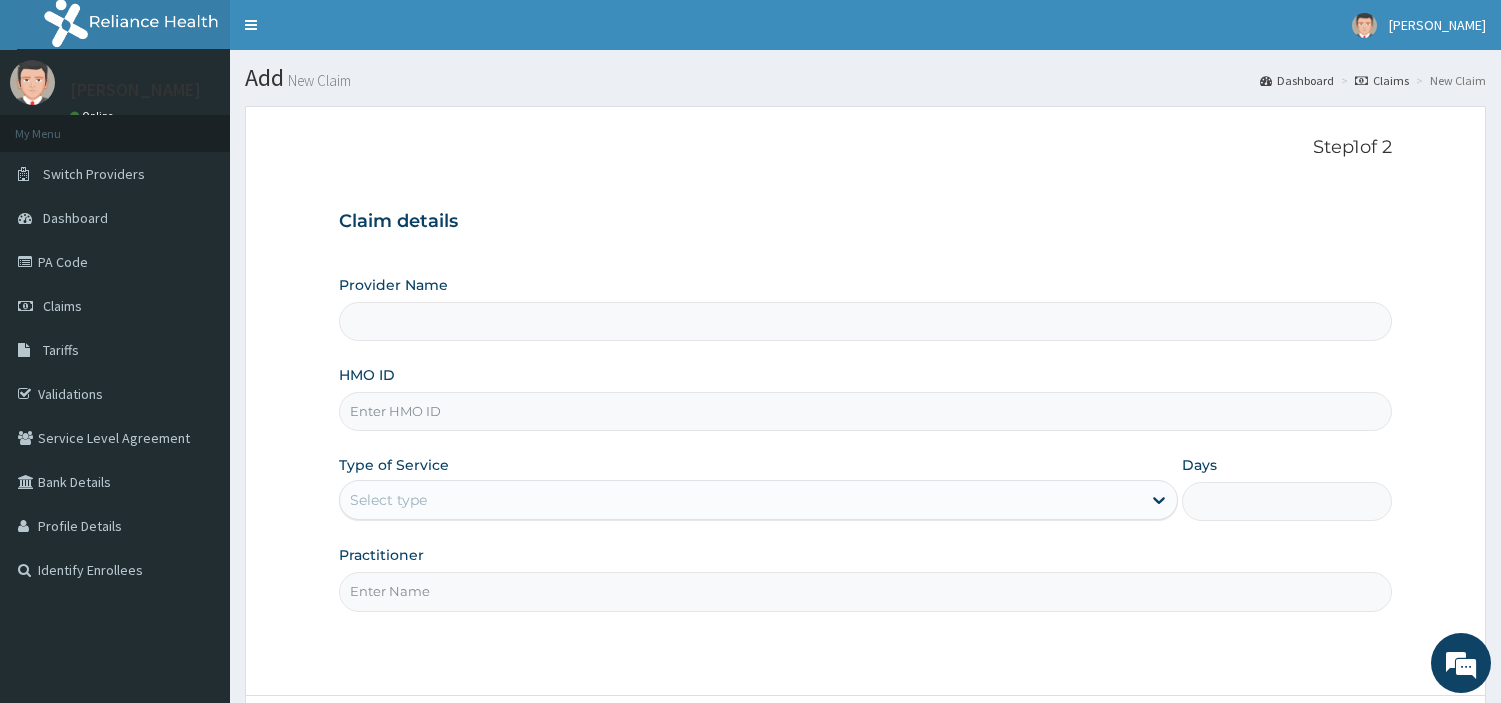 scroll, scrollTop: 0, scrollLeft: 0, axis: both 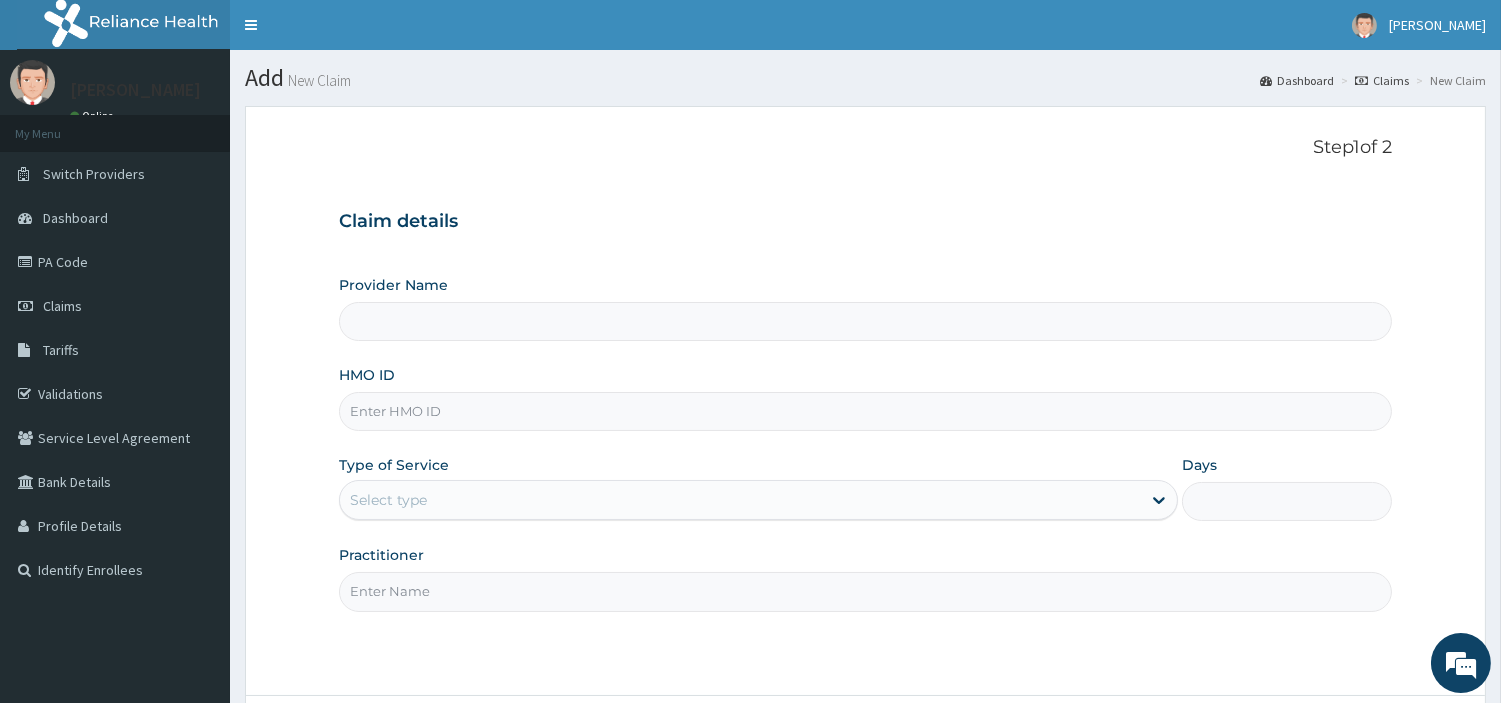type on "[GEOGRAPHIC_DATA] Nig. Ltd" 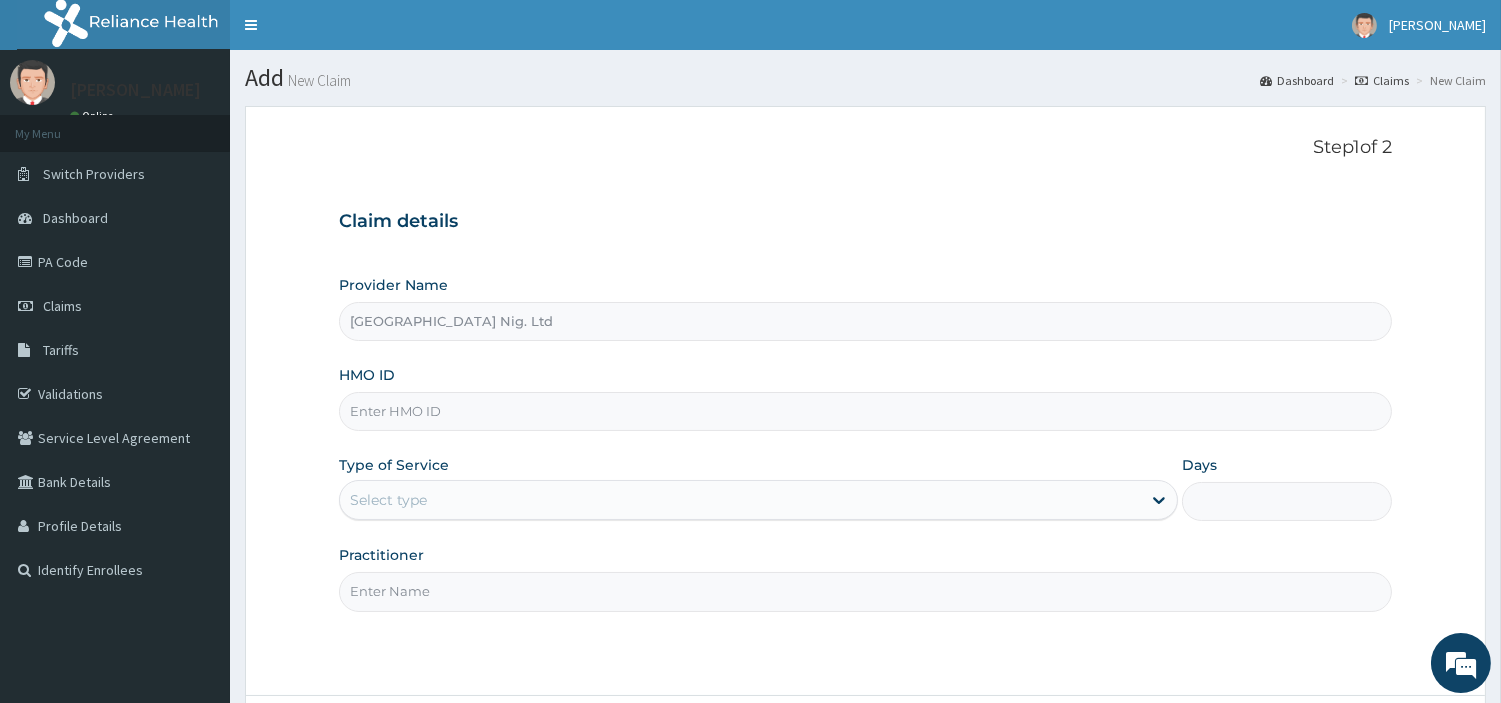 scroll, scrollTop: 0, scrollLeft: 0, axis: both 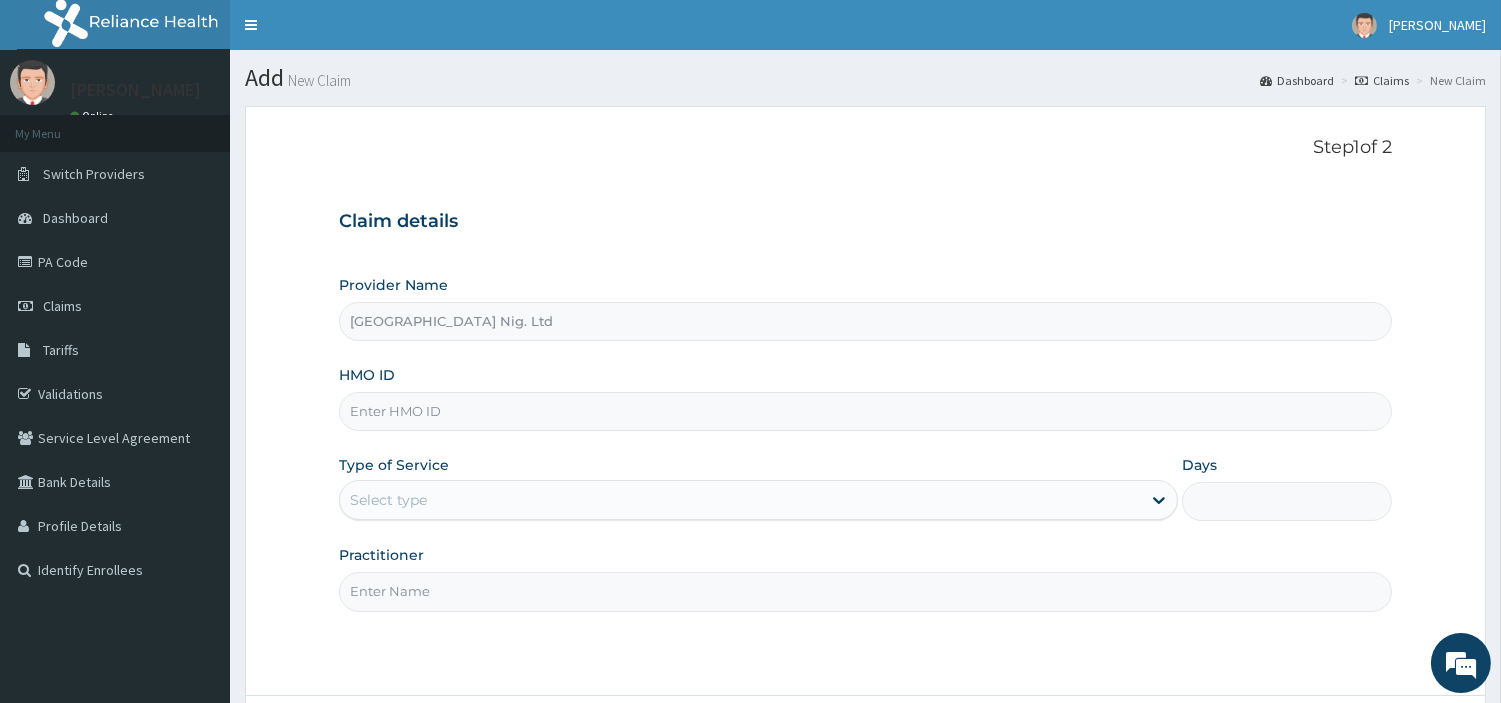 paste on "KSB/11368/B" 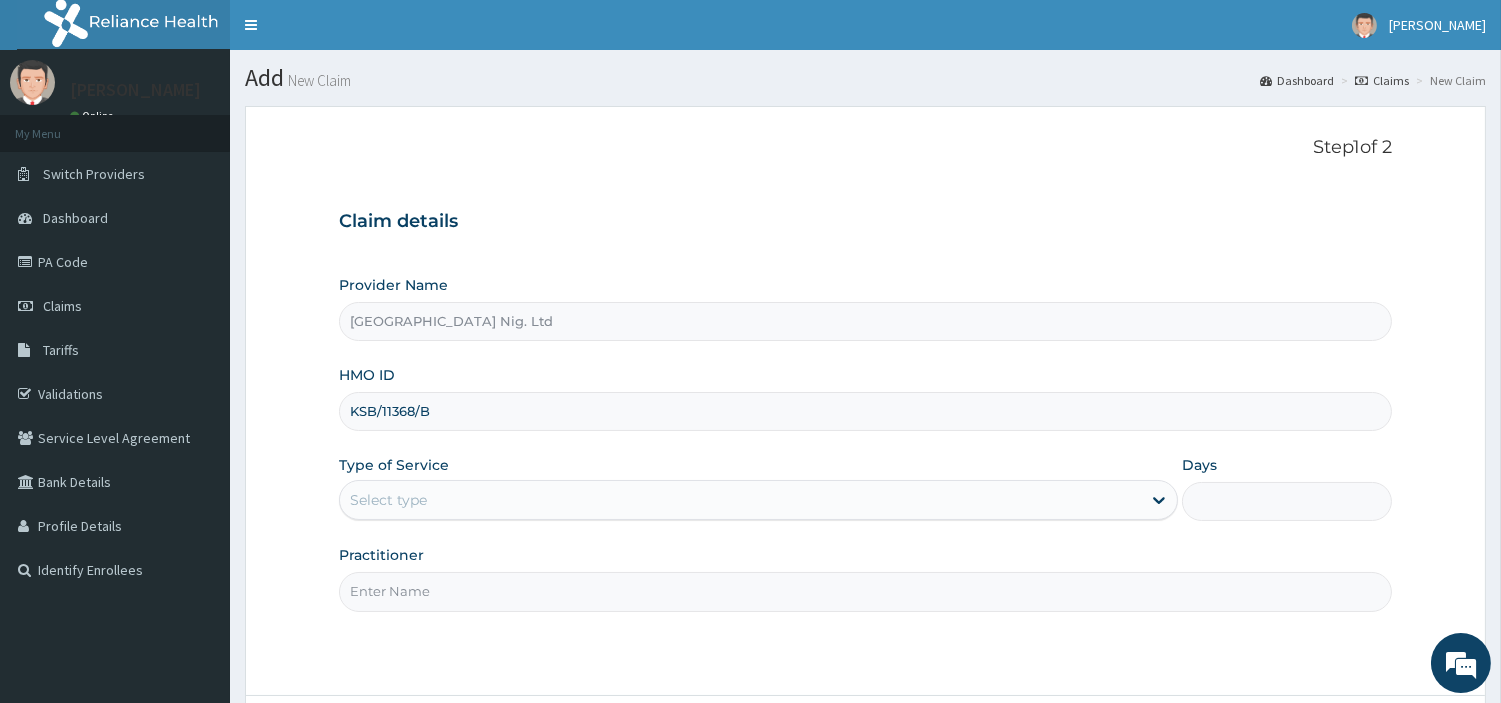 type on "KSB/11368/B" 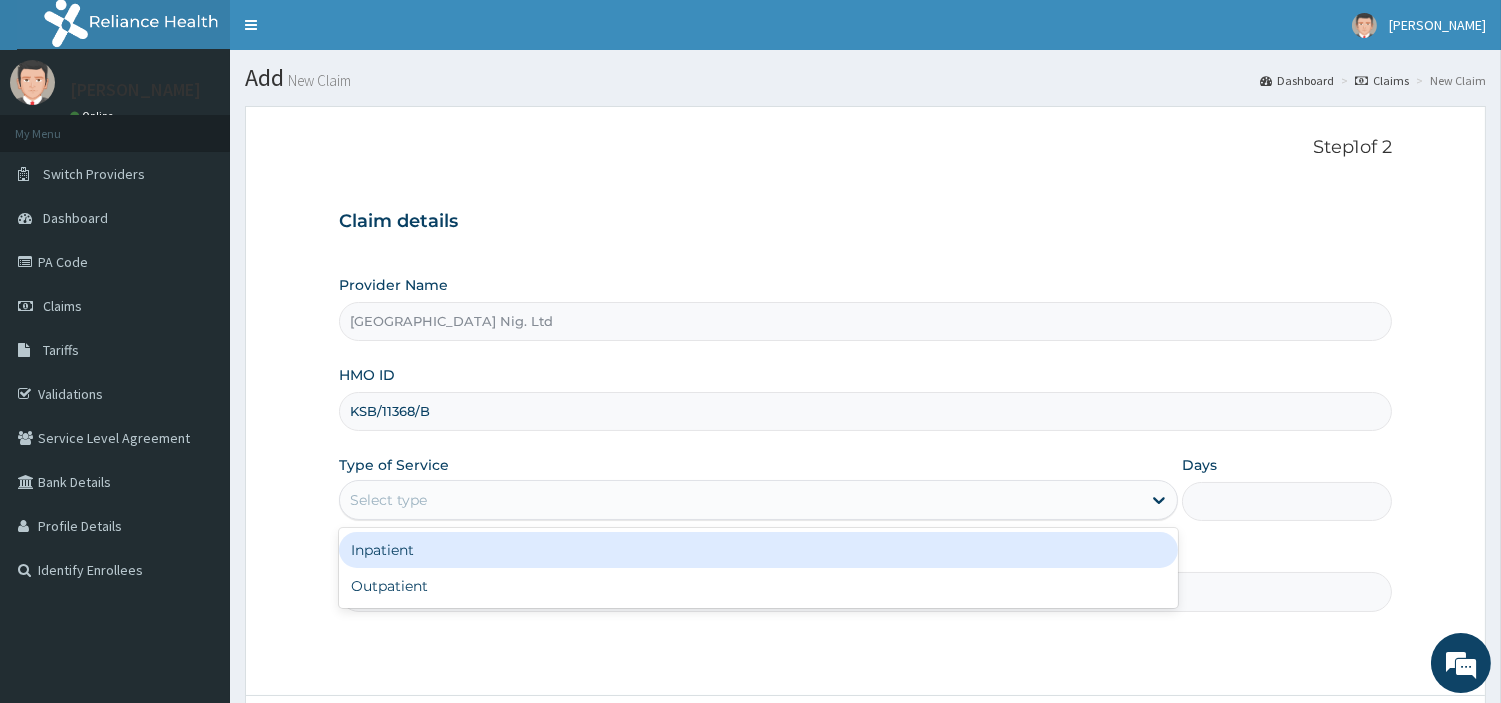 click on "Select type" at bounding box center [758, 500] 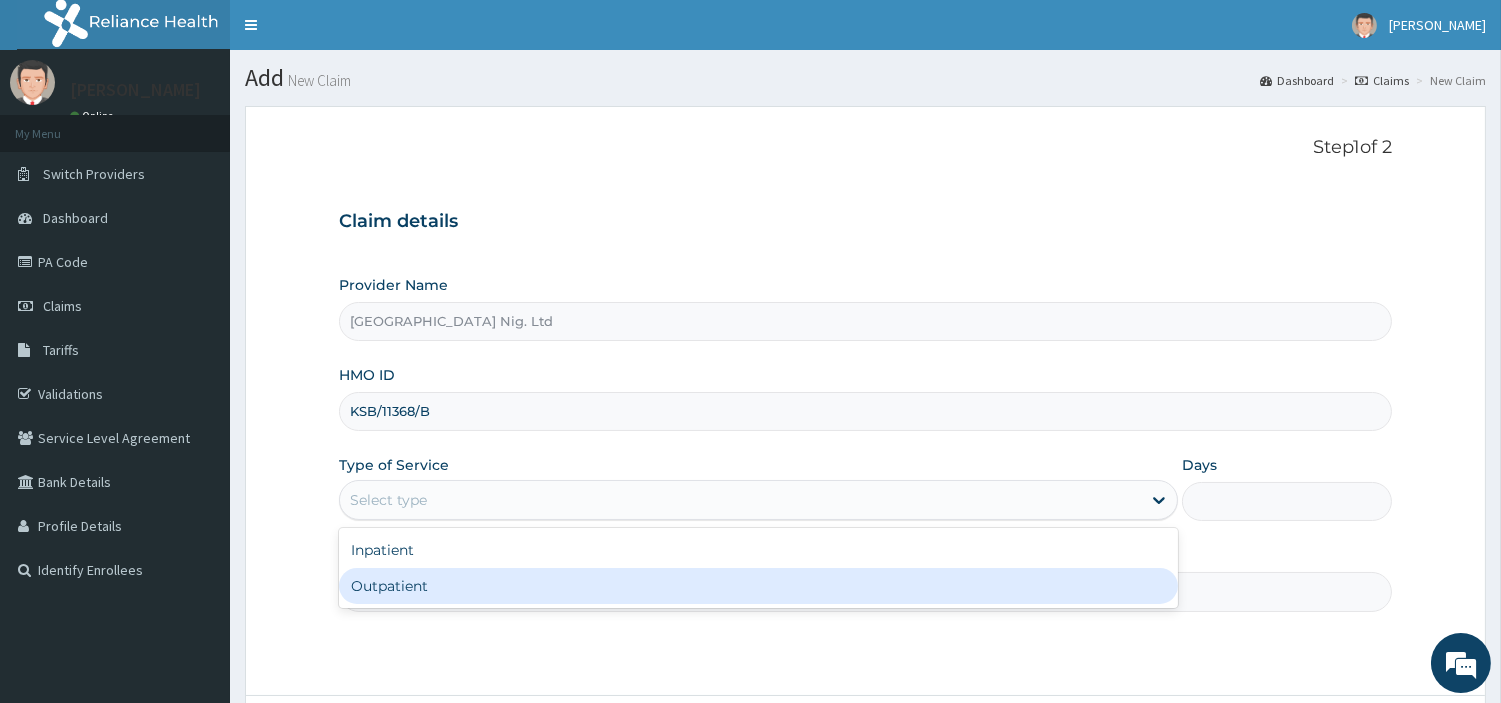 click on "Outpatient" at bounding box center (758, 586) 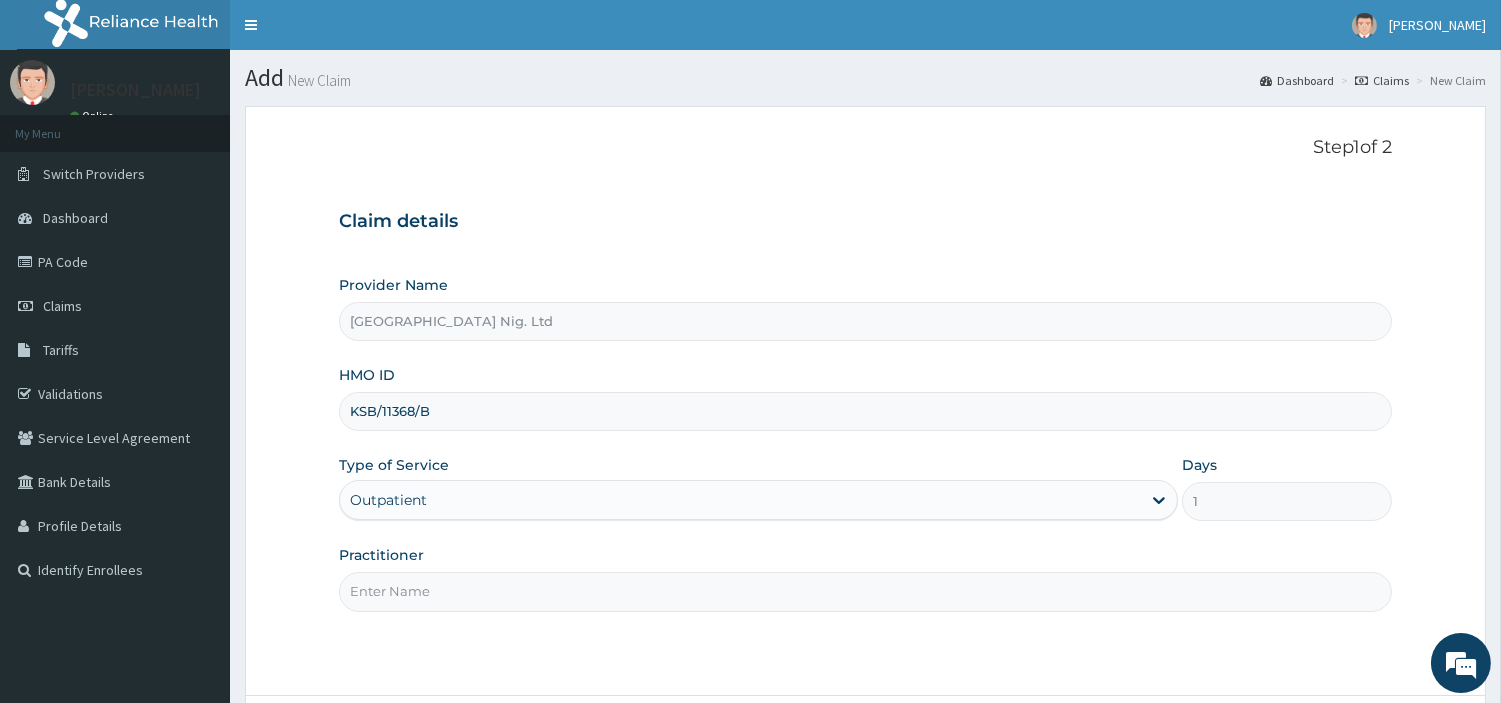 click on "Practitioner" at bounding box center (865, 591) 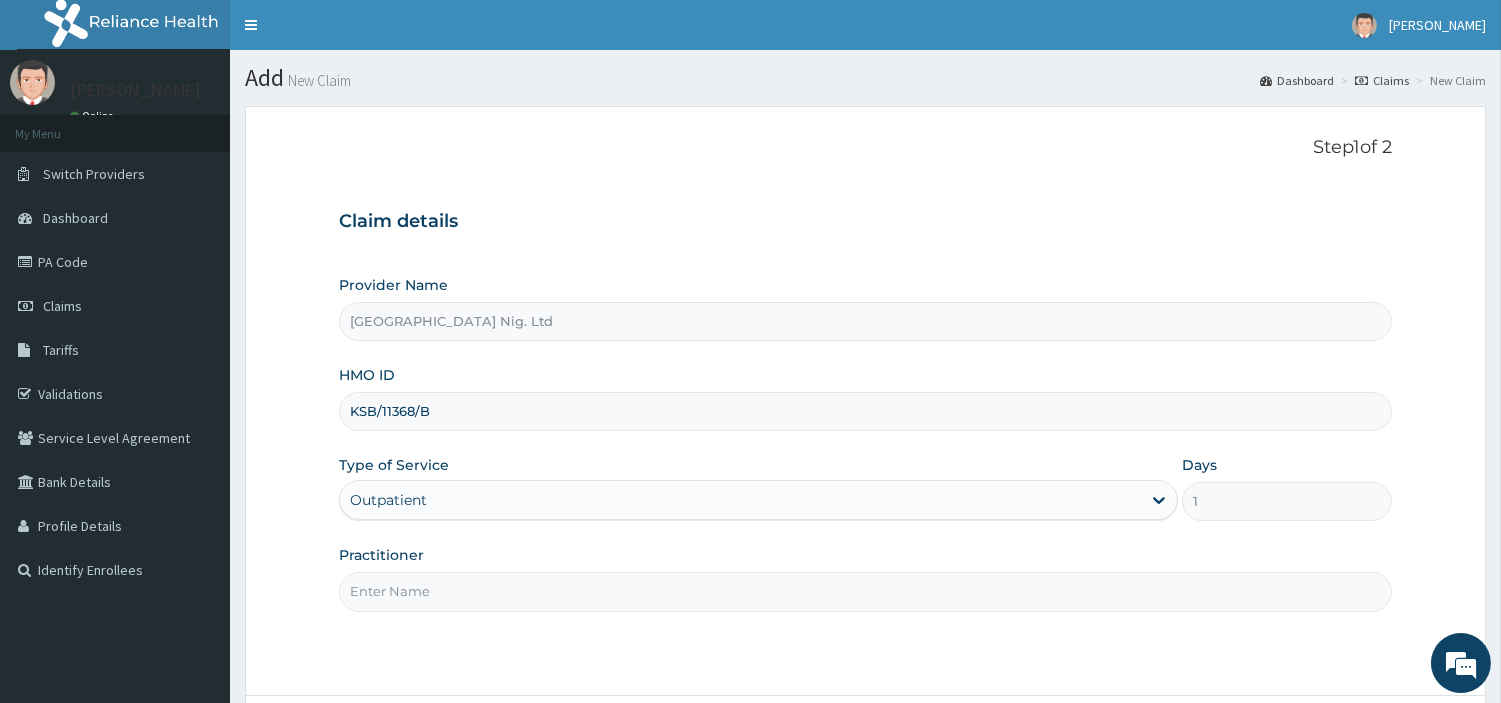 paste on "Awotunde Oladimeji" 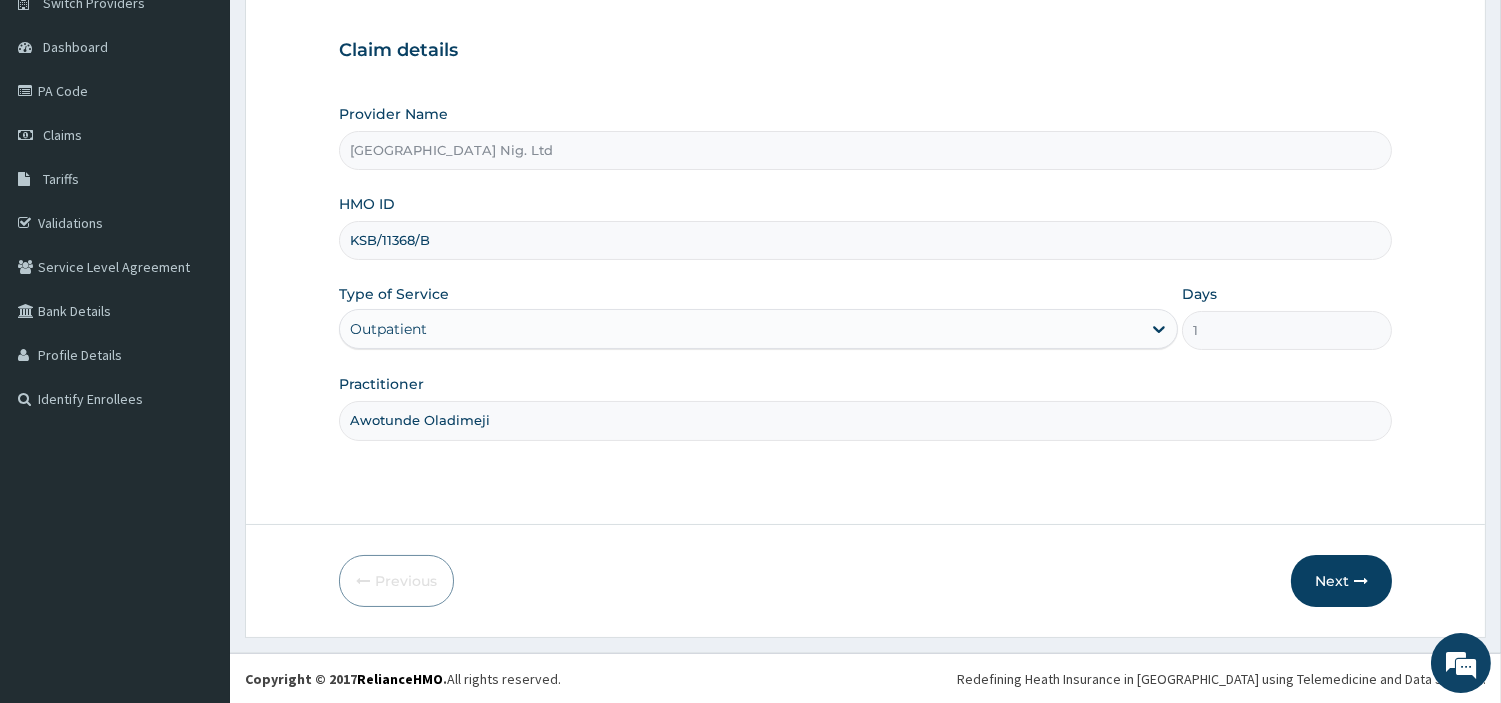scroll, scrollTop: 172, scrollLeft: 0, axis: vertical 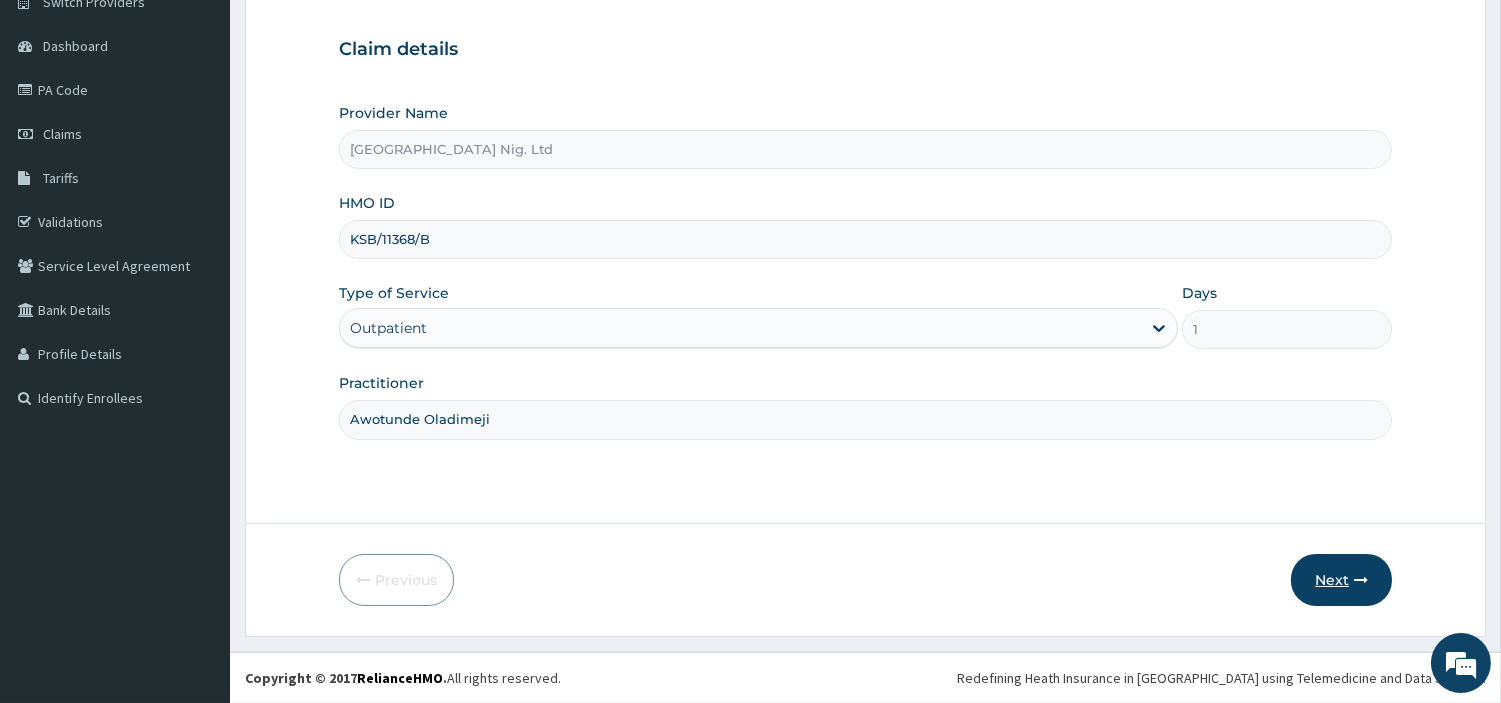 type on "Awotunde Oladimeji" 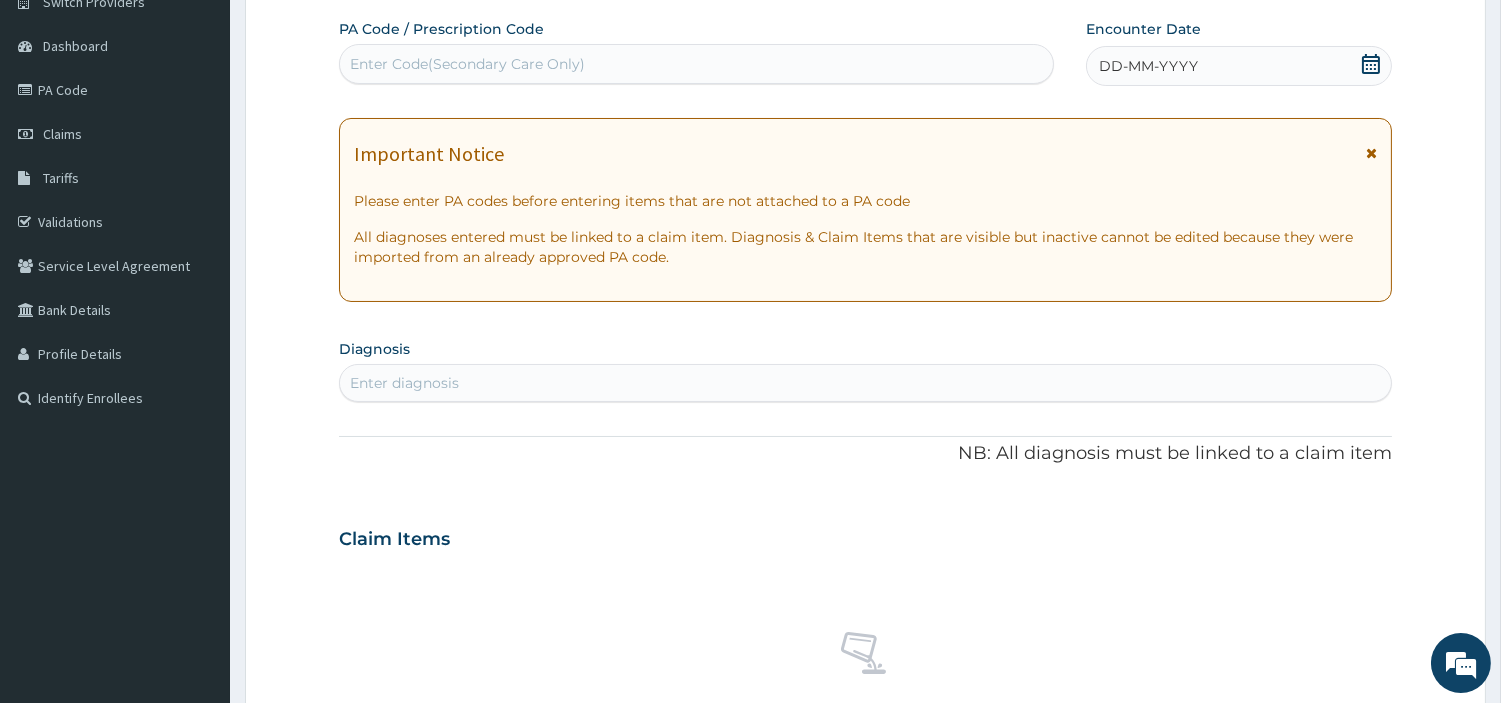 click on "Enter Code(Secondary Care Only)" at bounding box center (696, 64) 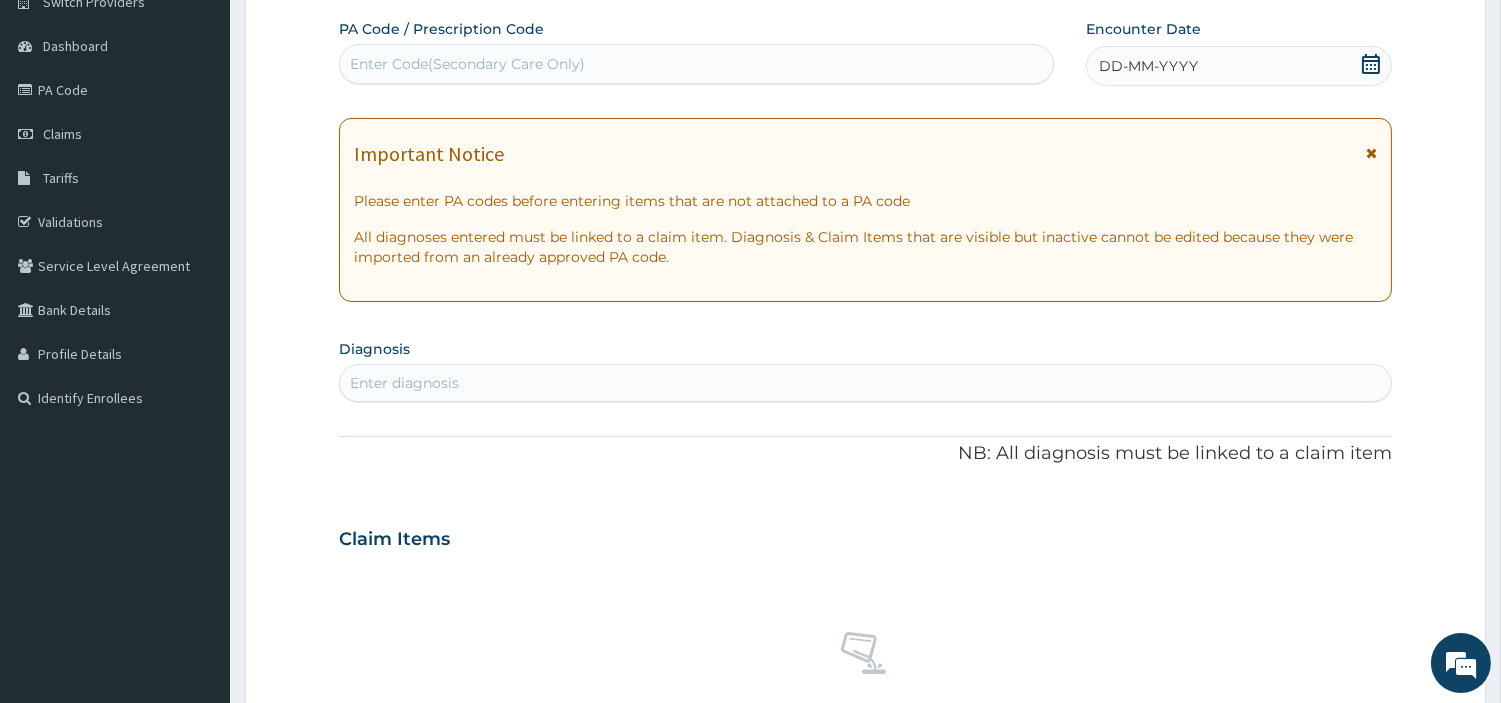 scroll, scrollTop: 0, scrollLeft: 0, axis: both 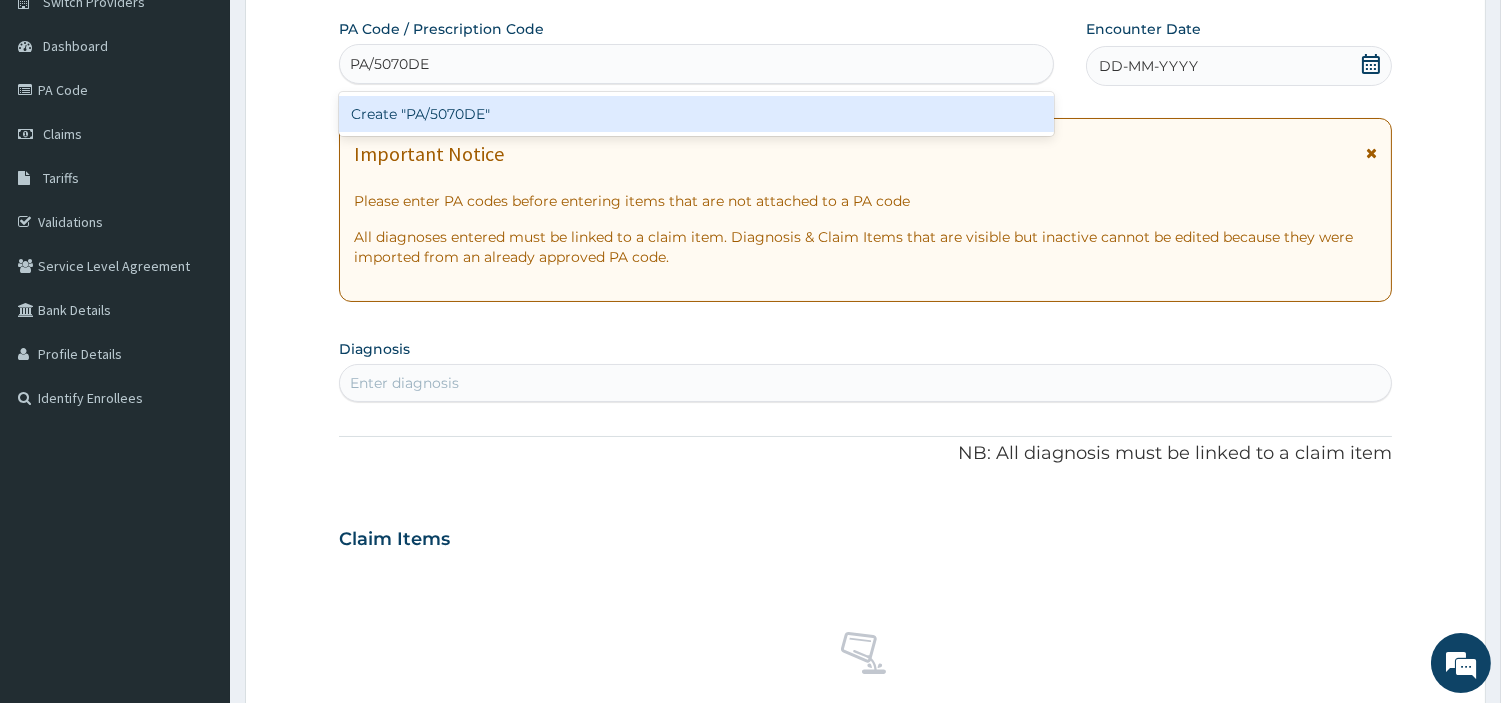 click on "Create "PA/5070DE"" at bounding box center [696, 114] 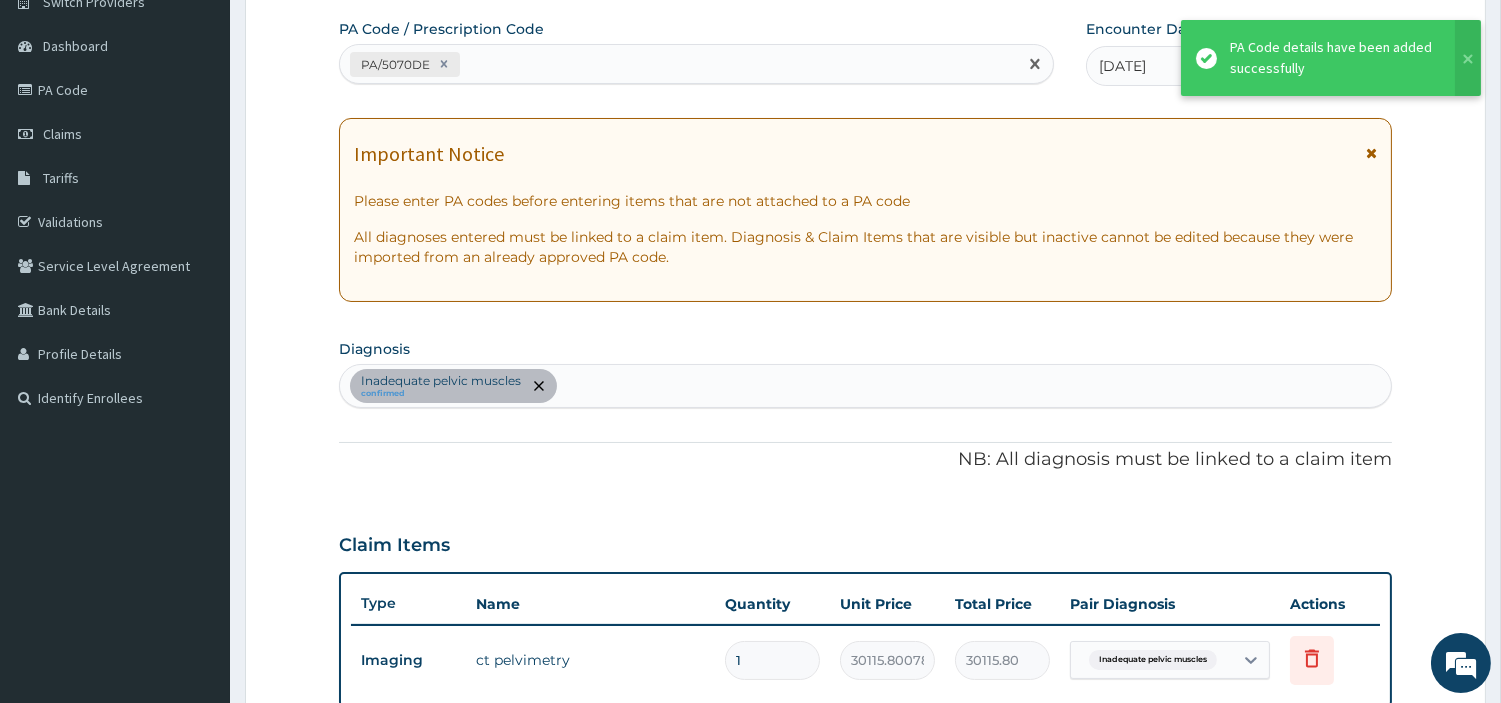 click on "PA/5070DE" at bounding box center (678, 64) 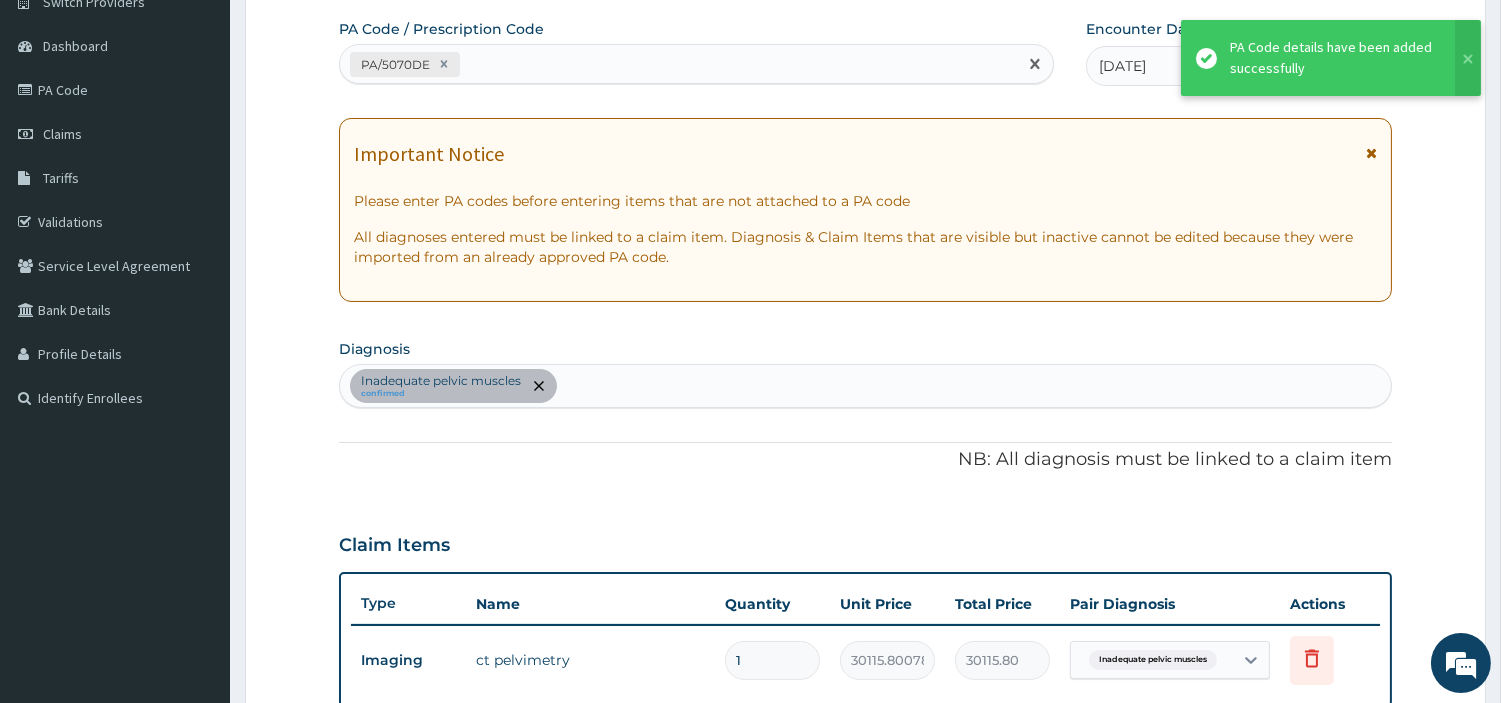 paste on "PA/1F3F99" 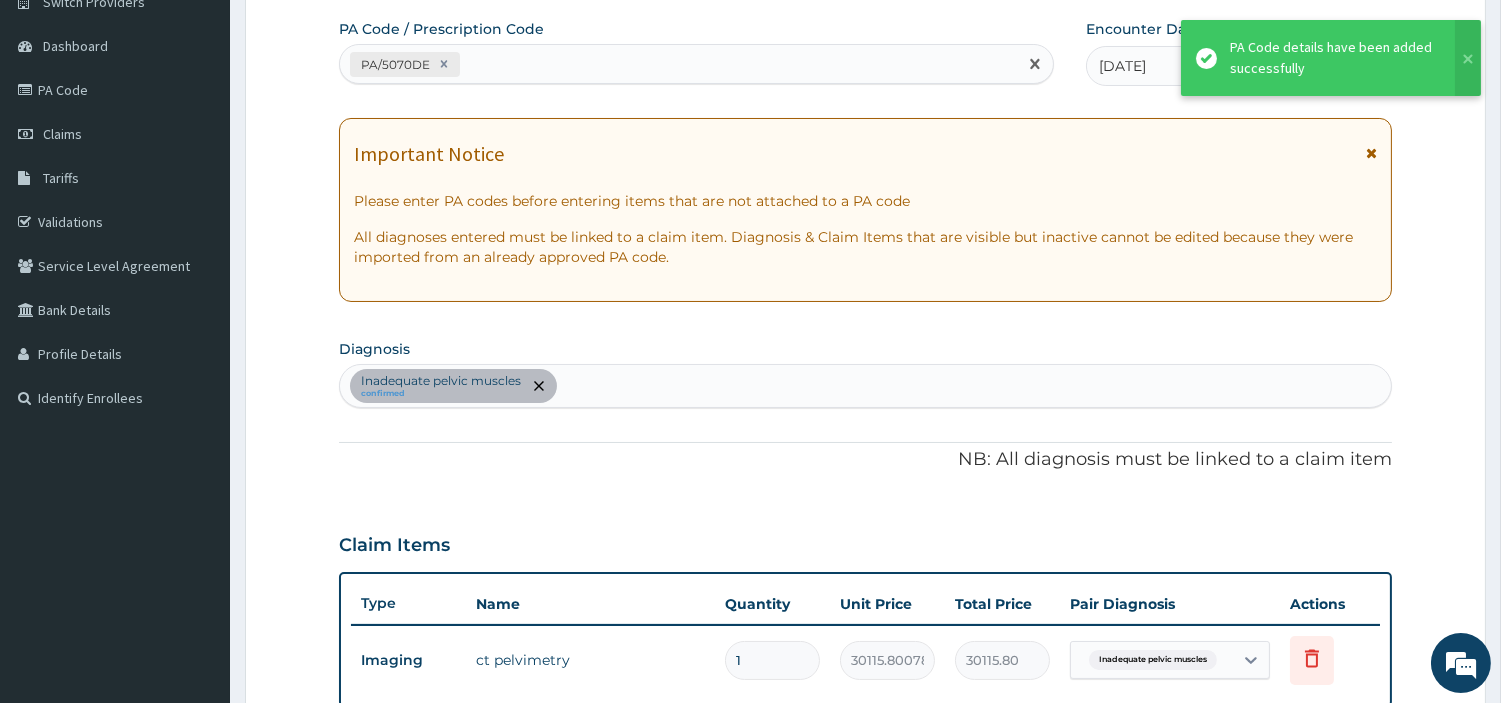 type on "PA/1F3F99" 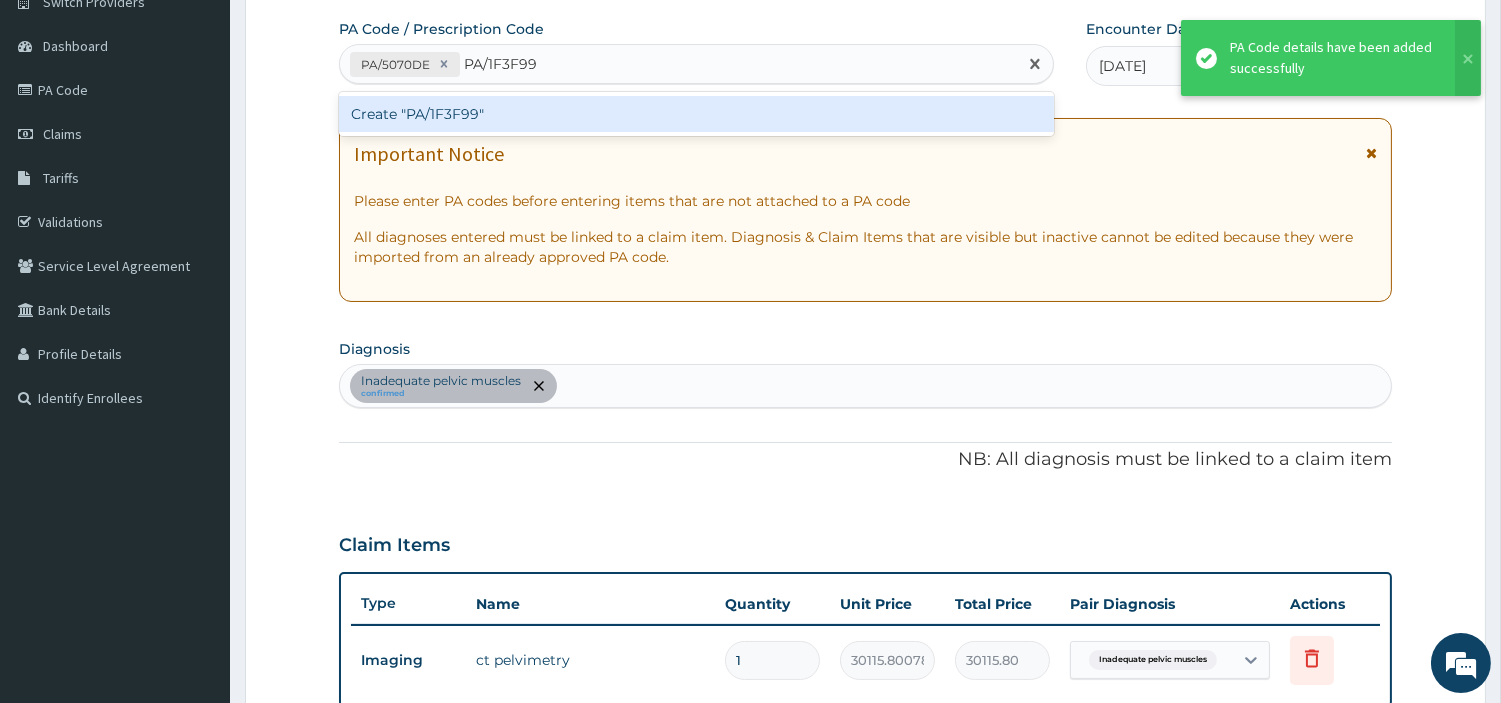click on "Create "PA/1F3F99"" at bounding box center [696, 114] 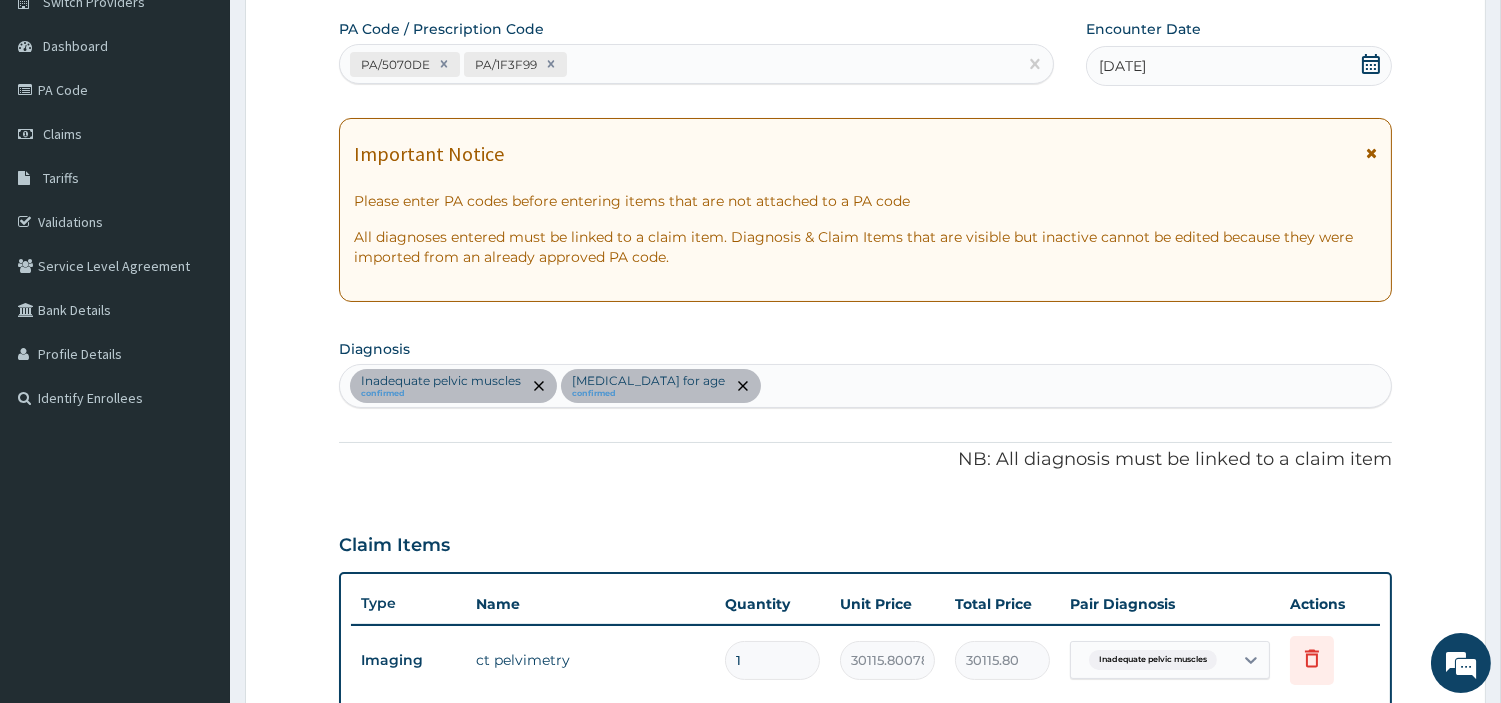 scroll, scrollTop: 548, scrollLeft: 0, axis: vertical 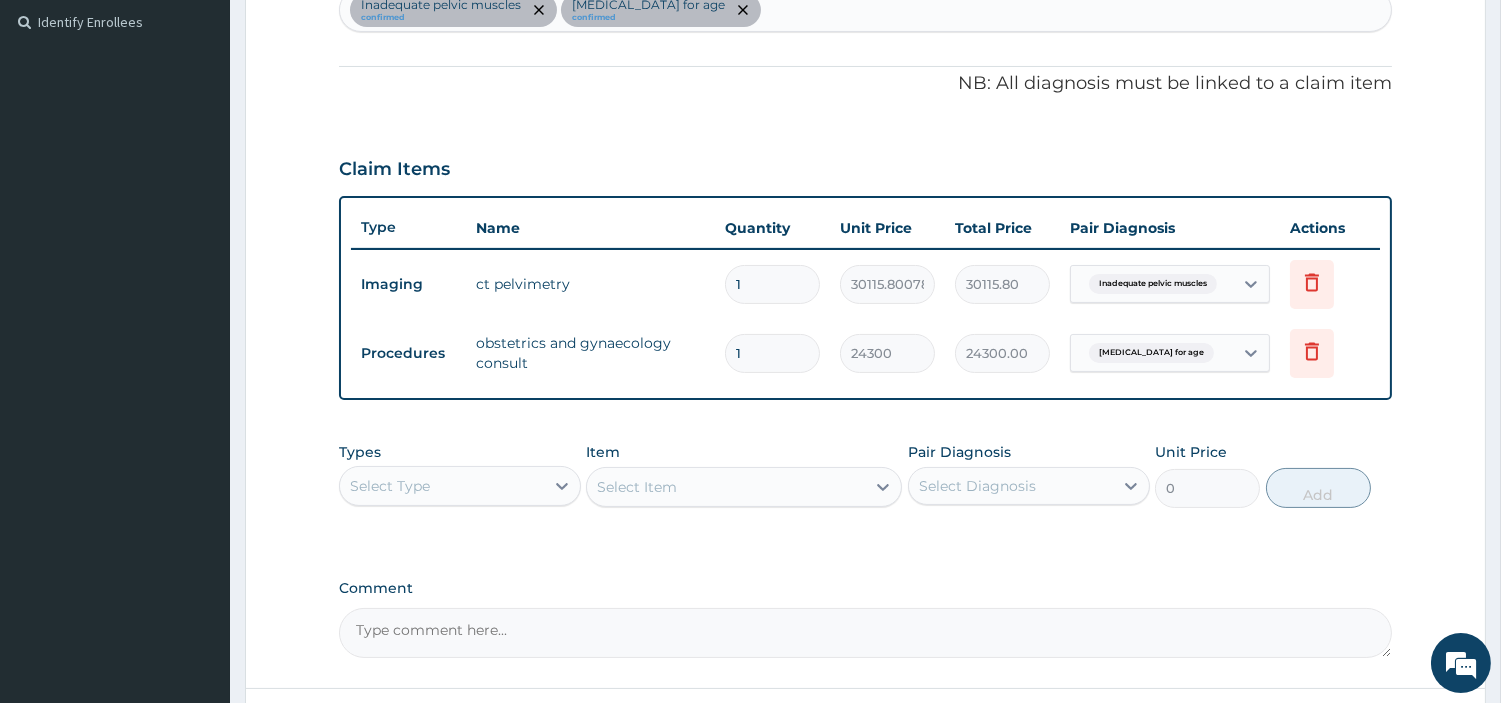click at bounding box center (1222, 353) 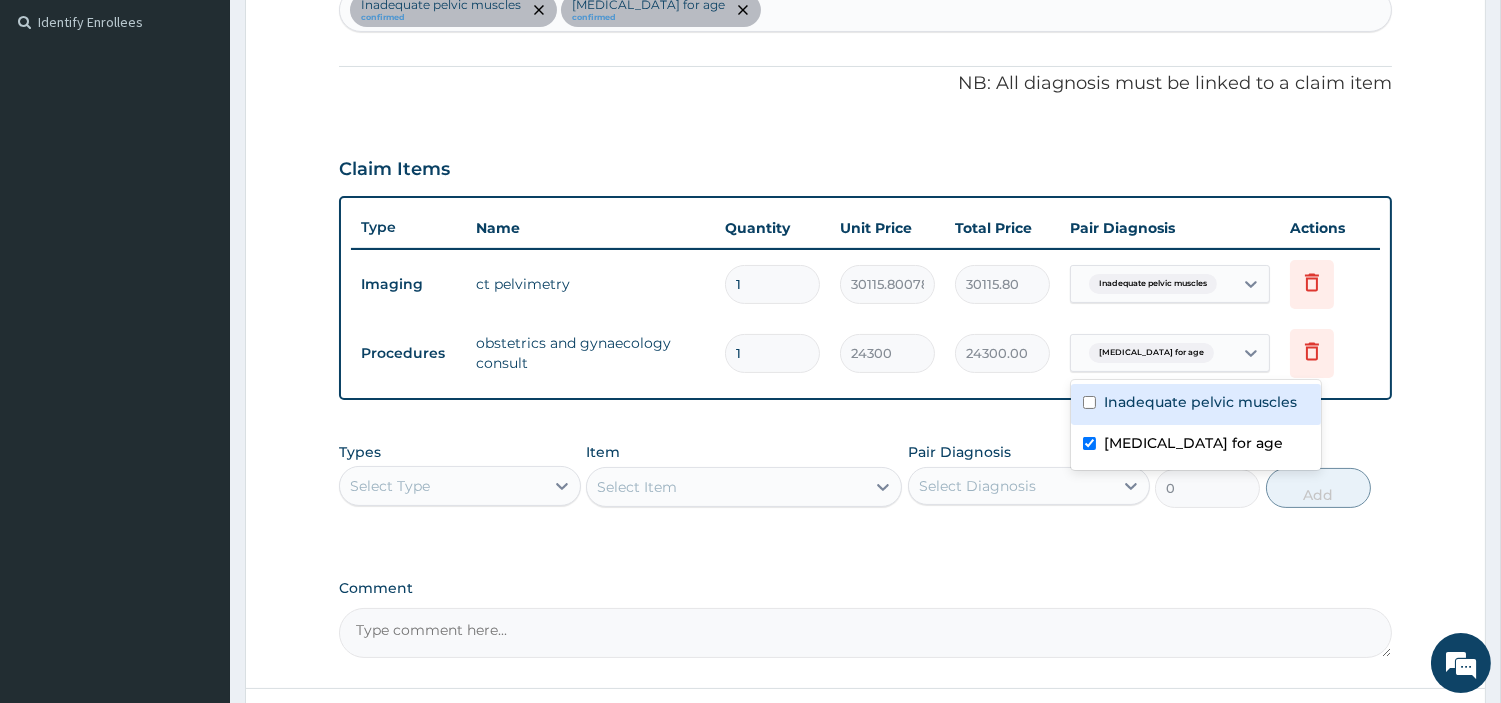 click on "Inadequate pelvic muscles" at bounding box center [1196, 404] 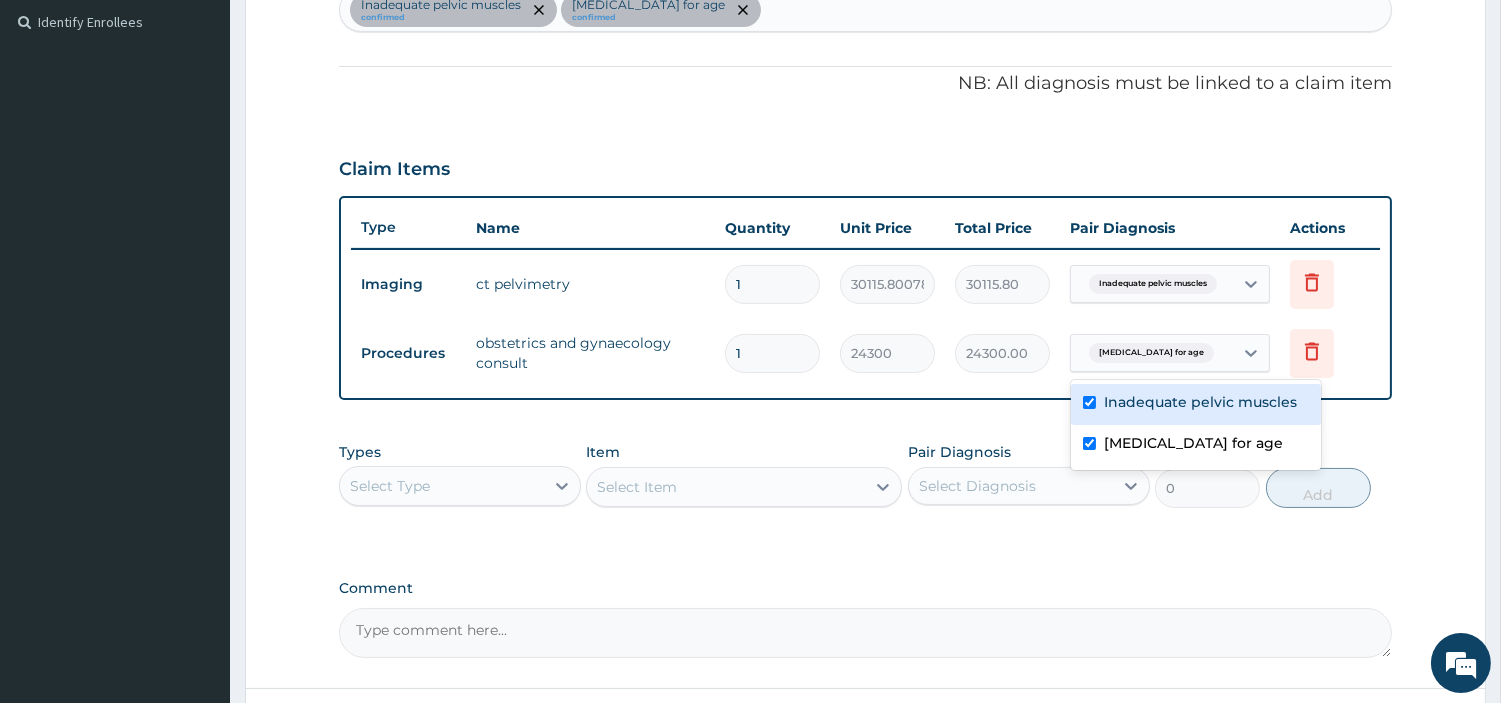 checkbox on "true" 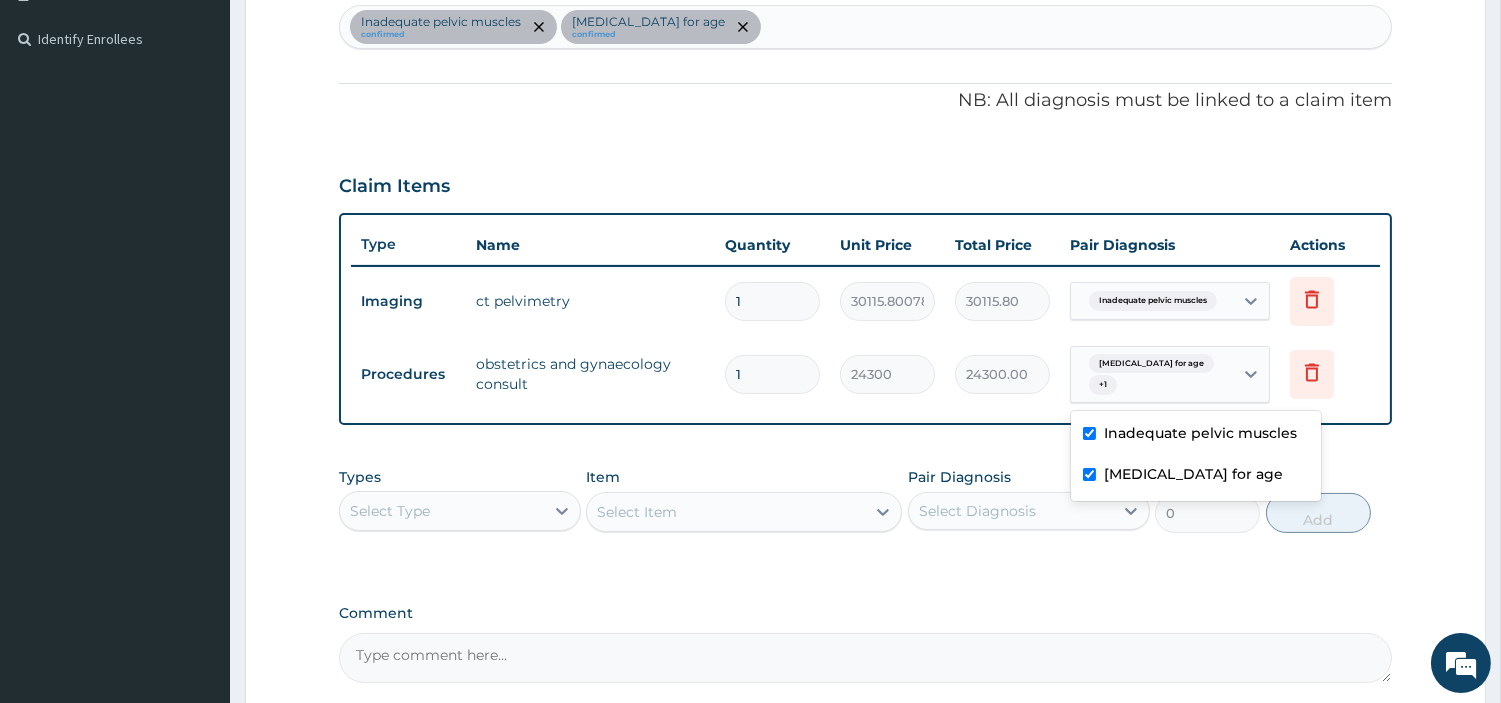 scroll, scrollTop: 437, scrollLeft: 0, axis: vertical 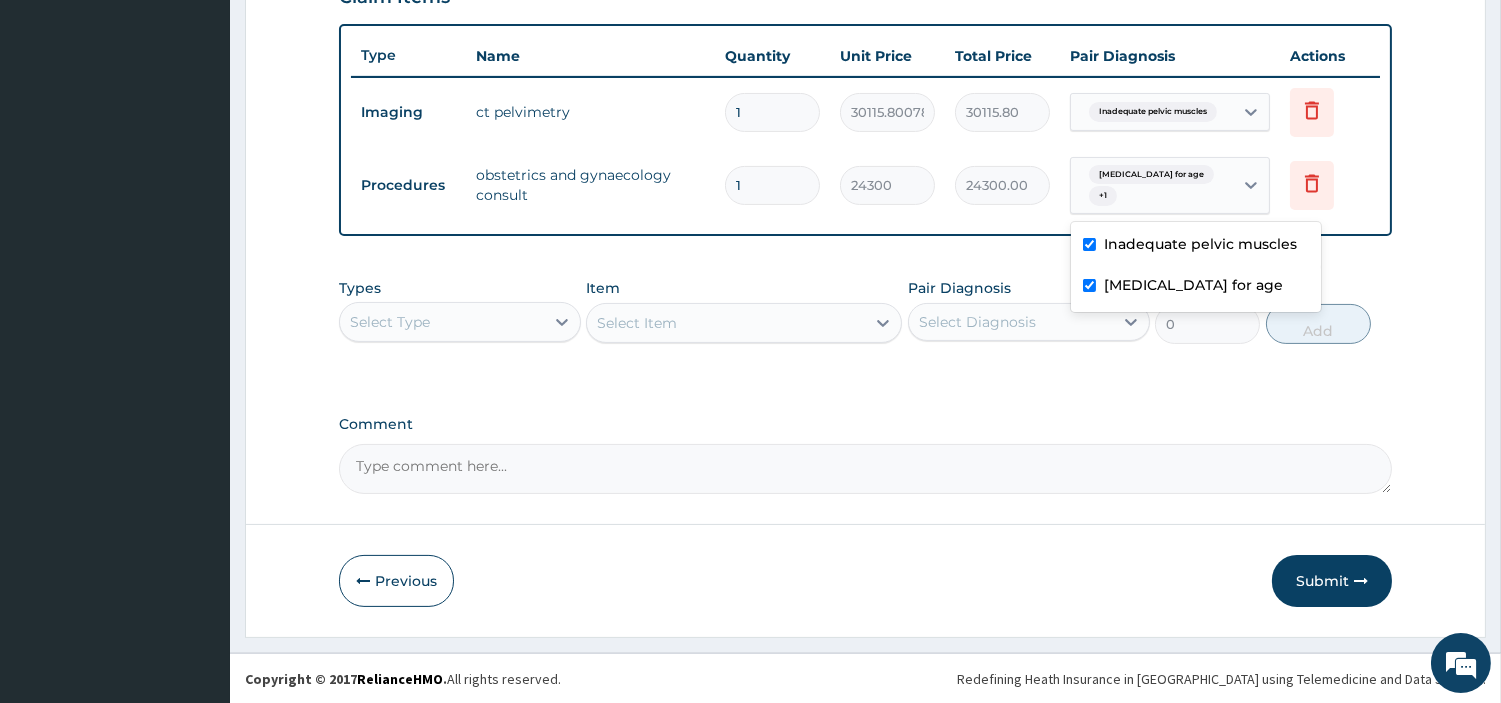 click on "Submit" at bounding box center [1332, 581] 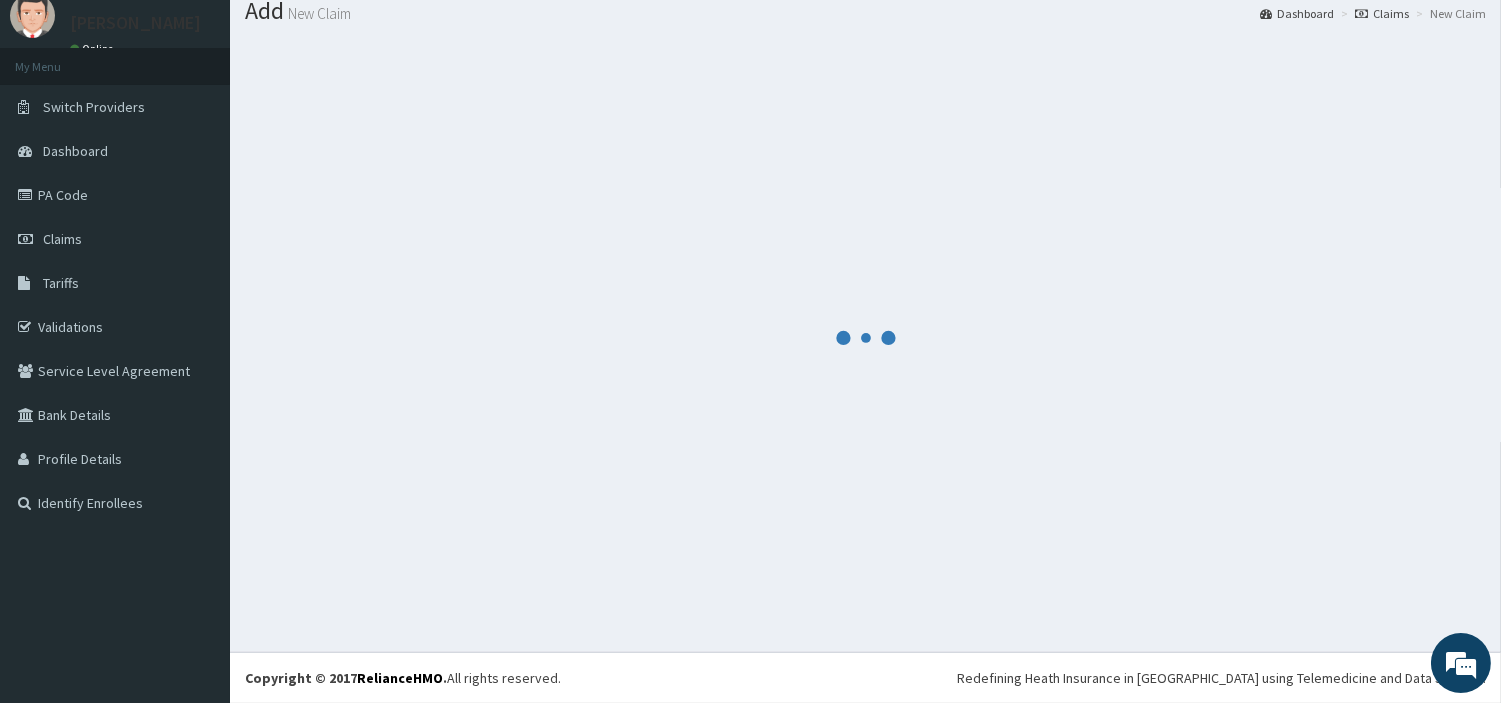 scroll, scrollTop: 66, scrollLeft: 0, axis: vertical 